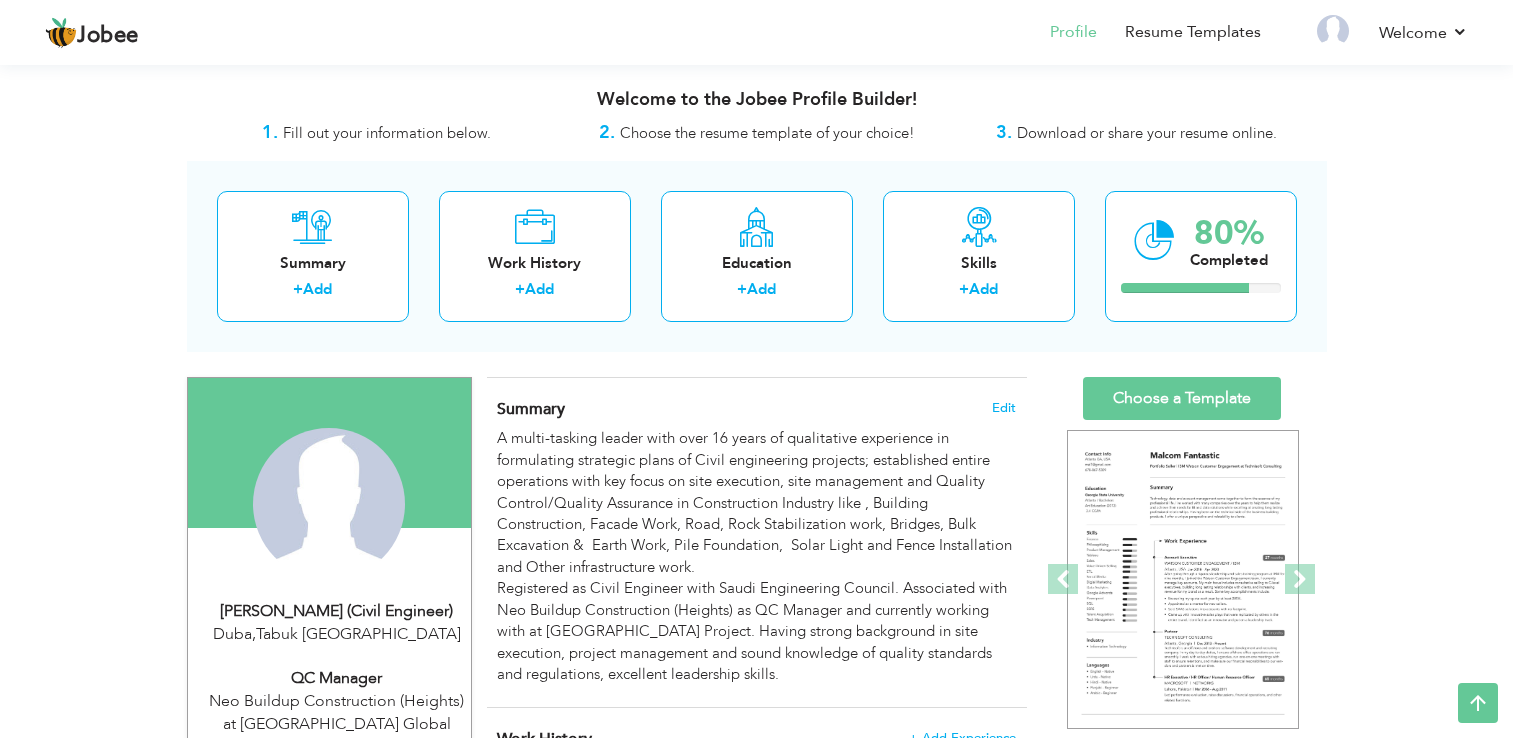 scroll, scrollTop: 1007, scrollLeft: 0, axis: vertical 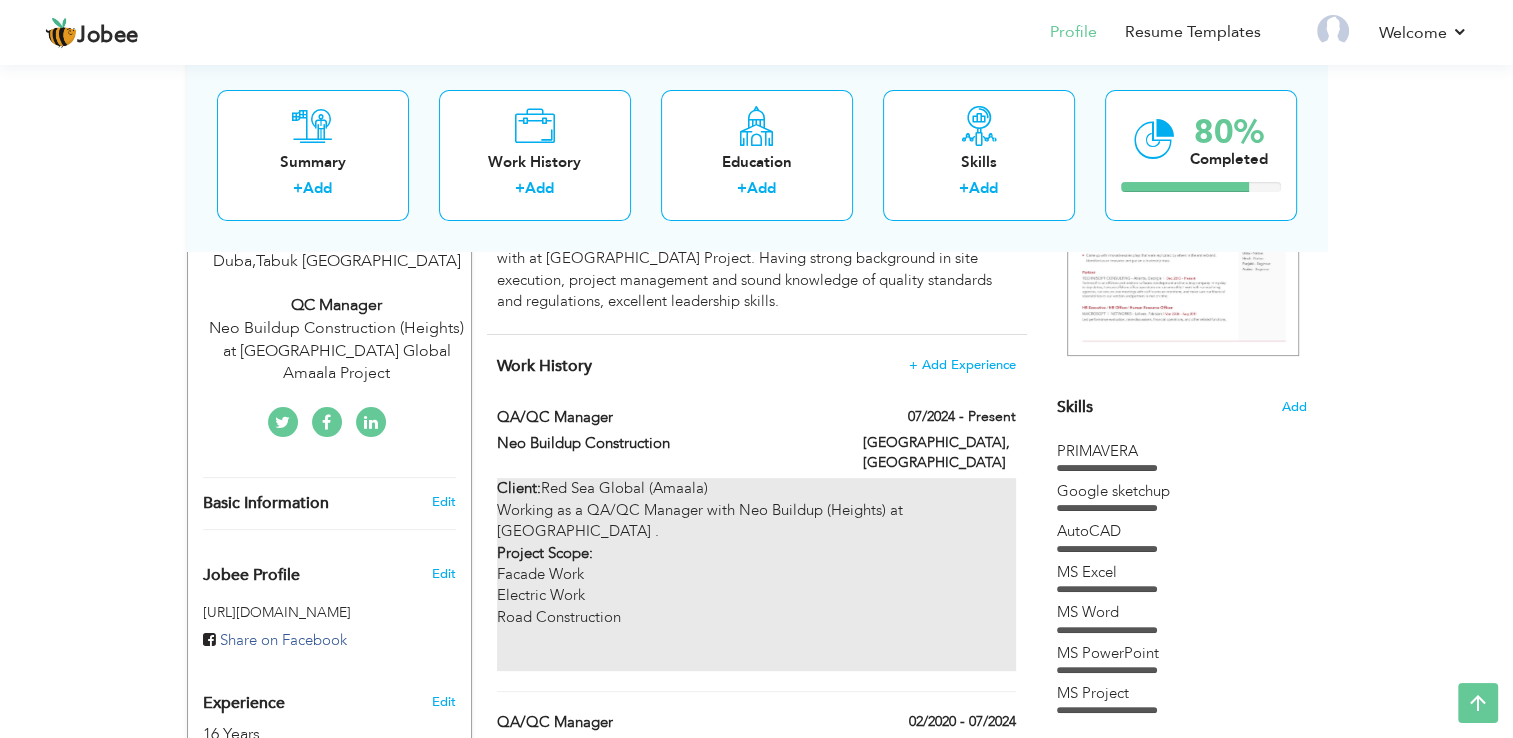 click on "Client:  Red Sea Global (Amaala)
Working as a QA/QC Manager with Neo Buildup (Heights) at Amaala Executive Airport .
Project Scope:
Facade Work
Electric Work
Road Construction" at bounding box center [756, 574] 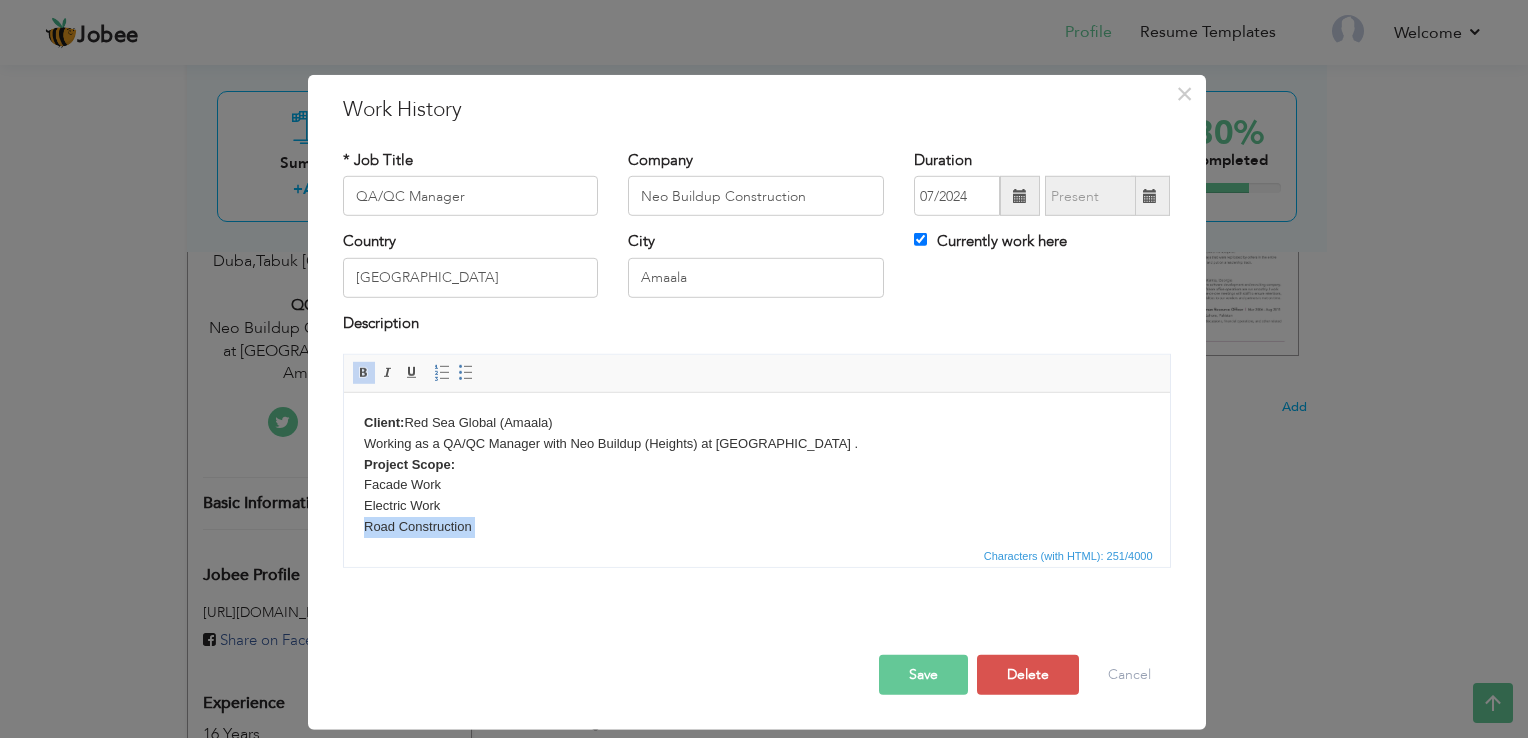 scroll, scrollTop: 56, scrollLeft: 0, axis: vertical 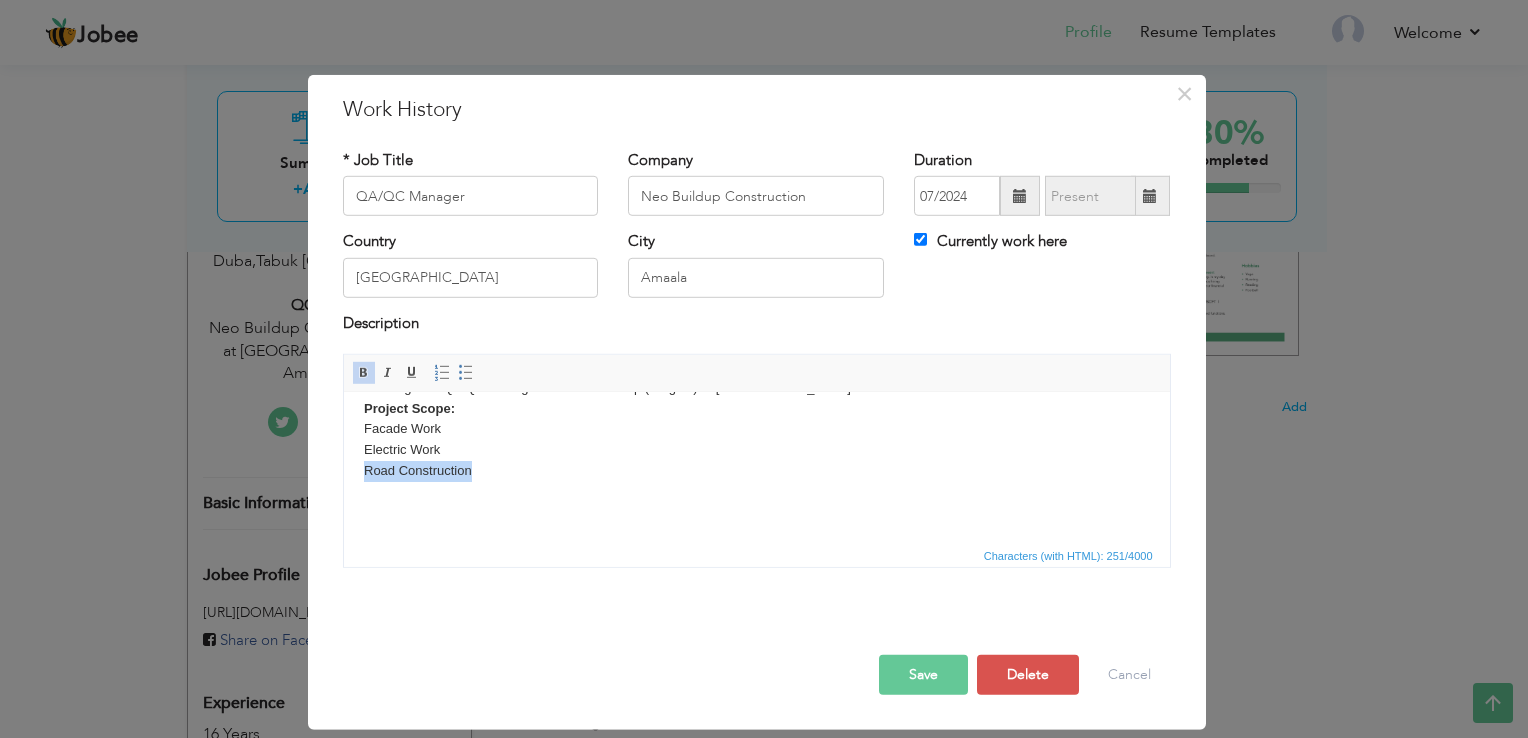 drag, startPoint x: 471, startPoint y: 522, endPoint x: 359, endPoint y: 480, distance: 119.61605 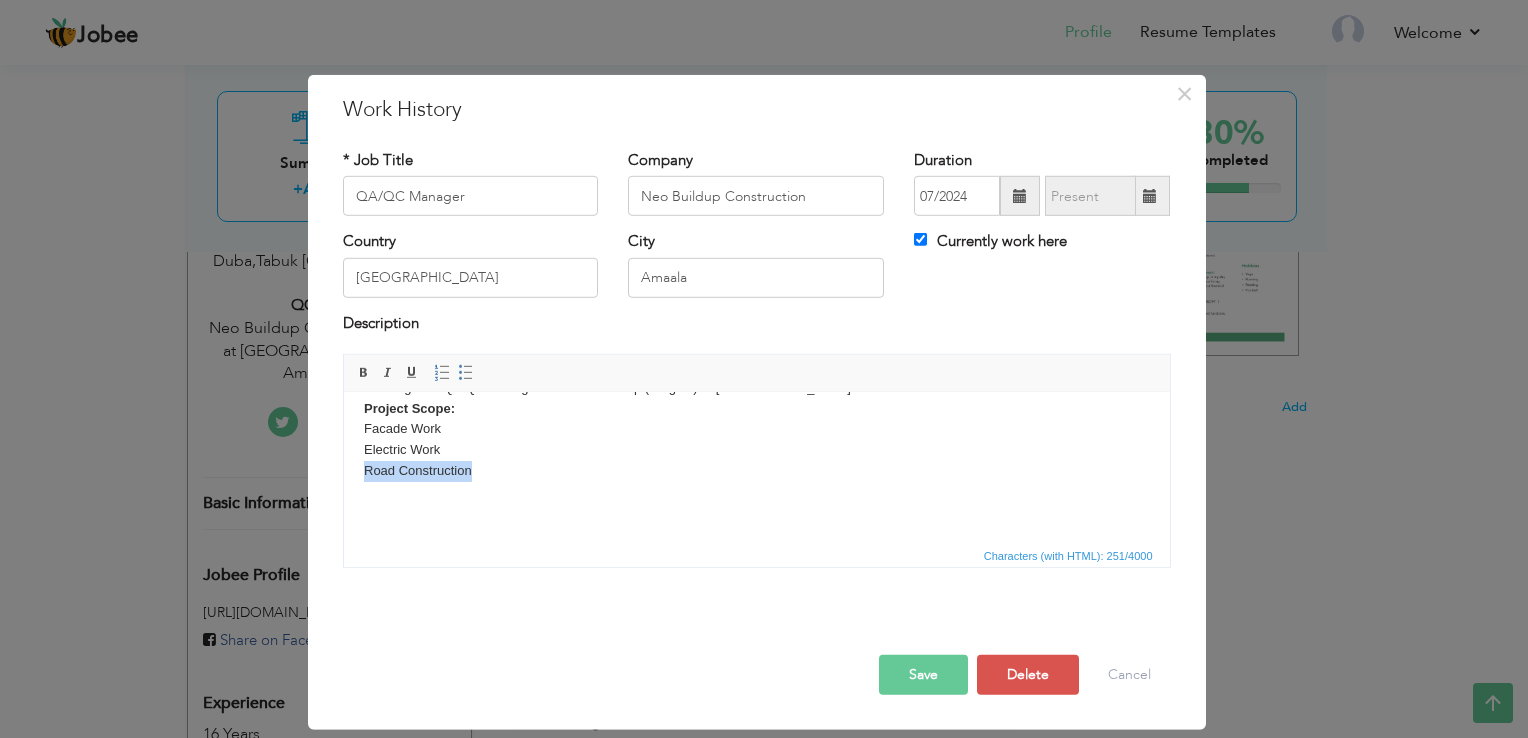 type 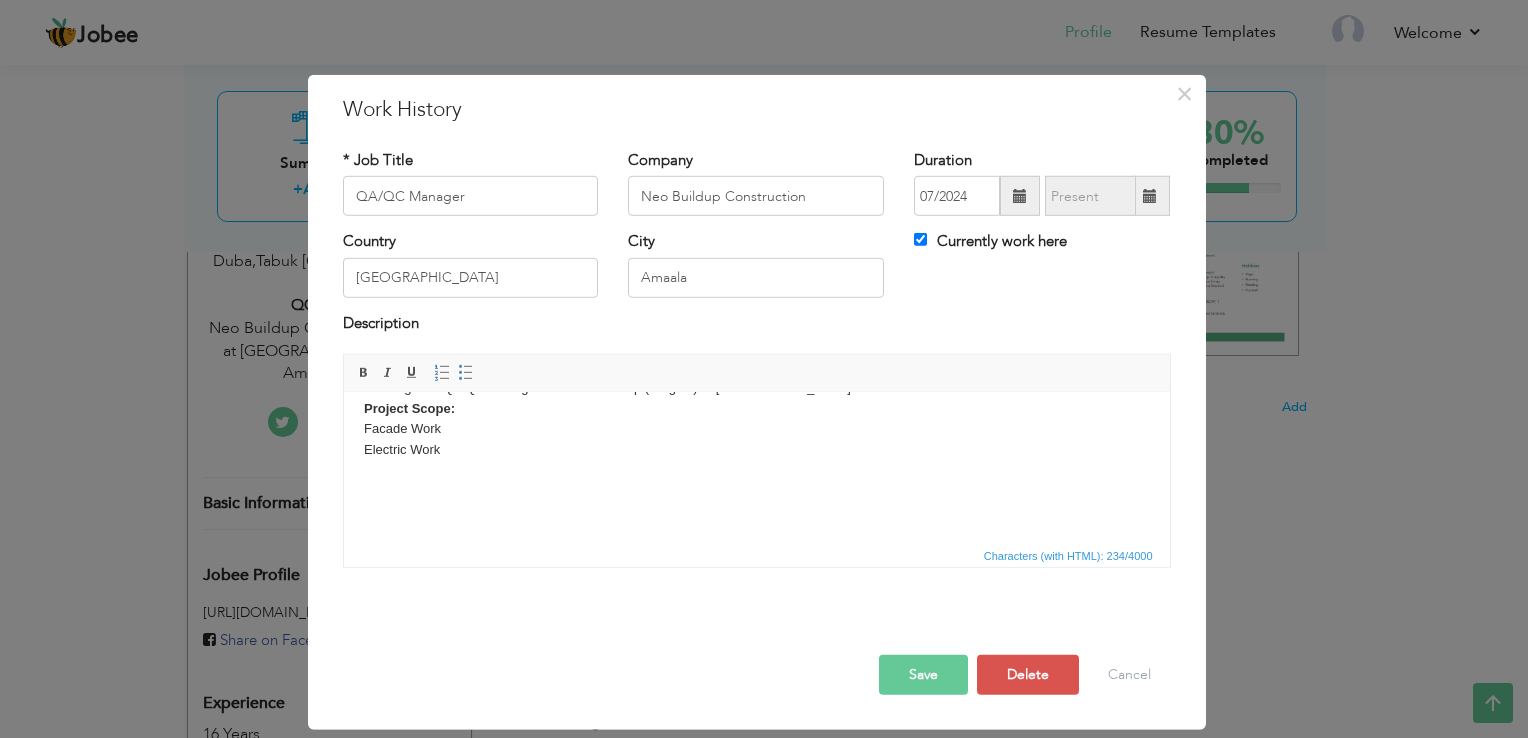 click on "Client:  Red Sea Global (Amaala) Working as a QA/QC Manager with Neo Buildup (Heights) at Amaala Executive Airport . Project Scope: Facade Work Electric Work" at bounding box center [756, 440] 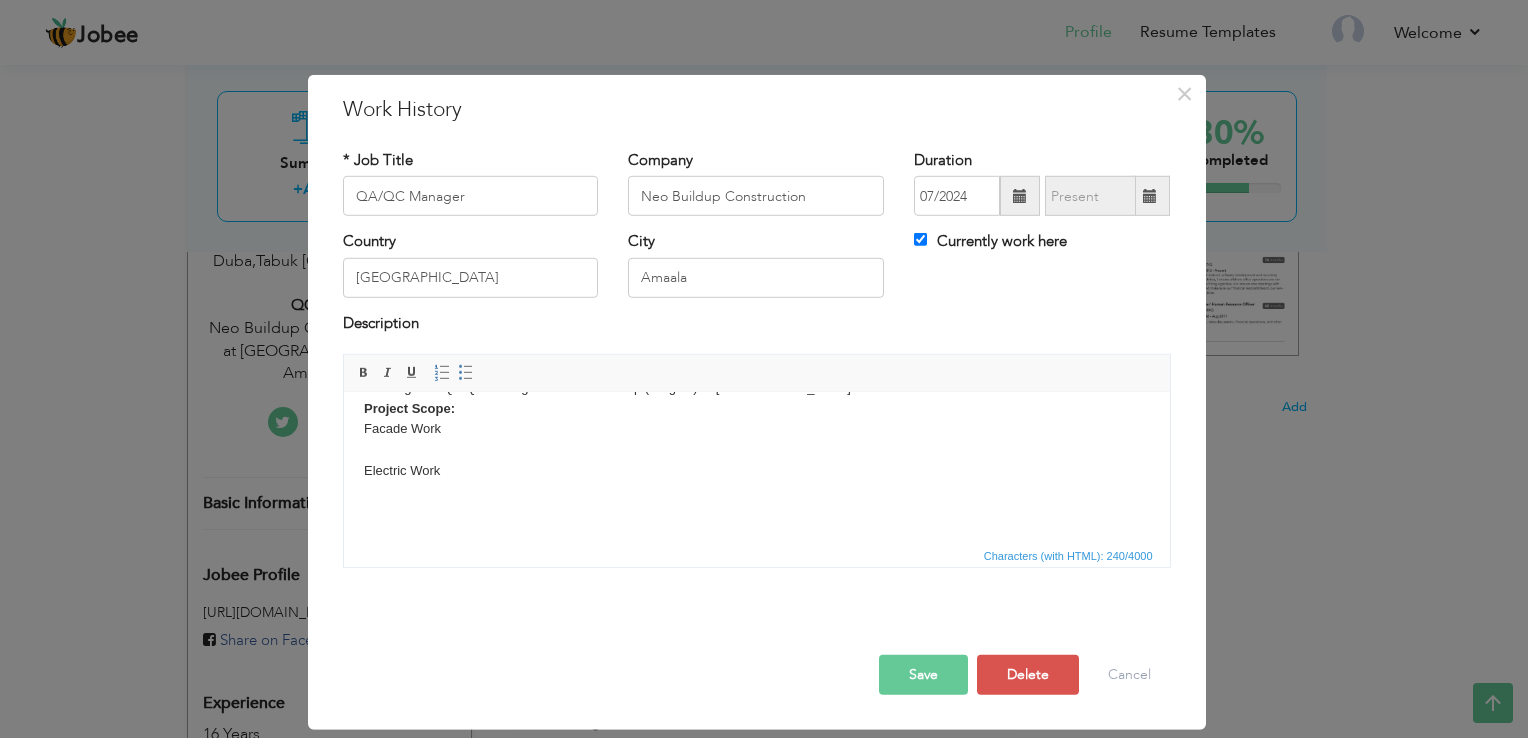 click on "Client:  Red Sea Global (Amaala) Working as a QA/QC Manager with Neo Buildup (Heights) at Amaala Executive Airport . Project Scope: Facade Work ​​​​​​​ Electric Work" at bounding box center (756, 450) 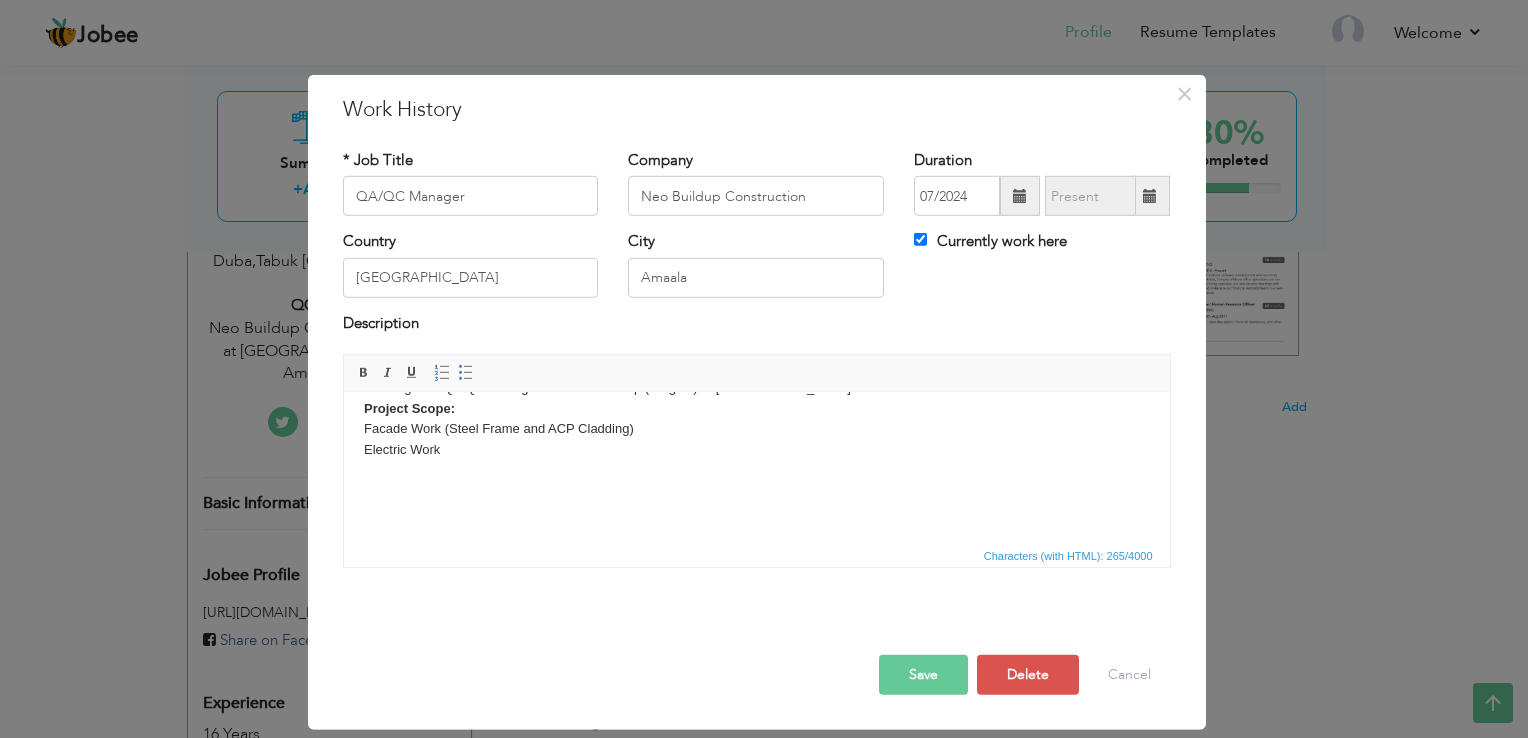 click on "Client:  Red Sea Global (Amaala) Working as a QA/QC Manager with Neo Buildup (Heights) at Amaala Executive Airport . Project Scope: Facade Work (Steel Frame and ACP Cladding) Electric Work" at bounding box center (756, 440) 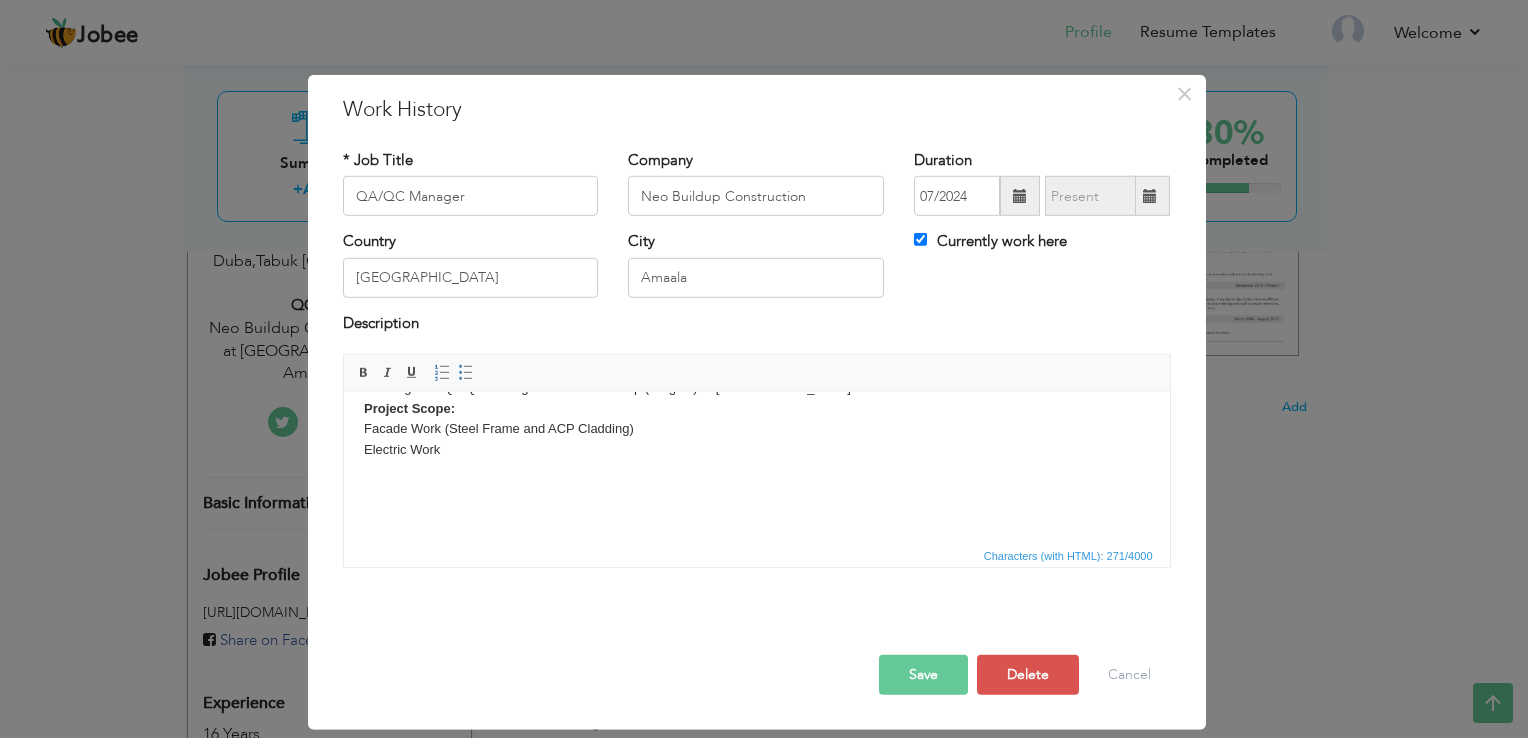 scroll, scrollTop: 948, scrollLeft: 0, axis: vertical 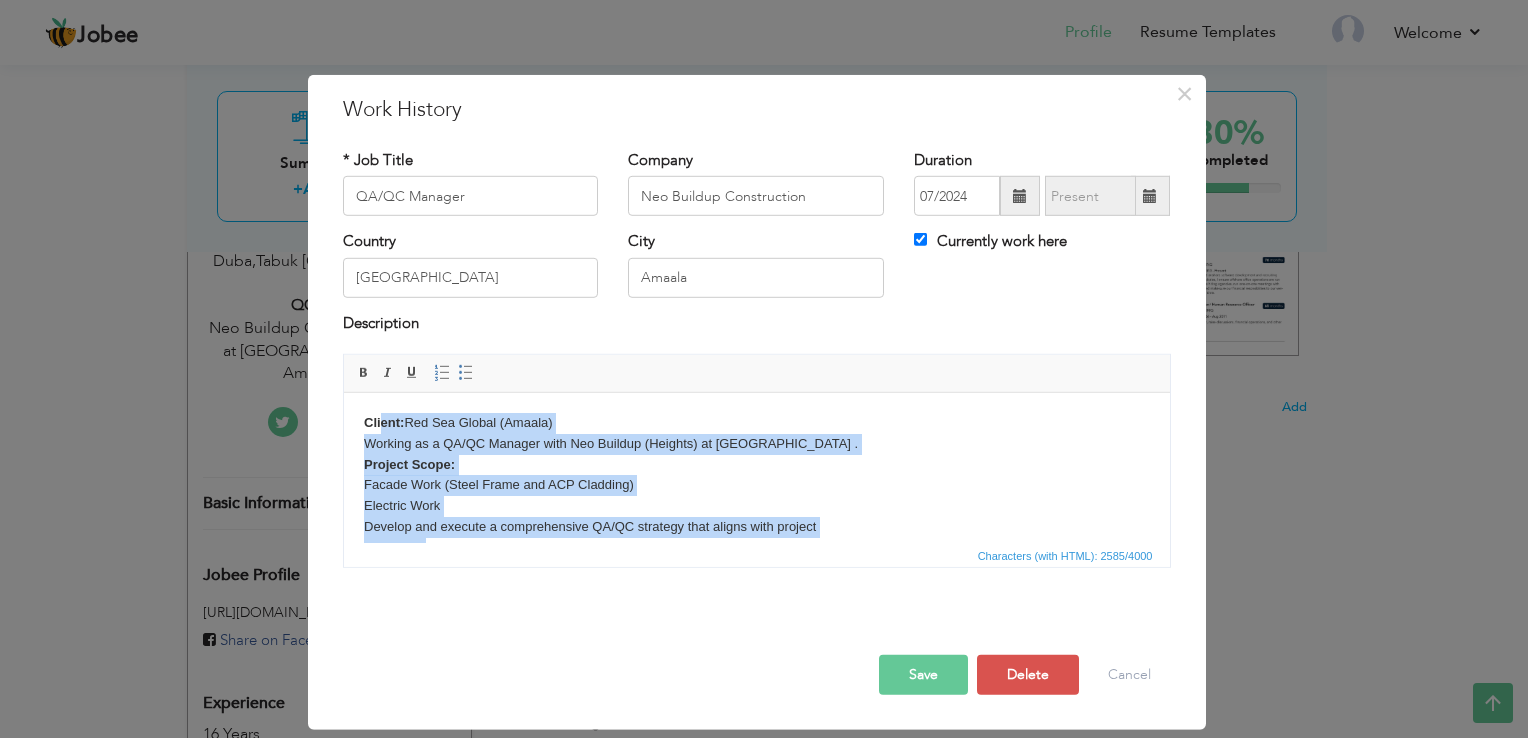 drag, startPoint x: 469, startPoint y: 511, endPoint x: 382, endPoint y: 392, distance: 147.411 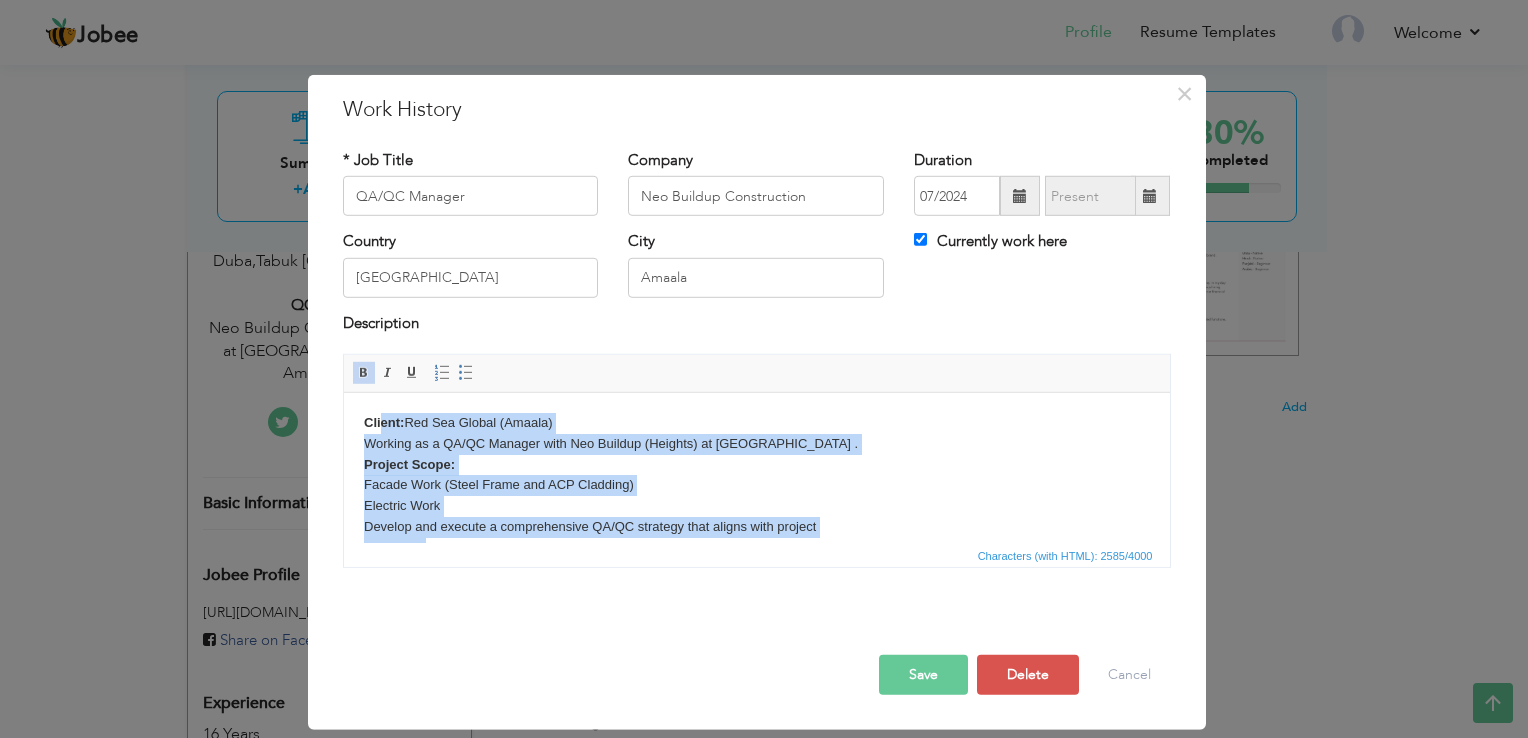 click on "Client:  Red Sea Global (Amaala) Working as a QA/QC Manager with Neo Buildup (Heights) at Amaala Executive Airport . Project Scope: Facade Work (Steel Frame and ACP Cladding) Electric Work ​​​​​​​ Develop and execute a comprehensive QA/QC strategy that aligns with project objective.. • Prepare and maintain all project documents related to quality including QMS, PQP, MOS, ITP, MAR, MIR, WIR, etc • Supervises the Quality Control activities of a project or its parts, including Quality Control inspection, schedules and the collection of Quality Records. • Collaborate with different departments, Project manager, and stake holder to ensure consistent application of quality standard. • Conduct material, product, and process testing/certification according to approved QC procedures. • Supervises inspections, reports and the documentation issued by Engineer and collect and file the required Quality Records. • Ensure all documentation is completed accurately and kept on record. Contact Info" at bounding box center [756, 985] 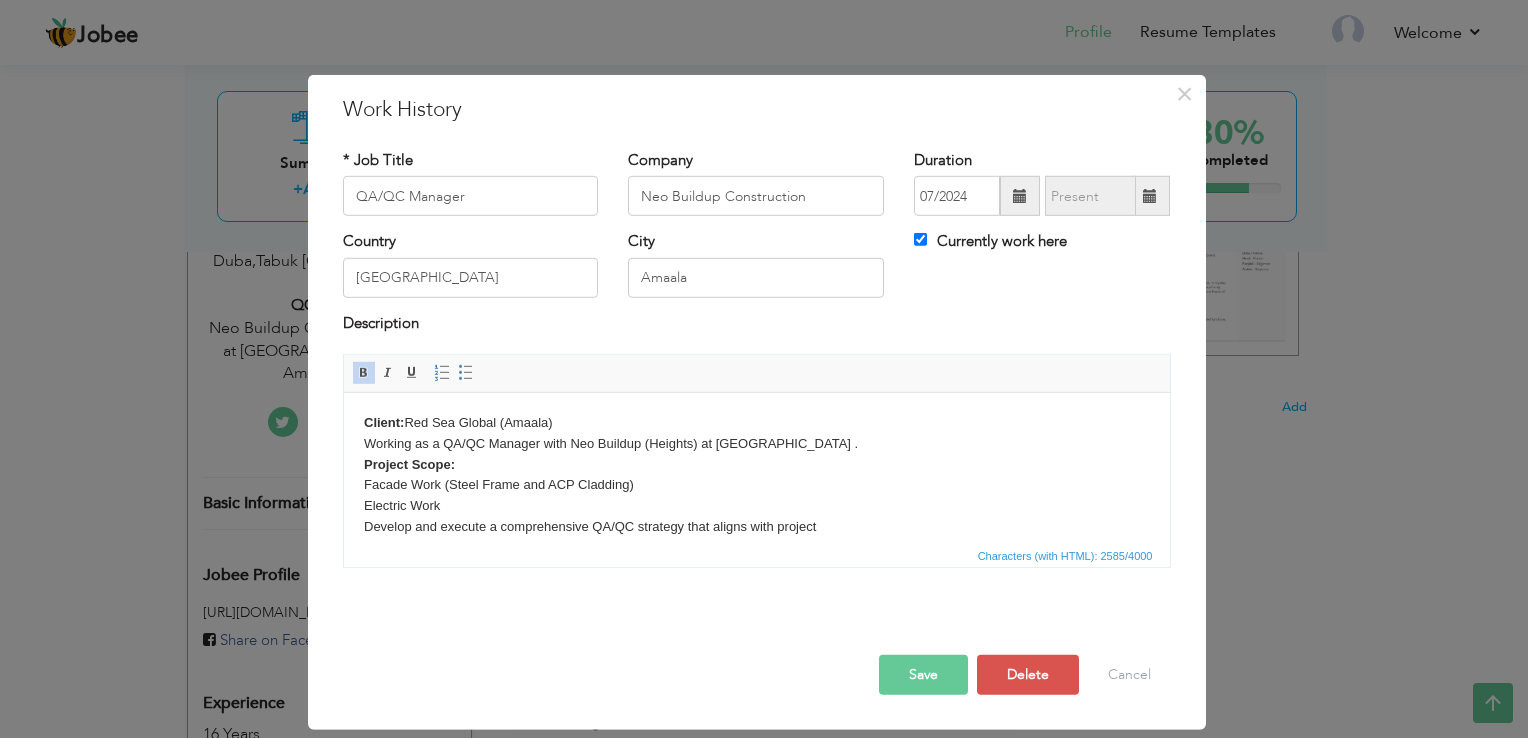 click on "Client:  Red Sea Global (Amaala) Working as a QA/QC Manager with Neo Buildup (Heights) at Amaala Executive Airport . Project Scope: Facade Work (Steel Frame and ACP Cladding) Electric Work Develop and execute a comprehensive QA/QC strategy that aligns with project objective.. • Prepare and maintain all project documents related to quality including QMS, PQP, MOS, ITP, MAR, MIR, WIR, etc • Supervises the Quality Control activities of a project or its parts, including Quality Control inspection, schedules and the collection of Quality Records. • Collaborate with different departments, Project manager, and stake holder to ensure consistent application of quality standard. • Conduct material, product, and process testing/certification according to approved QC procedures. • Supervises inspections, reports and the documentation issued by Engineer and collect and file the required Quality Records. • Ensure all documentation is completed accurately and kept on record. Independent Lab for testing. (2009)" at bounding box center [756, 985] 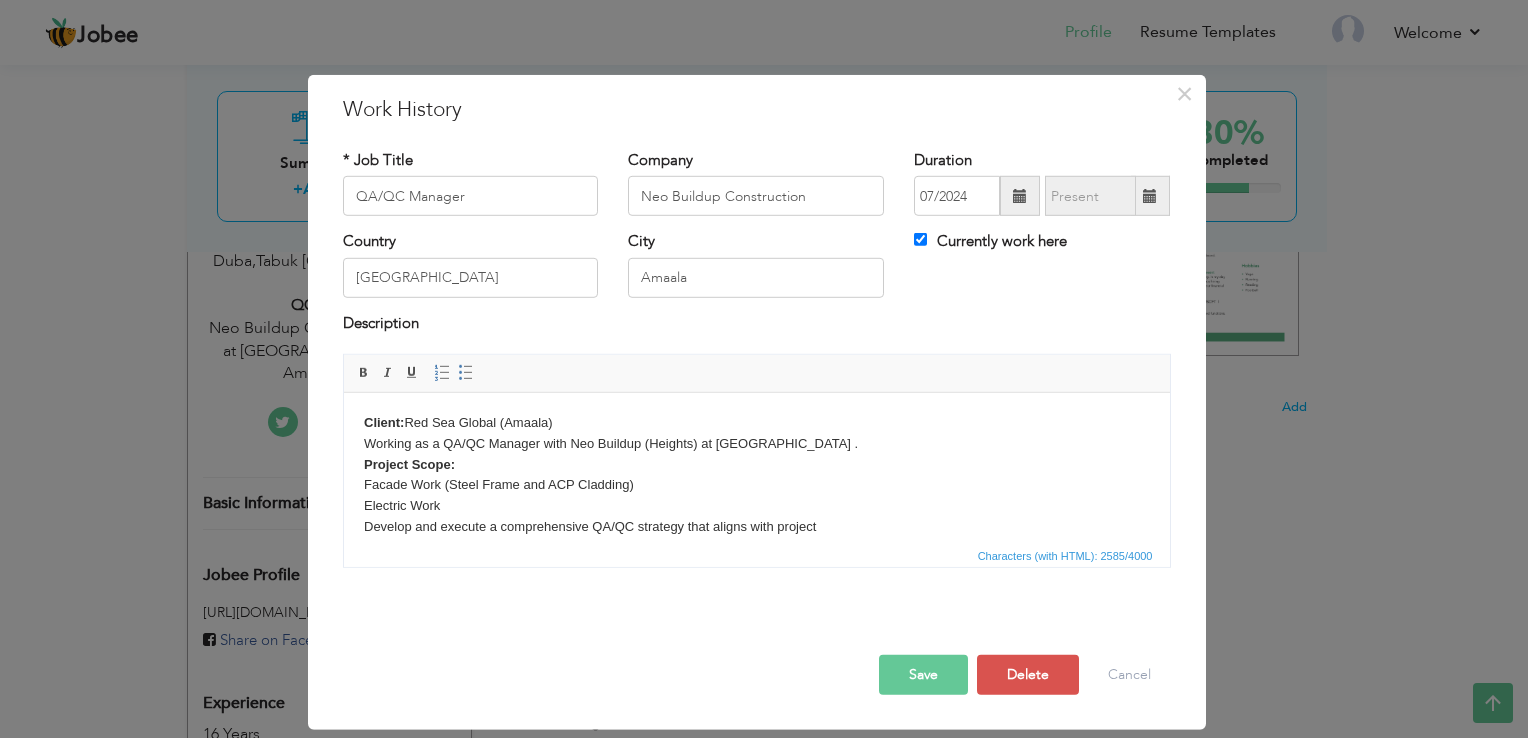 click on "Client:  Red Sea Global (Amaala) Working as a QA/QC Manager with Neo Buildup (Heights) at Amaala Executive Airport . Project Scope: Facade Work (Steel Frame and ACP Cladding) Electric Work Develop and execute a comprehensive QA/QC strategy that aligns with project objective.. • Prepare and maintain all project documents related to quality including QMS, PQP, MOS, ITP, MAR, MIR, WIR, etc • Supervises the Quality Control activities of a project or its parts, including Quality Control inspection, schedules and the collection of Quality Records. • Collaborate with different departments, Project manager, and stake holder to ensure consistent application of quality standard. • Conduct material, product, and process testing/certification according to approved QC procedures. • Supervises inspections, reports and the documentation issued by Engineer and collect and file the required Quality Records. • Ensure all documentation is completed accurately and kept on record. Independent Lab for testing. (2009)" at bounding box center (756, 985) 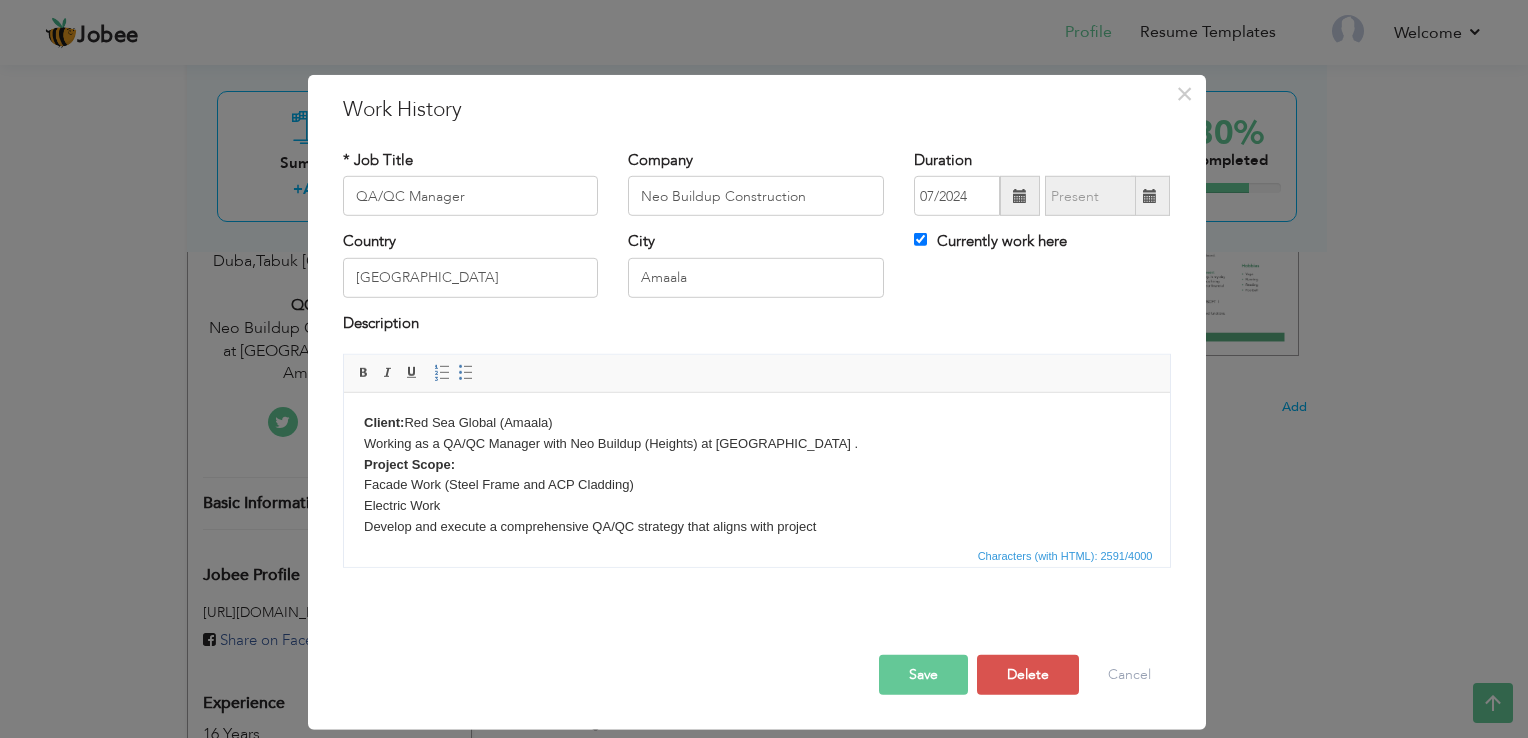 scroll, scrollTop: 12, scrollLeft: 0, axis: vertical 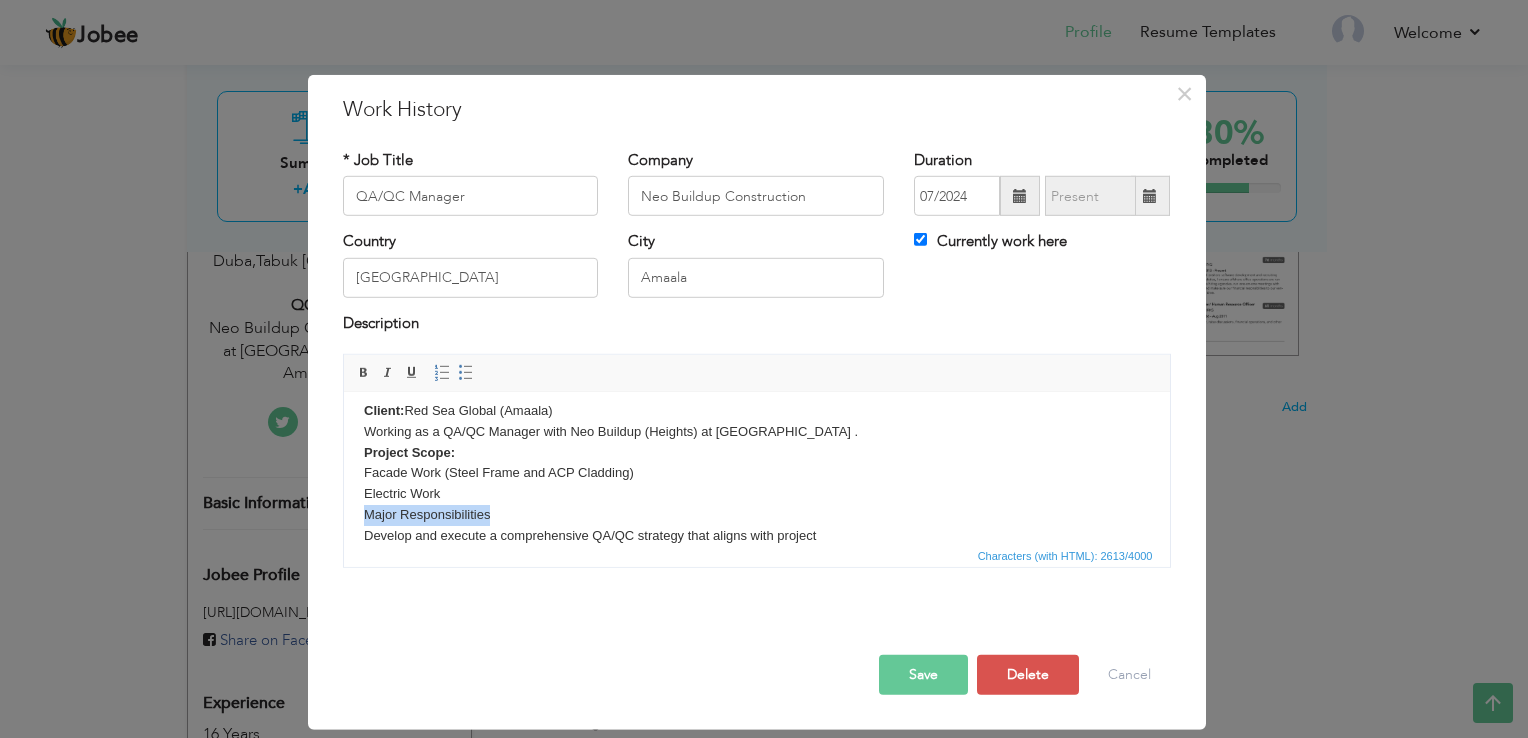 drag, startPoint x: 507, startPoint y: 516, endPoint x: 355, endPoint y: 521, distance: 152.08221 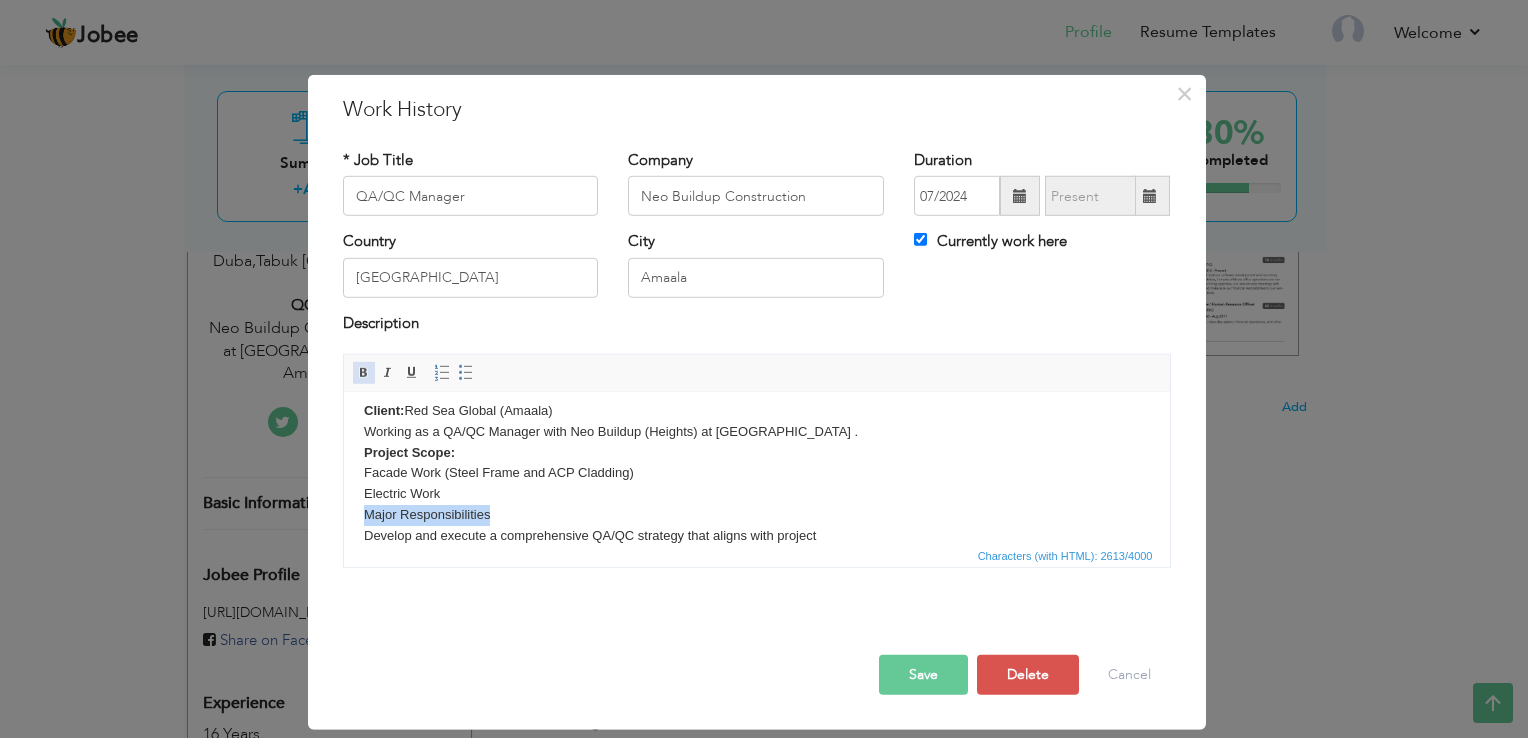 click at bounding box center (364, 373) 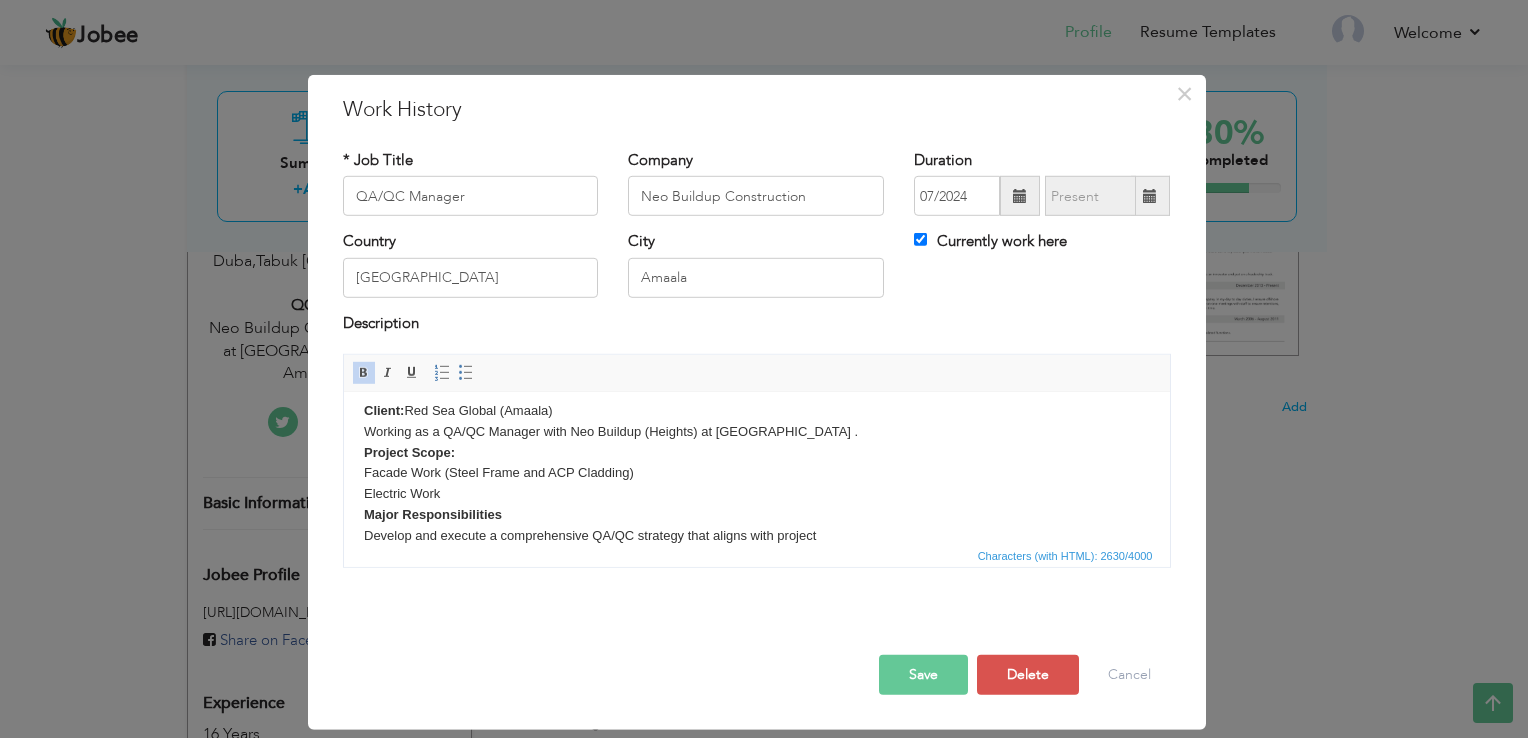 click on "Client:  Red Sea Global (Amaala) Working as a QA/QC Manager with Neo Buildup (Heights) at Amaala Executive Airport . Project Scope: Facade Work (Steel Frame and ACP Cladding) Electric Work Major Responsibilities ​​​​​​​ Develop and execute a comprehensive QA/QC strategy that aligns with project objective.. • Prepare and maintain all project documents related to quality including QMS, PQP, MOS, ITP, MAR, MIR, WIR, etc • Supervises the Quality Control activities of a project or its parts, including Quality Control inspection, schedules and the collection of Quality Records. • Collaborate with different departments, Project manager, and stake holder to ensure consistent application of quality standard. • Conduct material, product, and process testing/certification according to approved QC procedures. • Supervises inspections, reports and the documentation issued by Engineer and collect and file the required Quality Records. • Prepare and maintain relevant QA / QC logs. Contact Info" at bounding box center [756, 983] 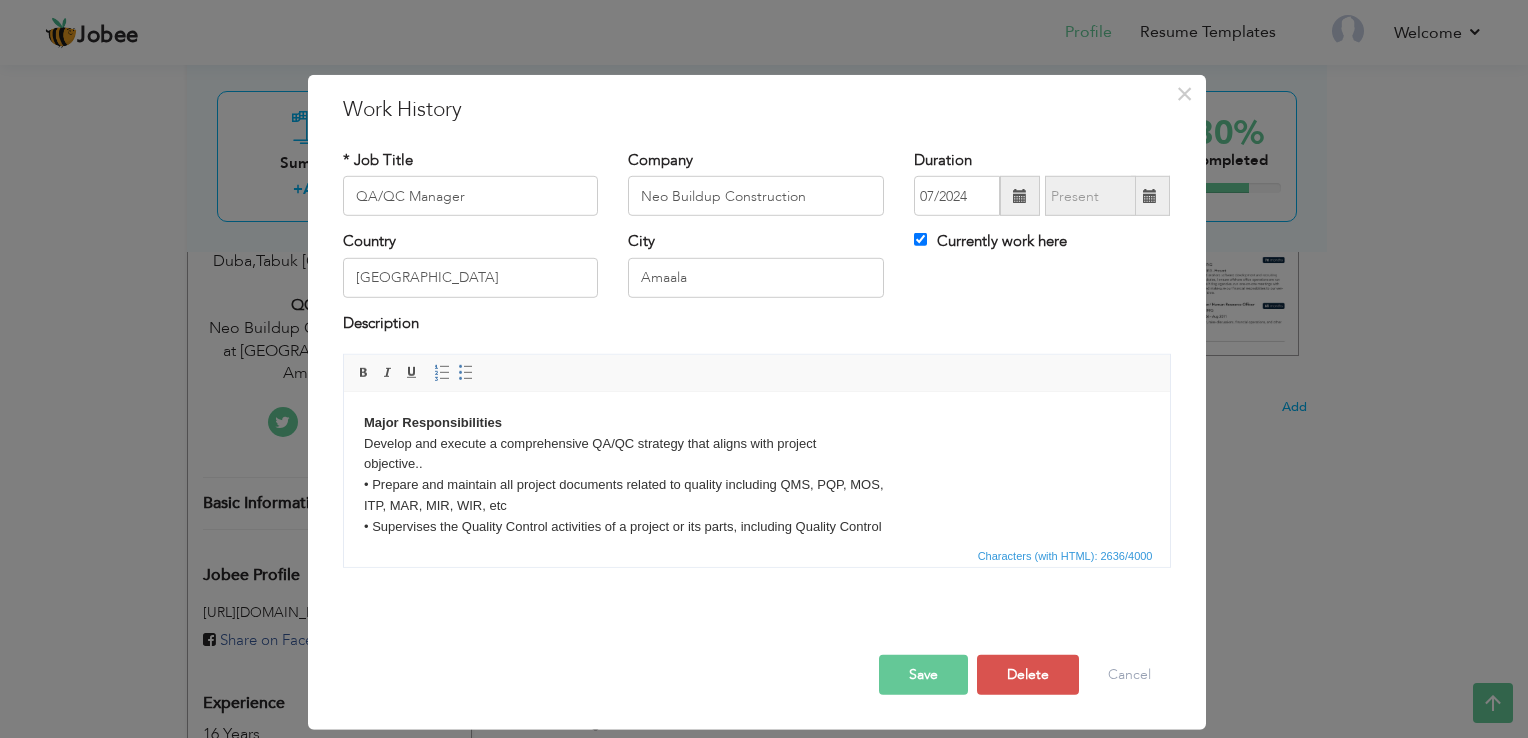 scroll, scrollTop: 132, scrollLeft: 0, axis: vertical 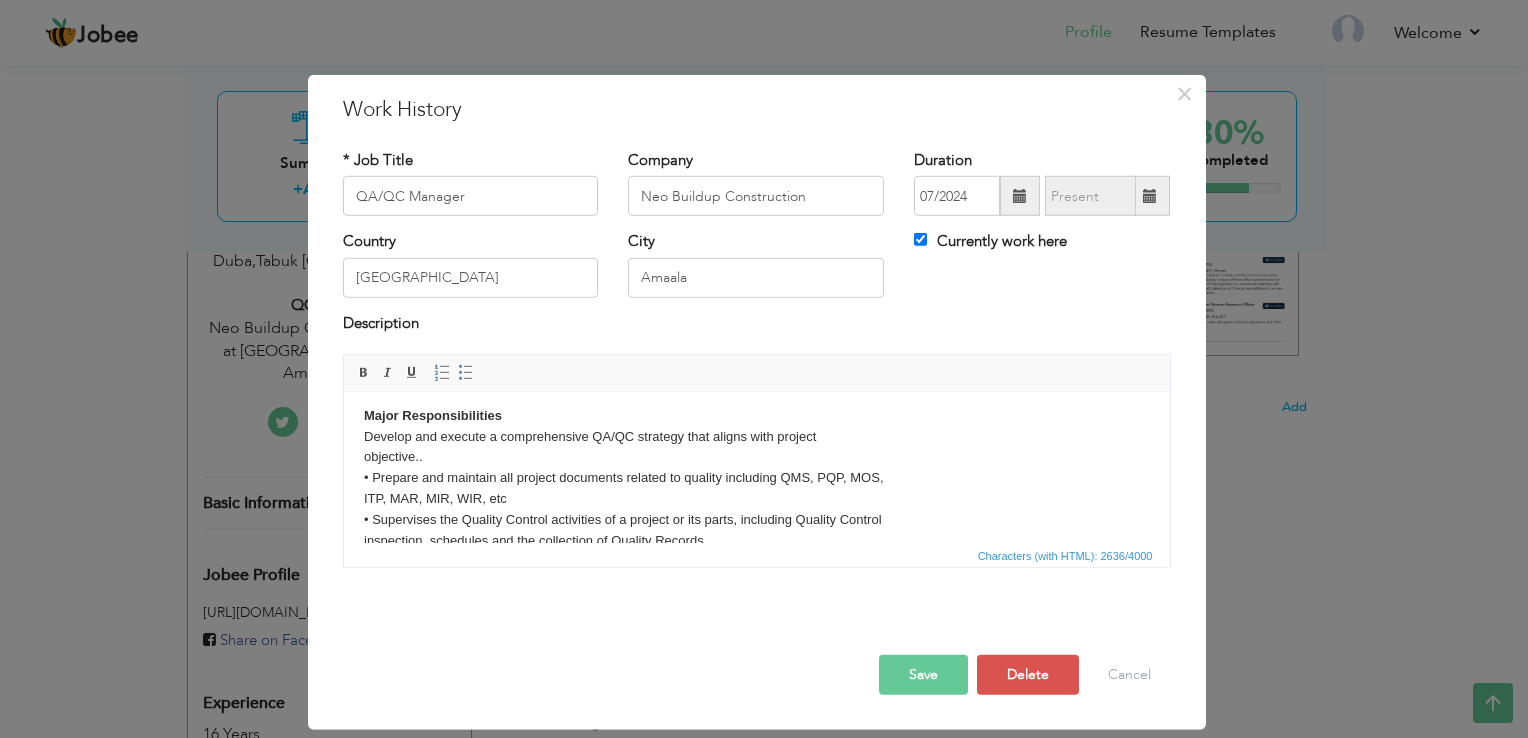 click on "Client:  Red Sea Global (Amaala) Working as a QA/QC Manager with Neo Buildup (Heights) at Amaala Executive Airport . Project Scope: Facade Work (Steel Frame and ACP Cladding) Electric Work ​​​​​​​ Major Responsibilities Develop and execute a comprehensive QA/QC strategy that aligns with project objective.. • Prepare and maintain all project documents related to quality including QMS, PQP, MOS, ITP, MAR, MIR, WIR, etc • Supervises the Quality Control activities of a project or its parts, including Quality Control inspection, schedules and the collection of Quality Records. • Collaborate with different departments, Project manager, and stake holder to ensure consistent application of quality standard. • Conduct material, product, and process testing/certification according to approved QC procedures. • Supervises inspections, reports and the documentation issued by Engineer and collect and file the required Quality Records. • Prepare and maintain relevant QA / QC logs. Contact Info" at bounding box center (756, 873) 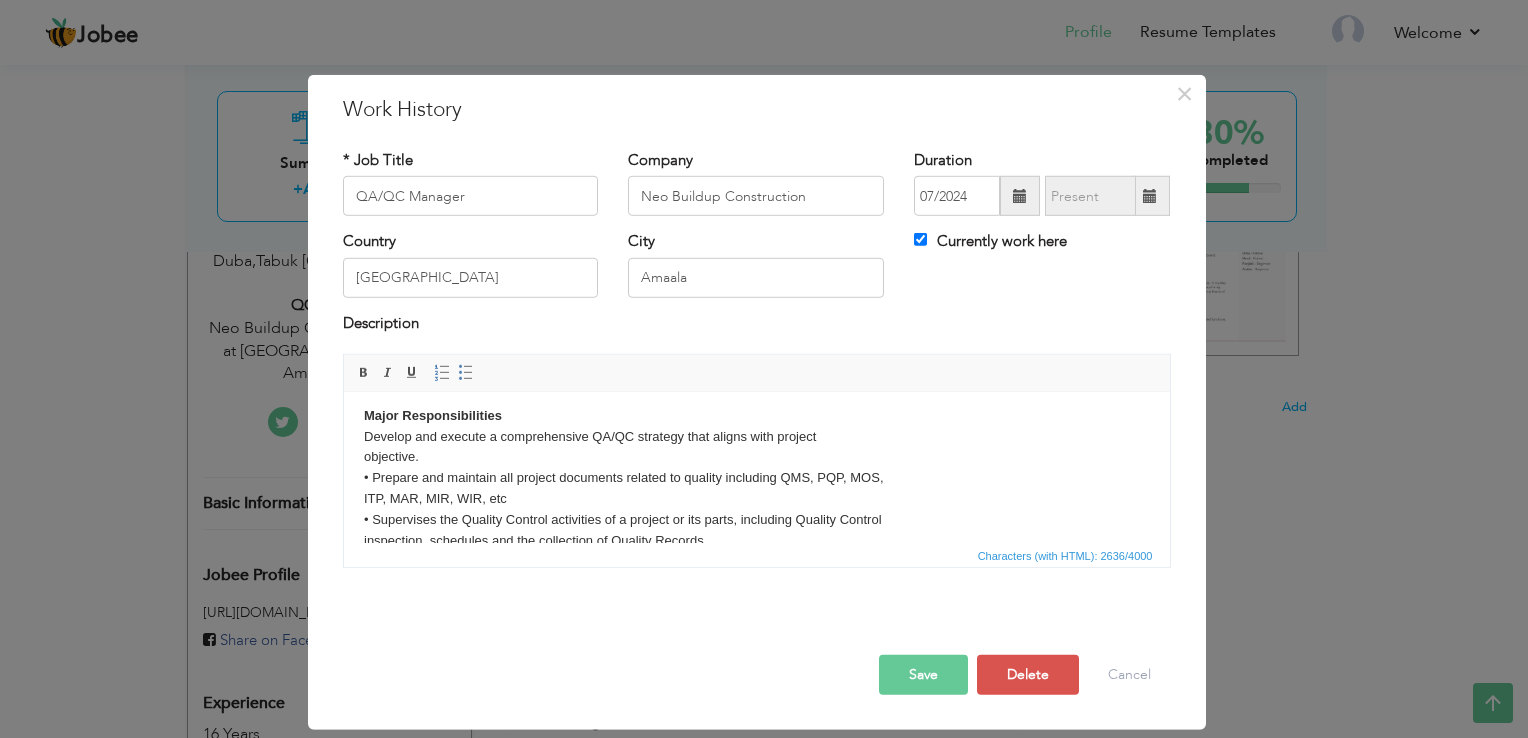 click on "Client:  Red Sea Global (Amaala) Working as a QA/QC Manager with Neo Buildup (Heights) at Amaala Executive Airport . Project Scope: Facade Work (Steel Frame and ACP Cladding) Electric Work Major Responsibilities Develop and execute a comprehensive QA/QC strategy that aligns with project objective. • Prepare and maintain all project documents related to quality including QMS, PQP, MOS, ITP, MAR, MIR, WIR, etc • Supervises the Quality Control activities of a project or its parts, including Quality Control inspection, schedules and the collection of Quality Records. • Collaborate with different departments, Project manager, and stake holder to ensure consistent application of quality standard. • Conduct material, product, and process testing/certification according to approved QC procedures. • Supervises inspections, reports and the documentation issued by Engineer and collect and file the required Quality Records. • Ensure all documentation is completed accurately and kept on record. Contact Info" at bounding box center [756, 873] 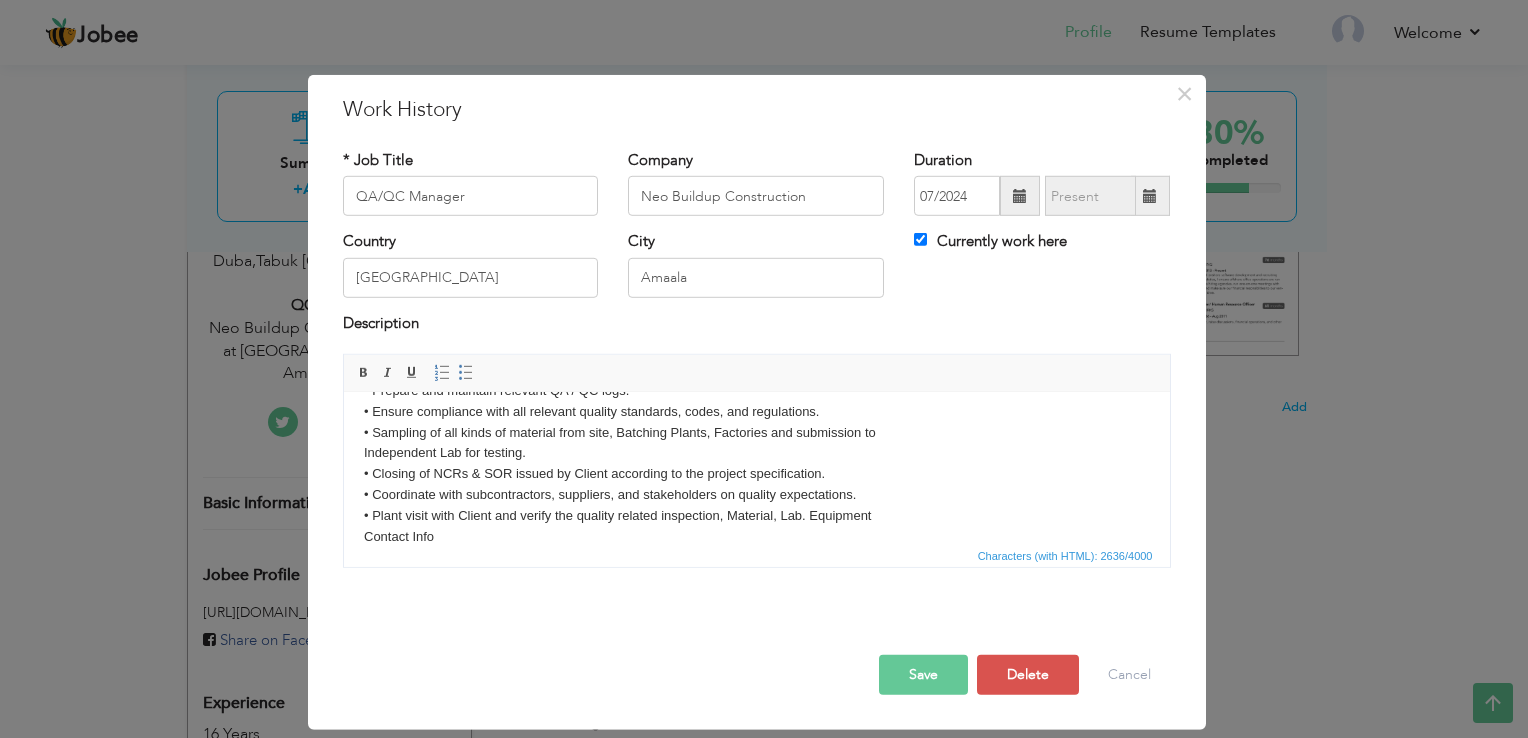 scroll, scrollTop: 469, scrollLeft: 0, axis: vertical 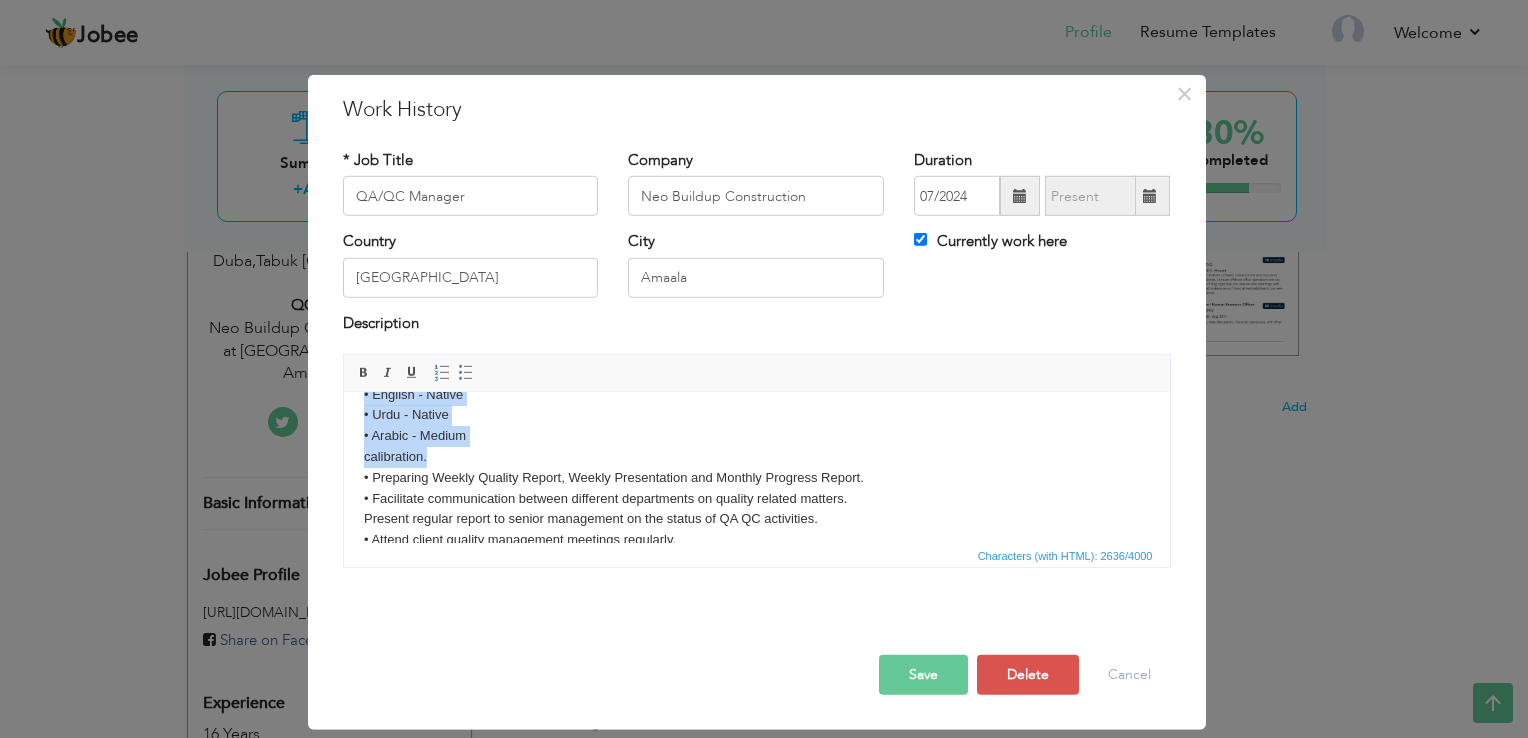 drag, startPoint x: 359, startPoint y: 511, endPoint x: 470, endPoint y: 451, distance: 126.178444 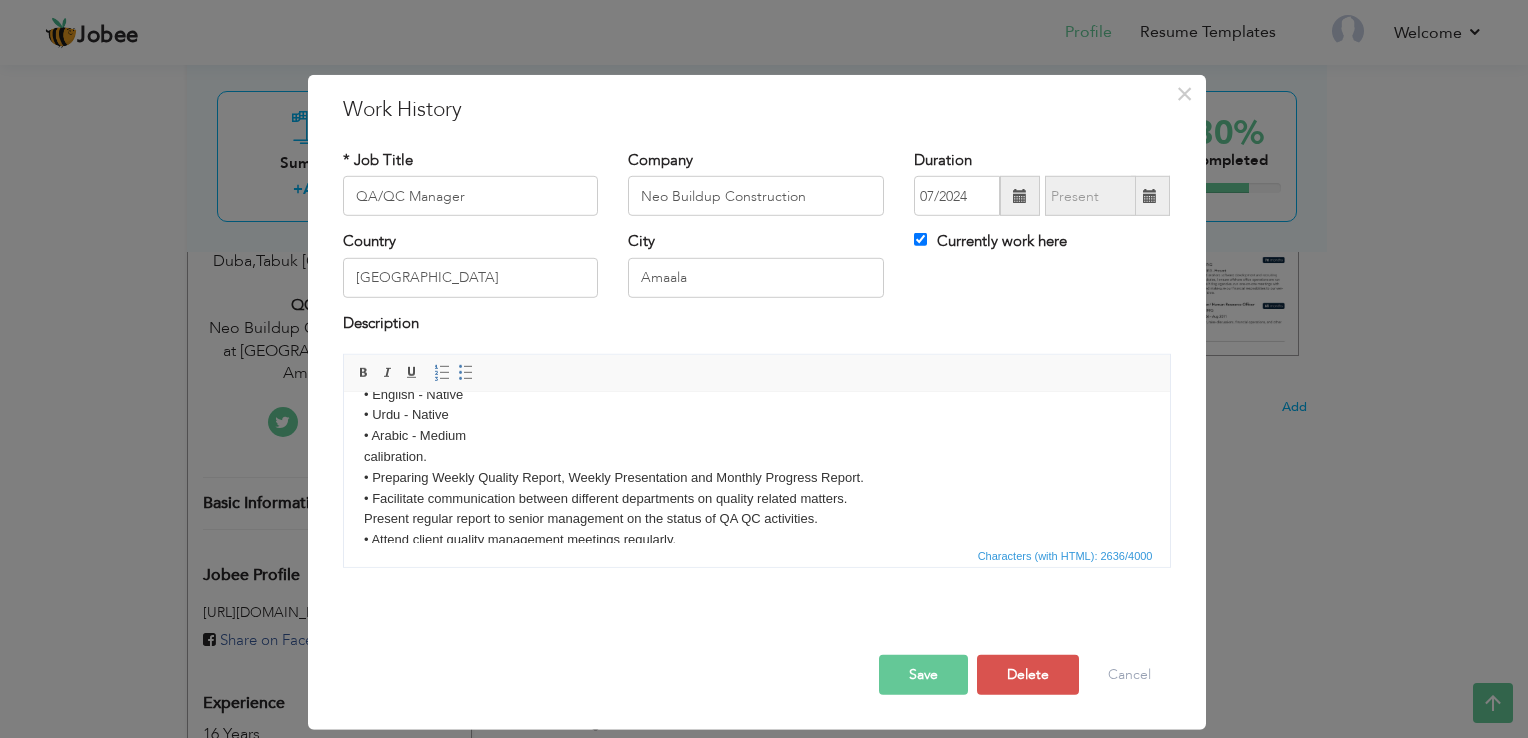 scroll, scrollTop: 0, scrollLeft: 0, axis: both 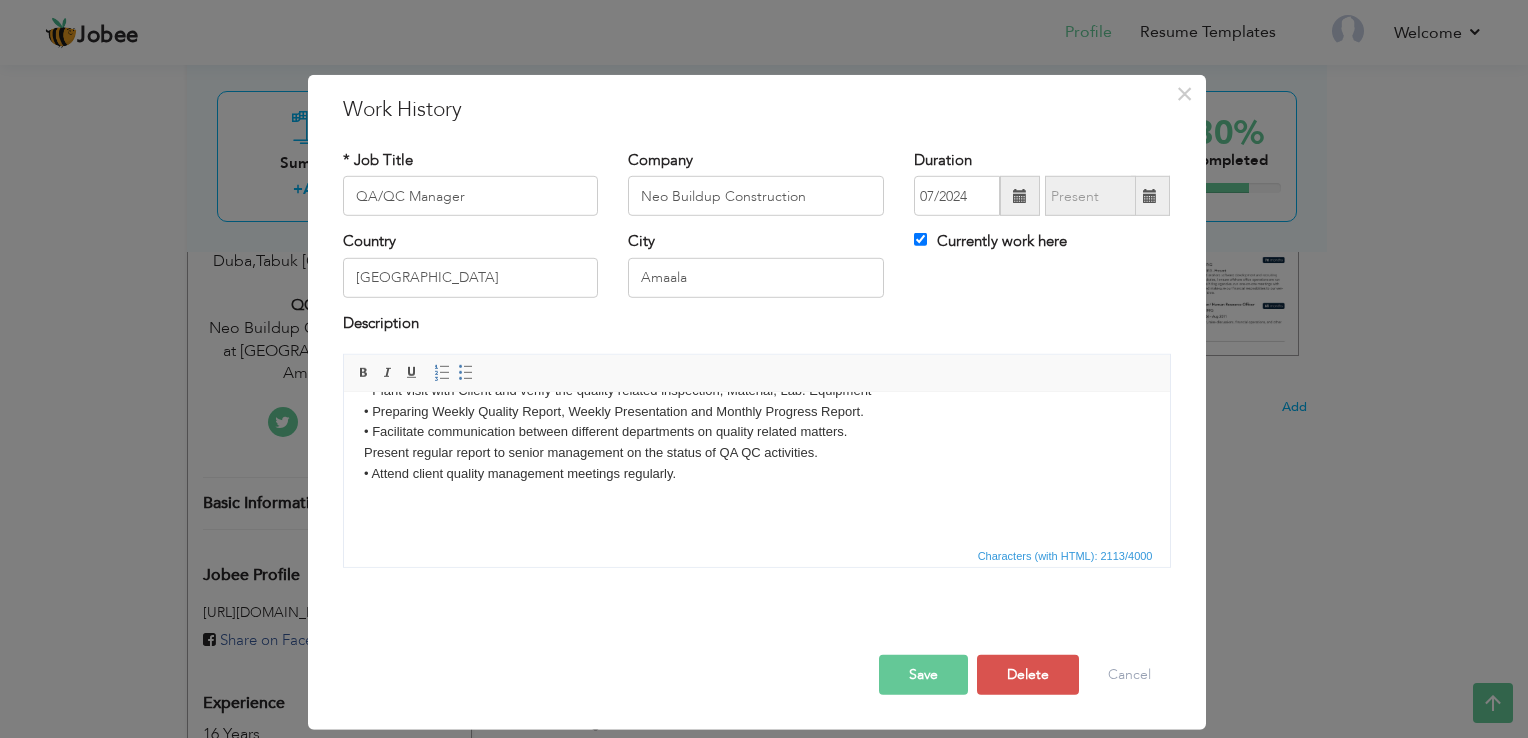 drag, startPoint x: 1261, startPoint y: 1055, endPoint x: 953, endPoint y: 472, distance: 659.35803 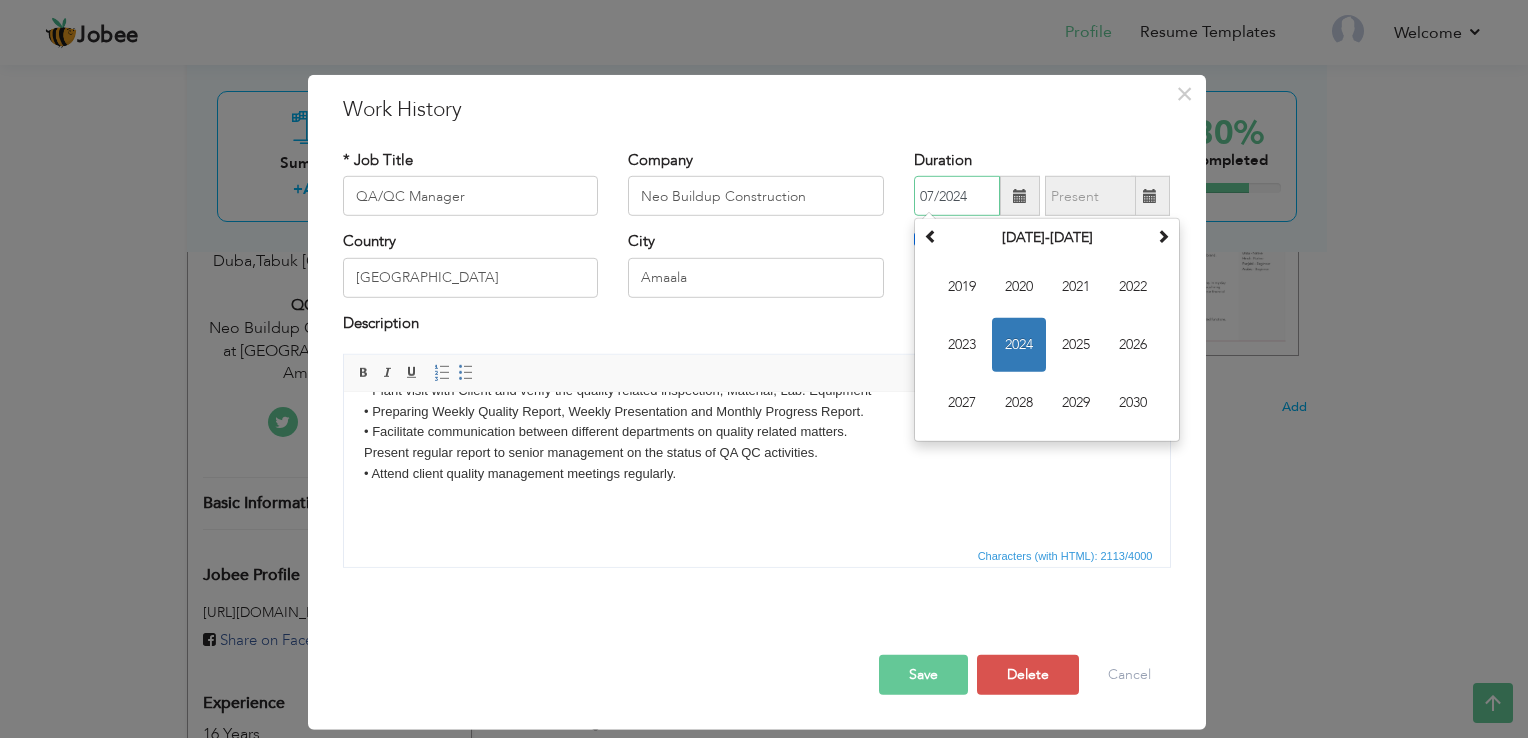 click on "07/2024" at bounding box center (957, 196) 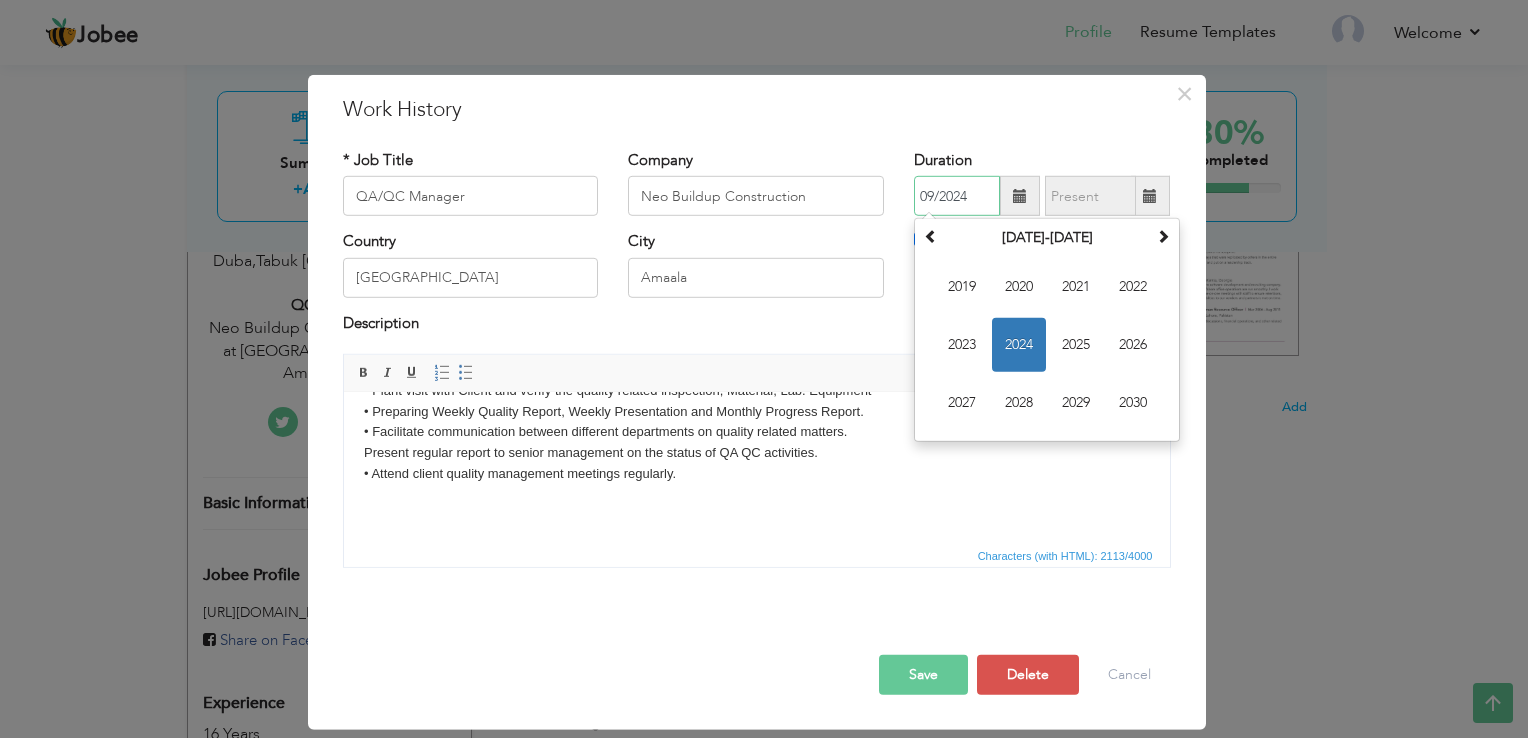 type on "09/2024" 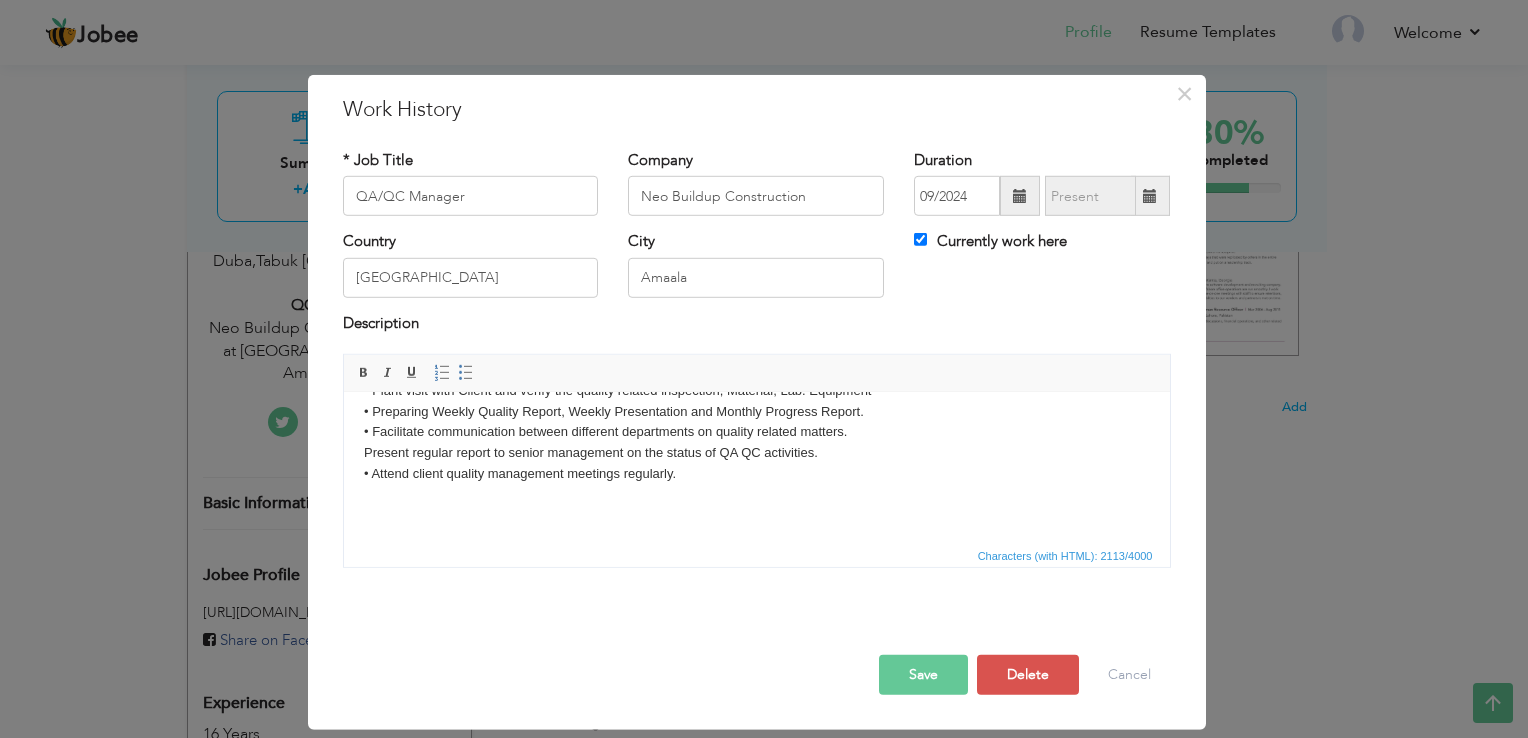 click on "Client:  Red Sea Global (Amaala) Working as a QA/QC Manager with Neo Buildup (Heights) at Amaala Executive Airport . Project Scope: Facade Work (Steel Frame and ACP Cladding) Electric Work Major Responsibilities Develop and execute a comprehensive QA/QC strategy that aligns with project objective. • Prepare and maintain all project documents related to quality including QMS, PQP, MOS, ITP, MAR, MIR, WIR, etc • Supervises the Quality Control activities of a project or its parts, including Quality Control inspection, schedules and the collection of Quality Records. • Collaborate with different departments, Project manager, and stake holder to ensure consistent application of quality standard. • Conduct material, product, and process testing/certification according to approved QC procedures. • Supervises inspections, reports and the documentation issued by Engineer and collect and file the required Quality Records. • Ensure all documentation is completed accurately and kept on record." at bounding box center (756, 193) 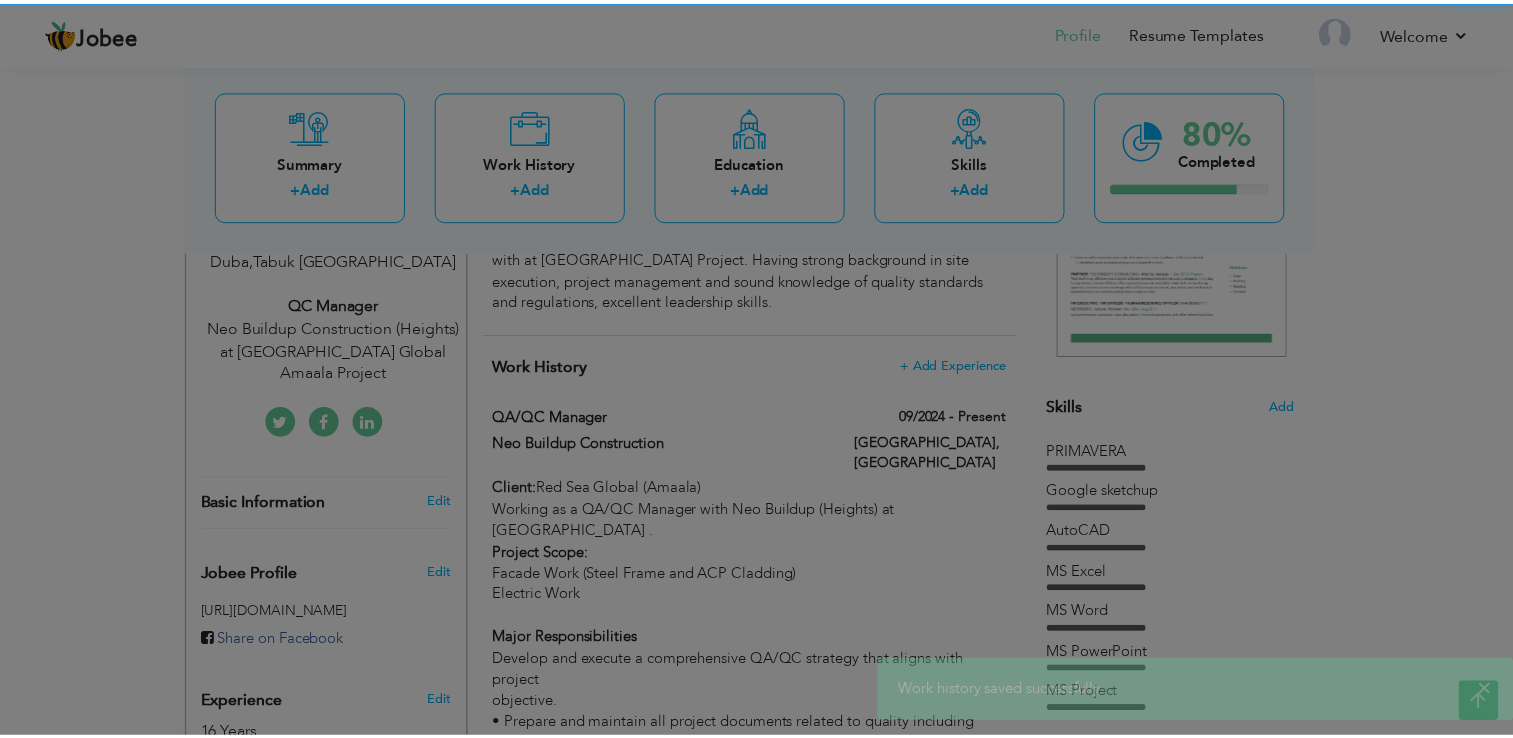 scroll, scrollTop: 0, scrollLeft: 0, axis: both 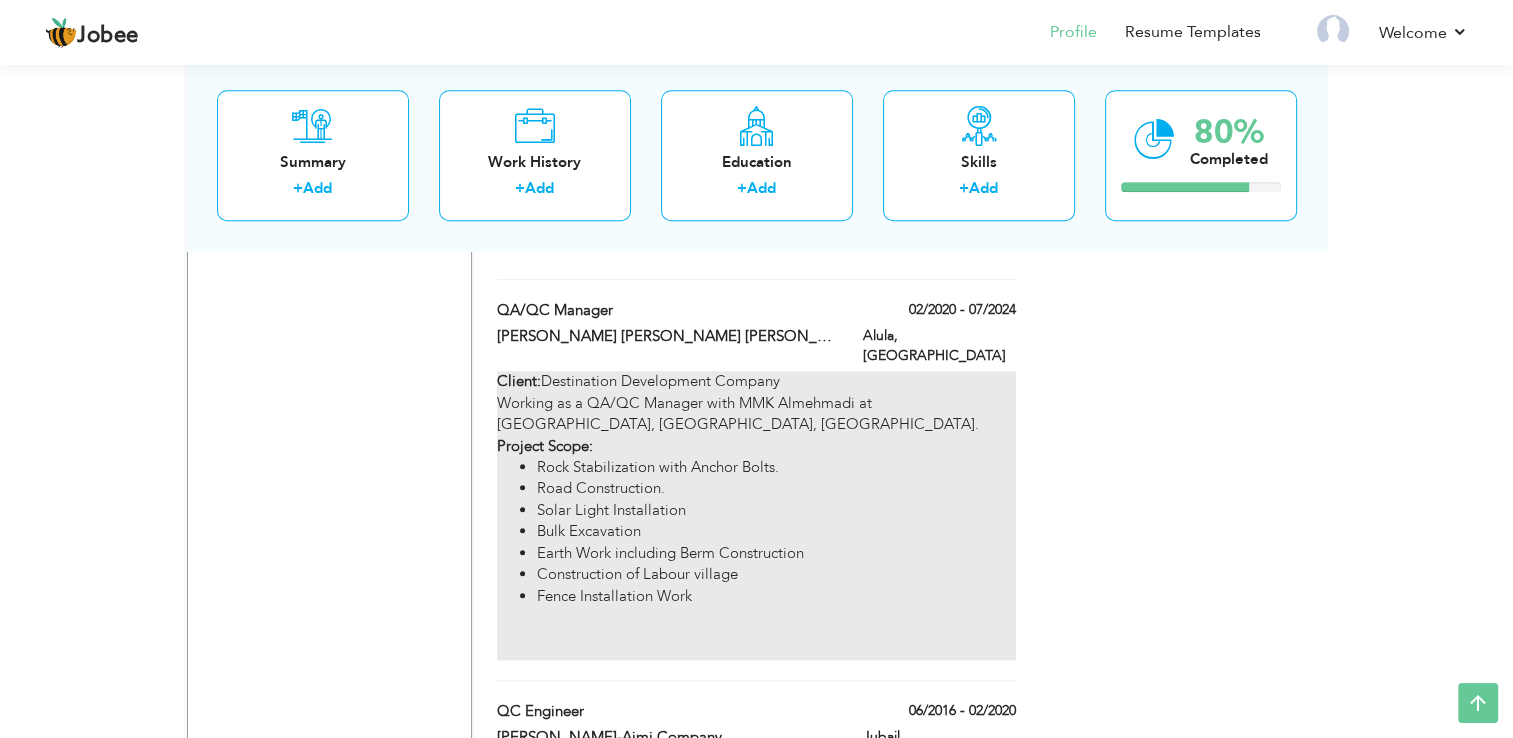 click on "Client:  Destination Development Company
Working as a QA/QC Manager with MMK Almehmadi at Alula, Madina Region, Saudi Arabia.
Project Scope:
Rock Stabilization with Anchor Bolts.
Road Construction.
Solar Light Installation
Bulk Excavation
Earth Work including Berm Construction
Construction of Labour village
Fence Installation Work" at bounding box center [756, 515] 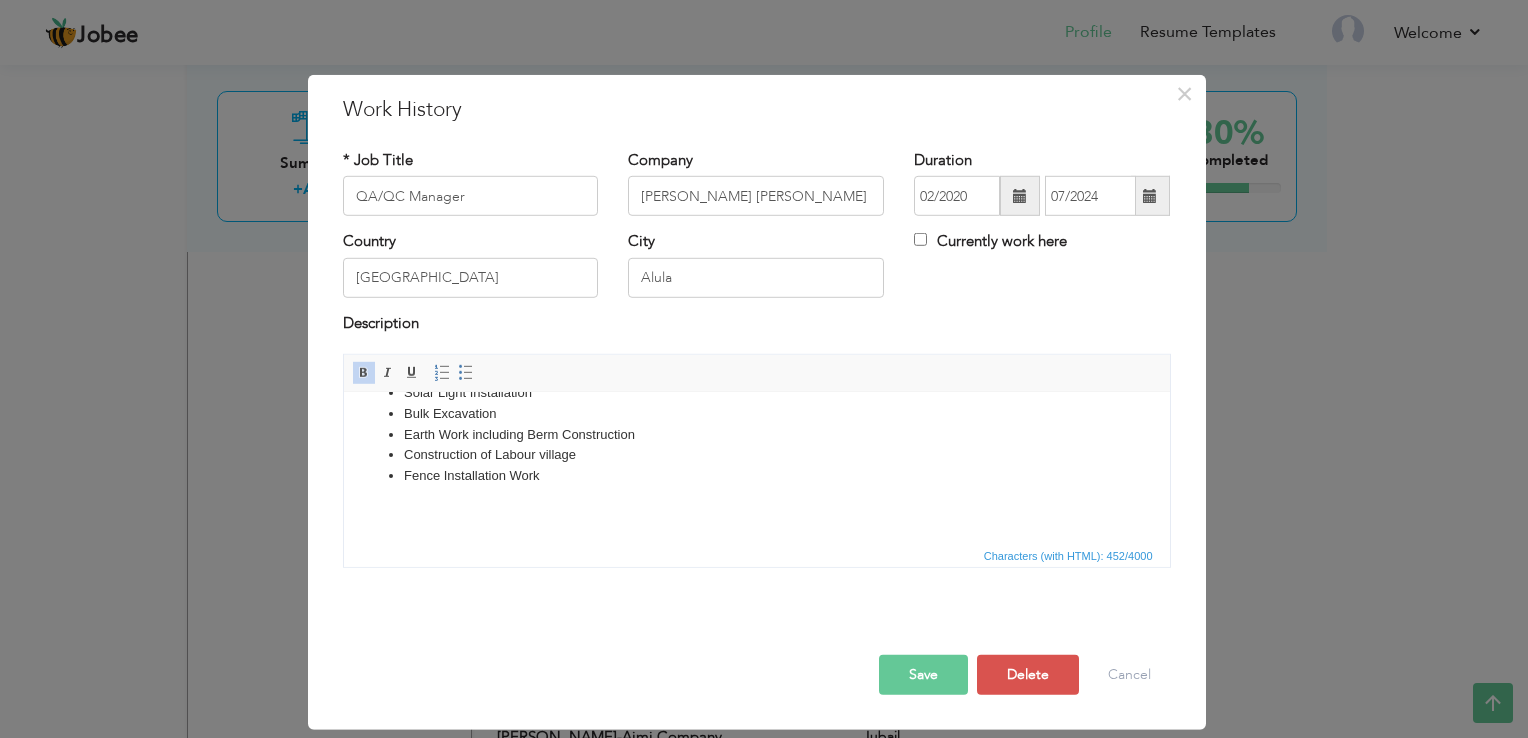 scroll, scrollTop: 152, scrollLeft: 0, axis: vertical 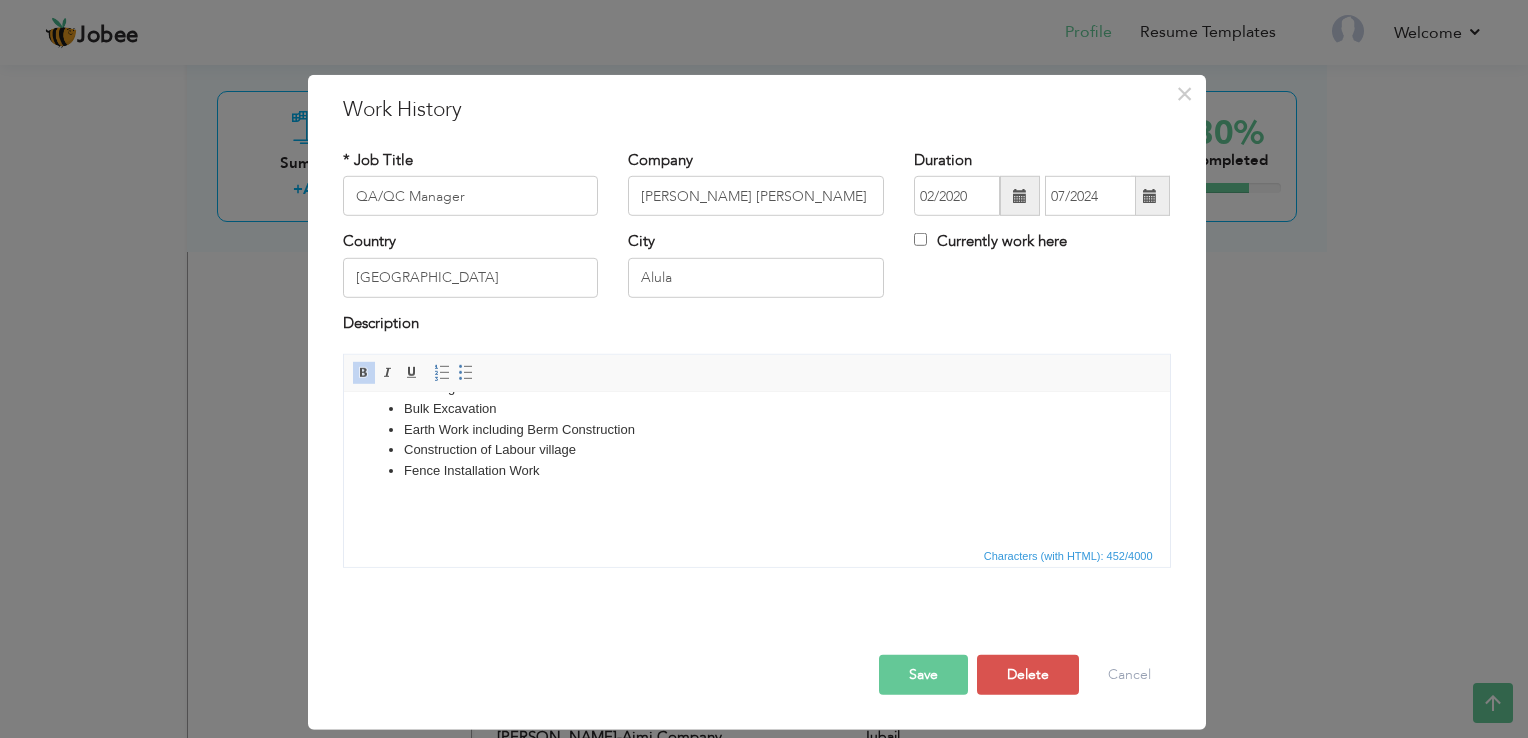 click on "Fence Installation Work" at bounding box center (756, 471) 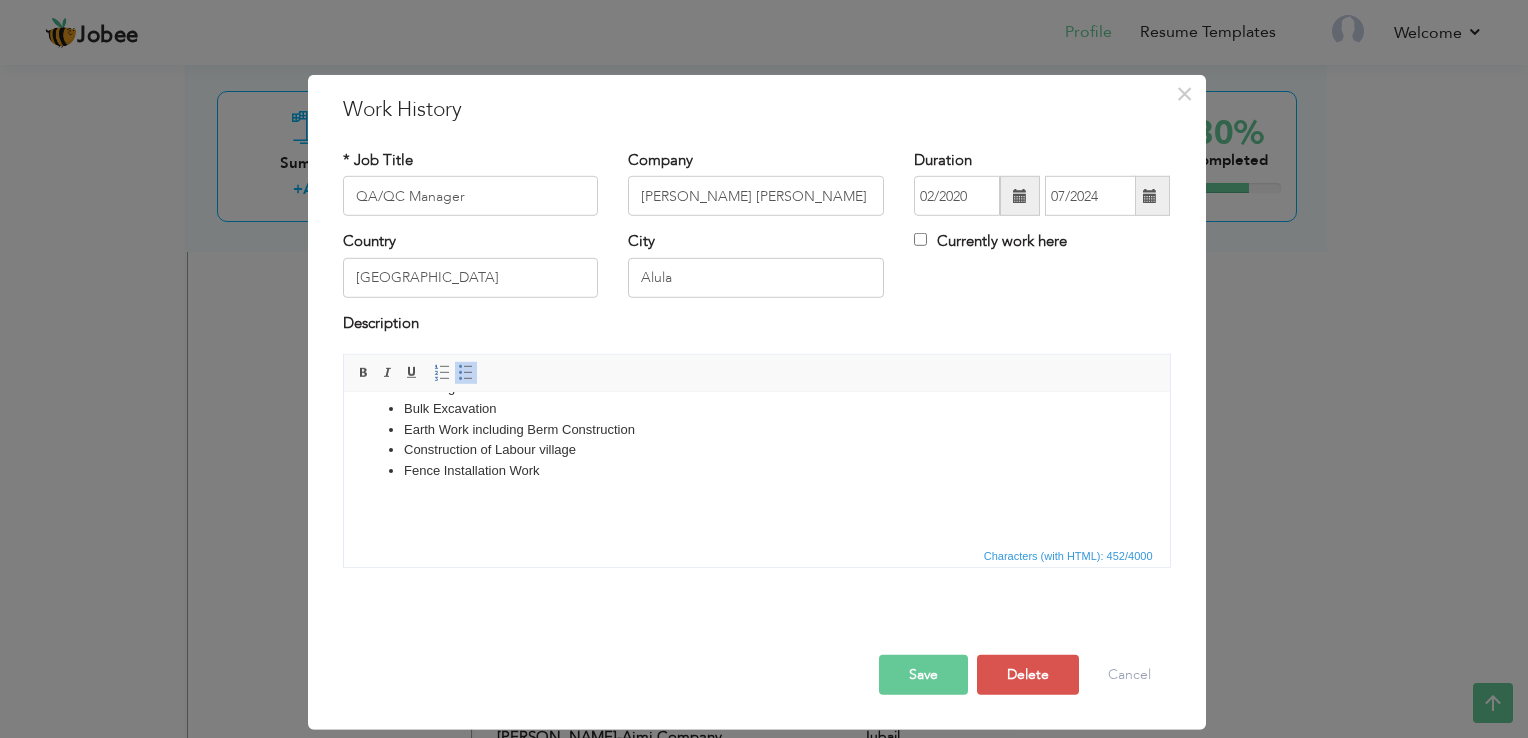 type 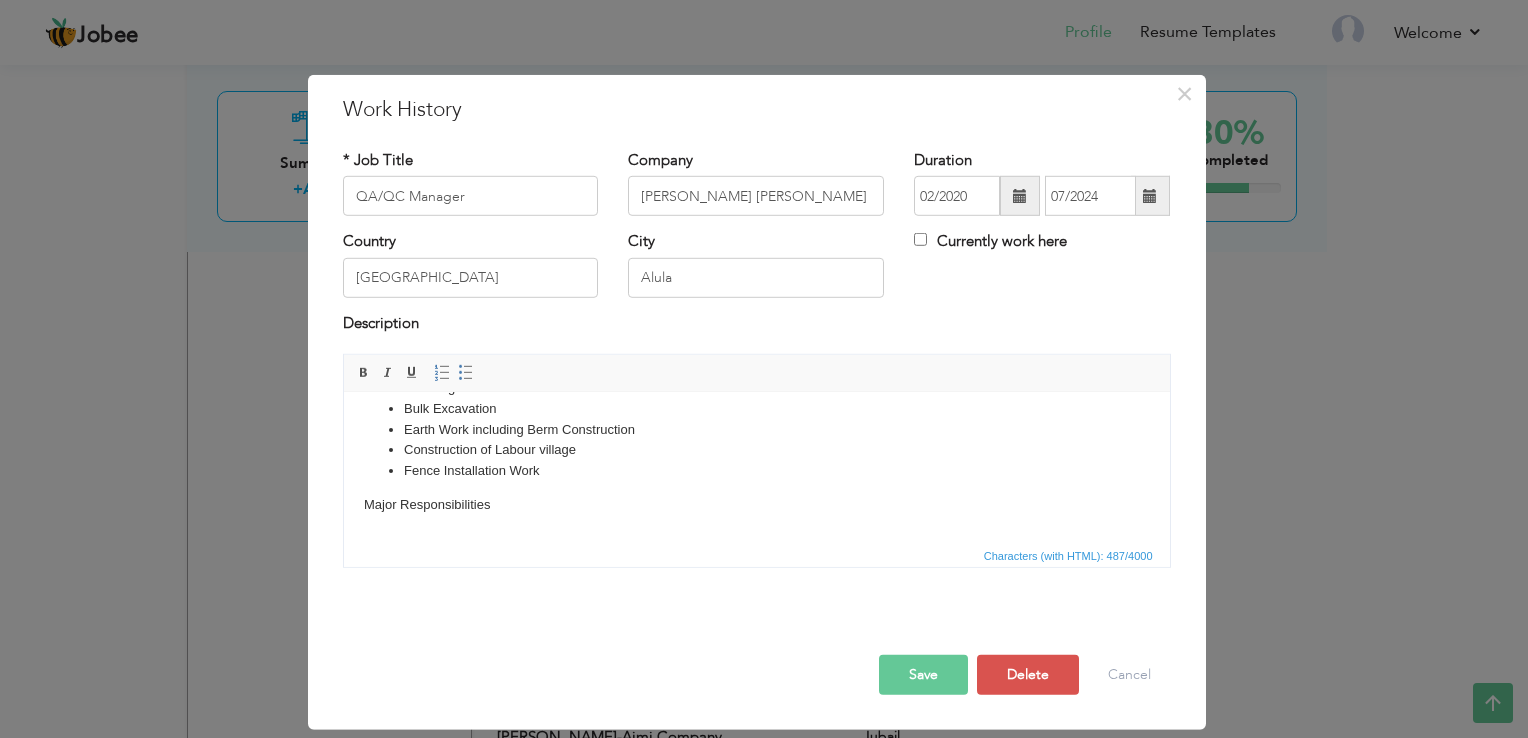 click on "Client:  Destination Development Company Working as a QA/QC Manager with MMK Almehmadi at Alula, Madina Region, Saudi Arabia. Project Scope: Rock Stabilization with Anchor Bolts. Road Construction. Solar Light Installation Bulk Excavation Earth Work including Berm Construction Construction of Labour village Fence Installation Work  ​​​​​​​ Major Responsibilities" at bounding box center [756, 409] 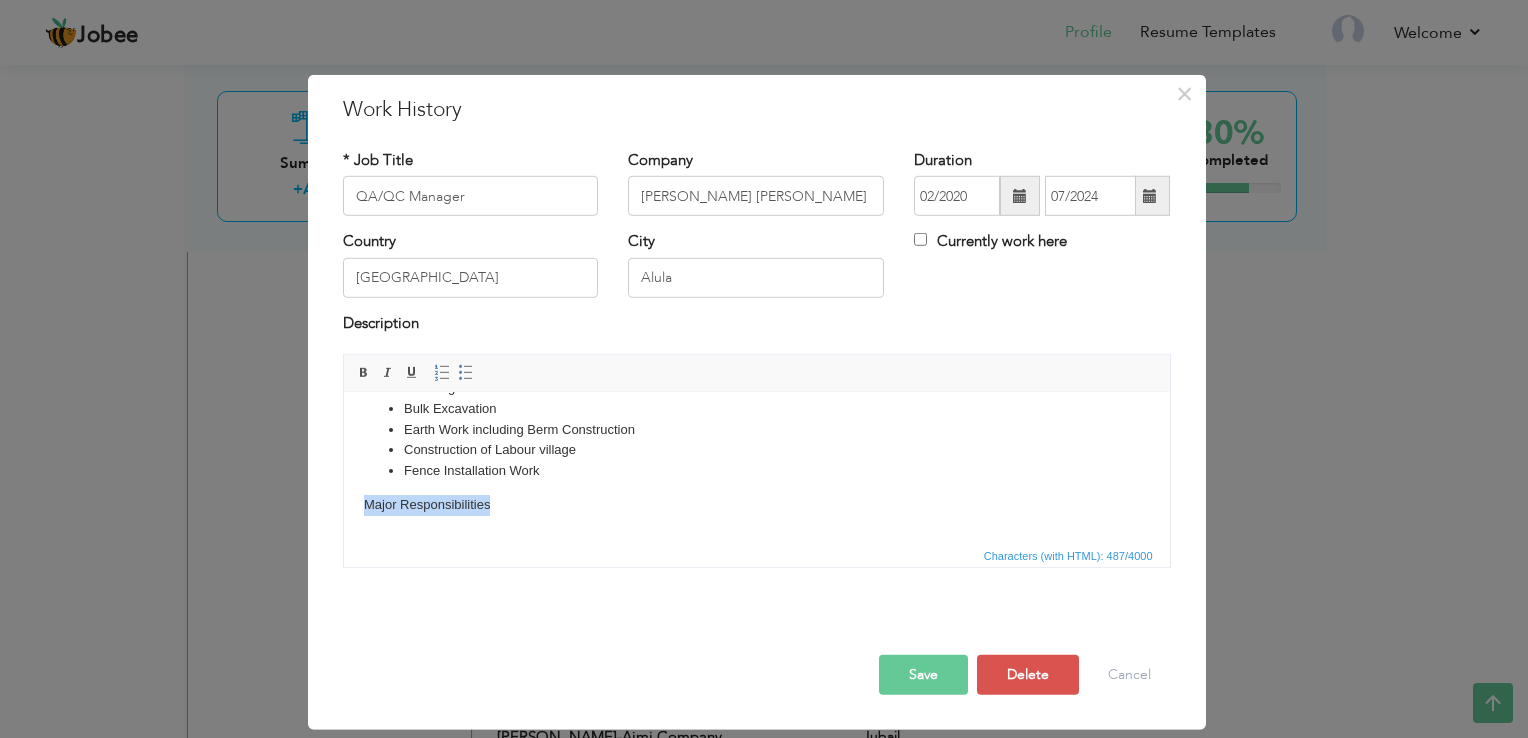 drag, startPoint x: 512, startPoint y: 508, endPoint x: 350, endPoint y: 510, distance: 162.01234 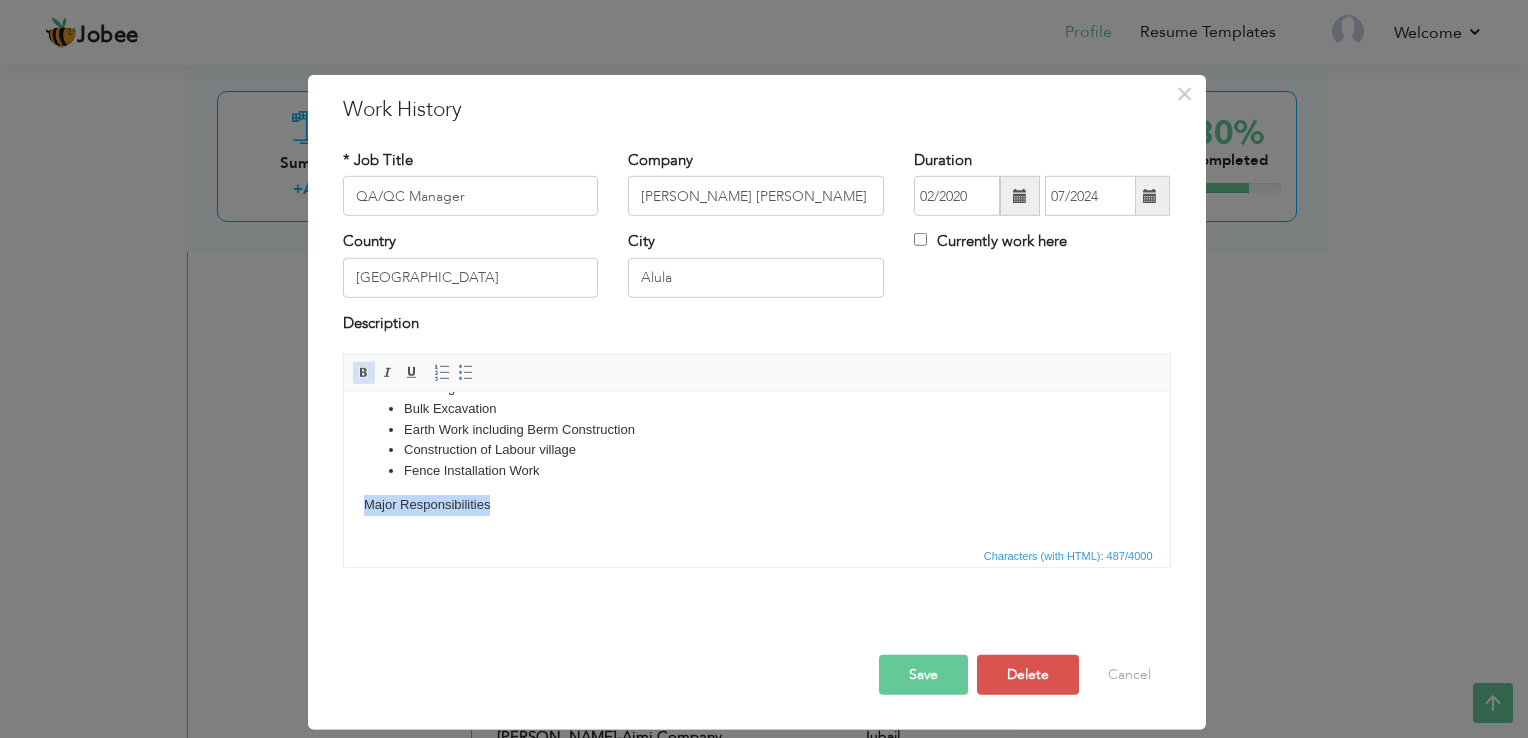 click on "Bold" at bounding box center (364, 373) 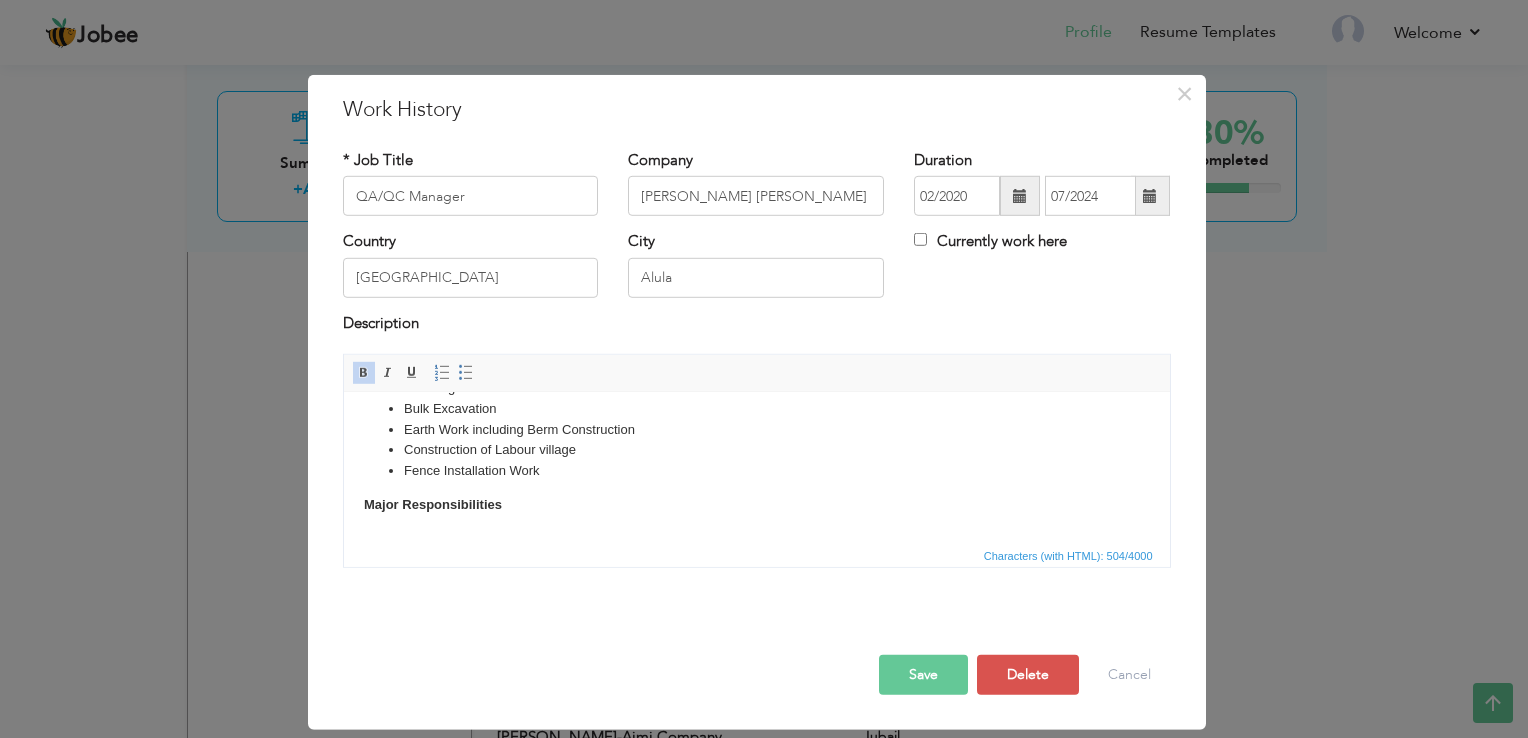click on "Client:  Destination Development Company Working as a QA/QC Manager with MMK Almehmadi at Alula, Madina Region, Saudi Arabia. Project Scope: Rock Stabilization with Anchor Bolts. Road Construction. Solar Light Installation Bulk Excavation Earth Work including Berm Construction Construction of Labour village Fence Installation Work  Major Responsibilities" at bounding box center [756, 409] 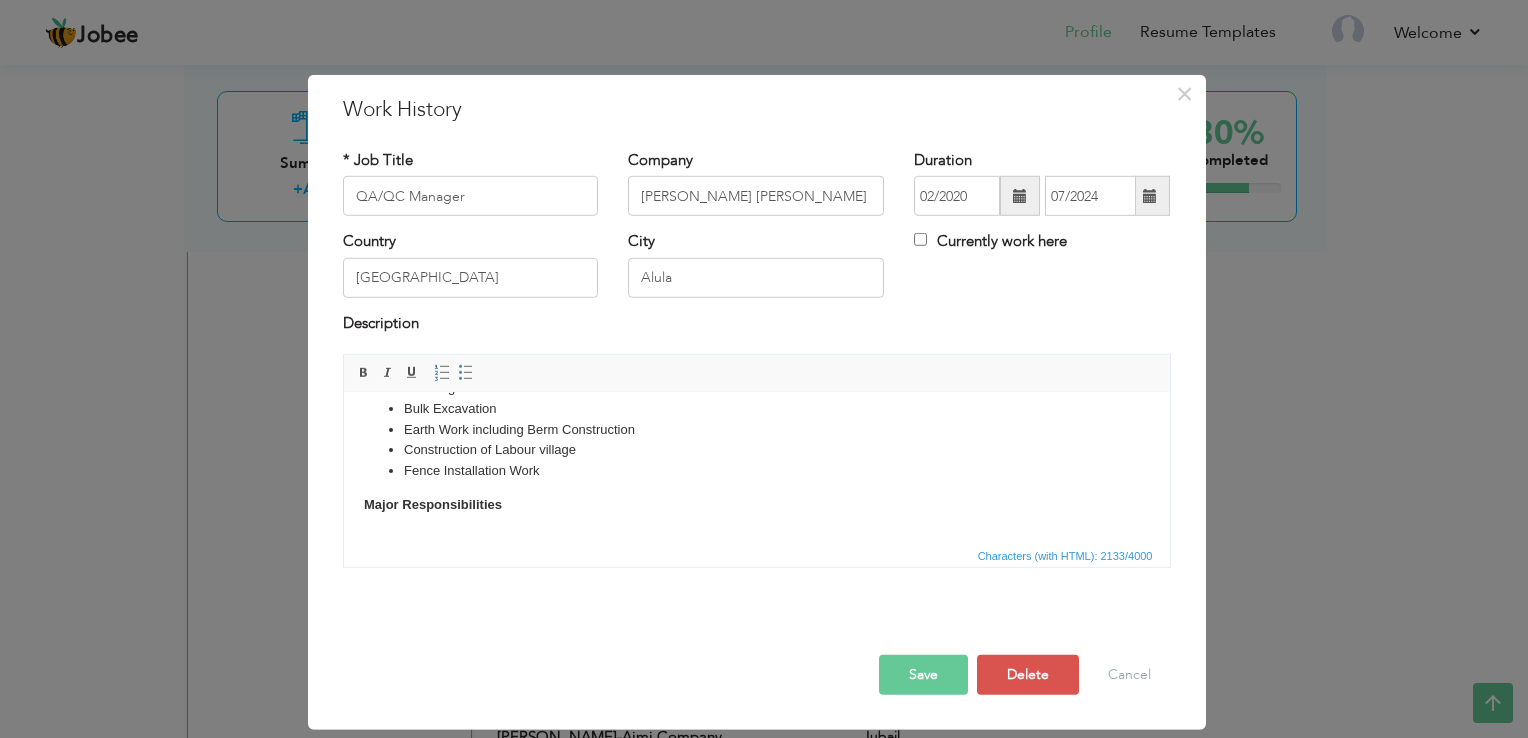 scroll, scrollTop: 558, scrollLeft: 0, axis: vertical 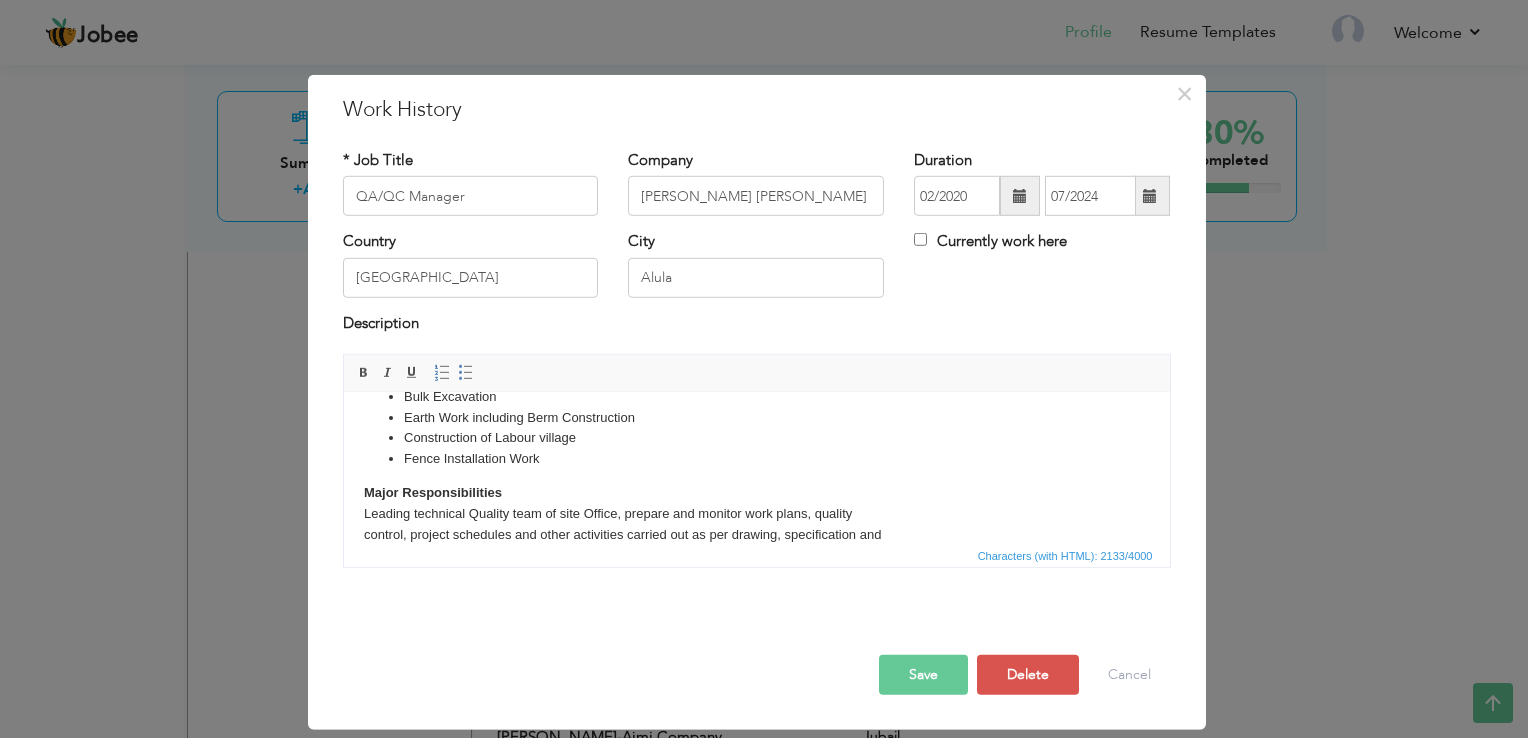 click on "Client:  Destination Development Company Working as a QA/QC Manager with MMK Almehmadi at Alula, Madina Region, Saudi Arabia. Project Scope: Rock Stabilization with Anchor Bolts. Road Construction. Solar Light Installation Bulk Excavation Earth Work including Berm Construction Construction of Labour village Fence Installation Work  Major Responsibilities Leading technical Quality team of site Office, prepare and monitor work plans, quality control, project schedules and other activities carried out as per drawing, specification and contract. • Preparing, reviewing project quality management plan and taking approval from client. • Preparing, reviewing and taking approval for all quality documents like IR, PQD, MAR, MIR, NCR, SOR, MS, and ITP. • Inspection of mix designs and trials for getting the final approval of material submittals and Inspection and Supervision of concrete batching plant. • Ensure compliance with all relevant quality standards, codes, and regulations. Independent Lab for testing." at bounding box center [756, 605] 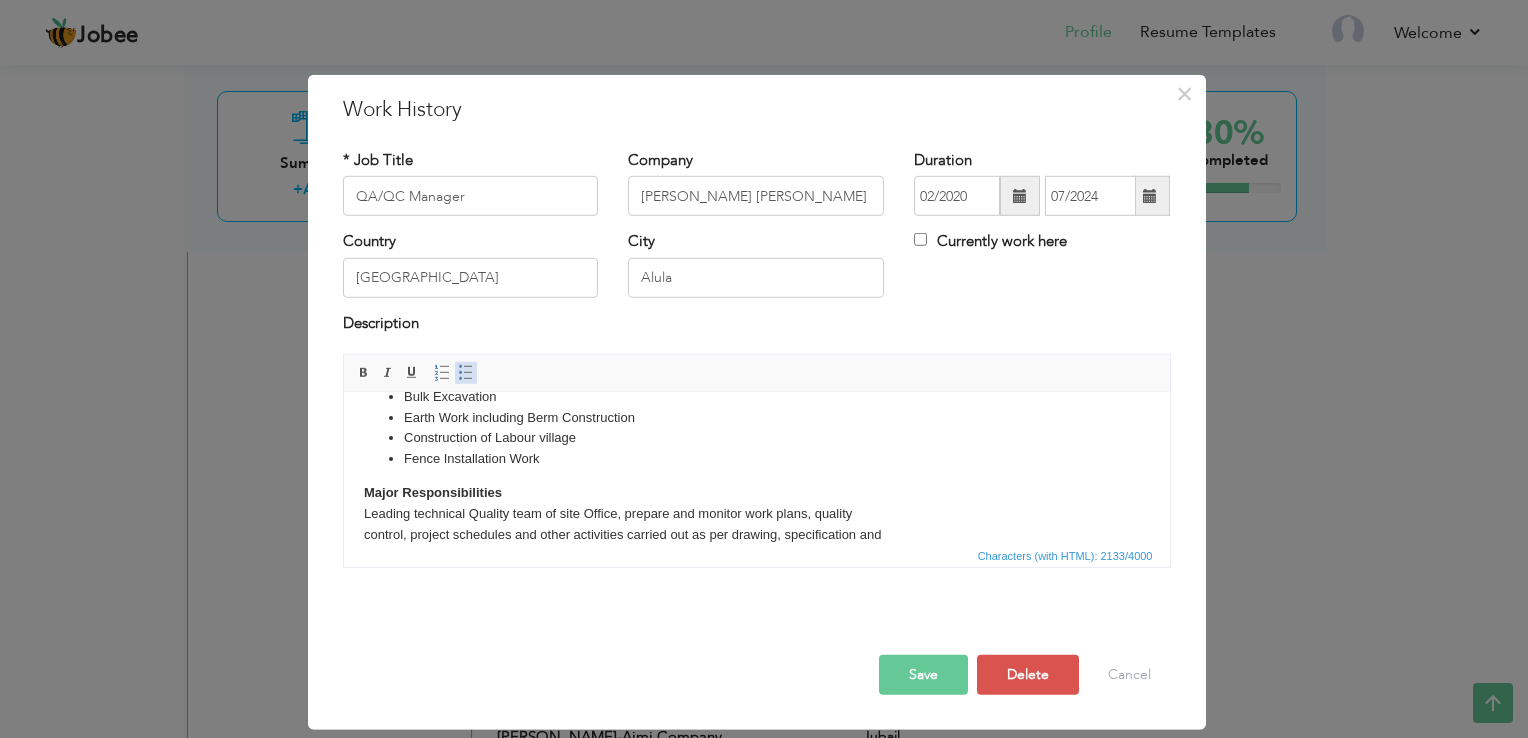 click at bounding box center (466, 373) 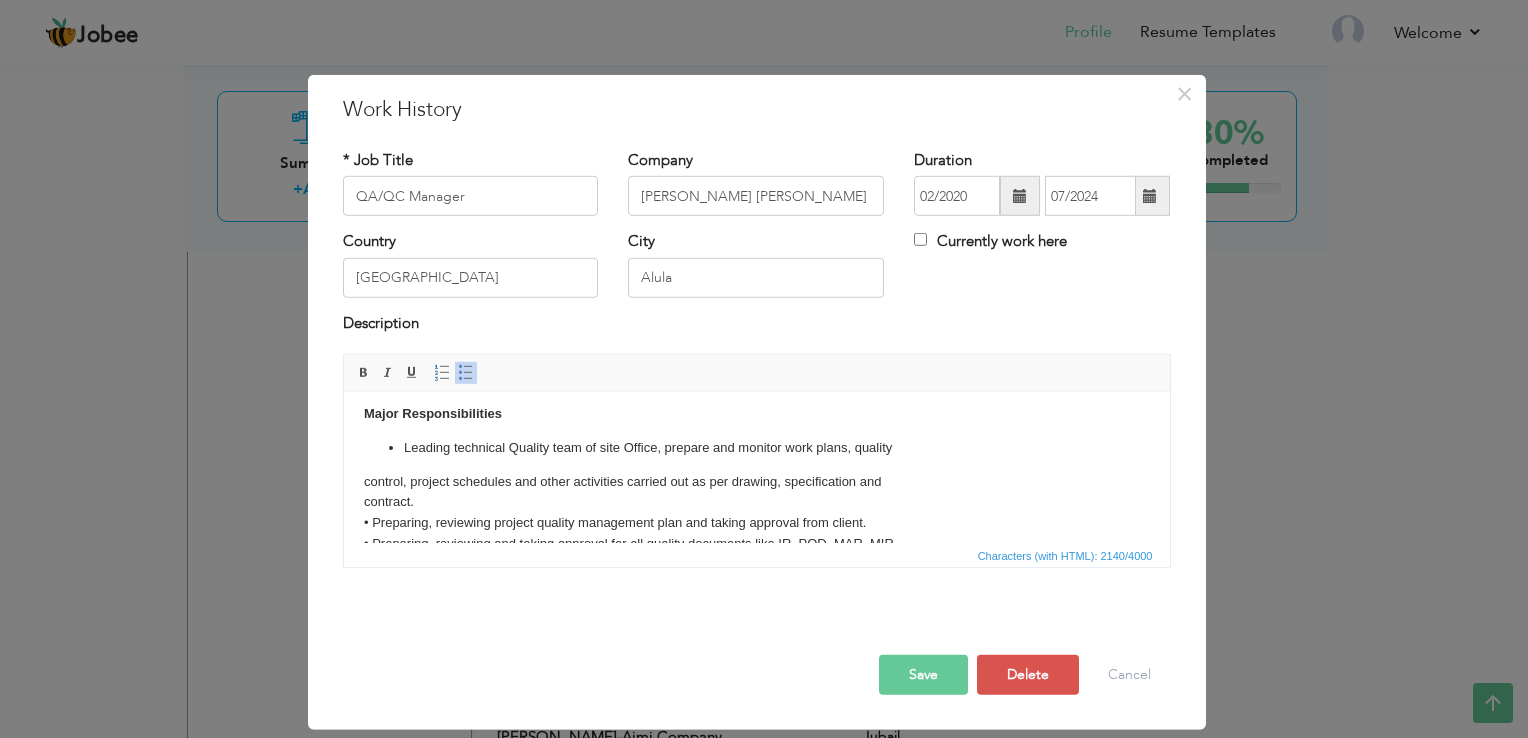 scroll, scrollTop: 244, scrollLeft: 0, axis: vertical 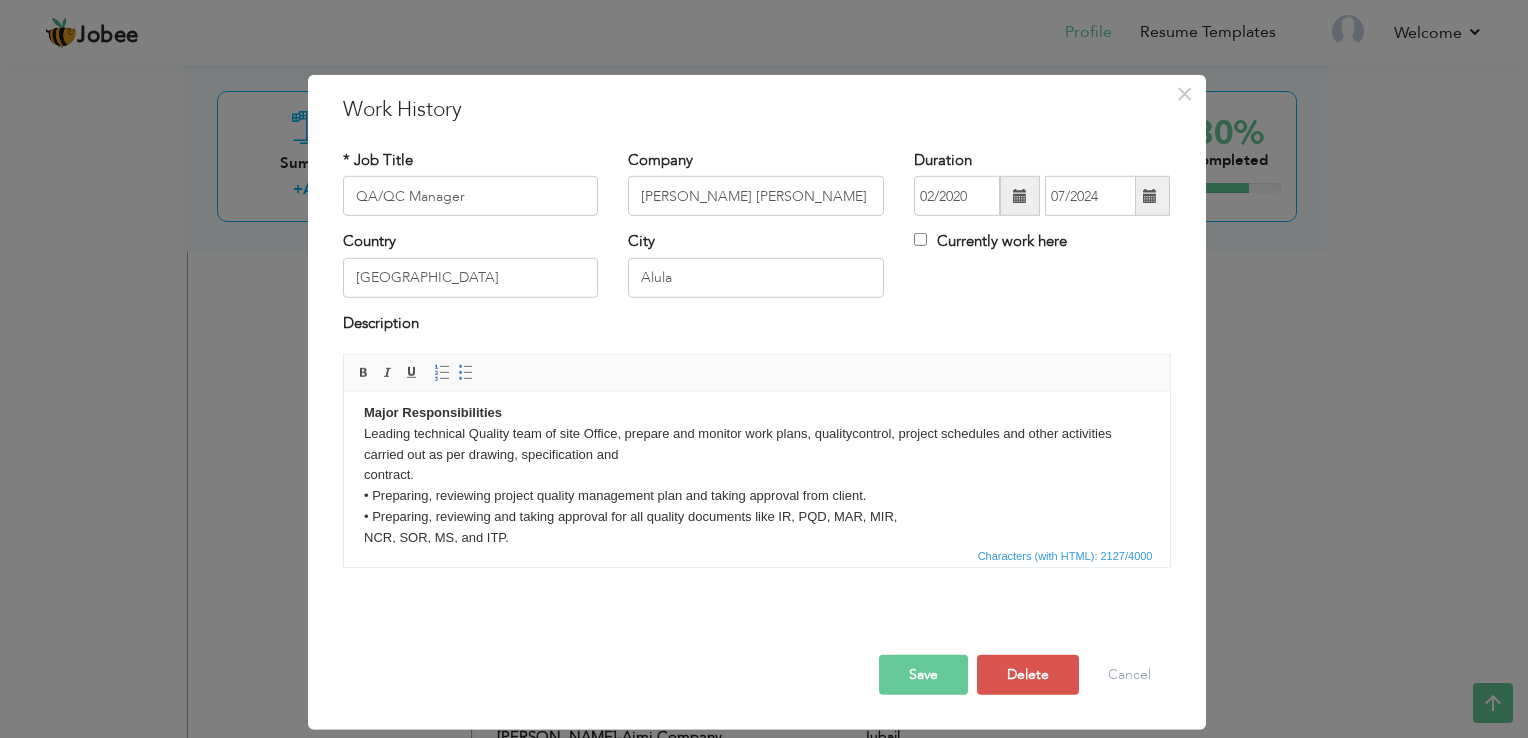click on "Client:  Destination Development Company Working as a QA/QC Manager with MMK Almehmadi at Alula, Madina Region, Saudi Arabia. Project Scope: Rock Stabilization with Anchor Bolts. Road Construction. Solar Light Installation Bulk Excavation Earth Work including Berm Construction Construction of Labour village Fence Installation Work  Major Responsibilities ​​​​​​​ Leading technical Quality team of site Office, prepare and monitor work plans, quality control, project schedules and other activities carried out as per drawing, specification and contract. • Preparing, reviewing project quality management plan and taking approval from client. • Preparing, reviewing and taking approval for all quality documents like IR, PQD, MAR, MIR, NCR, SOR, MS, and ITP. • Inspection of mix designs and trials for getting the final approval of material submittals and Inspection and Supervision of concrete batching plant. • Ensure compliance with all relevant quality standards, codes, and regulations." at bounding box center [756, 525] 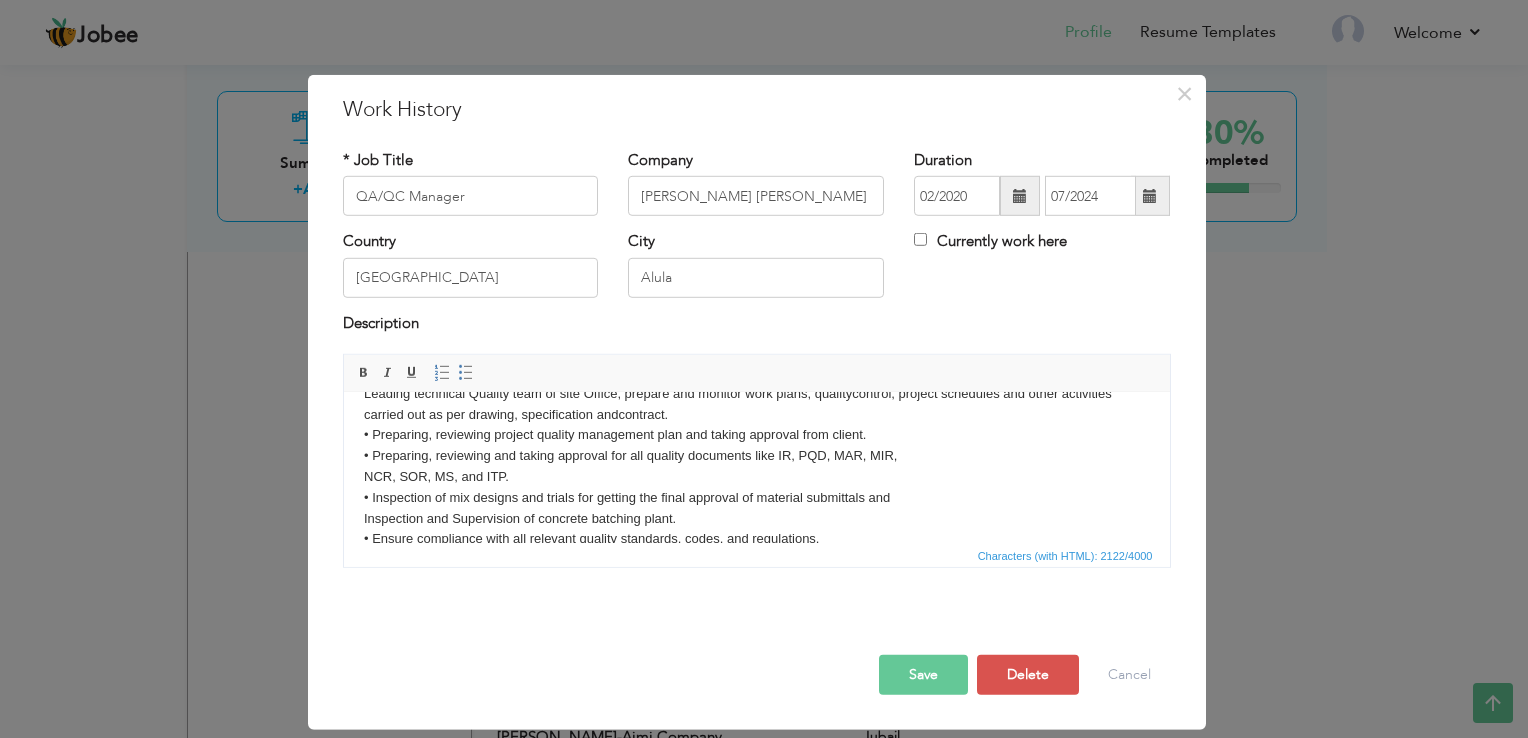 scroll, scrollTop: 284, scrollLeft: 0, axis: vertical 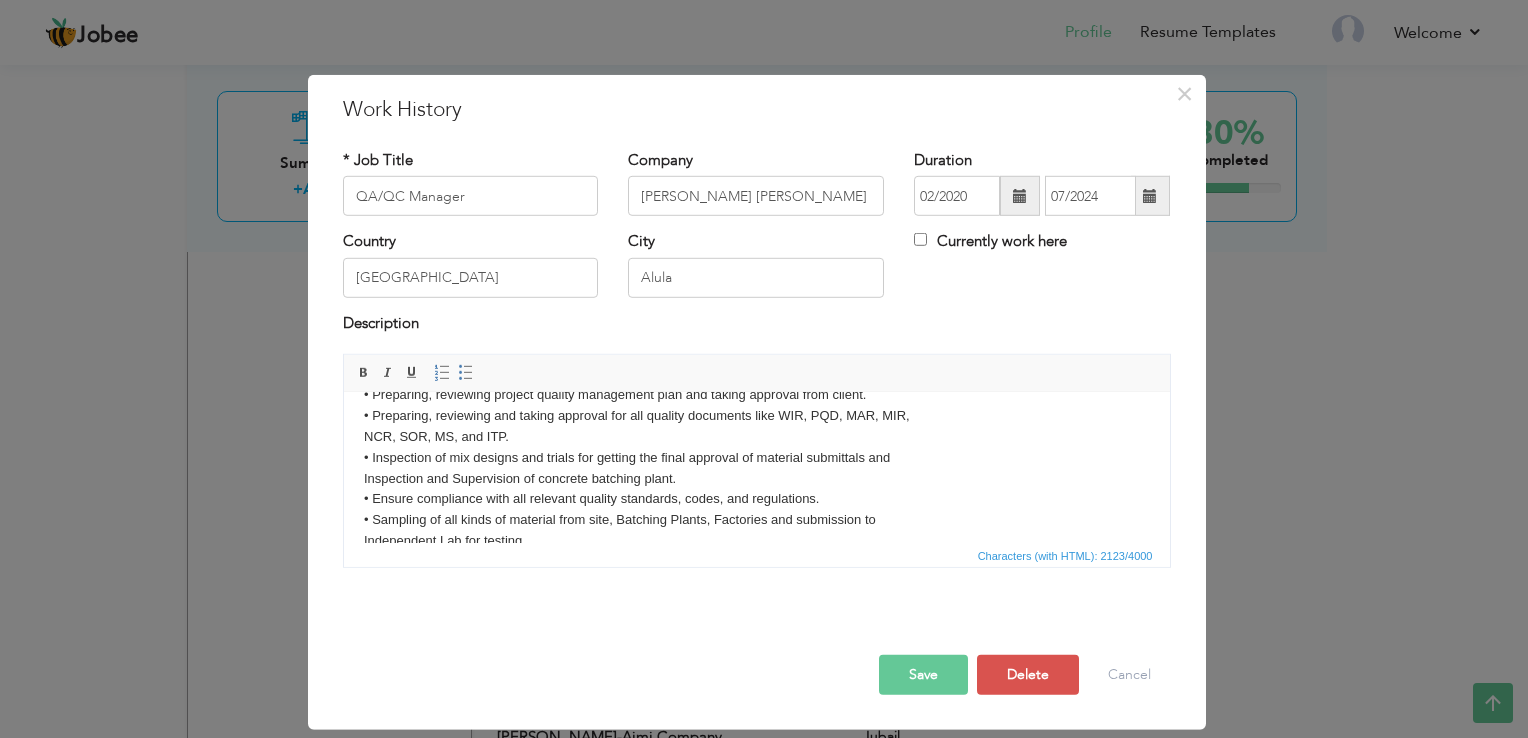 click on "Client:  Destination Development Company Working as a QA/QC Manager with MMK Almehmadi at Alula, Madina Region, Saudi Arabia. Project Scope: Rock Stabilization with Anchor Bolts. Road Construction. Solar Light Installation Bulk Excavation Earth Work including Berm Construction Construction of Labour village Fence Installation Work  Major Responsibilities Leading technical Quality team of site Office, prepare and monitor work plans, quality control, project schedules and other activities carried out as per drawing, specification and  contract. • Preparing, reviewing project quality management plan and taking approval from client. • Preparing, reviewing and taking approval for all quality documents like WIR, PQD, MAR, MIR, NCR, SOR, MS, and ITP. • Inspection of mix designs and trials for getting the final approval of material submittals and Inspection and Supervision of concrete batching plant. • Ensure compliance with all relevant quality standards, codes, and regulations. Independent Lab for testing." at bounding box center [756, 435] 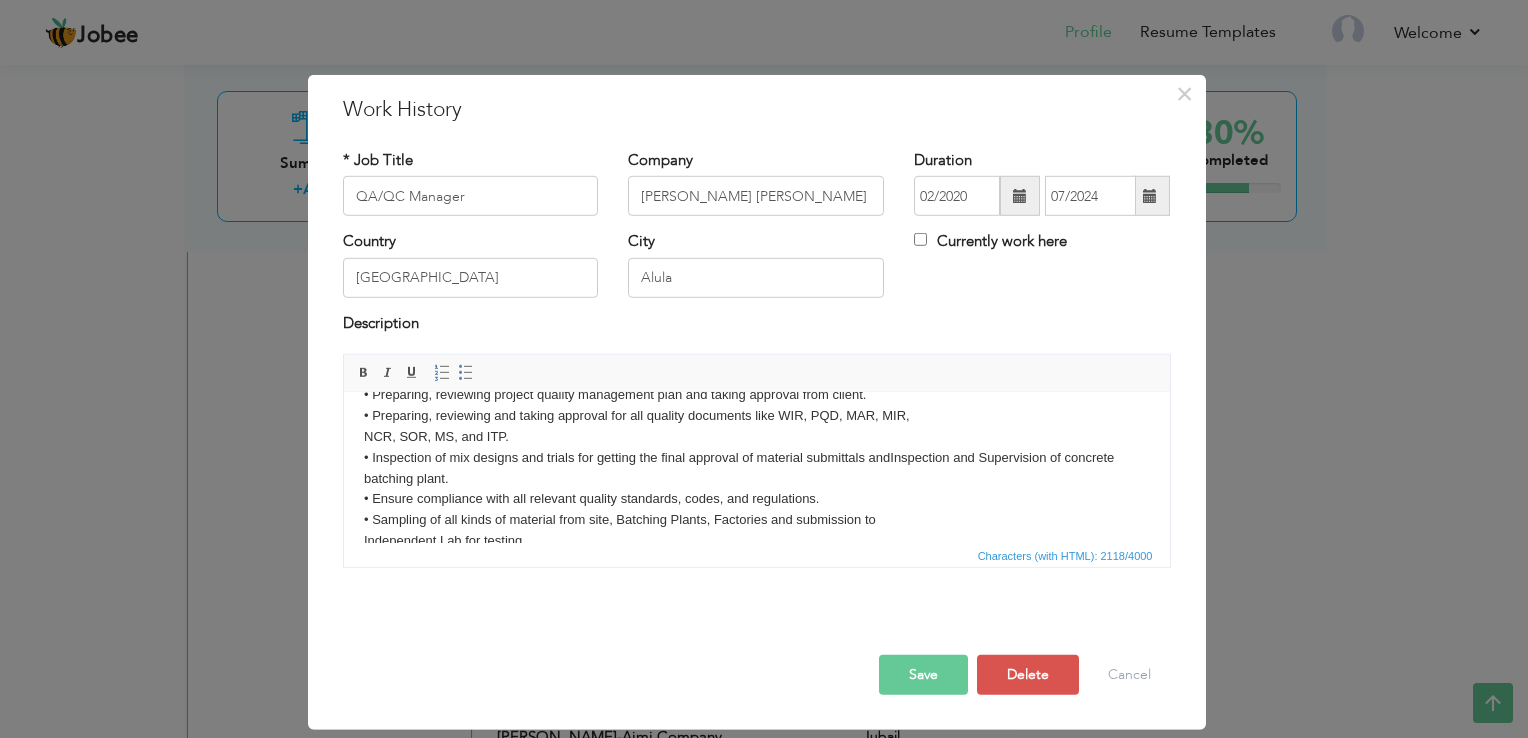 click on "Client:  Destination Development Company Working as a QA/QC Manager with MMK Almehmadi at Alula, Madina Region, Saudi Arabia. Project Scope: Rock Stabilization with Anchor Bolts. Road Construction. Solar Light Installation Bulk Excavation Earth Work including Berm Construction Construction of Labour village Fence Installation Work  Major Responsibilities Leading technical Quality team of site Office, prepare and monitor work plans, quality control, project schedules and other activities carried out as per drawing, specification and  contract. • Preparing, reviewing project quality management plan and taking approval from client. • Preparing, reviewing and taking approval for all quality documents like WIR, PQD, MAR, MIR, NCR, SOR, MS, and ITP. • Inspection of mix designs and trials for getting the final approval of material submittals and  Inspection and Supervision of concrete batching plant. • Ensure compliance with all relevant quality standards, codes, and regulations. Equipment calibration." at bounding box center [756, 435] 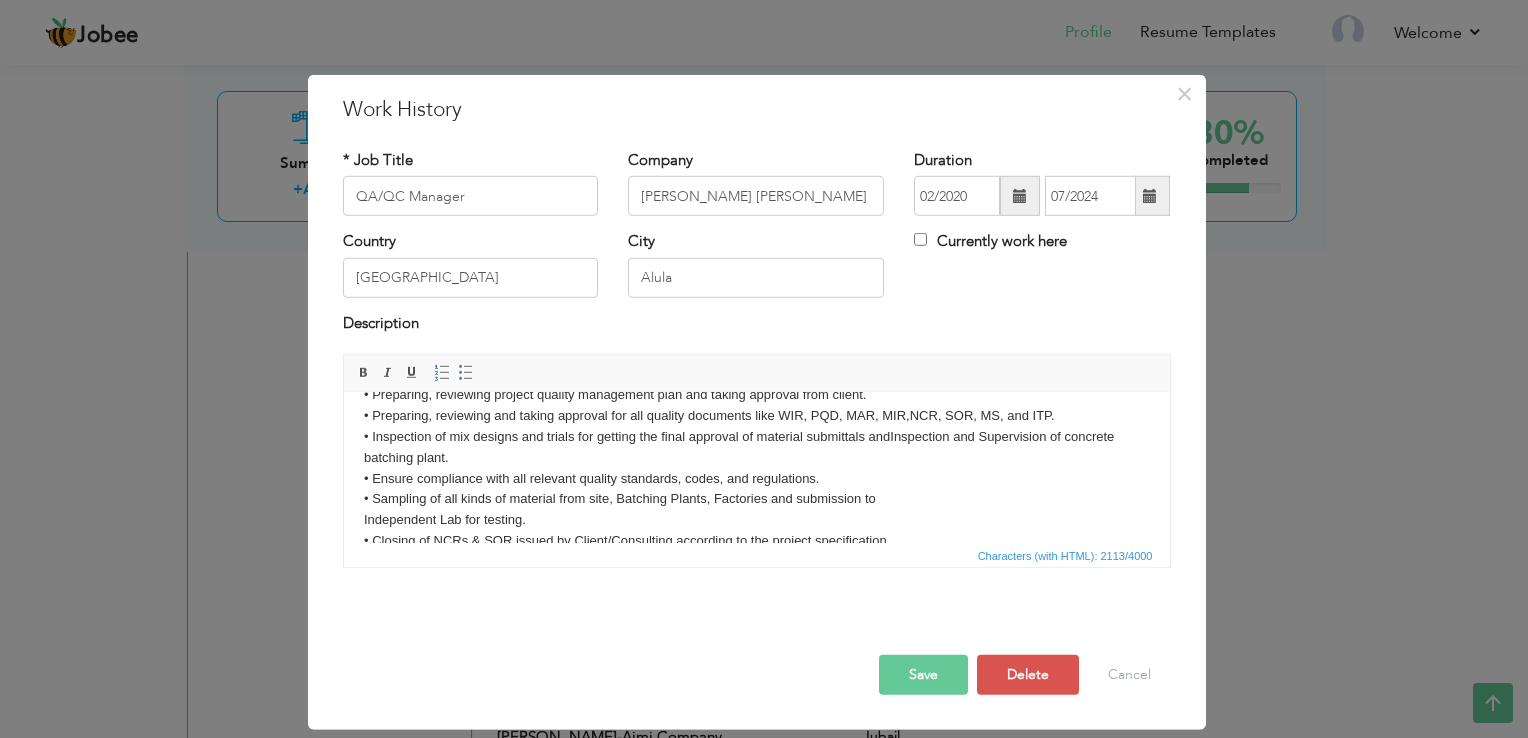 click on "Client:  Destination Development Company Working as a QA/QC Manager with MMK Almehmadi at Alula, Madina Region, Saudi Arabia. Project Scope: Rock Stabilization with Anchor Bolts. Road Construction. Solar Light Installation Bulk Excavation Earth Work including Berm Construction Construction of Labour village Fence Installation Work  Major Responsibilities Leading technical Quality team of site Office, prepare and monitor work plans, quality control, project schedules and other activities carried out as per drawing, specification and  contract. • Preparing, reviewing project quality management plan and taking approval from client. • Preparing, reviewing and taking approval for all quality documents like WIR, PQD, MAR, MIR,  NCR, SOR, MS, and ITP. • Inspection of mix designs and trials for getting the final approval of material submittals and  Inspection and Supervision of concrete batching plant. • Ensure compliance with all relevant quality standards, codes, and regulations. Equipment calibration." at bounding box center (756, 424) 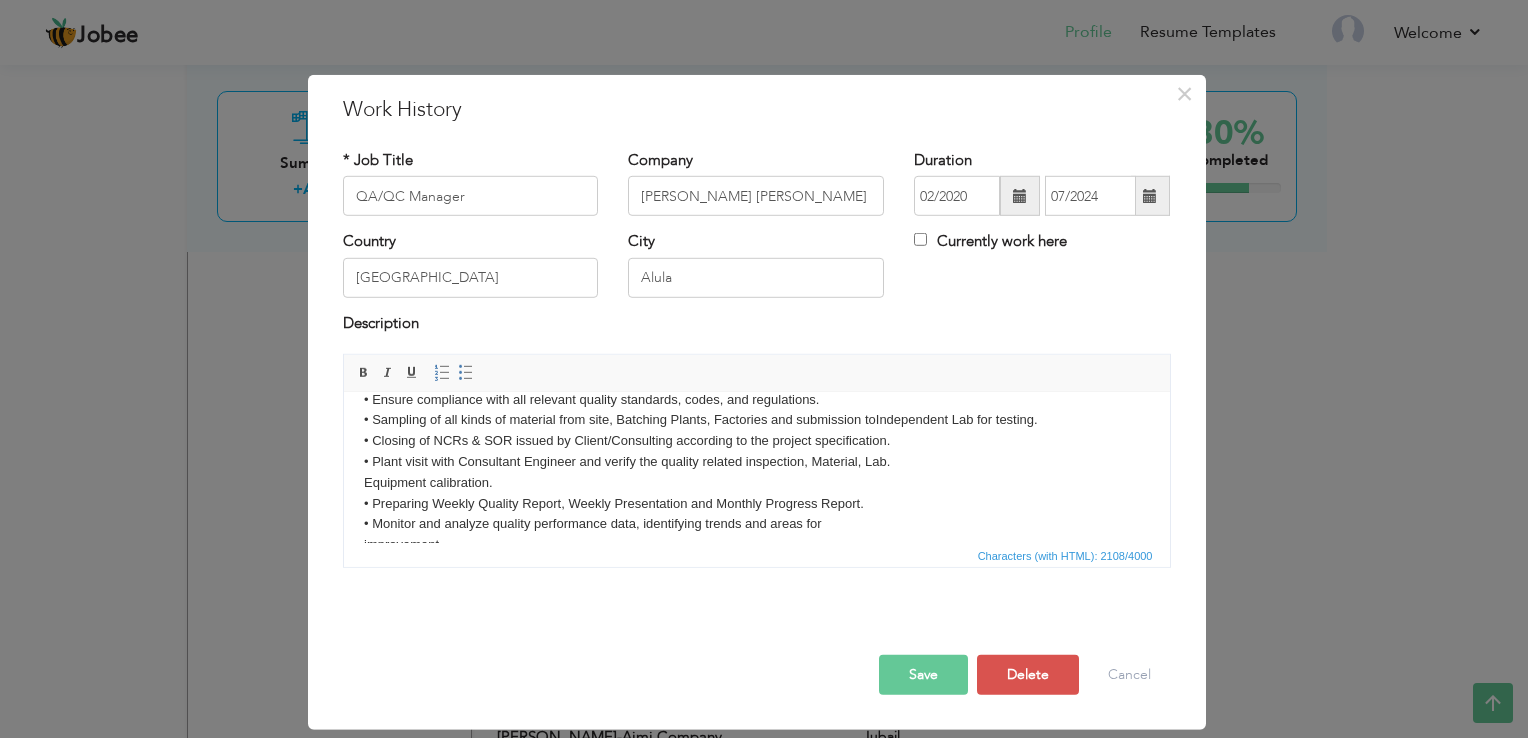 scroll, scrollTop: 404, scrollLeft: 0, axis: vertical 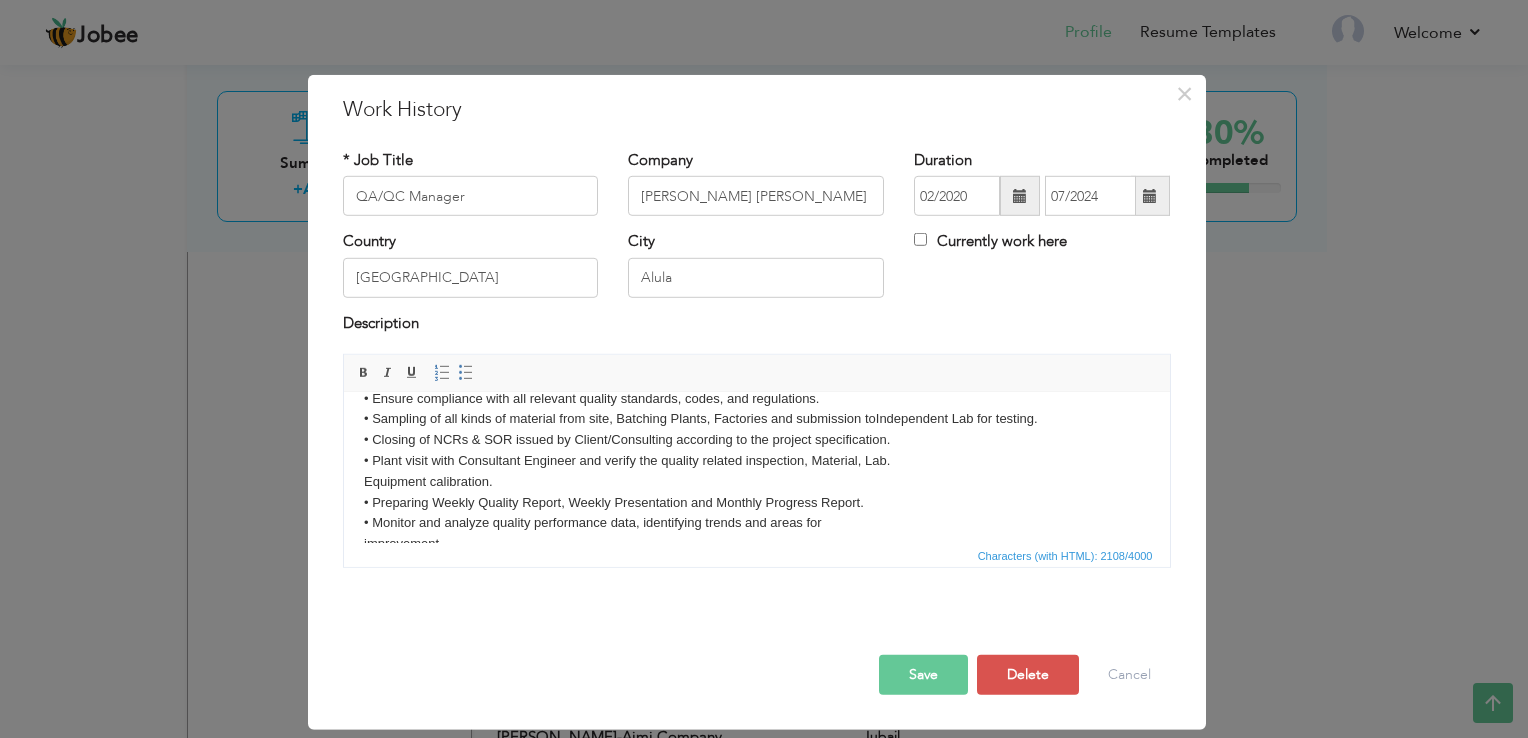 click on "Client:  Destination Development Company Working as a QA/QC Manager with MMK Almehmadi at Alula, Madina Region, Saudi Arabia. Project Scope: Rock Stabilization with Anchor Bolts. Road Construction. Solar Light Installation Bulk Excavation Earth Work including Berm Construction Construction of Labour village Fence Installation Work  Major Responsibilities Leading technical Quality team of site Office, prepare and monitor work plans, quality control, project schedules and other activities carried out as per drawing, specification and  contract. • Preparing, reviewing project quality management plan and taking approval from client. • Preparing, reviewing and taking approval for all quality documents like WIR, PQD, MAR, MIR,  NCR, SOR, MS, and ITP. • Inspection of mix designs and trials for getting the final approval of material submittals and  Inspection and Supervision of concrete batching plant. • Ensure compliance with all relevant quality standards, codes, and regulations. Equipment calibration." at bounding box center (756, 334) 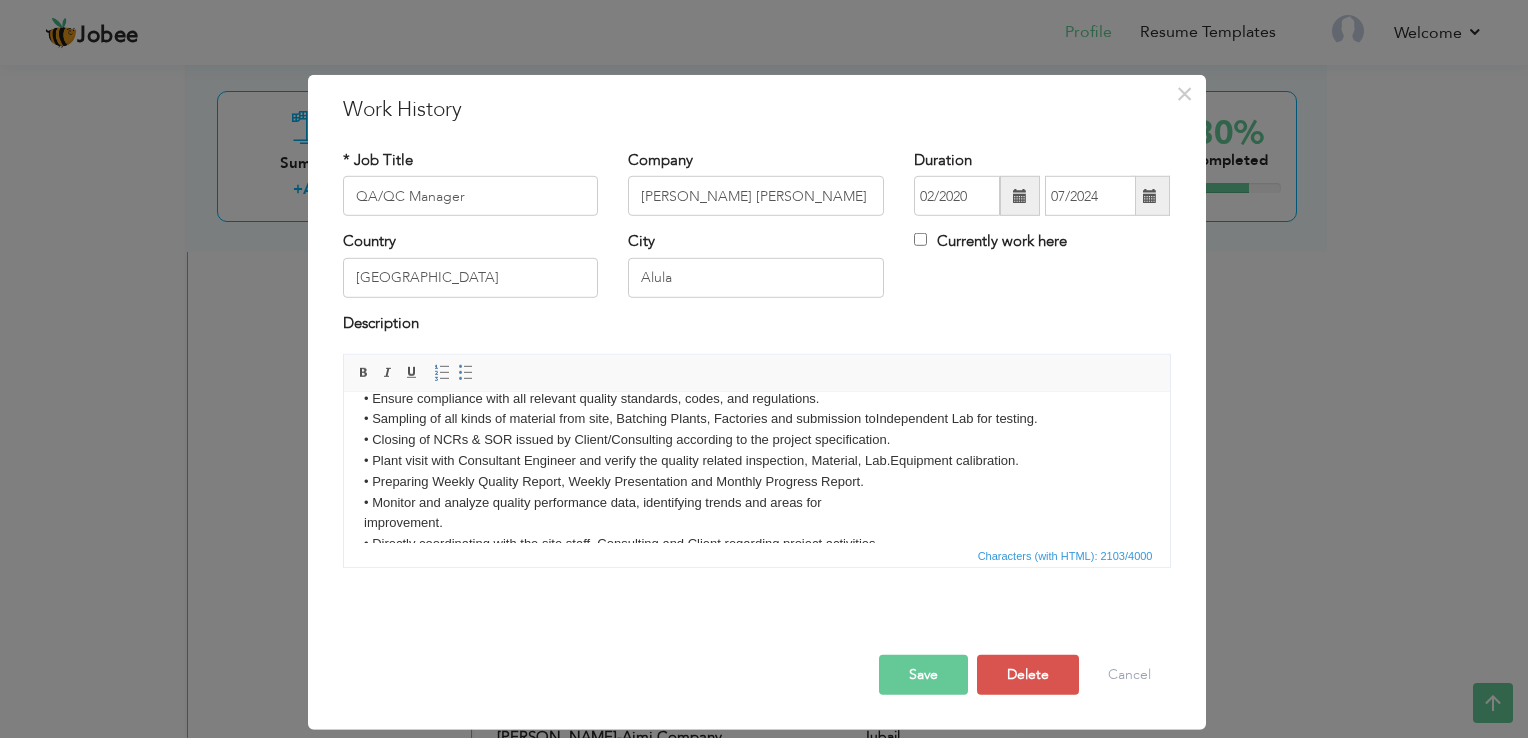 click on "Client:  Destination Development Company Working as a QA/QC Manager with MMK Almehmadi at Alula, Madina Region, Saudi Arabia. Project Scope: Rock Stabilization with Anchor Bolts. Road Construction. Solar Light Installation Bulk Excavation Earth Work including Berm Construction Construction of Labour village Fence Installation Work  Major Responsibilities Leading technical Quality team of site Office, prepare and monitor work plans, quality control, project schedules and other activities carried out as per drawing, specification and  contract. • Preparing, reviewing project quality management plan and taking approval from client. • Preparing, reviewing and taking approval for all quality documents like WIR, PQD, MAR, MIR,  NCR, SOR, MS, and ITP. • Inspection of mix designs and trials for getting the final approval of material submittals and  Inspection and Supervision of concrete batching plant. • Ensure compliance with all relevant quality standards, codes, and regulations. Equipment calibration." at bounding box center [756, 323] 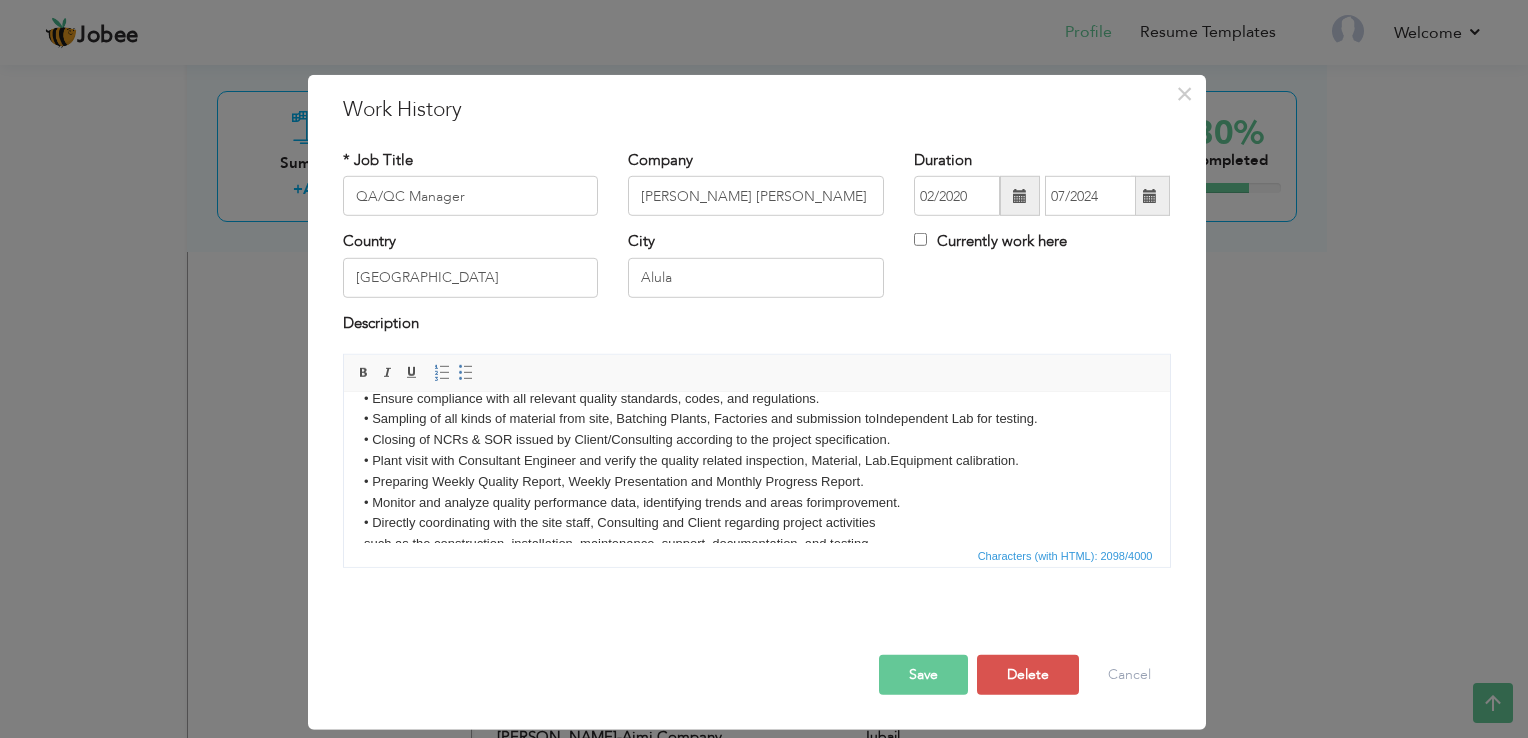 click on "Client:  Destination Development Company Working as a QA/QC Manager with MMK Almehmadi at Alula, Madina Region, Saudi Arabia. Project Scope: Rock Stabilization with Anchor Bolts. Road Construction. Solar Light Installation Bulk Excavation Earth Work including Berm Construction Construction of Labour village Fence Installation Work  Major Responsibilities Leading technical Quality team of site Office, prepare and monitor work plans, quality control, project schedules and other activities carried out as per drawing, specification and  contract. • Preparing, reviewing project quality management plan and taking approval from client. • Preparing, reviewing and taking approval for all quality documents like WIR, PQD, MAR, MIR,  NCR, SOR, MS, and ITP. • Inspection of mix designs and trials for getting the final approval of material submittals and  Inspection and Supervision of concrete batching plant. • Ensure compliance with all relevant quality standards, codes, and regulations. Equipment calibration." at bounding box center [756, 313] 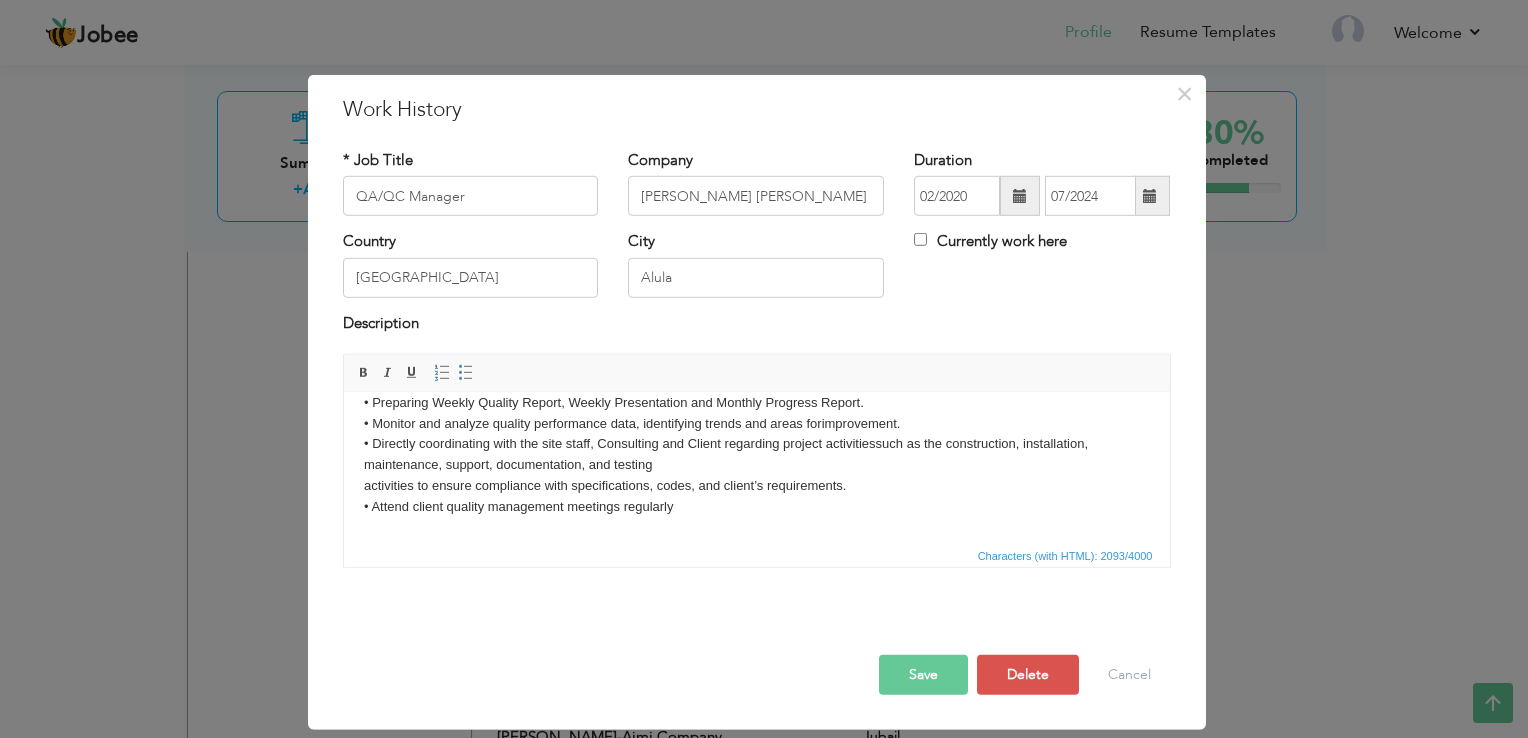 scroll, scrollTop: 484, scrollLeft: 0, axis: vertical 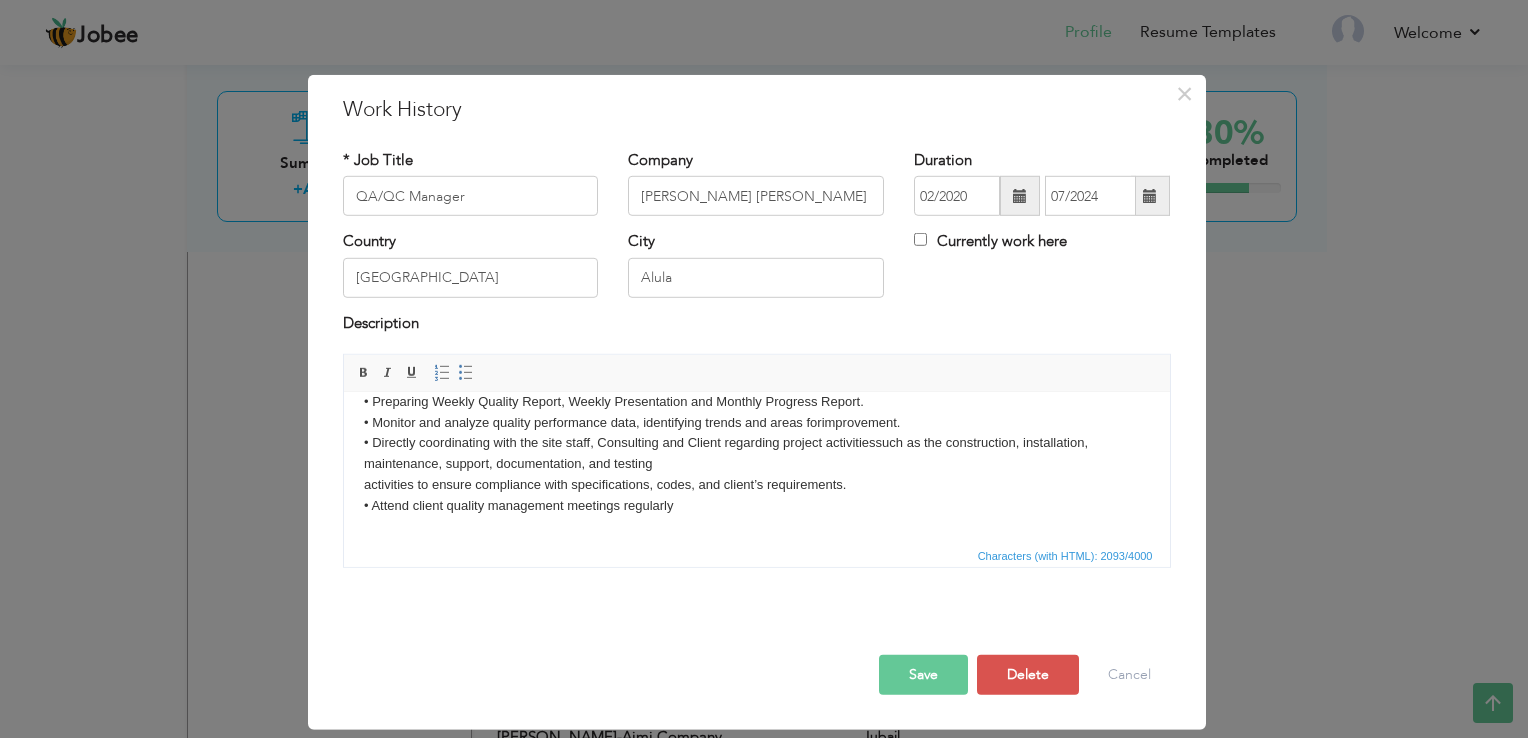 click on "Client:  Destination Development Company Working as a QA/QC Manager with MMK Almehmadi at Alula, Madina Region, Saudi Arabia. Project Scope: Rock Stabilization with Anchor Bolts. Road Construction. Solar Light Installation Bulk Excavation Earth Work including Berm Construction Construction of Labour village Fence Installation Work  Major Responsibilities Leading technical Quality team of site Office, prepare and monitor work plans, quality control, project schedules and other activities carried out as per drawing, specification and  contract. • Preparing, reviewing project quality management plan and taking approval from client. • Preparing, reviewing and taking approval for all quality documents like WIR, PQD, MAR, MIR,  NCR, SOR, MS, and ITP. • Inspection of mix designs and trials for getting the final approval of material submittals and  Inspection and Supervision of concrete batching plant. • Ensure compliance with all relevant quality standards, codes, and regulations. Equipment calibration." at bounding box center [756, 233] 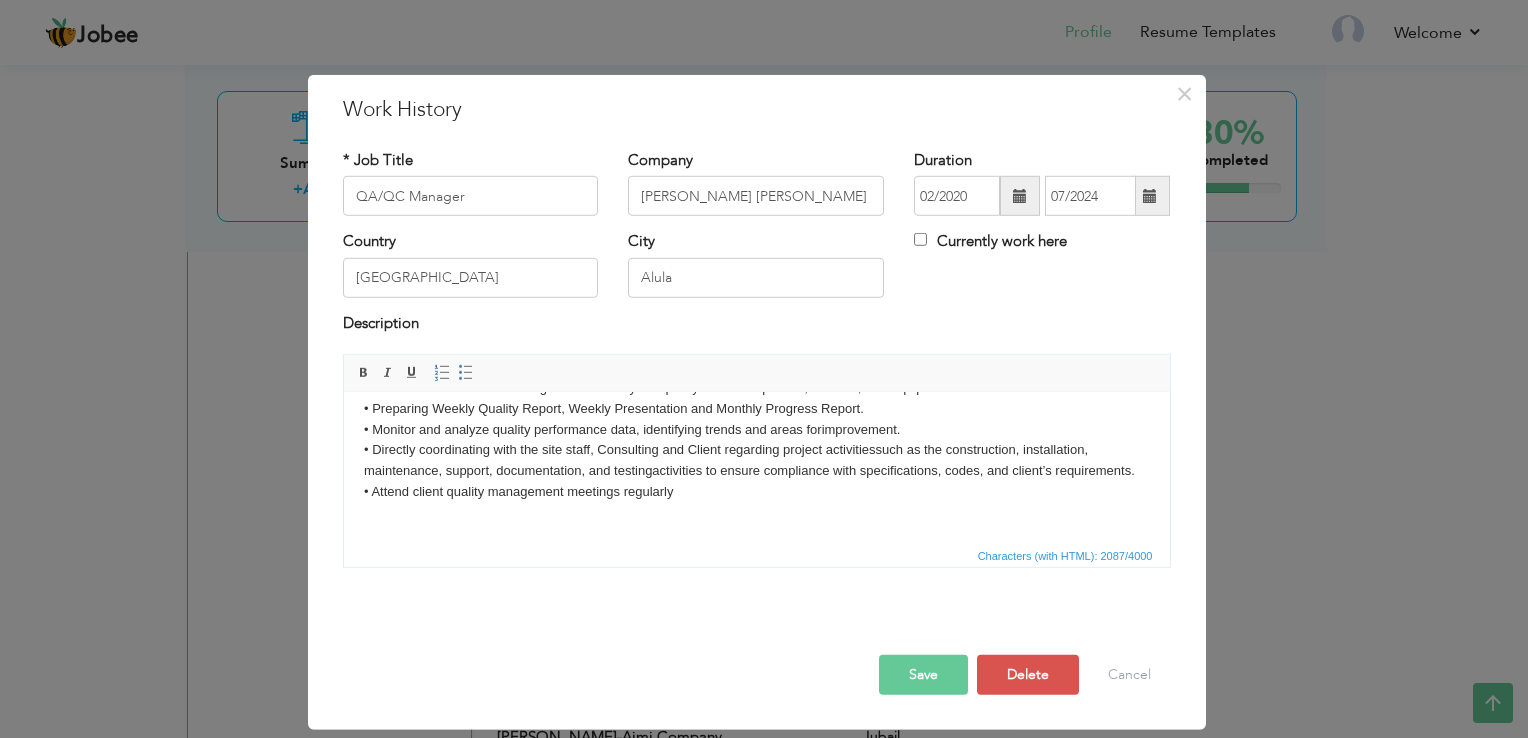 scroll, scrollTop: 484, scrollLeft: 0, axis: vertical 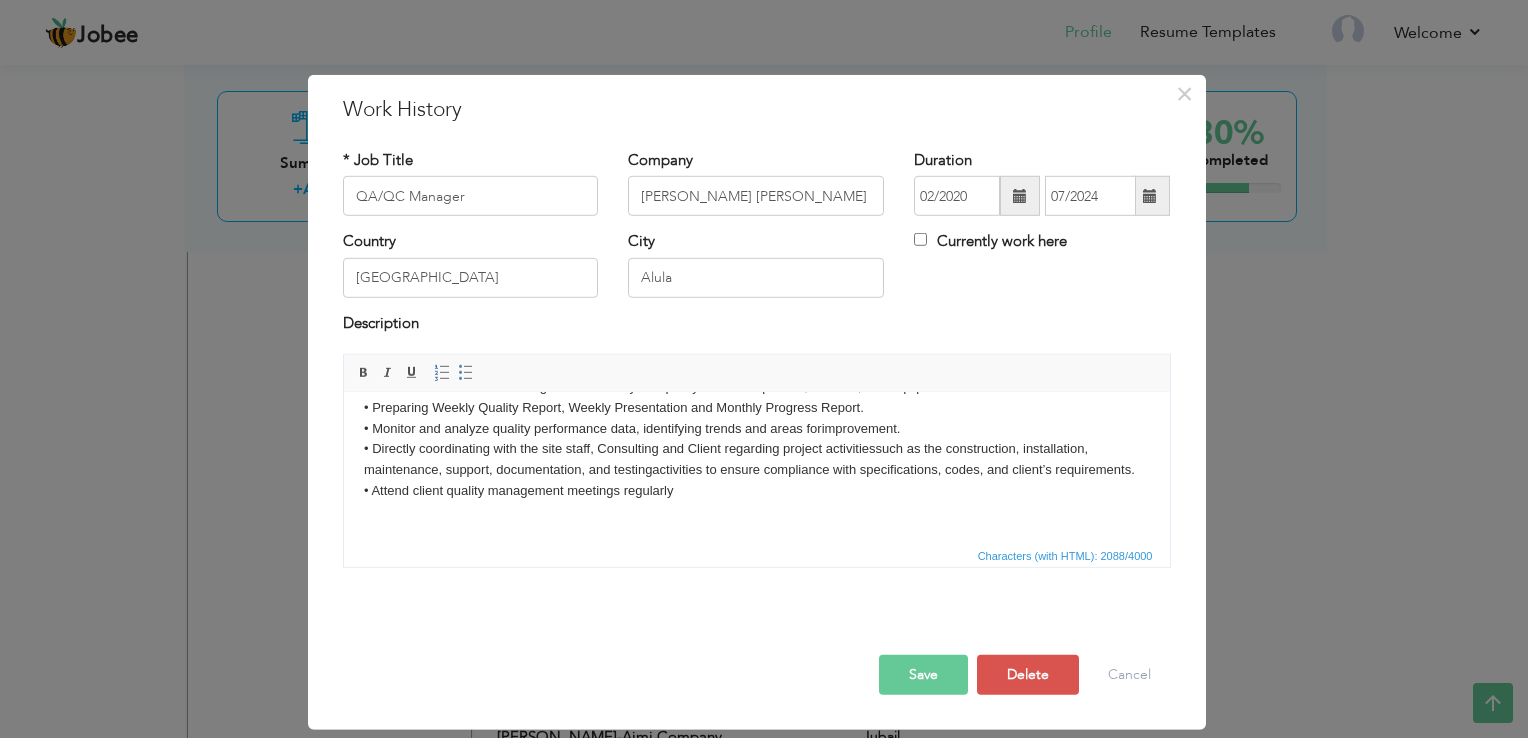 click on "Client:  Destination Development Company Working as a QA/QC Manager with MMK Almehmadi at Alula, Madina Region, Saudi Arabia. Project Scope: Rock Stabilization with Anchor Bolts. Road Construction. Solar Light Installation Bulk Excavation Earth Work including Berm Construction Construction of Labour village Fence Installation Work  Major Responsibilities Leading technical Quality team of site Office, prepare and monitor work plans, quality control, project schedules and other activities carried out as per drawing, specification and  contract. • Preparing, reviewing project quality management plan and taking approval from client. • Preparing, reviewing and taking approval for all quality documents like WIR, PQD, MAR, MIR,  NCR, SOR, MS, and ITP. • Inspection of mix designs and trials for getting the final approval of material submittals and  Inspection and Supervision of concrete batching plant. • Ensure compliance with all relevant quality standards, codes, and regulations. Equipment calibration." at bounding box center [756, 229] 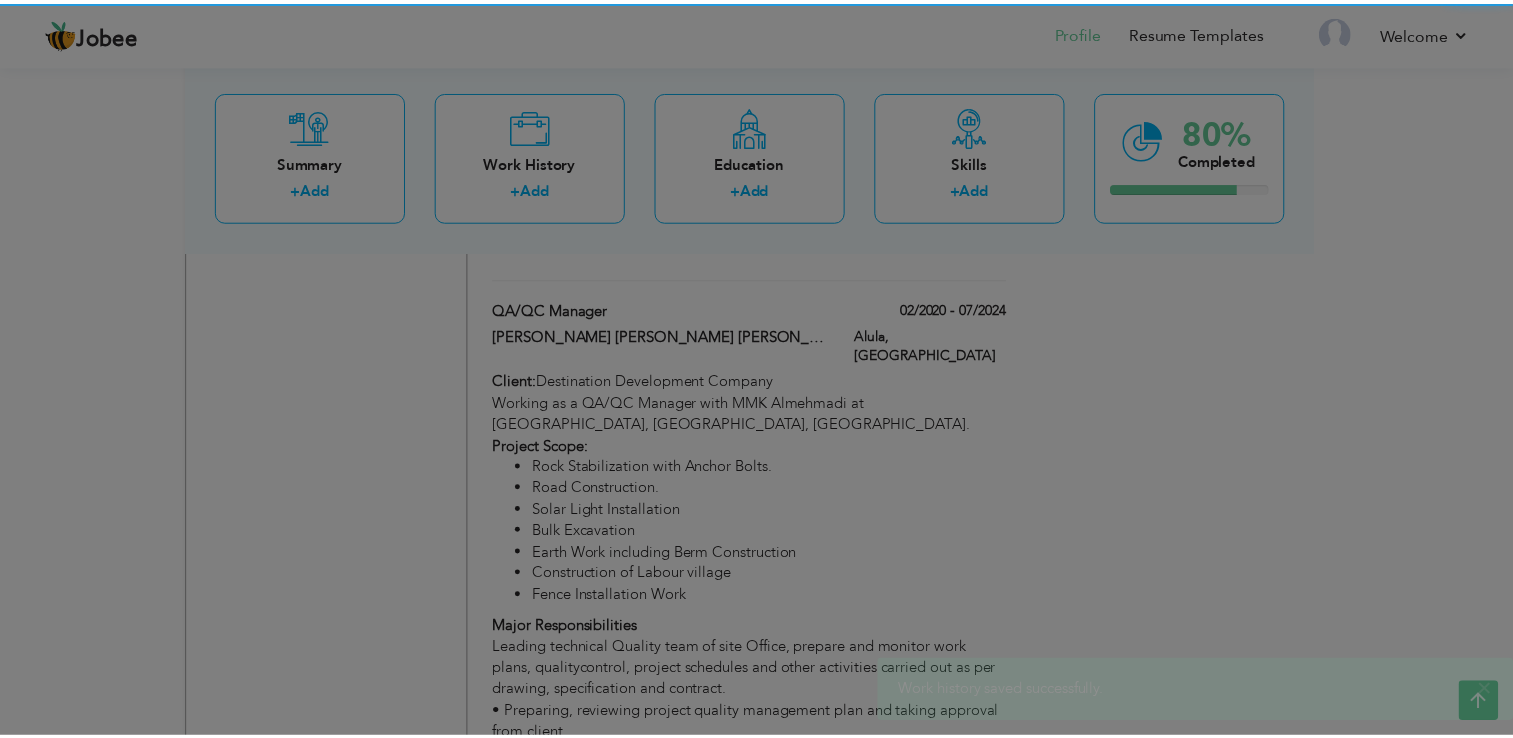 scroll, scrollTop: 0, scrollLeft: 0, axis: both 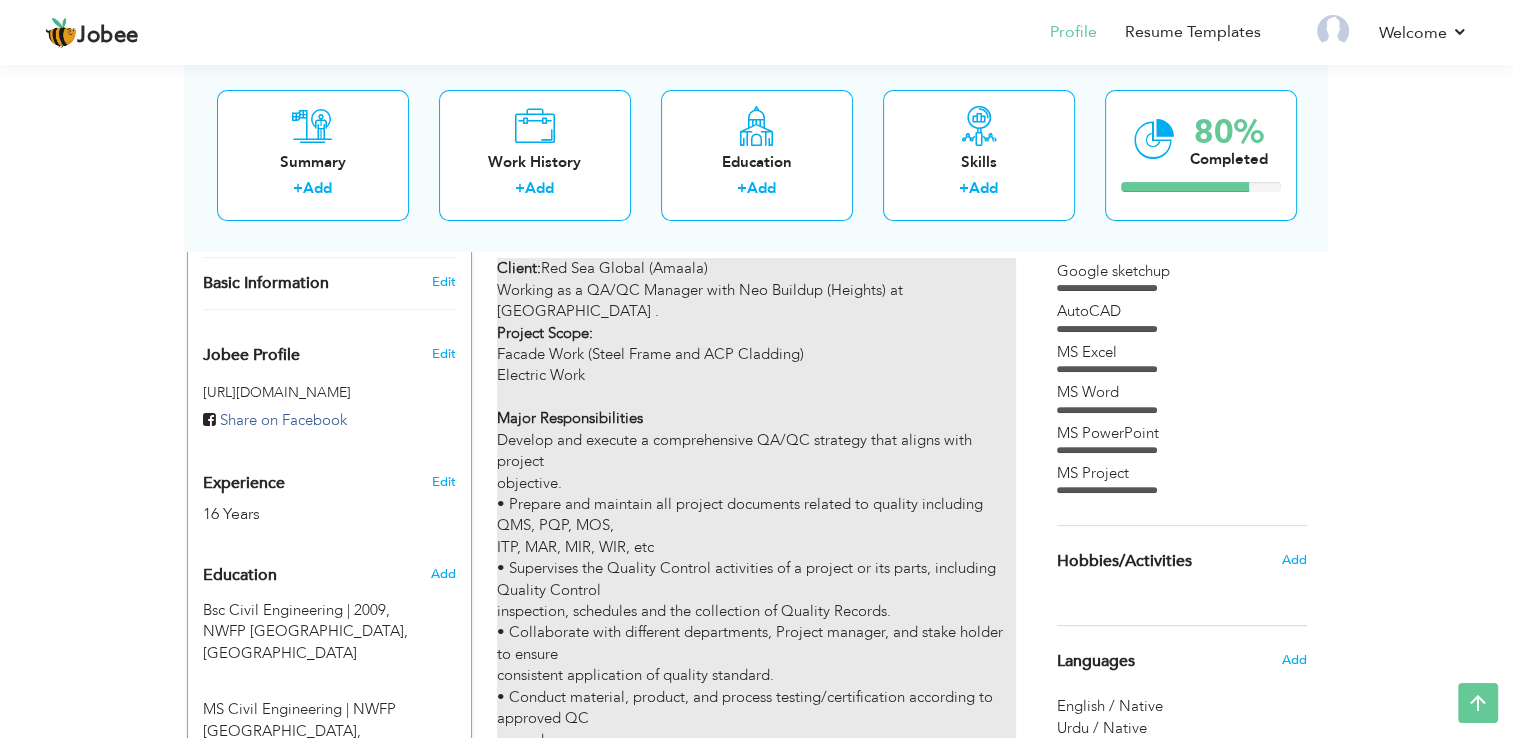 click on "Client:  Red Sea Global (Amaala)
Working as a QA/QC Manager with Neo Buildup (Heights) at Amaala Executive Airport .
Project Scope:
Facade Work (Steel Frame and ACP Cladding)
Electric Work
Major Responsibilities
Develop and execute a comprehensive QA/QC strategy that aligns with project
objective.
• Prepare and maintain all project documents related to quality including QMS, PQP, MOS,
ITP, MAR, MIR, WIR, etc
• Supervises the Quality Control activities of a project or its parts, including Quality Control
inspection, schedules and the collection of Quality Records.
• Collaborate with different departments, Project manager, and stake holder to ensure
consistent application of quality standard.
• Conduct material, product, and process testing/certification according to approved QC
procedures.
• Supervises inspections, reports and the documentation issued by Engineer and collect and
file the required Quality Records.
• Prepare and maintain relevant QA / QC logs." at bounding box center (756, 783) 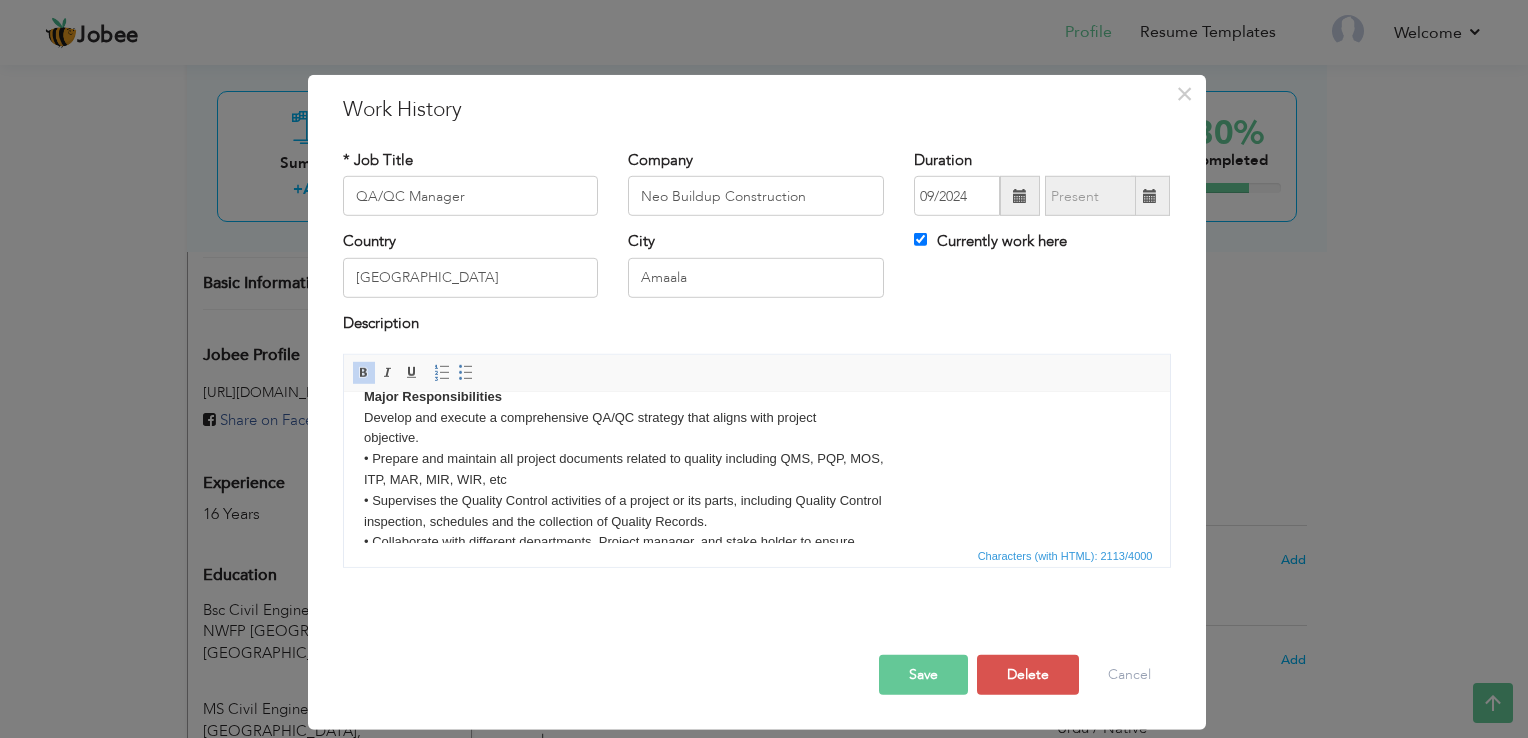 scroll, scrollTop: 160, scrollLeft: 0, axis: vertical 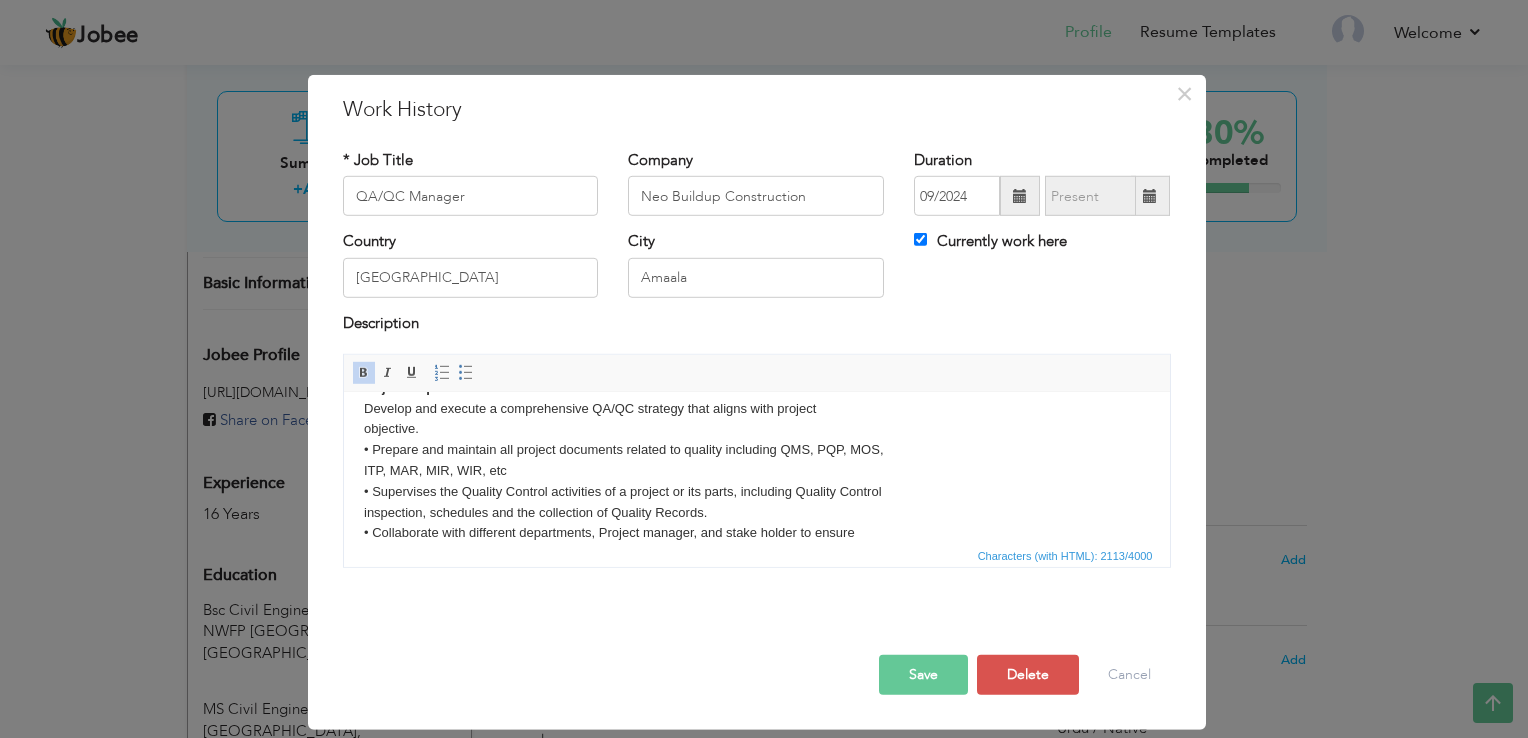 click on "Client:  Red Sea Global (Amaala) Working as a QA/QC Manager with Neo Buildup (Heights) at Amaala Executive Airport . Project Scope: Facade Work (Steel Frame and ACP Cladding) Electric Work Major Responsibilities Develop and execute a comprehensive QA/QC strategy that aligns with project objective. • Prepare and maintain all project documents related to quality including QMS, PQP, MOS, ITP, MAR, MIR, WIR, etc • Supervises the Quality Control activities of a project or its parts, including Quality Control inspection, schedules and the collection of Quality Records. • Collaborate with different departments, Project manager, and stake holder to ensure consistent application of quality standard. • Conduct material, product, and process testing/certification according to approved QC procedures. • Supervises inspections, reports and the documentation issued by Engineer and collect and file the required Quality Records. • Ensure all documentation is completed accurately and kept on record." at bounding box center [756, 606] 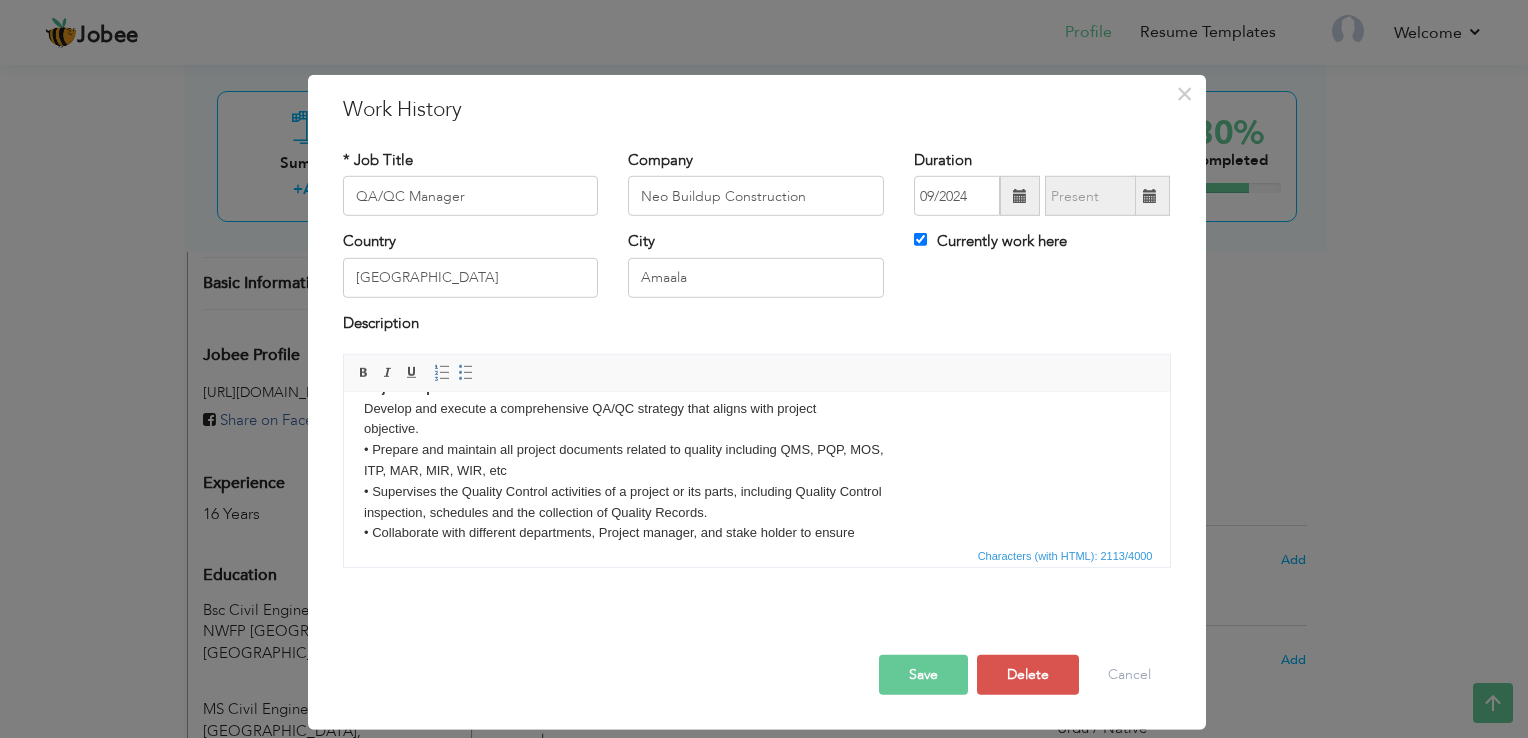 type 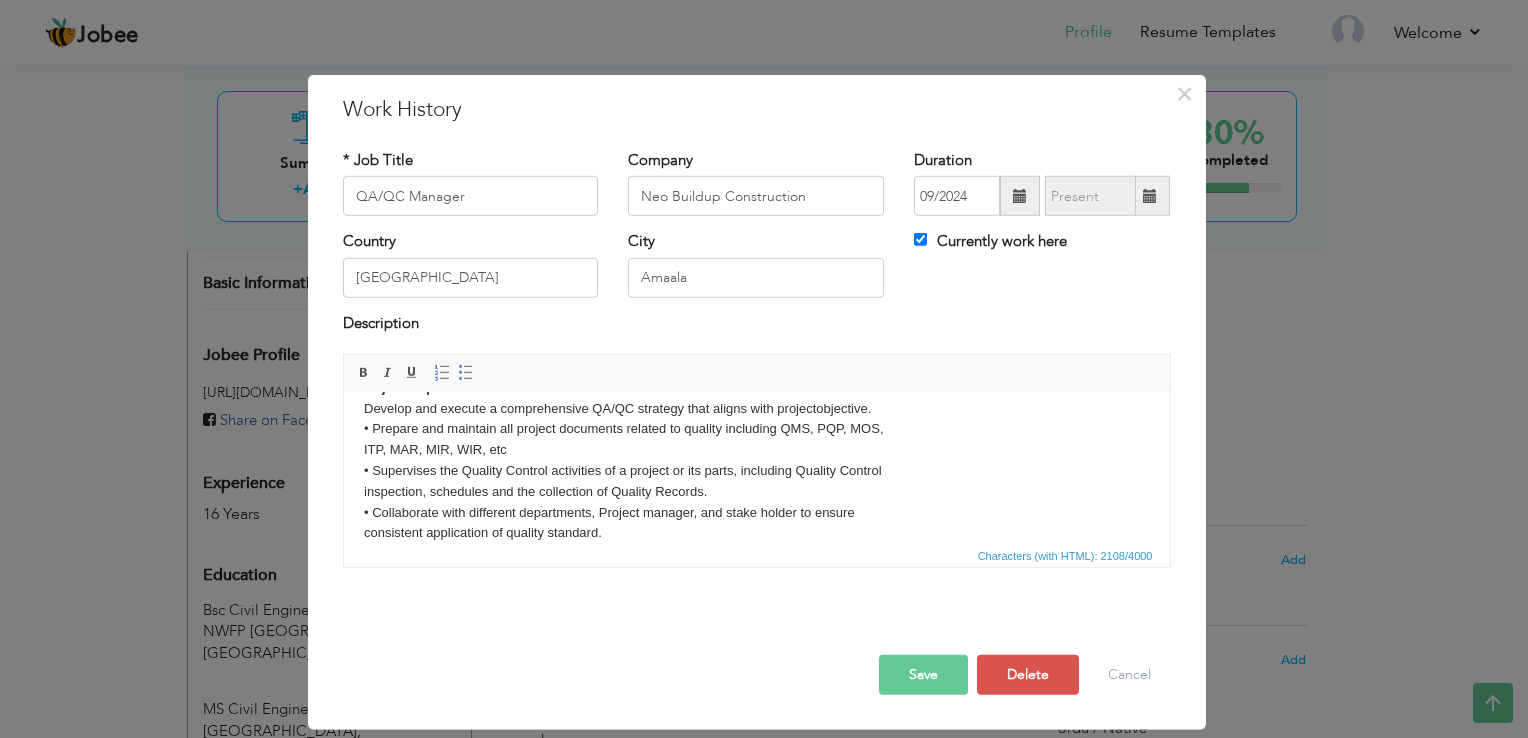 click on "Client:  Red Sea Global (Amaala) Working as a QA/QC Manager with Neo Buildup (Heights) at Amaala Executive Airport . Project Scope: Facade Work (Steel Frame and ACP Cladding) Electric Work Major Responsibilities Develop and execute a comprehensive QA/QC strategy that aligns with project  objective. • Prepare and maintain all project documents related to quality including QMS, PQP, MOS, ITP, MAR, MIR, WIR, etc • Supervises the Quality Control activities of a project or its parts, including Quality Control inspection, schedules and the collection of Quality Records. • Collaborate with different departments, Project manager, and stake holder to ensure consistent application of quality standard. • Conduct material, product, and process testing/certification according to approved QC procedures. • Supervises inspections, reports and the documentation issued by Engineer and collect and file the required Quality Records. • Ensure all documentation is completed accurately and kept on record." at bounding box center (756, 596) 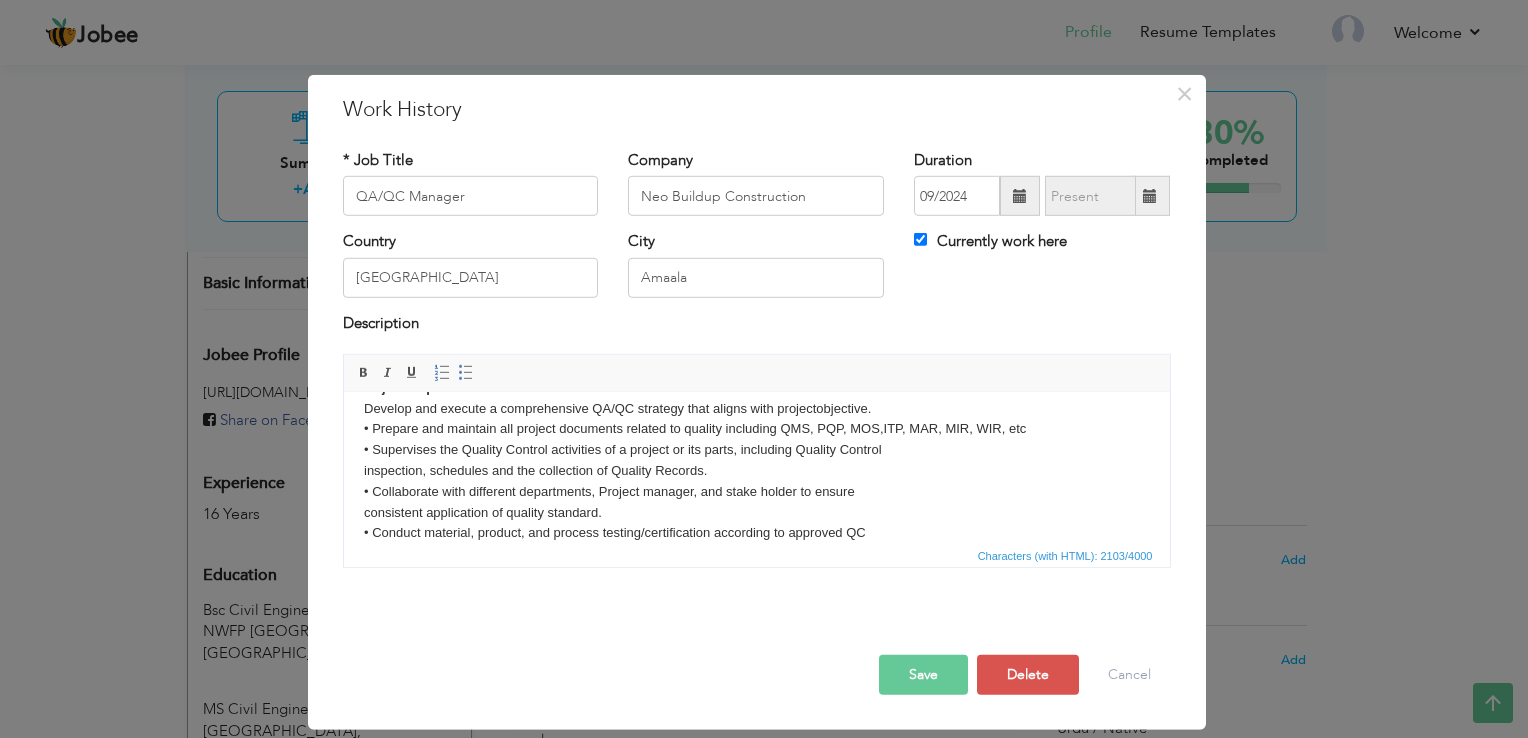 click on "Client:  Red Sea Global (Amaala) Working as a QA/QC Manager with Neo Buildup (Heights) at Amaala Executive Airport . Project Scope: Facade Work (Steel Frame and ACP Cladding) Electric Work Major Responsibilities Develop and execute a comprehensive QA/QC strategy that aligns with project  objective. • Prepare and maintain all project documents related to quality including QMS, PQP, MOS,  ITP, MAR, MIR, WIR, etc • Supervises the Quality Control activities of a project or its parts, including Quality Control inspection, schedules and the collection of Quality Records. • Collaborate with different departments, Project manager, and stake holder to ensure consistent application of quality standard. • Conduct material, product, and process testing/certification according to approved QC procedures. • Supervises inspections, reports and the documentation issued by Engineer and collect and file the required Quality Records. • Ensure all documentation is completed accurately and kept on record." at bounding box center (756, 586) 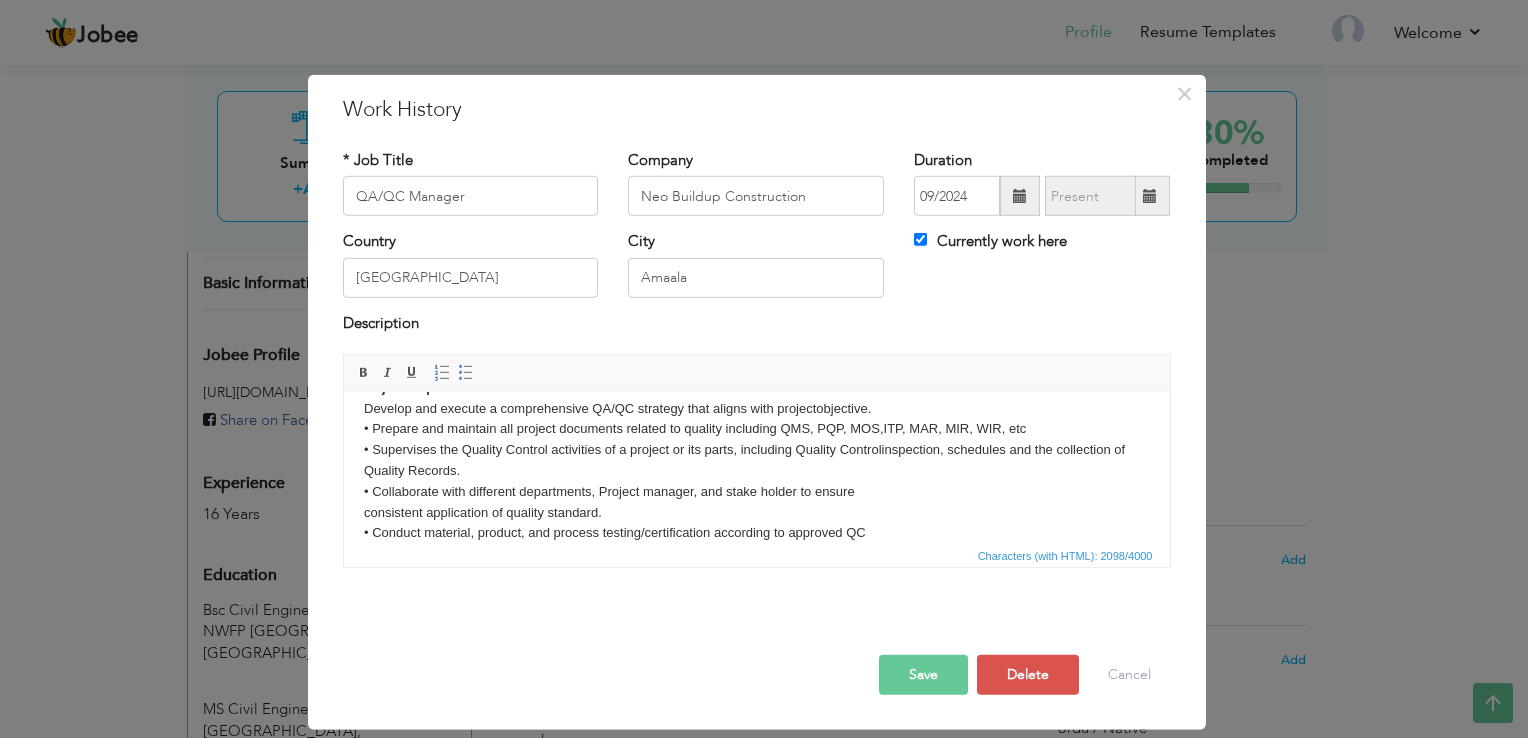 click on "Client:  Red Sea Global (Amaala) Working as a QA/QC Manager with Neo Buildup (Heights) at Amaala Executive Airport . Project Scope: Facade Work (Steel Frame and ACP Cladding) Electric Work Major Responsibilities Develop and execute a comprehensive QA/QC strategy that aligns with project  objective. • Prepare and maintain all project documents related to quality including QMS, PQP, MOS,  ITP, MAR, MIR, WIR, etc • Supervises the Quality Control activities of a project or its parts, including Quality Control  inspection, schedules and the collection of Quality Records. • Collaborate with different departments, Project manager, and stake holder to ensure consistent application of quality standard. • Conduct material, product, and process testing/certification according to approved QC procedures. • Supervises inspections, reports and the documentation issued by Engineer and collect and file the required Quality Records. • Ensure all documentation is completed accurately and kept on record." at bounding box center (756, 586) 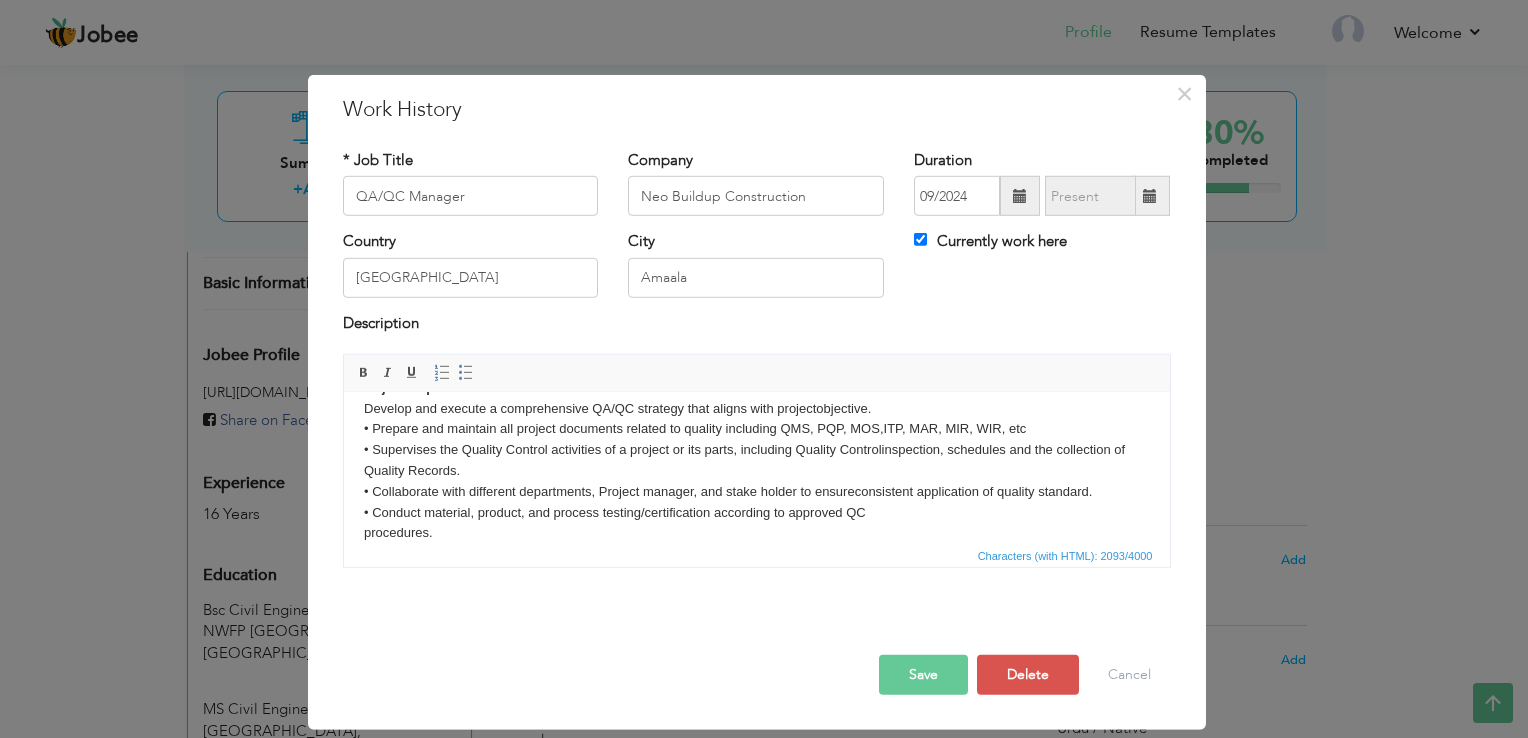 click on "Client:  Red Sea Global (Amaala) Working as a QA/QC Manager with Neo Buildup (Heights) at Amaala Executive Airport . Project Scope: Facade Work (Steel Frame and ACP Cladding) Electric Work Major Responsibilities Develop and execute a comprehensive QA/QC strategy that aligns with project  objective. • Prepare and maintain all project documents related to quality including QMS, PQP, MOS,  ITP, MAR, MIR, WIR, etc • Supervises the Quality Control activities of a project or its parts, including Quality Control  inspection, schedules and the collection of Quality Records. • Collaborate with different departments, Project manager, and stake holder to ensure  consistent application of quality standard. • Conduct material, product, and process testing/certification according to approved QC procedures. • Supervises inspections, reports and the documentation issued by Engineer and collect and file the required Quality Records. • Ensure all documentation is completed accurately and kept on record." at bounding box center (756, 575) 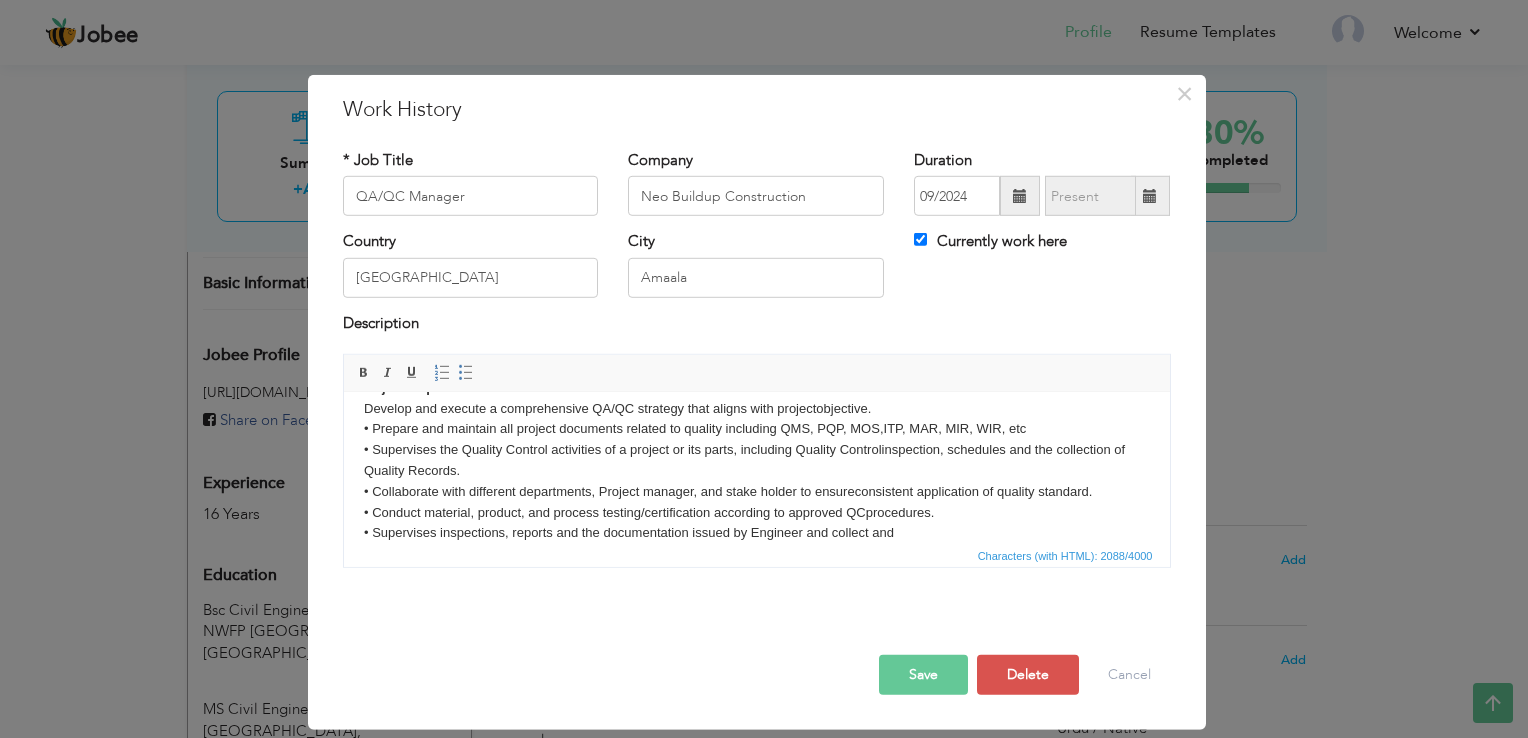 click on "Client:  Red Sea Global (Amaala) Working as a QA/QC Manager with Neo Buildup (Heights) at Amaala Executive Airport . Project Scope: Facade Work (Steel Frame and ACP Cladding) Electric Work Major Responsibilities Develop and execute a comprehensive QA/QC strategy that aligns with project  objective. • Prepare and maintain all project documents related to quality including QMS, PQP, MOS,  ITP, MAR, MIR, WIR, etc • Supervises the Quality Control activities of a project or its parts, including Quality Control  inspection, schedules and the collection of Quality Records. • Collaborate with different departments, Project manager, and stake holder to ensure  consistent application of quality standard. • Conduct material, product, and process testing/certification according to approved QC  procedures. • Supervises inspections, reports and the documentation issued by Engineer and collect and file the required Quality Records. • Ensure all documentation is completed accurately and kept on record." at bounding box center [756, 565] 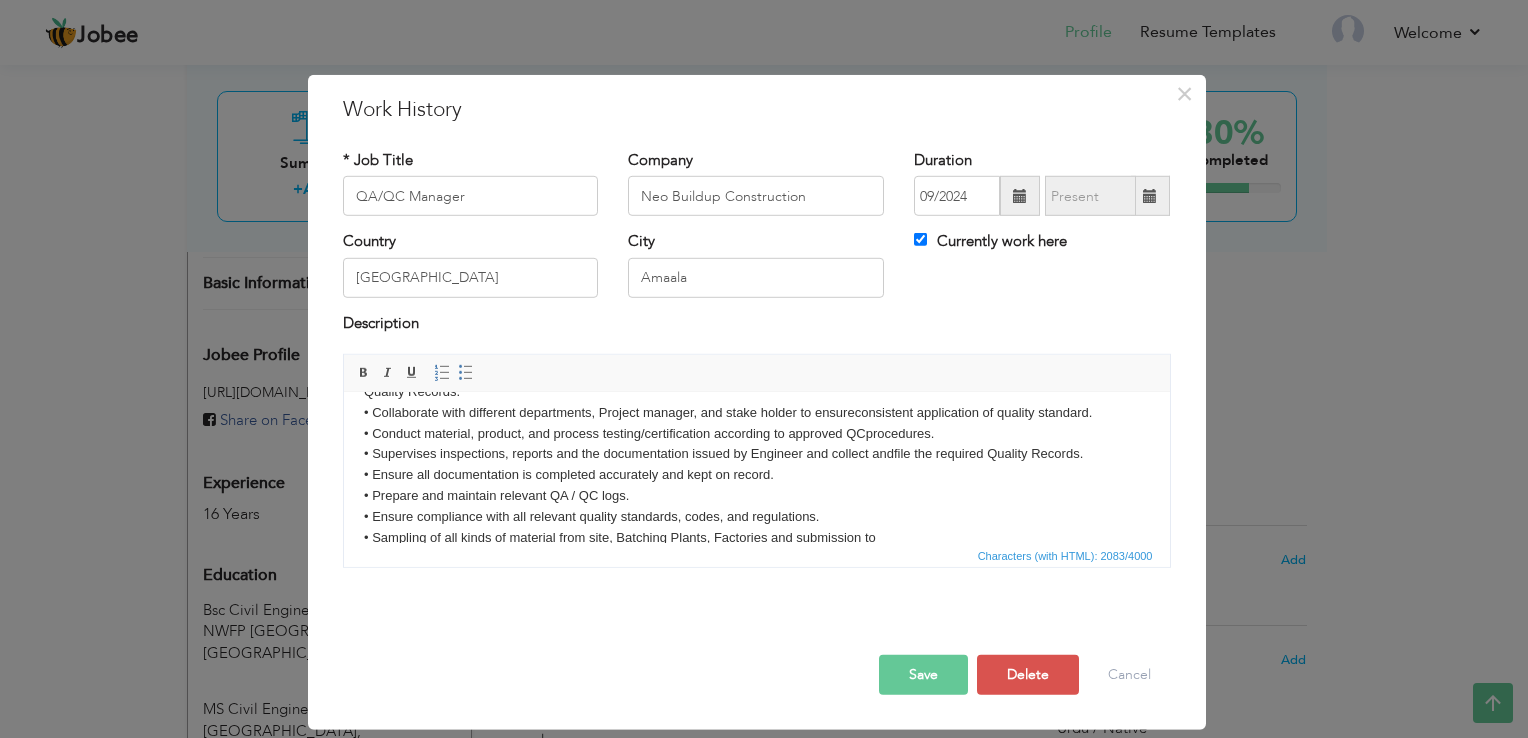 scroll, scrollTop: 240, scrollLeft: 0, axis: vertical 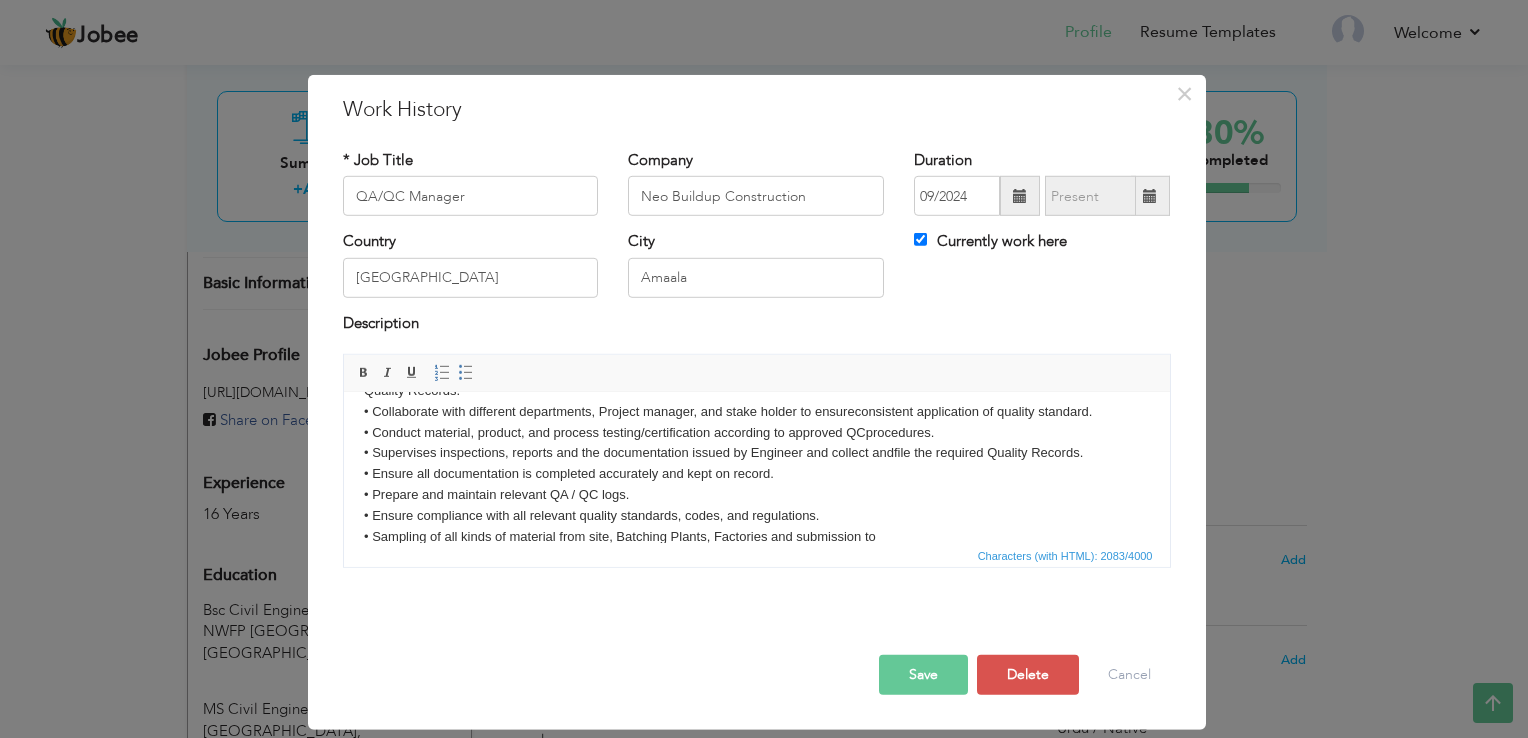 click on "Client:  Red Sea Global (Amaala) Working as a QA/QC Manager with Neo Buildup (Heights) at Amaala Executive Airport . Project Scope: Facade Work (Steel Frame and ACP Cladding) Electric Work Major Responsibilities Develop and execute a comprehensive QA/QC strategy that aligns with project  objective. • Prepare and maintain all project documents related to quality including QMS, PQP, MOS,  ITP, MAR, MIR, WIR, etc • Supervises the Quality Control activities of a project or its parts, including Quality Control  inspection, schedules and the collection of Quality Records. • Collaborate with different departments, Project manager, and stake holder to ensure  consistent application of quality standard. • Conduct material, product, and process testing/certification according to approved QC  procedures. • Supervises inspections, reports and the documentation issued by Engineer and collect and  file the required Quality Records. • Ensure all documentation is completed accurately and kept on record." at bounding box center (756, 474) 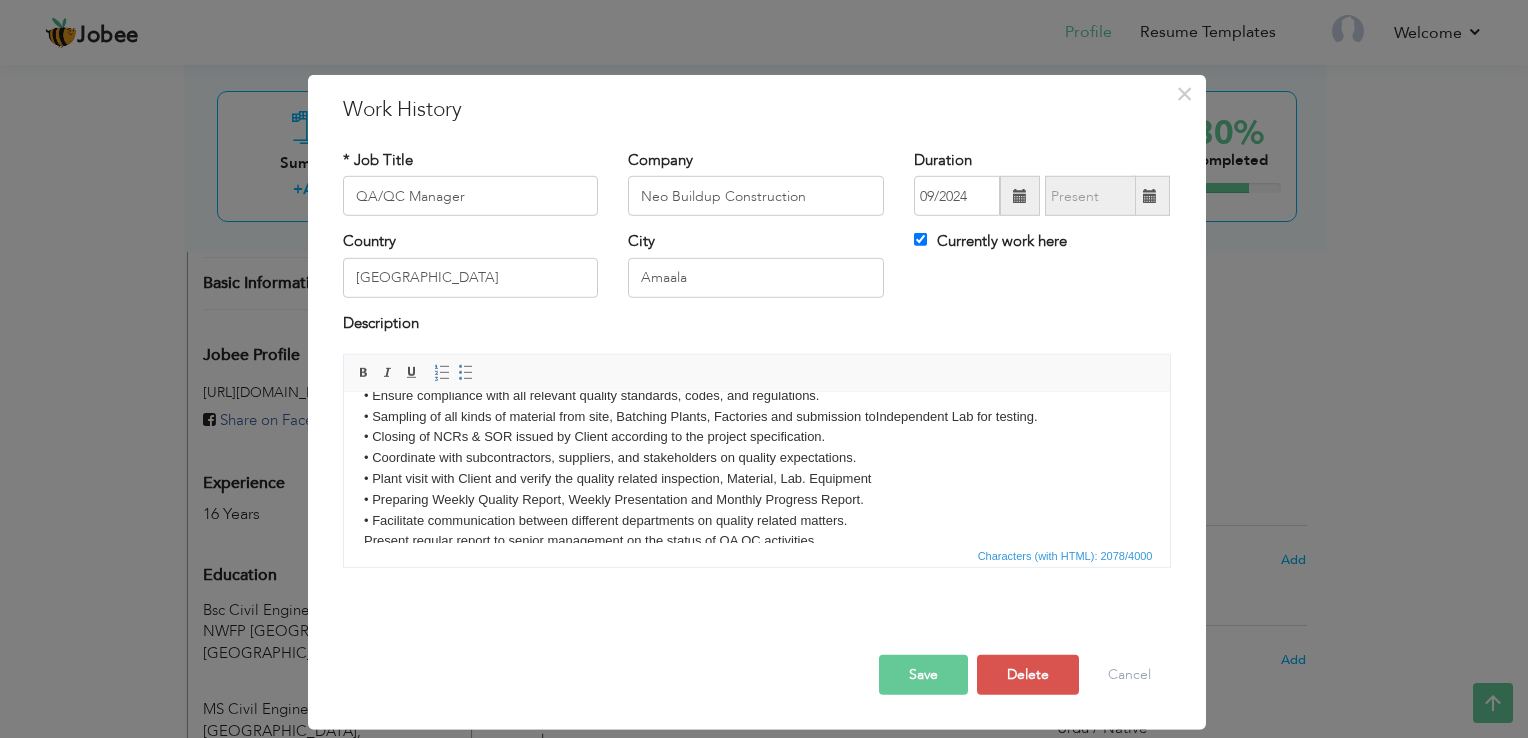 scroll, scrollTop: 360, scrollLeft: 0, axis: vertical 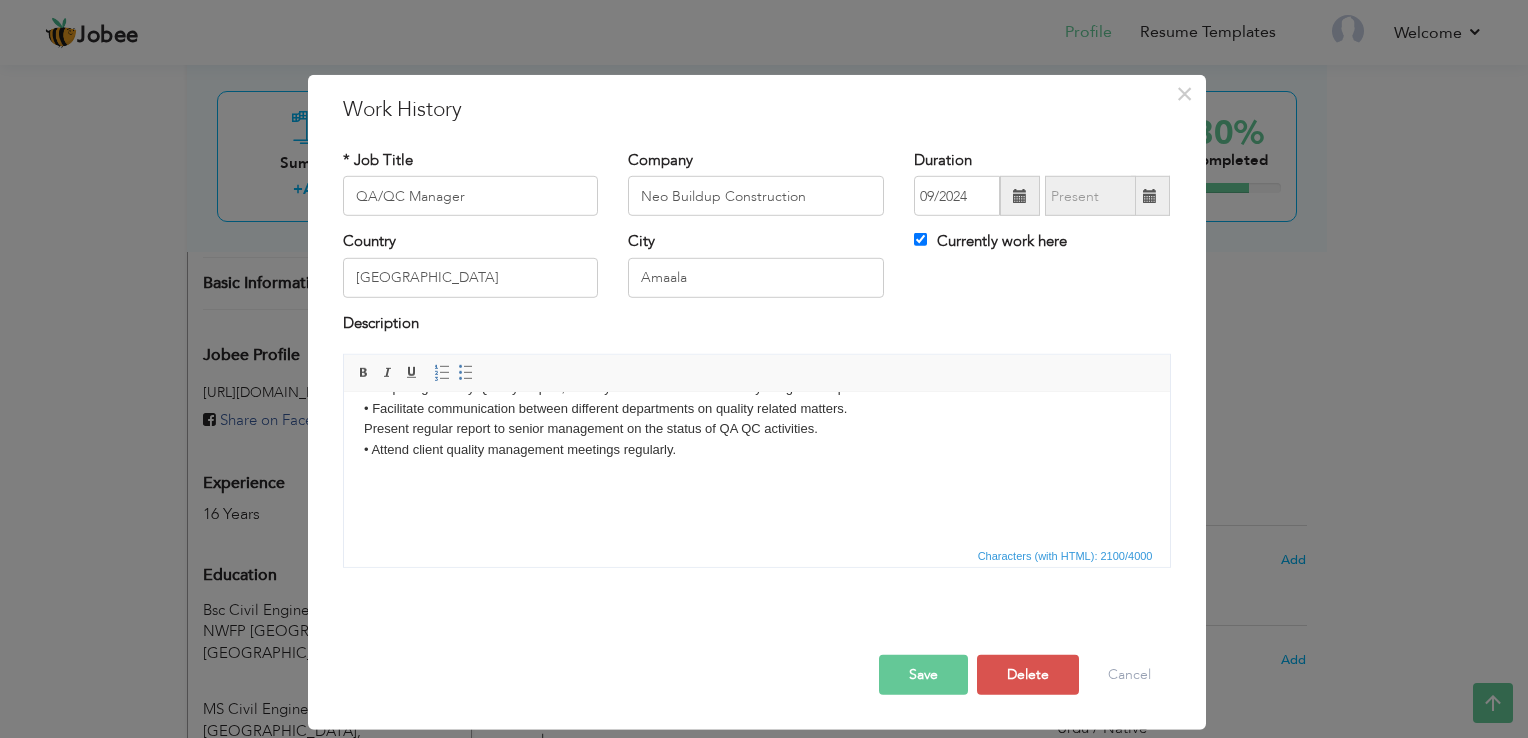 click on "Save" at bounding box center [923, 675] 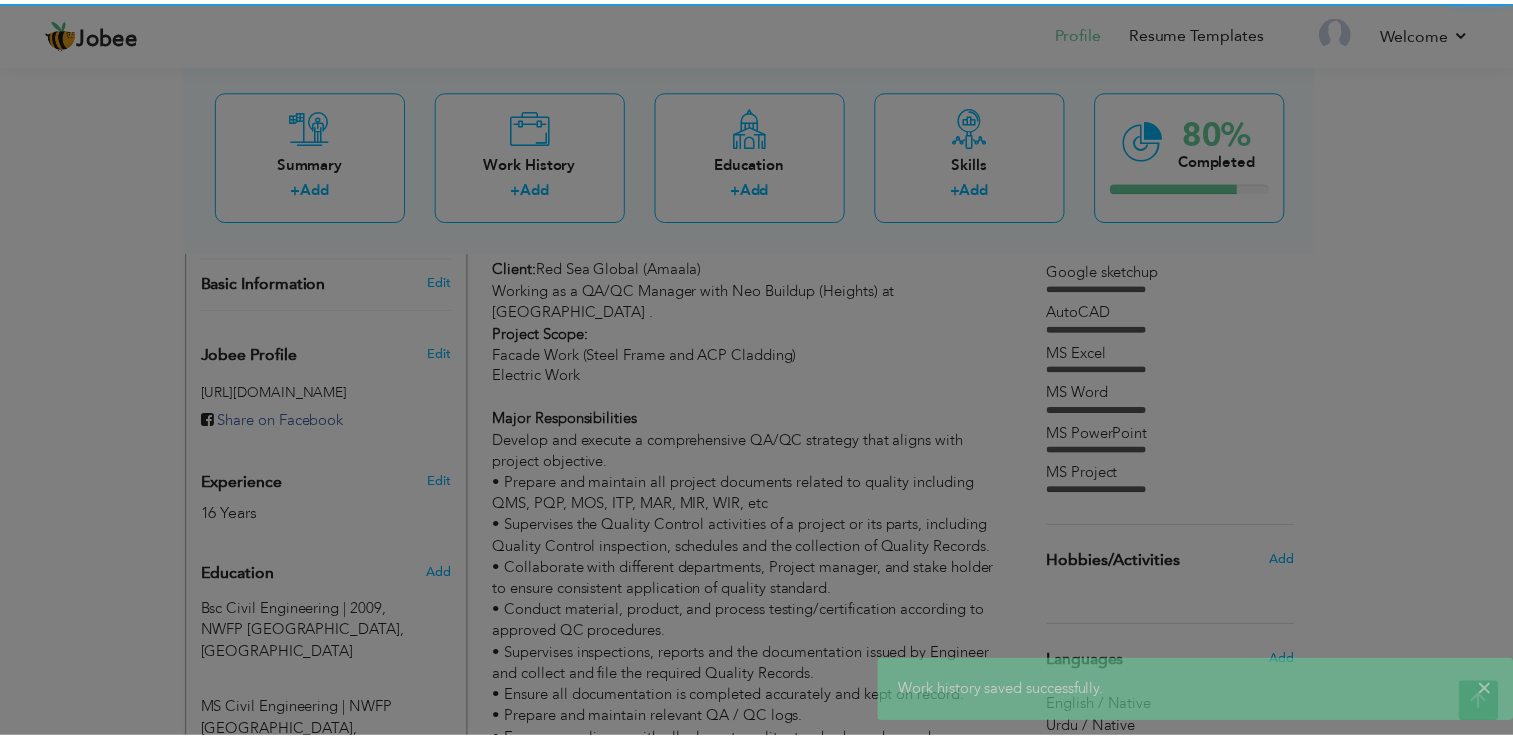 scroll, scrollTop: 0, scrollLeft: 0, axis: both 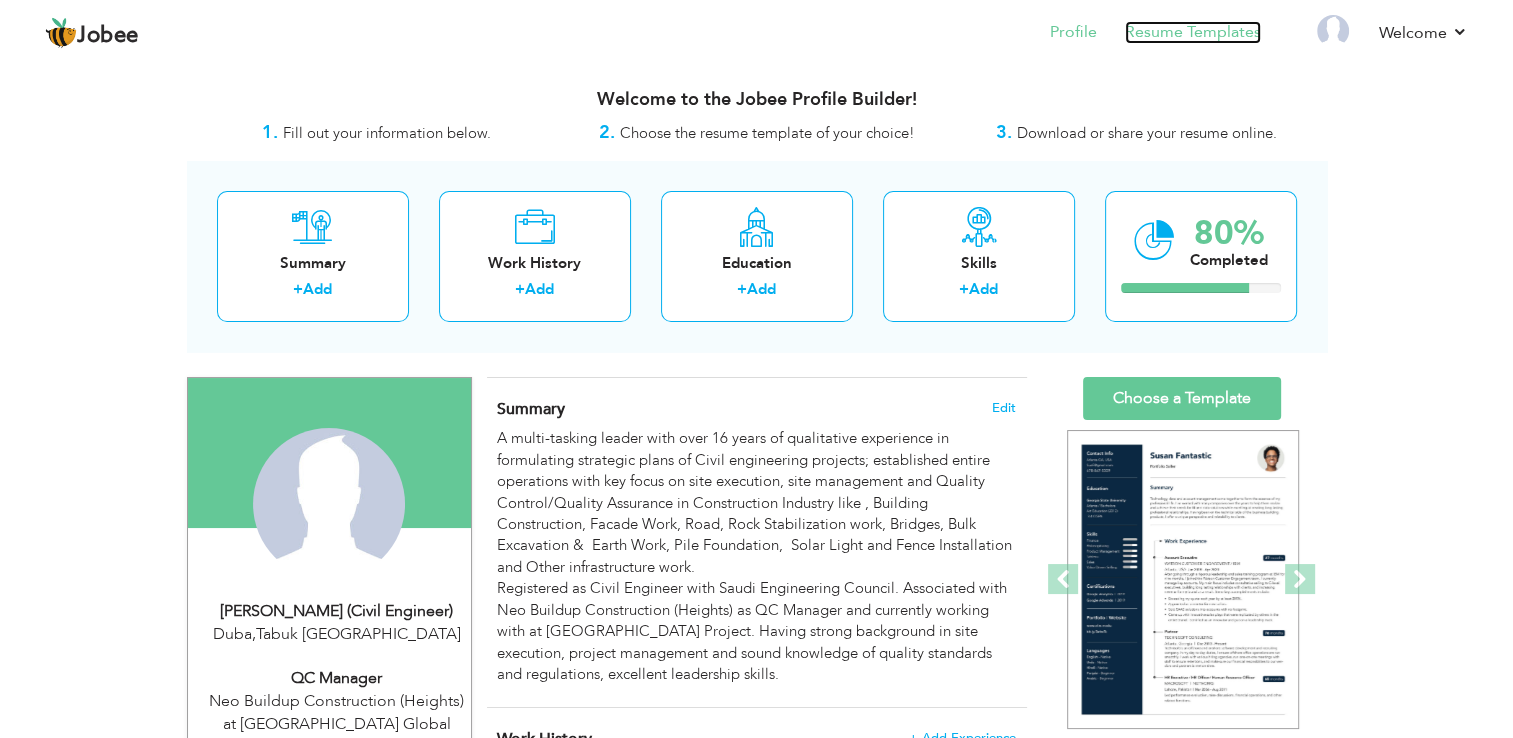click on "Resume Templates" at bounding box center (1193, 32) 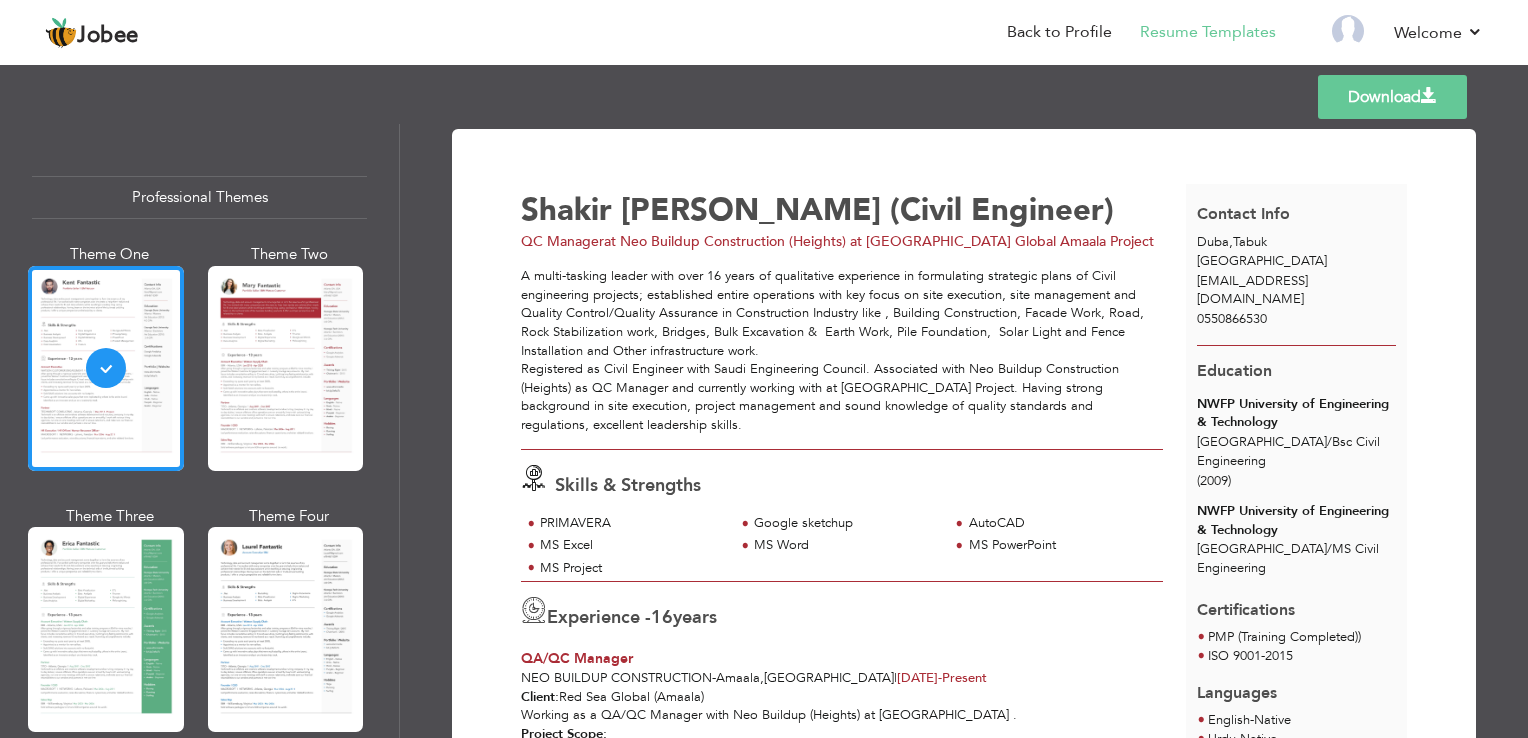 scroll, scrollTop: 0, scrollLeft: 0, axis: both 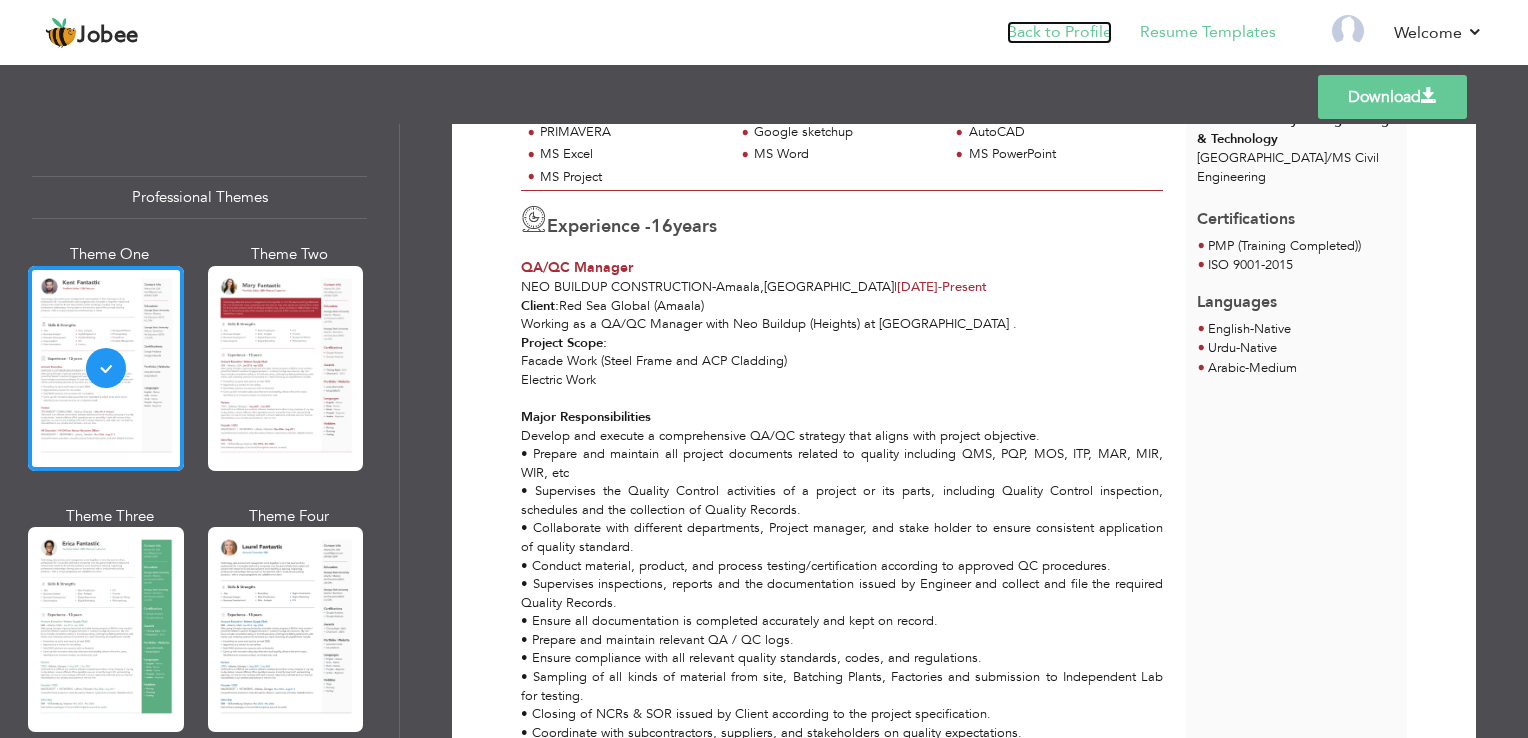 click on "Back to Profile" at bounding box center [1059, 32] 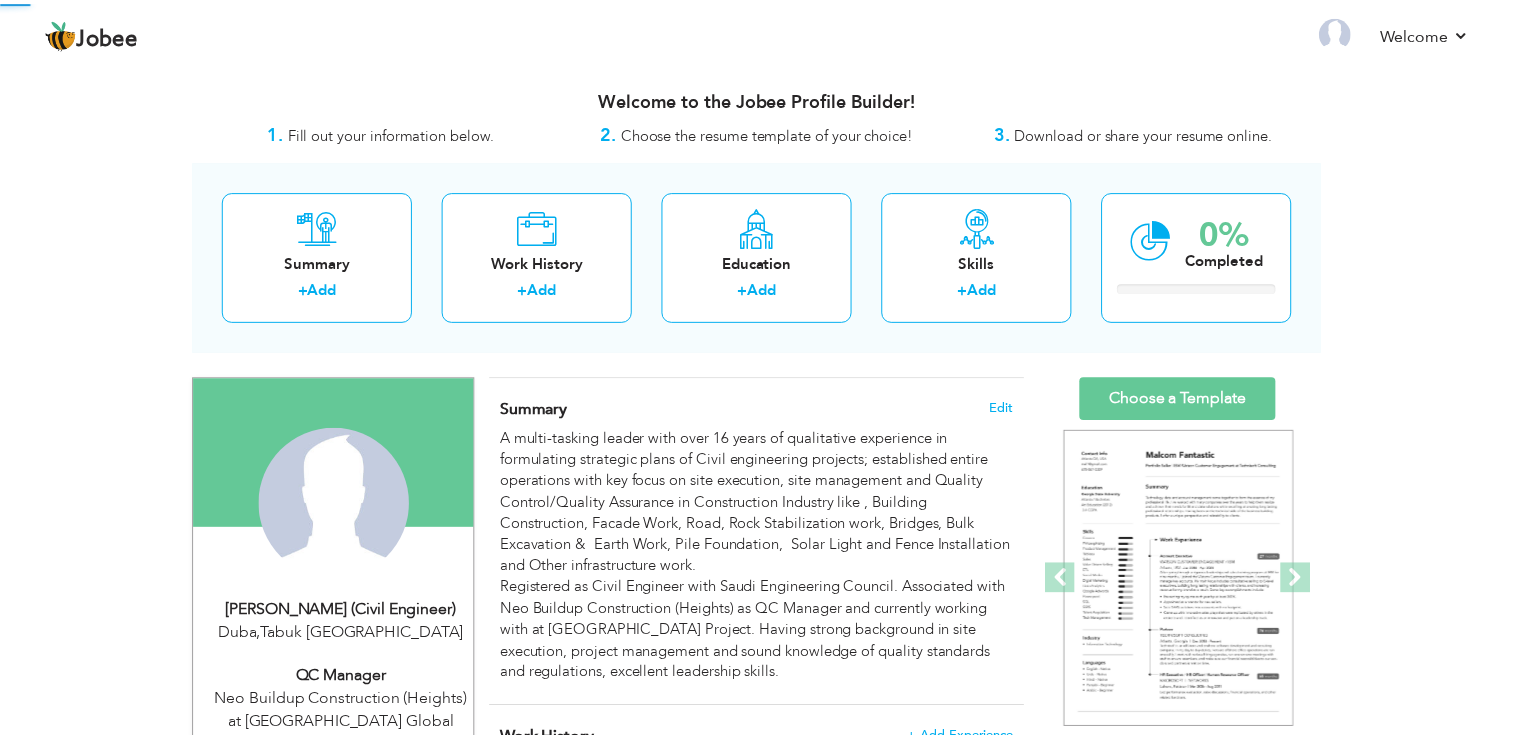 scroll, scrollTop: 0, scrollLeft: 0, axis: both 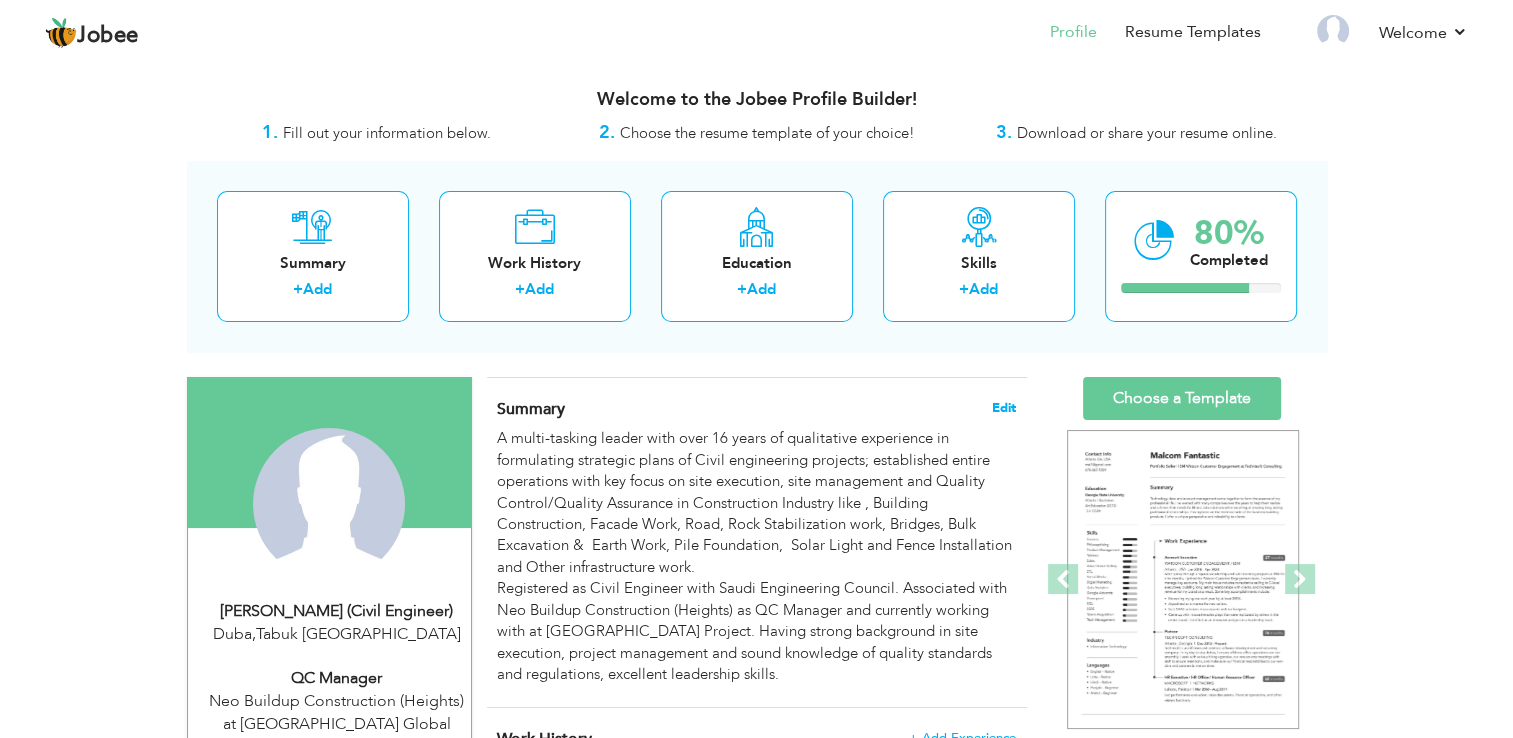 click on "Edit" at bounding box center (1004, 408) 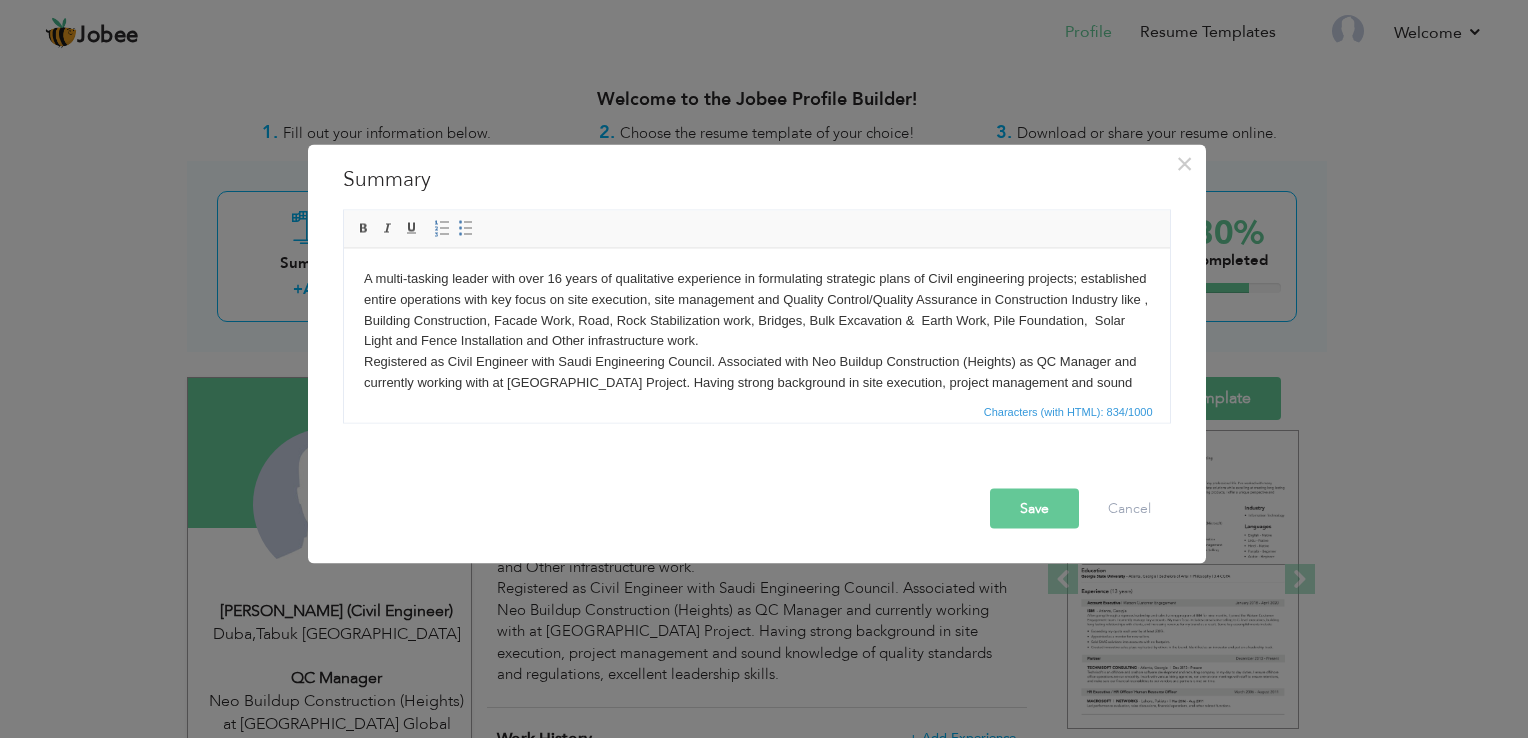 click on "A multi-tasking leader with over 16 years of qualitative experience in formulating strategic plans of Civil engineering projects; established entire operations with key focus on site execution, site management and Quality Control/Quality Assurance in Construction Industry like , Building Construction, Facade Work, Road, Rock Stabilization work, Bridges, Bulk Excavation &  Earth Work, Pile Foundation,  Solar Light and Fence Installation and Other infrastructure work. Registered as Civil Engineer with Saudi Engineering Council. Associated with Neo Buildup Construction (Heights) as QC Manager and currently working with at Red Sea Global Amaala Airport Project. Having strong background in site execution, project management and sound knowledge of quality standards and regulations, excellent leadership skills." at bounding box center [756, 341] 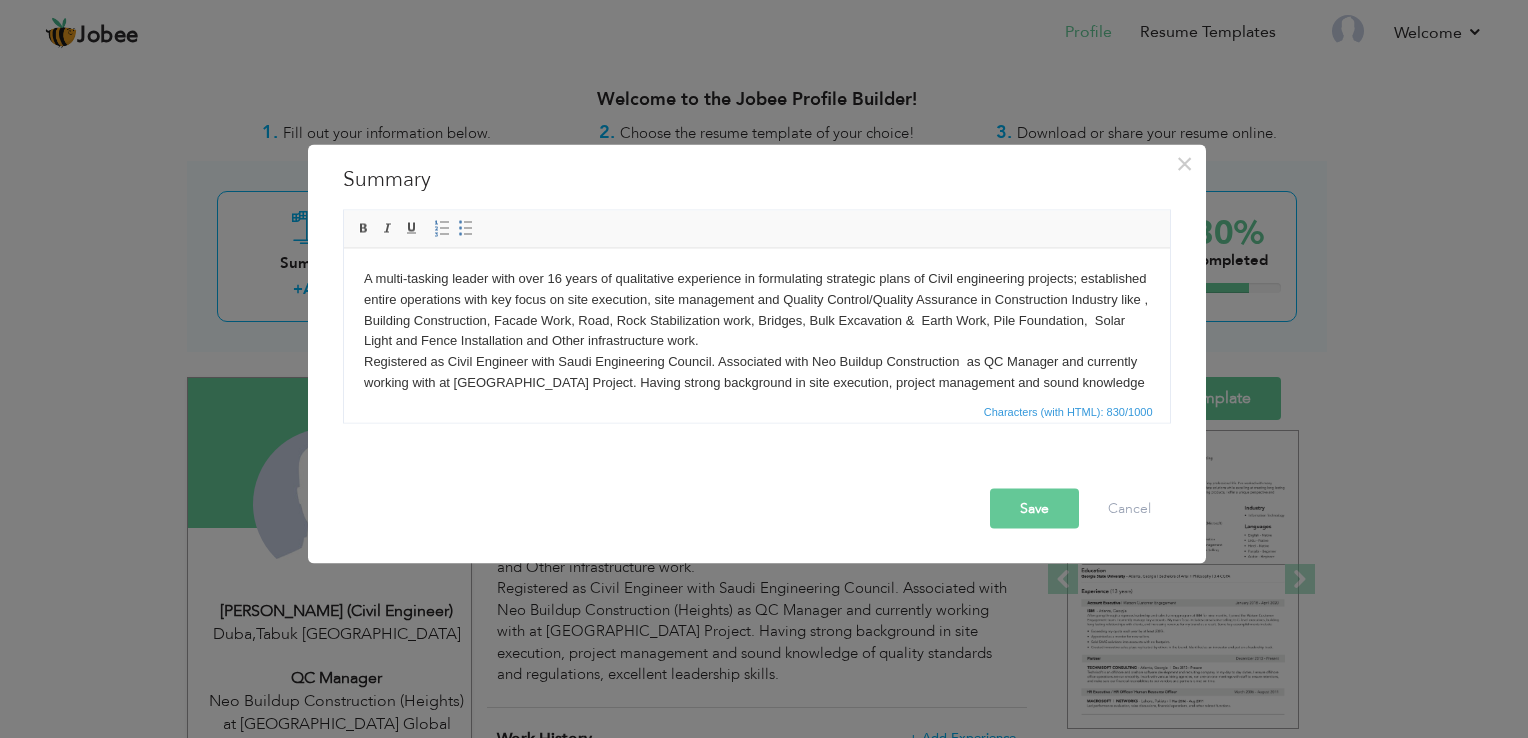 click on "Save" at bounding box center (1034, 509) 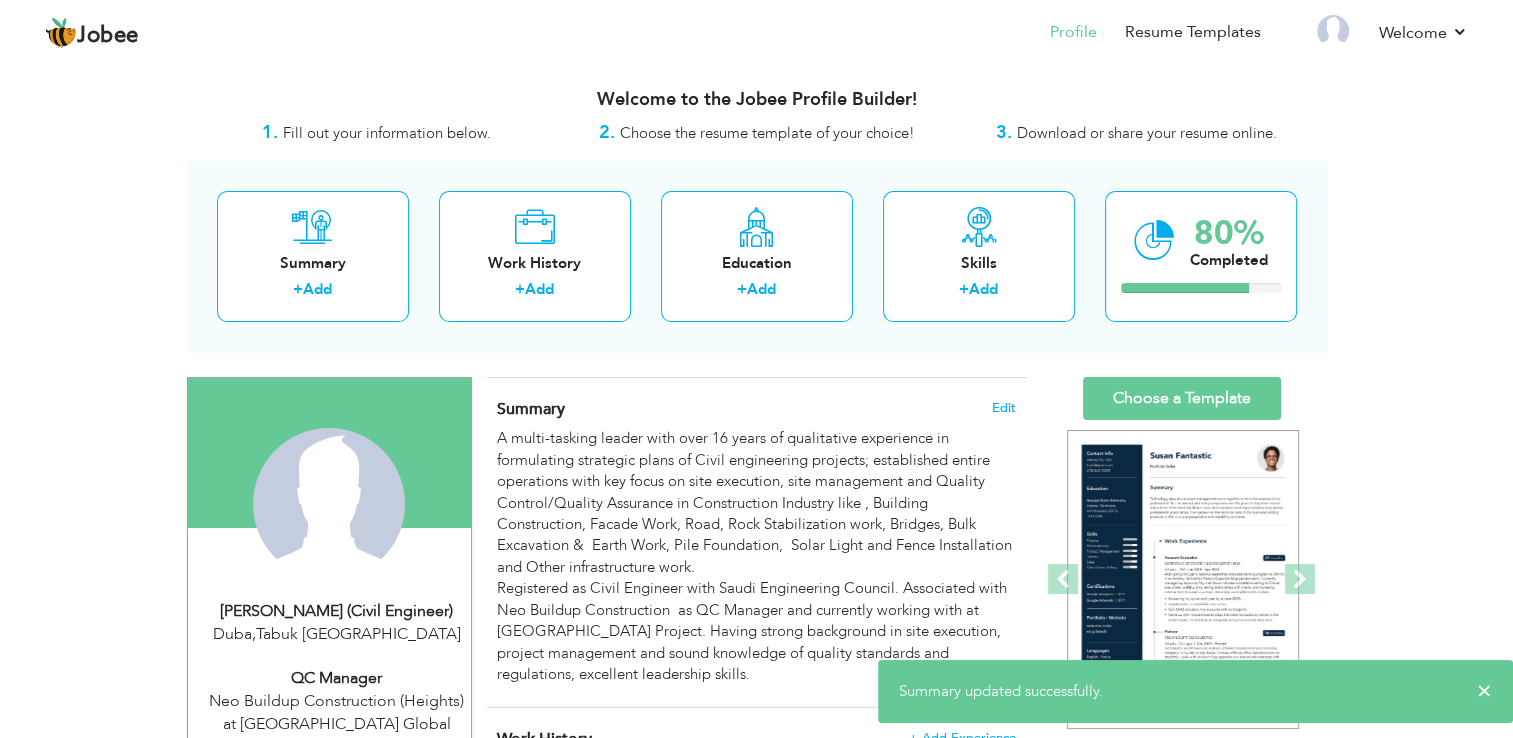 scroll, scrollTop: 645, scrollLeft: 0, axis: vertical 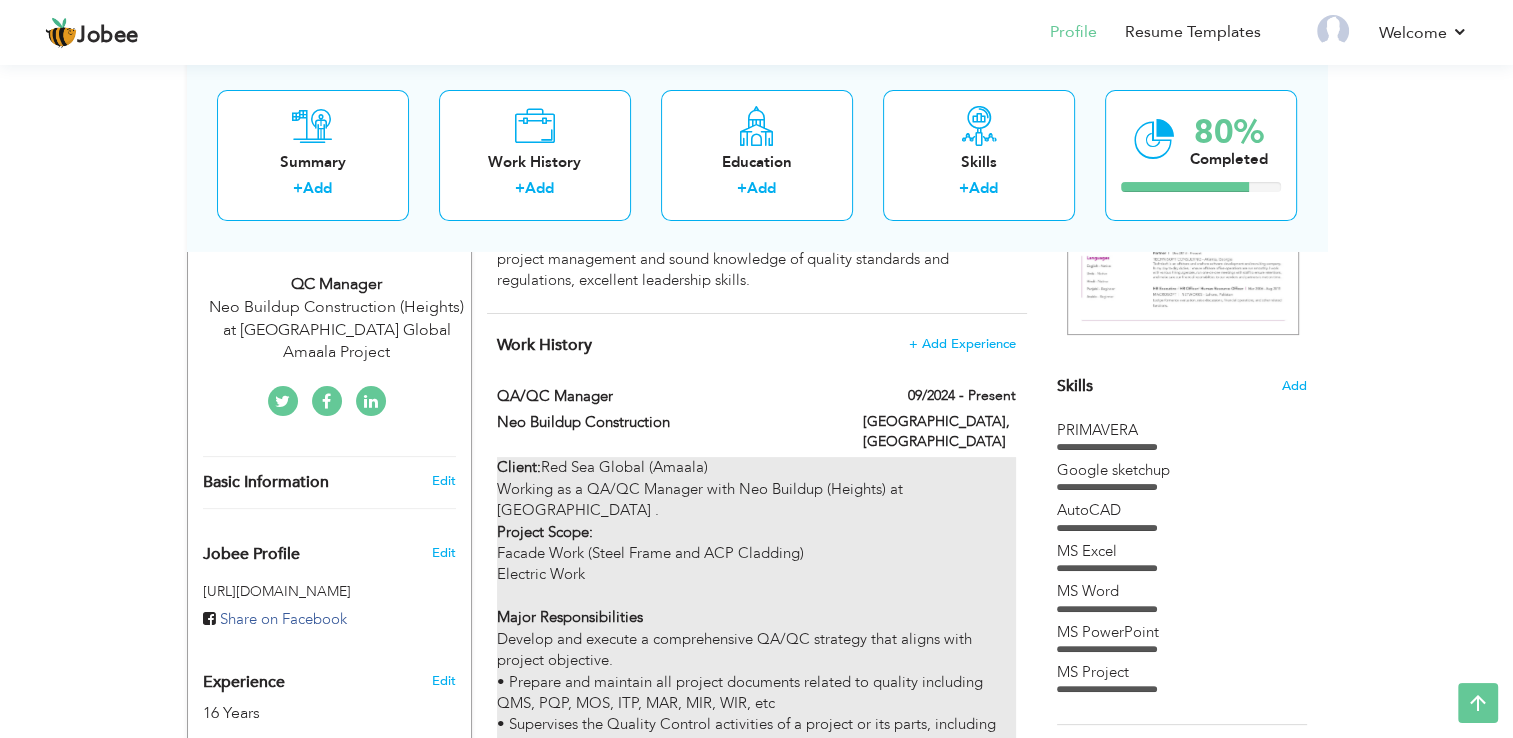 click on "Client:  Red Sea Global (Amaala)
Working as a QA/QC Manager with Neo Buildup (Heights) at Amaala Executive Airport .
Project Scope:
Facade Work (Steel Frame and ACP Cladding)
Electric Work
Major Responsibilities
Develop and execute a comprehensive QA/QC strategy that aligns with project objective.
• Prepare and maintain all project documents related to quality including QMS, PQP, MOS, ITP, MAR, MIR, WIR, etc
• Supervises the Quality Control activities of a project or its parts, including Quality Control inspection, schedules and the collection of Quality Records.
• Collaborate with different departments, Project manager, and stake holder to ensure consistent application of quality standard.
• Conduct material, product, and process testing/certification according to approved QC procedures.
• Supervises inspections, reports and the documentation issued by Engineer and collect and file the required Quality Records.
• Ensure all documentation is completed accurately and kept on record." at bounding box center (756, 907) 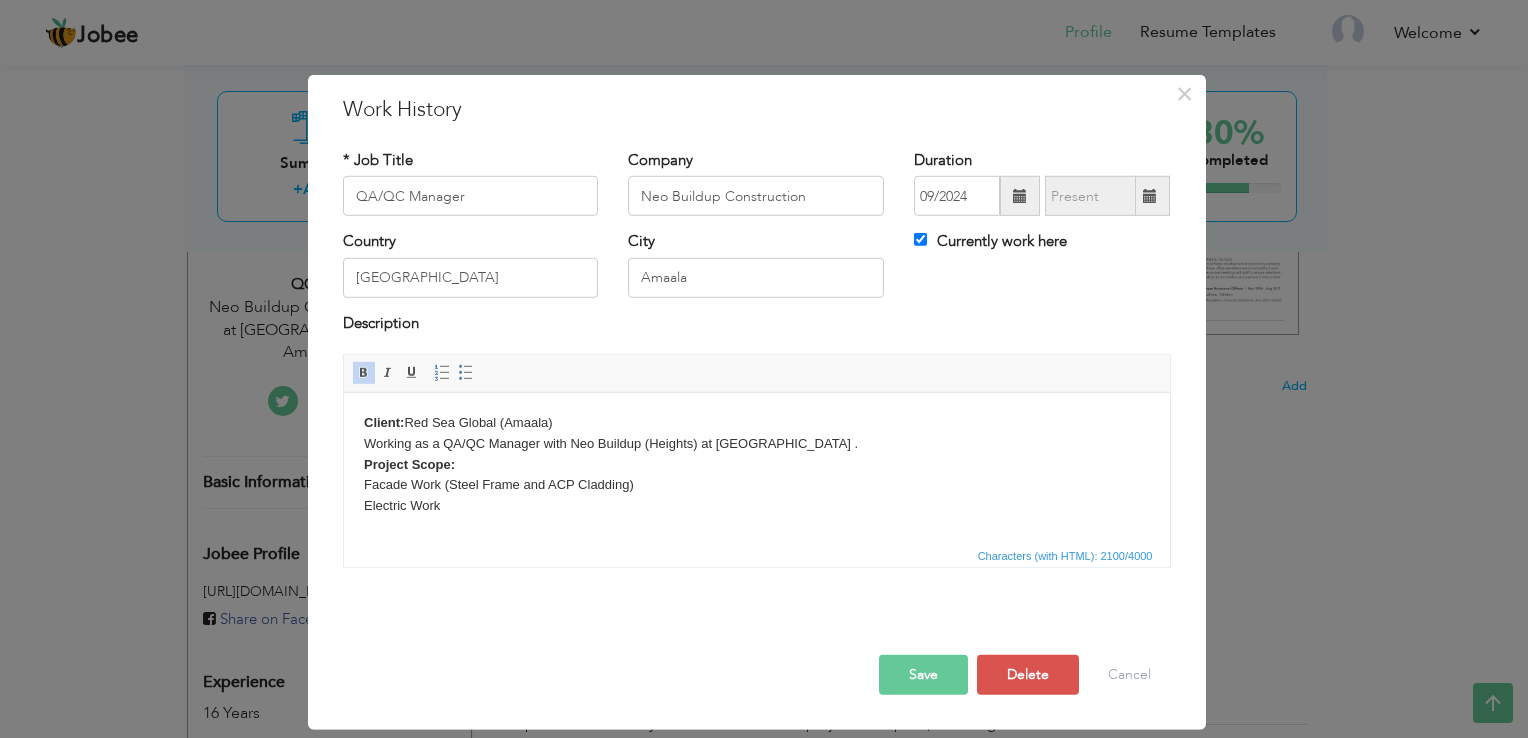 click on "Client:  Red Sea Global (Amaala) Working as a QA/QC Manager with Neo Buildup (Heights) at Amaala Executive Airport . Project Scope: Facade Work (Steel Frame and ACP Cladding) Electric Work Major Responsibilities Develop and execute a comprehensive QA/QC strategy that aligns with project objective. • Prepare and maintain all project documents related to quality including QMS, PQP, MOS, ITP, MAR, MIR, WIR, etc • Supervises the Quality Control activities of a project or its parts, including Quality Control inspection, schedules and the collection of Quality Records. • Collaborate with different departments, Project manager, and stake holder to ensure consistent application of quality standard. • Conduct material, product, and process testing/certification according to approved QC procedures. • Supervises inspections, reports and the documentation issued by Engineer and collect and file the required Quality Records. • Ensure all documentation is completed accurately and kept on record." at bounding box center (756, 704) 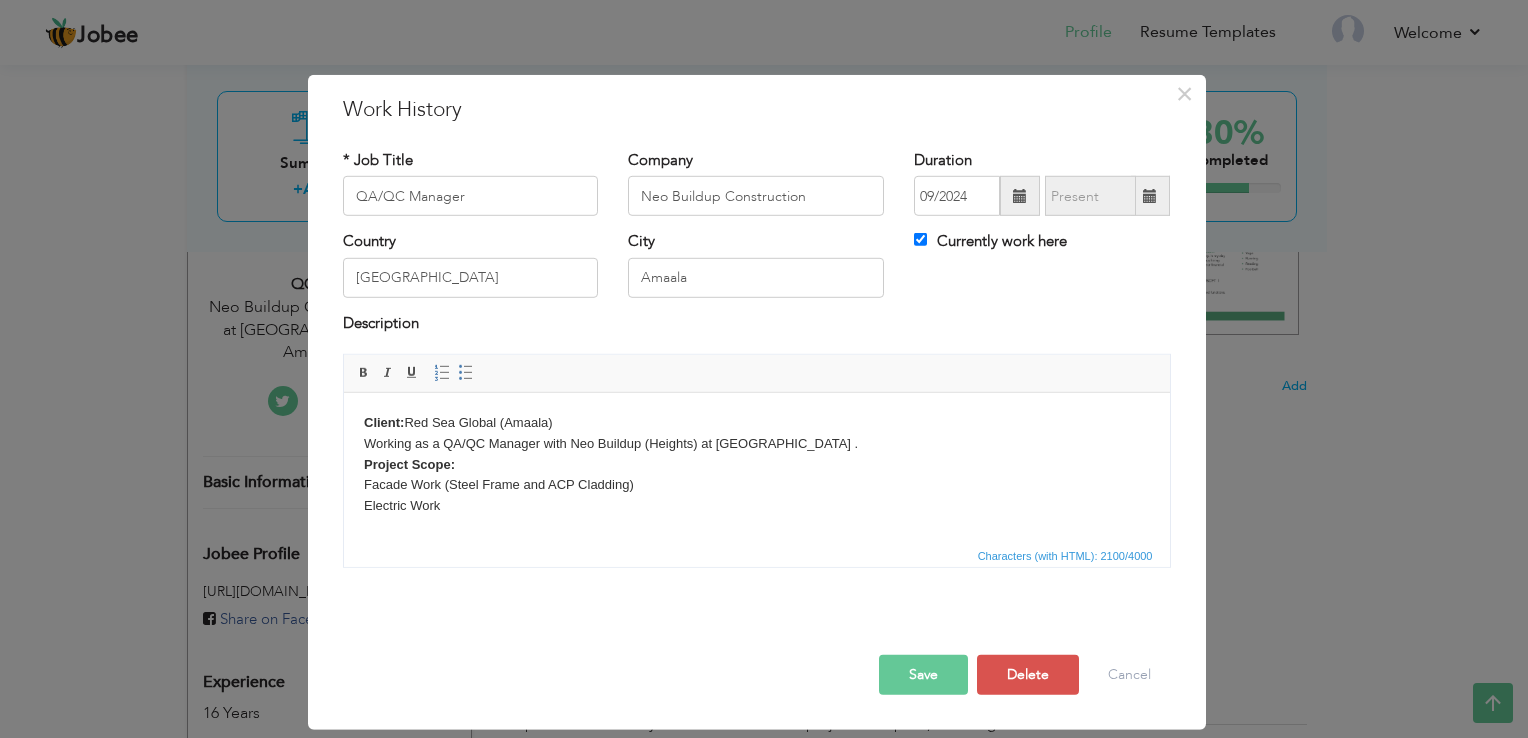type 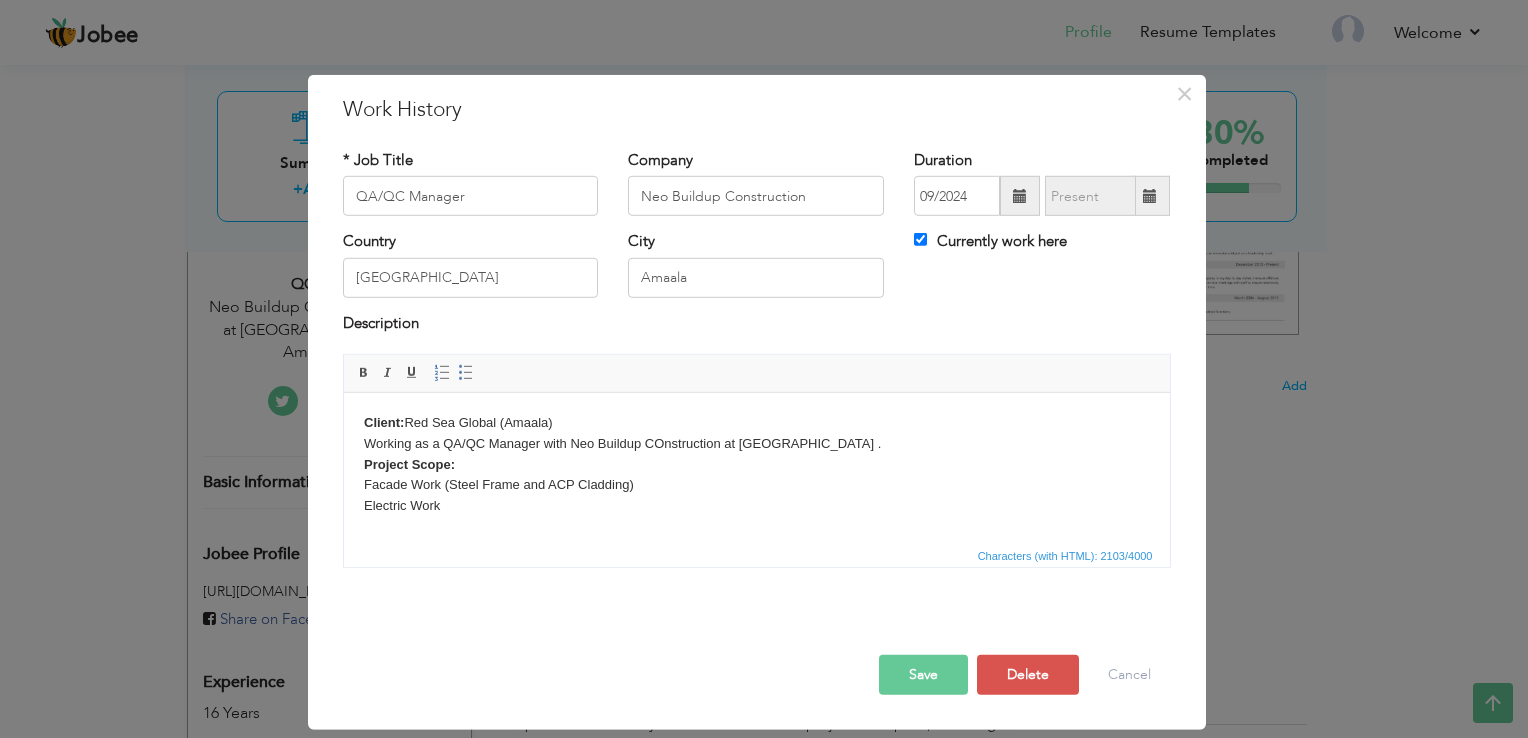 click on "Client:  Red Sea Global (Amaala) Working as a QA/QC Manager with Neo Buildup COnstruction at Amaala Executive Airport . Project Scope: Facade Work (Steel Frame and ACP Cladding) Electric Work Major Responsibilities Develop and execute a comprehensive QA/QC strategy that aligns with project objective. • Prepare and maintain all project documents related to quality including QMS, PQP, MOS, ITP, MAR, MIR, WIR, etc • Supervises the Quality Control activities of a project or its parts, including Quality Control inspection, schedules and the collection of Quality Records. • Collaborate with different departments, Project manager, and stake holder to ensure consistent application of quality standard. • Conduct material, product, and process testing/certification according to approved QC procedures. • Supervises inspections, reports and the documentation issued by Engineer and collect and file the required Quality Records. • Ensure all documentation is completed accurately and kept on record." at bounding box center [756, 704] 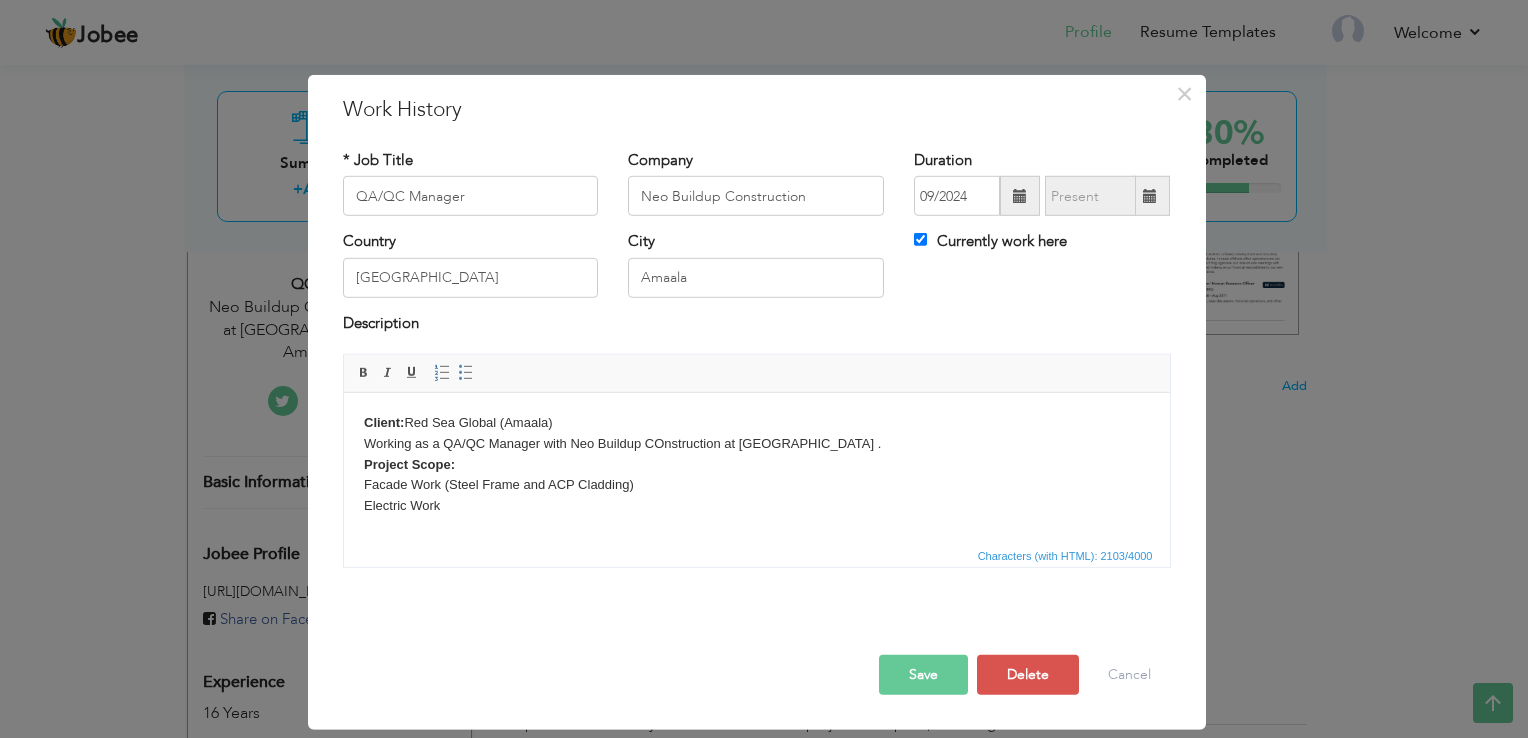 click on "Client:  Red Sea Global (Amaala) Working as a QA/QC Manager with Neo Buildup COnstruction at Amaala Executive Airport . Project Scope: Facade Work (Steel Frame and ACP Cladding) Electric Work Major Responsibilities Develop and execute a comprehensive QA/QC strategy that aligns with project objective. • Prepare and maintain all project documents related to quality including QMS, PQP, MOS, ITP, MAR, MIR, WIR, etc • Supervises the Quality Control activities of a project or its parts, including Quality Control inspection, schedules and the collection of Quality Records. • Collaborate with different departments, Project manager, and stake holder to ensure consistent application of quality standard. • Conduct material, product, and process testing/certification according to approved QC procedures. • Supervises inspections, reports and the documentation issued by Engineer and collect and file the required Quality Records. • Ensure all documentation is completed accurately and kept on record." at bounding box center (756, 704) 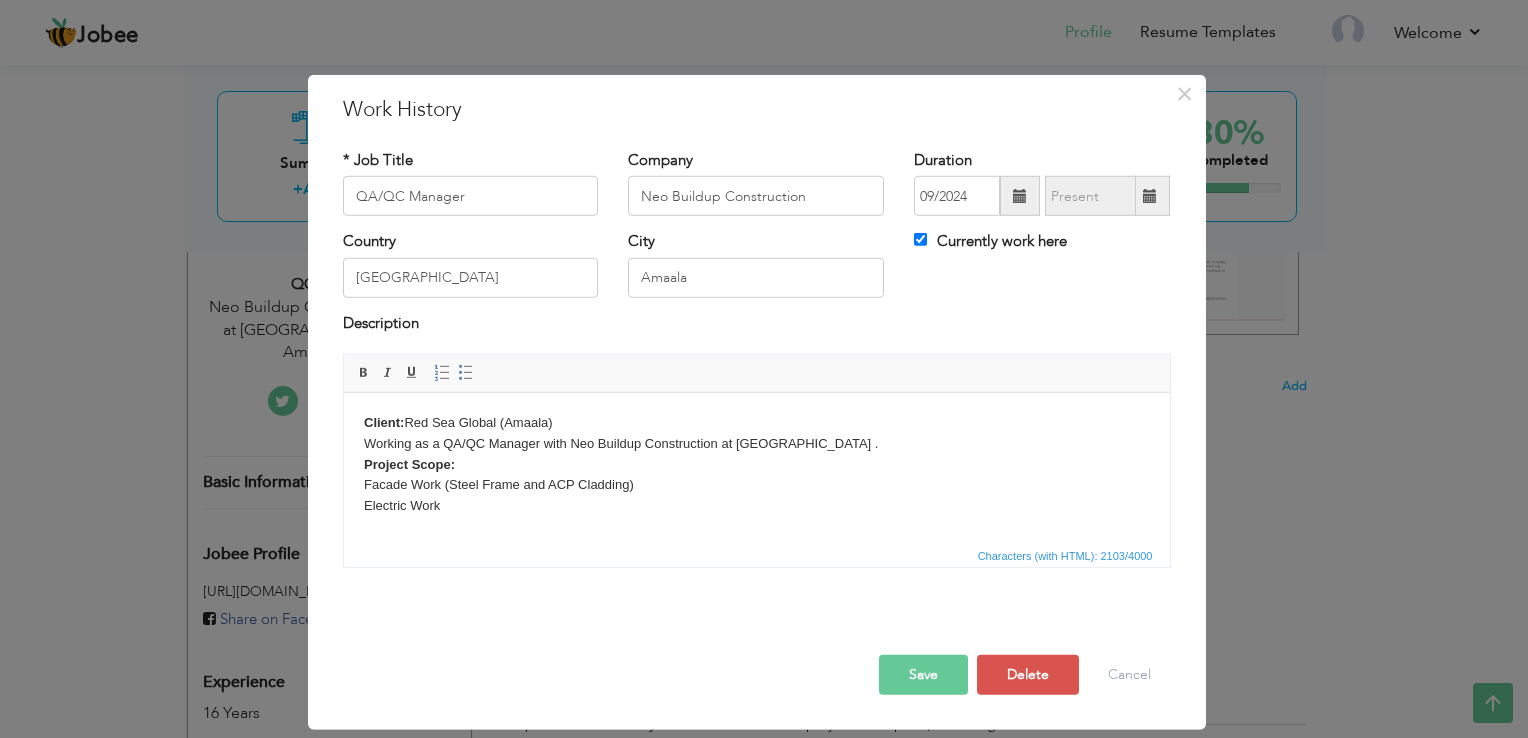 click on "Save" at bounding box center (923, 675) 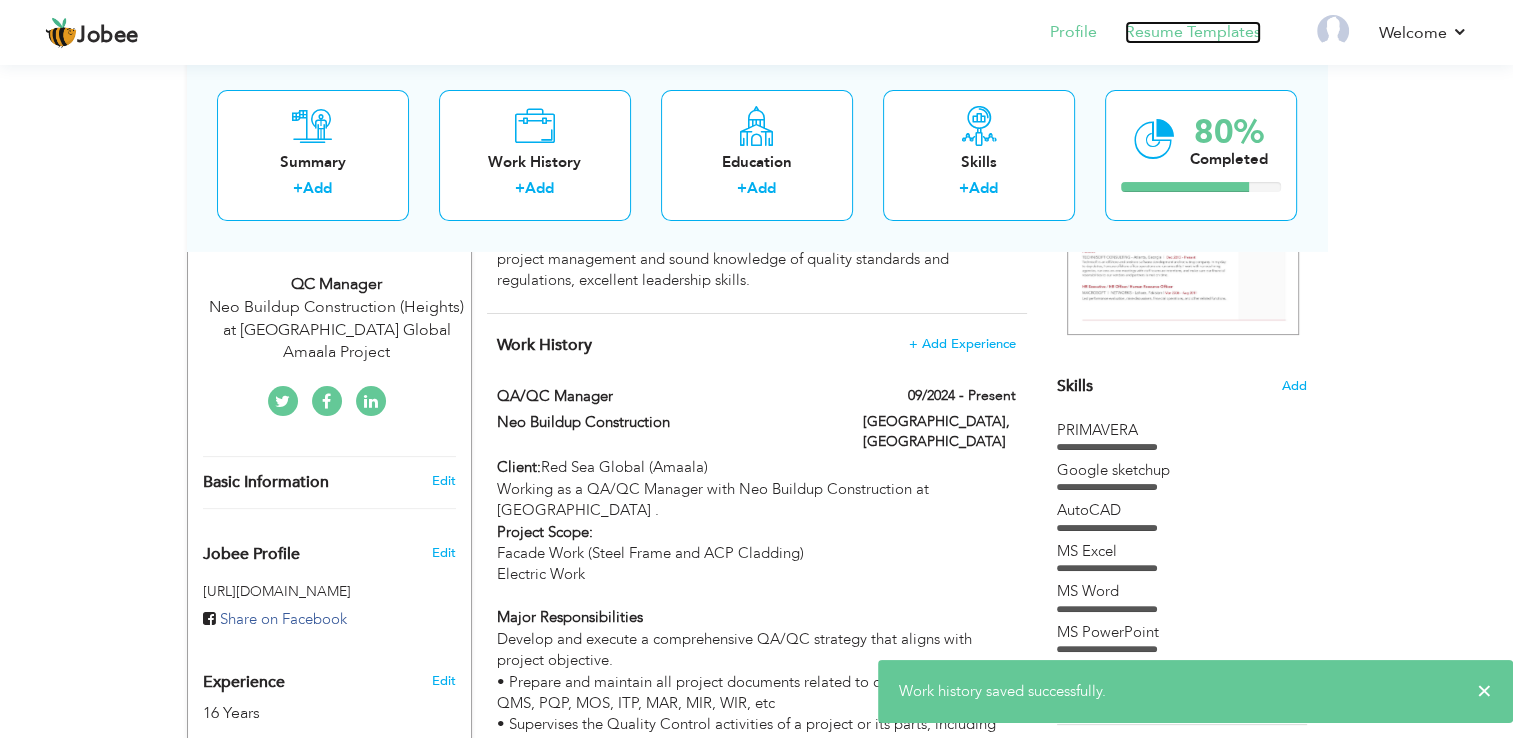 click on "Resume Templates" at bounding box center [1193, 32] 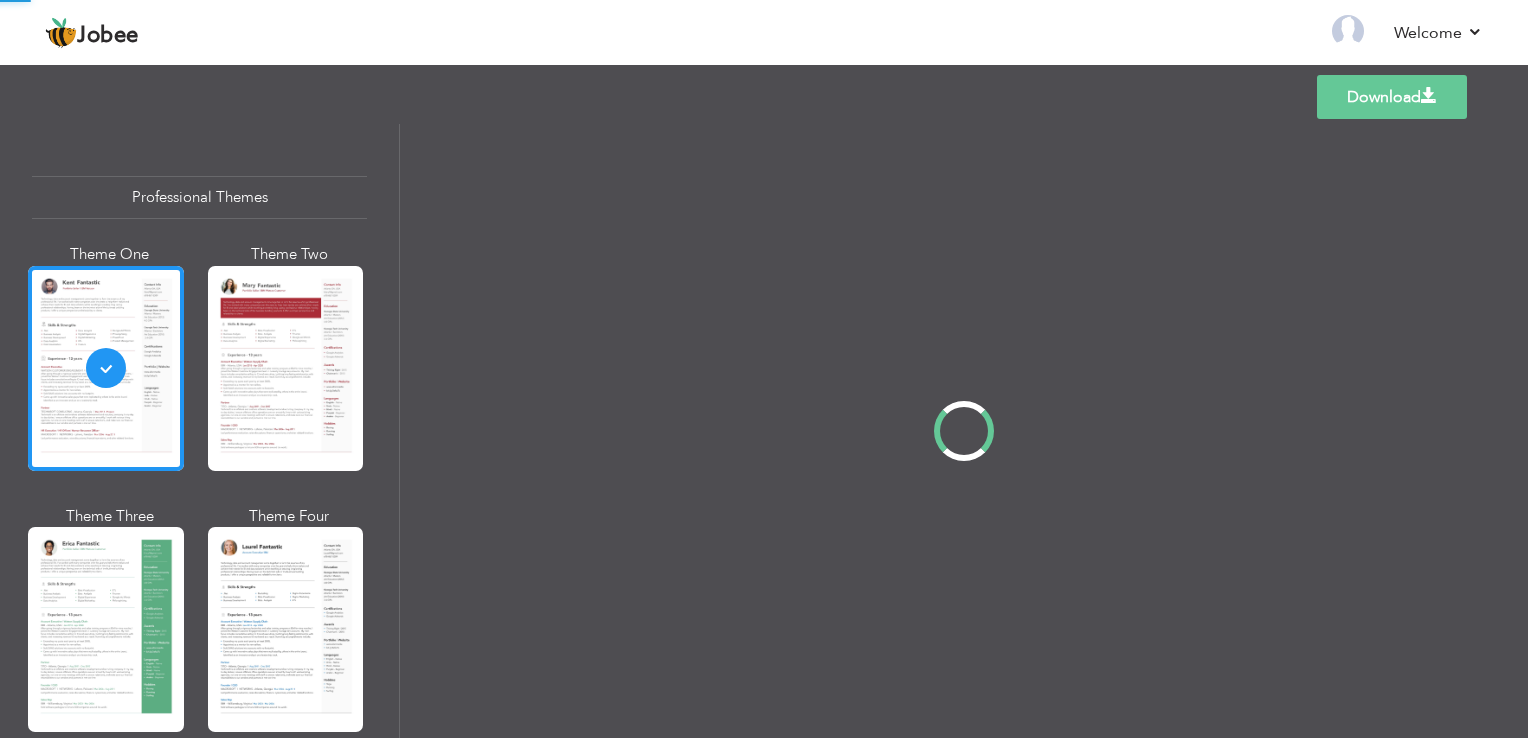 scroll, scrollTop: 0, scrollLeft: 0, axis: both 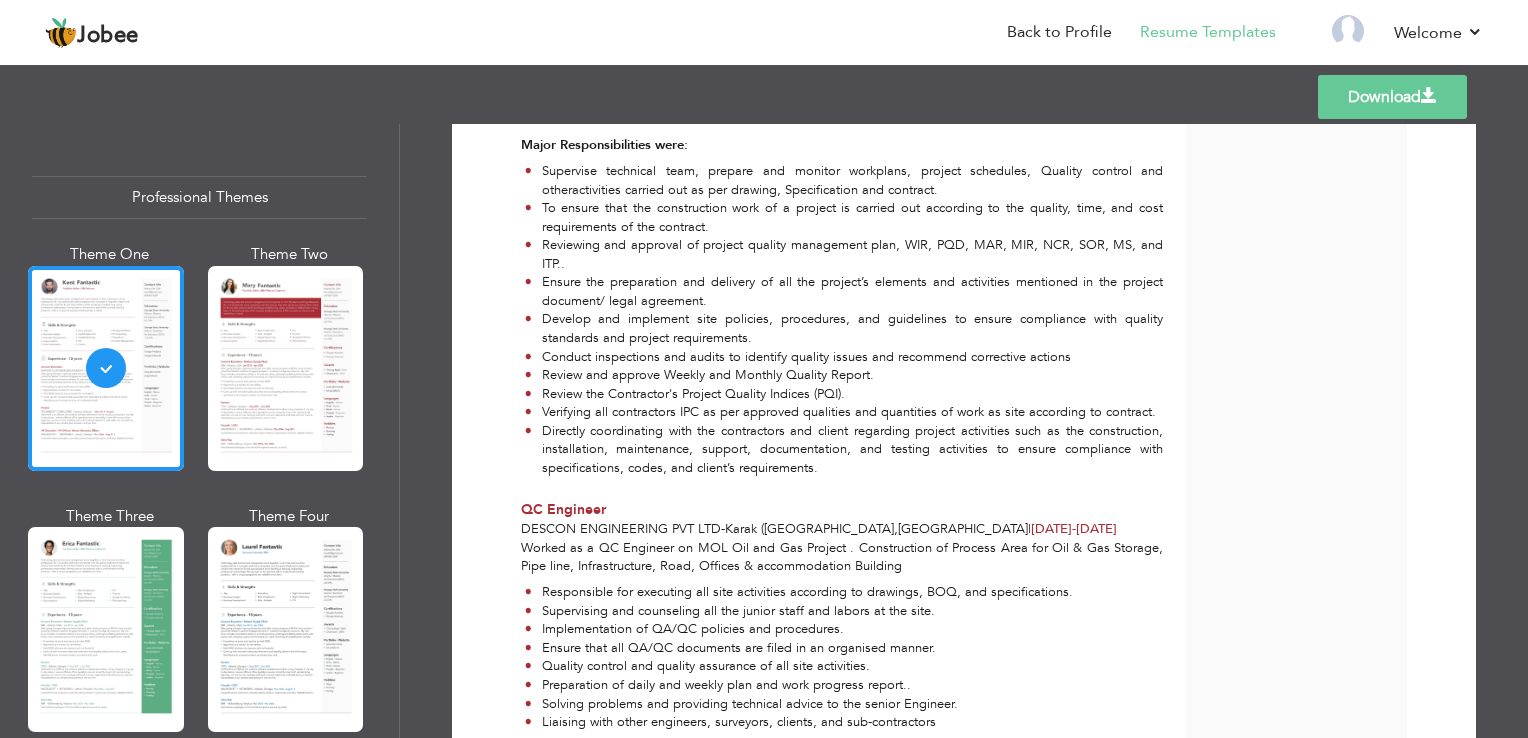 click on "Download" at bounding box center (1392, 97) 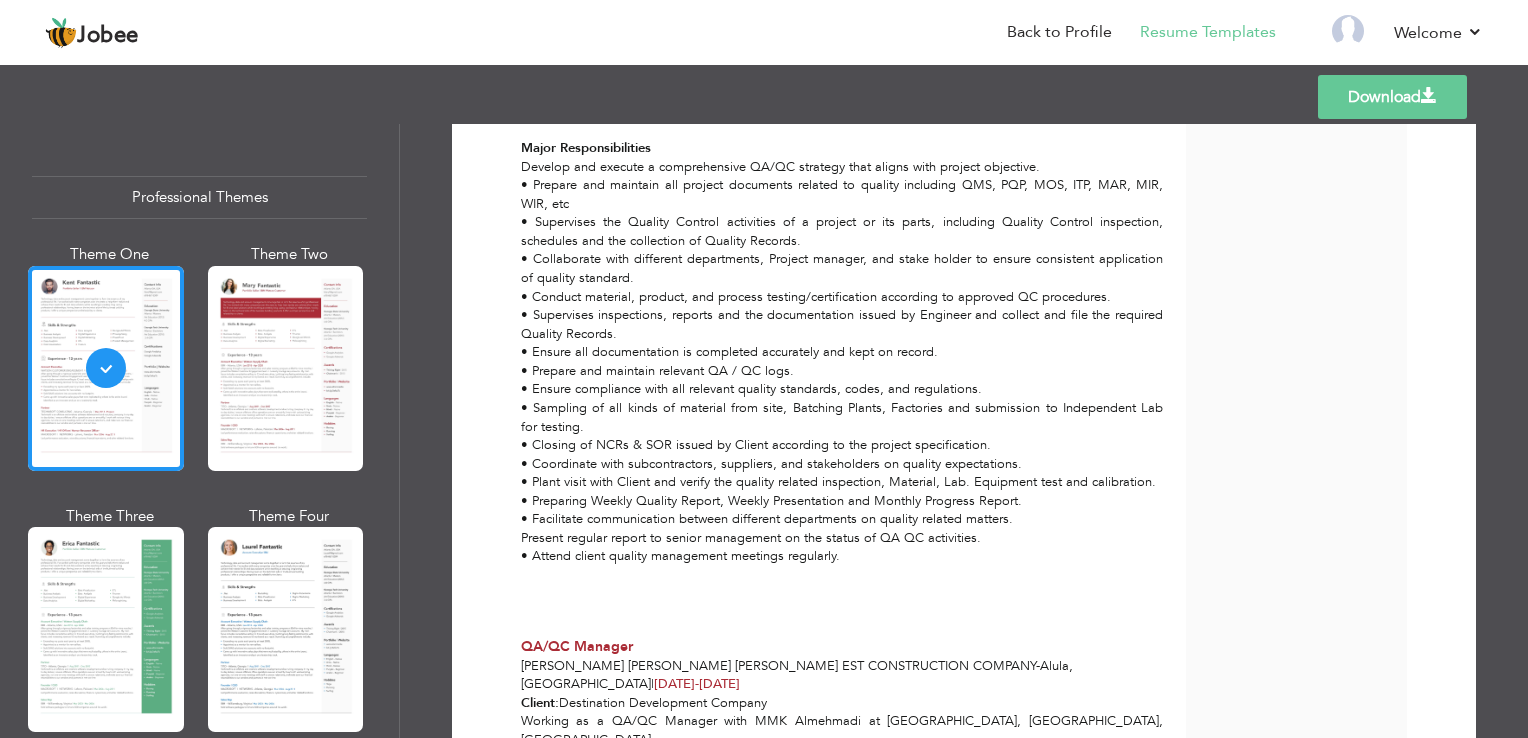 scroll, scrollTop: 0, scrollLeft: 0, axis: both 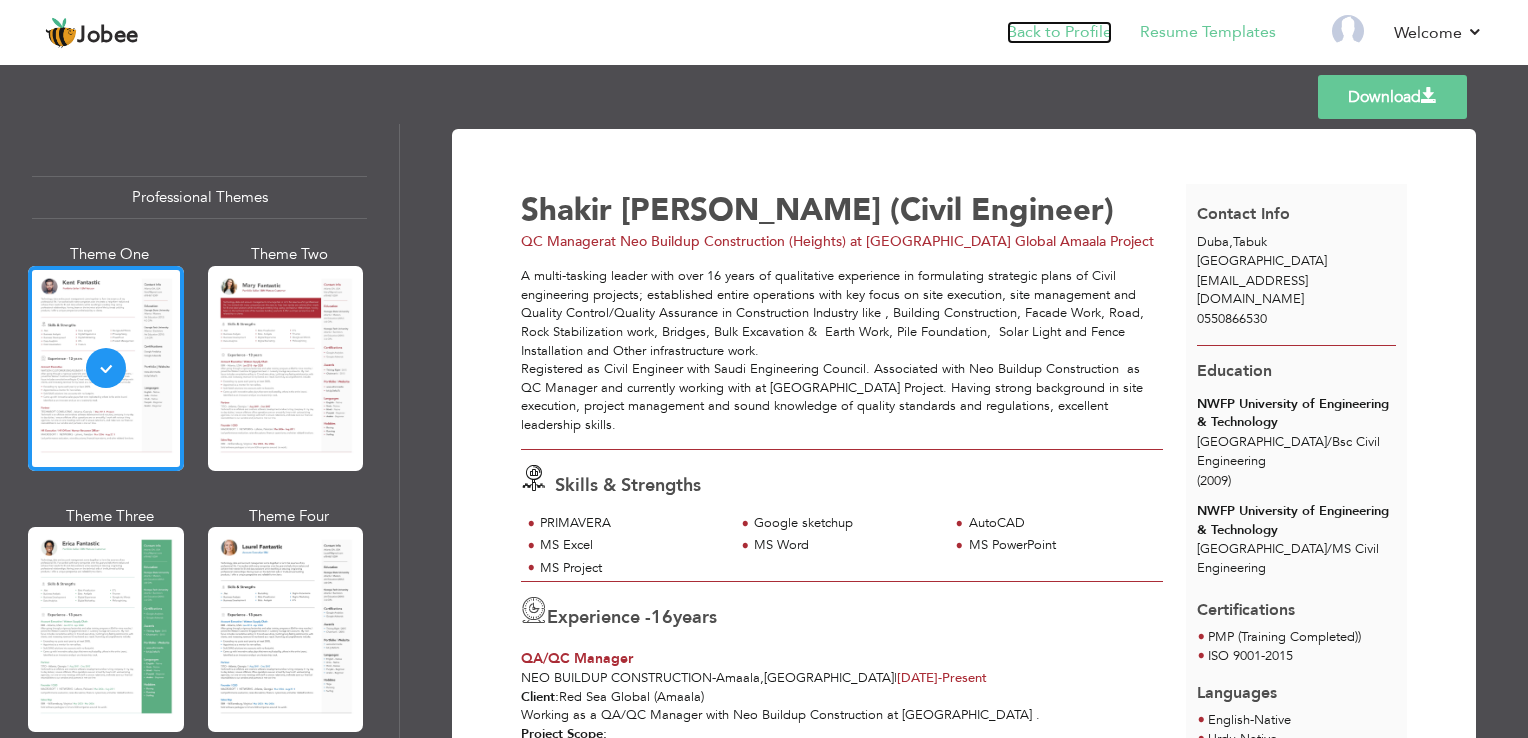 click on "Back to Profile" at bounding box center (1059, 32) 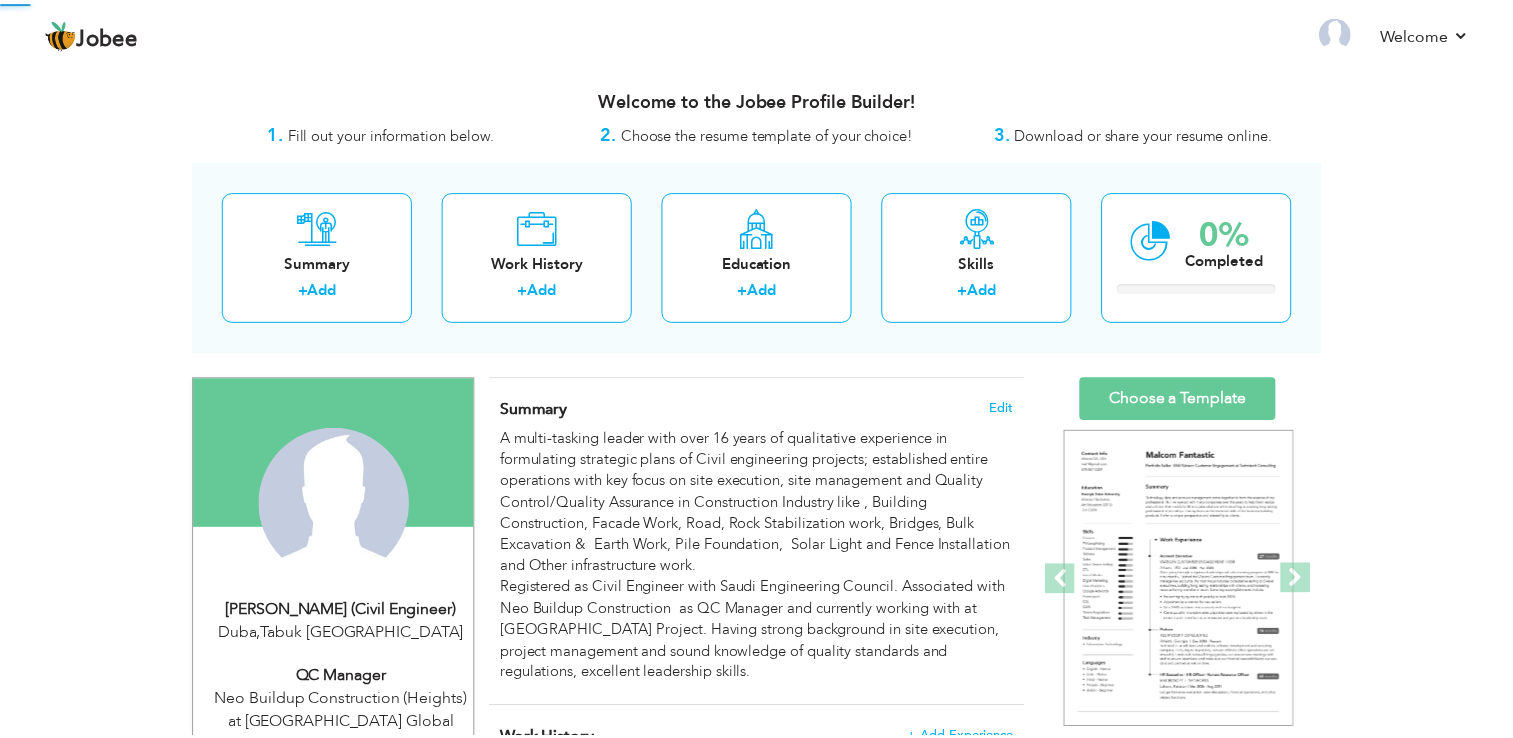 scroll, scrollTop: 0, scrollLeft: 0, axis: both 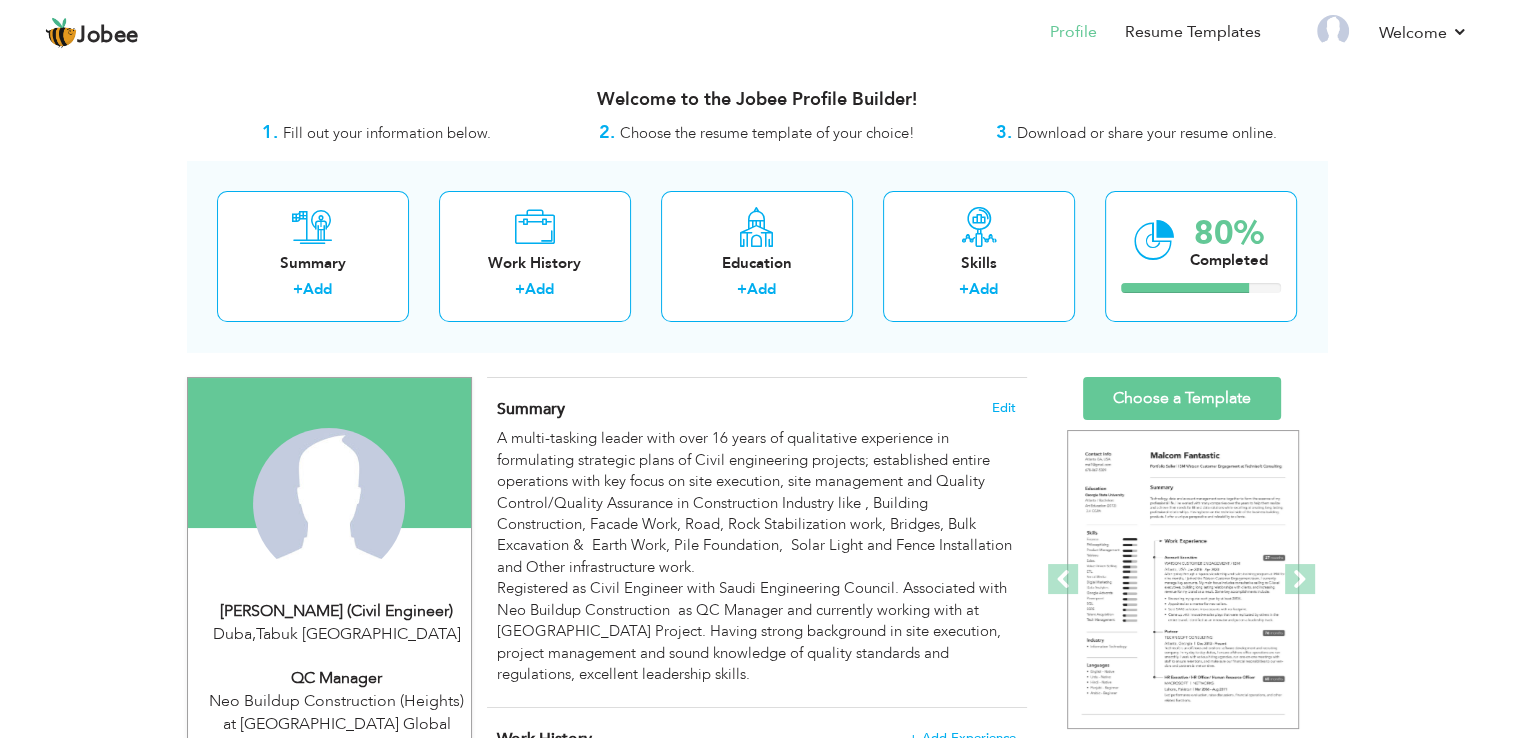 click on "Neo Buildup Construction (Heights) at [GEOGRAPHIC_DATA] Global Amaala Project" at bounding box center (337, 724) 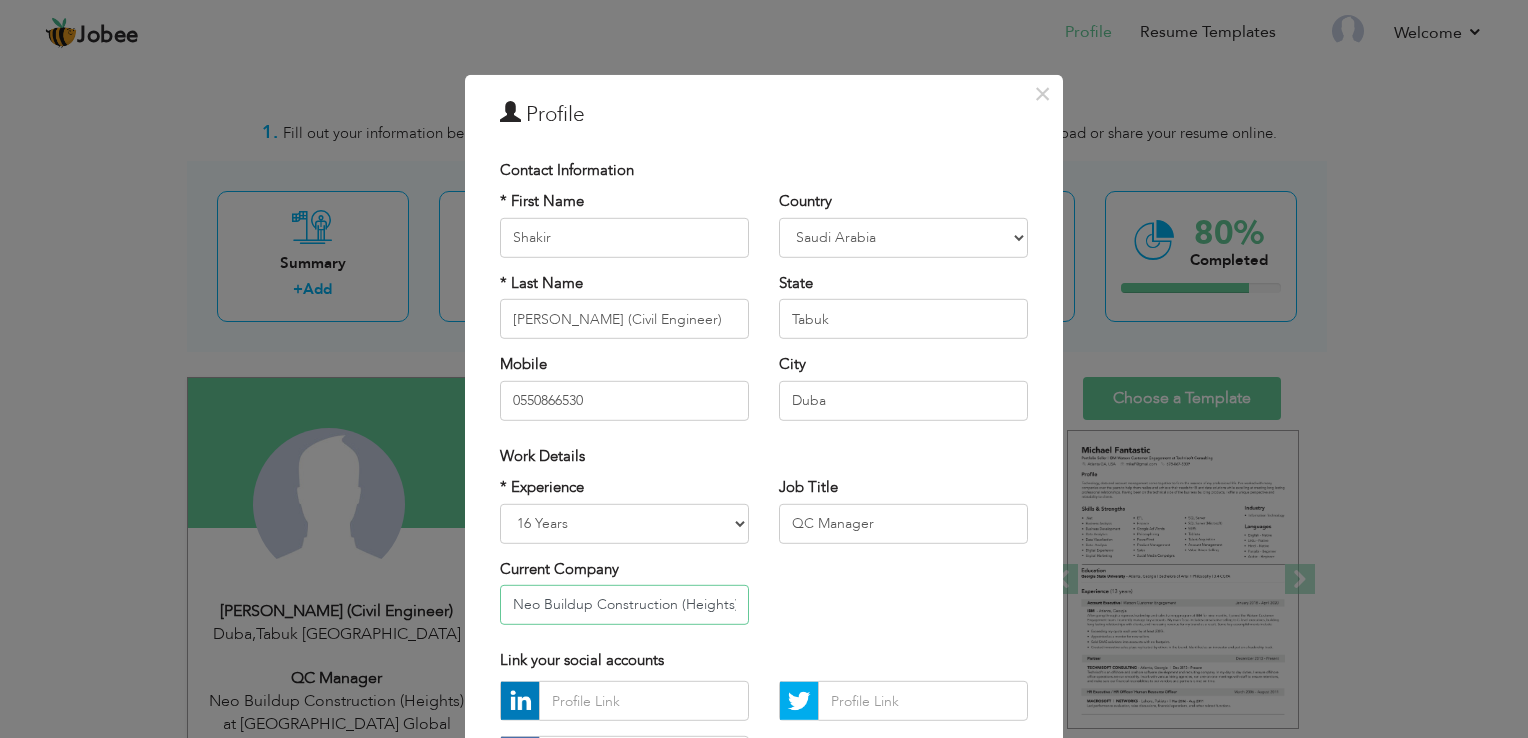 click on "Neo Buildup Construction (Heights) at Red Sea Global Amaala Project" at bounding box center (624, 605) 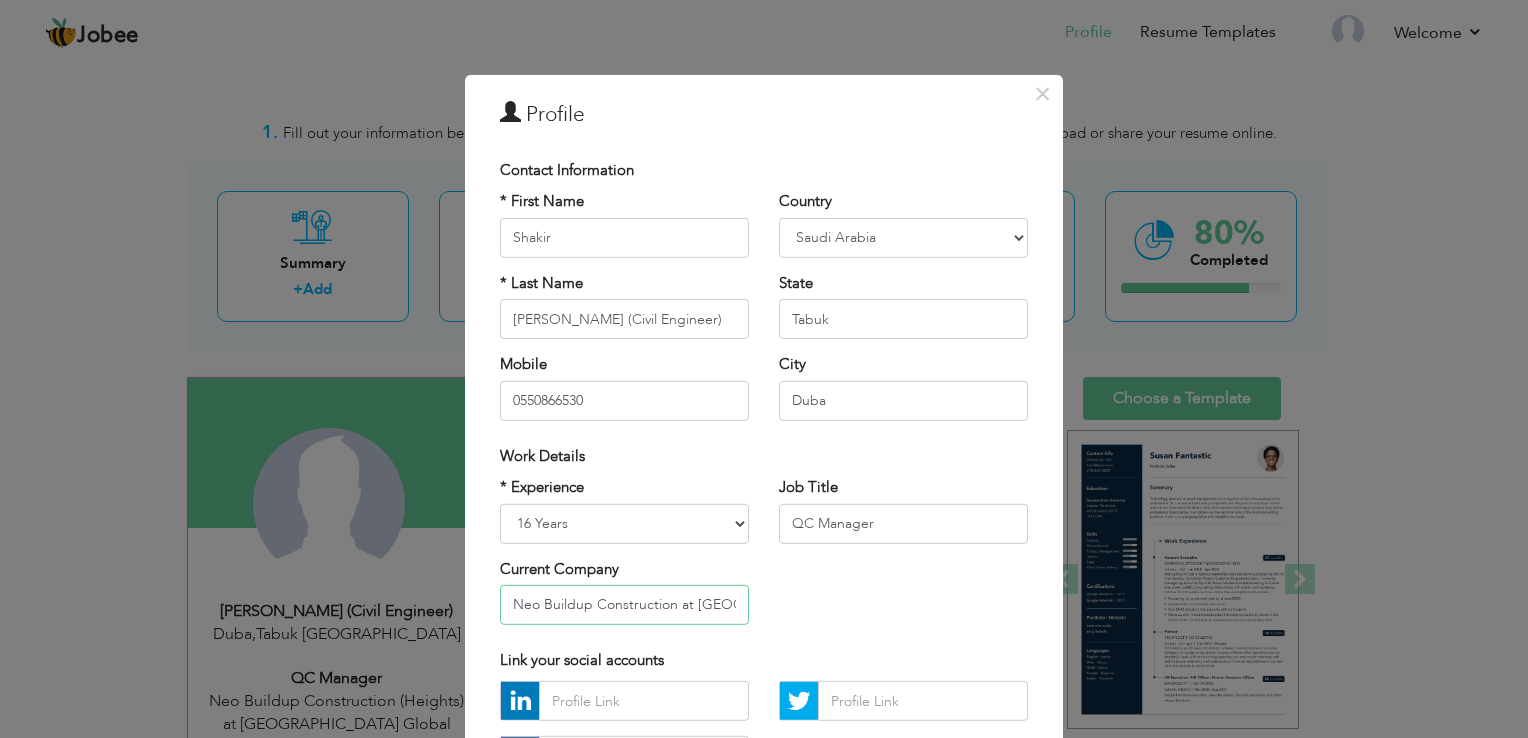 type on "Neo Buildup Construction at Red Sea Global Amaala Project" 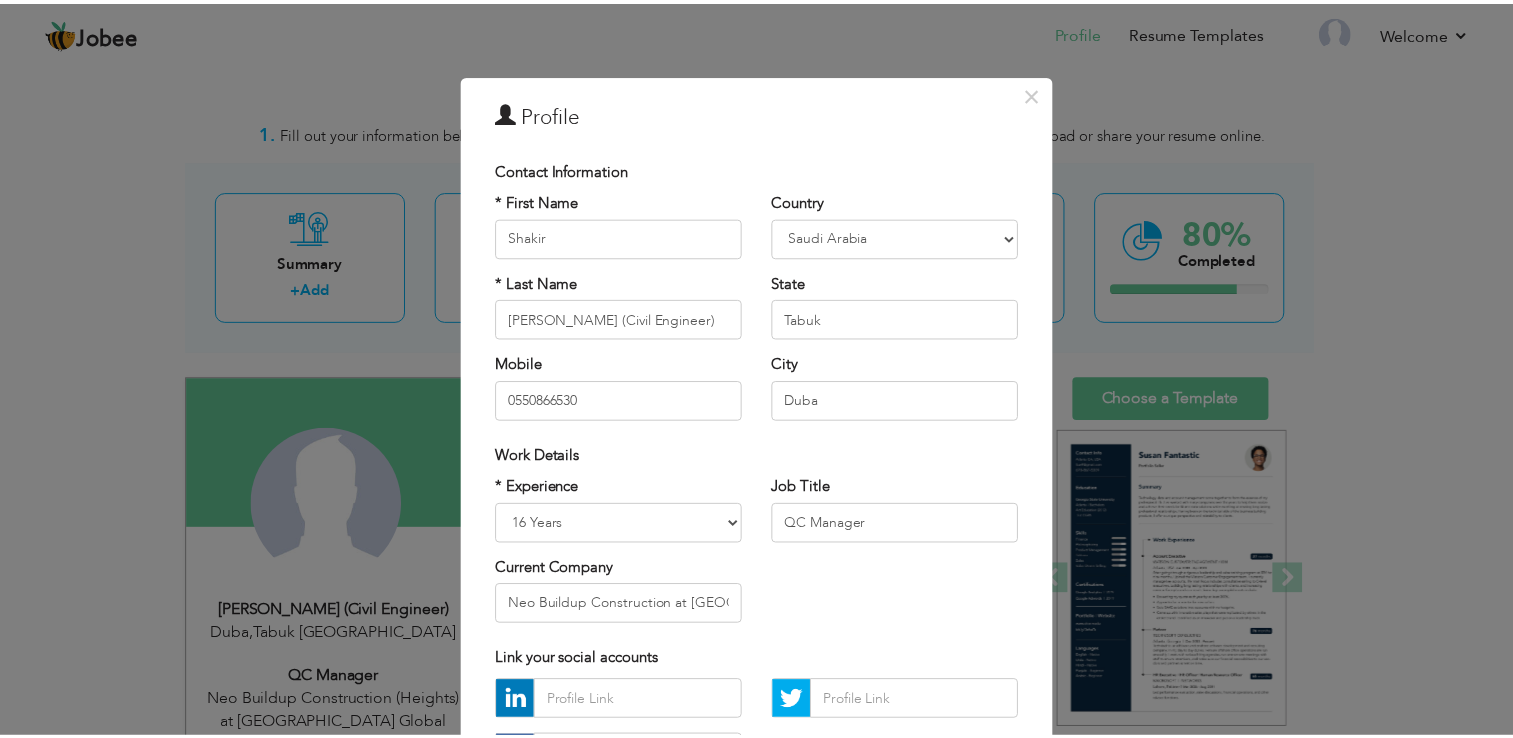 scroll, scrollTop: 173, scrollLeft: 0, axis: vertical 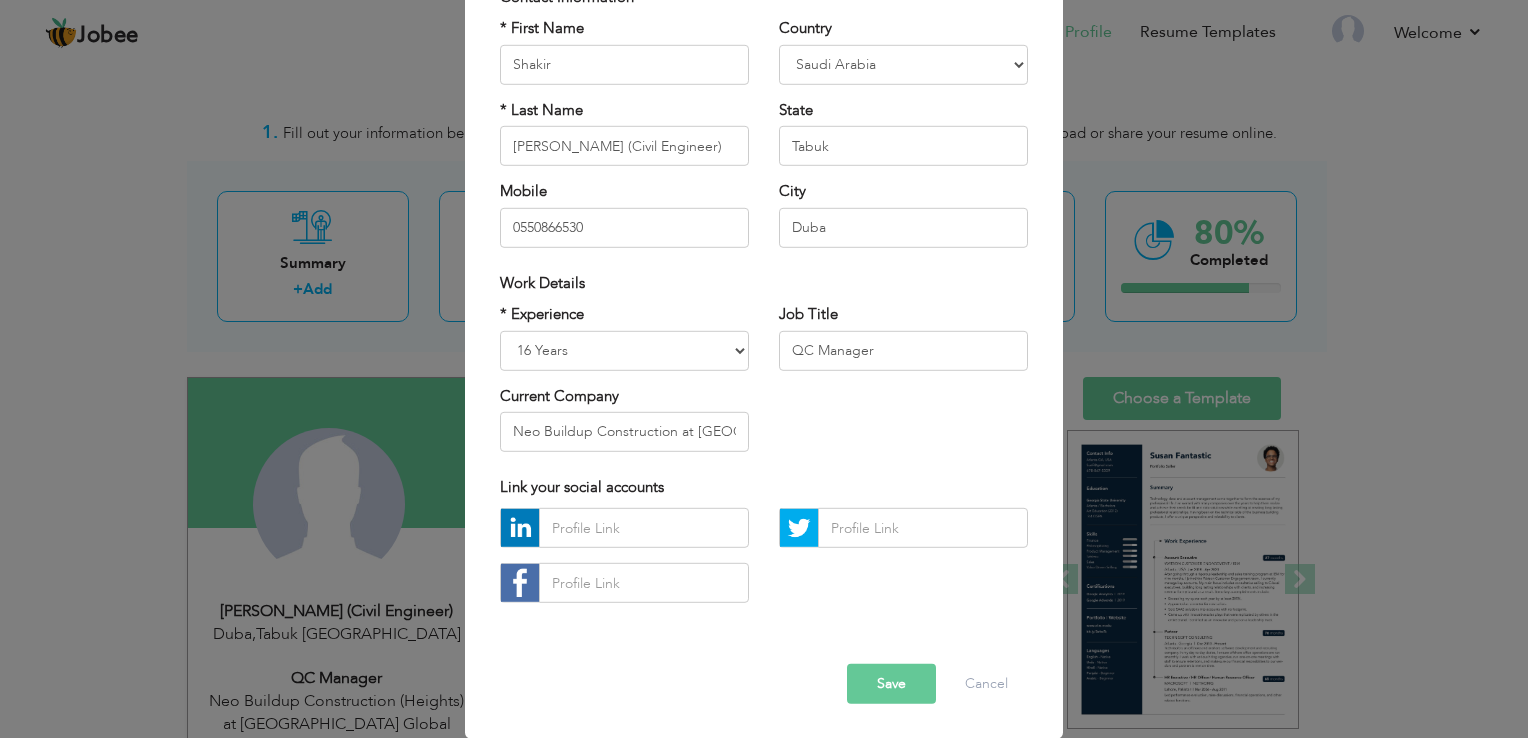 click on "Save" at bounding box center [891, 684] 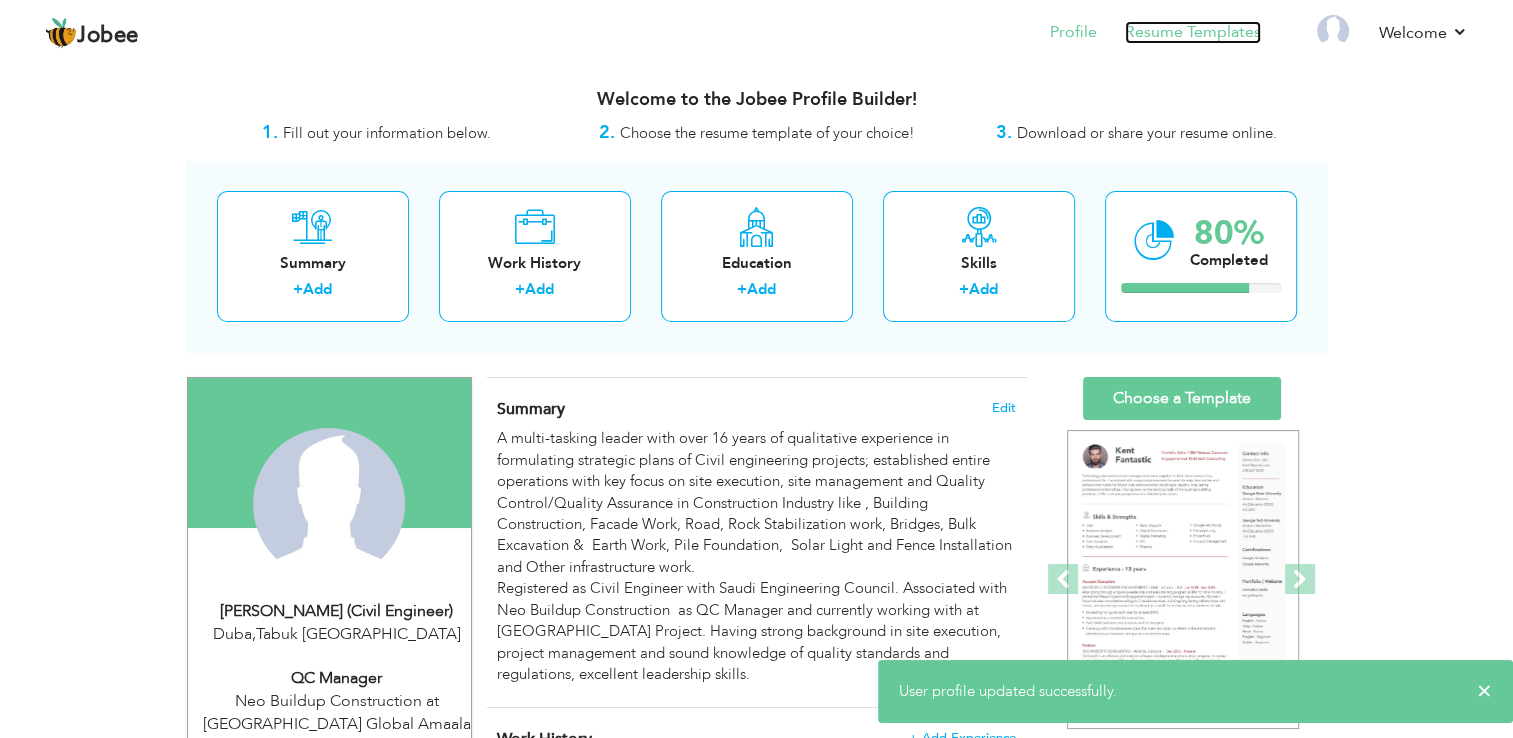 click on "Resume Templates" at bounding box center [1193, 32] 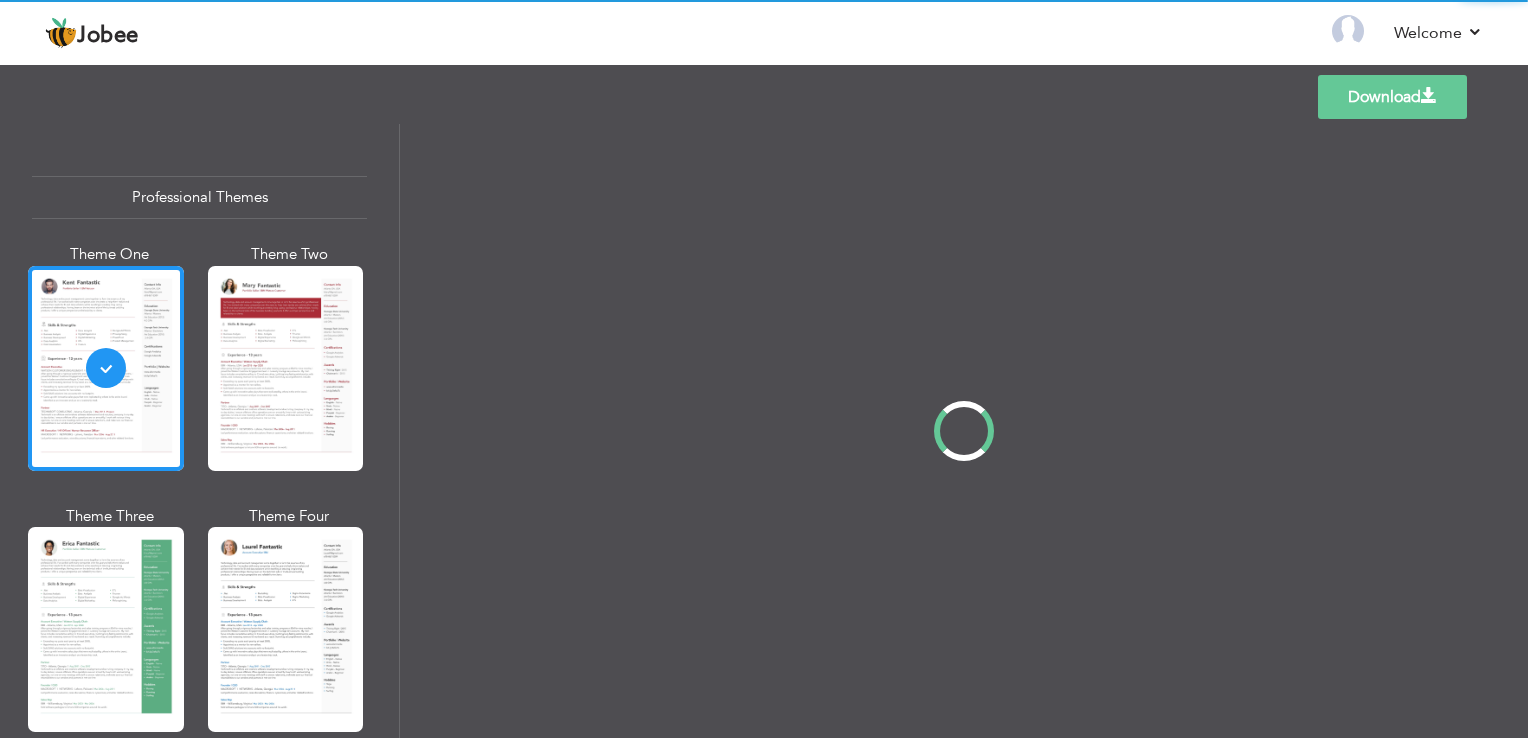 scroll, scrollTop: 0, scrollLeft: 0, axis: both 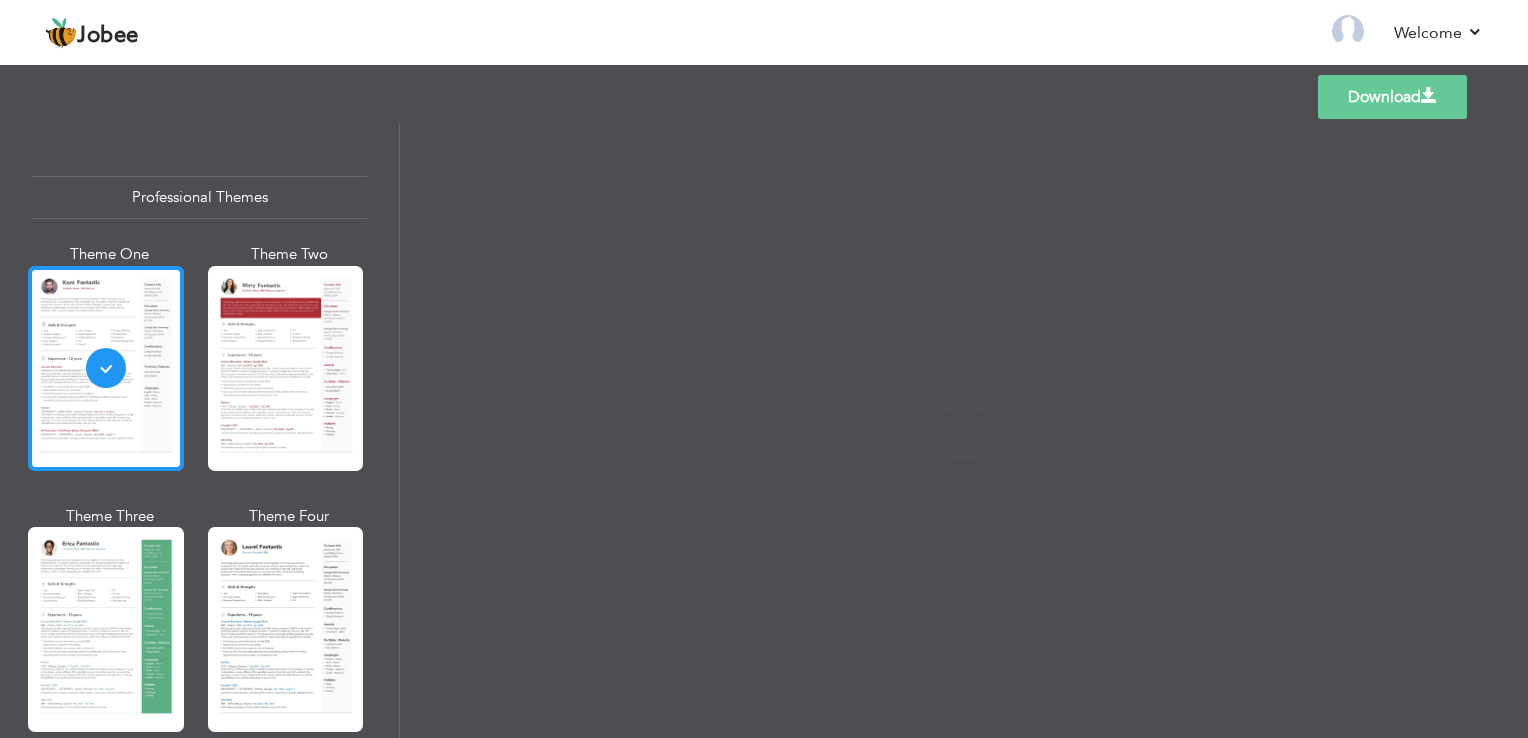 click at bounding box center [106, 368] 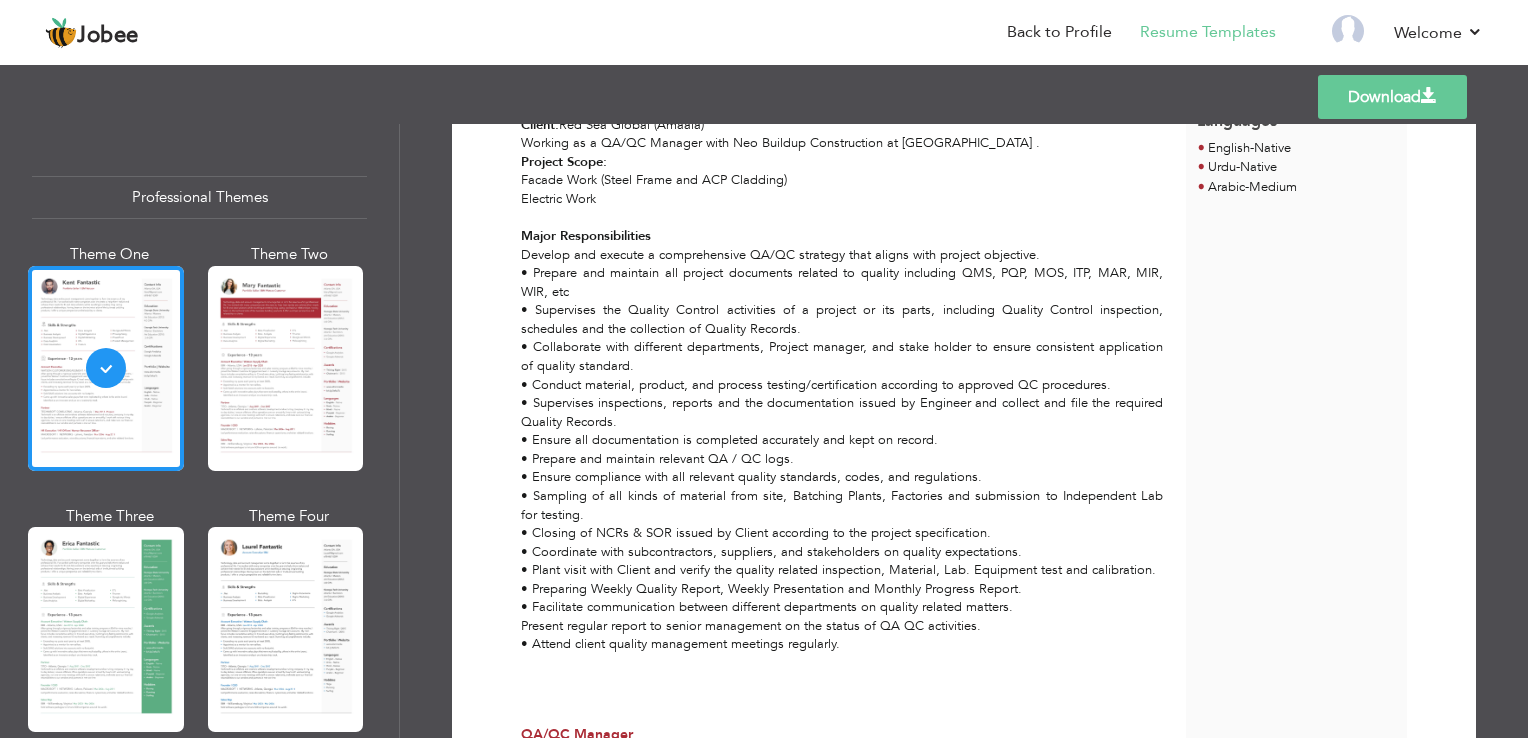 scroll, scrollTop: 0, scrollLeft: 0, axis: both 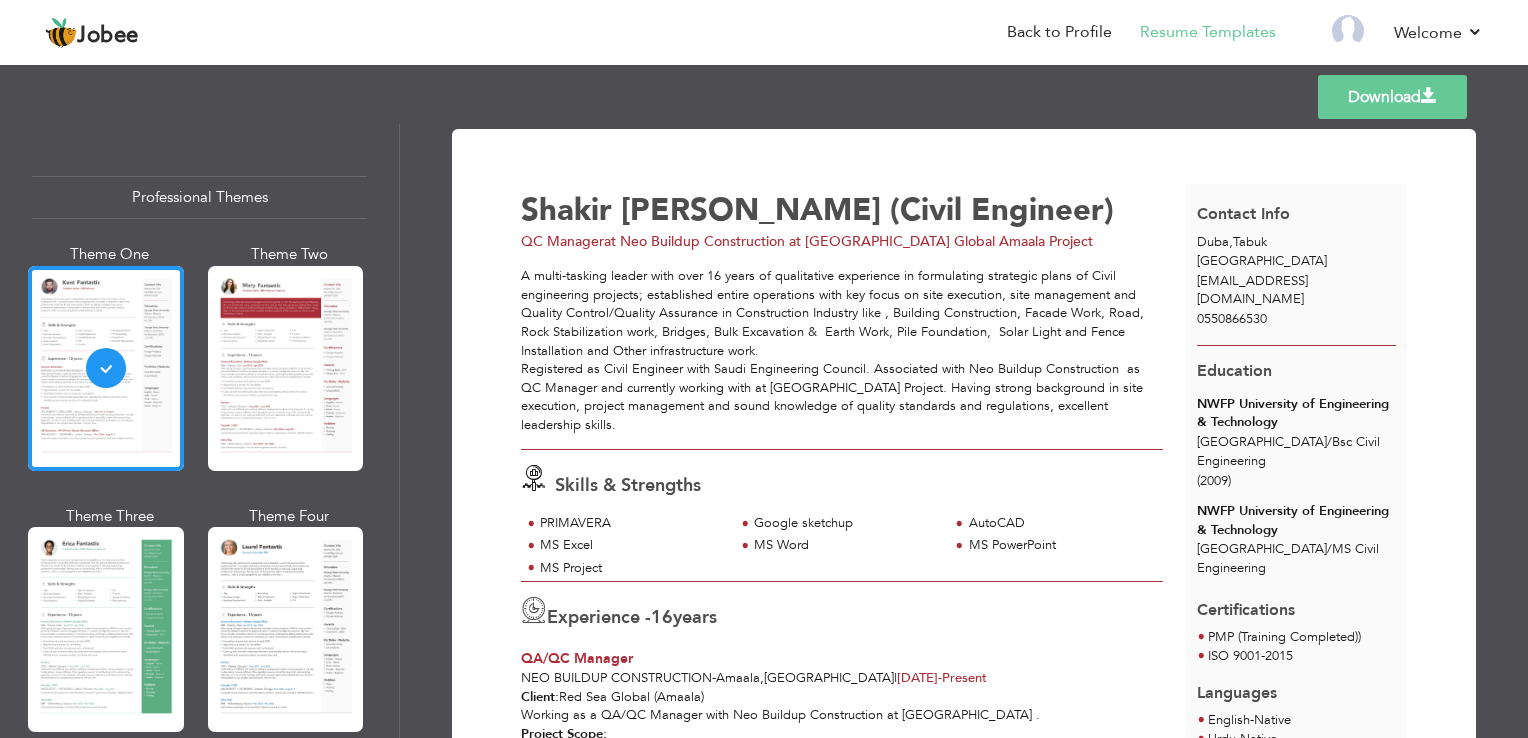 click at bounding box center (1429, 96) 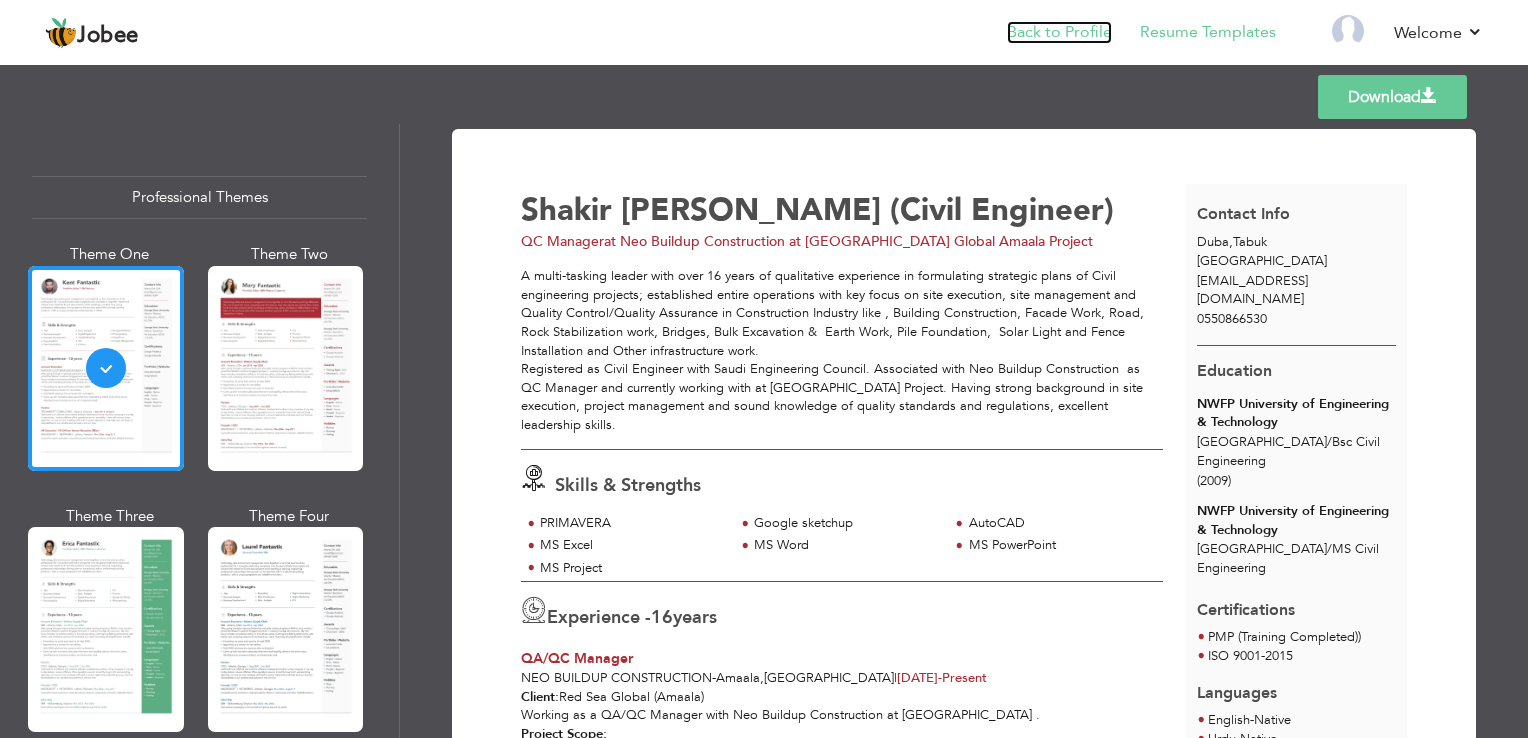 click on "Back to Profile" at bounding box center (1059, 32) 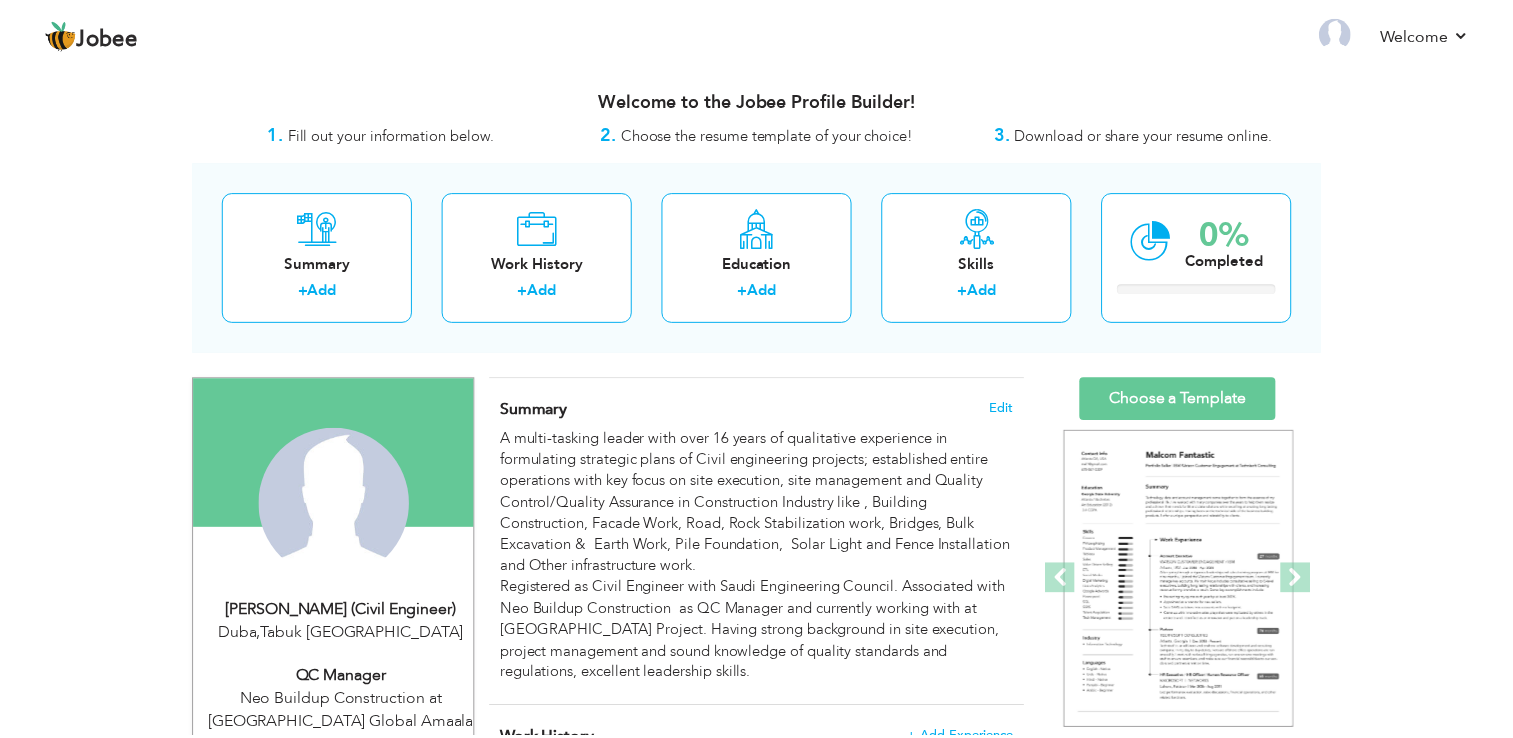 scroll, scrollTop: 0, scrollLeft: 0, axis: both 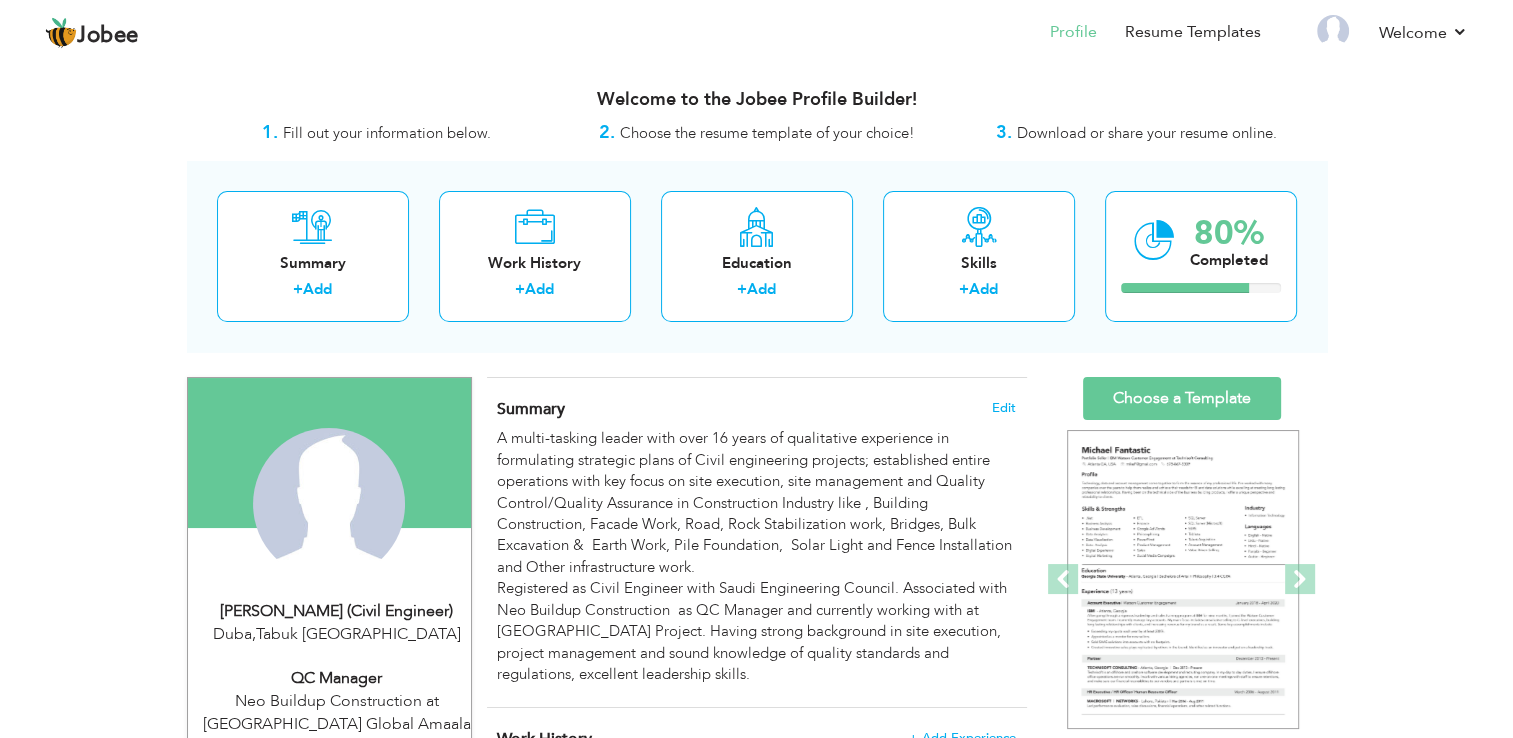 click on "Shakir Ullah (Civil Engineer)" at bounding box center (337, 611) 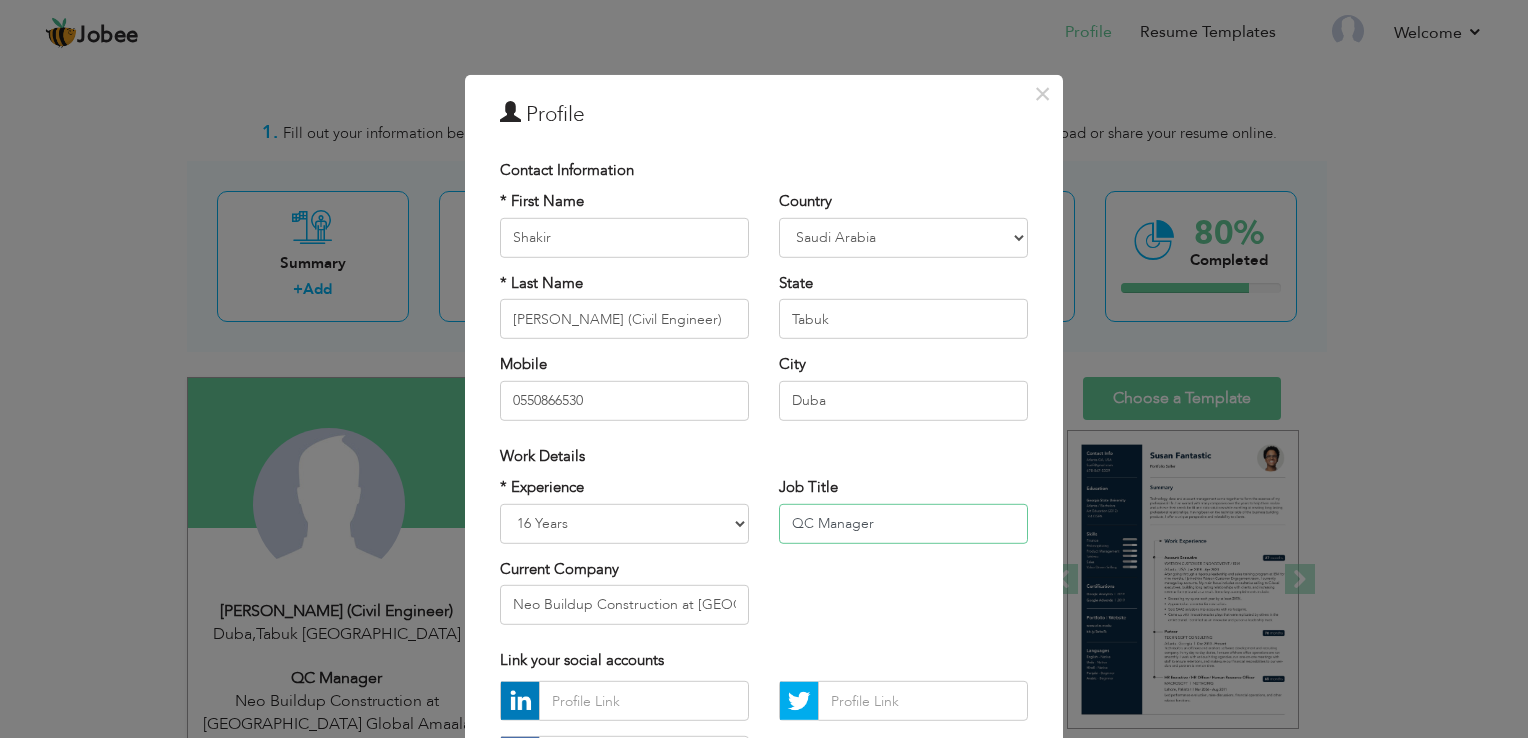 click on "QC Manager" at bounding box center [903, 523] 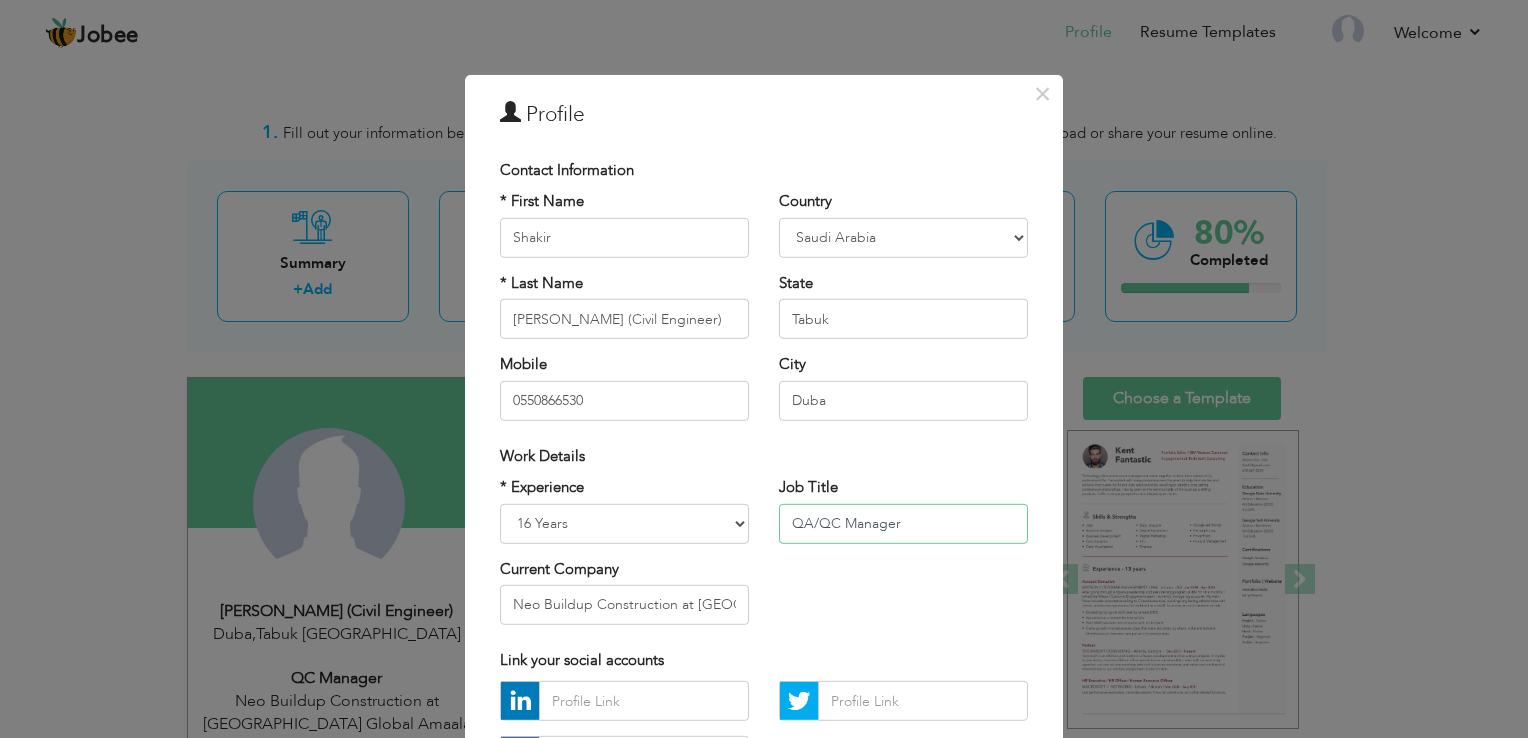type on "QA/QC Manager" 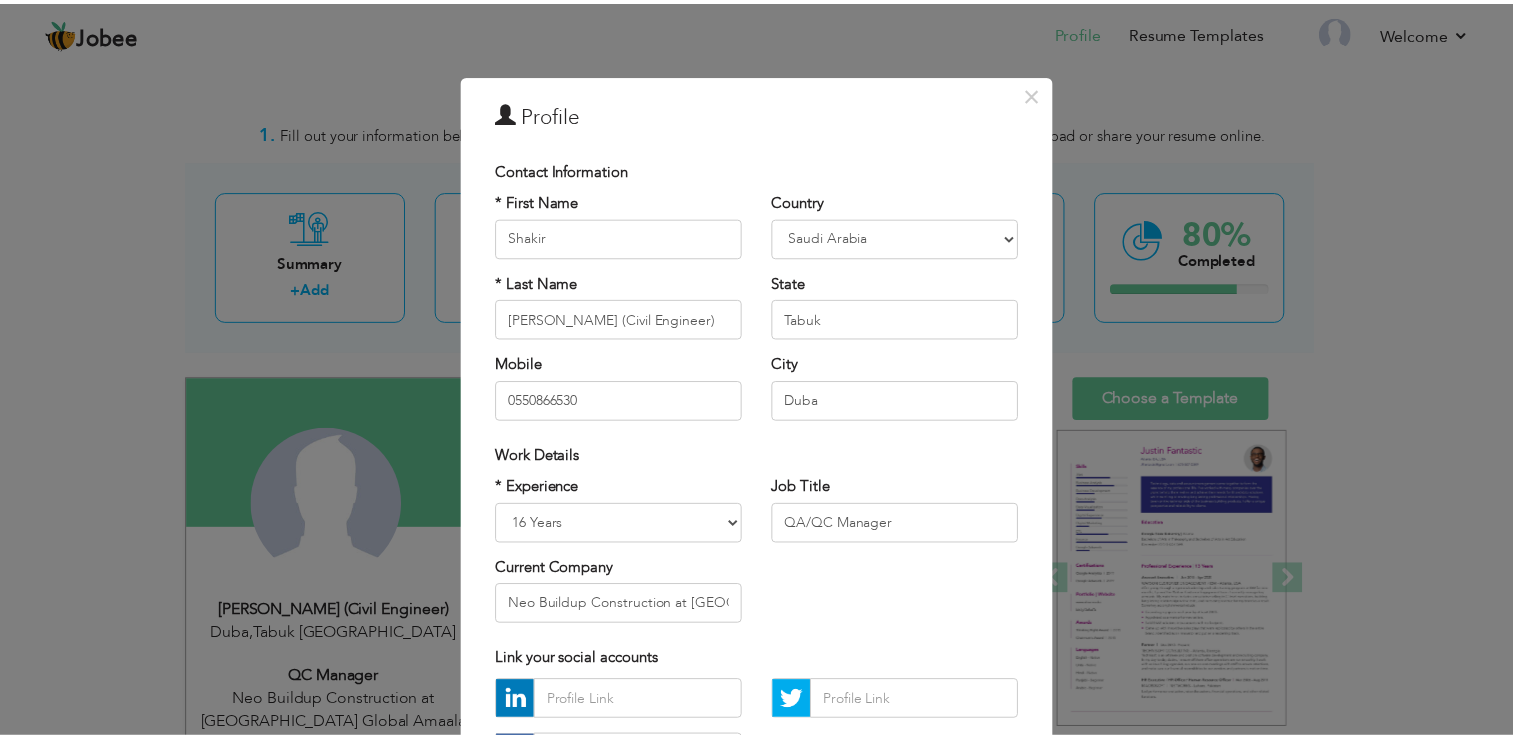 scroll, scrollTop: 173, scrollLeft: 0, axis: vertical 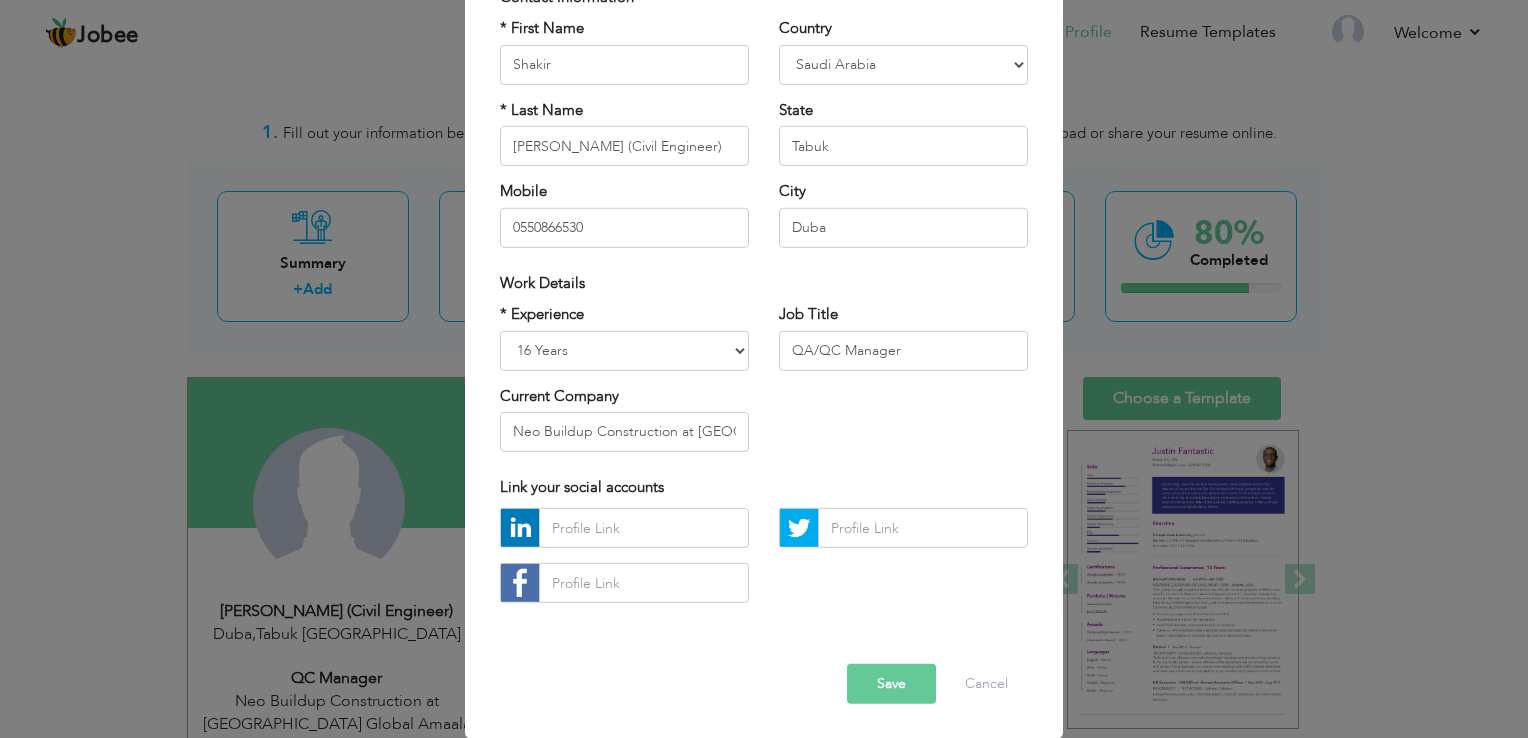 click on "Save" at bounding box center (891, 684) 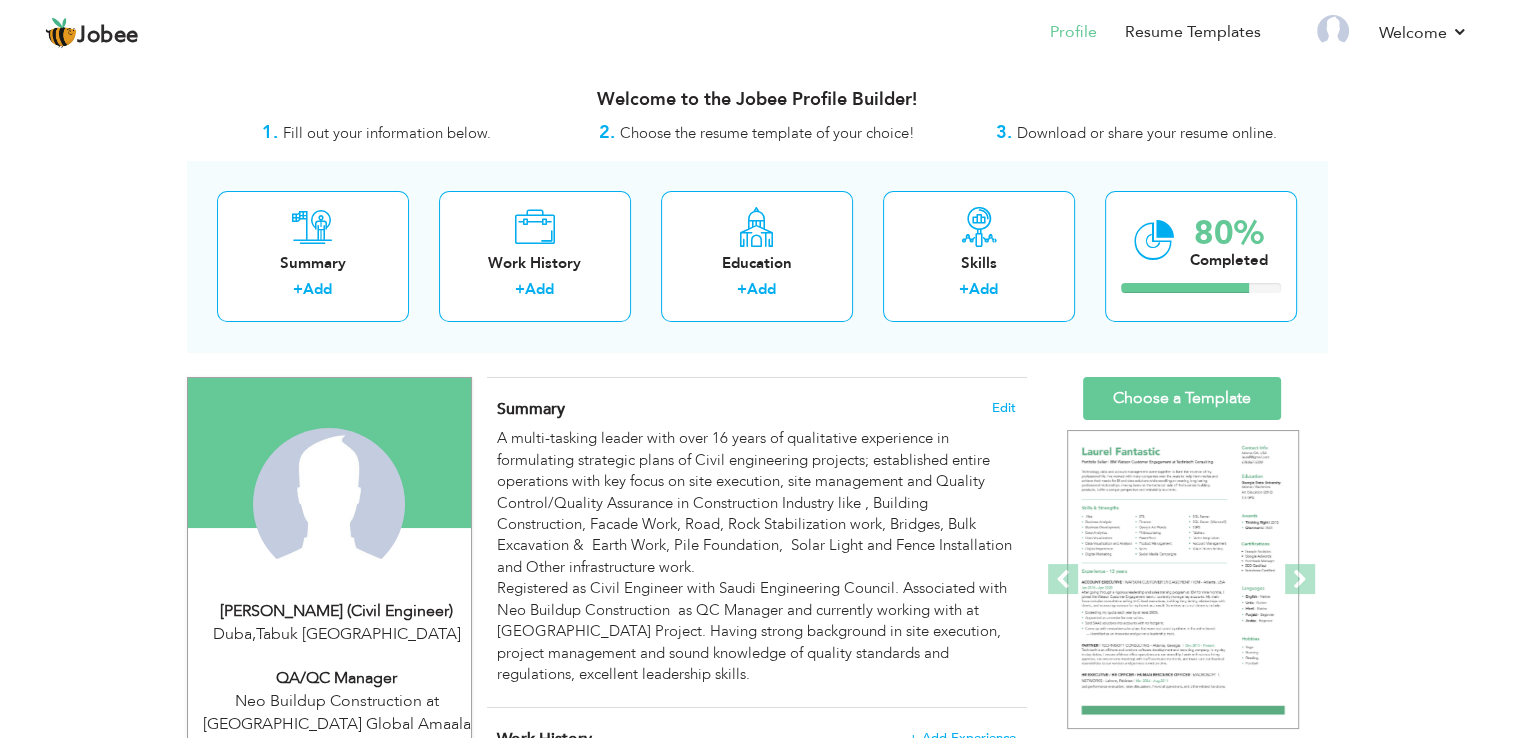 click on "Summary
Edit" at bounding box center [756, 409] 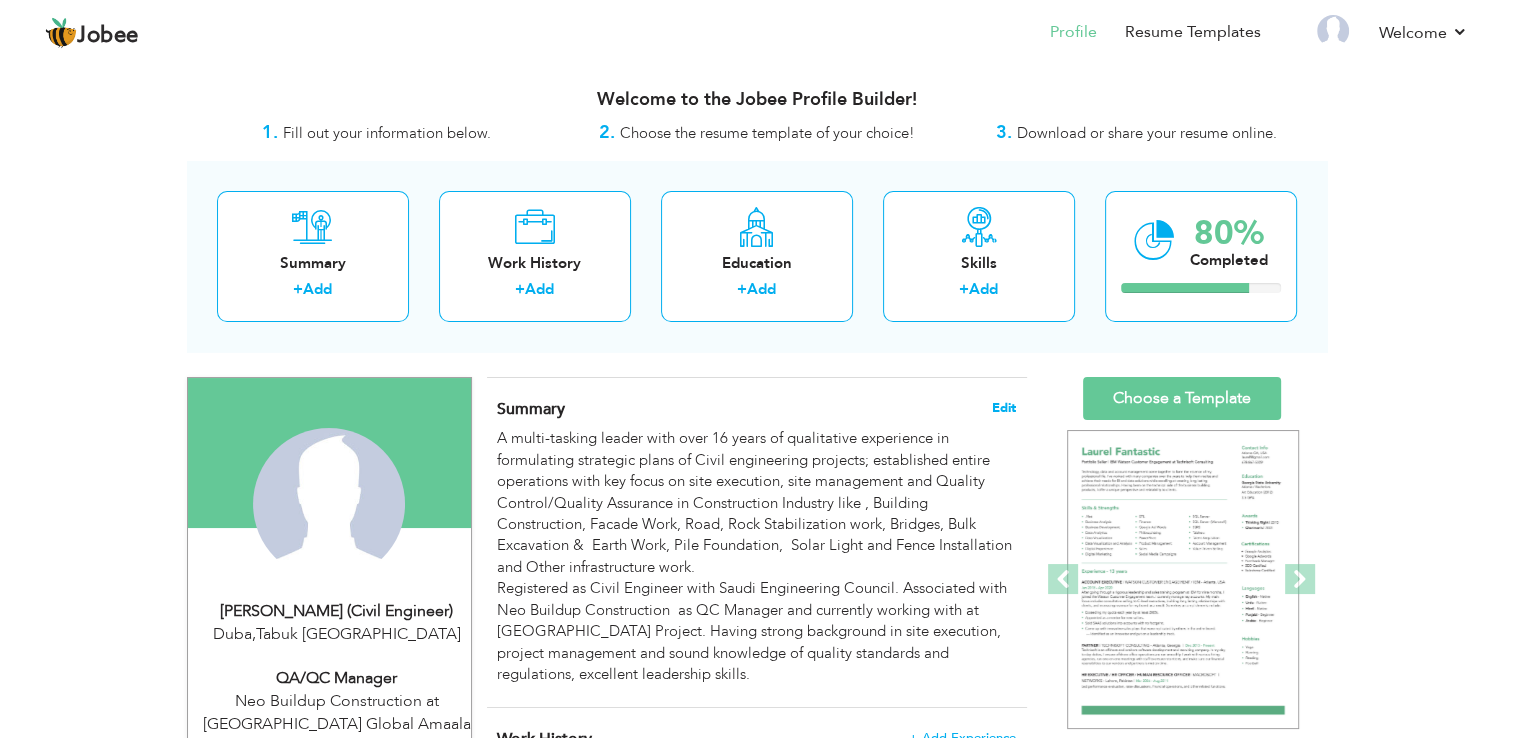 click on "Edit" at bounding box center (1004, 408) 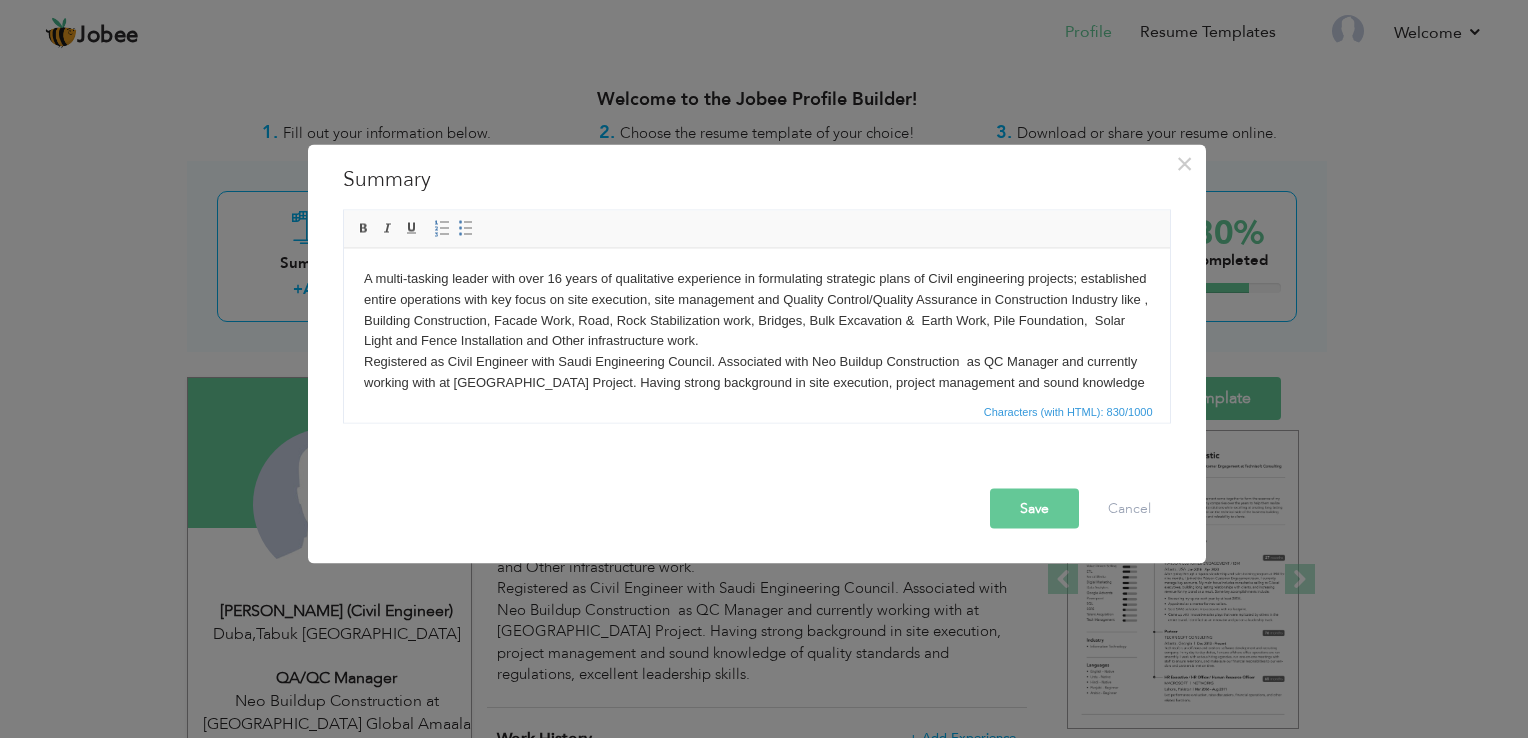 click on "A multi-tasking leader with over 16 years of qualitative experience in formulating strategic plans of Civil engineering projects; established entire operations with key focus on site execution, site management and Quality Control/Quality Assurance in Construction Industry like , Building Construction, Facade Work, Road, Rock Stabilization work, Bridges, Bulk Excavation &  Earth Work, Pile Foundation,  Solar Light and Fence Installation and Other infrastructure work. Registered as Civil Engineer with Saudi Engineering Council. Associated with Neo Buildup Construction  as QC Manager and currently working with at Red Sea Global Amaala Airport Project. Having strong background in site execution, project management and sound knowledge of quality standards and regulations, excellent leadership skills." at bounding box center [756, 341] 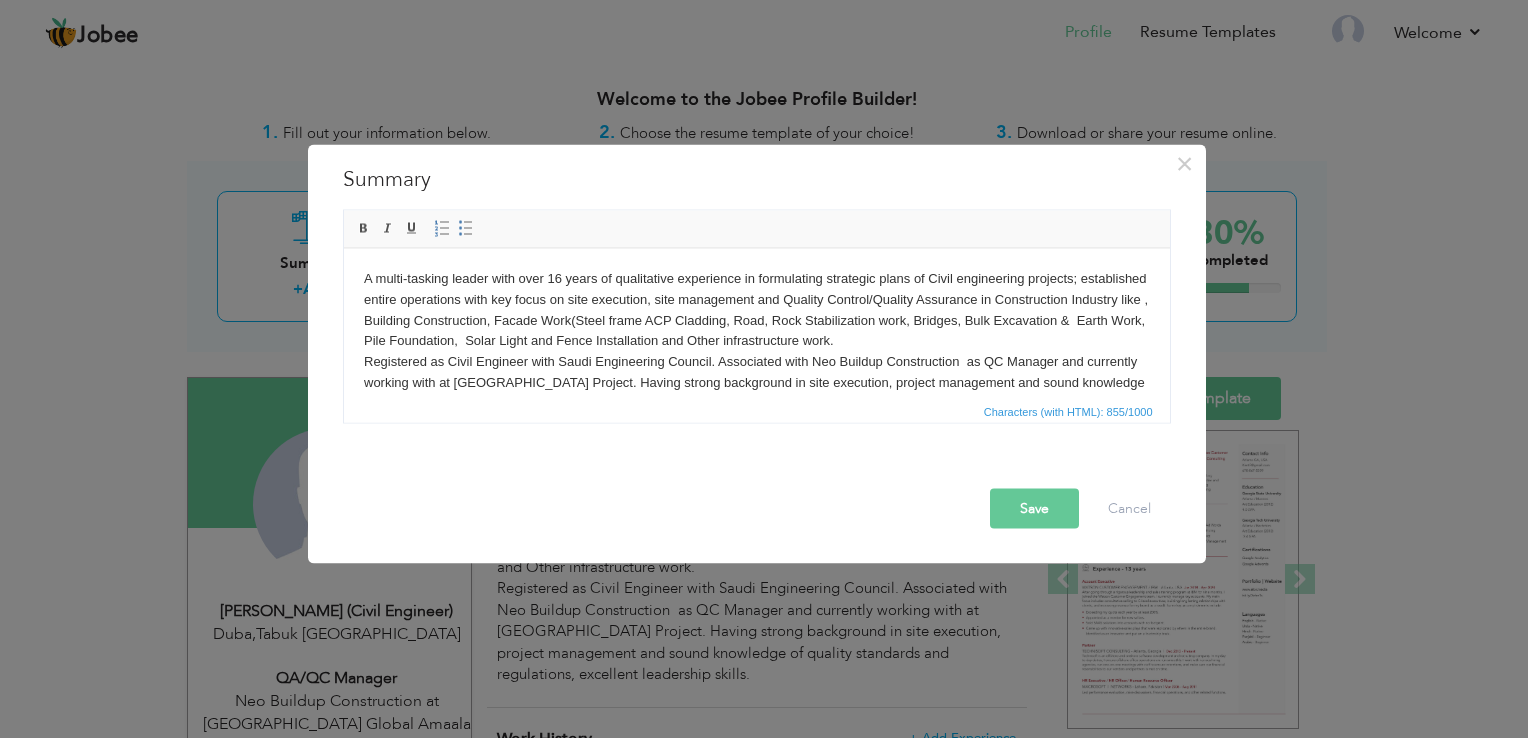 click on "Save" at bounding box center (1034, 509) 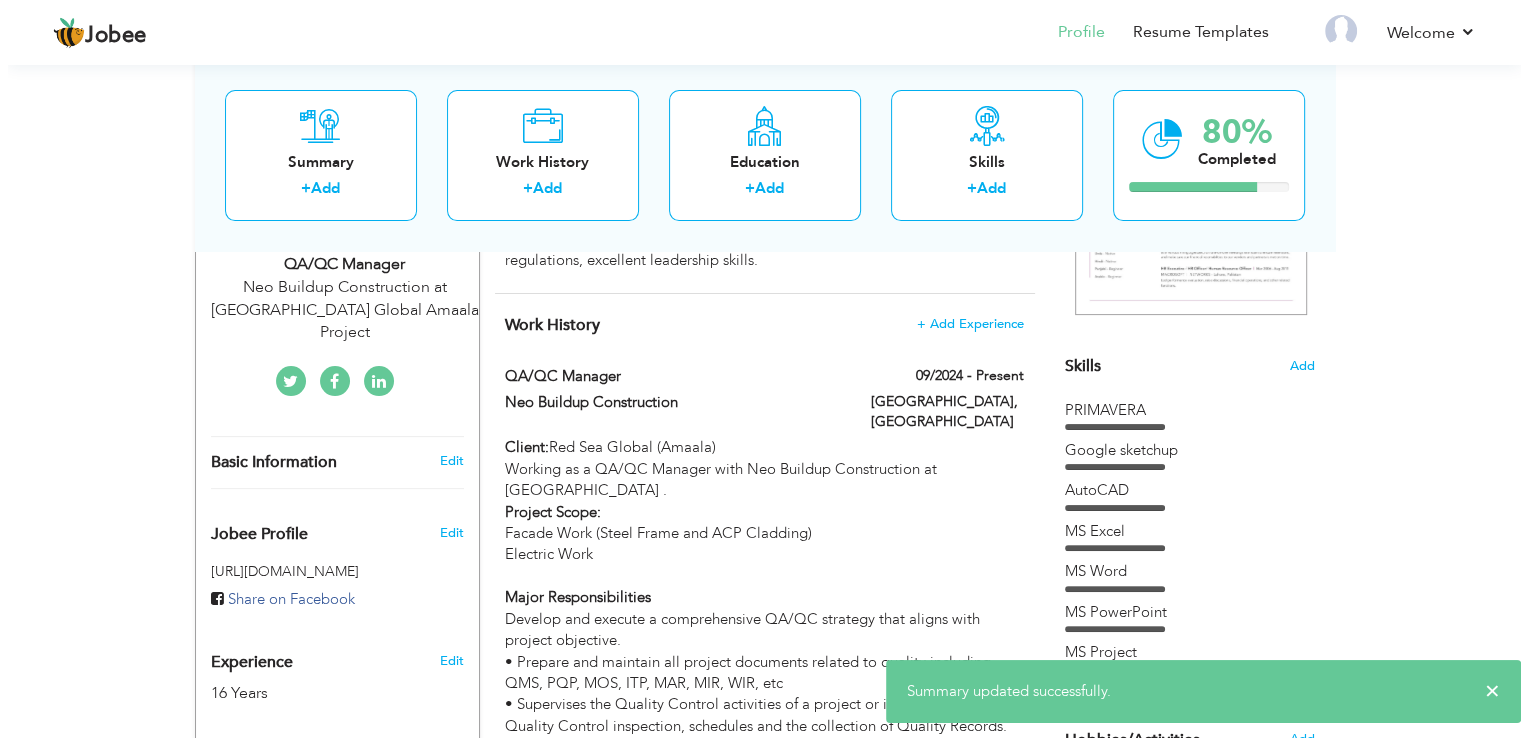 scroll, scrollTop: 436, scrollLeft: 0, axis: vertical 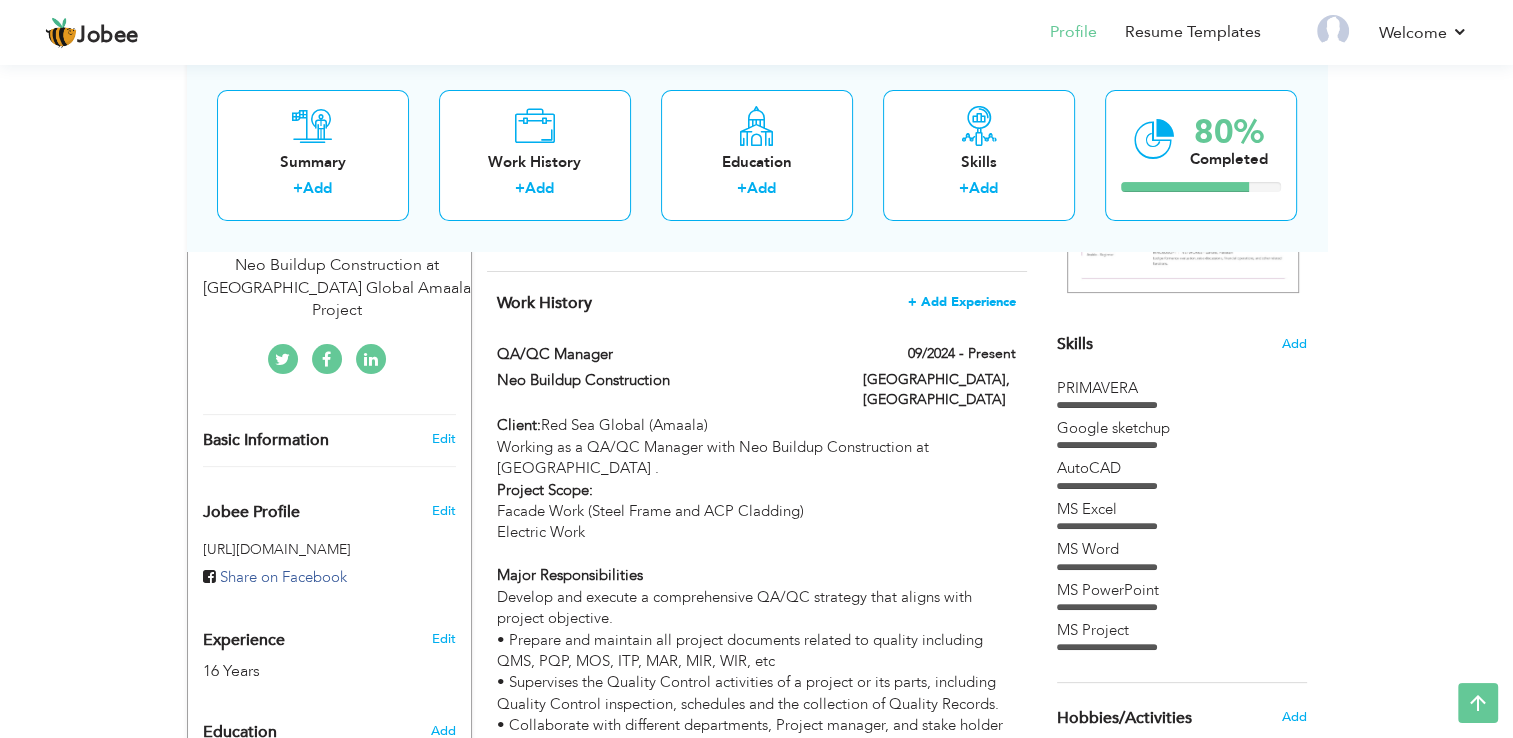 click on "+ Add Experience" at bounding box center (962, 302) 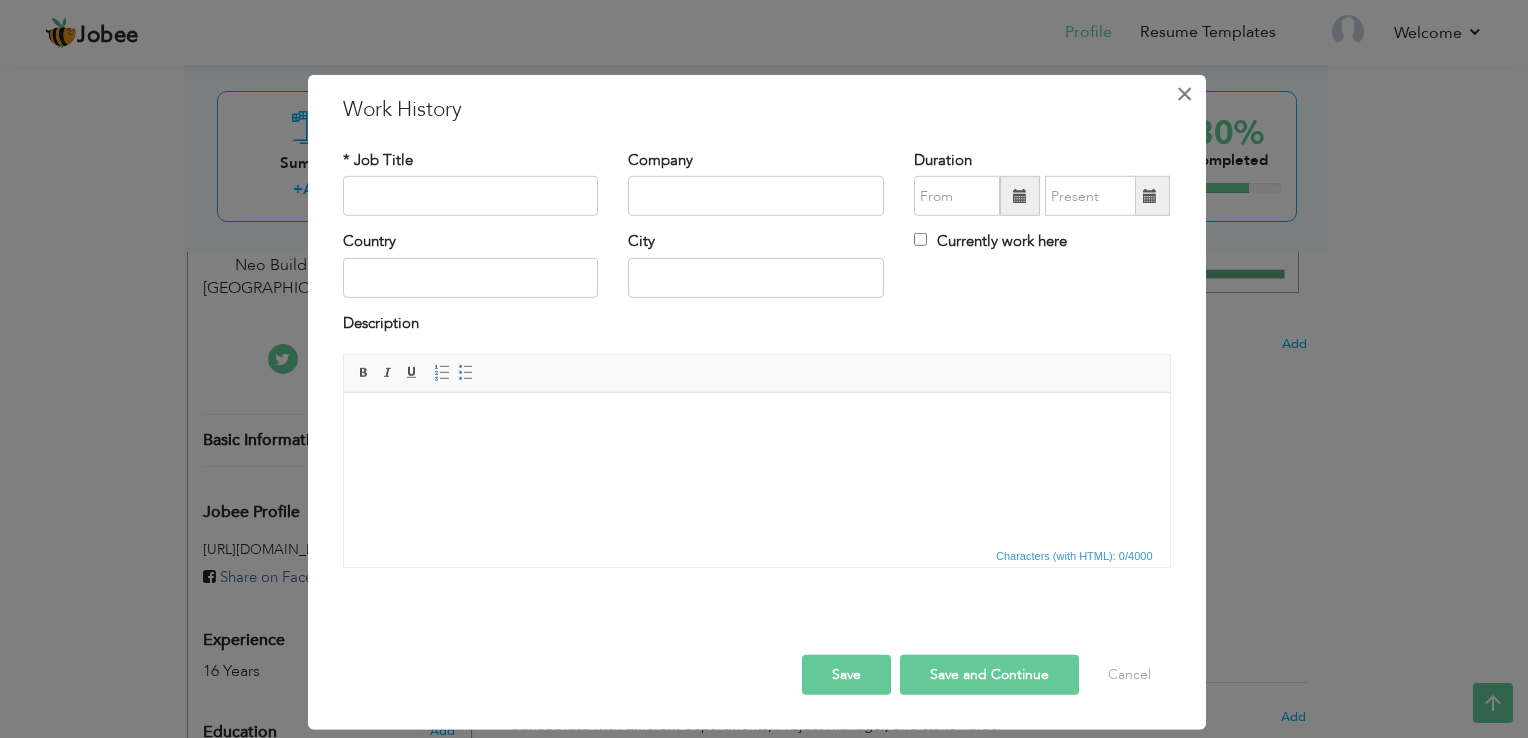 click on "×" at bounding box center (1184, 94) 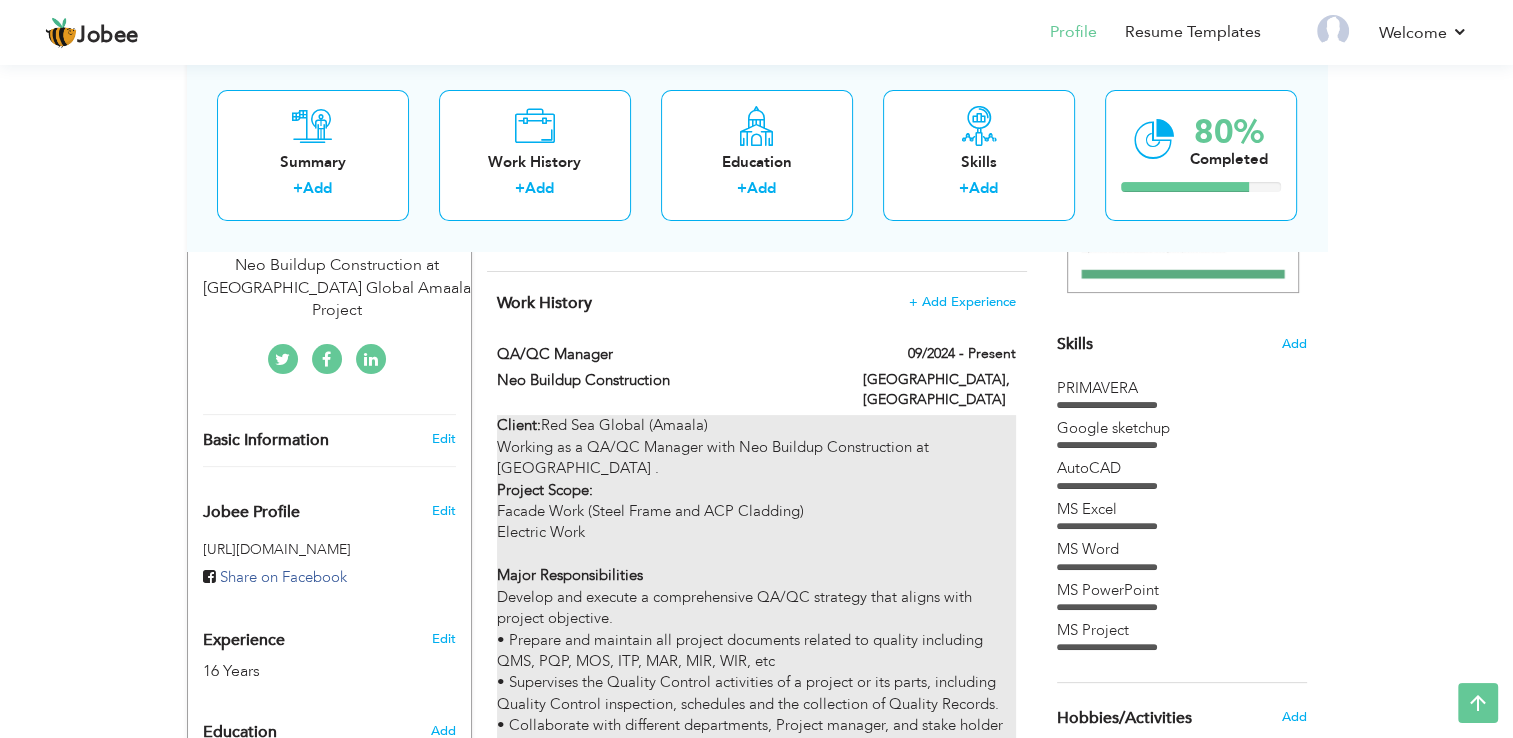 click on "Client:  Red Sea Global (Amaala)
Working as a QA/QC Manager with Neo Buildup Construction at Amaala Executive Airport .
Project Scope:
Facade Work (Steel Frame and ACP Cladding)
Electric Work
Major Responsibilities
Develop and execute a comprehensive QA/QC strategy that aligns with project objective.
• Prepare and maintain all project documents related to quality including QMS, PQP, MOS, ITP, MAR, MIR, WIR, etc
• Supervises the Quality Control activities of a project or its parts, including Quality Control inspection, schedules and the collection of Quality Records.
• Collaborate with different departments, Project manager, and stake holder to ensure consistent application of quality standard.
• Conduct material, product, and process testing/certification according to approved QC procedures.
• Supervises inspections, reports and the documentation issued by Engineer and collect and file the required Quality Records.
• Prepare and maintain relevant QA / QC logs." at bounding box center [756, 865] 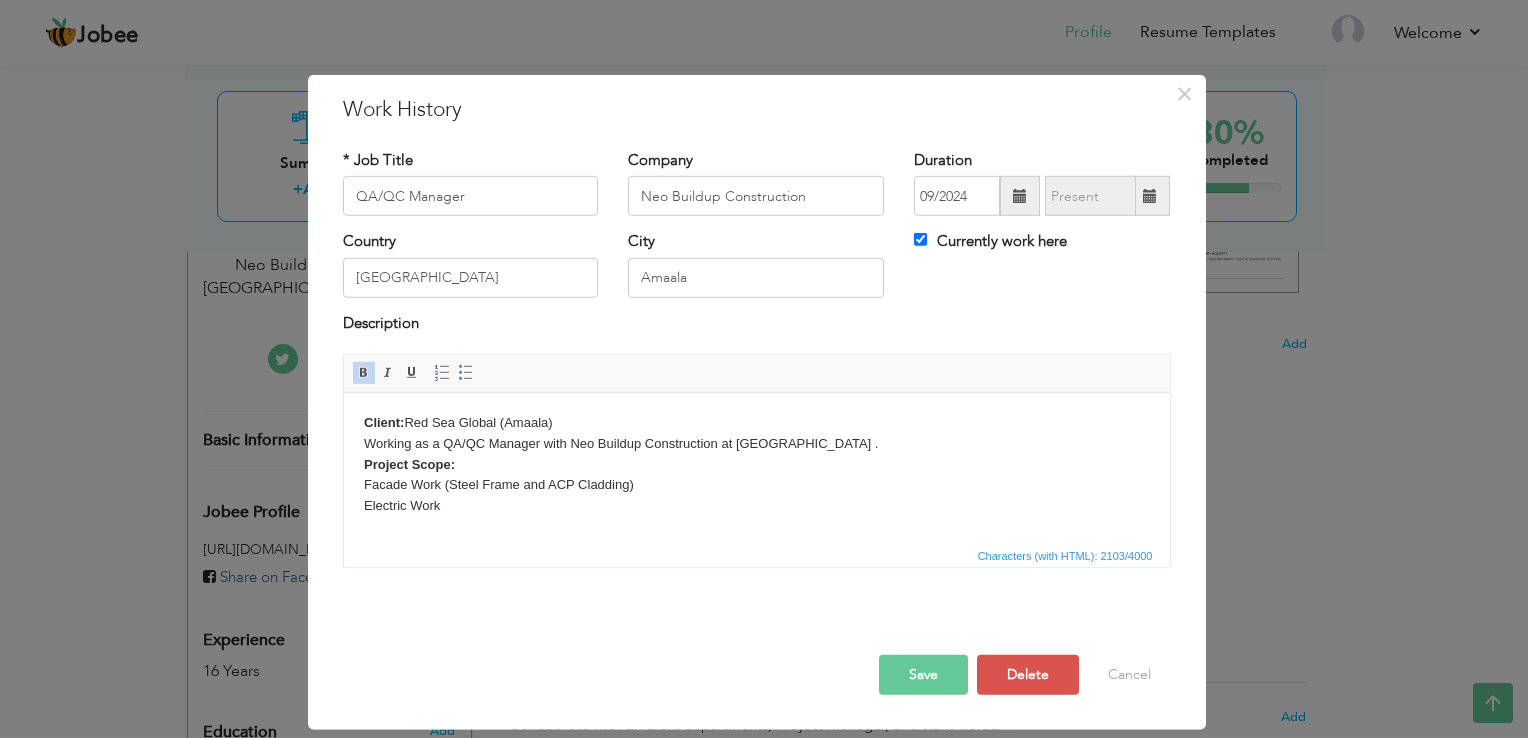 click on "Client:  Red Sea Global (Amaala) Working as a QA/QC Manager with Neo Buildup Construction at Amaala Executive Airport . Project Scope: Facade Work (Steel Frame and ACP Cladding) Electric Work Major Responsibilities Develop and execute a comprehensive QA/QC strategy that aligns with project objective. • Prepare and maintain all project documents related to quality including QMS, PQP, MOS, ITP, MAR, MIR, WIR, etc • Supervises the Quality Control activities of a project or its parts, including Quality Control inspection, schedules and the collection of Quality Records. • Collaborate with different departments, Project manager, and stake holder to ensure consistent application of quality standard. • Conduct material, product, and process testing/certification according to approved QC procedures. • Supervises inspections, reports and the documentation issued by Engineer and collect and file the required Quality Records. • Ensure all documentation is completed accurately and kept on record." at bounding box center [756, 704] 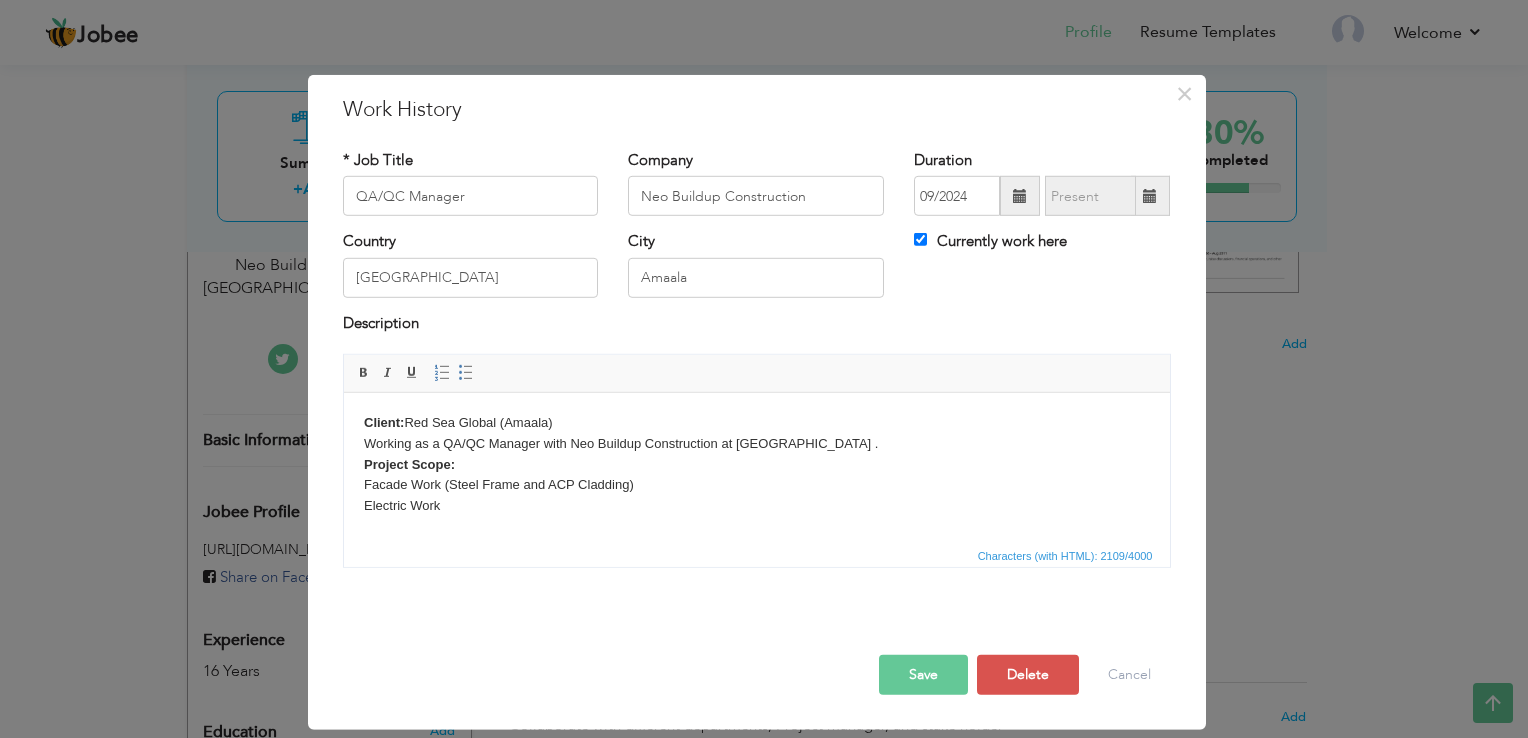 type 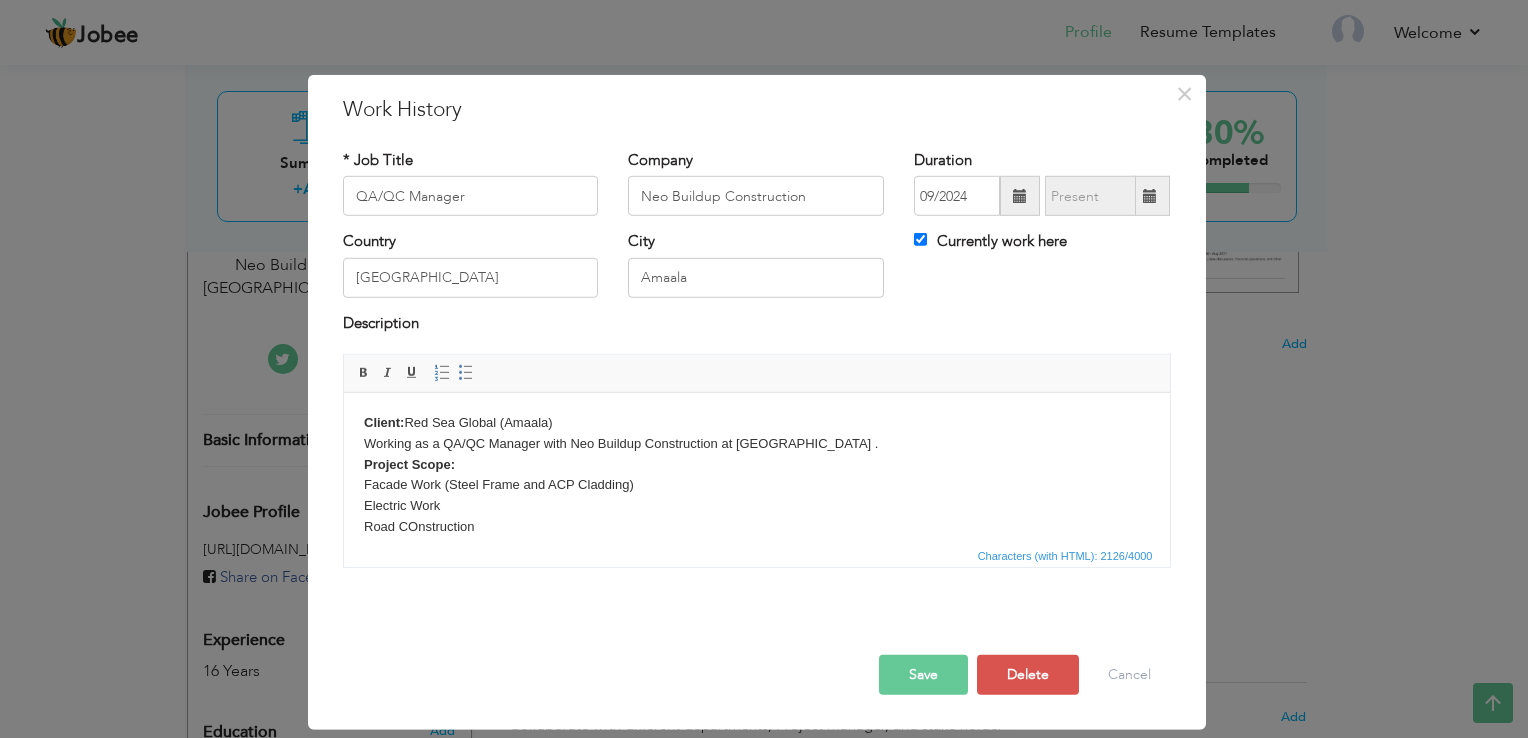 click on "Client:  Red Sea Global (Amaala) Working as a QA/QC Manager with Neo Buildup Construction at Amaala Executive Airport . Project Scope: Facade Work (Steel Frame and ACP Cladding) Electric Work Road COnstruction Major Responsibilities Develop and execute a comprehensive QA/QC strategy that aligns with project objective. • Prepare and maintain all project documents related to quality including QMS, PQP, MOS, ITP, MAR, MIR, WIR, etc • Supervises the Quality Control activities of a project or its parts, including Quality Control inspection, schedules and the collection of Quality Records. • Collaborate with different departments, Project manager, and stake holder to ensure consistent application of quality standard. • Conduct material, product, and process testing/certification according to approved QC procedures. • Supervises inspections, reports and the documentation issued by Engineer and collect and file the required Quality Records. • Prepare and maintain relevant QA / QC logs." at bounding box center [756, 714] 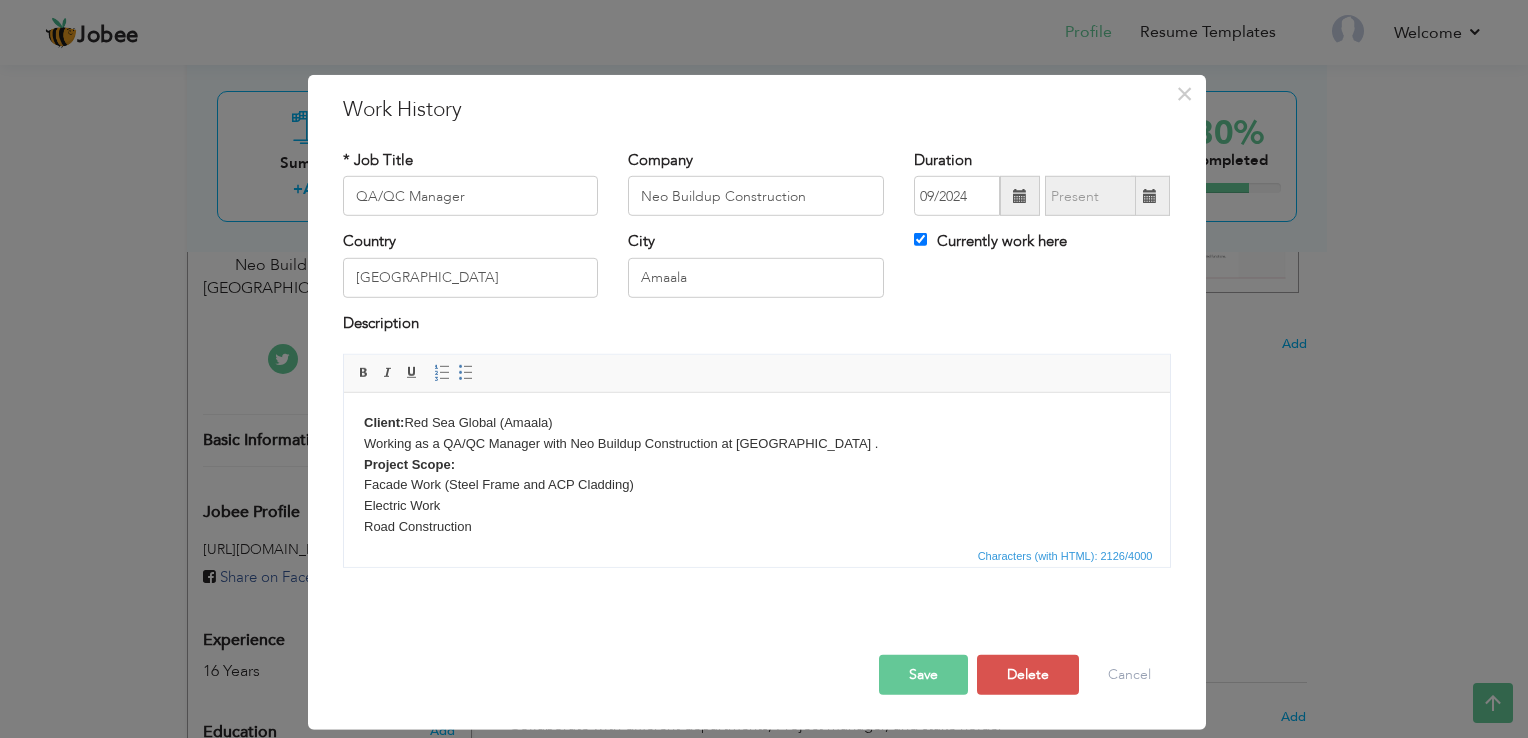 click on "Project Scope:" at bounding box center [408, 464] 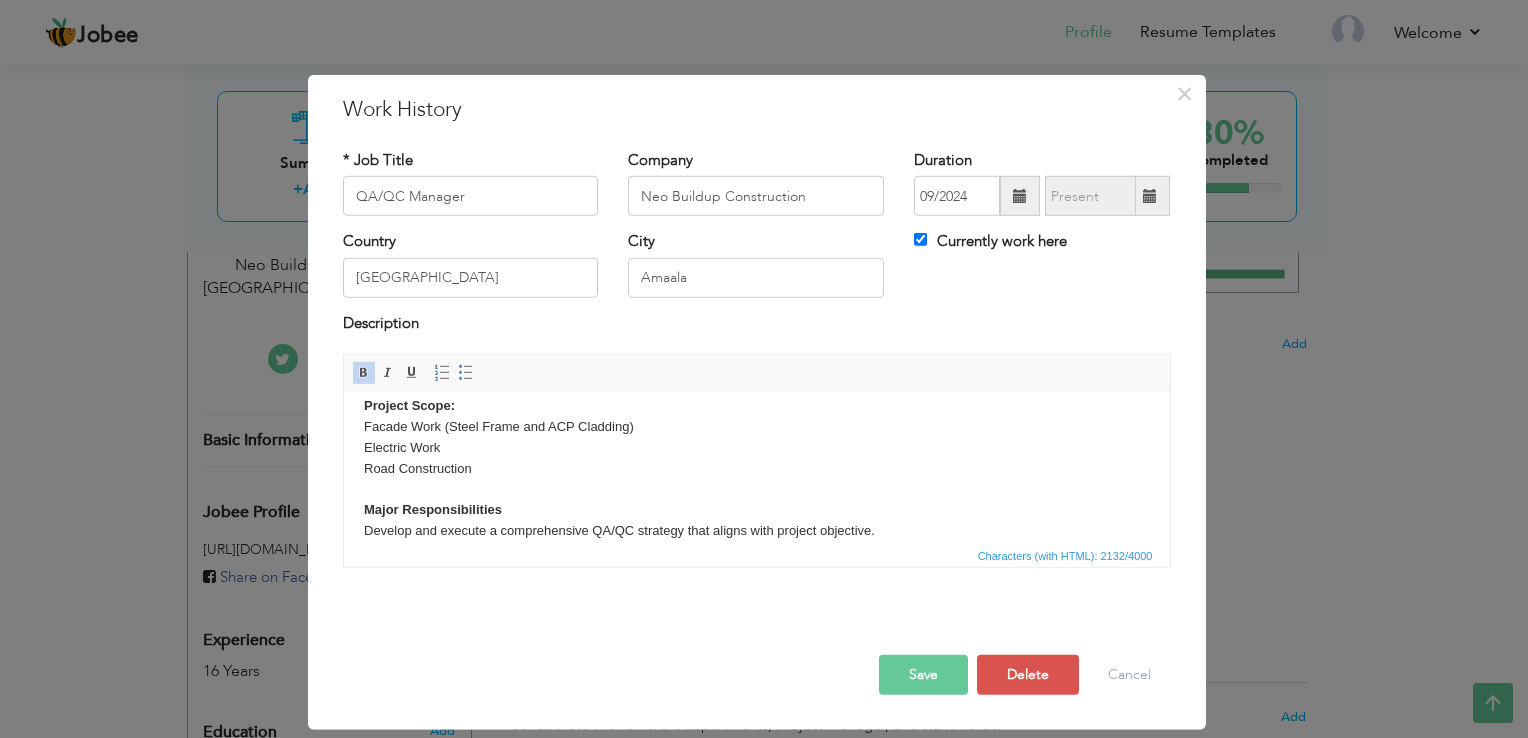 scroll, scrollTop: 80, scrollLeft: 0, axis: vertical 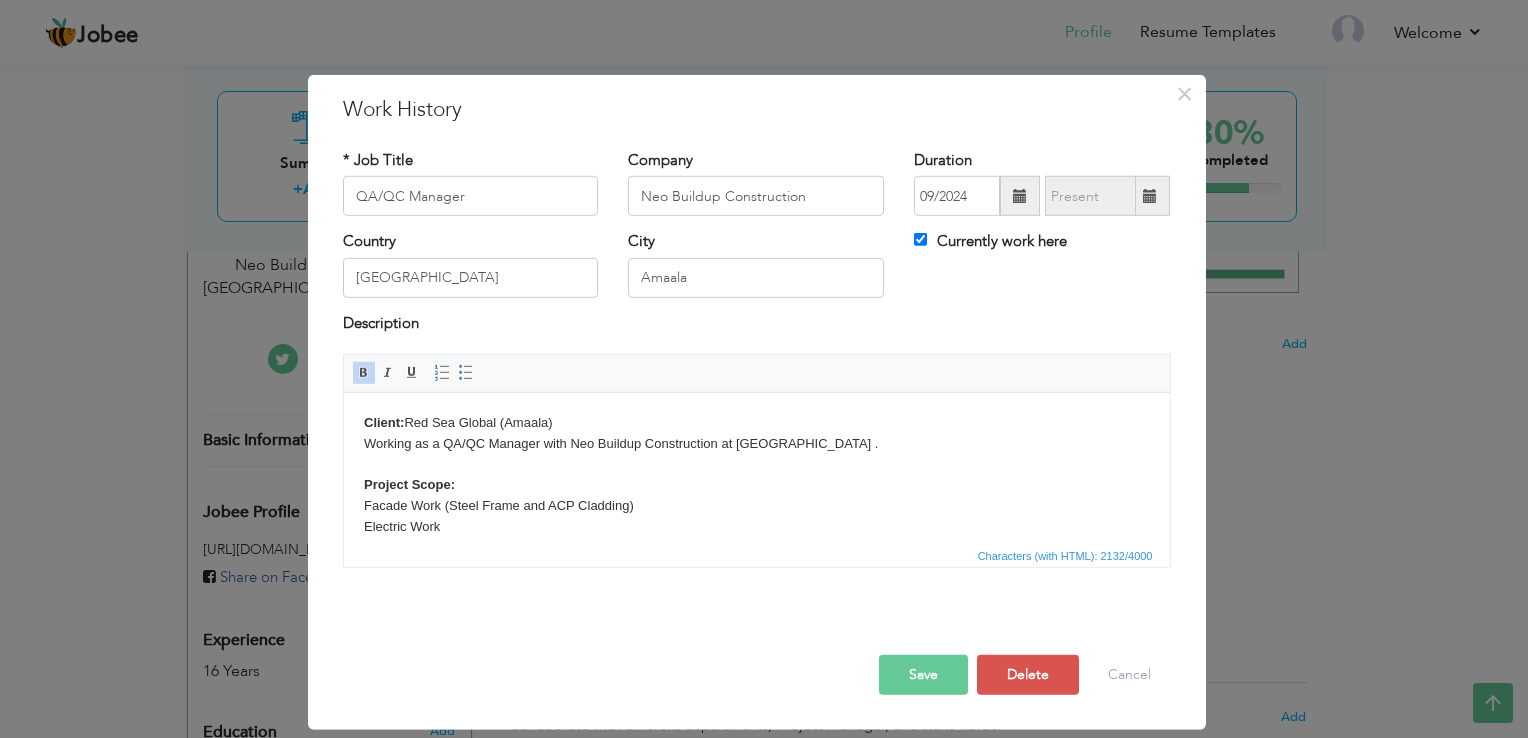 click on "Client:  Red Sea Global (Amaala) Working as a QA/QC Manager with Neo Buildup Construction at Amaala Executive Airport . ​​​​​​​ Project Scope: Facade Work (Steel Frame and ACP Cladding) Electric Work Road Construction Major Responsibilities Develop and execute a comprehensive QA/QC strategy that aligns with project objective. • Prepare and maintain all project documents related to quality including QMS, PQP, MOS, ITP, MAR, MIR, WIR, etc • Supervises the Quality Control activities of a project or its parts, including Quality Control inspection, schedules and the collection of Quality Records. • Collaborate with different departments, Project manager, and stake holder to ensure consistent application of quality standard. • Conduct material, product, and process testing/certification according to approved QC procedures. • Supervises inspections, reports and the documentation issued by Engineer and collect and file the required Quality Records." at bounding box center (756, 725) 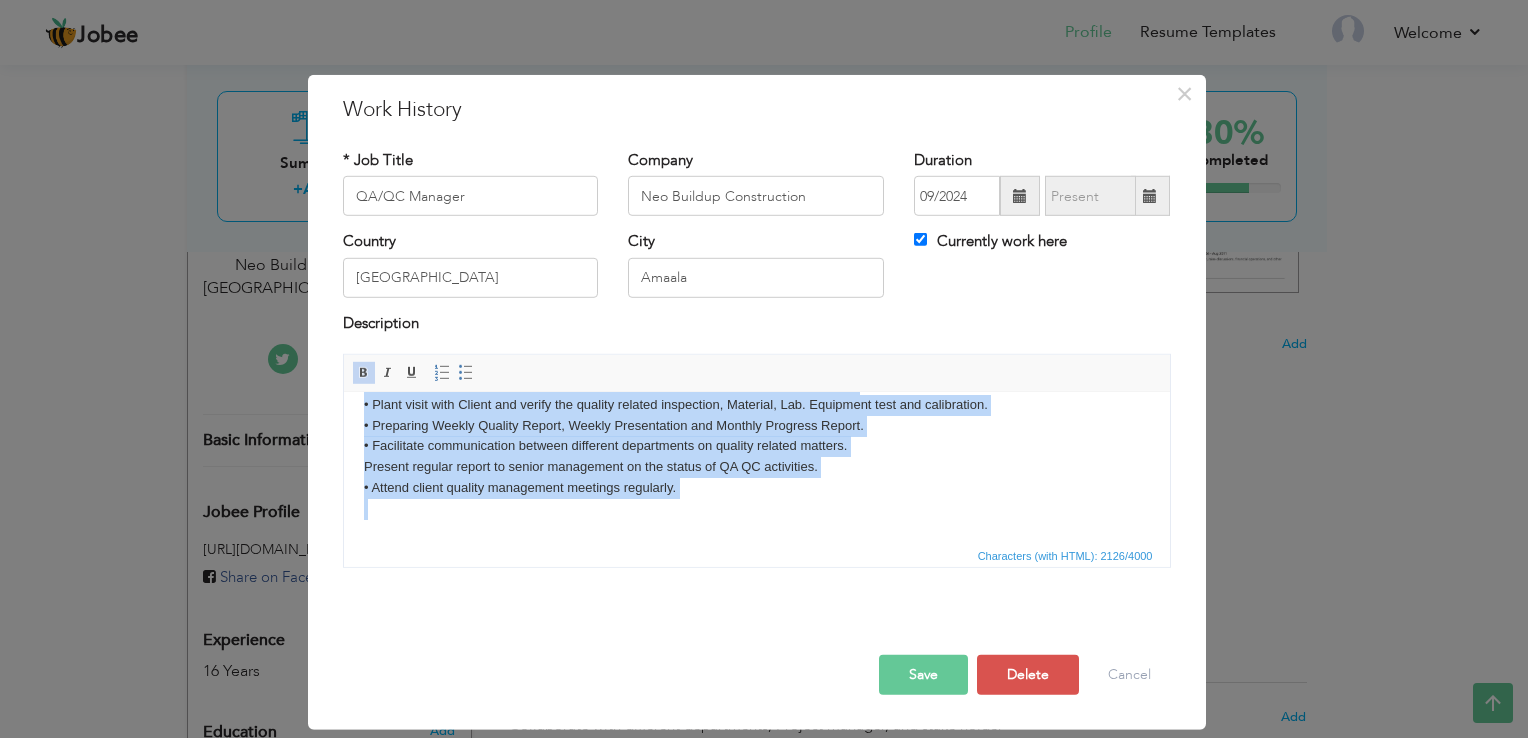 scroll, scrollTop: 492, scrollLeft: 0, axis: vertical 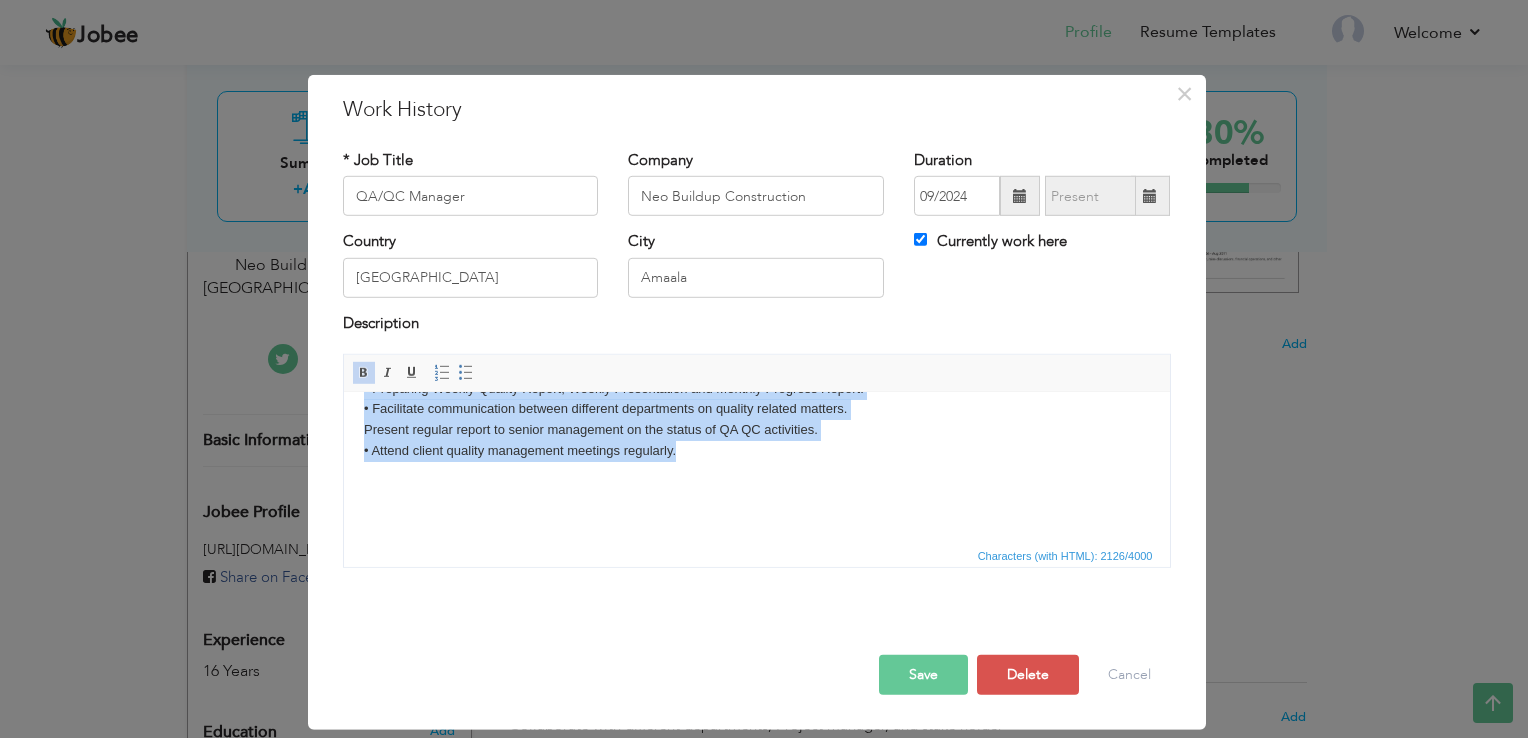 drag, startPoint x: 363, startPoint y: 442, endPoint x: 743, endPoint y: 447, distance: 380.0329 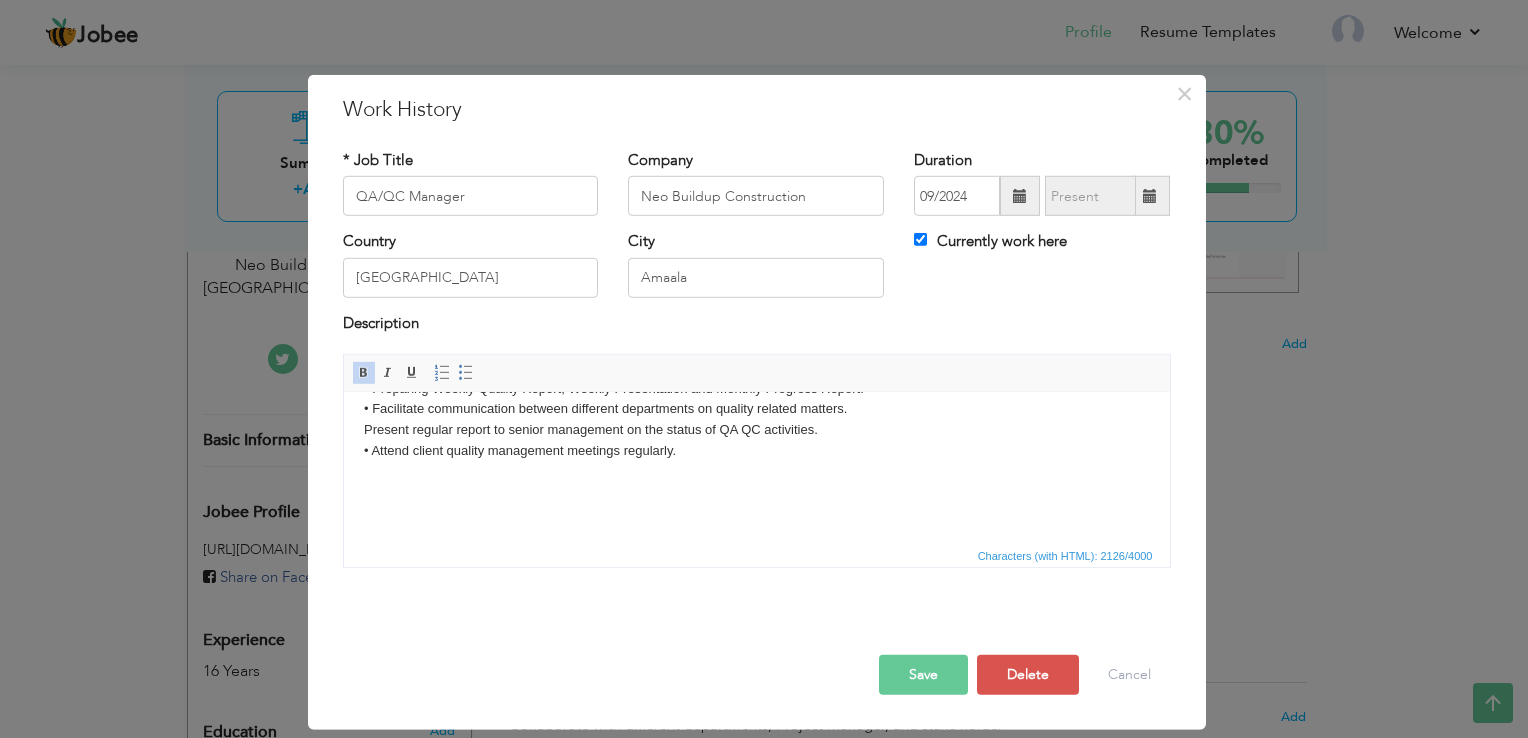 click on "Client:  Red Sea Global (Amaala) Working as a QA/QC Manager with Neo Buildup Construction at Amaala Executive Airport . Project Scope: Facade Work (Steel Frame and ACP Cladding) Electric Work Road Construction Major Responsibilities Develop and execute a comprehensive QA/QC strategy that aligns with project objective. • Prepare and maintain all project documents related to quality including QMS, PQP, MOS, ITP, MAR, MIR, WIR, etc • Supervises the Quality Control activities of a project or its parts, including Quality Control inspection, schedules and the collection of Quality Records. • Collaborate with different departments, Project manager, and stake holder to ensure consistent application of quality standard. • Conduct material, product, and process testing/certification according to approved QC procedures. • Supervises inspections, reports and the documentation issued by Engineer and collect and file the required Quality Records. • Prepare and maintain relevant QA / QC logs." at bounding box center [756, 222] 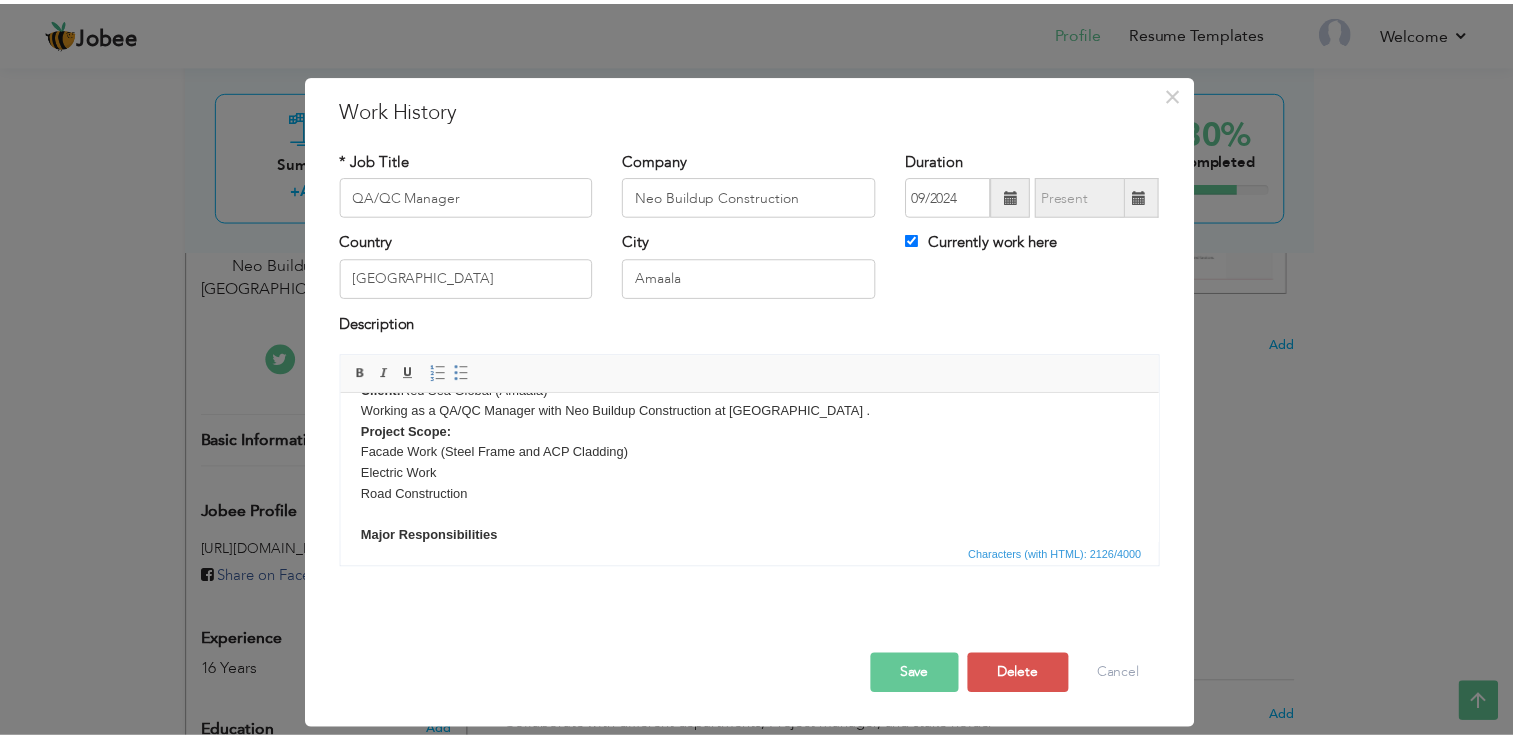 scroll, scrollTop: 0, scrollLeft: 0, axis: both 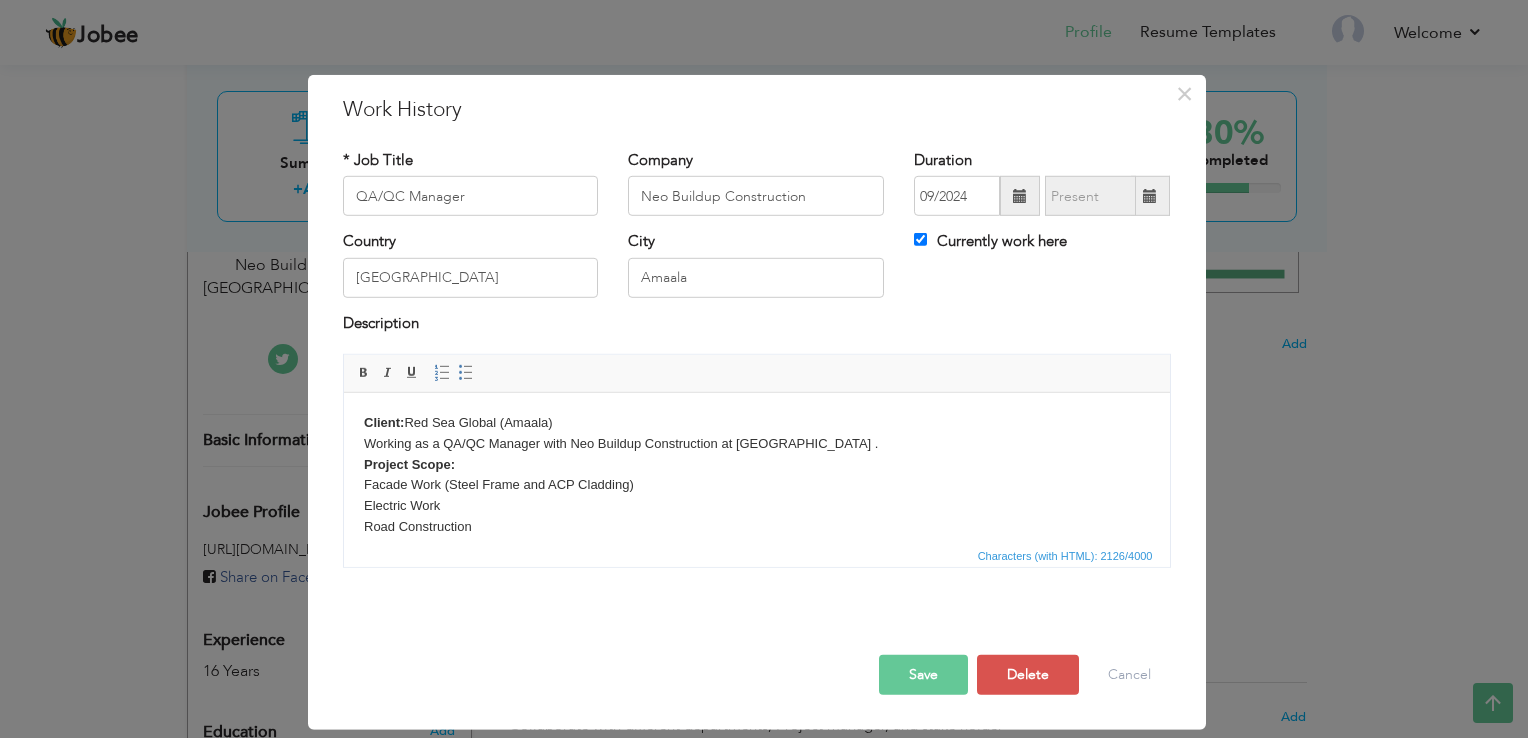 click on "Save" at bounding box center (923, 675) 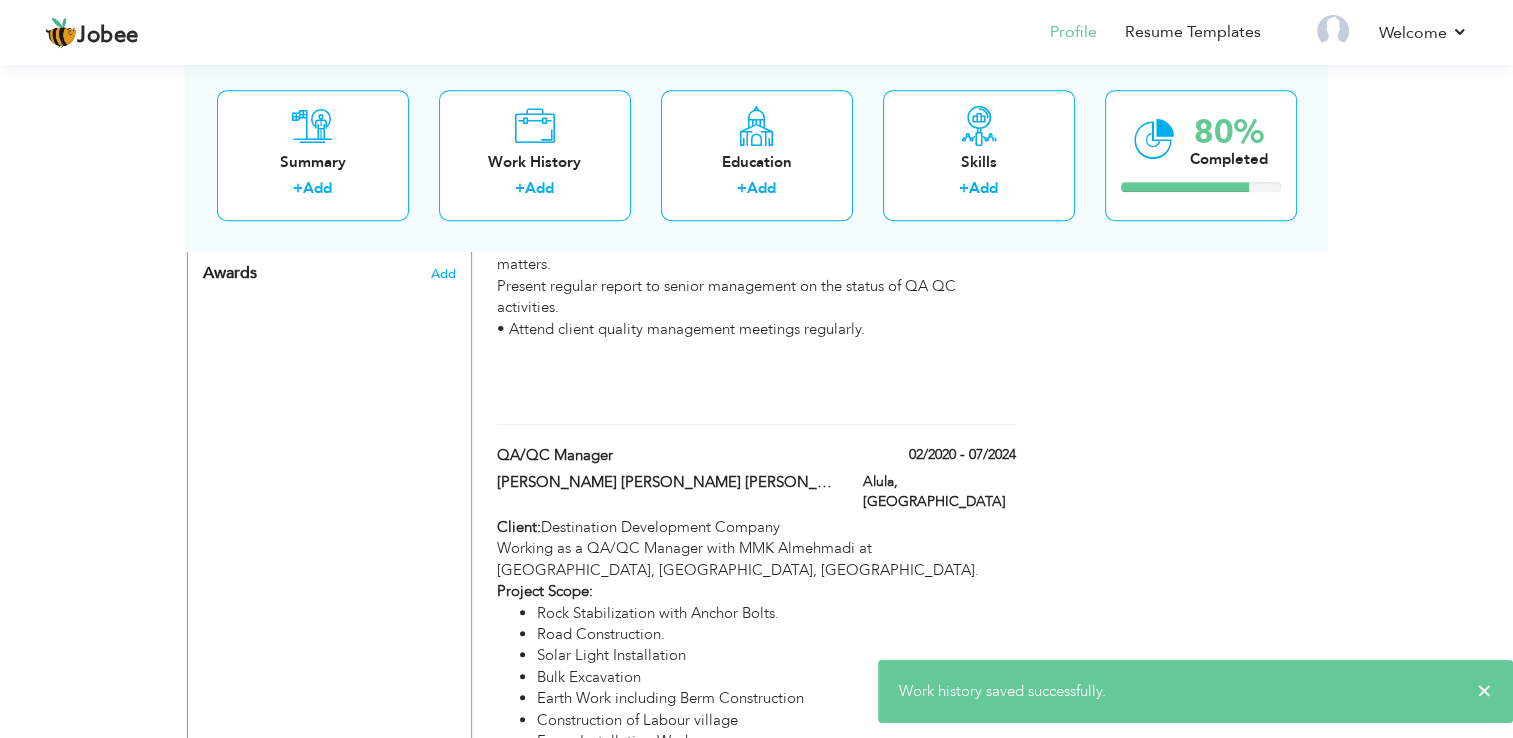 scroll, scrollTop: 1385, scrollLeft: 0, axis: vertical 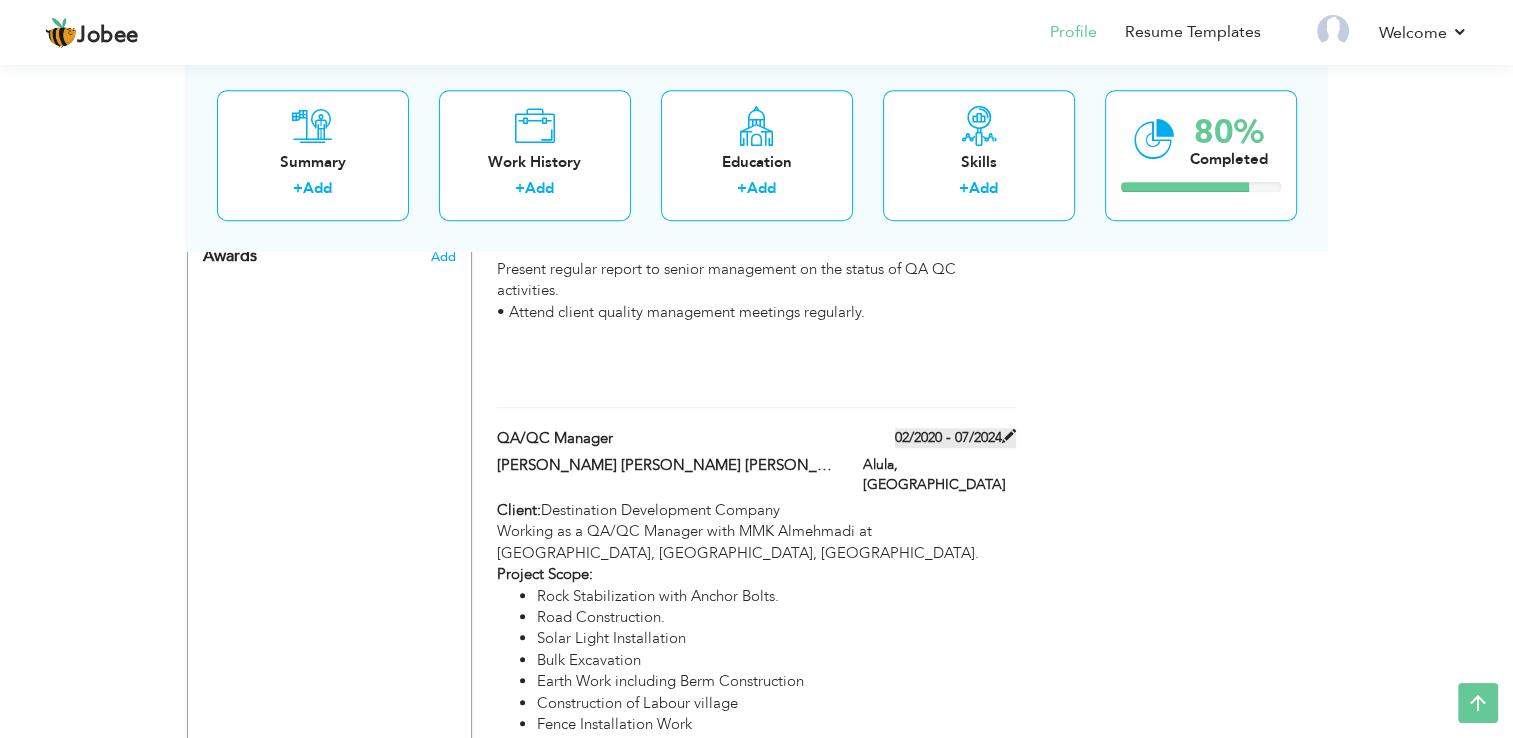 click at bounding box center [1009, 436] 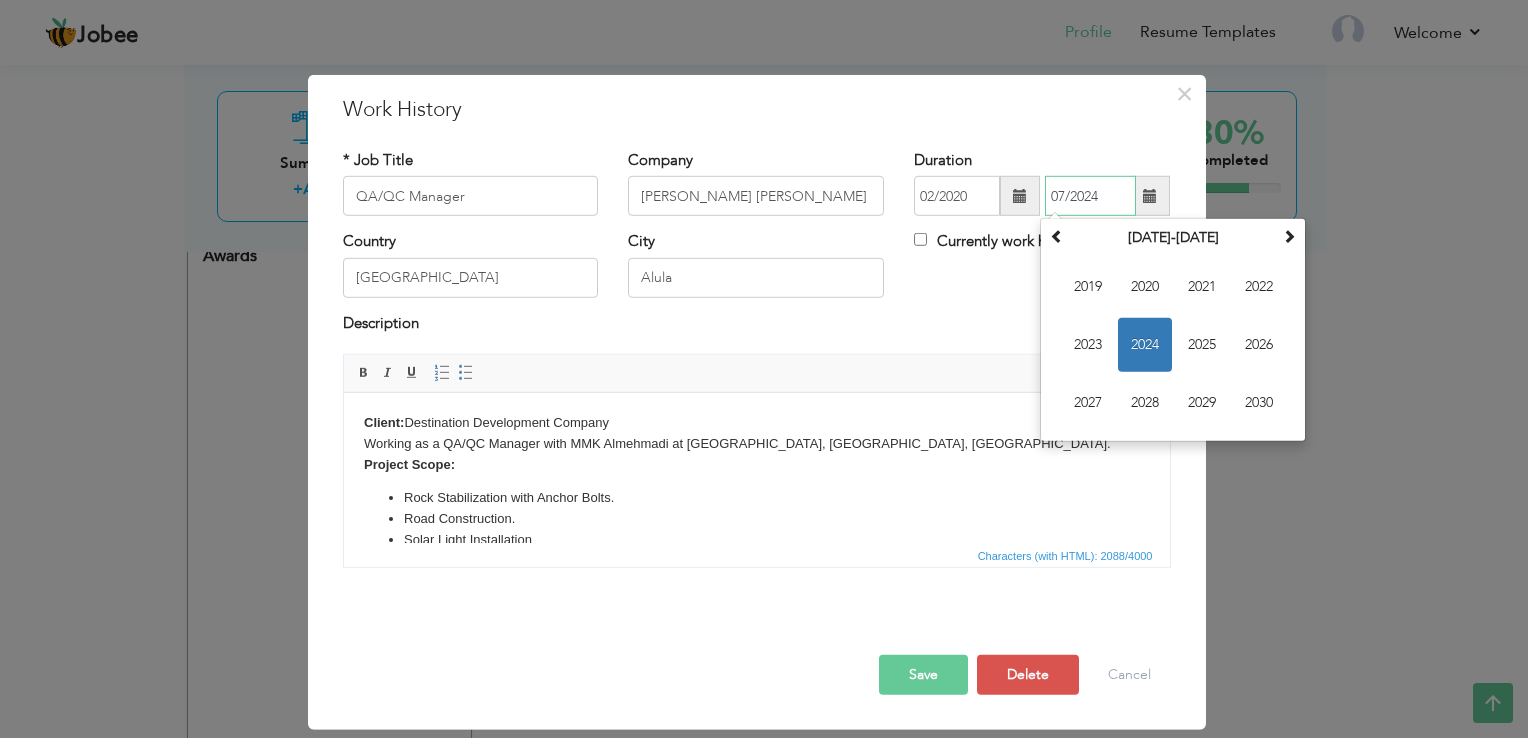 click on "07/2024" at bounding box center (1090, 196) 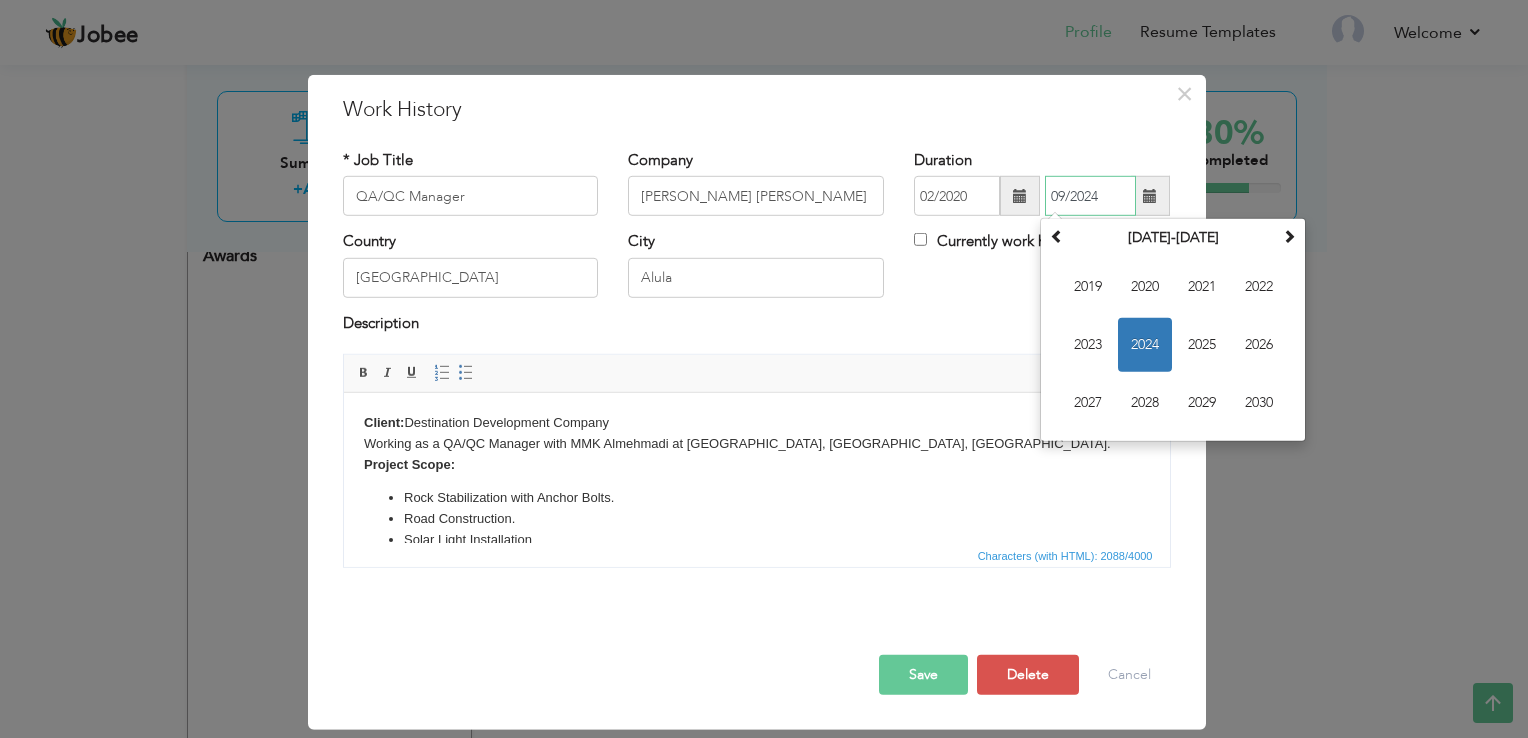 type on "09/2024" 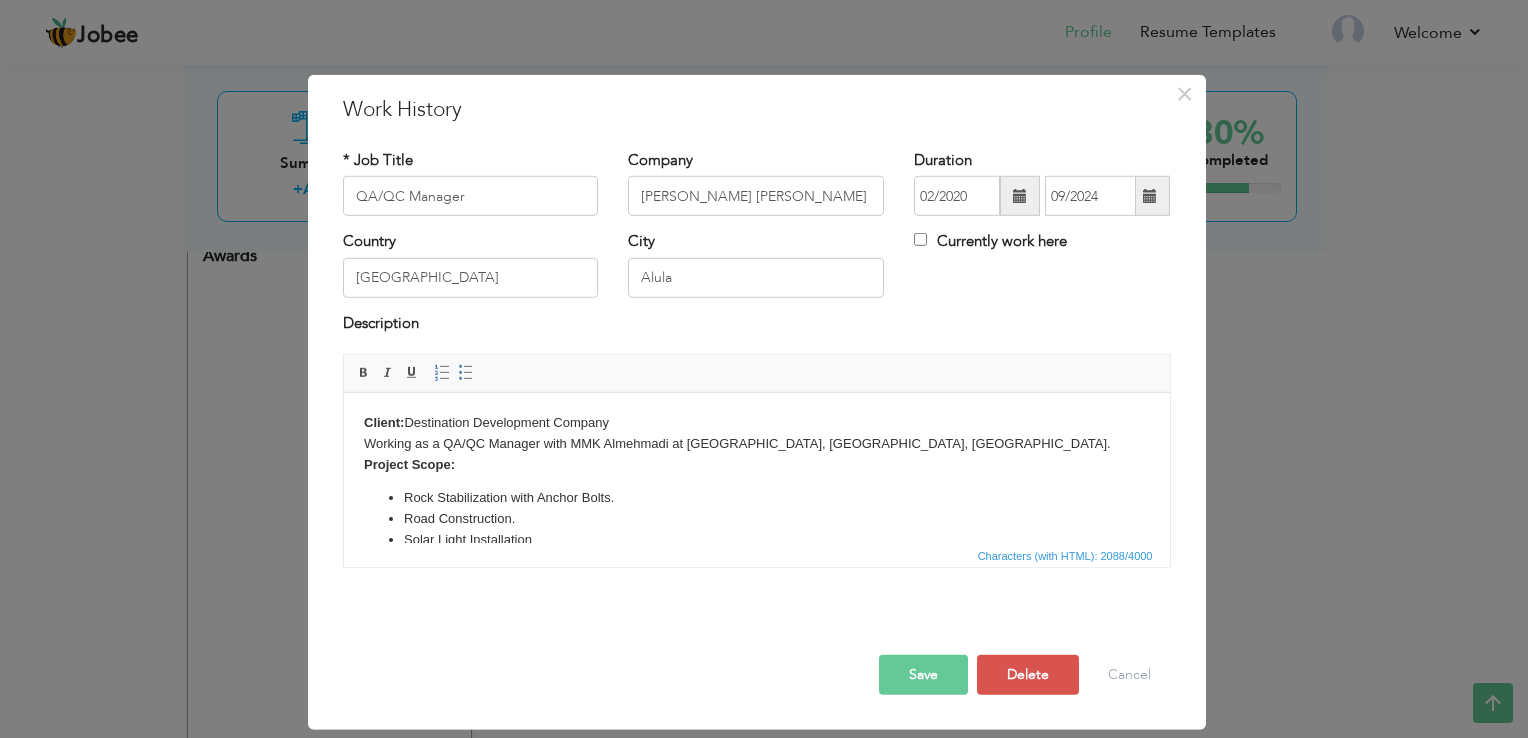 click on "Save" at bounding box center [923, 675] 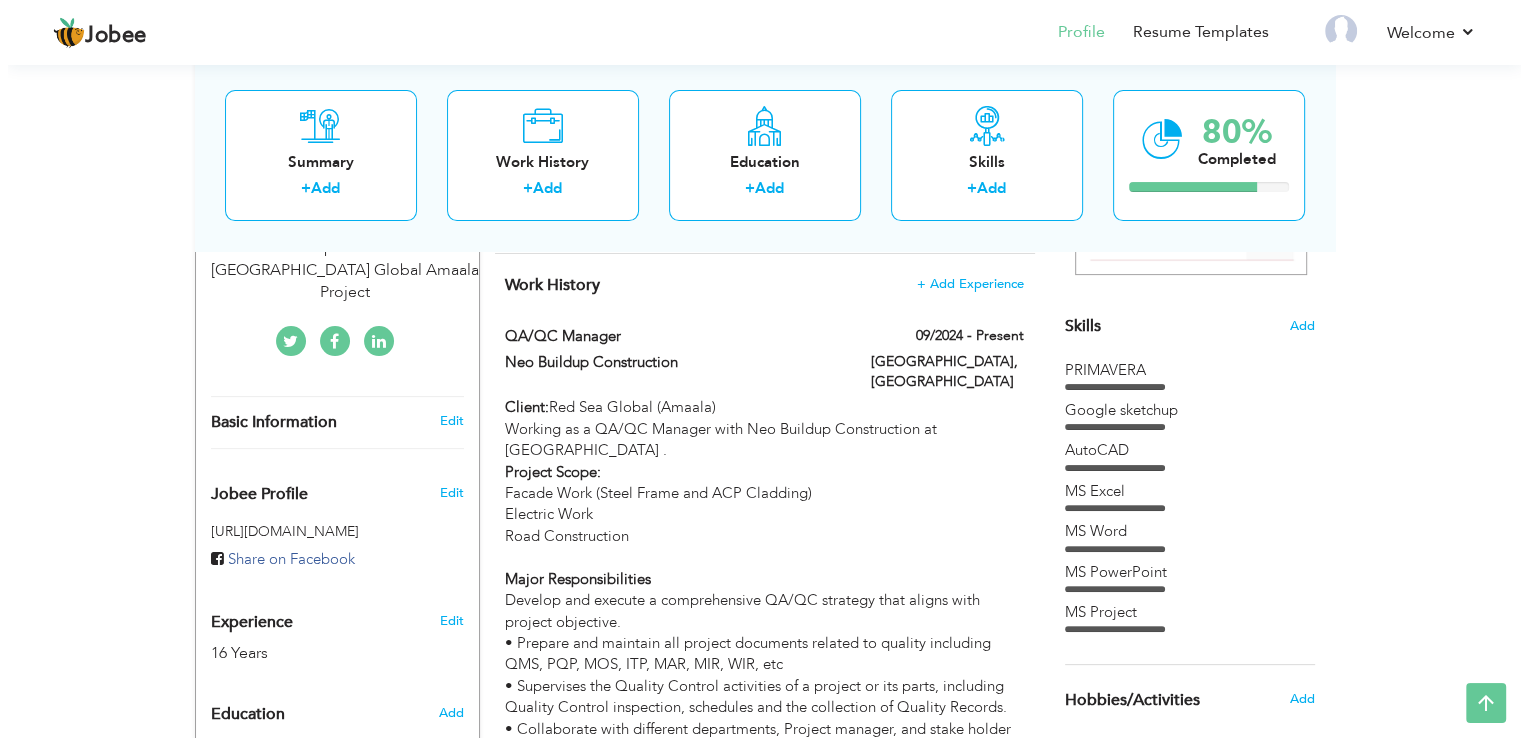 scroll, scrollTop: 460, scrollLeft: 0, axis: vertical 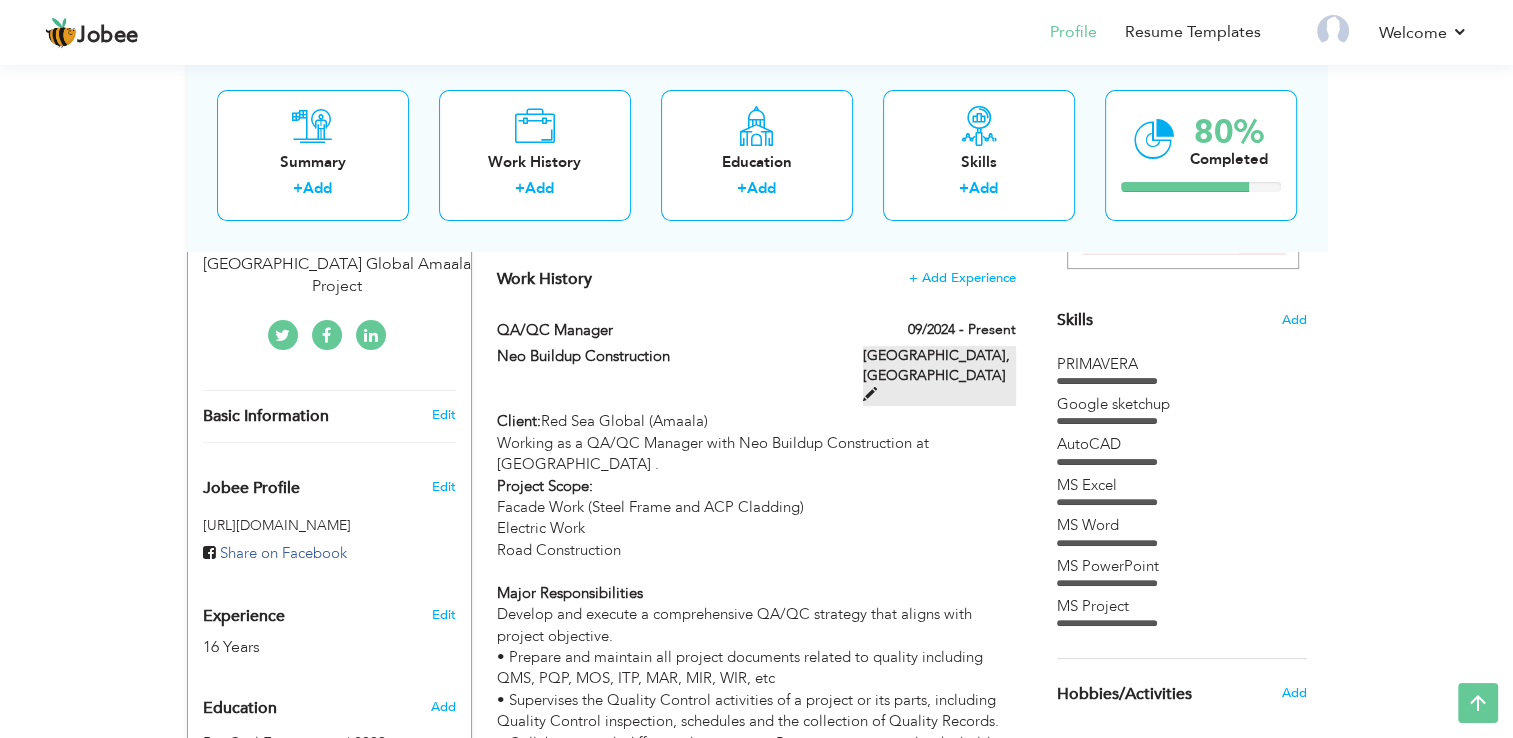 click on "[GEOGRAPHIC_DATA], [GEOGRAPHIC_DATA]" at bounding box center [939, 376] 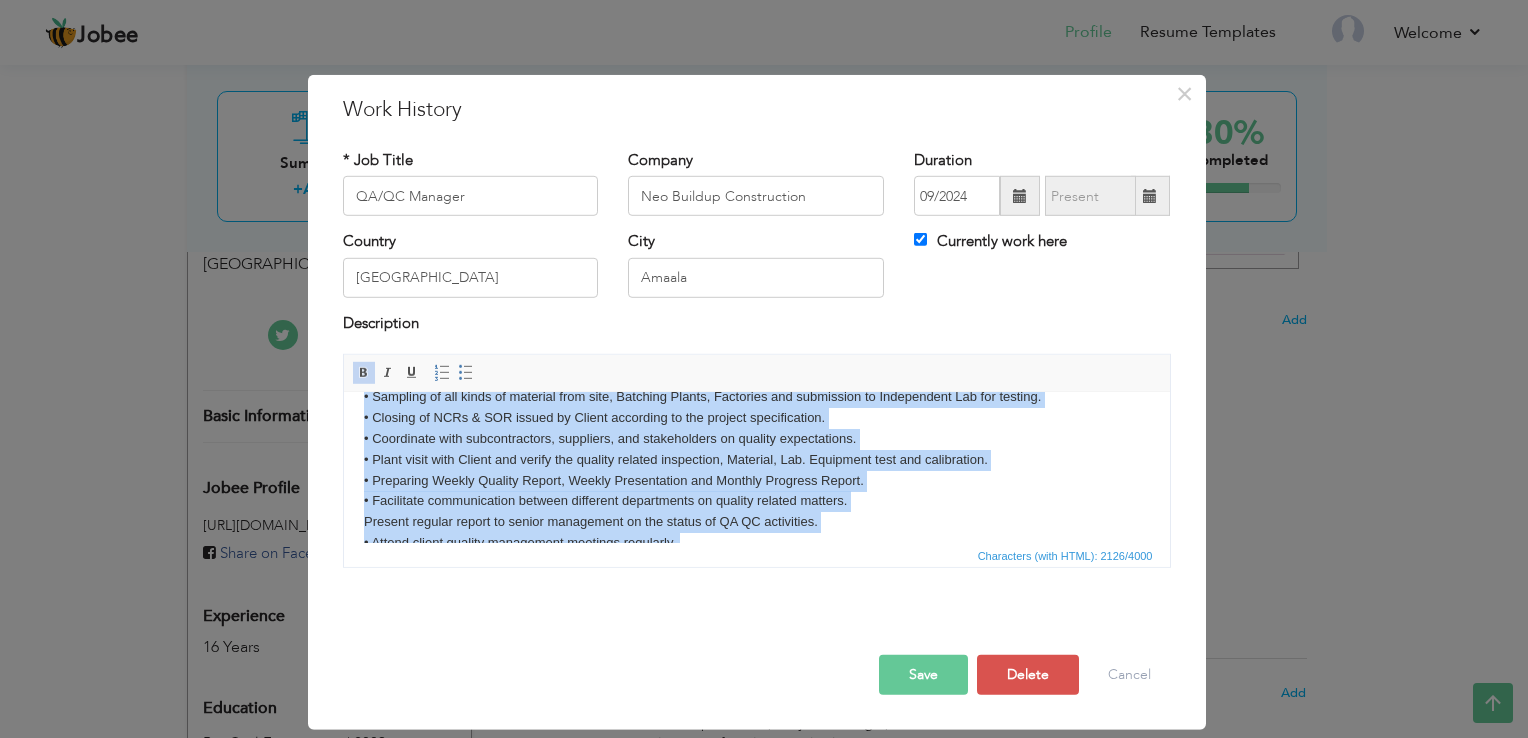 scroll, scrollTop: 464, scrollLeft: 0, axis: vertical 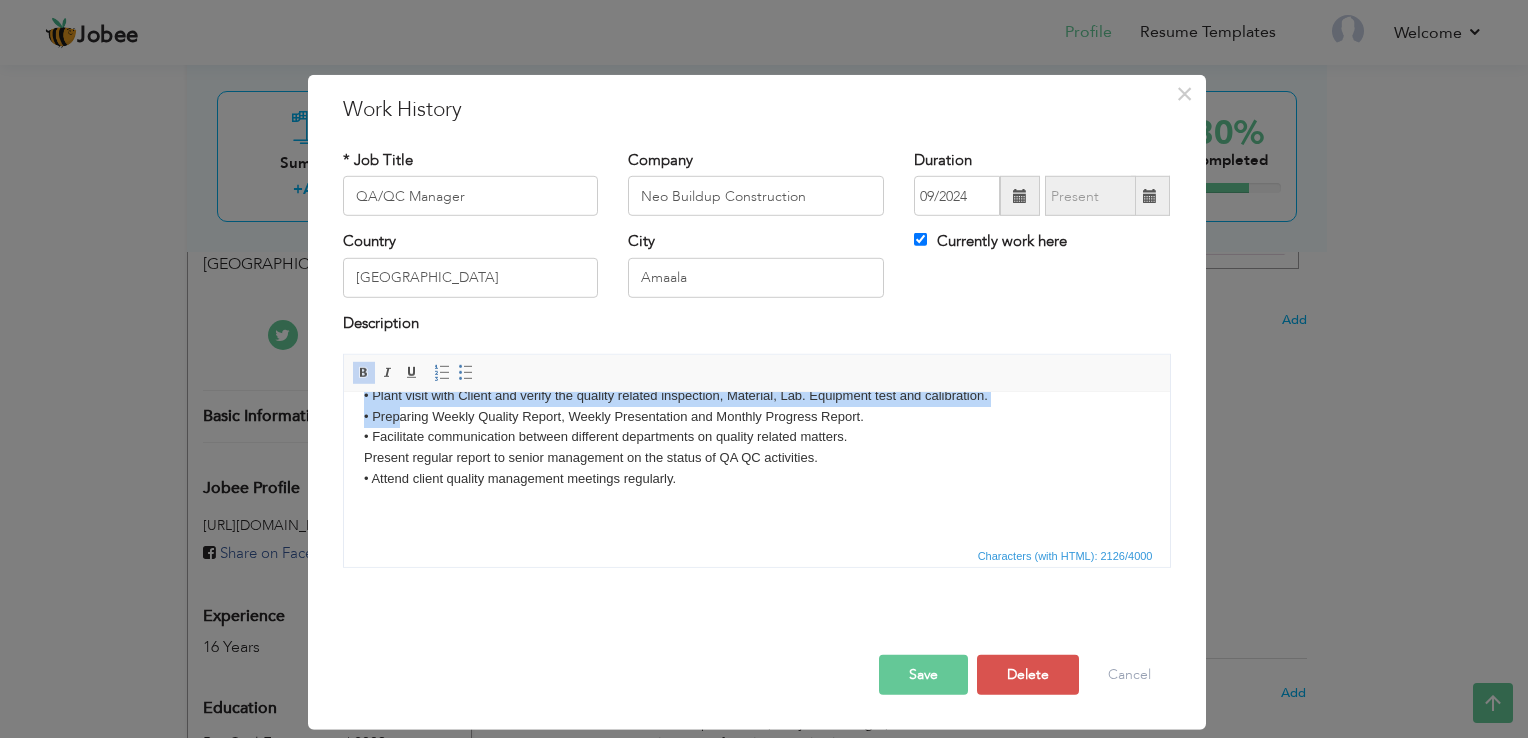 drag, startPoint x: 487, startPoint y: 527, endPoint x: 396, endPoint y: 422, distance: 138.94603 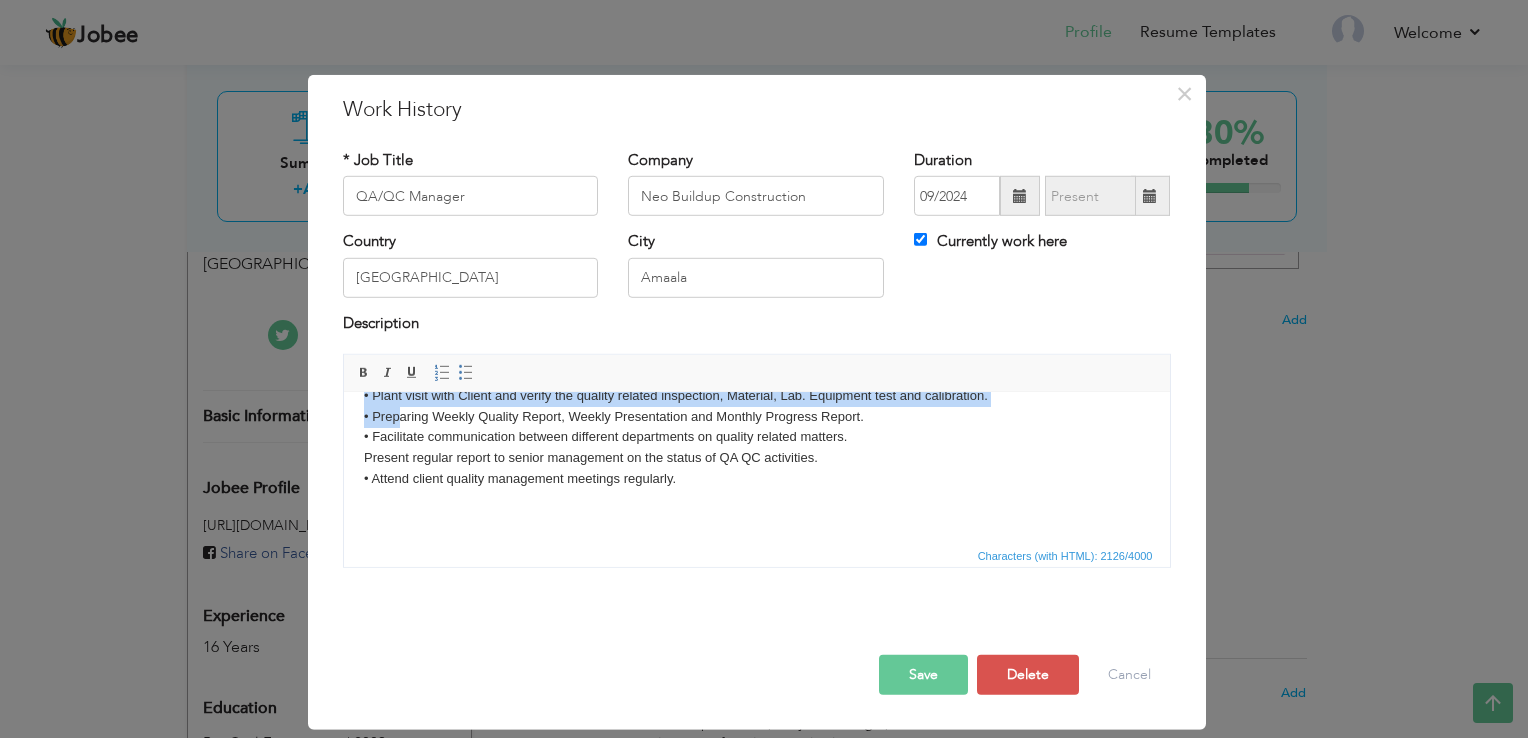 click on "Client:  Red Sea Global (Amaala) Working as a QA/QC Manager with Neo Buildup Construction at Amaala Executive Airport . Project Scope: Facade Work (Steel Frame and ACP Cladding) Electric Work Road Construction Major Responsibilities Develop and execute a comprehensive QA/QC strategy that aligns with project objective. • Prepare and maintain all project documents related to quality including QMS, PQP, MOS, ITP, MAR, MIR, WIR, etc • Supervises the Quality Control activities of a project or its parts, including Quality Control inspection, schedules and the collection of Quality Records. • Collaborate with different departments, Project manager, and stake holder to ensure consistent application of quality standard. • Conduct material, product, and process testing/certification according to approved QC procedures. • Supervises inspections, reports and the documentation issued by Engineer and collect and file the required Quality Records. • Prepare and maintain relevant QA / QC logs." at bounding box center (756, 250) 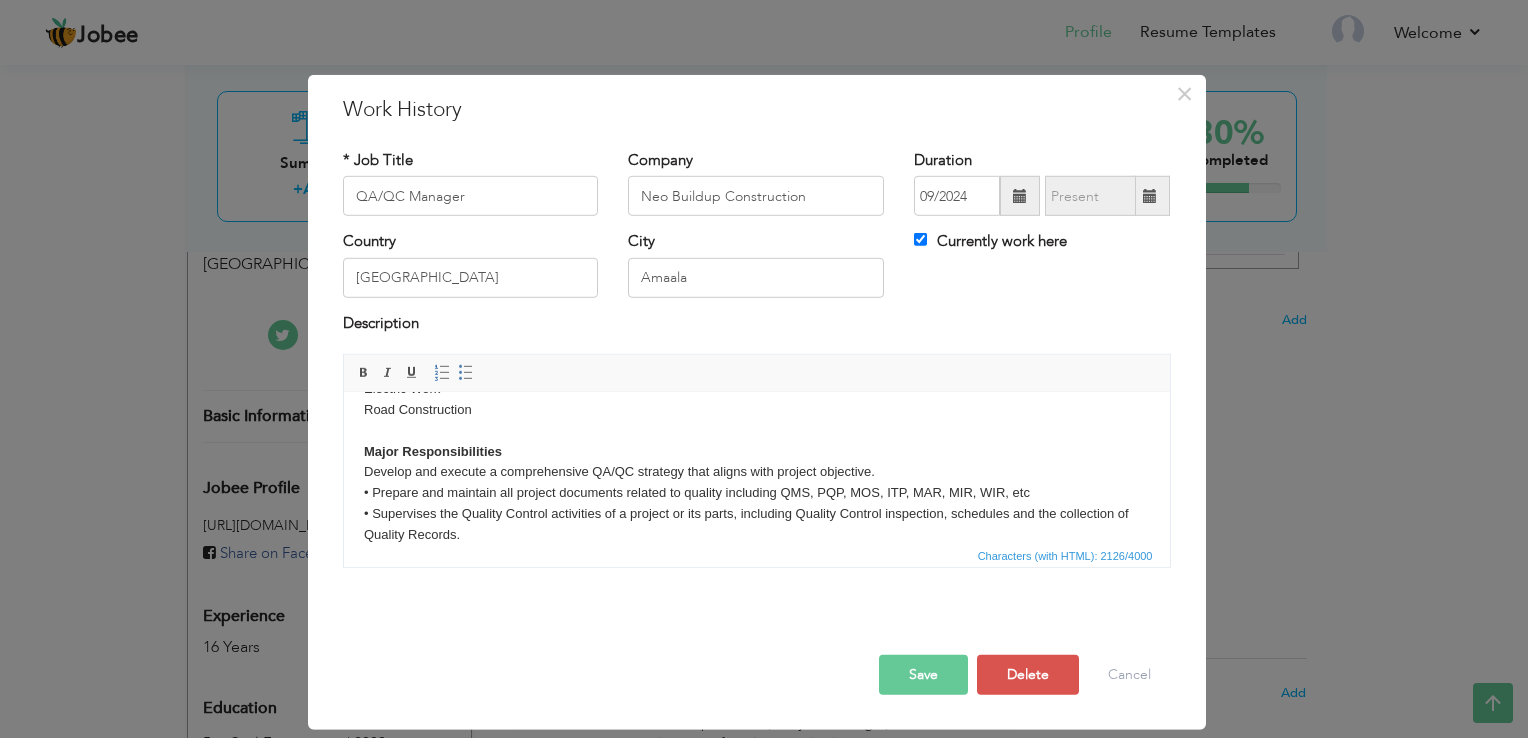 scroll, scrollTop: 50, scrollLeft: 0, axis: vertical 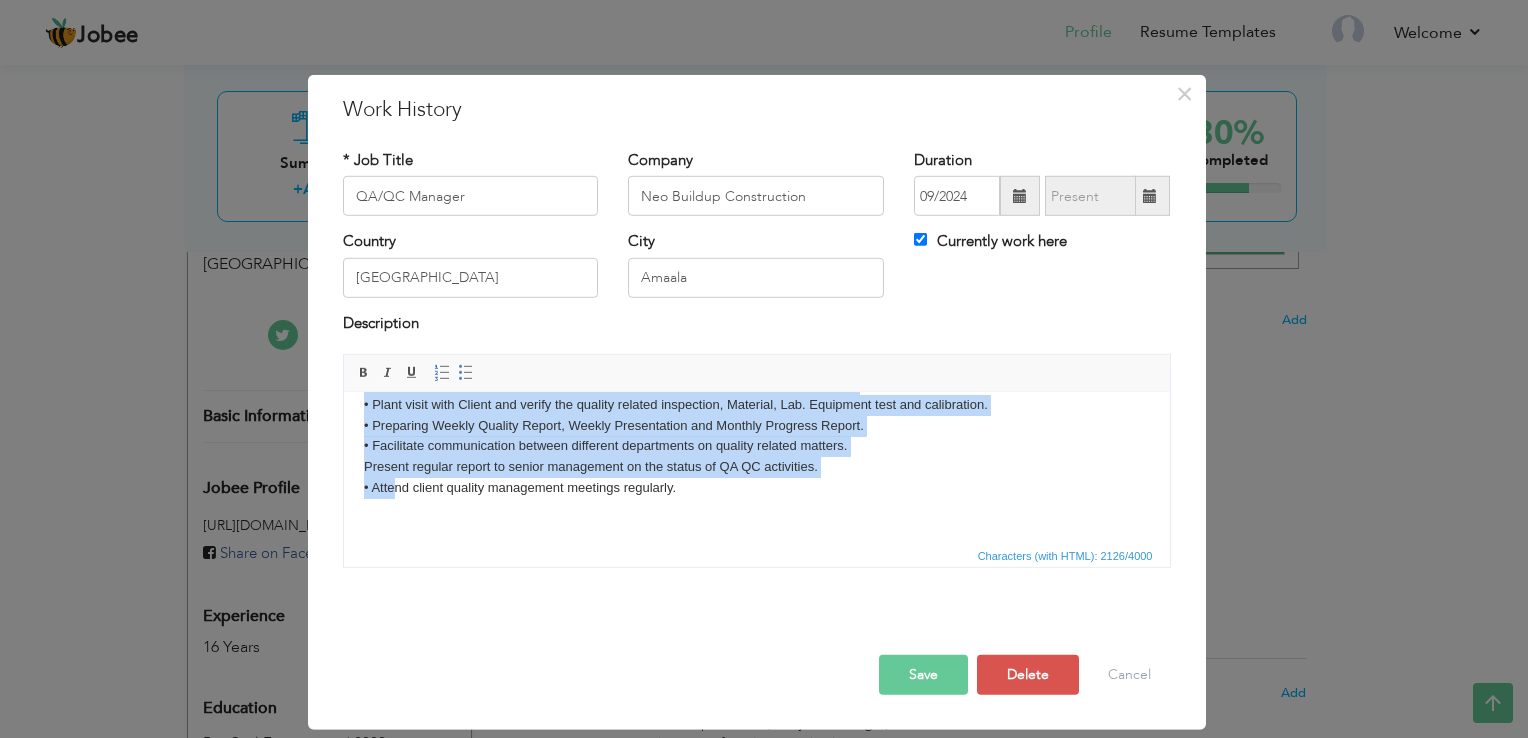 drag, startPoint x: 471, startPoint y: 534, endPoint x: 391, endPoint y: 478, distance: 97.65244 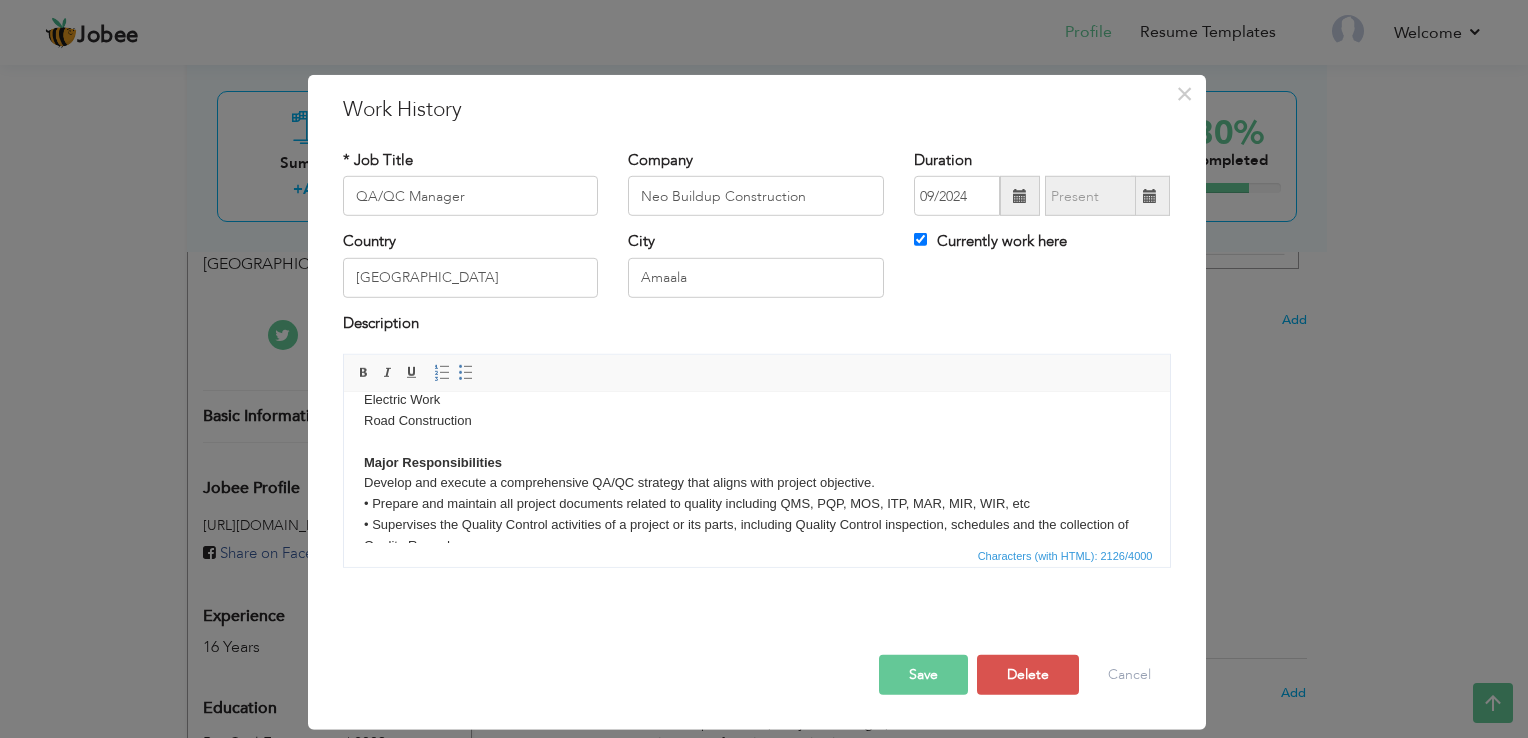 scroll, scrollTop: 85, scrollLeft: 0, axis: vertical 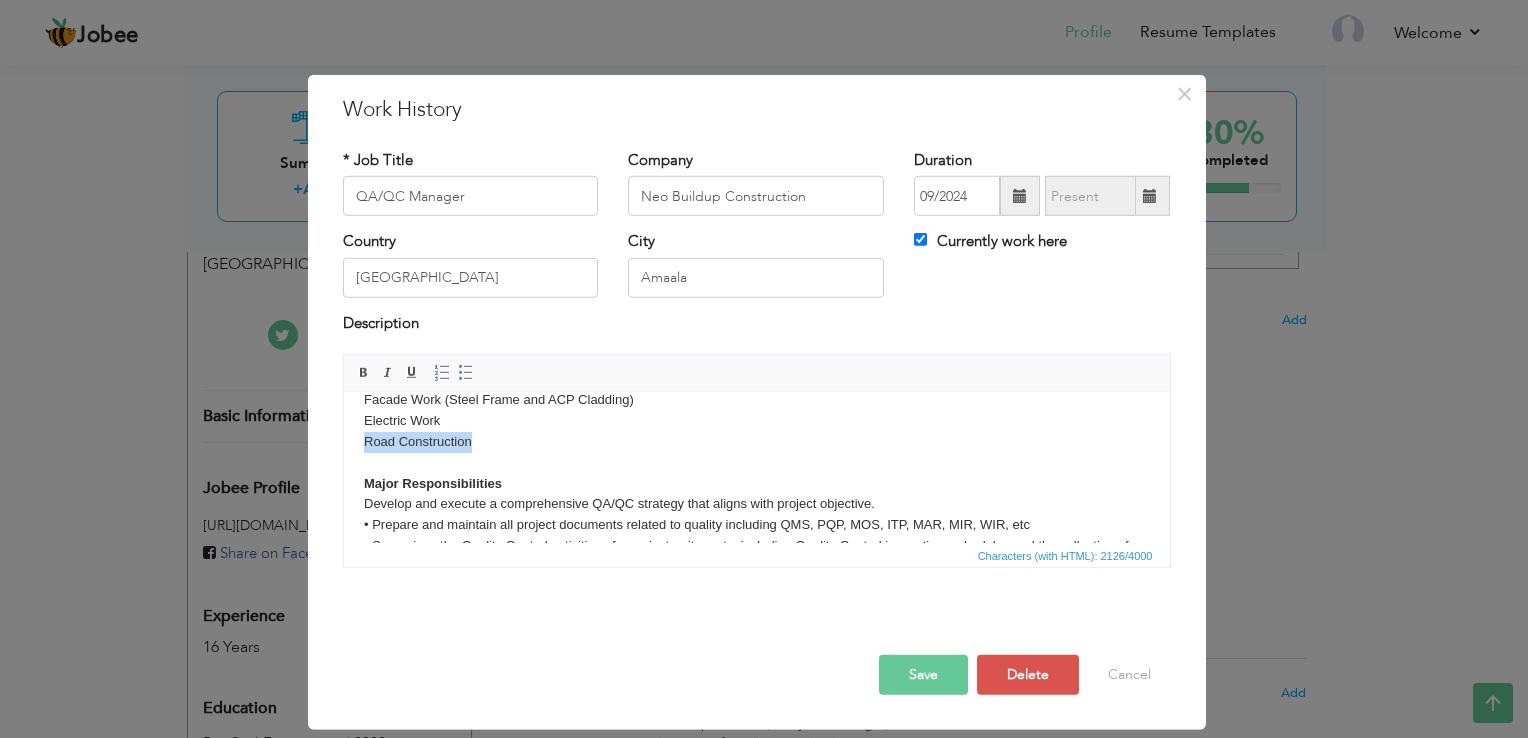 drag, startPoint x: 473, startPoint y: 441, endPoint x: 365, endPoint y: 446, distance: 108.11568 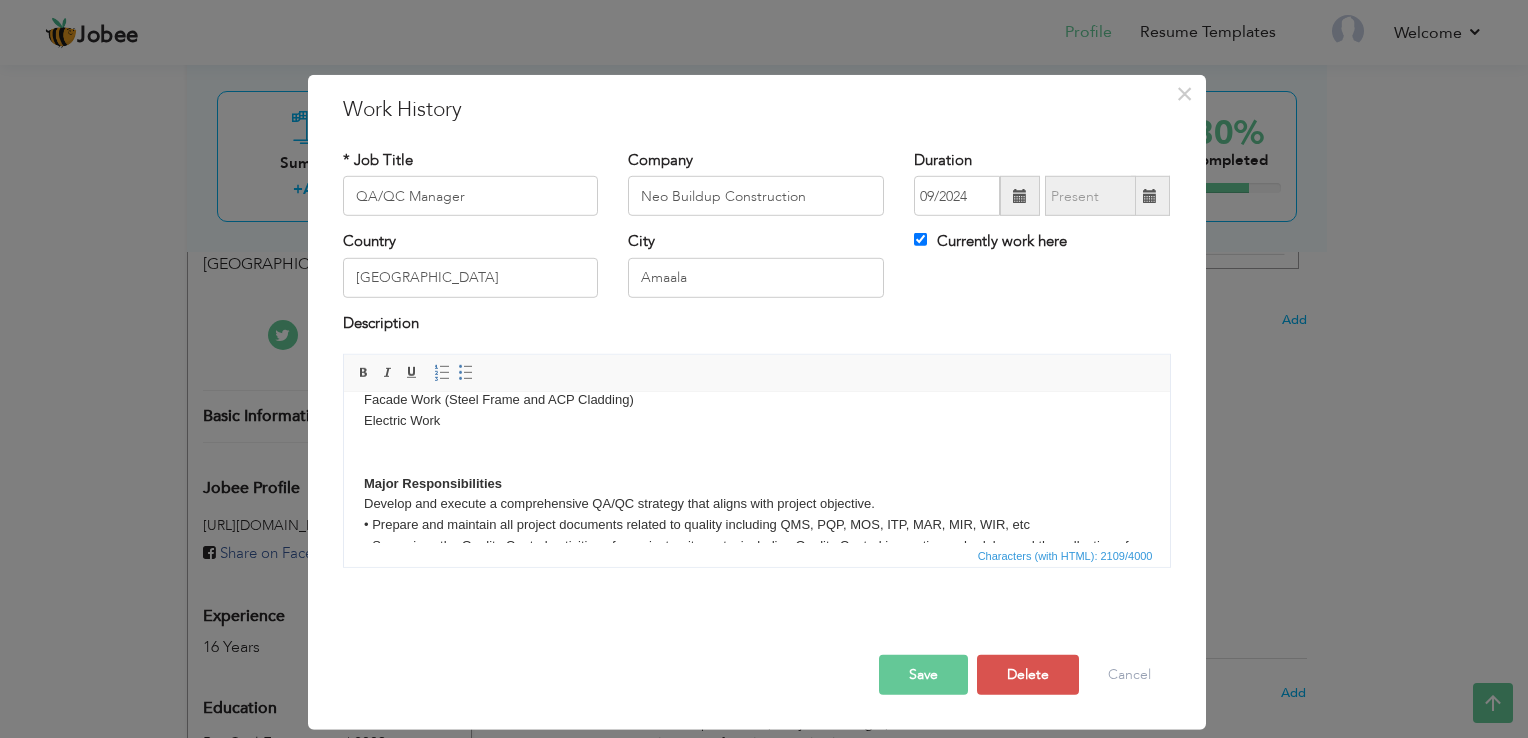 click on "Save" at bounding box center (923, 675) 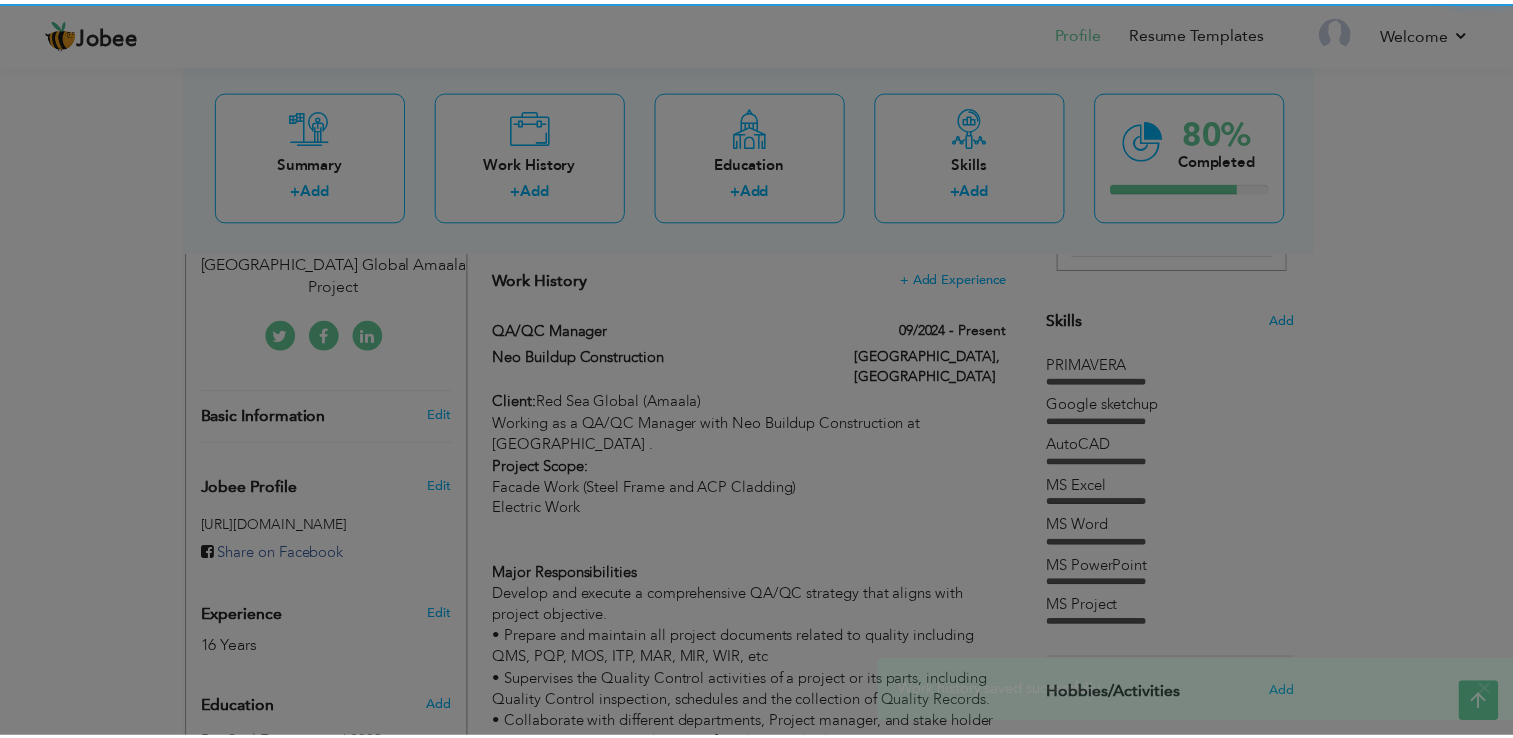 scroll, scrollTop: 0, scrollLeft: 0, axis: both 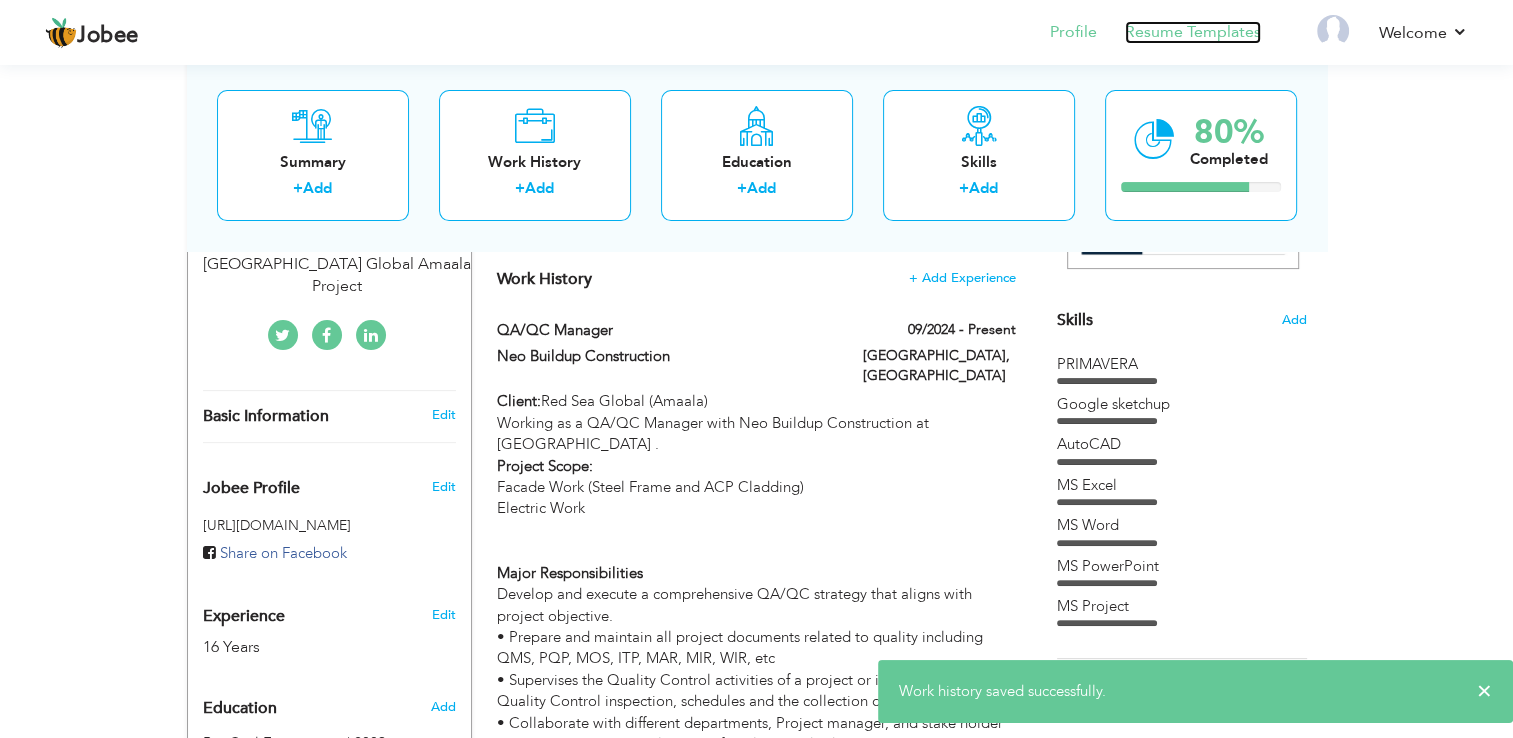 click on "Resume Templates" at bounding box center [1193, 32] 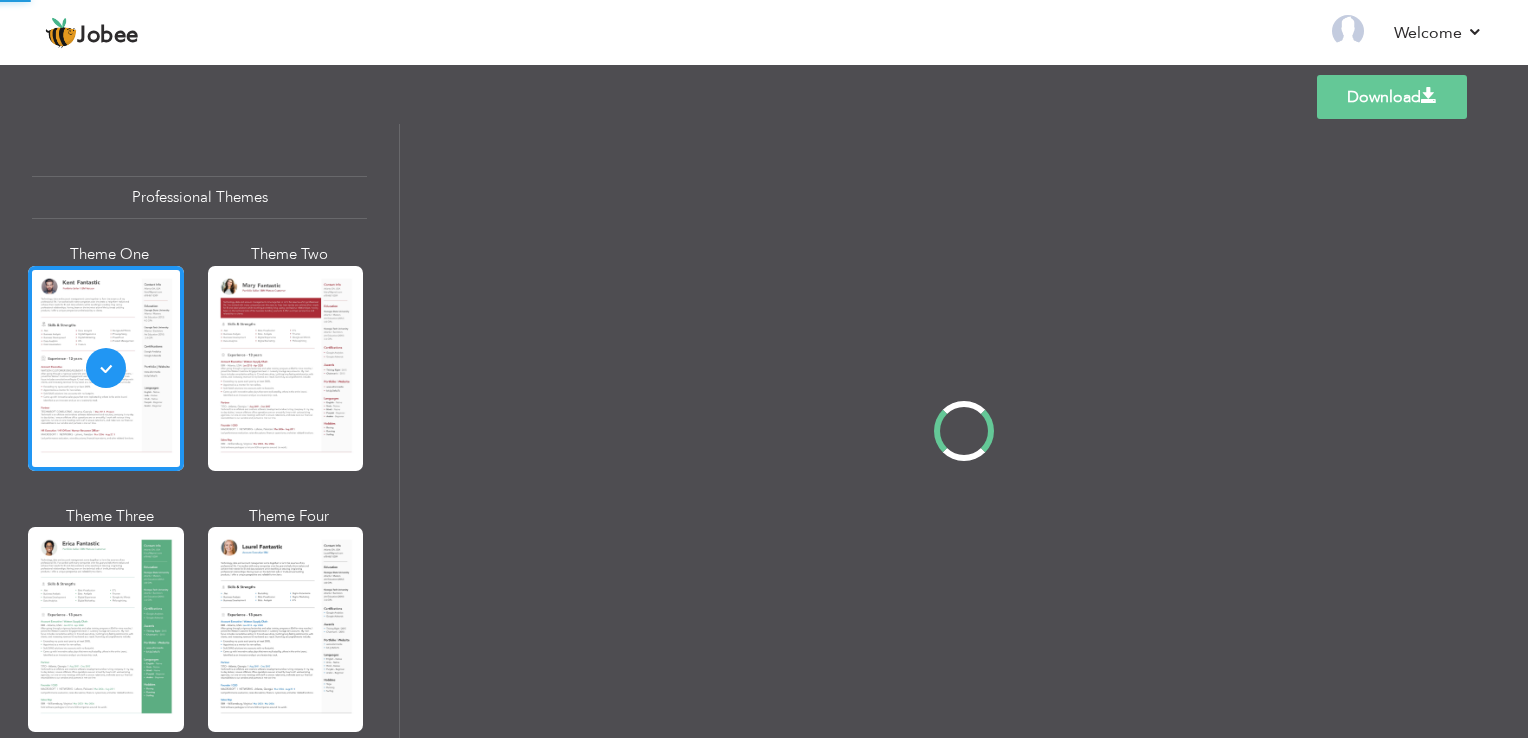 scroll, scrollTop: 0, scrollLeft: 0, axis: both 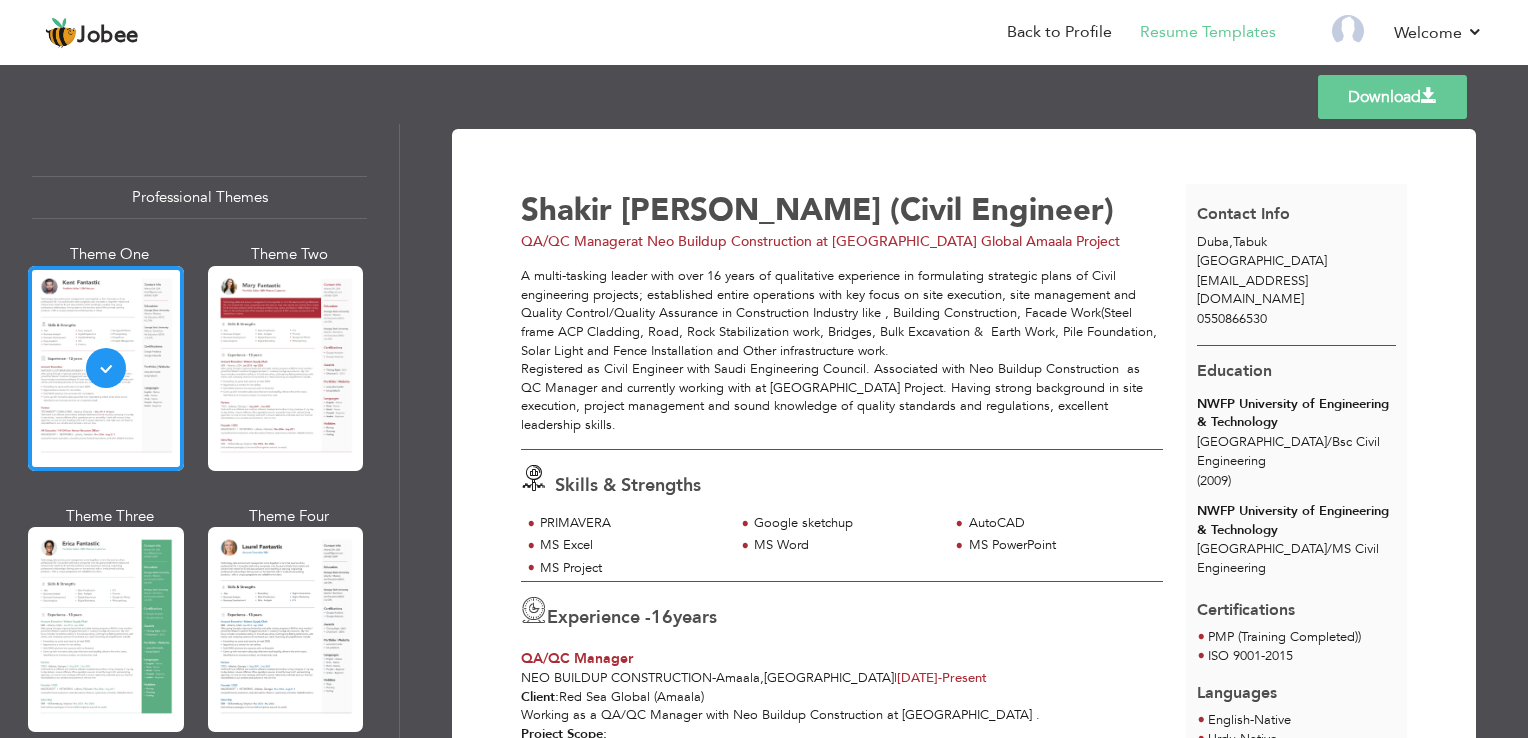 click on "Download" at bounding box center (1392, 97) 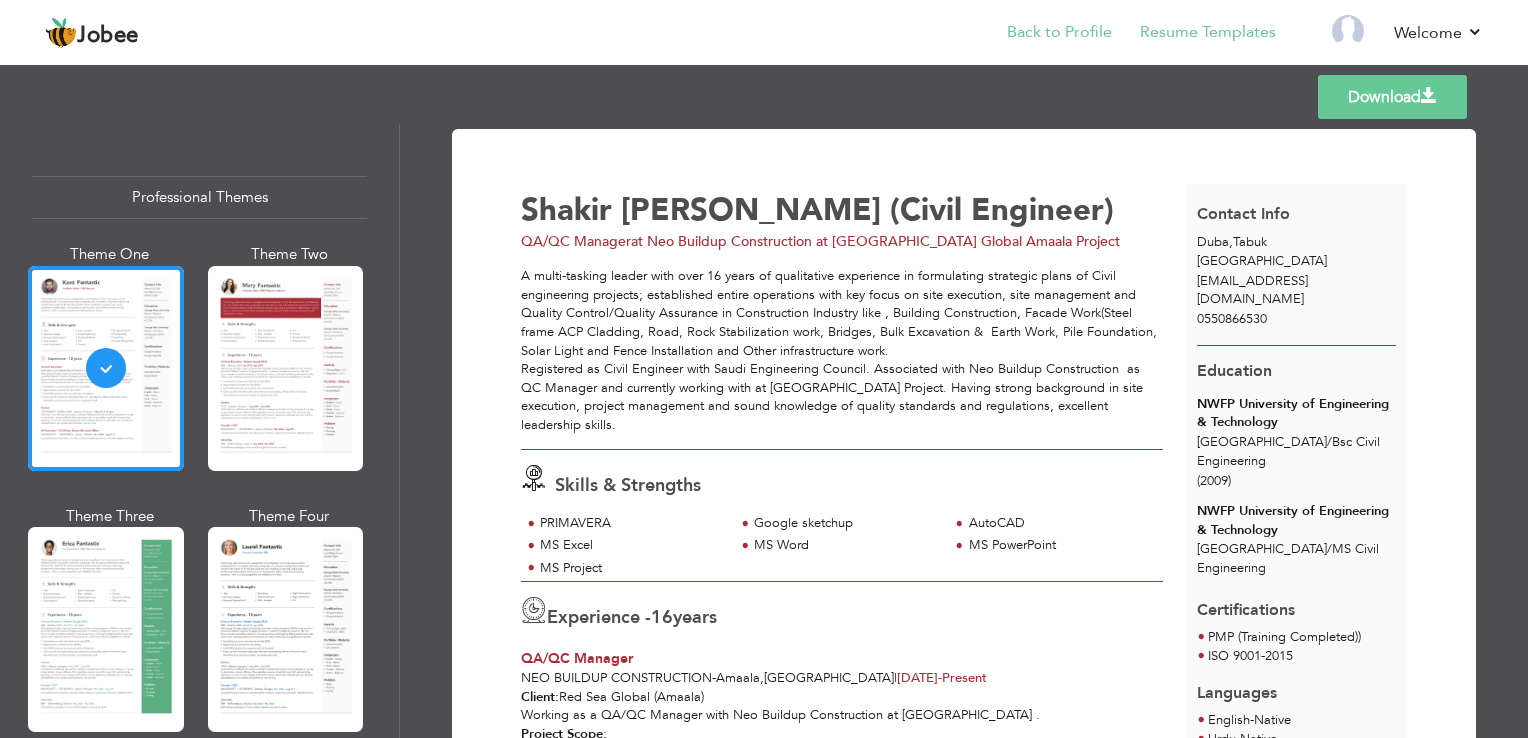 click on "Back to Profile" at bounding box center (1045, 34) 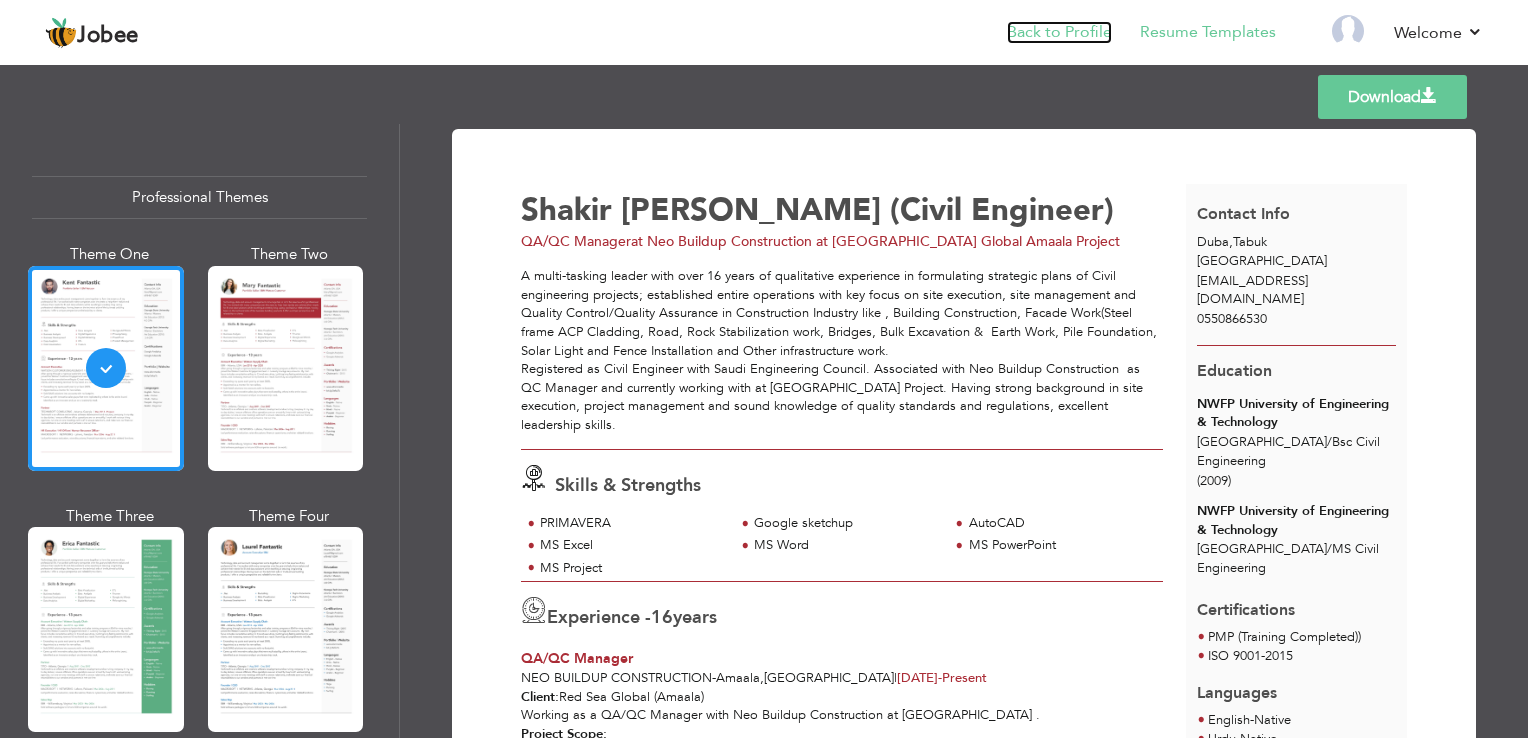 click on "Back to Profile" at bounding box center (1059, 32) 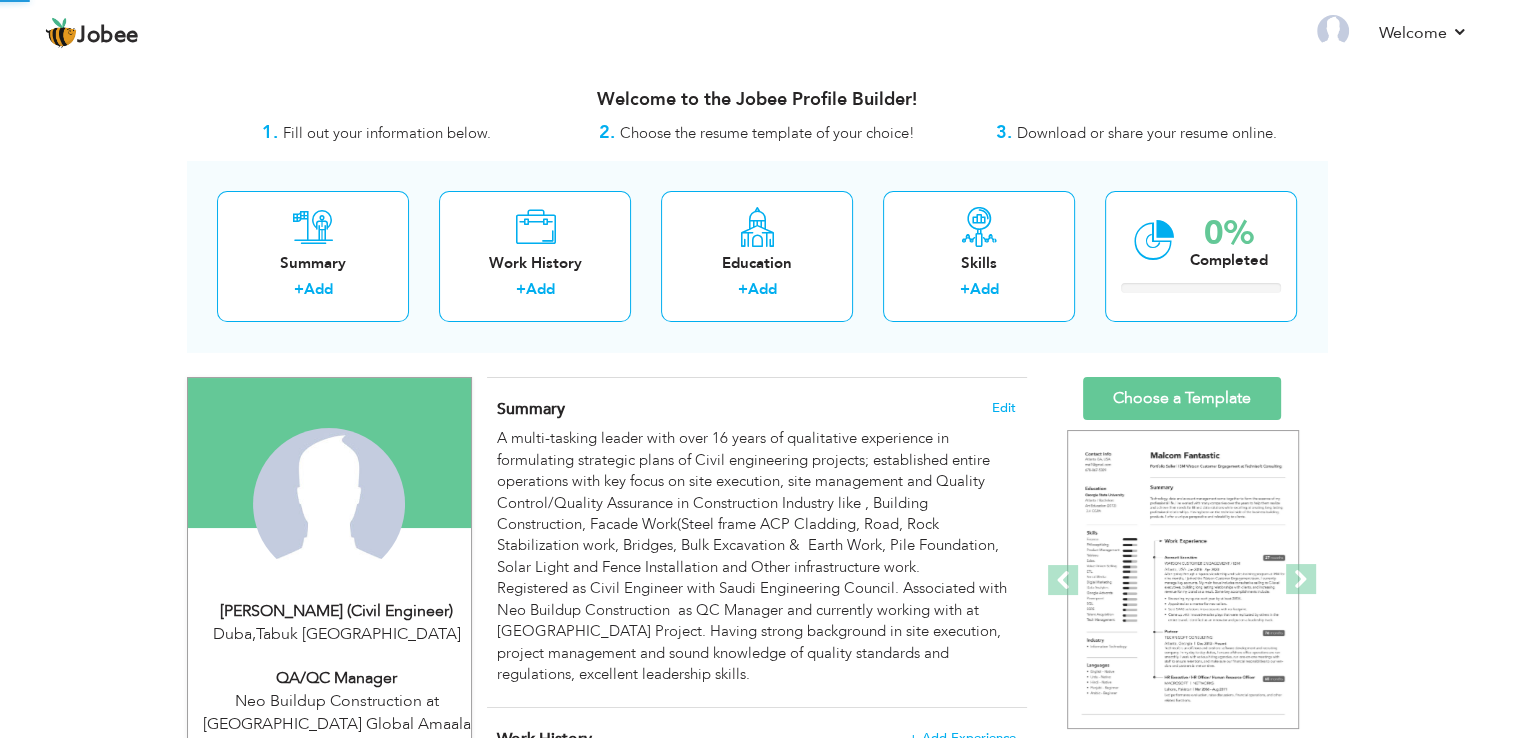 scroll, scrollTop: 0, scrollLeft: 0, axis: both 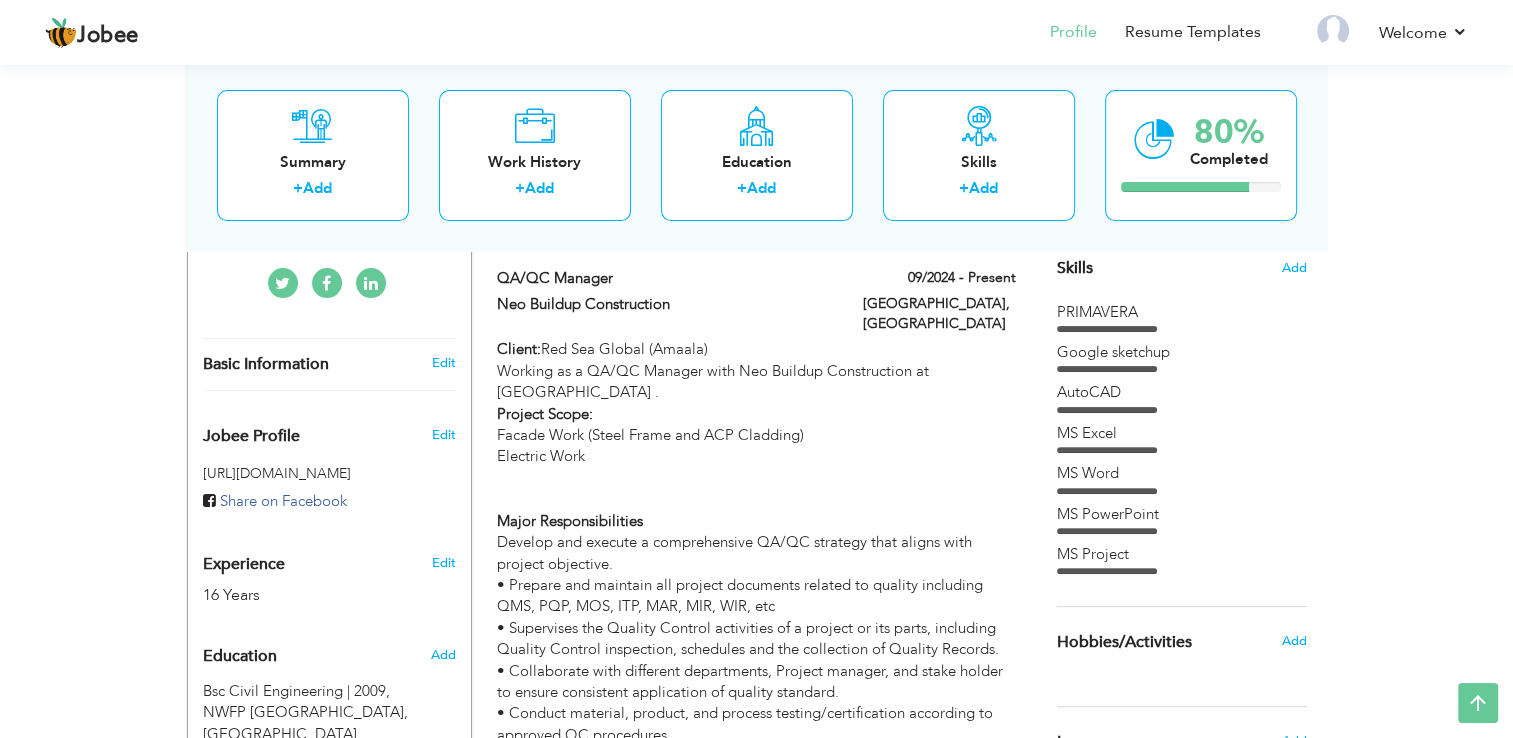 click on "09/2024 - Present" at bounding box center [939, 280] 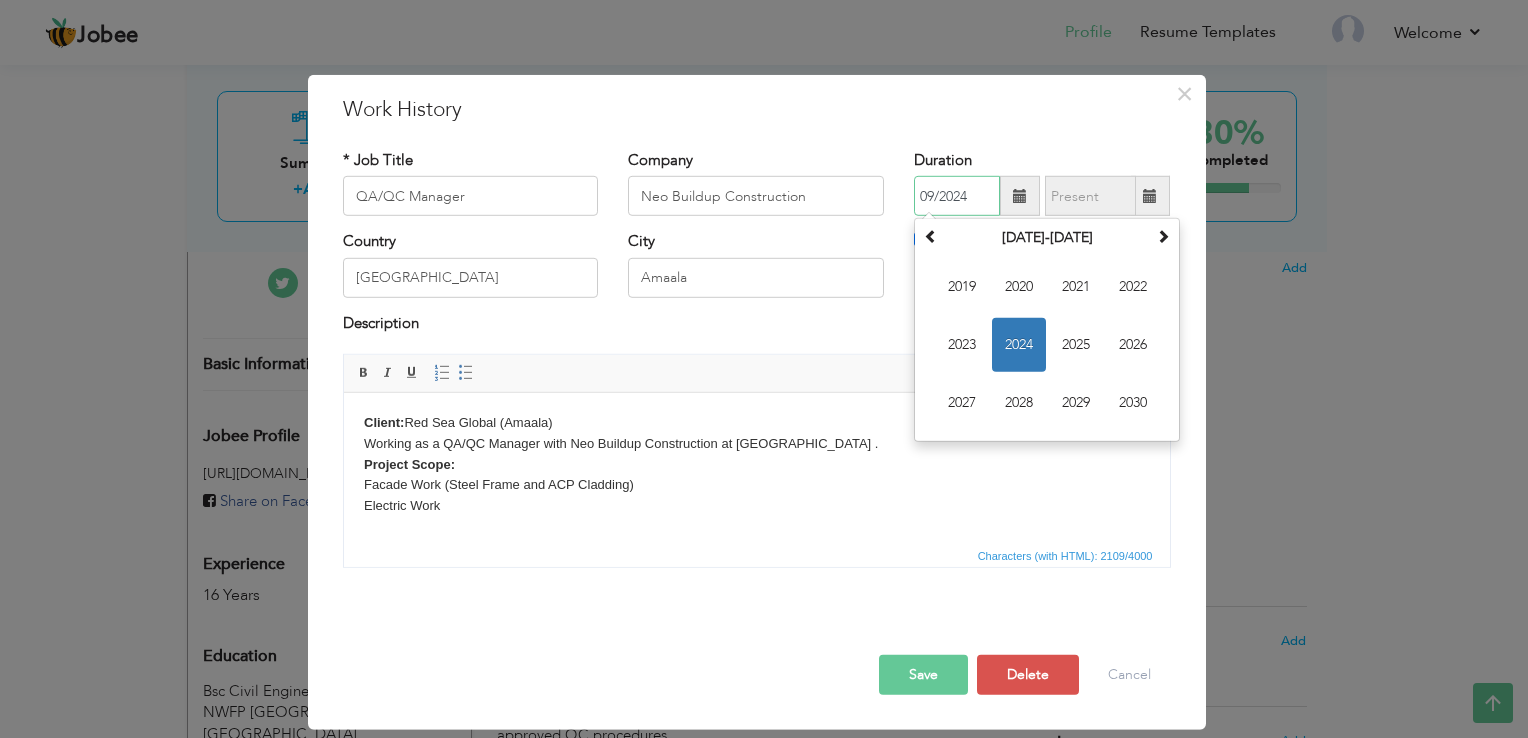 click on "09/2024" at bounding box center (957, 196) 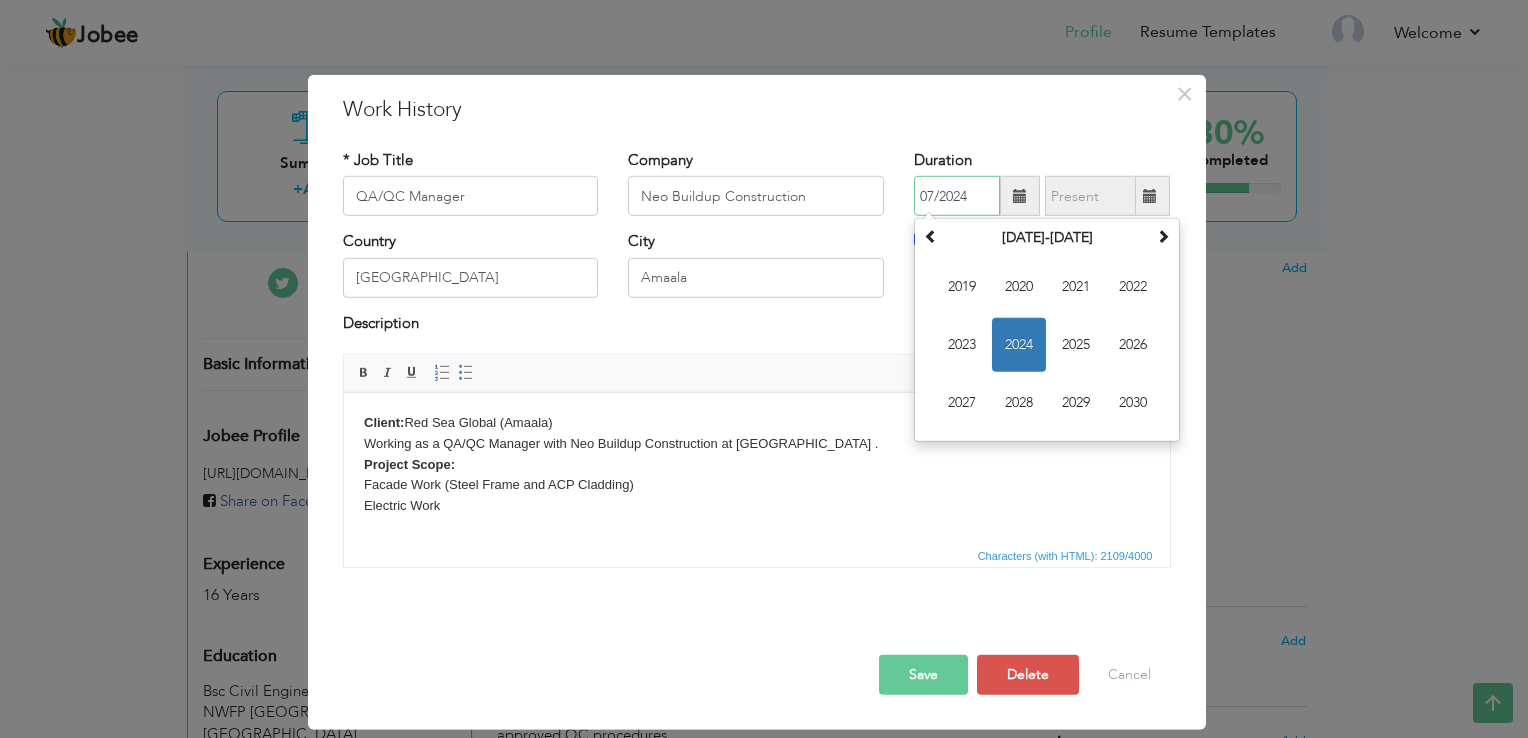 type on "07/2024" 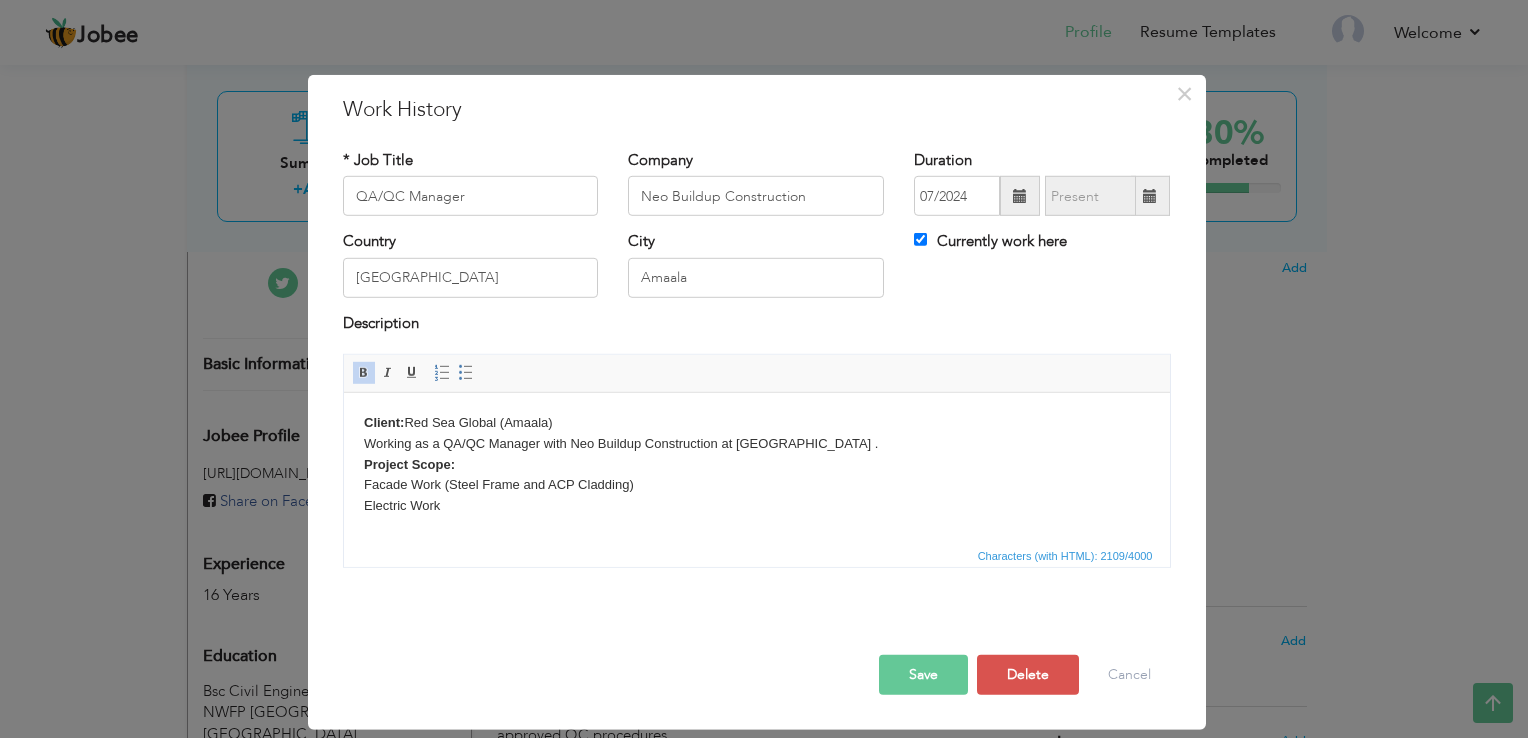 click on "Client:  Red Sea Global (Amaala) Working as a QA/QC Manager with Neo Buildup Construction at Amaala Executive Airport . Project Scope: Facade Work (Steel Frame and ACP Cladding) Electric Work Major Responsibilities Develop and execute a comprehensive QA/QC strategy that aligns with project objective. • Prepare and maintain all project documents related to quality including QMS, PQP, MOS, ITP, MAR, MIR, WIR, etc • Supervises the Quality Control activities of a project or its parts, including Quality Control inspection, schedules and the collection of Quality Records. • Collaborate with different departments, Project manager, and stake holder to ensure consistent application of quality standard. • Conduct material, product, and process testing/certification according to approved QC procedures. • Supervises inspections, reports and the documentation issued by Engineer and collect and file the required Quality Records. • Ensure all documentation is completed accurately and kept on record." at bounding box center [756, 714] 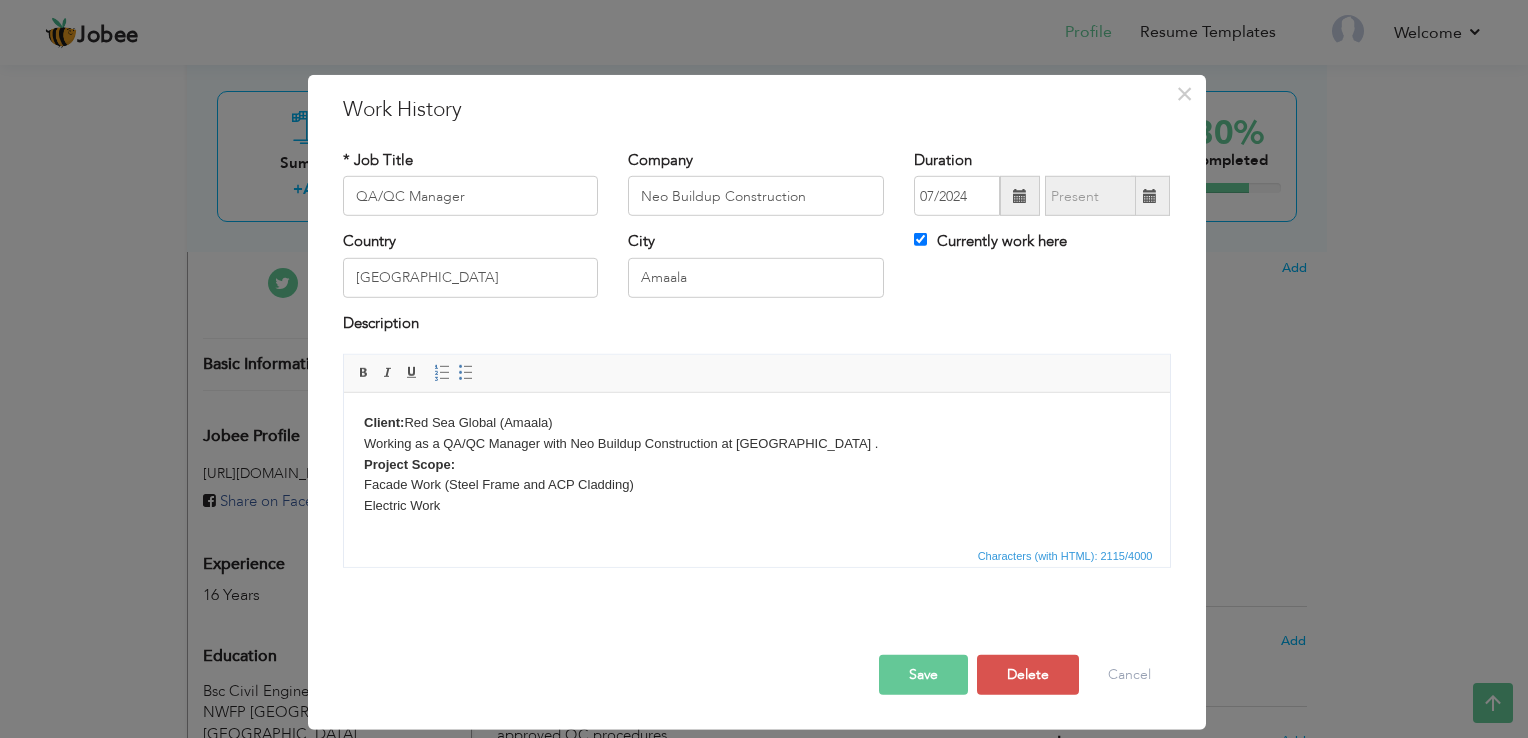 type 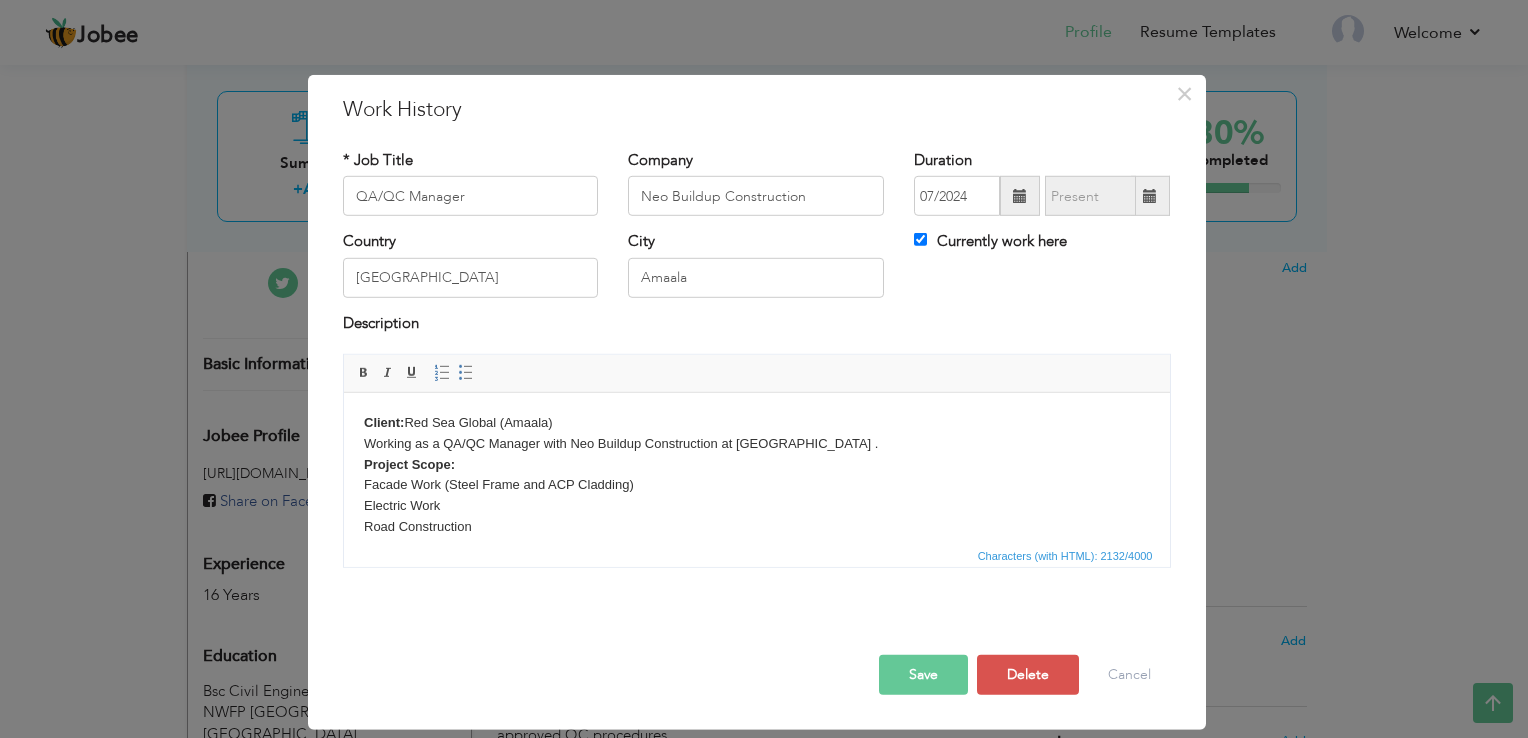 click on "Client:  Red Sea Global (Amaala) Working as a QA/QC Manager with Neo Buildup Construction at Amaala Executive Airport . Project Scope: Facade Work (Steel Frame and ACP Cladding) Electric Work ​​​​​​​Road Construction Major Responsibilities Develop and execute a comprehensive QA/QC strategy that aligns with project objective. • Prepare and maintain all project documents related to quality including QMS, PQP, MOS, ITP, MAR, MIR, WIR, etc • Supervises the Quality Control activities of a project or its parts, including Quality Control inspection, schedules and the collection of Quality Records. • Collaborate with different departments, Project manager, and stake holder to ensure consistent application of quality standard. • Conduct material, product, and process testing/certification according to approved QC procedures. • Supervises inspections, reports and the documentation issued by Engineer and collect and file the required Quality Records." at bounding box center (756, 725) 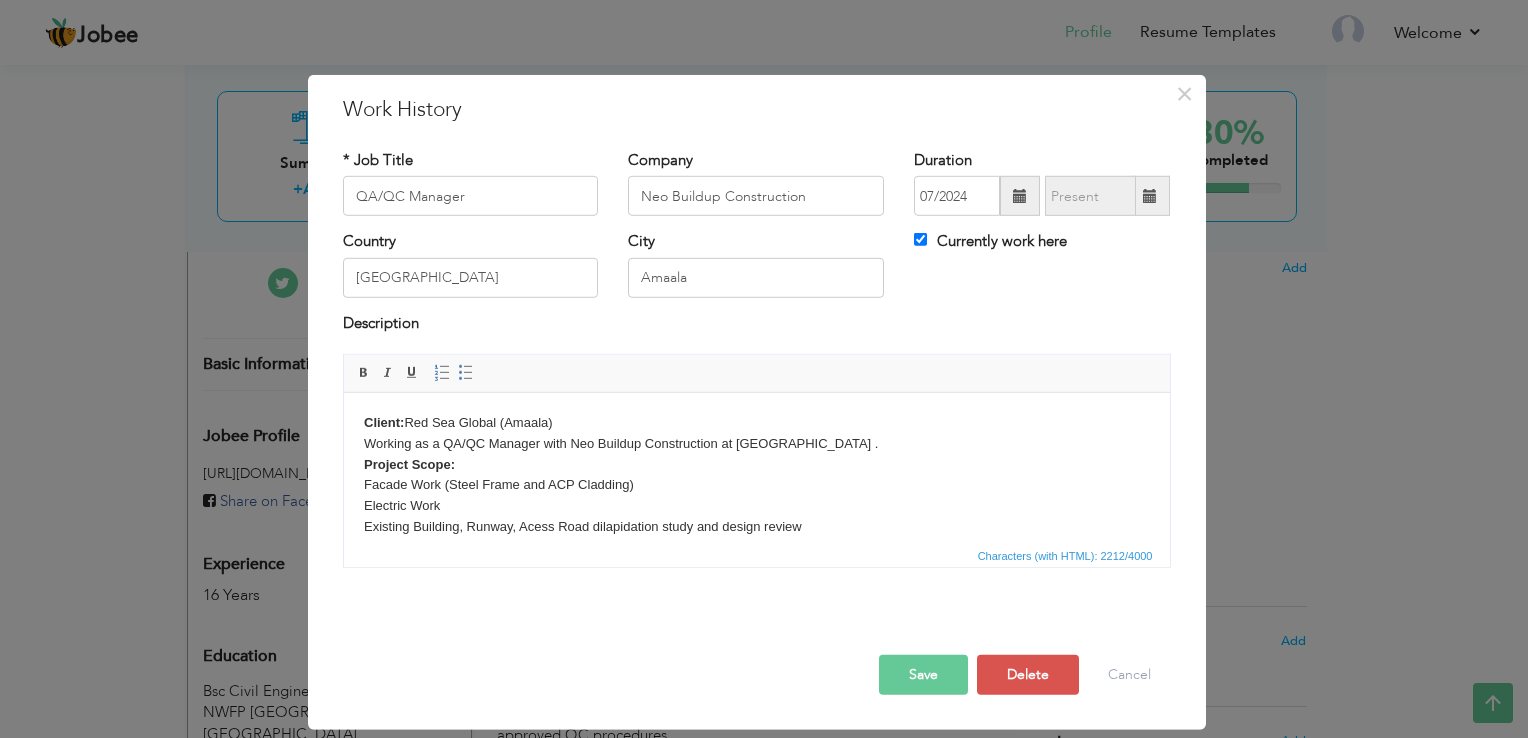 click on "Client:  Red Sea Global (Amaala) Working as a QA/QC Manager with Neo Buildup Construction at Amaala Executive Airport . Project Scope: Facade Work (Steel Frame and ACP Cladding) Electric Work Existing Building, Runway, Acess Road dilapidation study and design review Road Construction Major Responsibilities Develop and execute a comprehensive QA/QC strategy that aligns with project objective. • Prepare and maintain all project documents related to quality including QMS, PQP, MOS, ITP, MAR, MIR, WIR, etc • Supervises the Quality Control activities of a project or its parts, including Quality Control inspection, schedules and the collection of Quality Records. • Collaborate with different departments, Project manager, and stake holder to ensure consistent application of quality standard. • Conduct material, product, and process testing/certification according to approved QC procedures. • Ensure all documentation is completed accurately and kept on record. • Prepare and maintain relevant QA / QC logs." at bounding box center [756, 735] 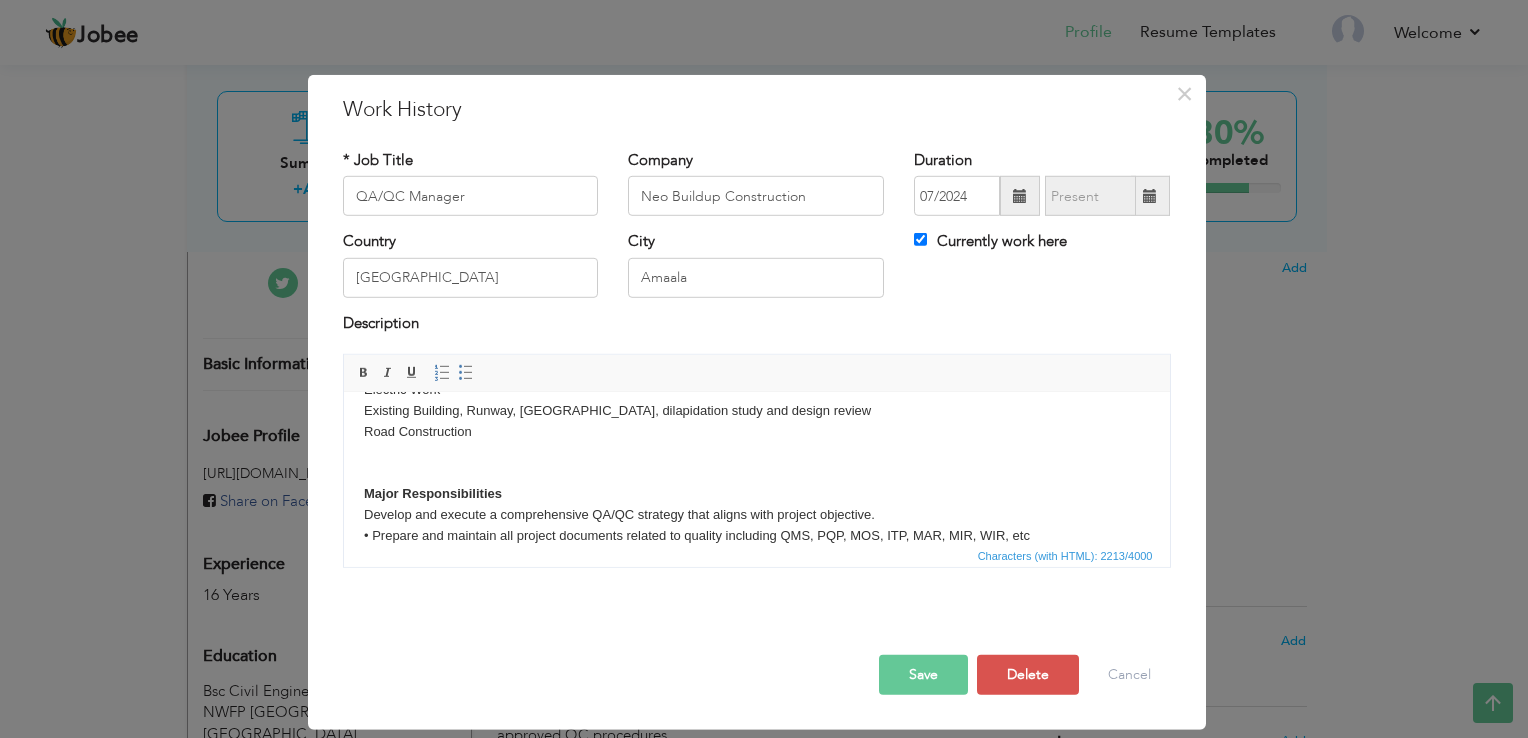 scroll, scrollTop: 120, scrollLeft: 0, axis: vertical 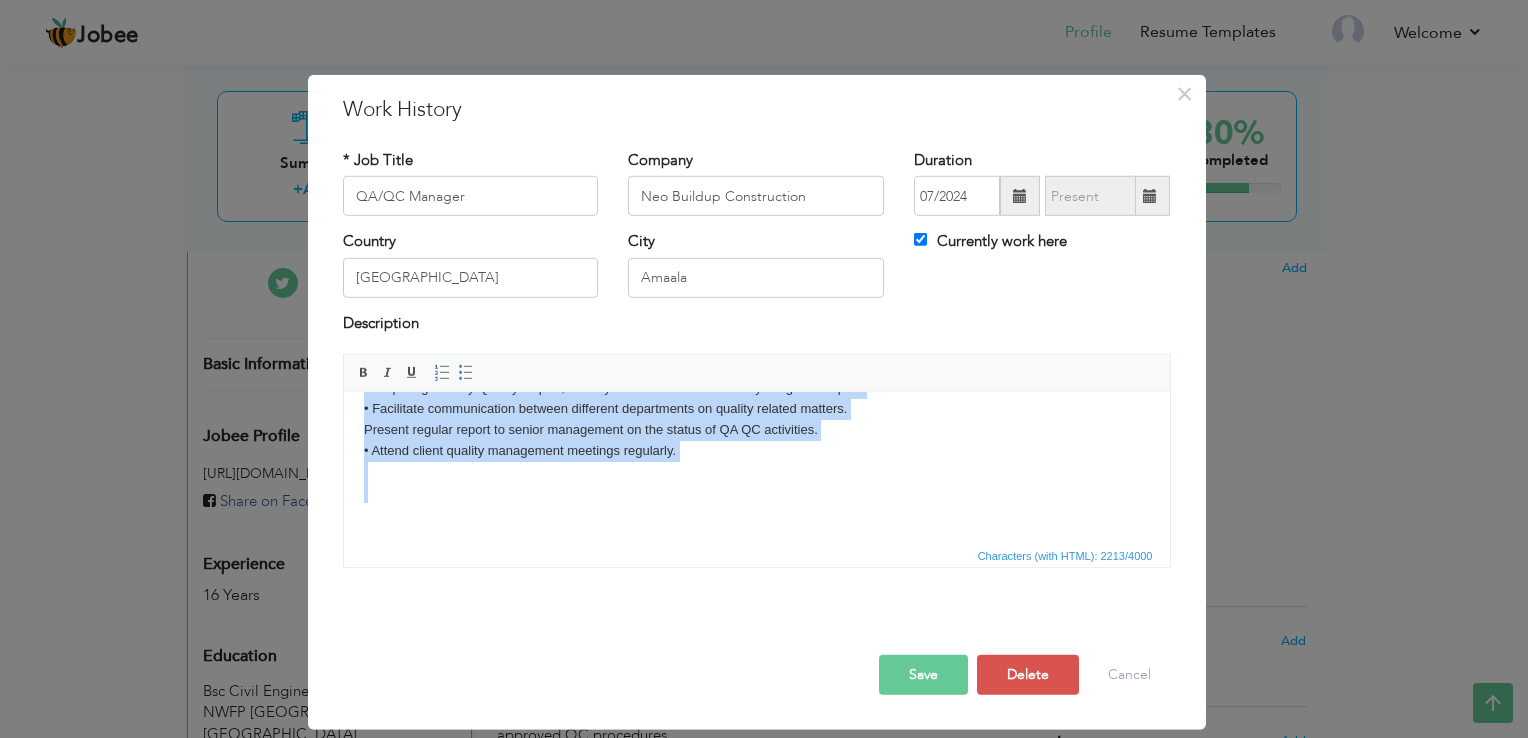 drag, startPoint x: 381, startPoint y: 455, endPoint x: 916, endPoint y: 550, distance: 543.36914 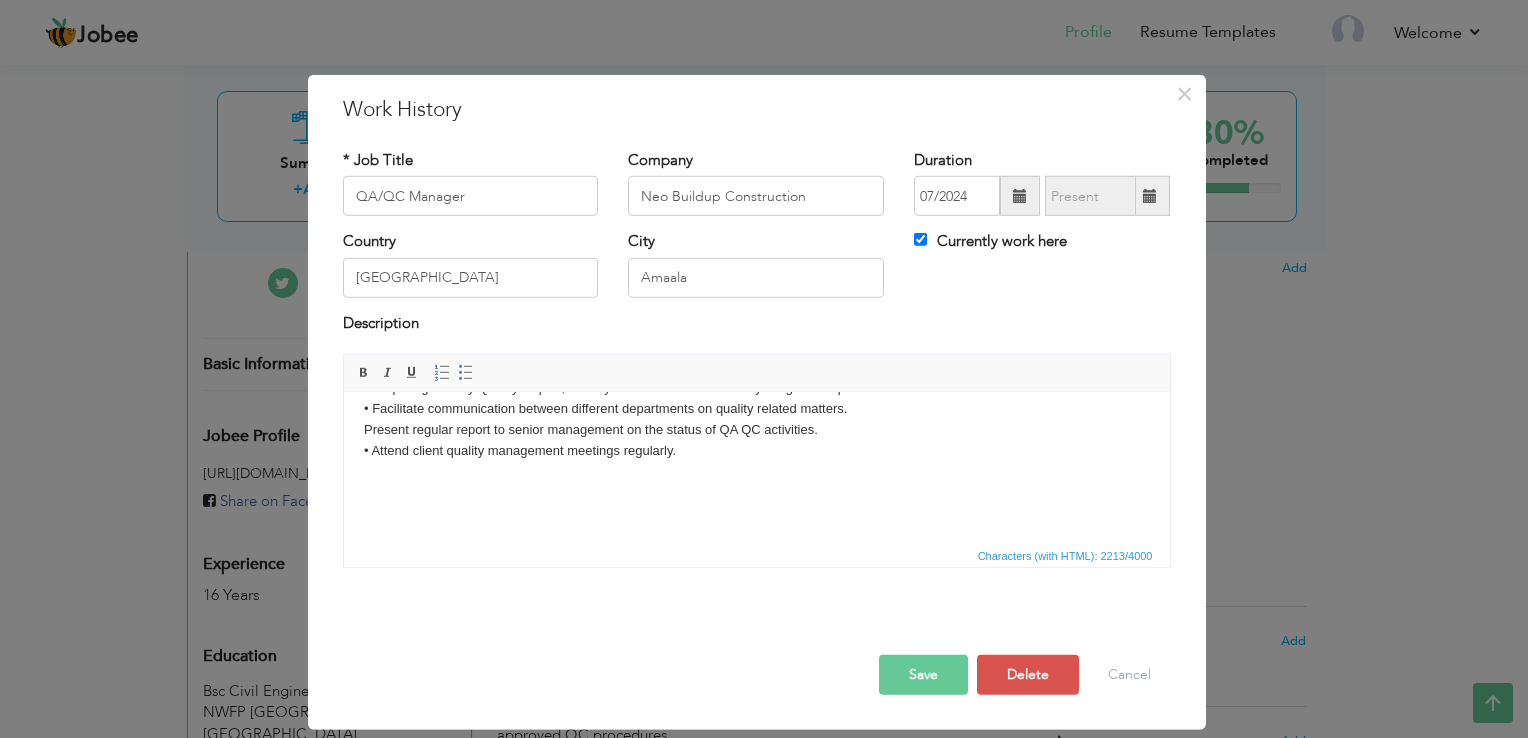 scroll, scrollTop: 56, scrollLeft: 0, axis: vertical 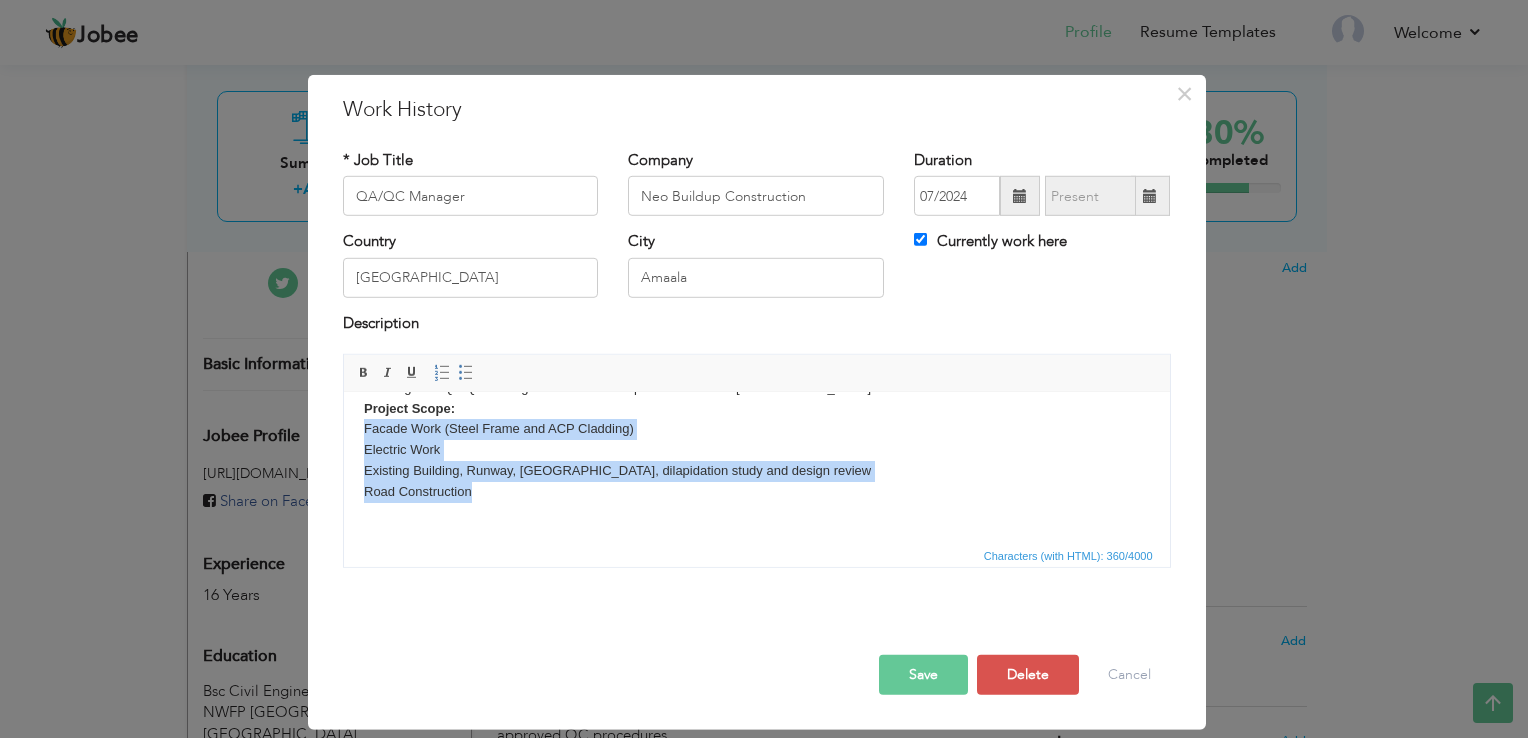 drag, startPoint x: 480, startPoint y: 489, endPoint x: 361, endPoint y: 433, distance: 131.51807 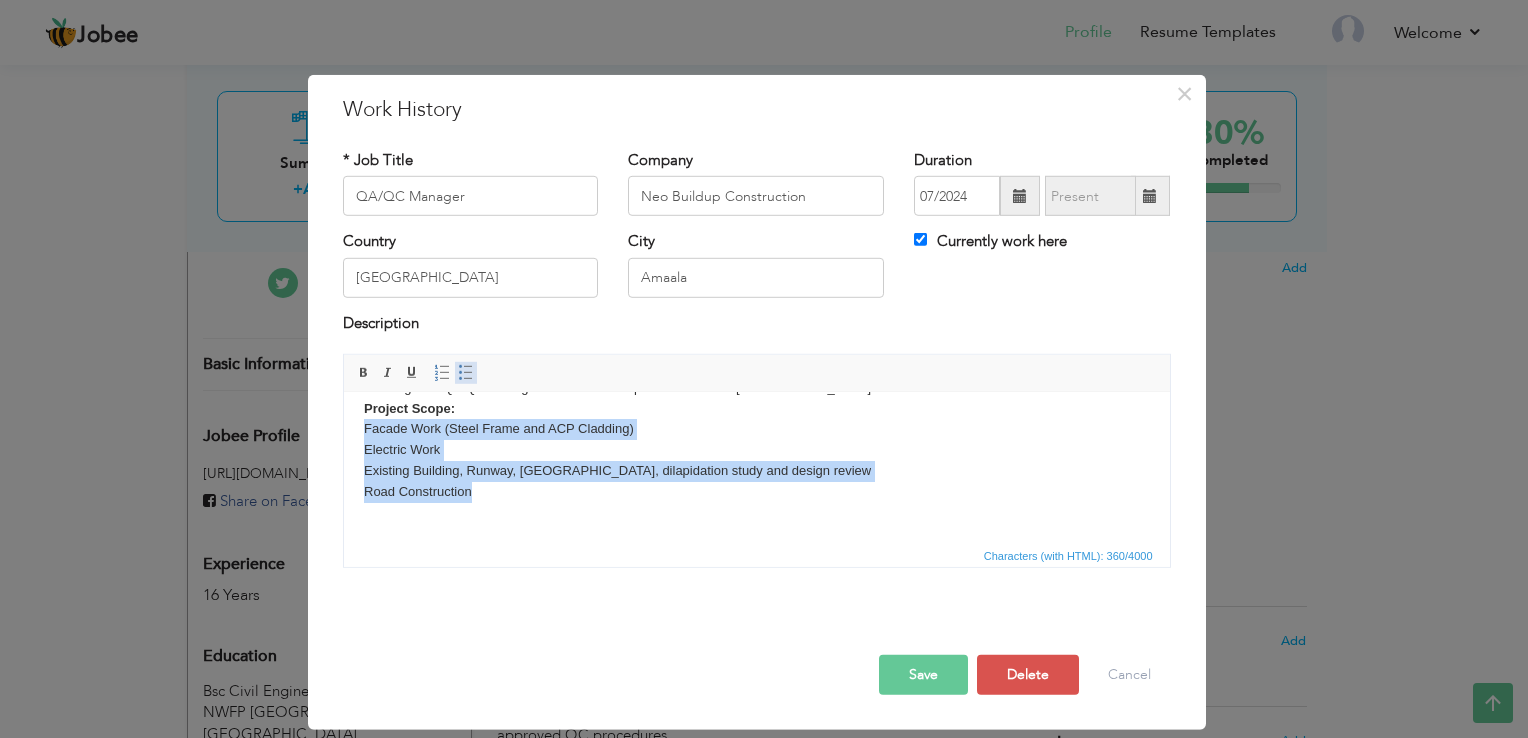 click on "Insert/Remove Bulleted List" at bounding box center (466, 373) 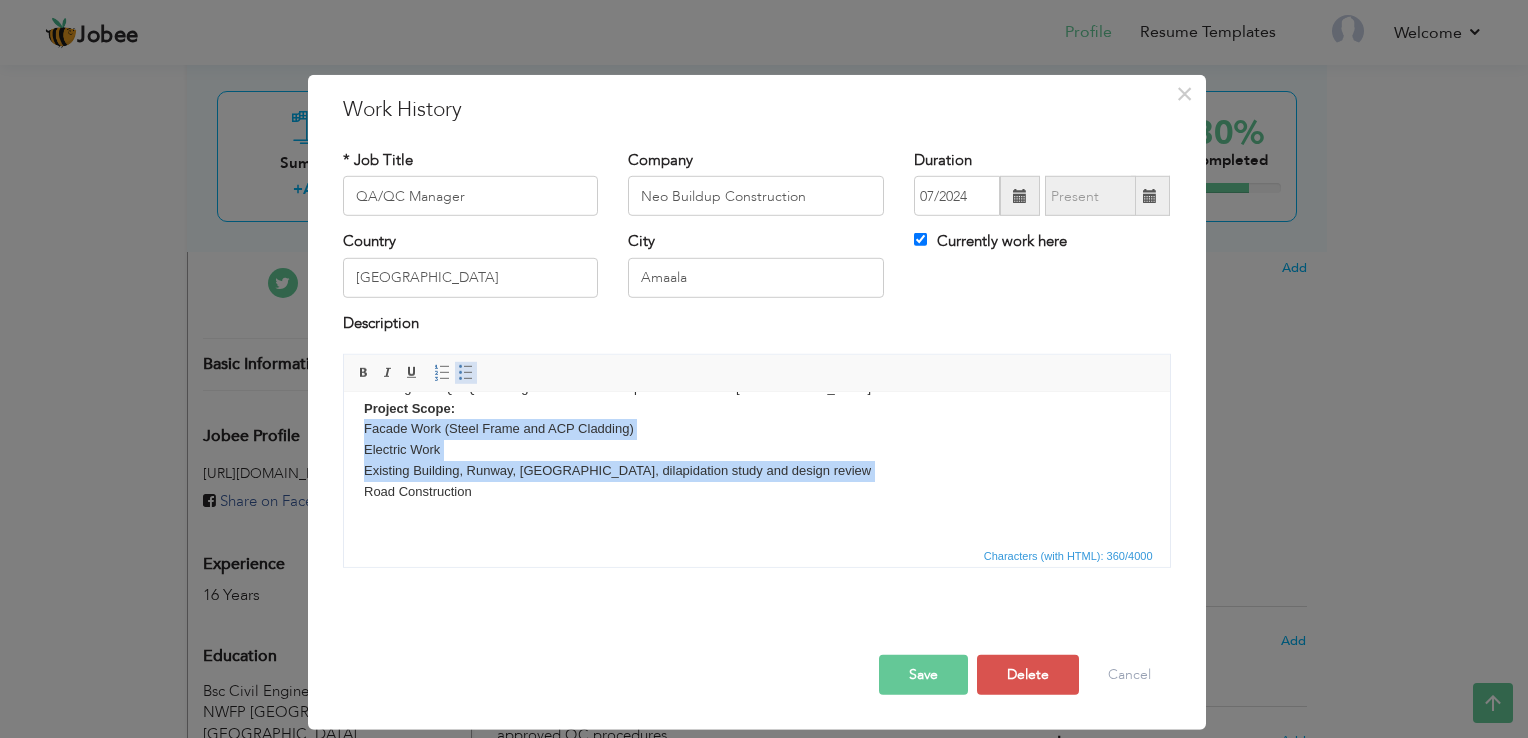 scroll, scrollTop: 82, scrollLeft: 0, axis: vertical 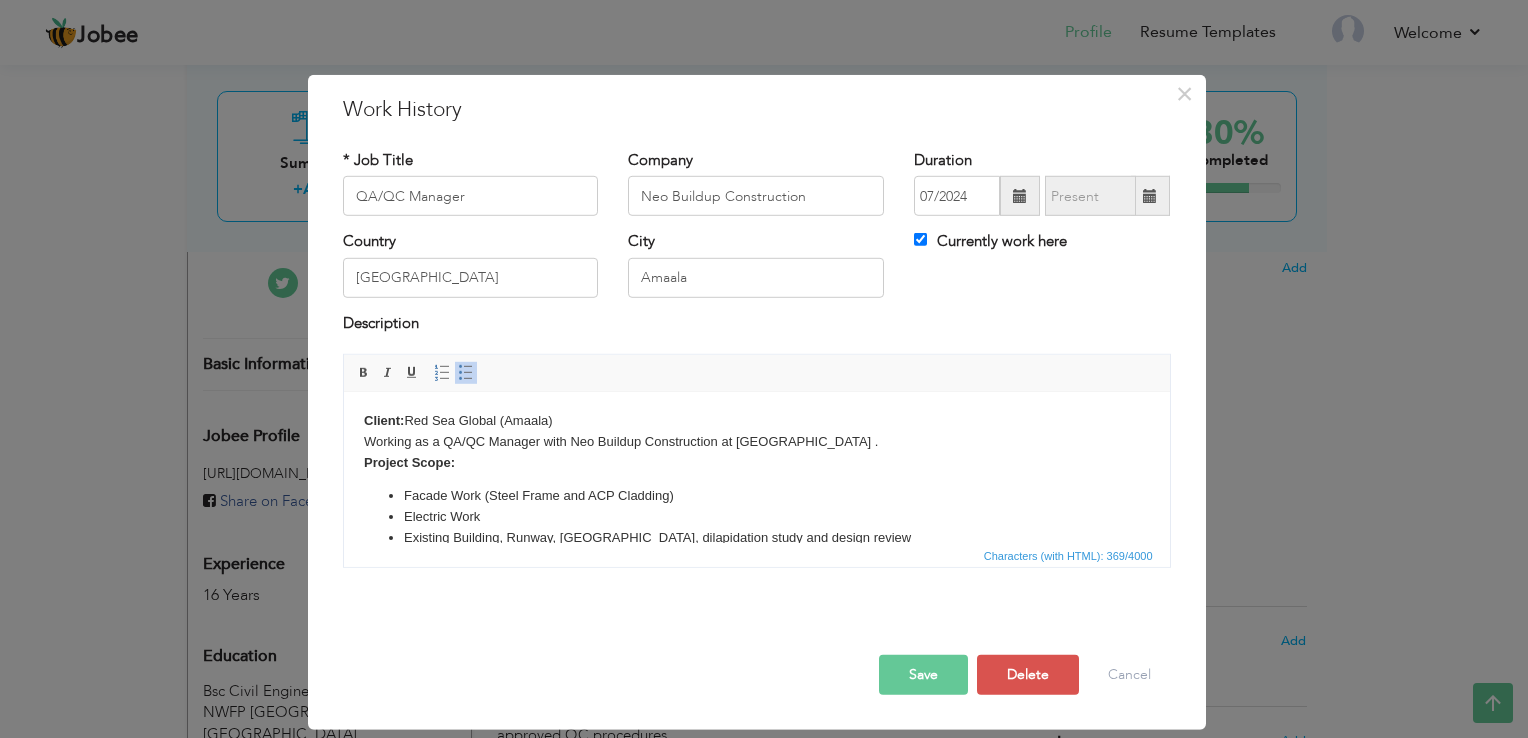 click on "Facade Work (Steel Frame and ACP Cladding)" at bounding box center [756, 496] 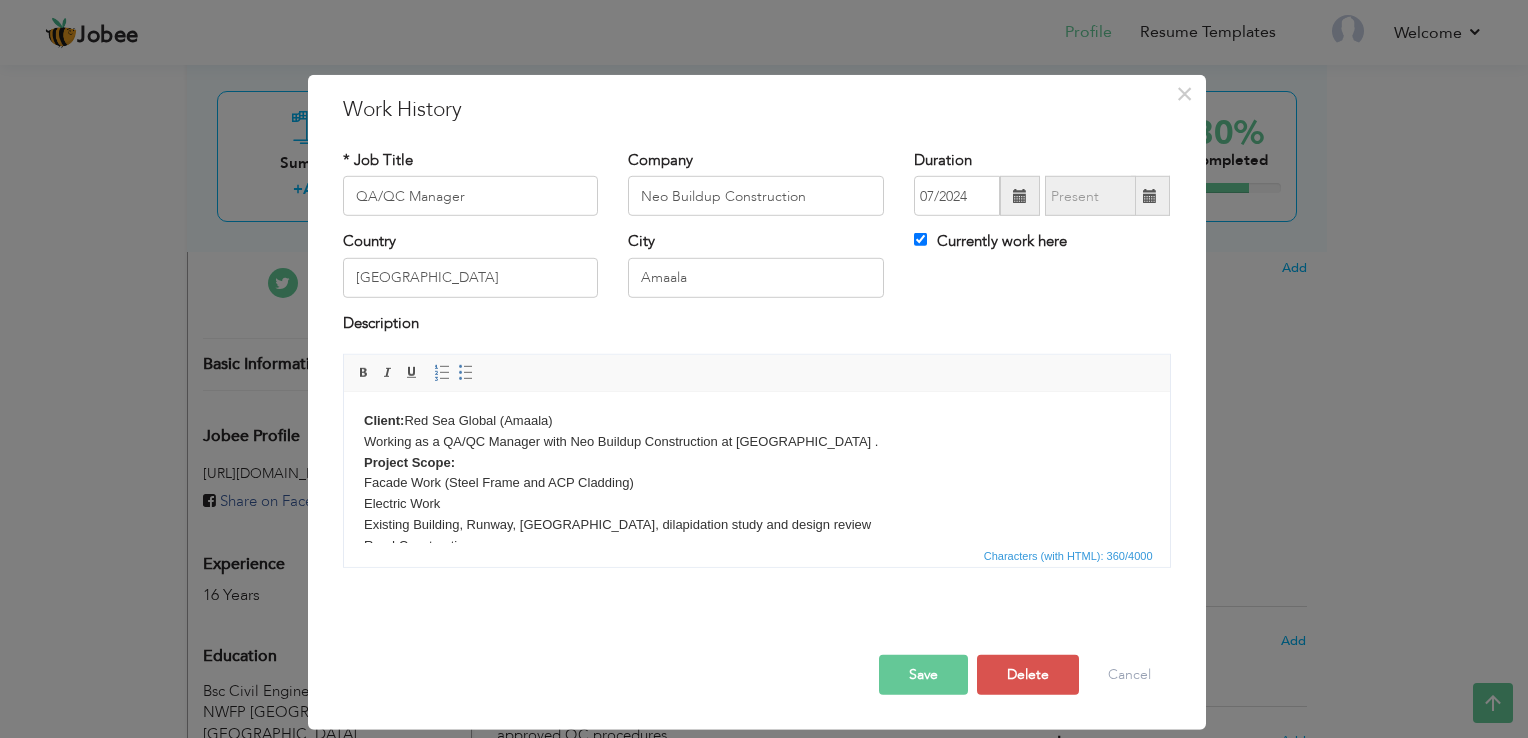 click on "Client:  Red Sea Global (Amaala) Working as a QA/QC Manager with Neo Buildup Construction at [GEOGRAPHIC_DATA] . Project Scope: Facade Work (Steel Frame and ACP Cladding) Electric Work Existing Building, Runway, Acess Road, dilapidation study and design review Road Construction" at bounding box center (756, 494) 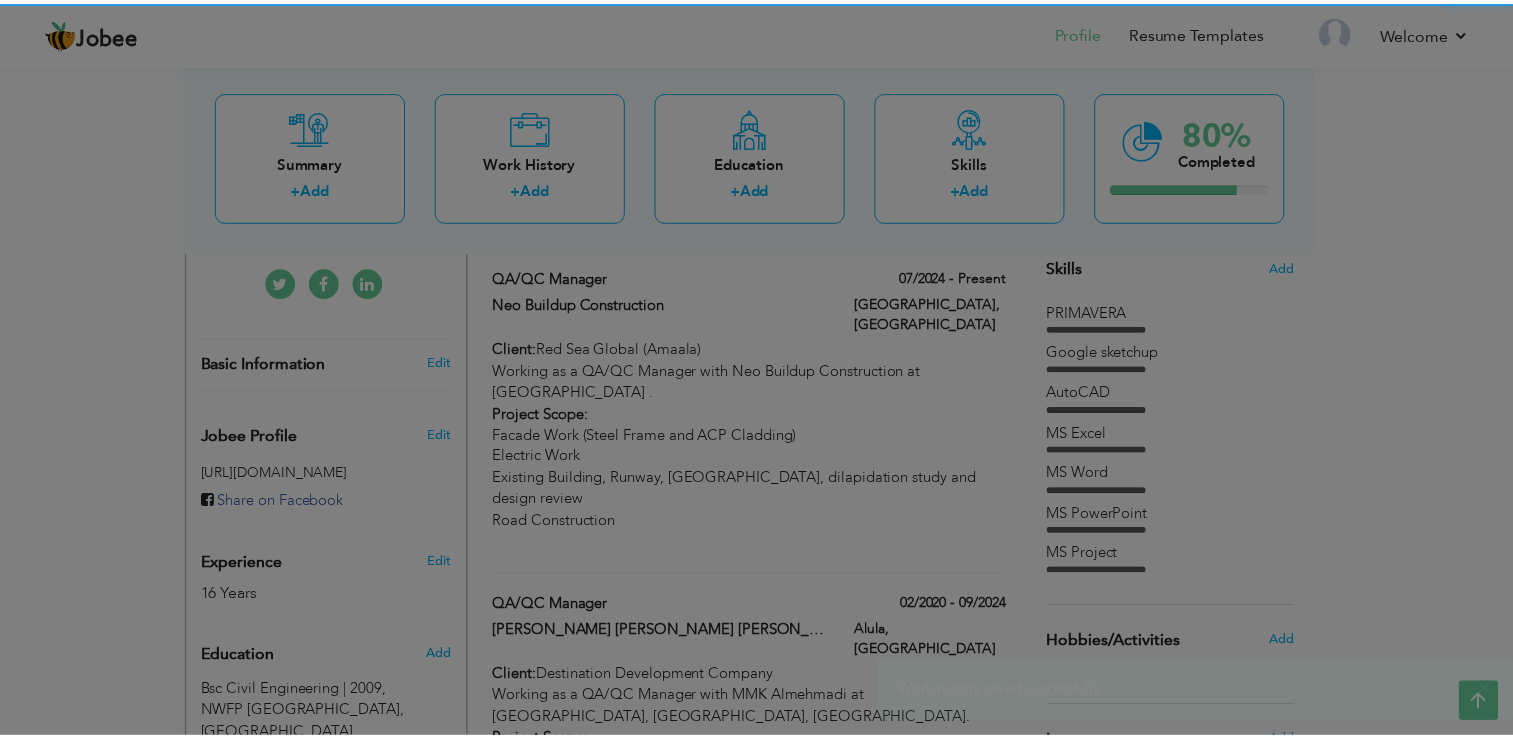 scroll, scrollTop: 0, scrollLeft: 0, axis: both 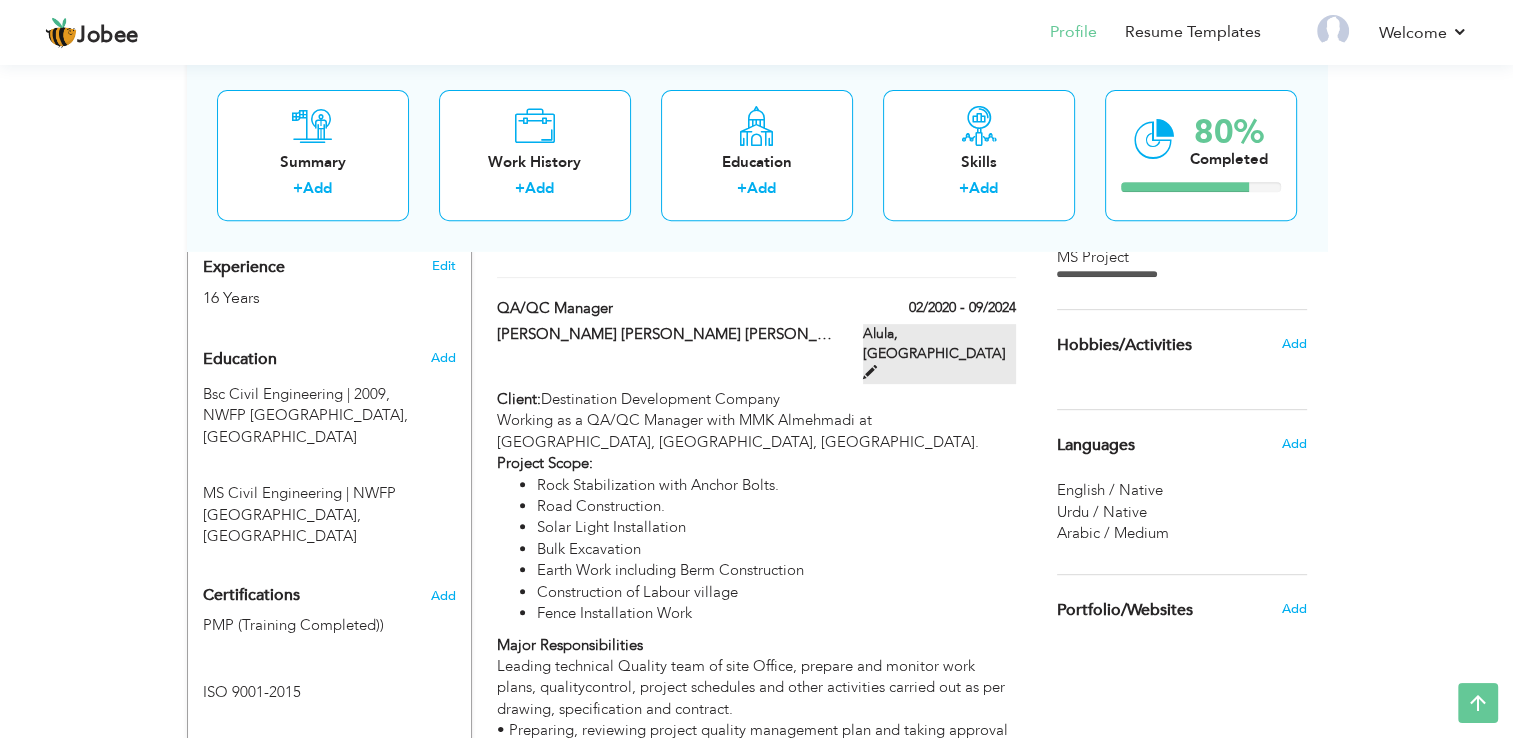 click at bounding box center (870, 372) 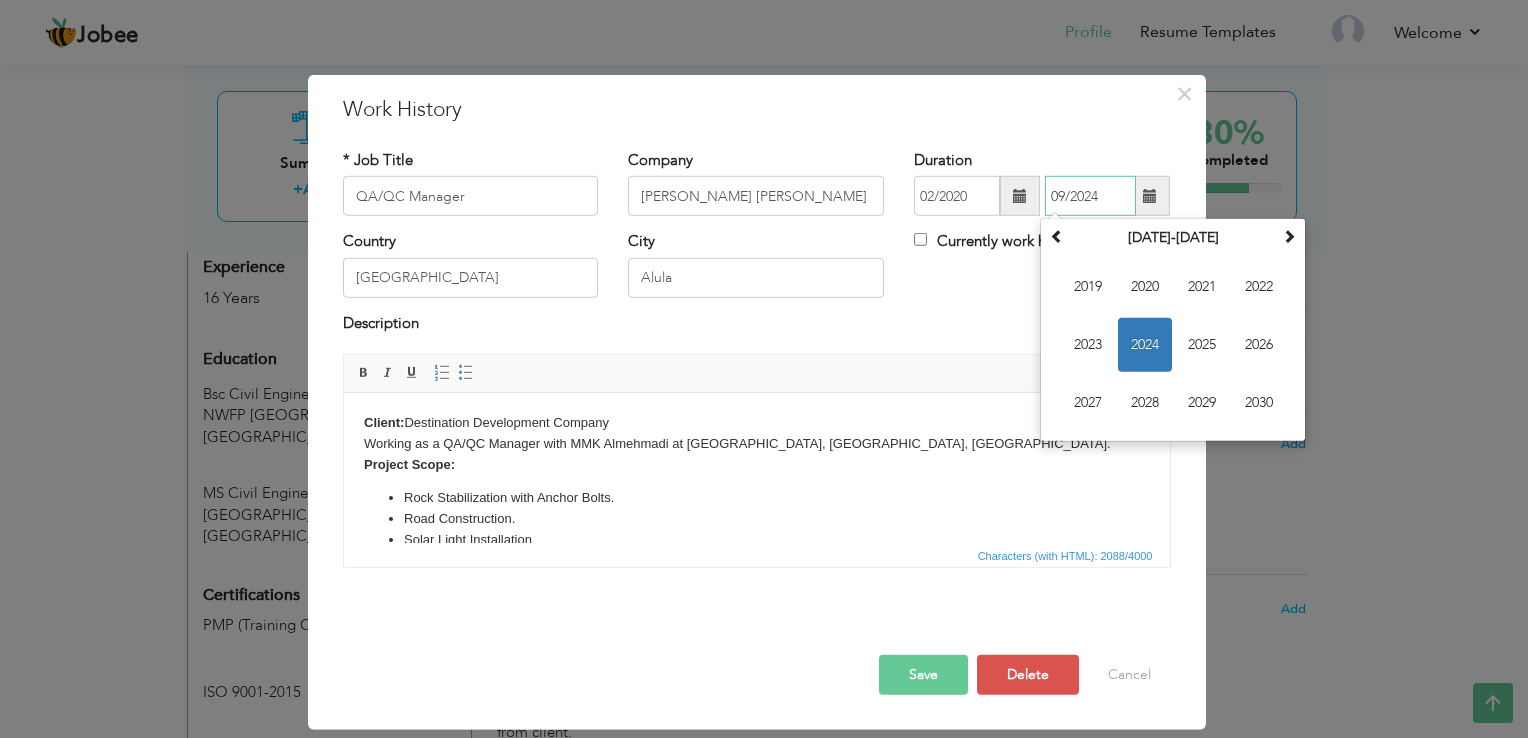 click on "09/2024" at bounding box center [1090, 196] 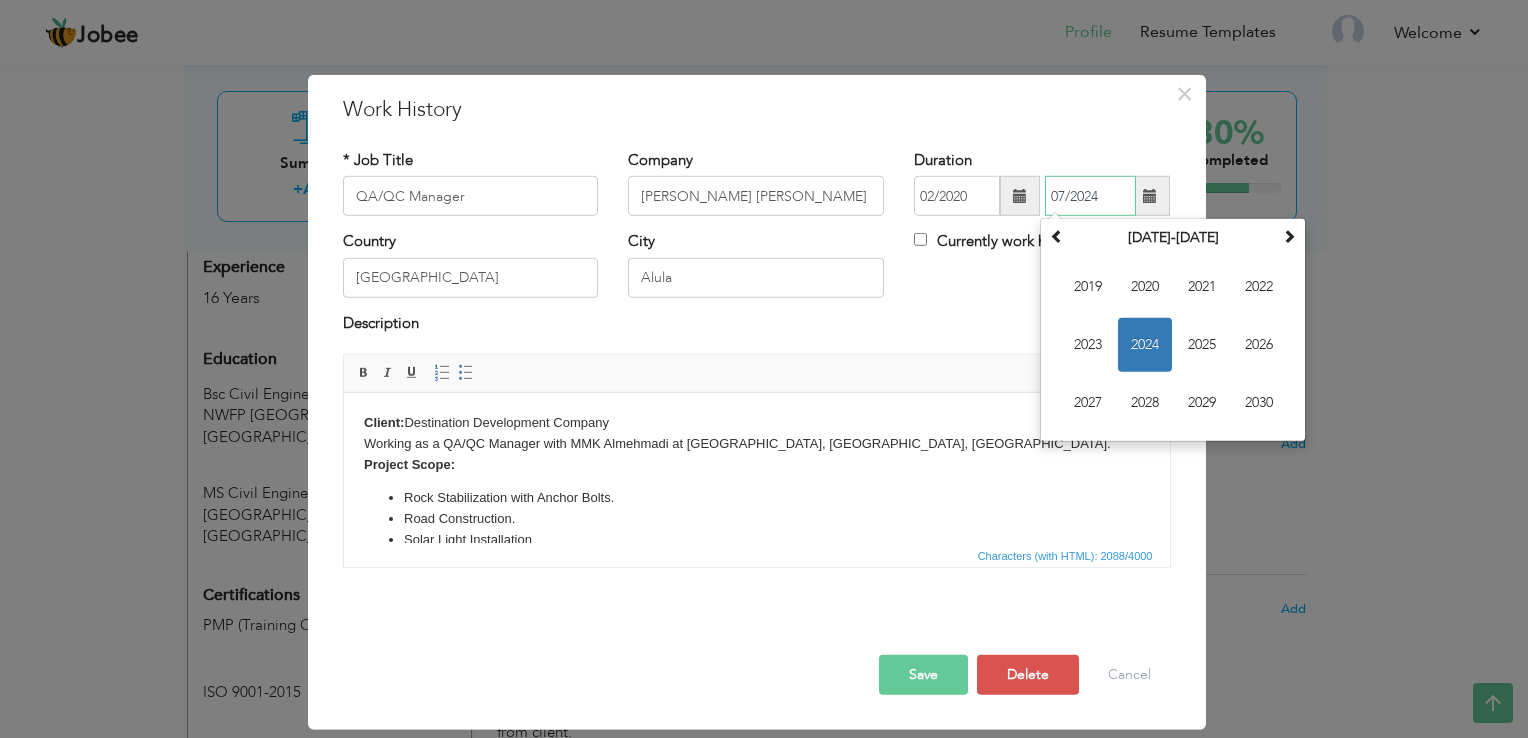 type on "07/2024" 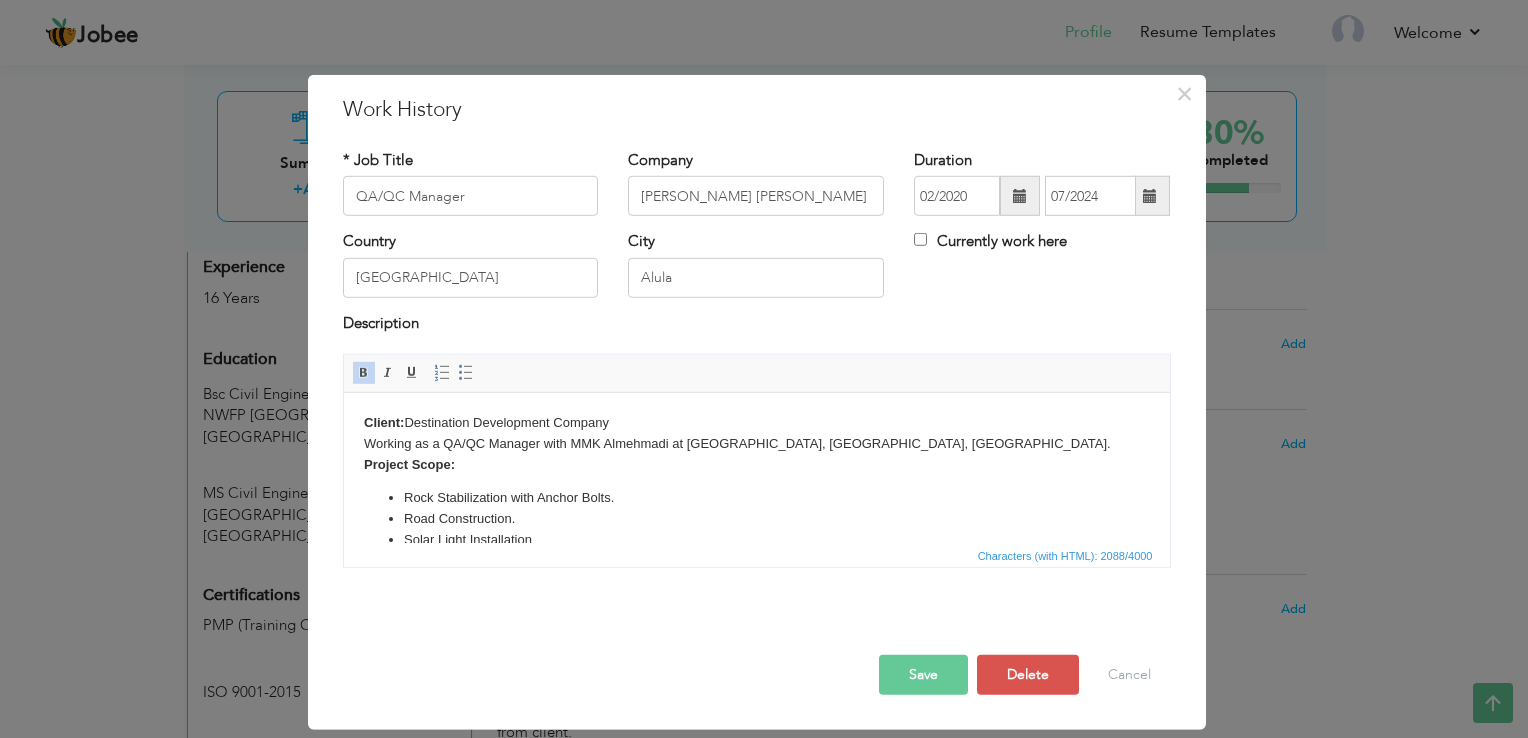 click on "Solar Light Installation" at bounding box center [756, 540] 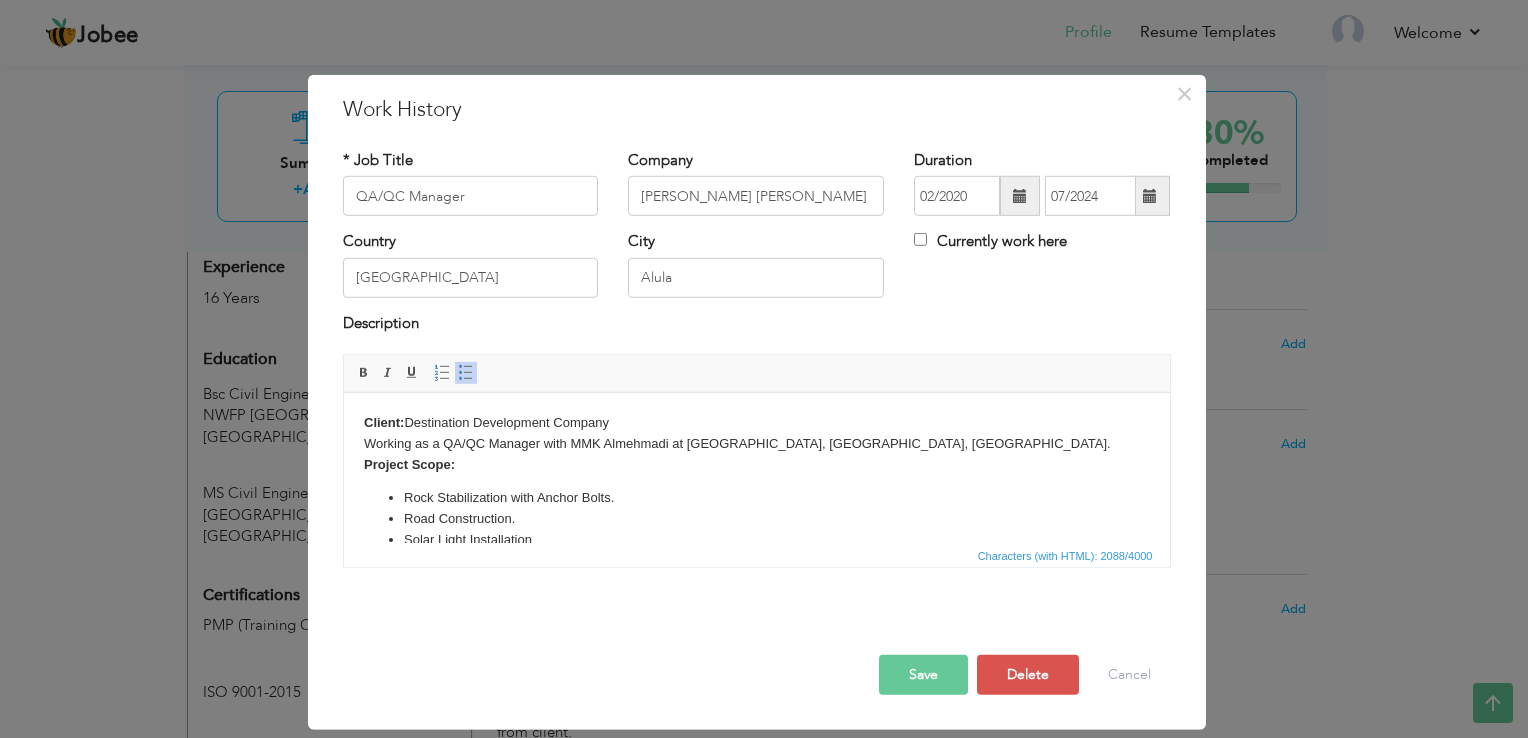 scroll, scrollTop: 34, scrollLeft: 0, axis: vertical 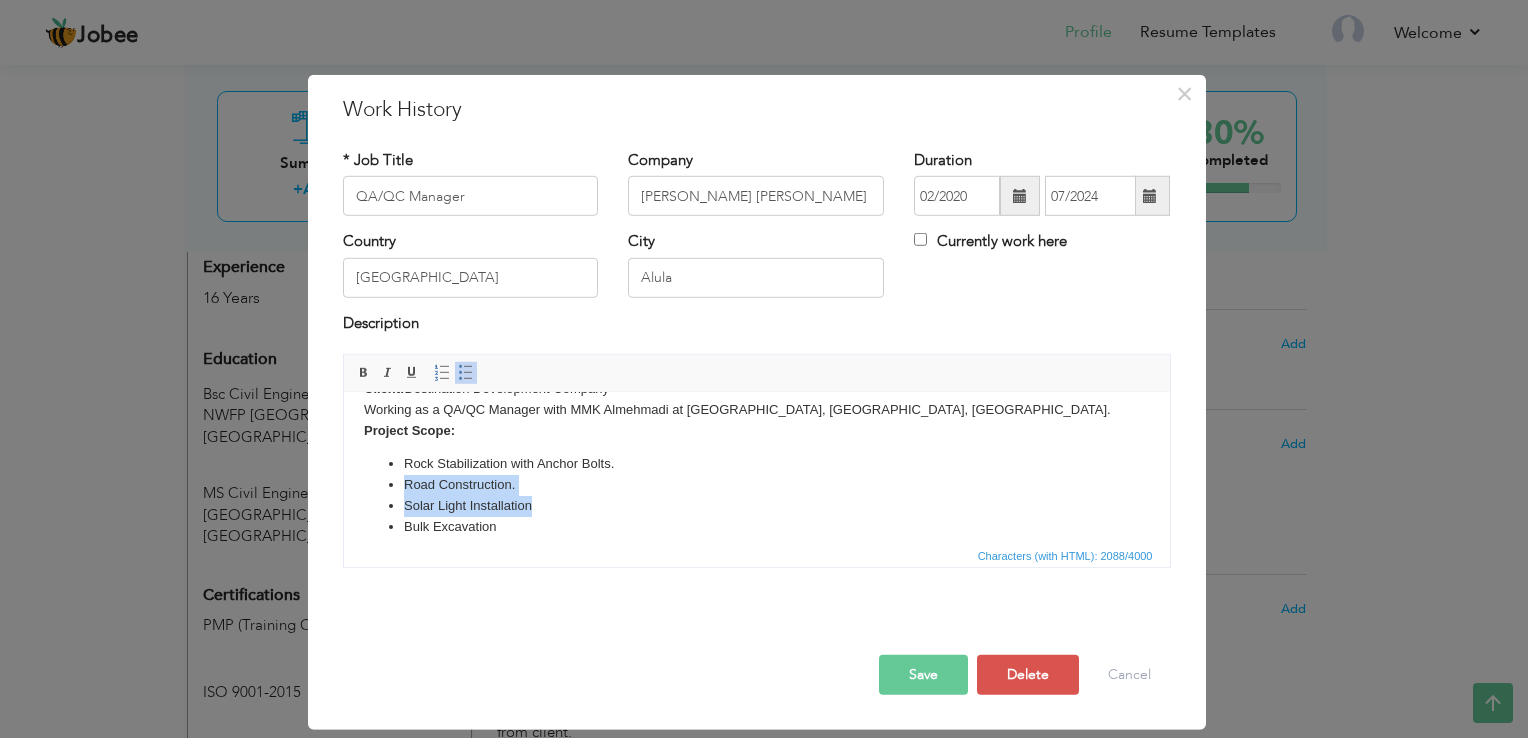 drag, startPoint x: 527, startPoint y: 537, endPoint x: 387, endPoint y: 478, distance: 151.92432 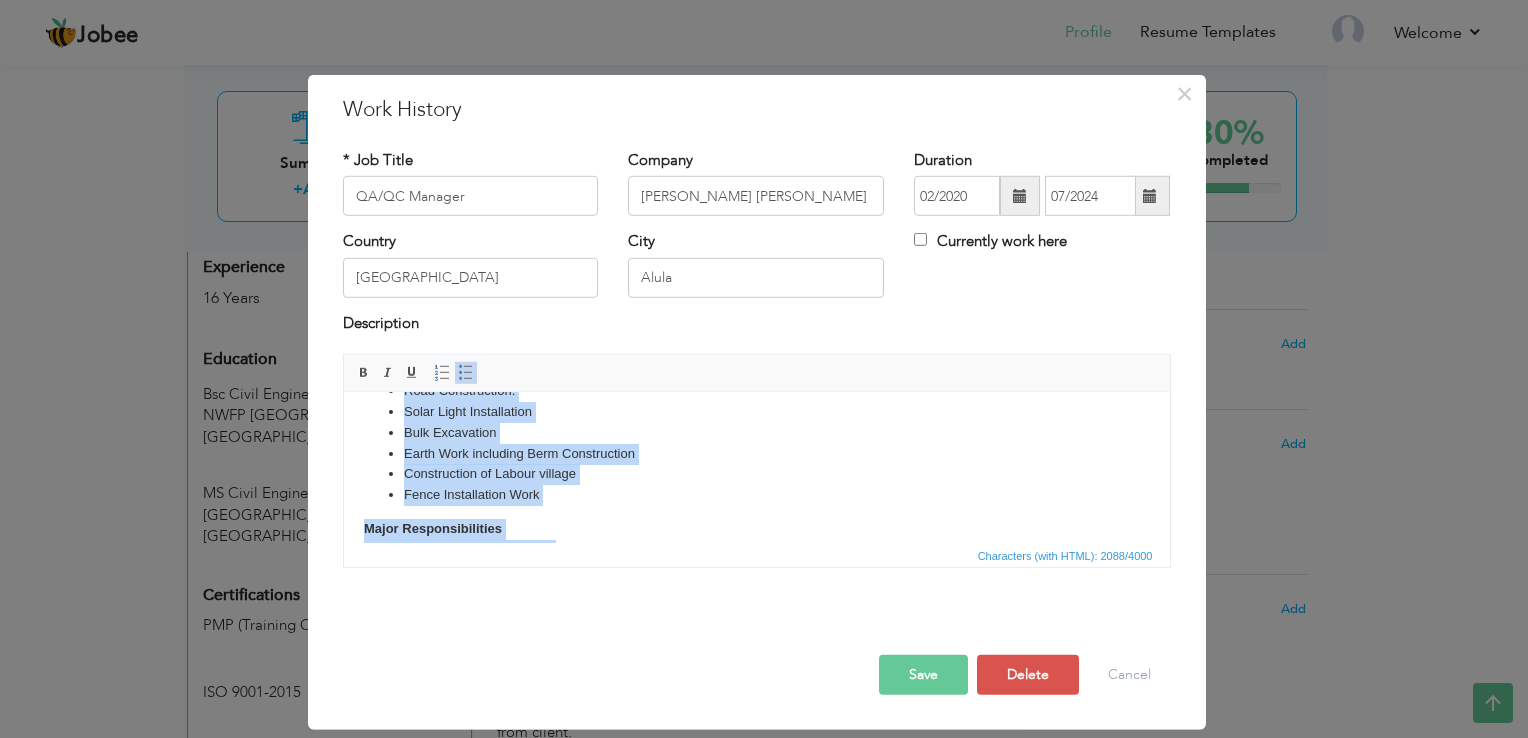 scroll, scrollTop: 201, scrollLeft: 0, axis: vertical 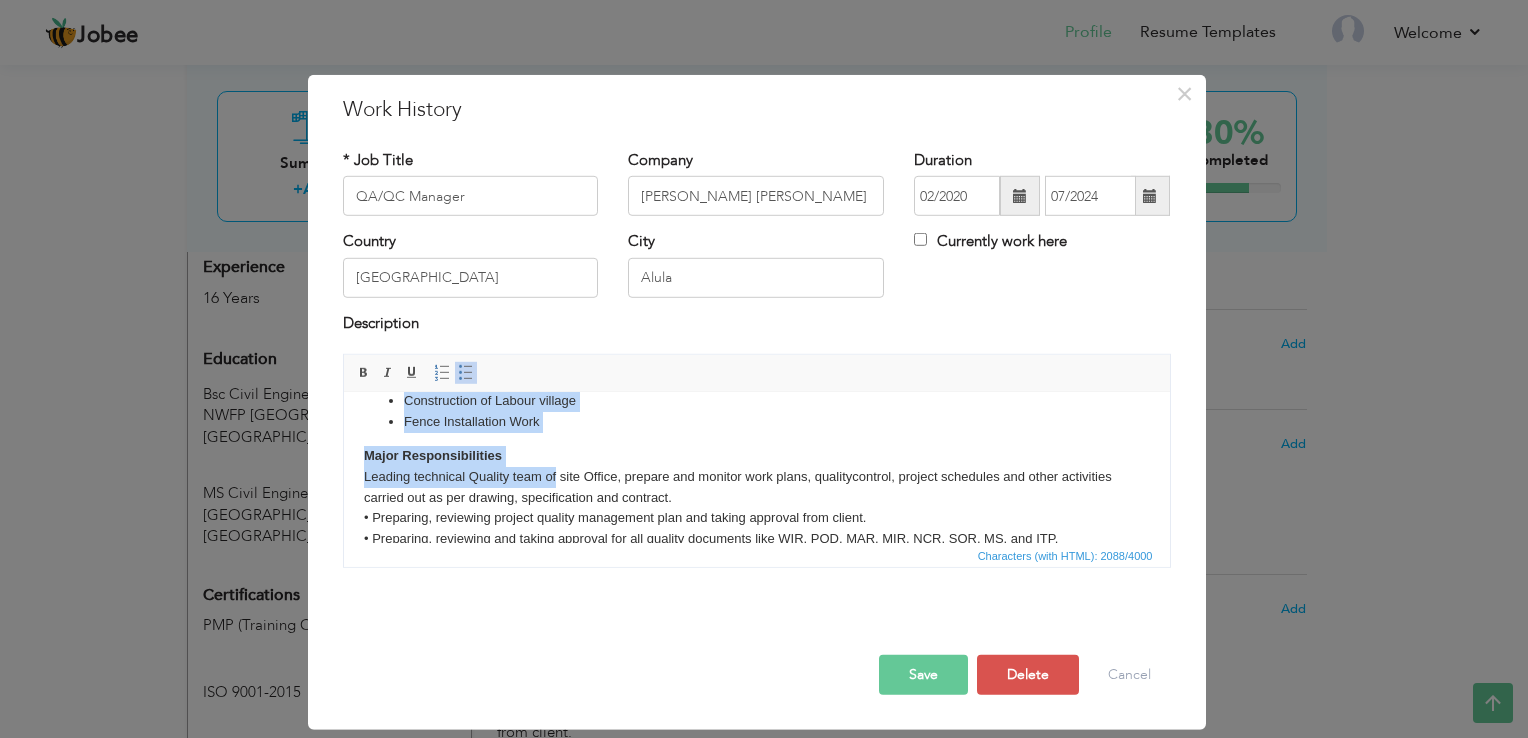 drag, startPoint x: 403, startPoint y: 463, endPoint x: 559, endPoint y: 428, distance: 159.87808 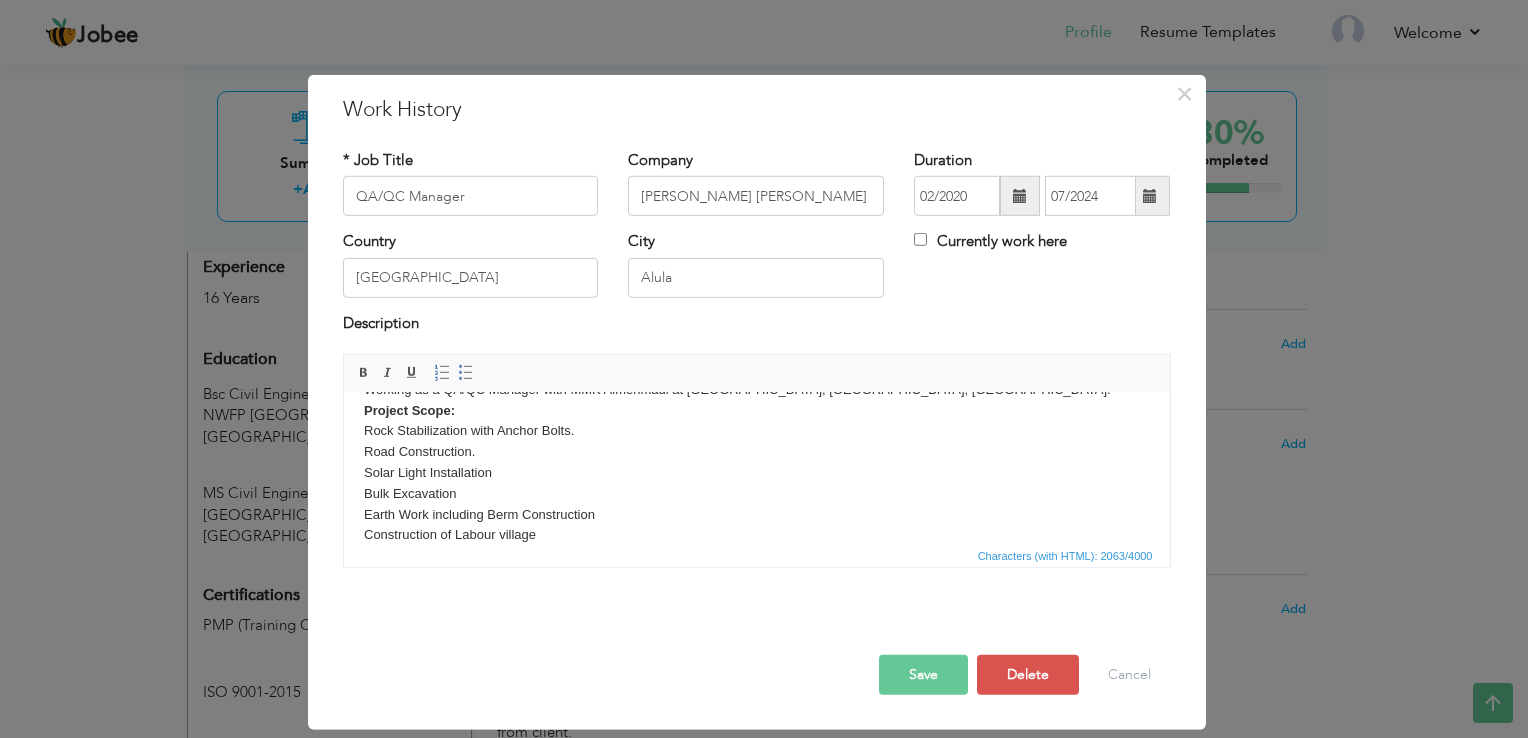 scroll, scrollTop: 41, scrollLeft: 0, axis: vertical 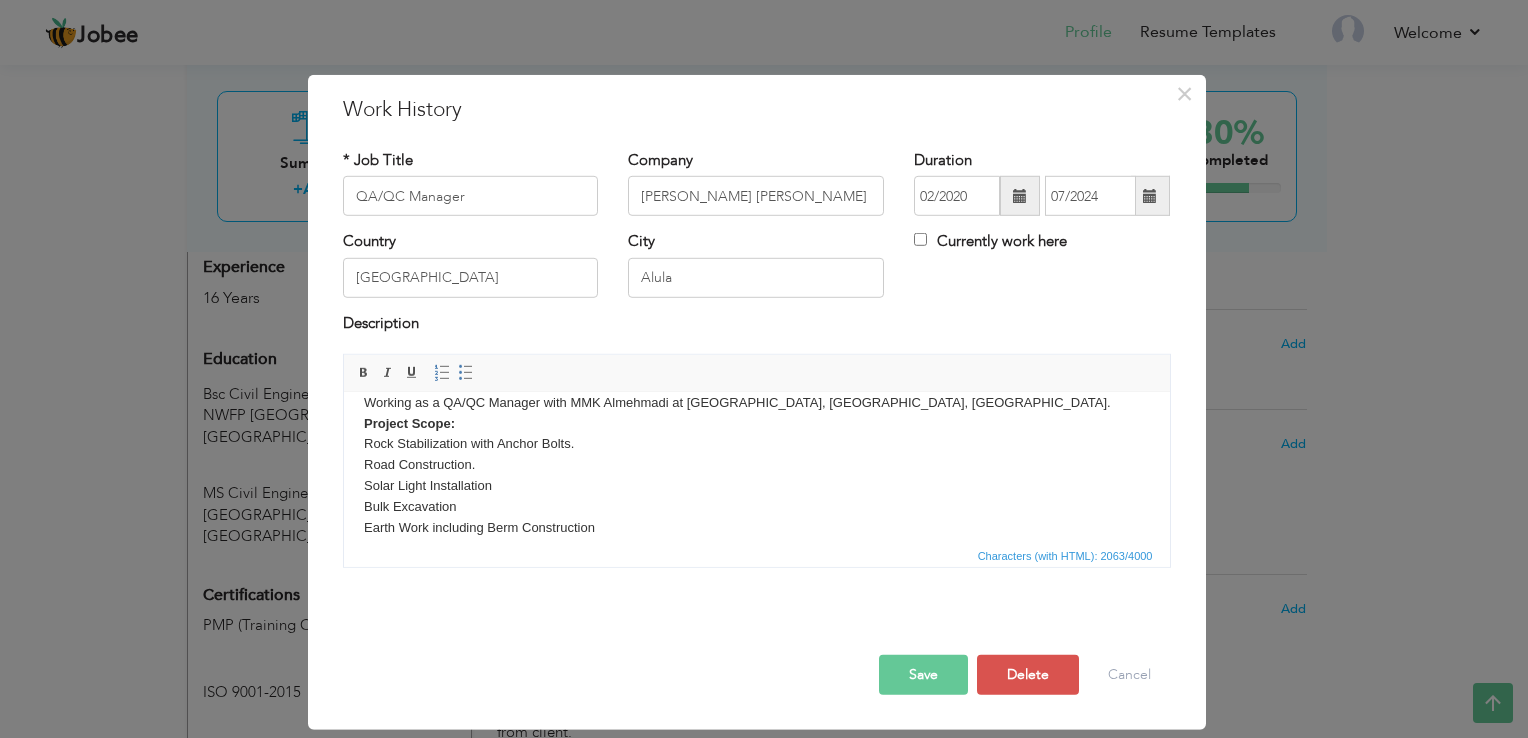 click on "Client:  Destination Development Company Working as a QA/QC Manager with MMK Almehmadi at Alula, Madina Region, Saudi Arabia. Project Scope: Rock Stabilization with Anchor Bolts. Road Construction. Solar Light Installation Bulk Excavation Earth Work including Berm Construction Construction of Labour village Fence Installation Work    Major Responsibilities Leading technical Quality team of site Office, prepare and monitor work plans, qualitycontrol, project schedules and other activities carried out as per drawing, specification and contract. • Preparing, reviewing project quality management plan and taking approval from client. • Preparing, reviewing and taking approval for all quality documents like WIR, PQD, MAR, MIR, NCR, SOR, MS, and ITP. • Inspection of mix designs and trials for getting the final approval of material submittals and Inspection and Supervision of concrete batching plant. • Ensure compliance with all relevant quality standards, codes, and regulations." at bounding box center [756, 653] 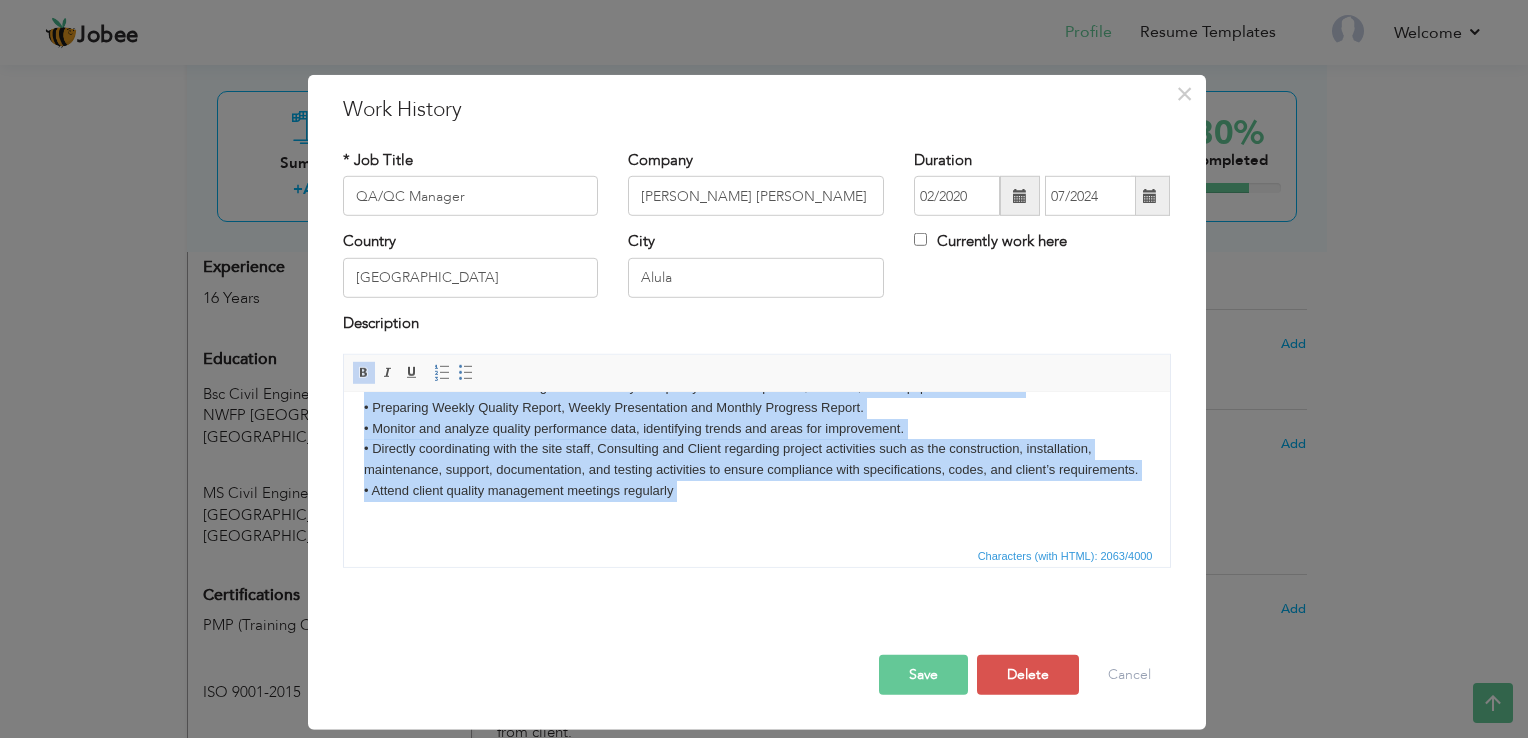 scroll, scrollTop: 472, scrollLeft: 0, axis: vertical 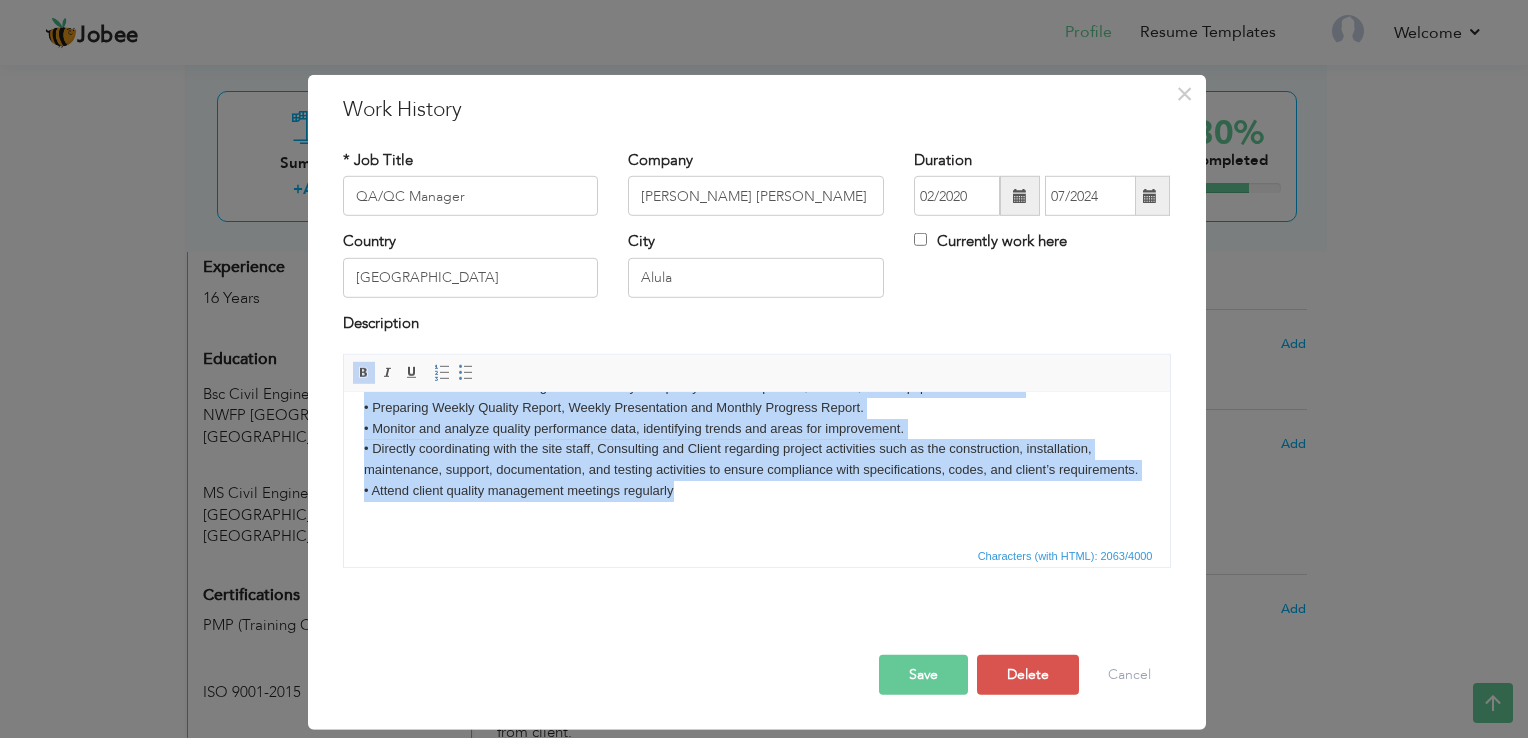 drag, startPoint x: 363, startPoint y: 531, endPoint x: 712, endPoint y: 486, distance: 351.8892 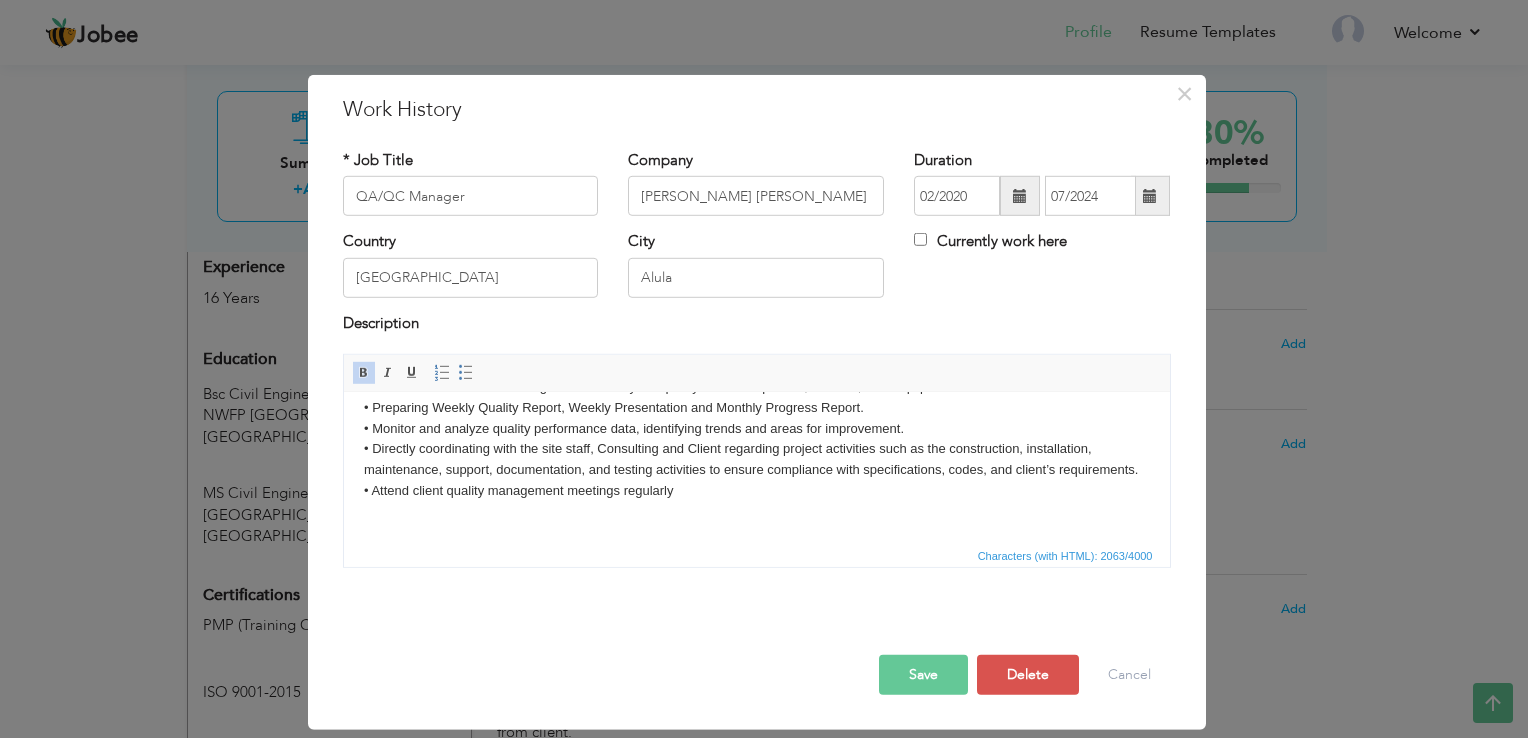 scroll, scrollTop: 139, scrollLeft: 0, axis: vertical 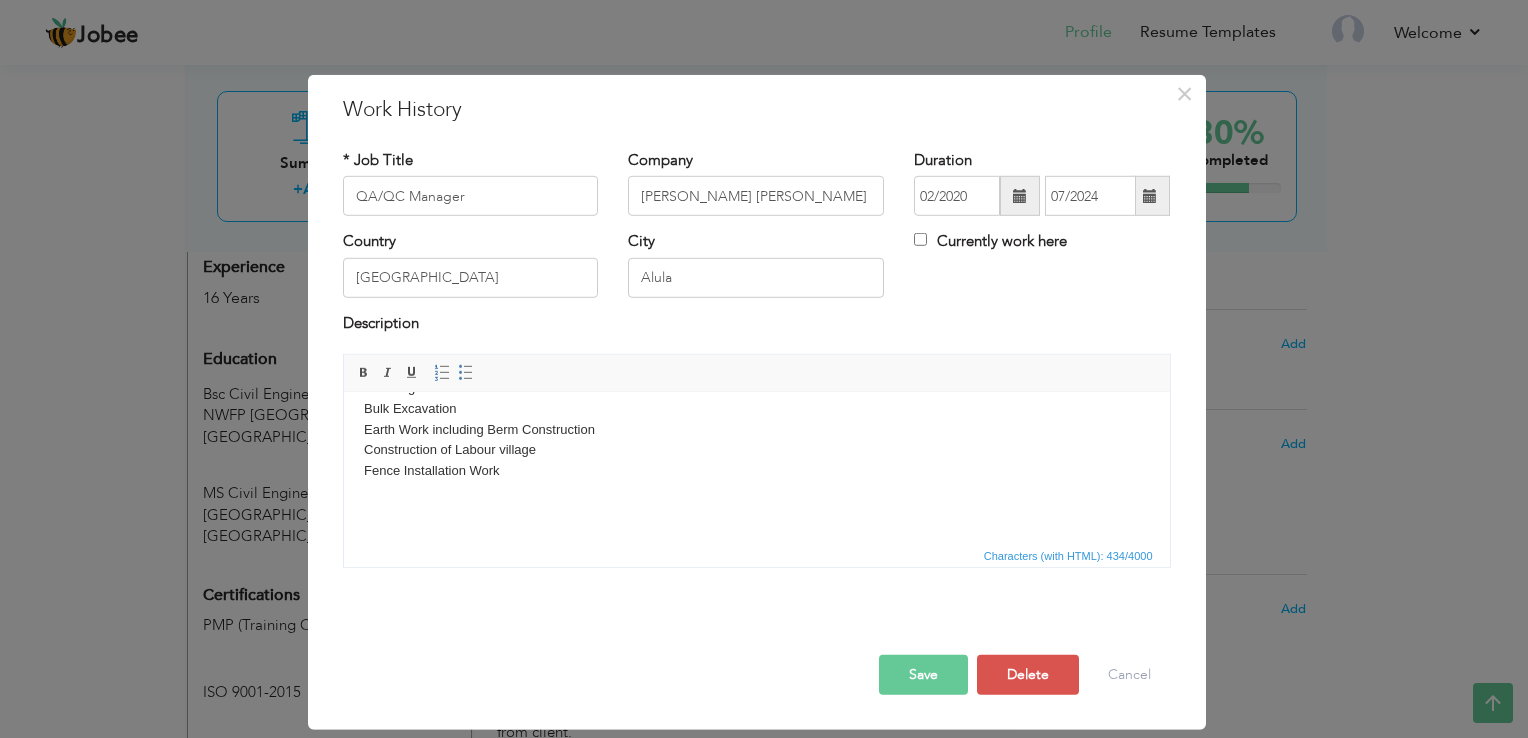 click on "Save" at bounding box center [923, 675] 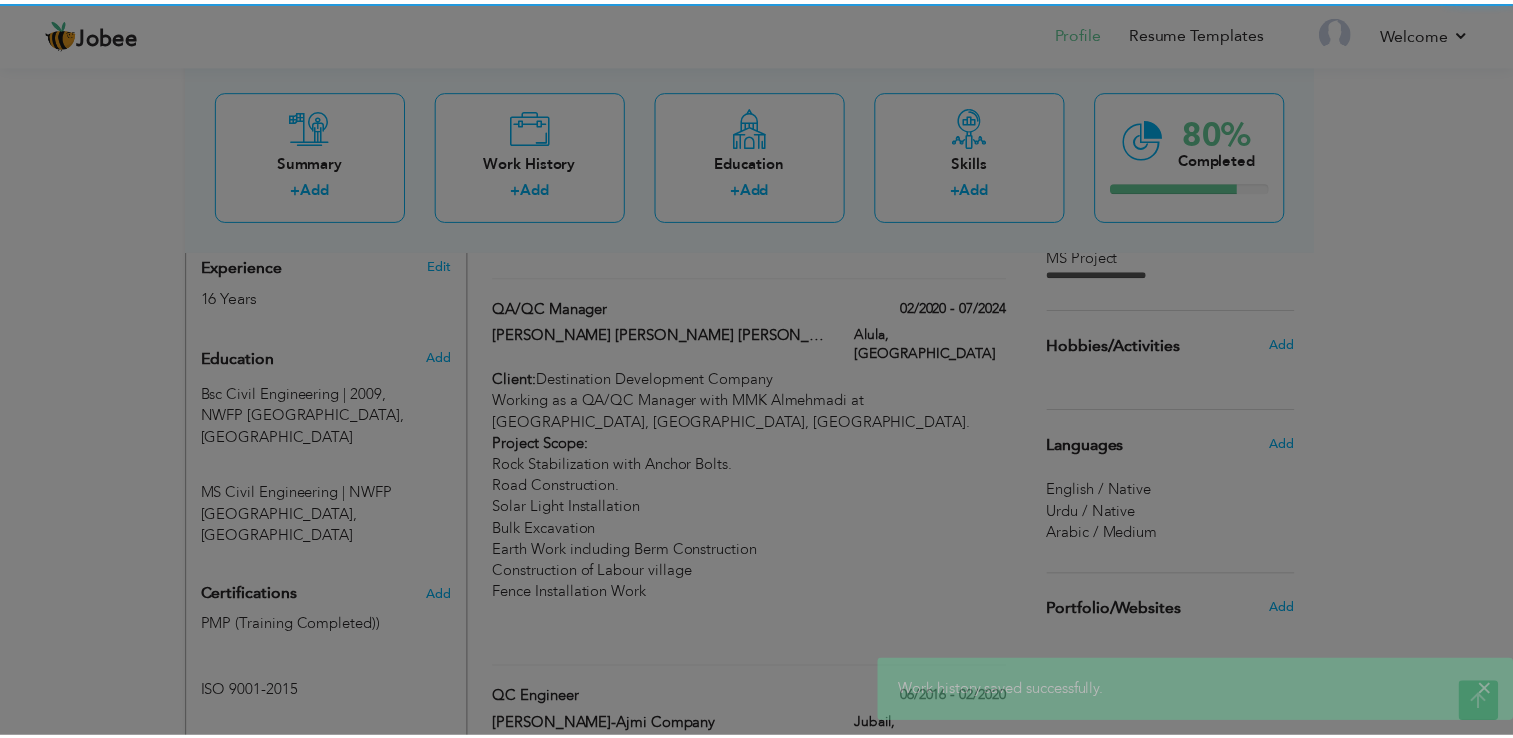 scroll, scrollTop: 0, scrollLeft: 0, axis: both 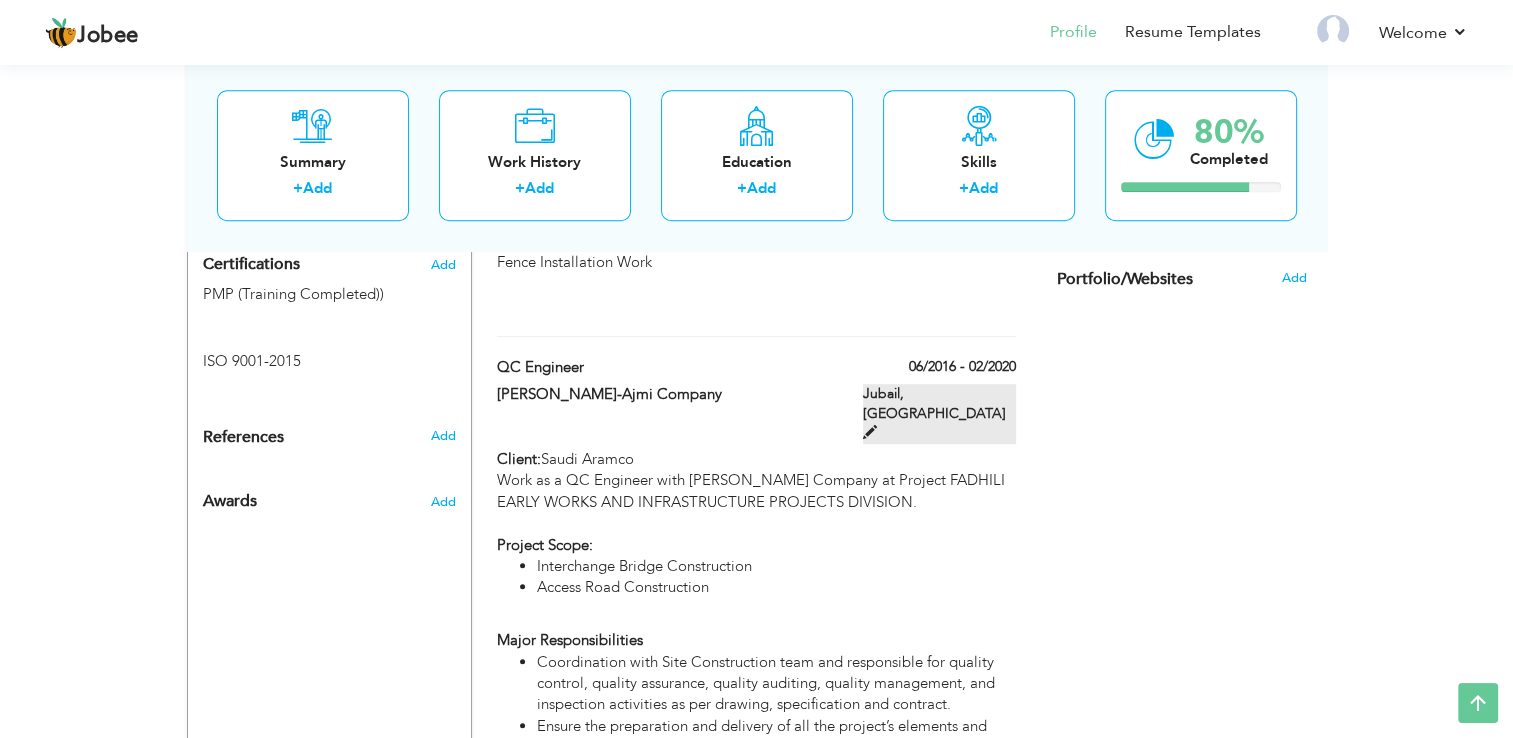 click at bounding box center [870, 432] 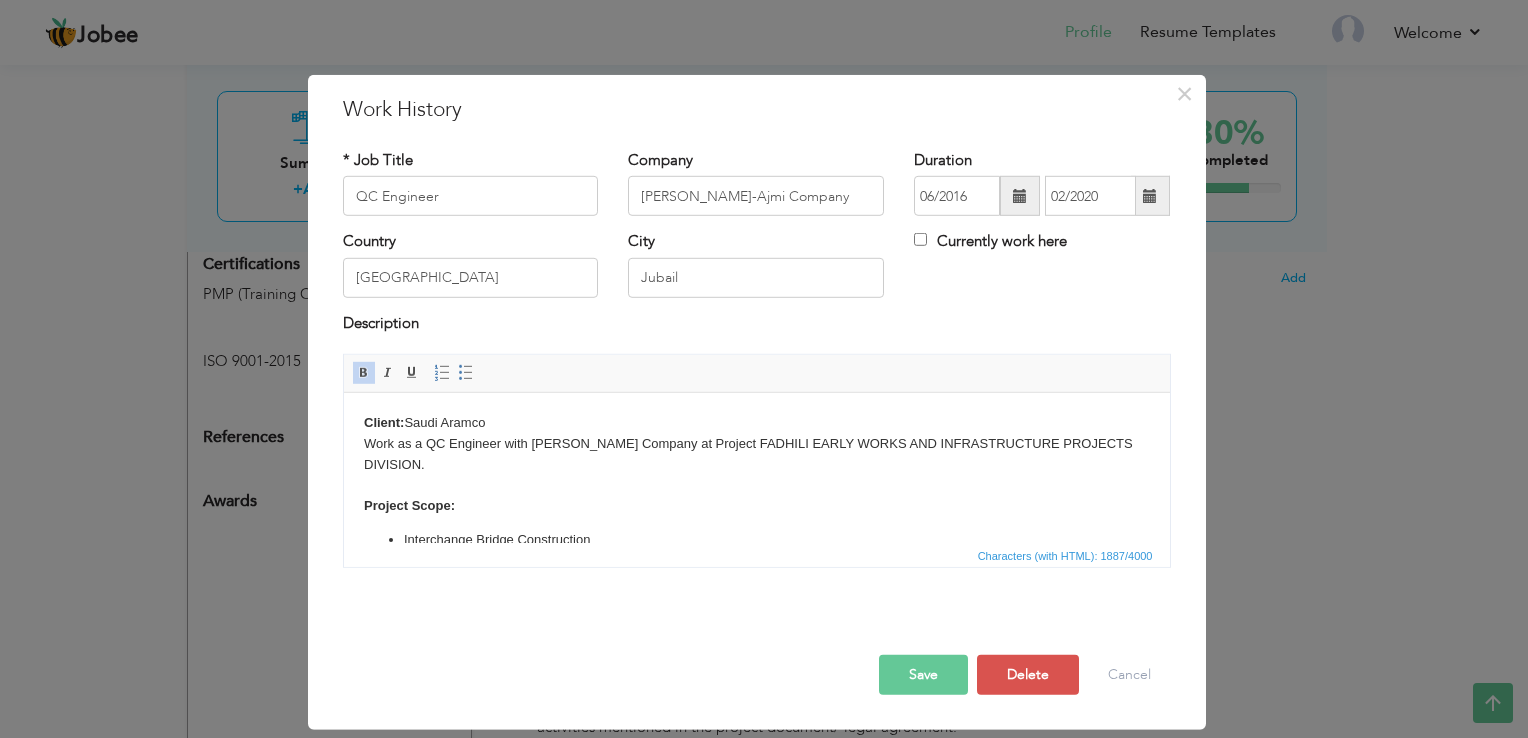 click on "Client:  Saudi Aramco Work as a QC Engineer with Abdul Ali Al-Ajmi Company at Project FADHILI EARLY WORKS AND INFRASTRUCTURE PROJECTS DIVISION. Project Scope: Interchange Bridge Construction Access Road Construction Major Responsibilities Coordination with Site Construction team and responsible for quality control, quality assurance, quality auditing, quality management, and inspection activities as per drawing, specification and contract. Ensure the preparation and delivery of all the project’s elements and activities mentioned in the project document/ legal agreement. Implementation of theProject quality plan and maintain project quality index at site. Responsible for delegating and assigning tasks to Civil QA/QC Supervisors and working closely with related engineering, construction, fabrication, and repair departments. Monitor Company Quality System activities such as Site Quality activities based on Companies Management system and Project requirements." at bounding box center (756, 703) 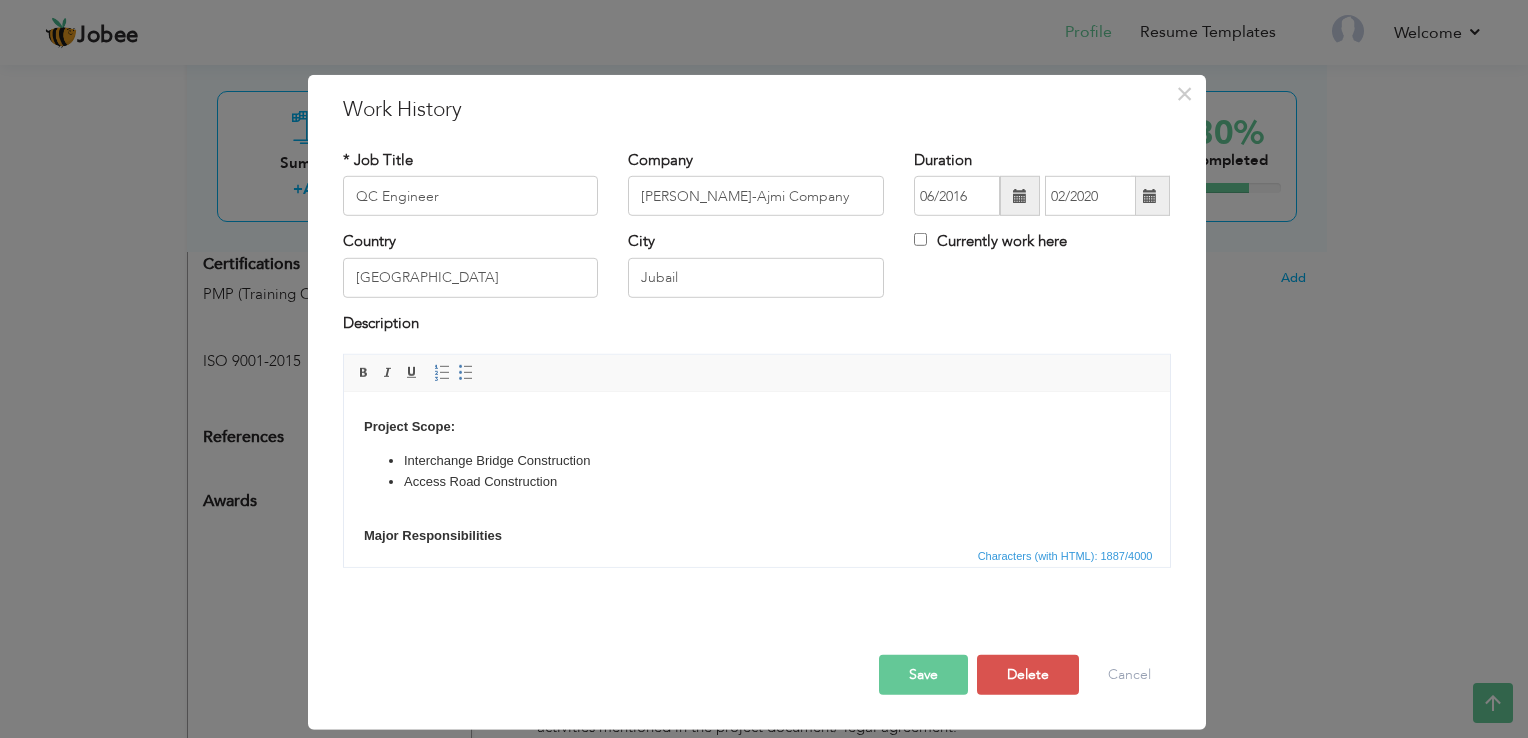 scroll, scrollTop: 80, scrollLeft: 0, axis: vertical 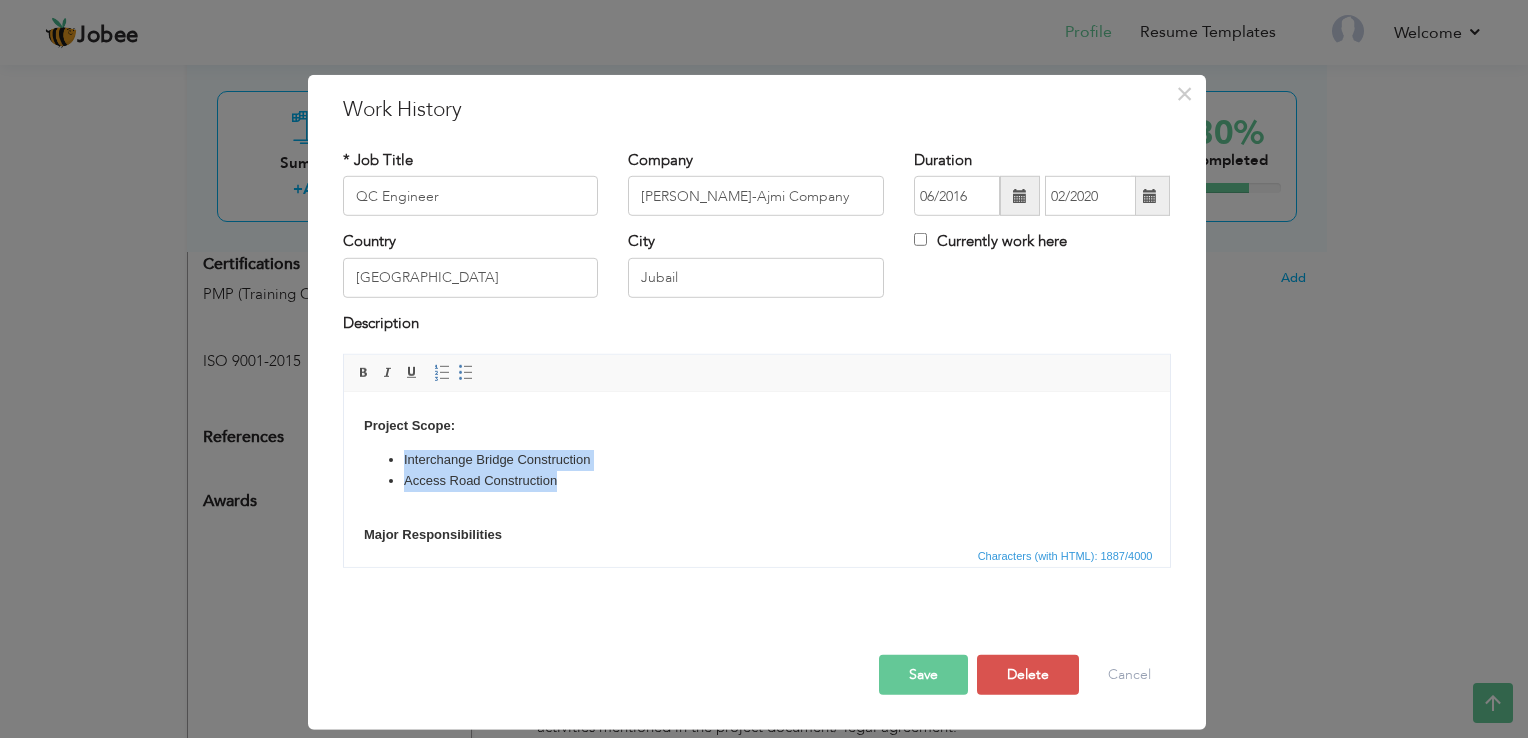 drag, startPoint x: 400, startPoint y: 454, endPoint x: 558, endPoint y: 478, distance: 159.8124 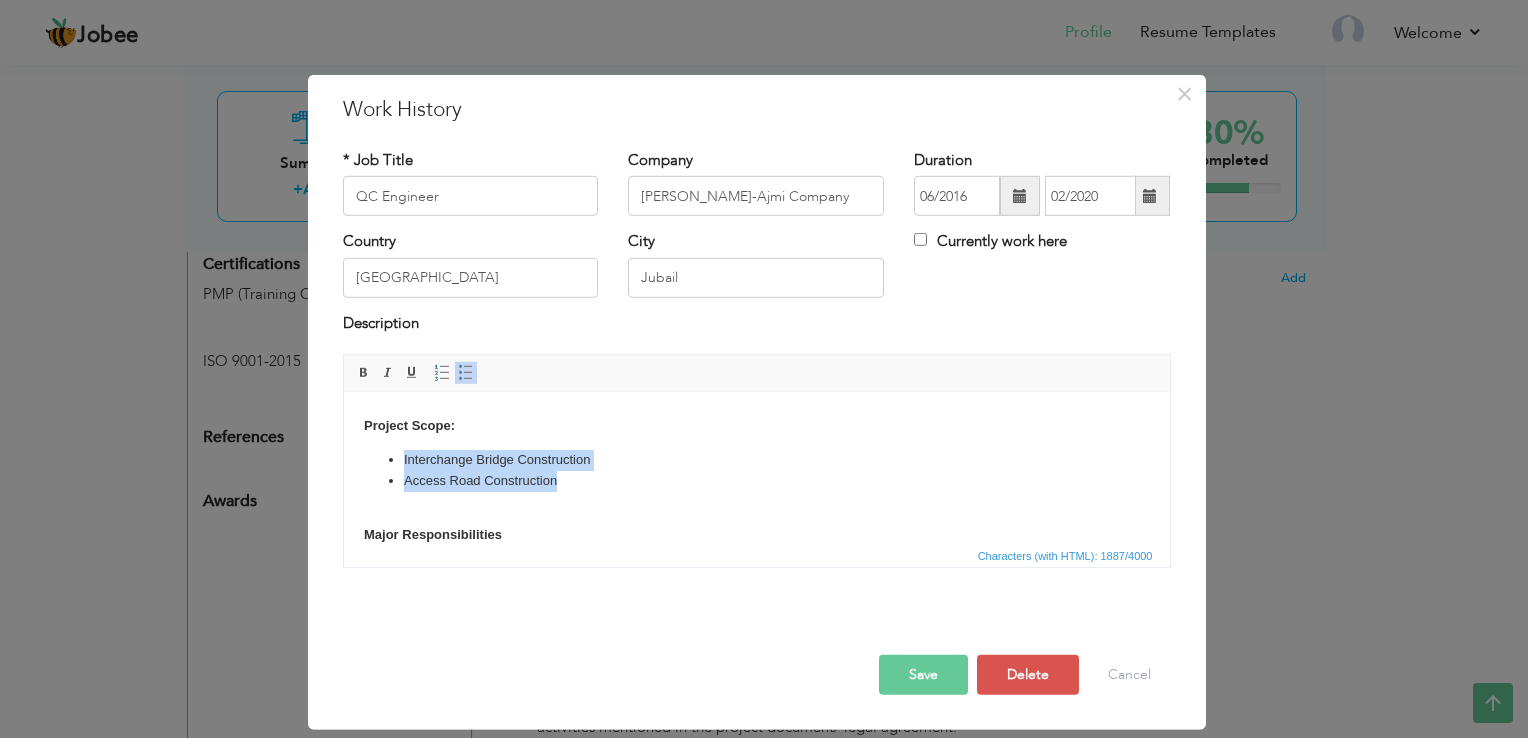 click at bounding box center (466, 373) 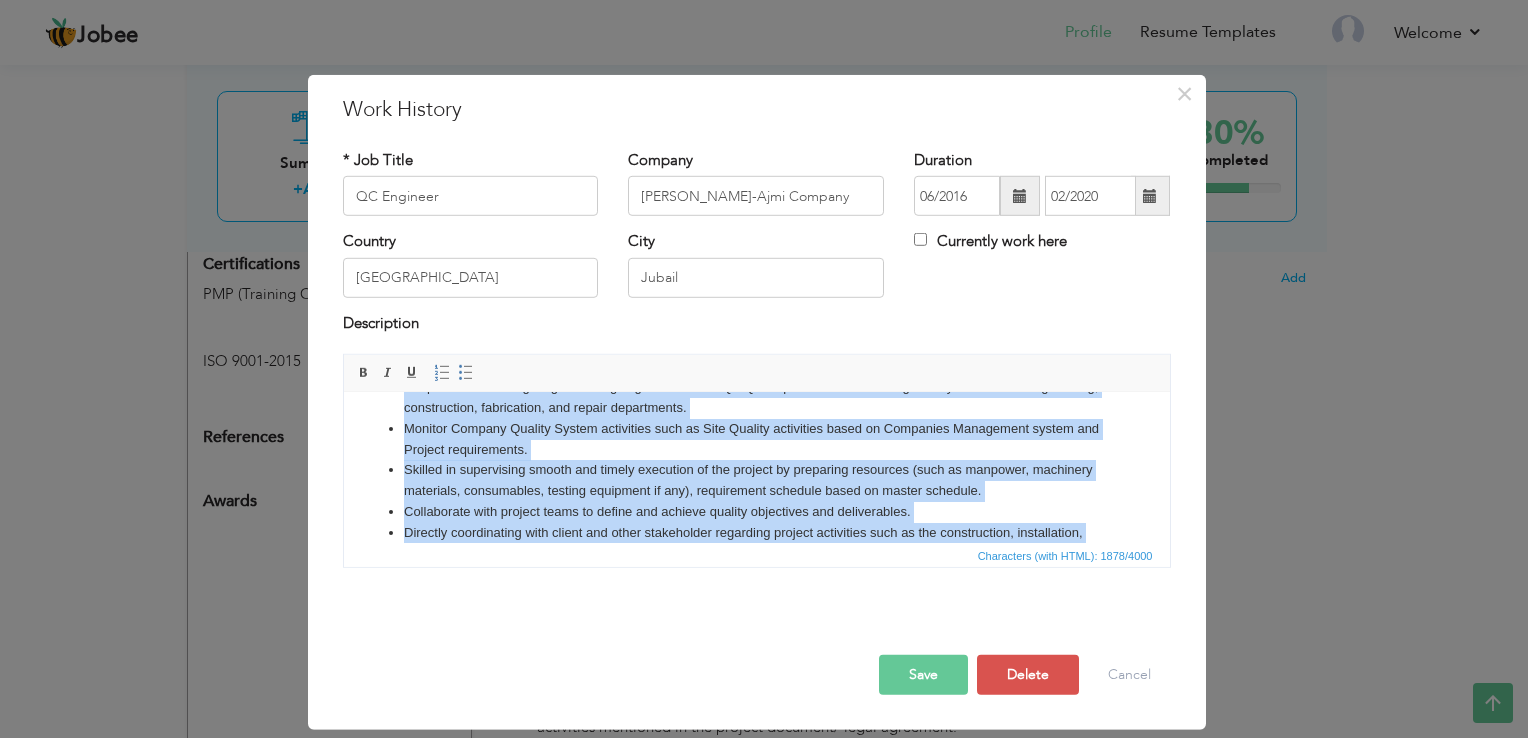 scroll, scrollTop: 443, scrollLeft: 0, axis: vertical 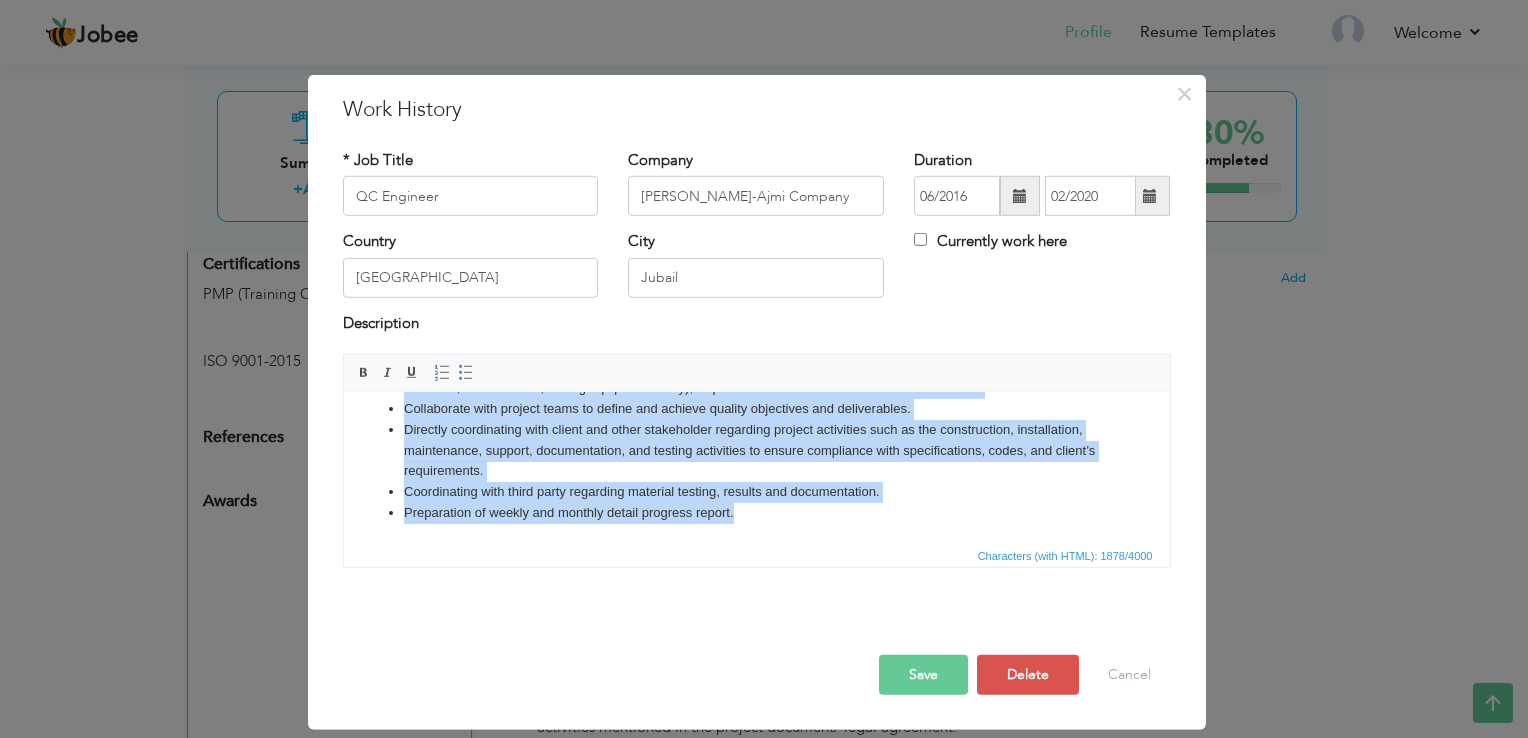 drag, startPoint x: 358, startPoint y: 497, endPoint x: 800, endPoint y: 526, distance: 442.95035 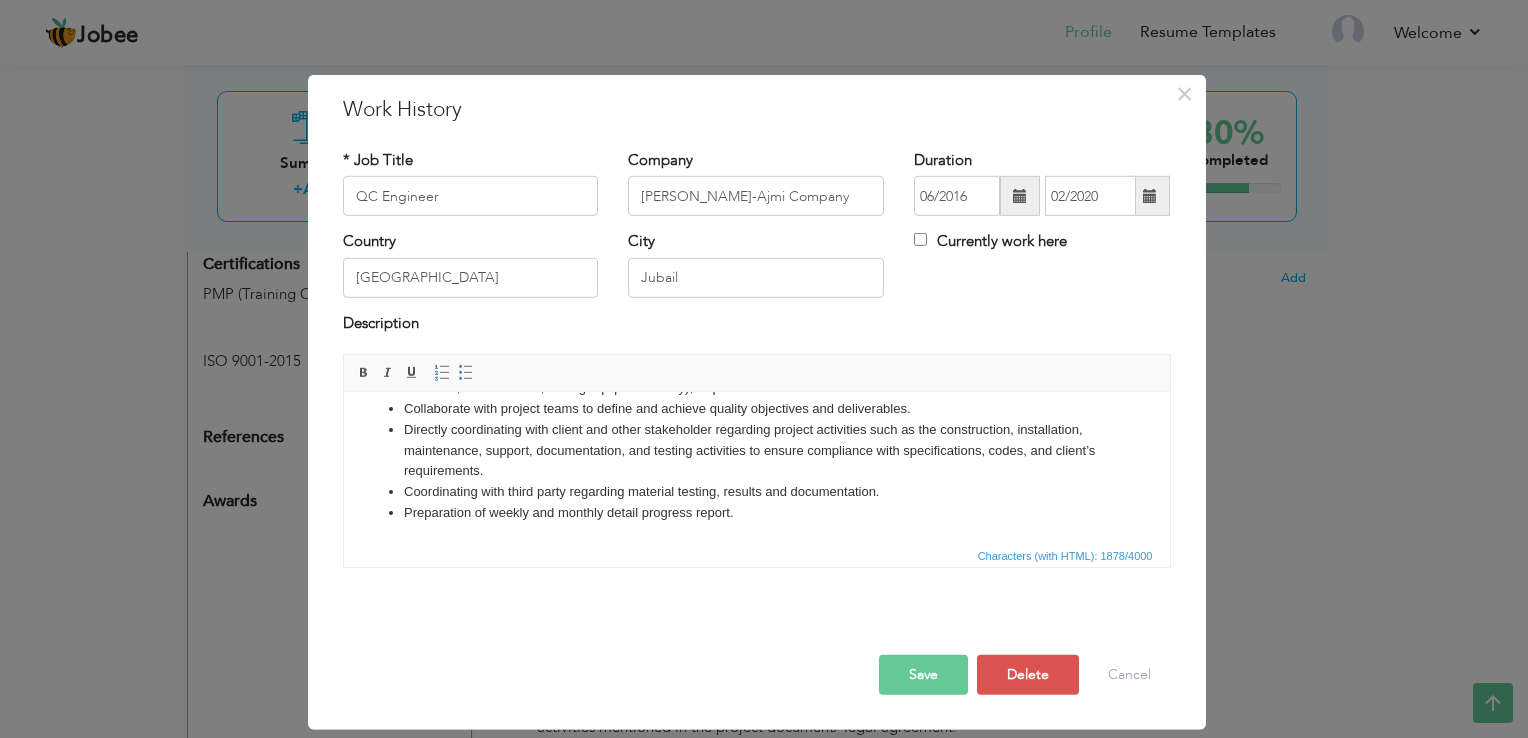 scroll, scrollTop: 56, scrollLeft: 0, axis: vertical 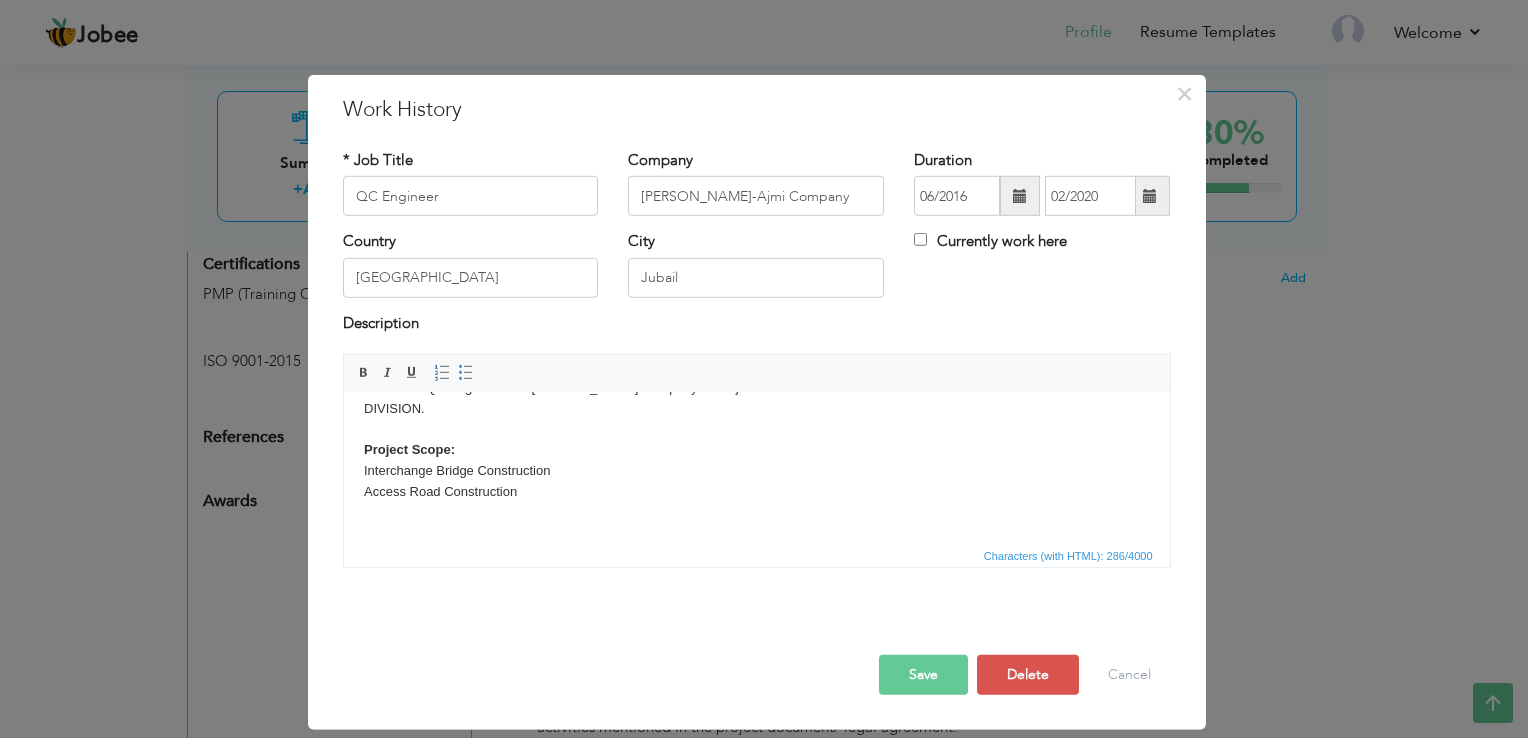 click on "Save" at bounding box center [923, 675] 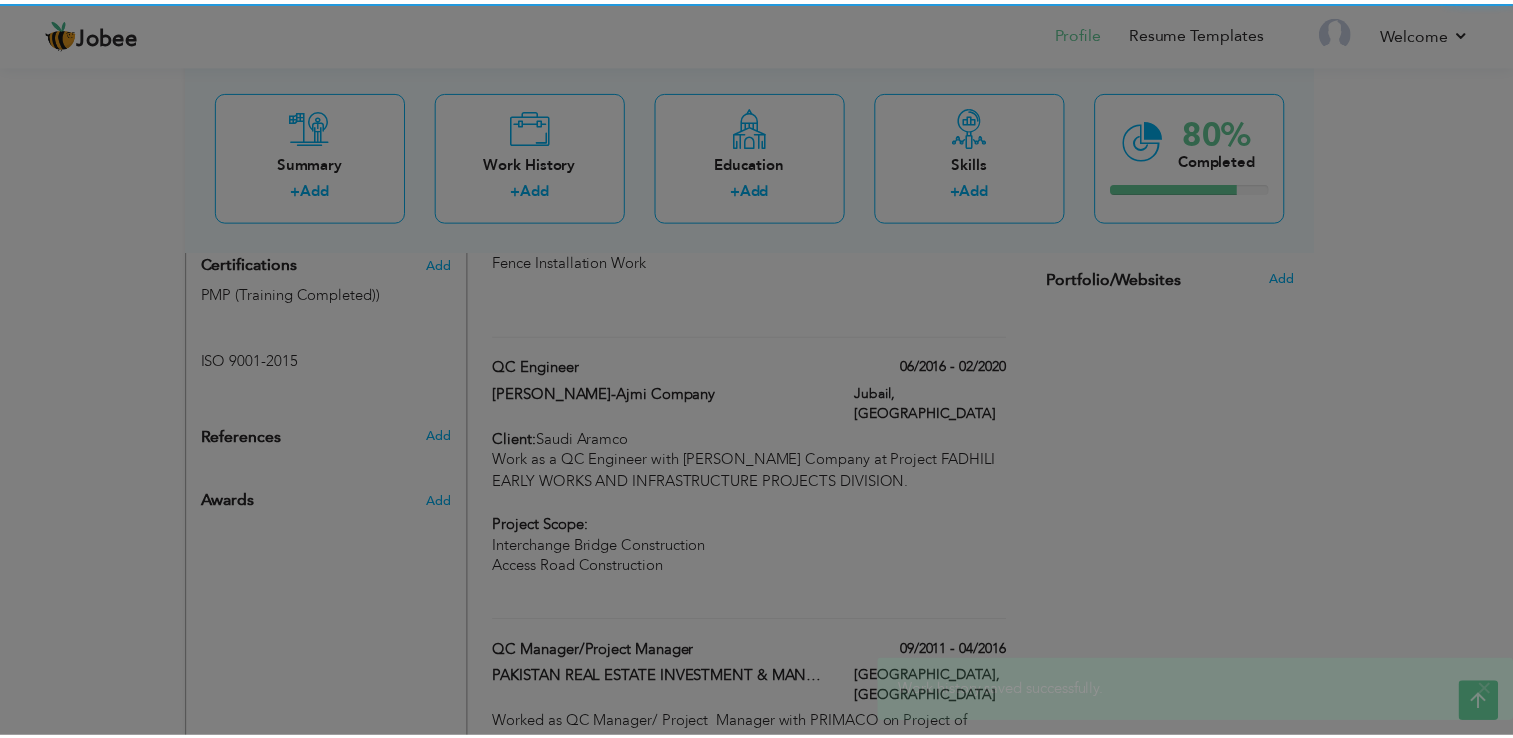 scroll, scrollTop: 0, scrollLeft: 0, axis: both 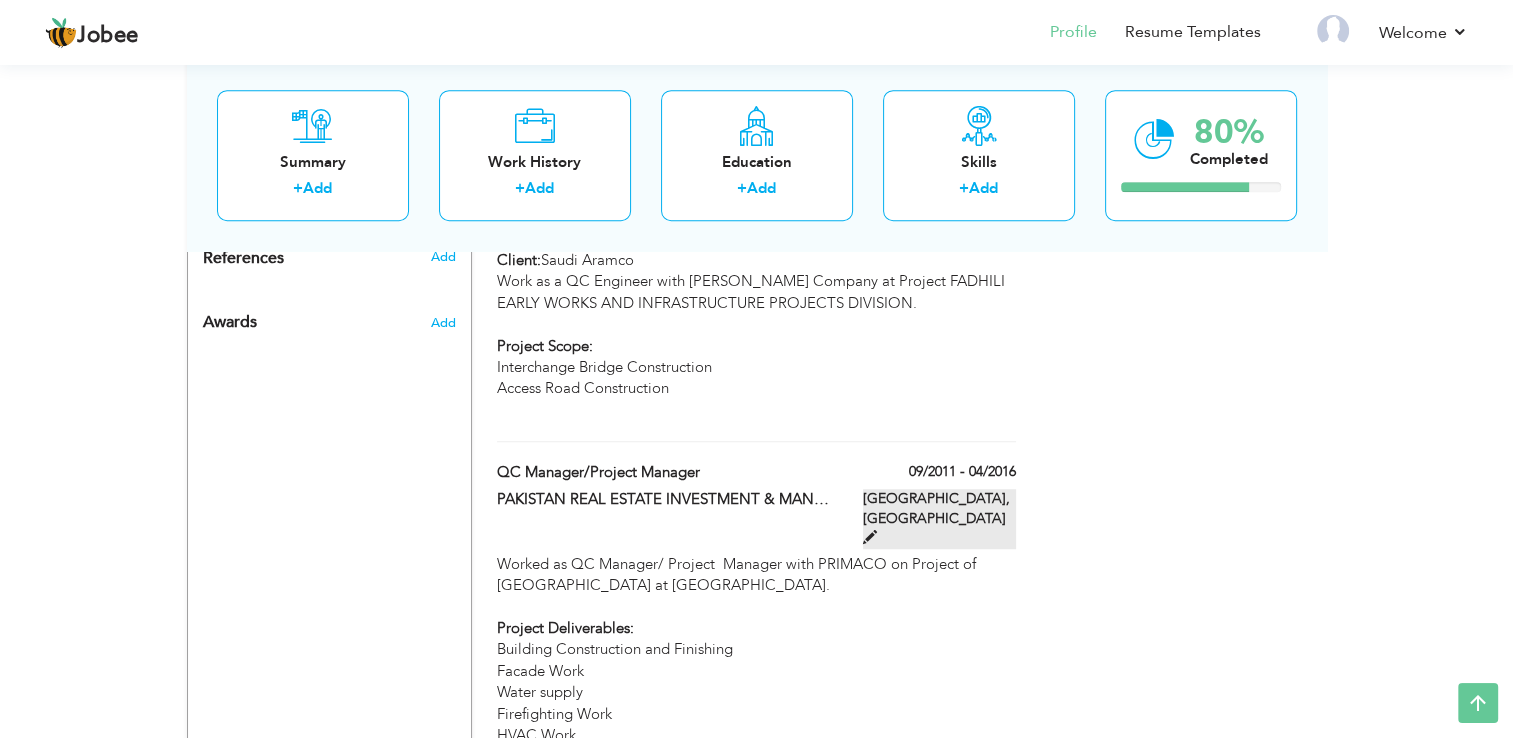 click at bounding box center (870, 537) 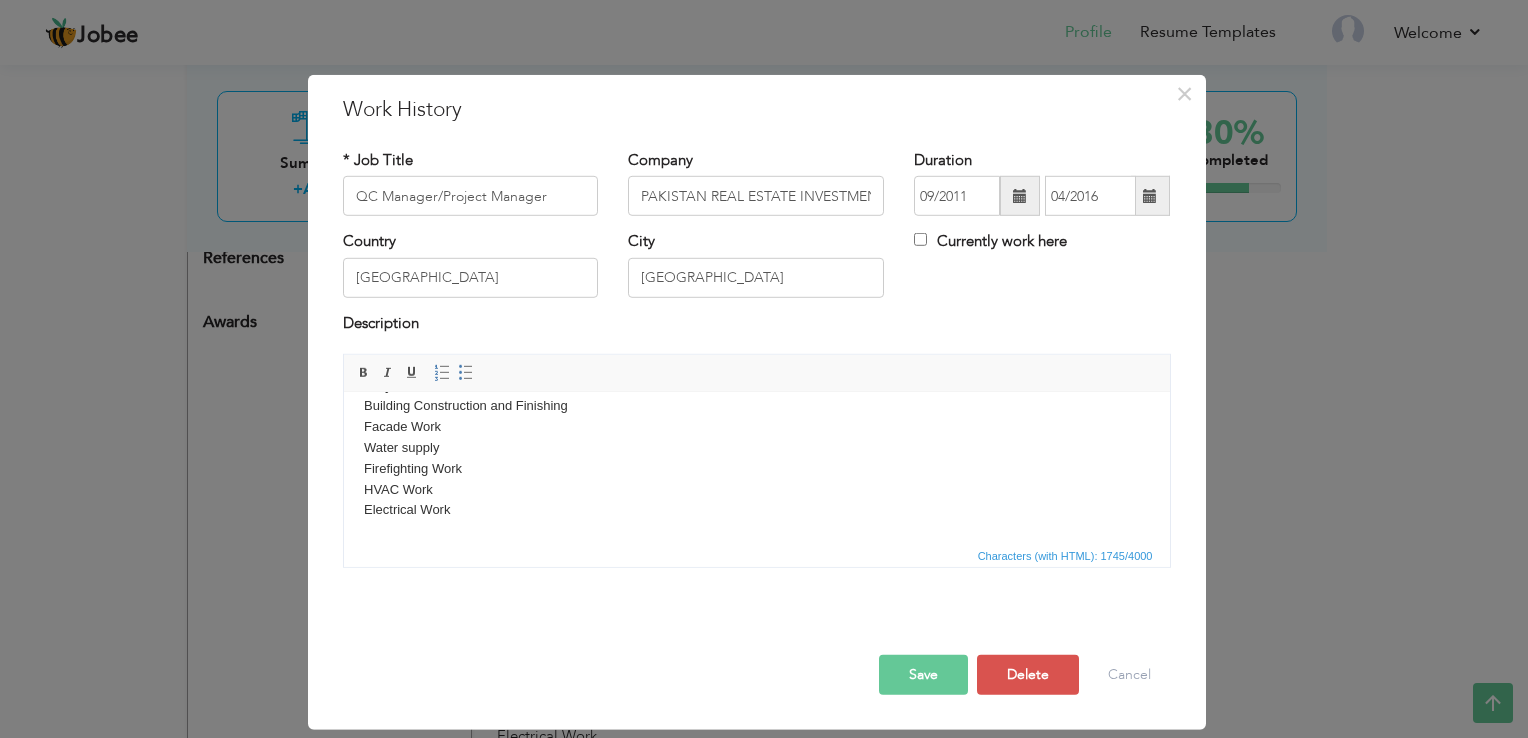 scroll, scrollTop: 80, scrollLeft: 0, axis: vertical 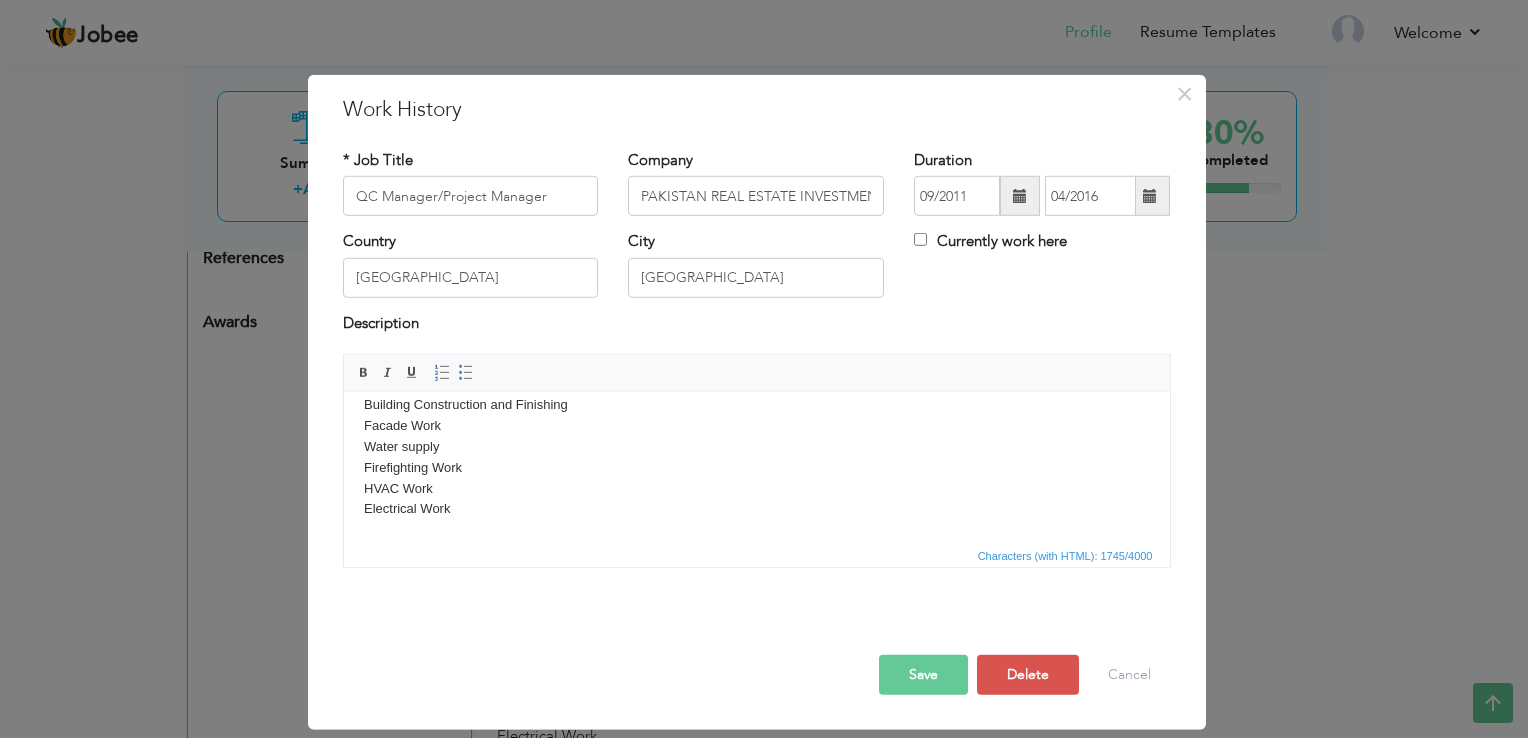 click on "Worked as QC Manager/ Project  Manager with PRIMACO on Project of Cineplex & Commercial Complex Building at I-8 Markaz Islamabad. Project Deliverables: Building Construction and Finishing Facade Work  Water supply Firefighting Work HVAC Work Electrical Work   Major Responsibilities were: Supervise technical team, prepare and monitor workplans, project schedules, Quality control and otheractivities carried out as per drawing, Specification and contract. To ensure that the construction work of a project is carried out according to the quality, time, and cost requirements of the contract. Reviewing and approval of project quality management plan, WIR, PQD, MAR, MIR, NCR, SOR, MS, and ITP.. Ensure the preparation and delivery of all the project’s elements and activities mentioned in the project document/ legal agreement. Develop and implement site policies, procedures, and guidelines to ensure compliance with quality standards and project requirements. Review and approve Weekly and Monthly Quality Report." at bounding box center (756, 620) 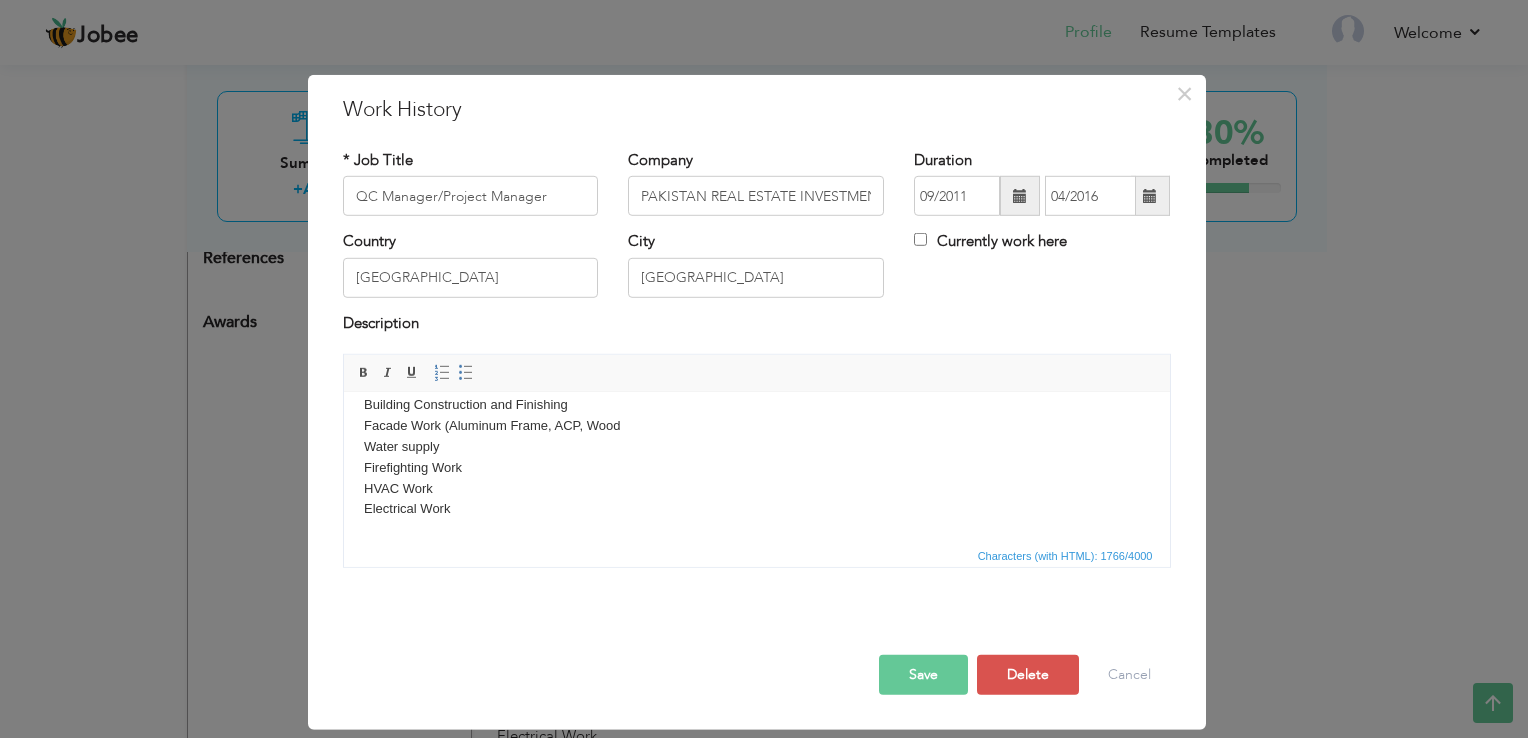 click on "Worked as QC Manager/ Project  Manager with PRIMACO on Project of Cineplex & Commercial Complex Building at I-8 Markaz Islamabad. Project Deliverables: Building Construction and Finishing Facade Work (Aluminum Frame, ACP, Wood Water supply Firefighting Work HVAC Work Electrical Work   Major Responsibilities were: Supervise technical team, prepare and monitor workplans, project schedules, Quality control and otheractivities carried out as per drawing, Specification and contract. To ensure that the construction work of a project is carried out according to the quality, time, and cost requirements of the contract. Reviewing and approval of project quality management plan, WIR, PQD, MAR, MIR, NCR, SOR, MS, and ITP.. Ensure the preparation and delivery of all the project’s elements and activities mentioned in the project document/ legal agreement. Develop and implement site policies, procedures, and guidelines to ensure compliance with quality standards and project requirements." at bounding box center (756, 620) 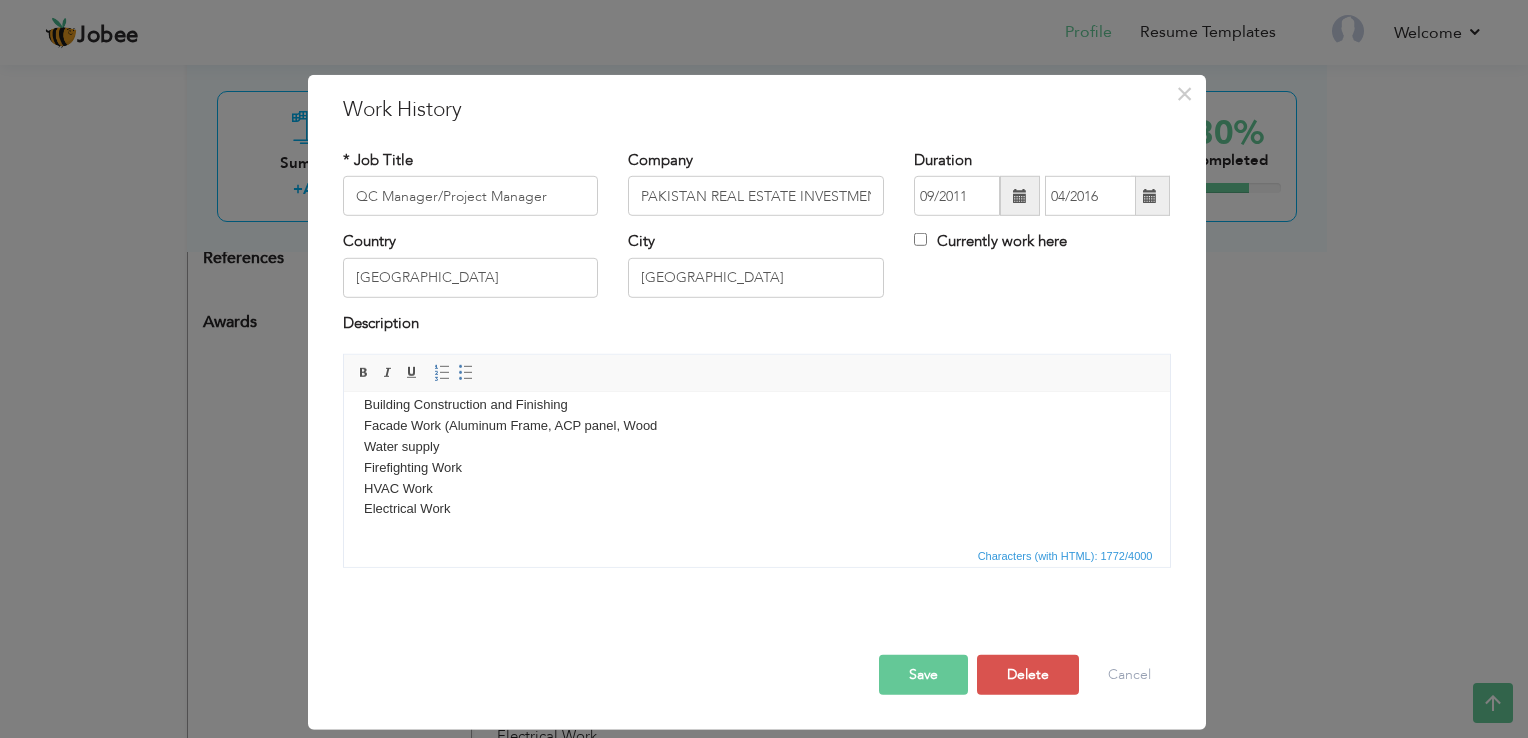 click on "Worked as QC Manager/ Project  Manager with PRIMACO on Project of Cineplex & Commercial Complex Building at I-8 Markaz Islamabad. Project Deliverables: Building Construction and Finishing Facade Work (Aluminum Frame, ACP panel, Wood Water supply Firefighting Work HVAC Work Electrical Work   Major Responsibilities were: Supervise technical team, prepare and monitor workplans, project schedules, Quality control and otheractivities carried out as per drawing, Specification and contract. To ensure that the construction work of a project is carried out according to the quality, time, and cost requirements of the contract. Reviewing and approval of project quality management plan, WIR, PQD, MAR, MIR, NCR, SOR, MS, and ITP.. Ensure the preparation and delivery of all the project’s elements and activities mentioned in the project document/ legal agreement. Develop and implement site policies, procedures, and guidelines to ensure compliance with quality standards and project requirements." at bounding box center [756, 620] 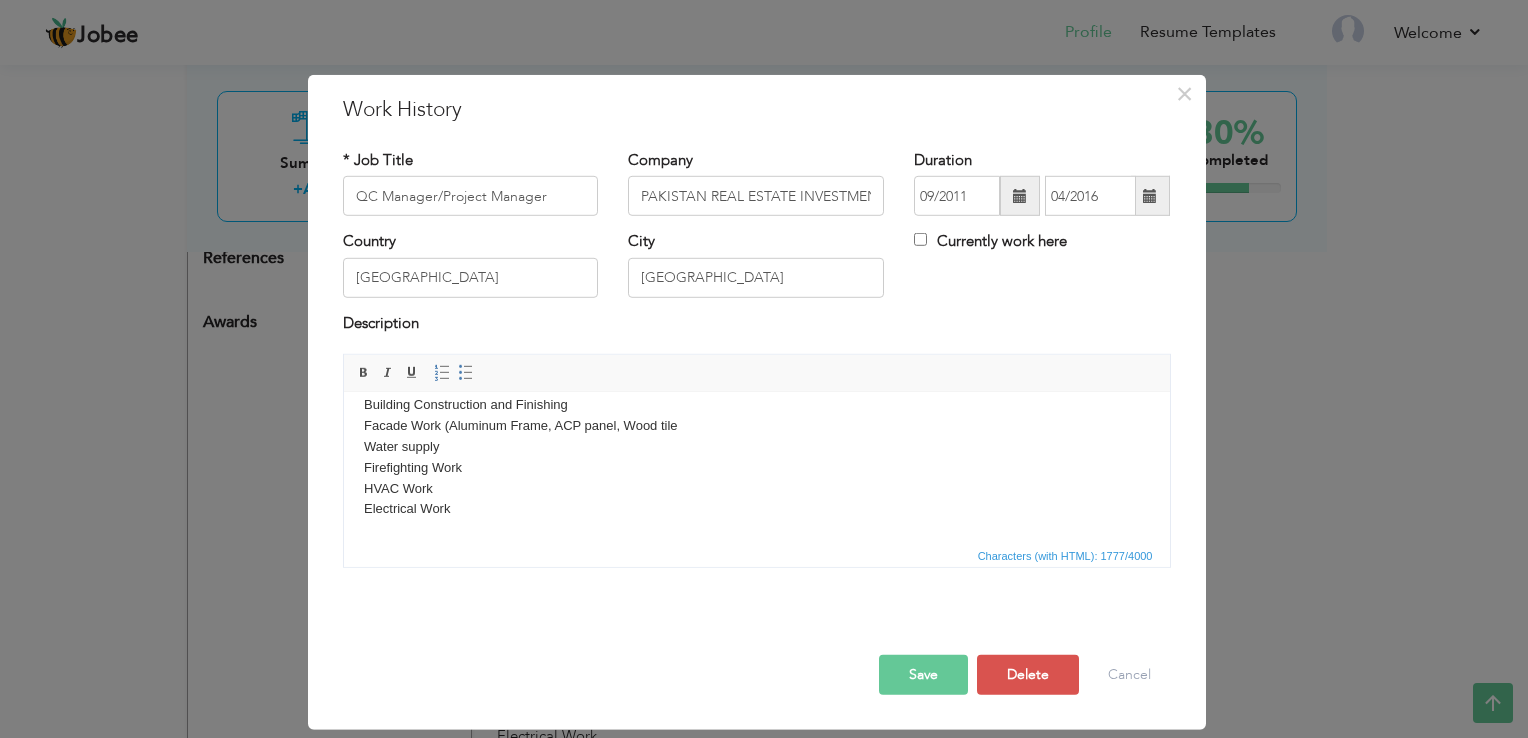 click on "Worked as QC Manager/ Project  Manager with PRIMACO on Project of Cineplex & Commercial Complex Building at I-8 Markaz Islamabad. Project Deliverables: Building Construction and Finishing Facade Work (Aluminum Frame, ACP panel, Wood tile Water supply Firefighting Work HVAC Work Electrical Work   Major Responsibilities were: Supervise technical team, prepare and monitor workplans, project schedules, Quality control and otheractivities carried out as per drawing, Specification and contract. To ensure that the construction work of a project is carried out according to the quality, time, and cost requirements of the contract. Reviewing and approval of project quality management plan, WIR, PQD, MAR, MIR, NCR, SOR, MS, and ITP.. Ensure the preparation and delivery of all the project’s elements and activities mentioned in the project document/ legal agreement. Develop and implement site policies, procedures, and guidelines to ensure compliance with quality standards and project requirements." at bounding box center [756, 620] 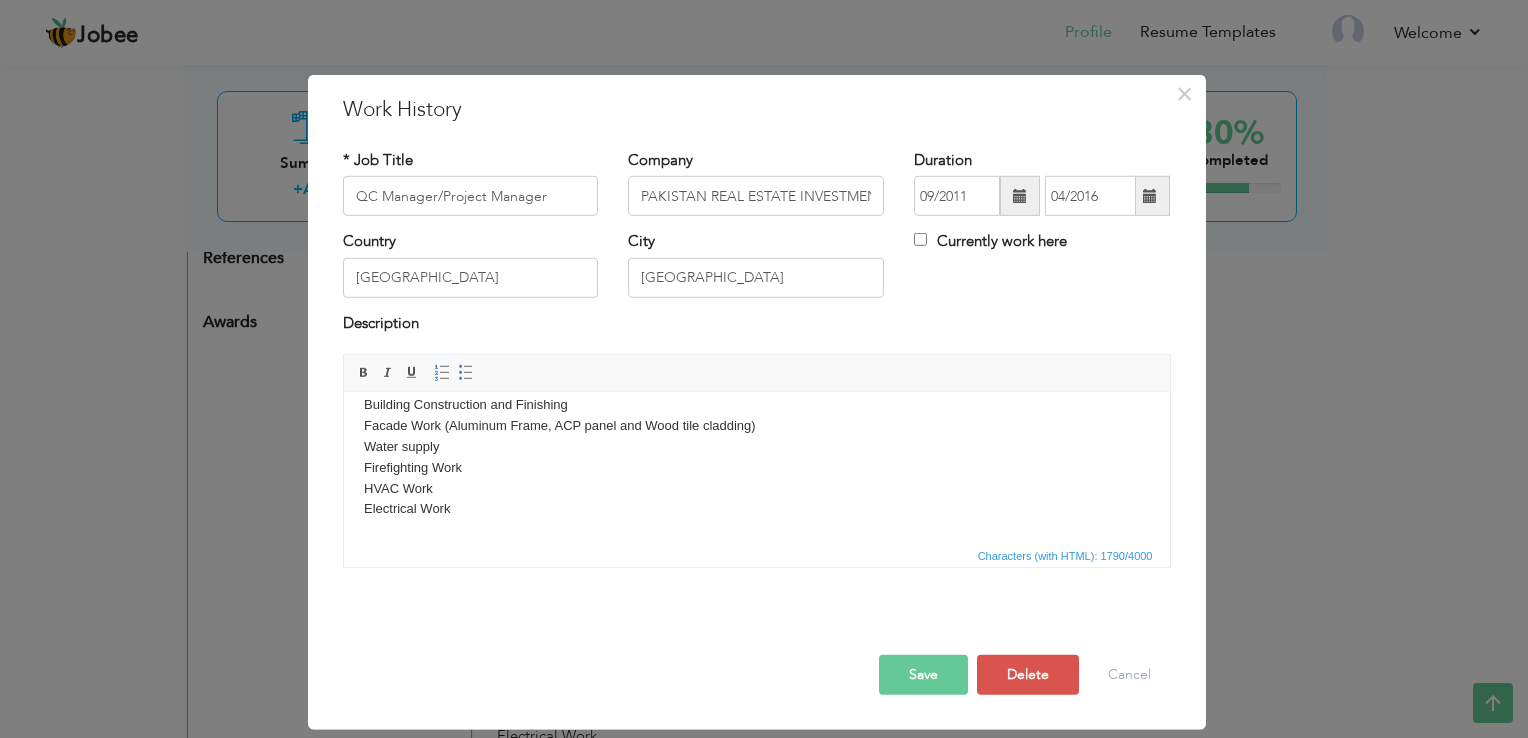 click on "Worked as QC Manager/ Project  Manager with PRIMACO on Project of Cineplex & Commercial Complex Building at I-8 Markaz Islamabad. Project Deliverables: Building Construction and Finishing Facade Work (Aluminum Frame, ACP panel and Wood tile cladding) Water supply Firefighting Work HVAC Work Electrical Work   Major Responsibilities were: Supervise technical team, prepare and monitor workplans, project schedules, Quality control and otheractivities carried out as per drawing, Specification and contract. To ensure that the construction work of a project is carried out according to the quality, time, and cost requirements of the contract. Reviewing and approval of project quality management plan, WIR, PQD, MAR, MIR, NCR, SOR, MS, and ITP.. Ensure the preparation and delivery of all the project’s elements and activities mentioned in the project document/ legal agreement. Develop and implement site policies, procedures, and guidelines to ensure compliance with quality standards and project requirements." at bounding box center (756, 620) 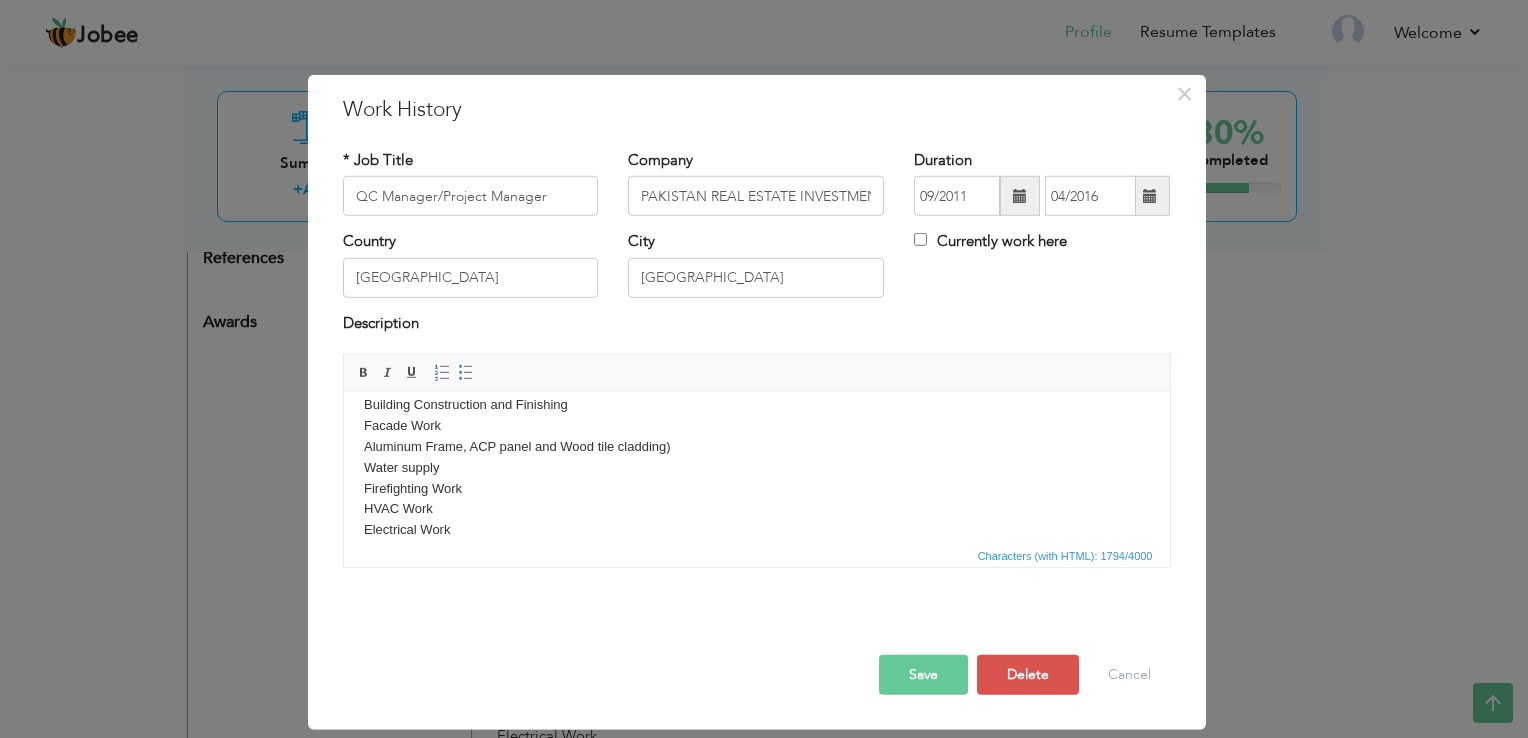 click on "Worked as QC Manager/ Project  Manager with PRIMACO on Project of Cineplex & Commercial Complex Building at I-8 Markaz Islamabad. Project Deliverables: Building Construction and Finishing Facade Work  Aluminum Frame, ACP panel and Wood tile cladding) Water supply Firefighting Work HVAC Work Electrical Work   Major Responsibilities were: Supervise technical team, prepare and monitor workplans, project schedules, Quality control and otheractivities carried out as per drawing, Specification and contract. To ensure that the construction work of a project is carried out according to the quality, time, and cost requirements of the contract. Reviewing and approval of project quality management plan, WIR, PQD, MAR, MIR, NCR, SOR, MS, and ITP.. Ensure the preparation and delivery of all the project’s elements and activities mentioned in the project document/ legal agreement. Develop and implement site policies, procedures, and guidelines to ensure compliance with quality standards and project requirements." at bounding box center [756, 630] 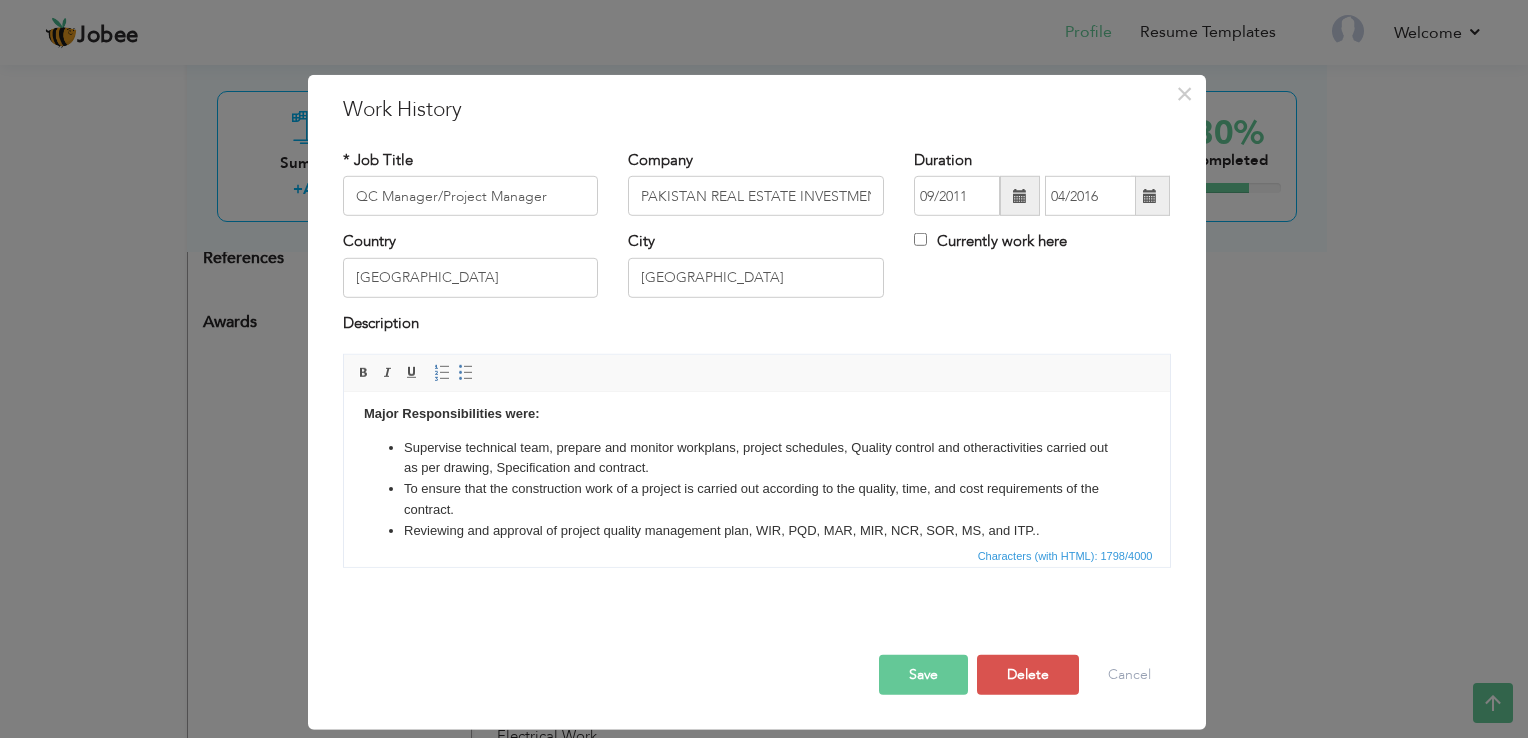 scroll, scrollTop: 240, scrollLeft: 0, axis: vertical 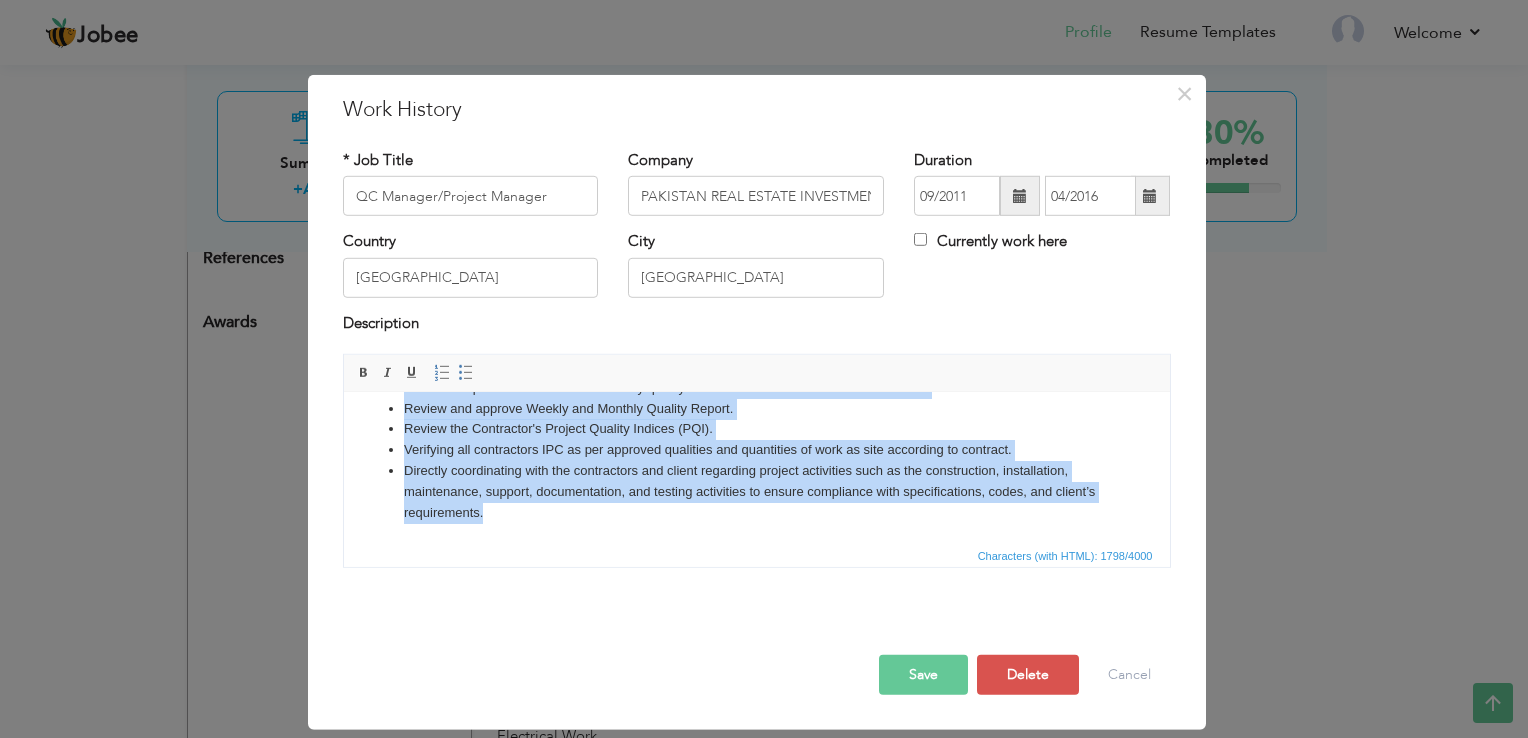 drag, startPoint x: 365, startPoint y: 433, endPoint x: 729, endPoint y: 535, distance: 378.02115 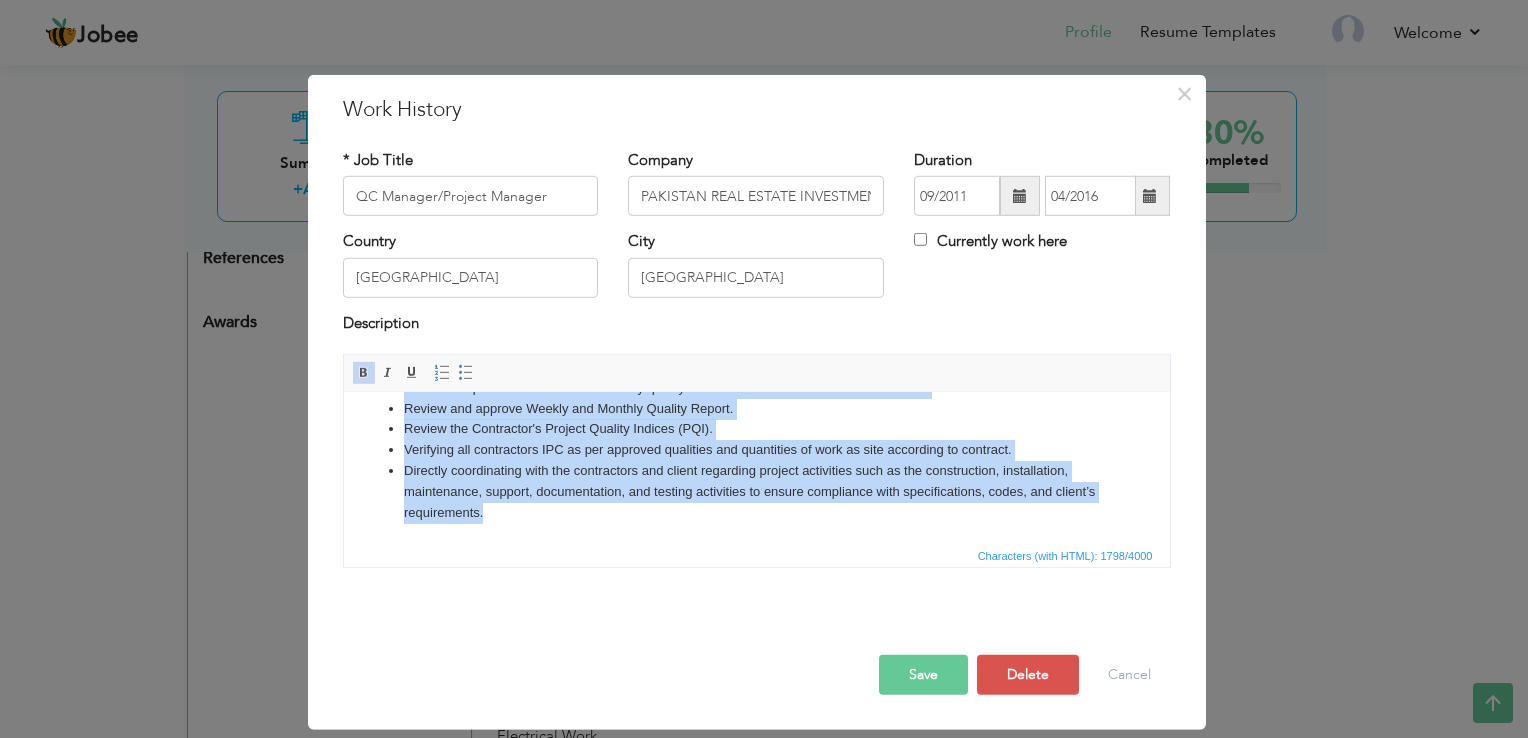 copy on "Major Responsibilities were: Supervise technical team, prepare and monitor workplans, project schedules, Quality control and otheractivities carried out as per drawing, Specification and contract. To ensure that the construction work of a project is carried out according to the quality, time, and cost requirements of the contract. Reviewing and approval of project quality management plan, WIR, PQD, MAR, MIR, NCR, SOR, MS, and ITP.. Ensure the preparation and delivery of all the project’s elements and activities mentioned in the project document/ legal agreement. Develop and implement site policies, procedures, and guidelines to ensure compliance with quality standards and project requirements. Conduct inspections and audits to identify quality issues and recommend corrective actions Review and approve Weekly and Monthly Quality Report. Review the Contractor's Project Quality Indices (PQI). Verifying all contractors IPC as per approved qualities and quantities of work as site according to contract. Directly..." 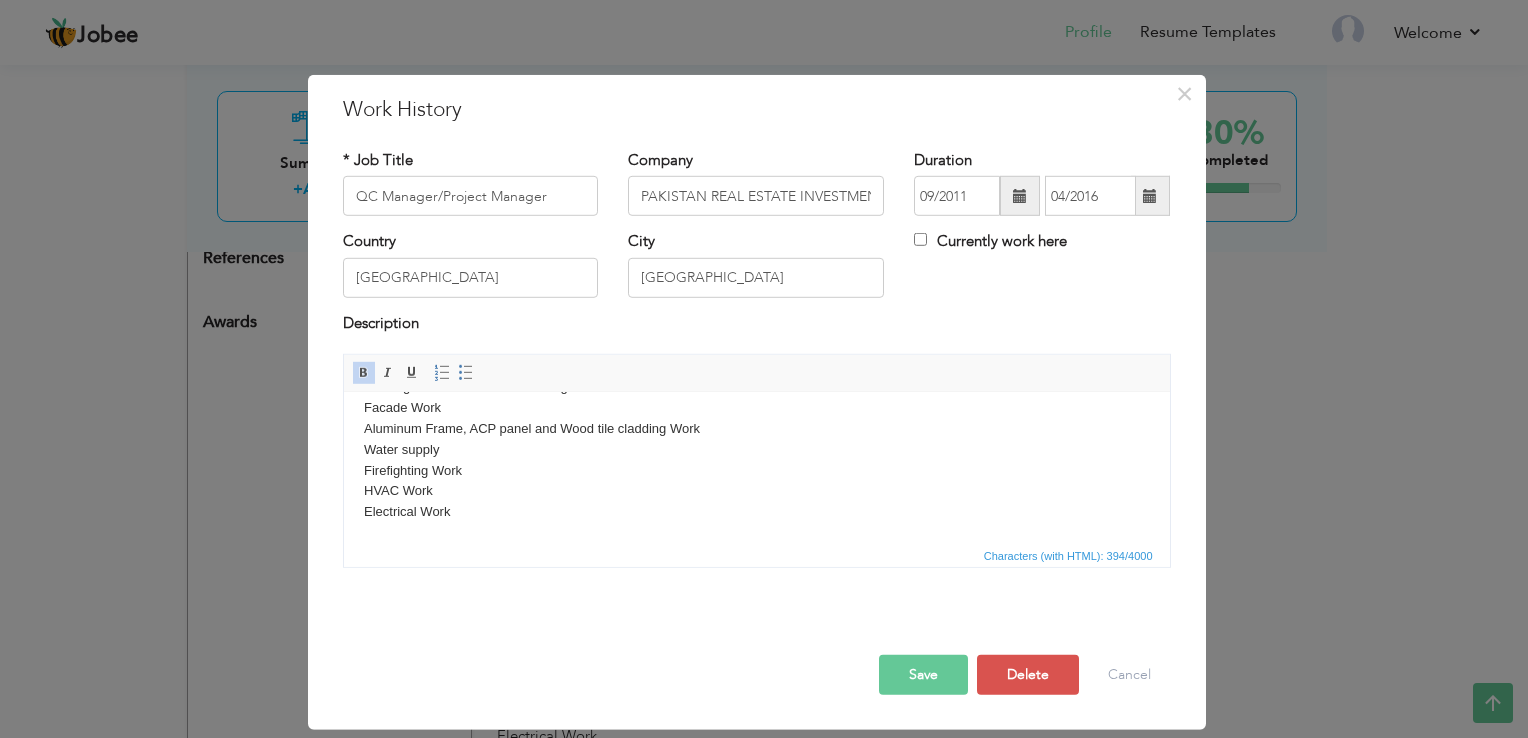 scroll, scrollTop: 118, scrollLeft: 0, axis: vertical 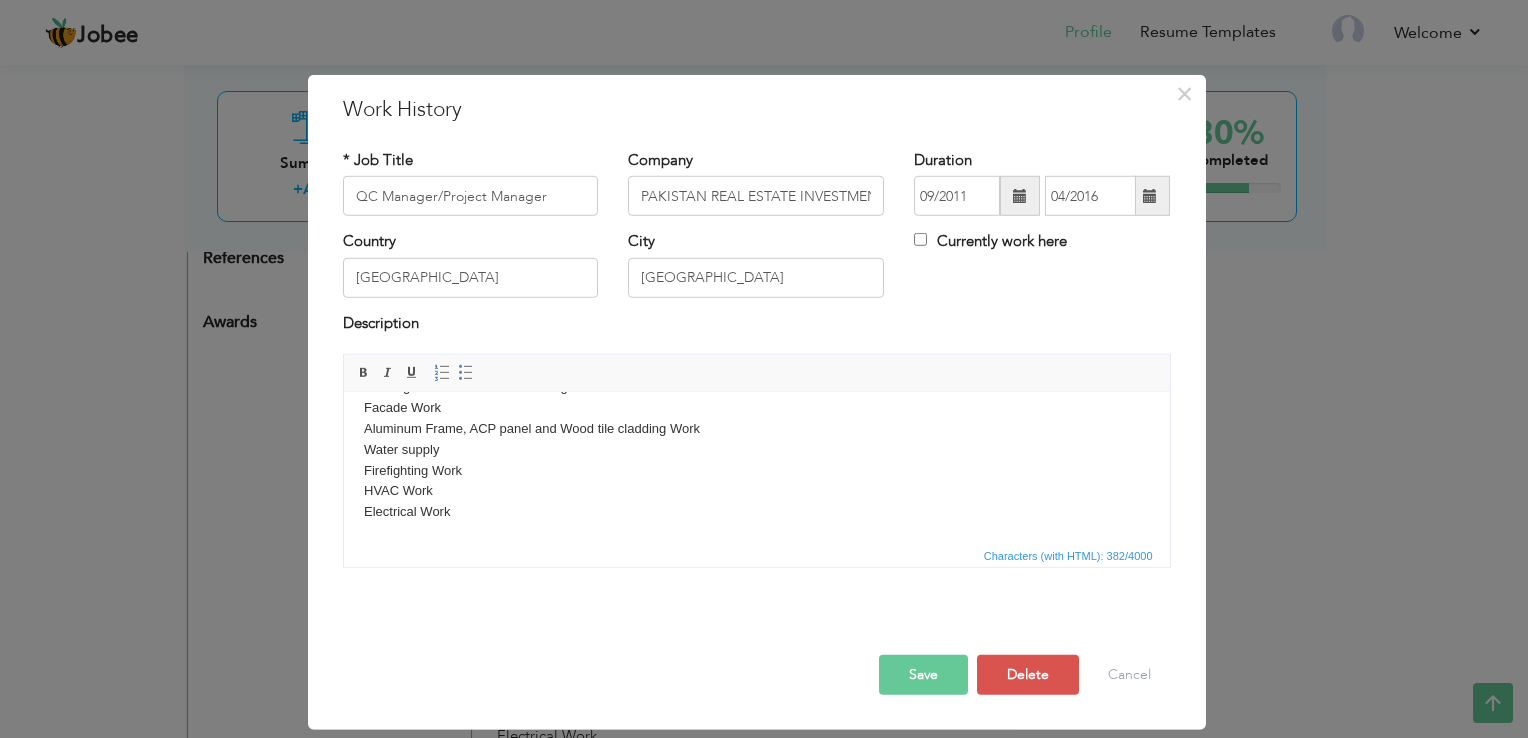 click on "Save" at bounding box center (923, 675) 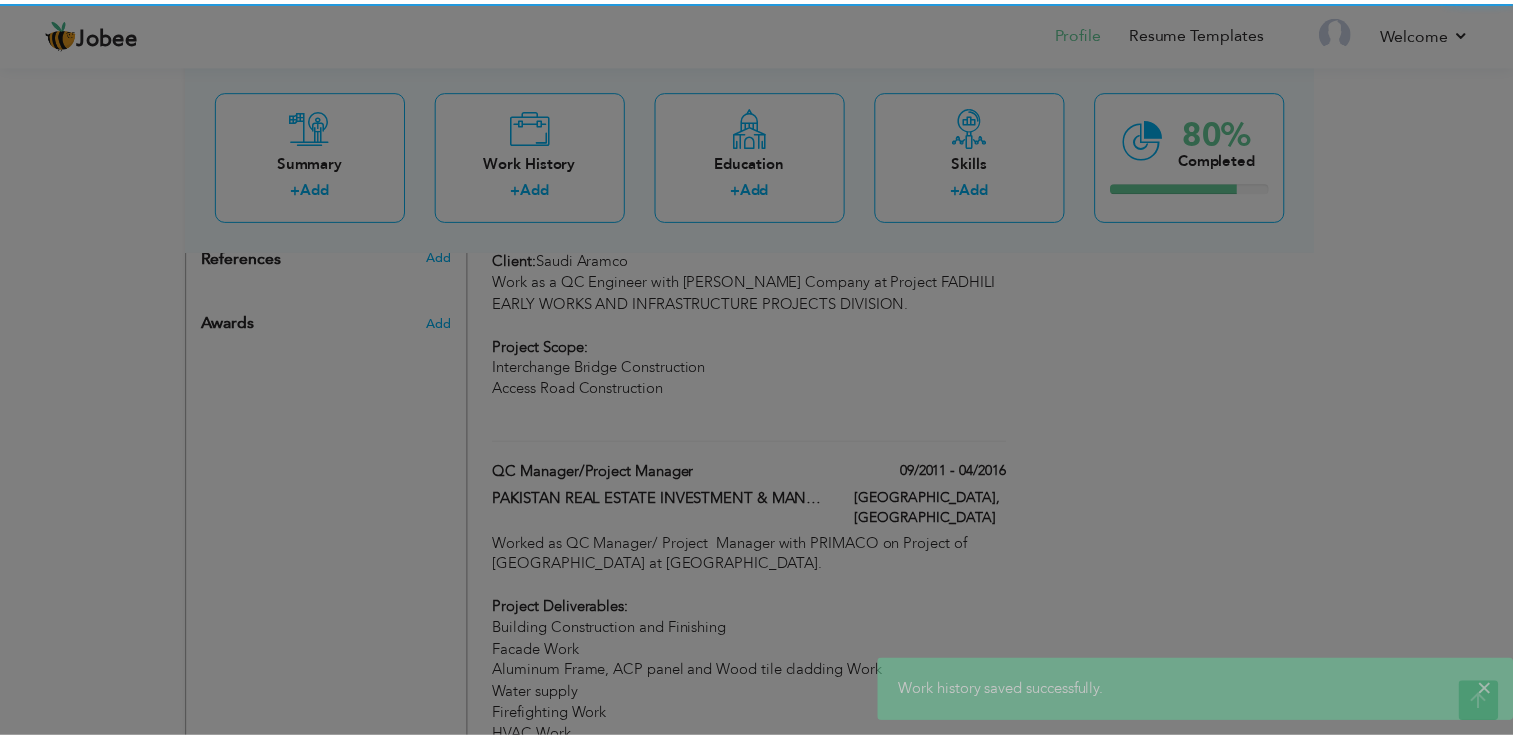 scroll, scrollTop: 0, scrollLeft: 0, axis: both 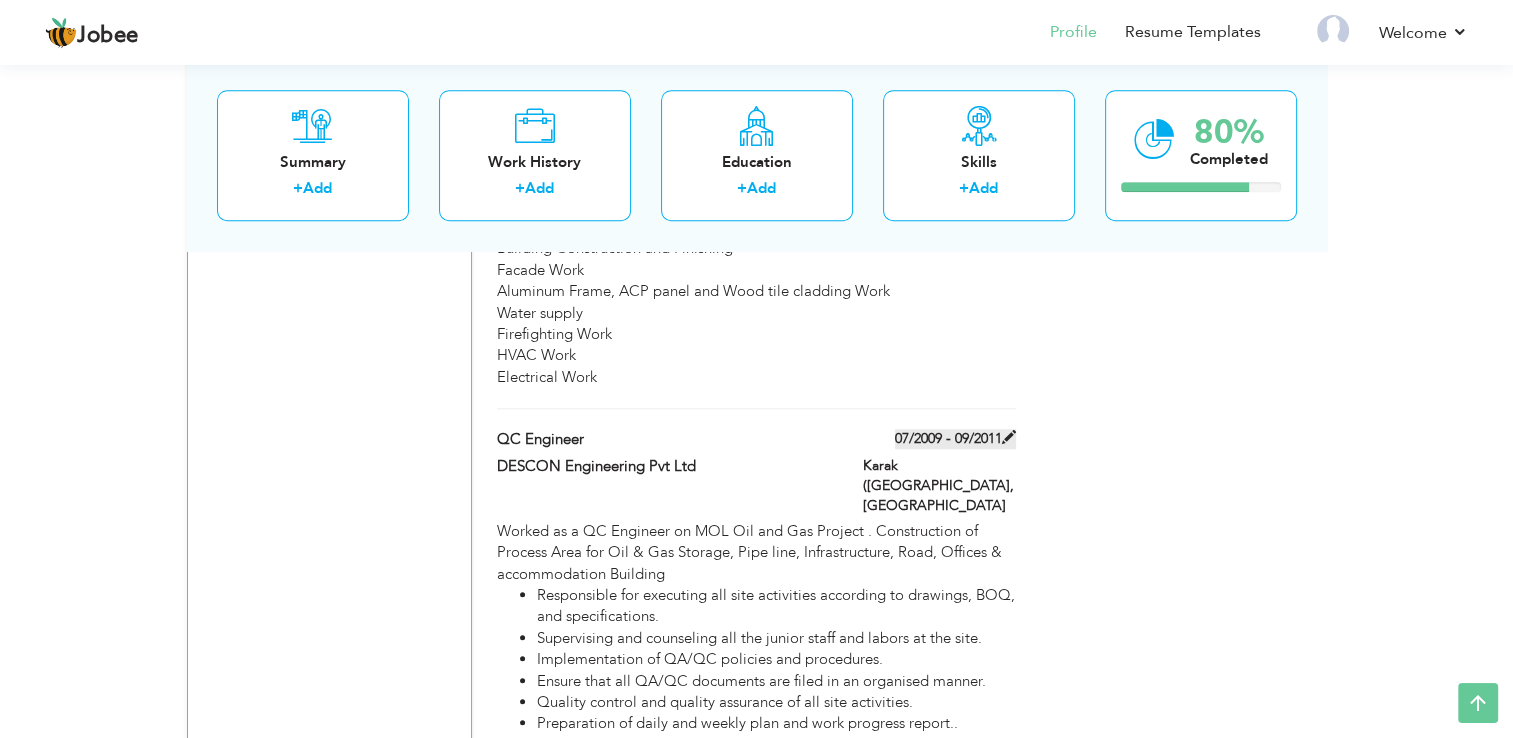 click on "07/2009 - 09/2011" at bounding box center (955, 439) 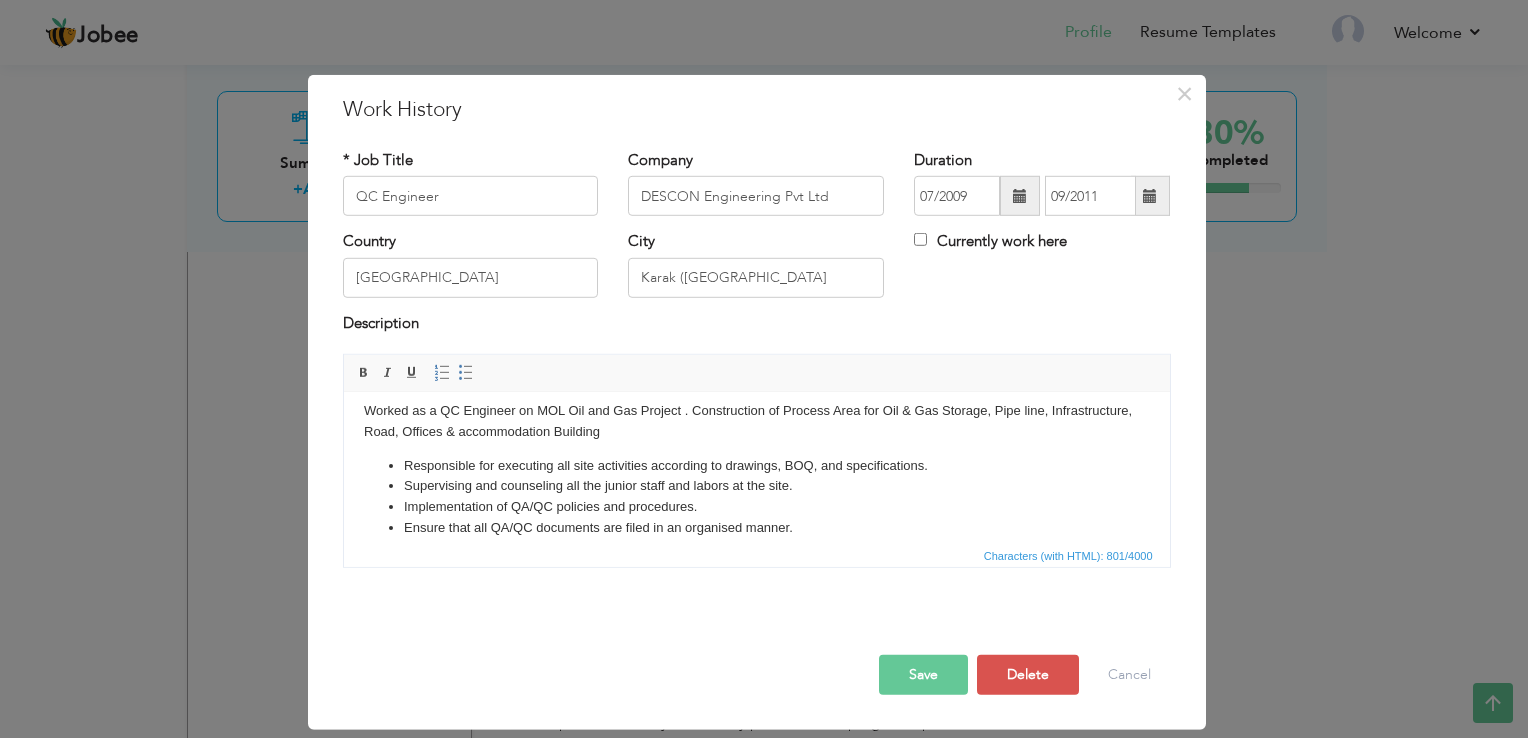 scroll, scrollTop: 4, scrollLeft: 0, axis: vertical 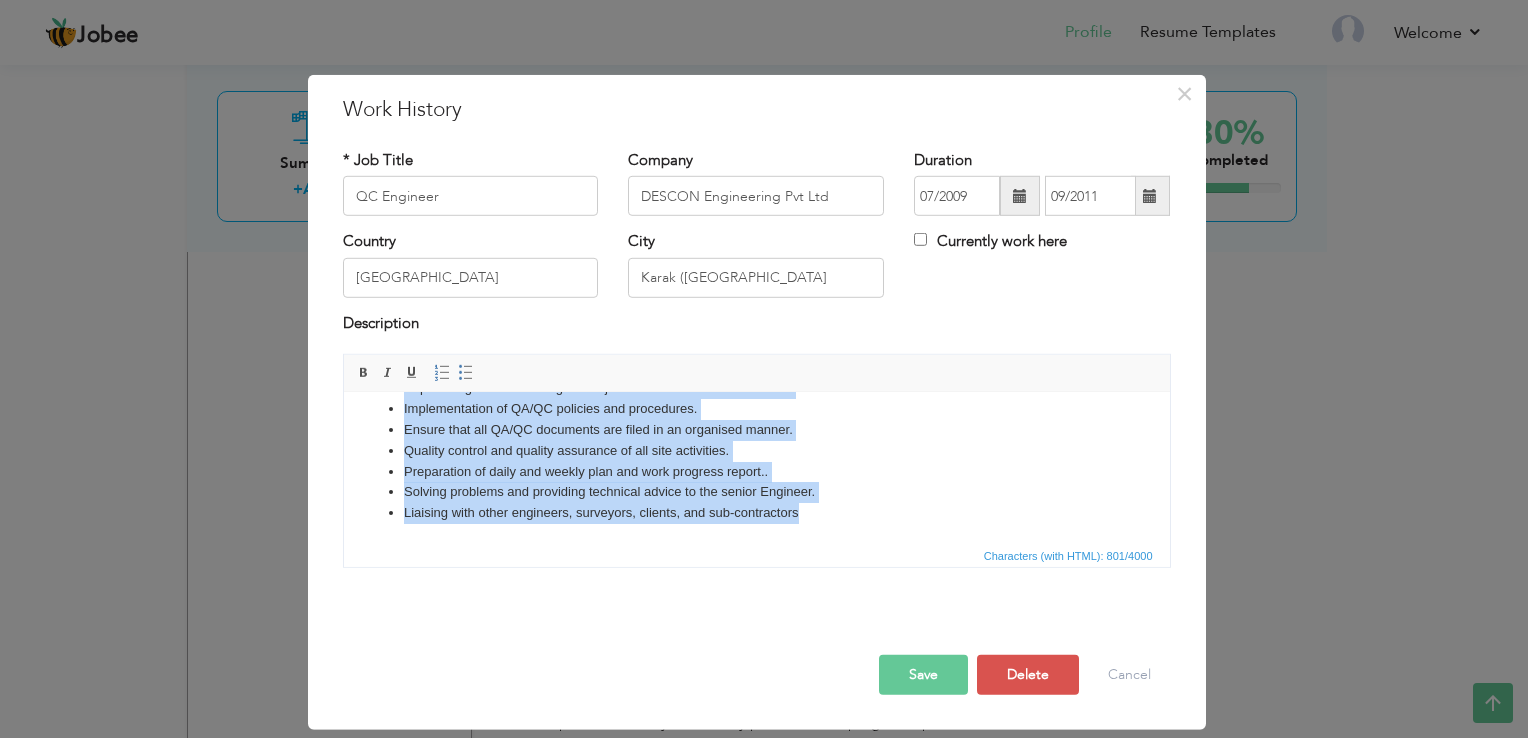 drag, startPoint x: 401, startPoint y: 469, endPoint x: 807, endPoint y: 512, distance: 408.27075 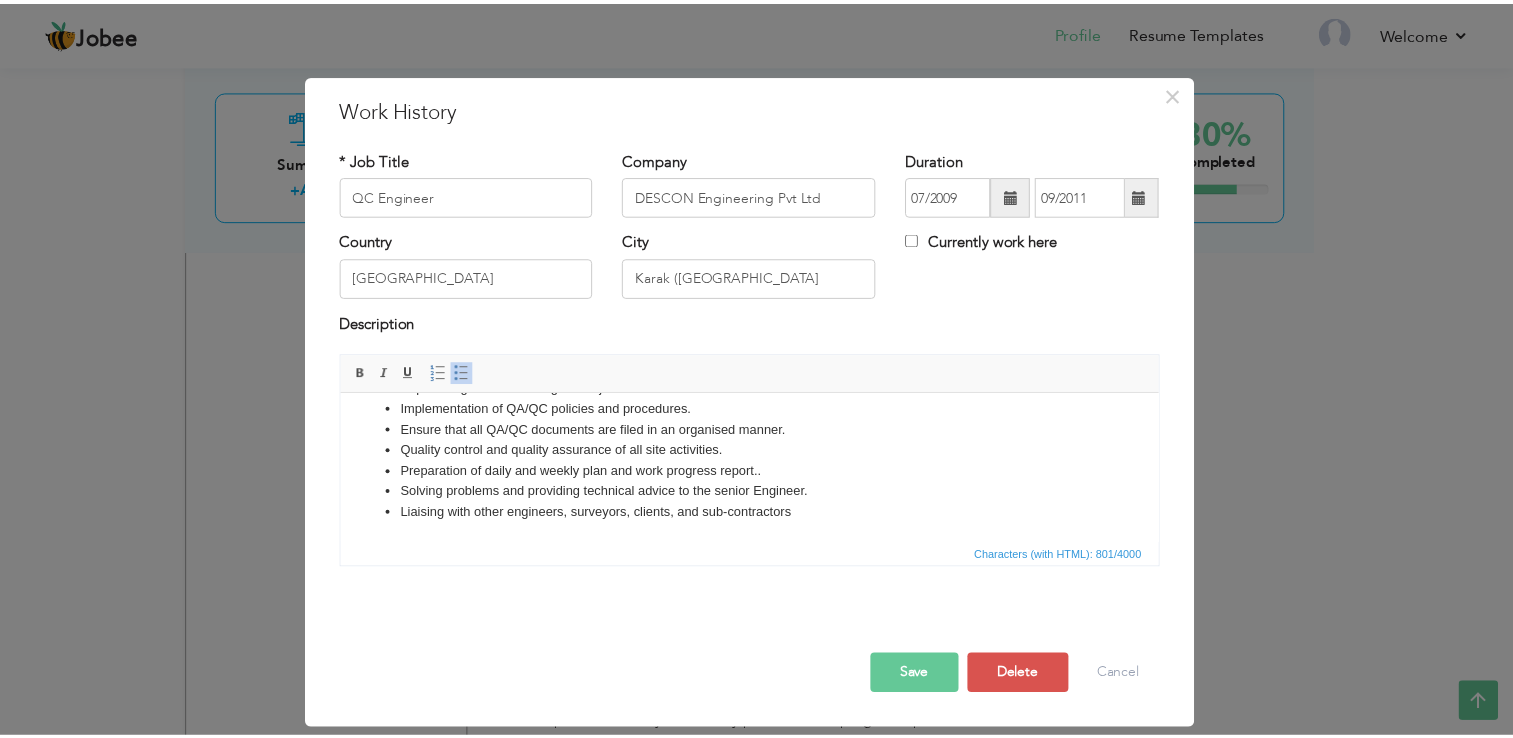 scroll, scrollTop: 0, scrollLeft: 0, axis: both 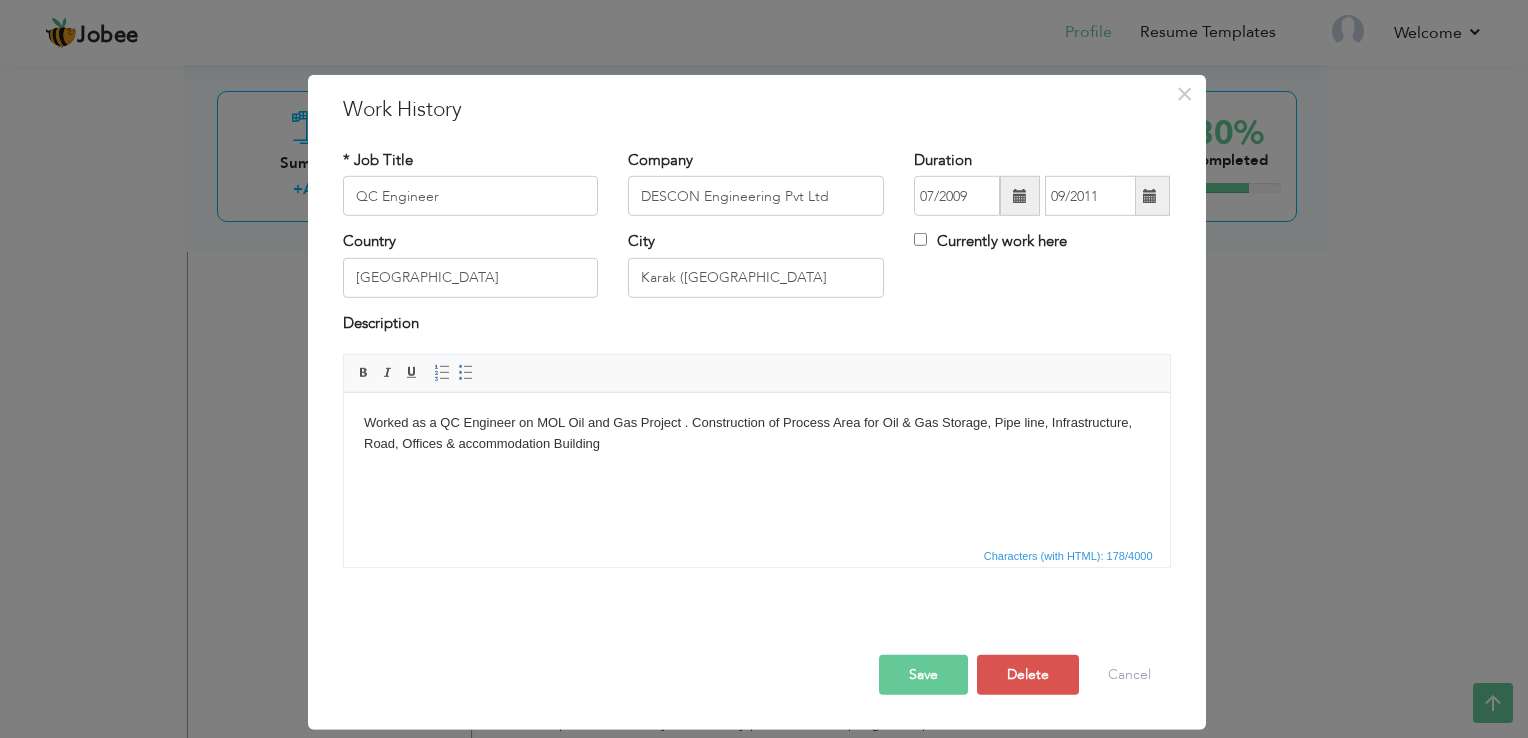 type 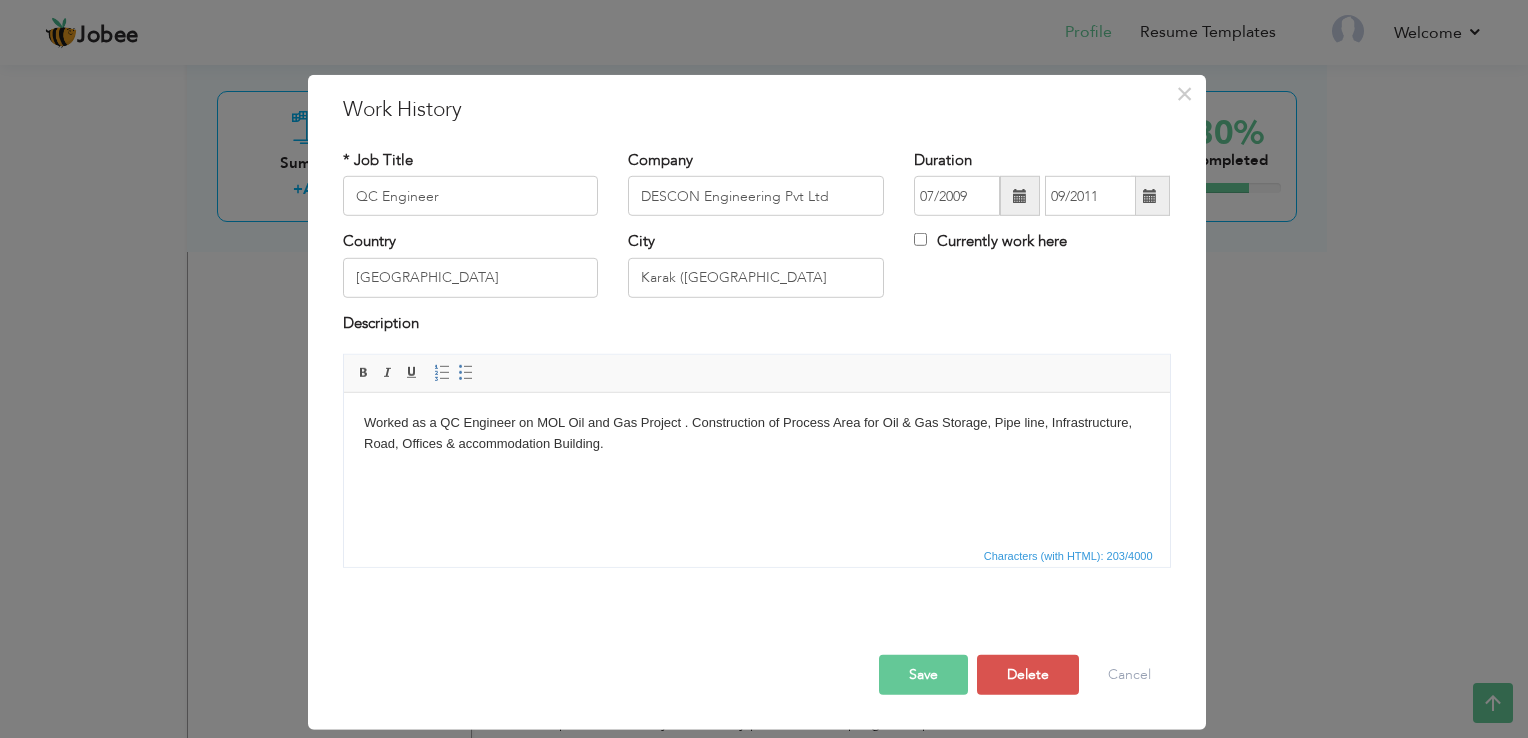 click on "Save" at bounding box center (923, 675) 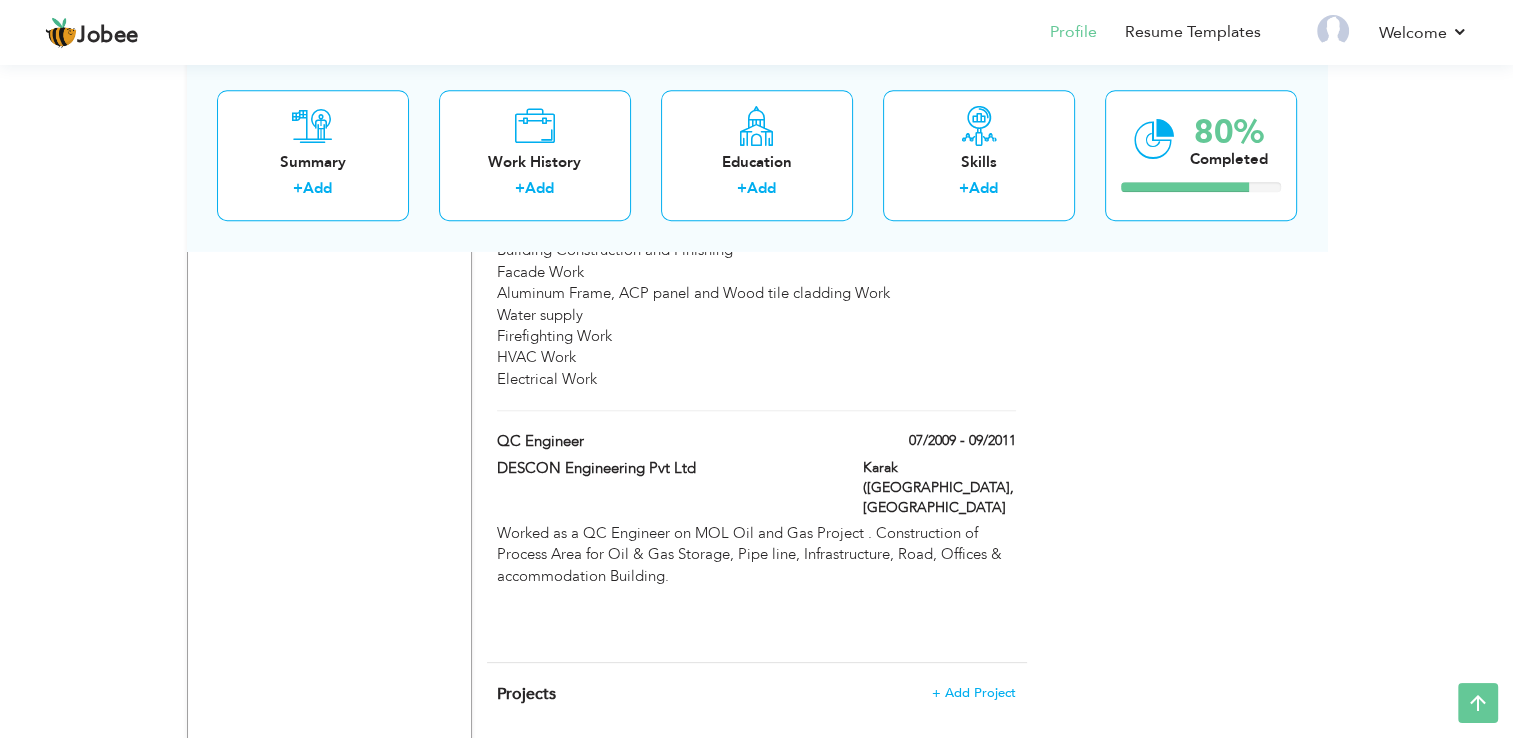 scroll, scrollTop: 1709, scrollLeft: 0, axis: vertical 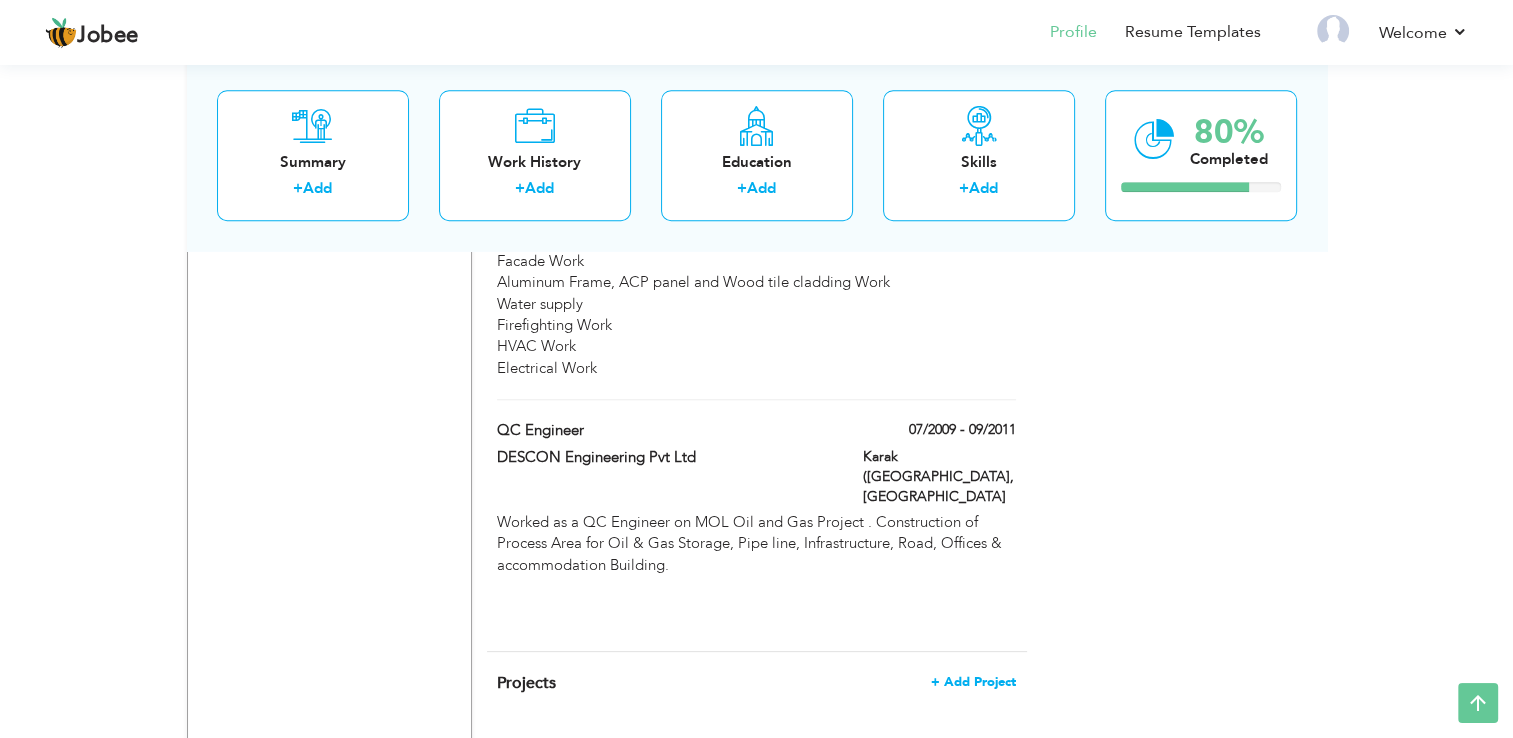 click on "+ Add Project" at bounding box center [973, 682] 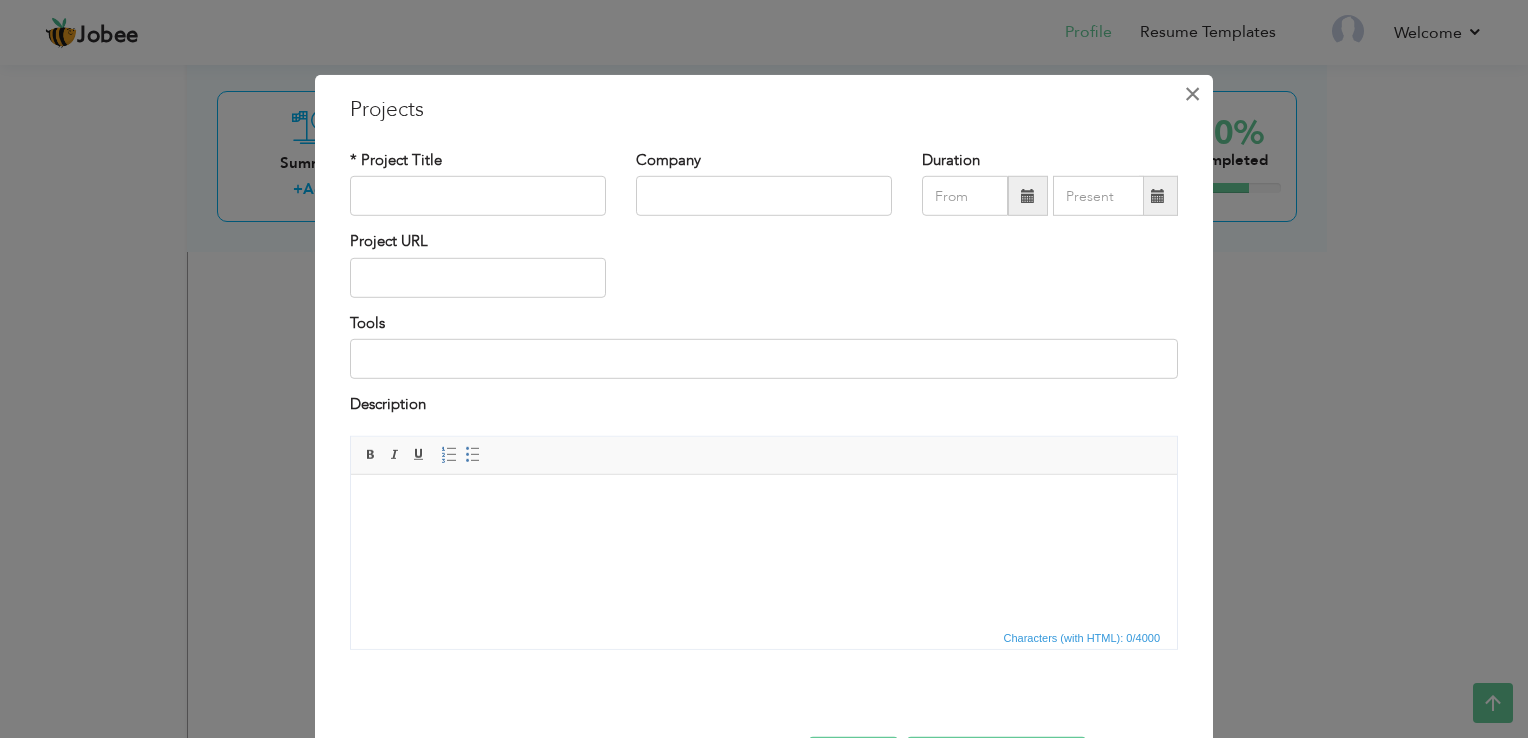 click on "×" at bounding box center [1192, 94] 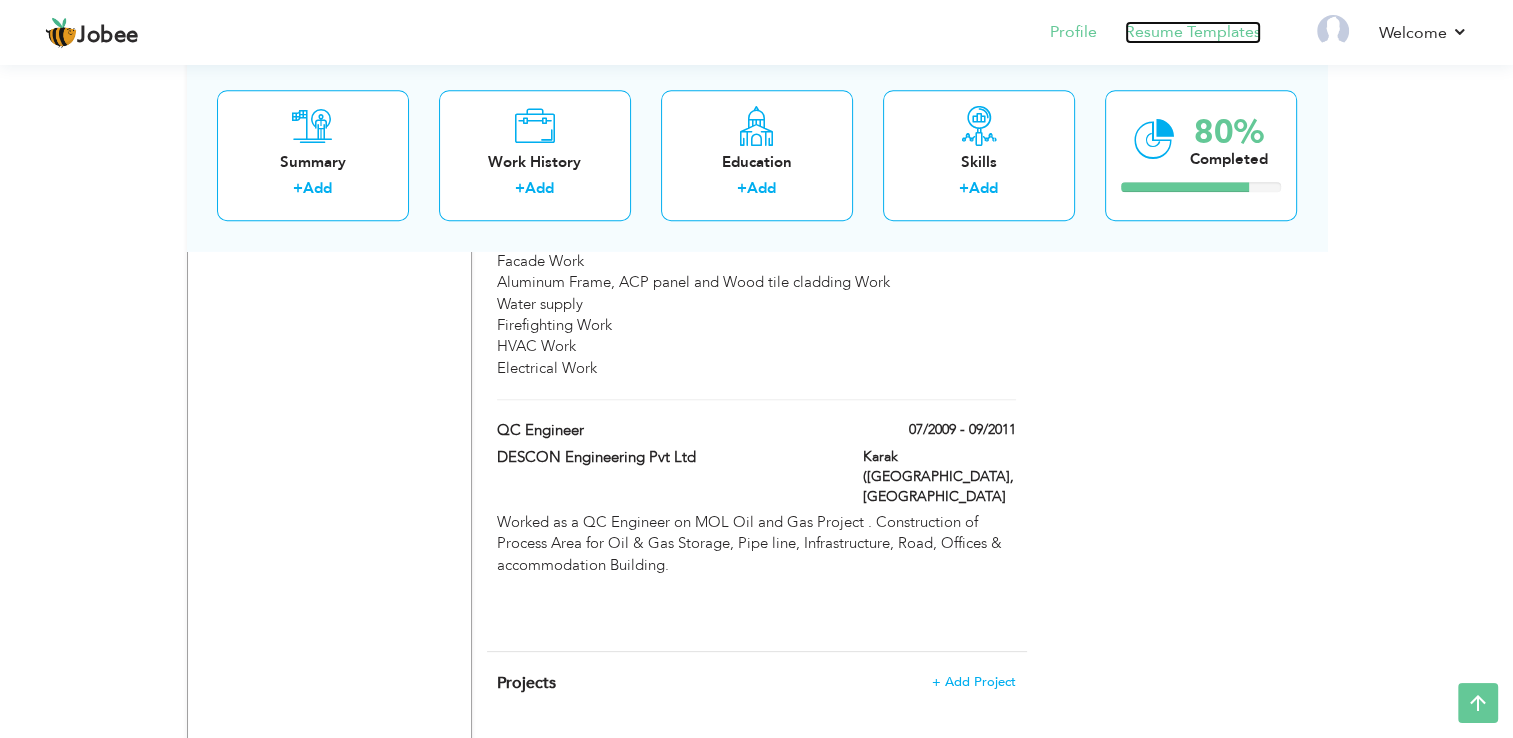 click on "Resume Templates" at bounding box center (1193, 32) 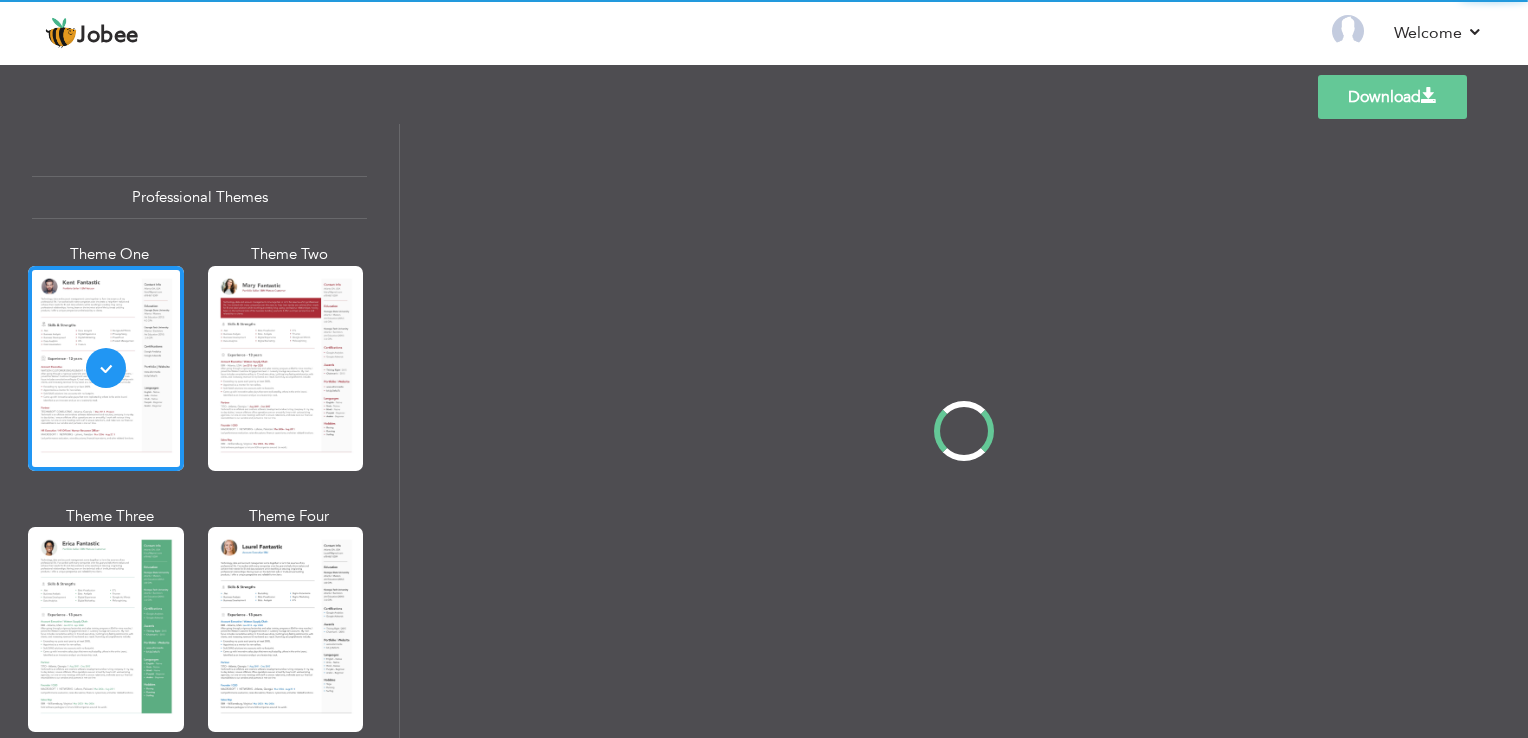 scroll, scrollTop: 0, scrollLeft: 0, axis: both 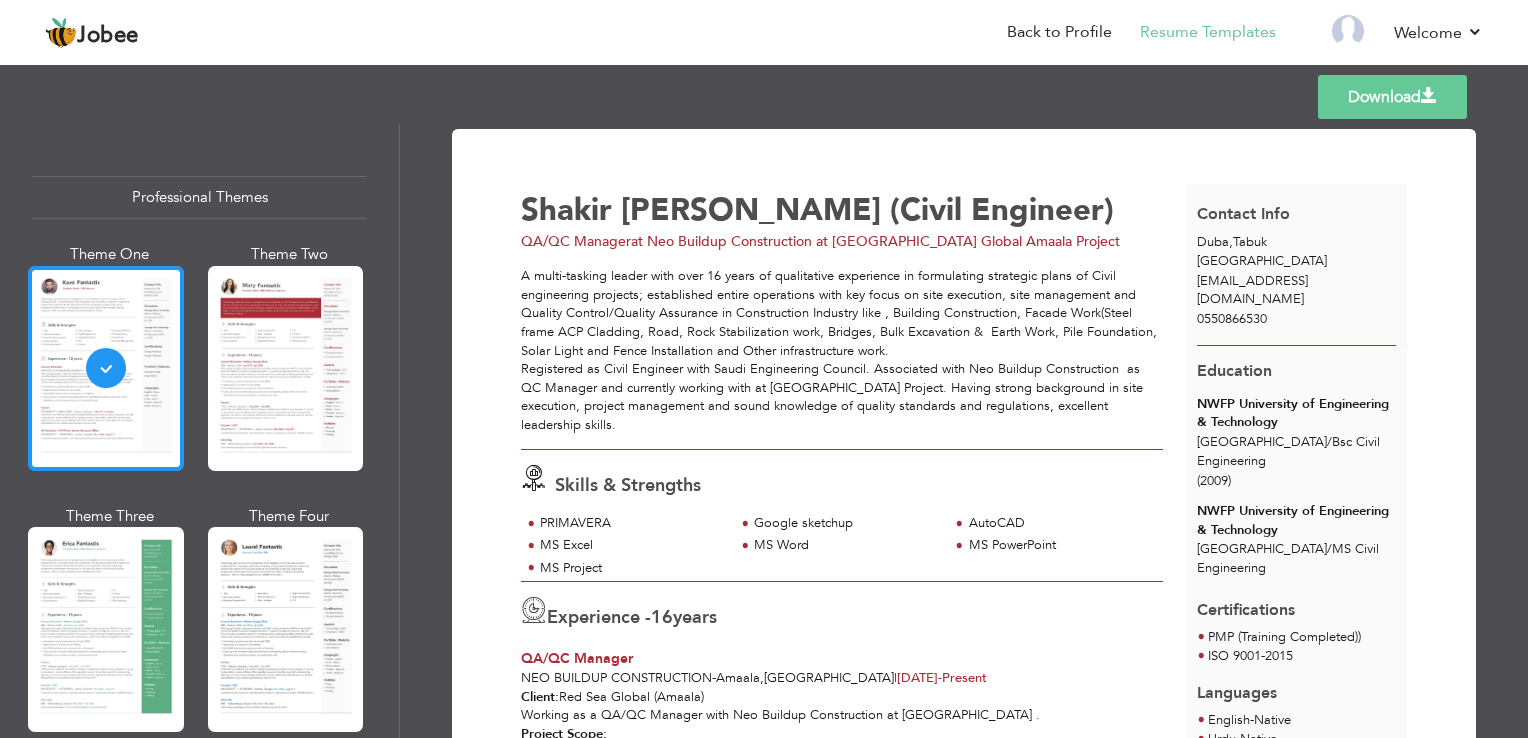 click at bounding box center (106, 368) 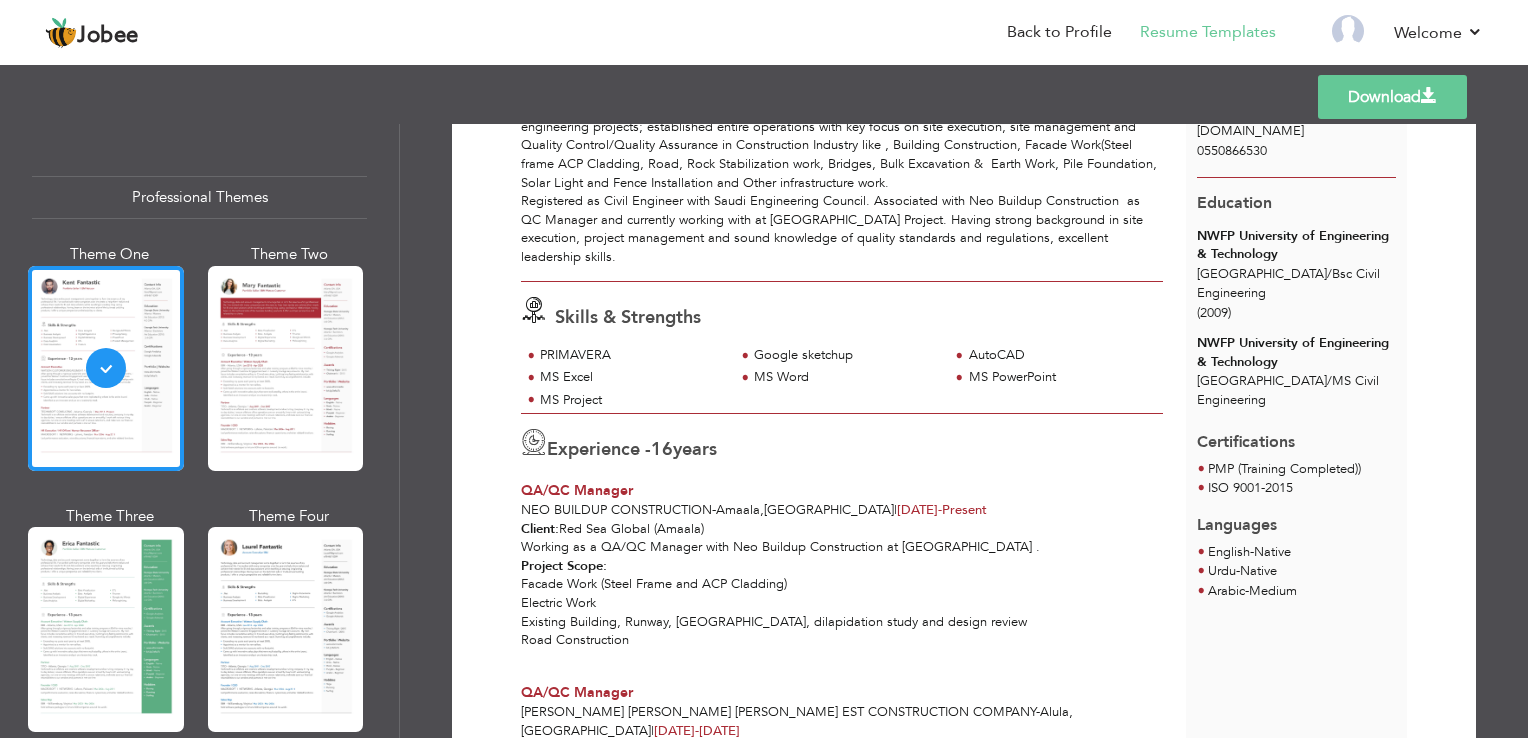 scroll, scrollTop: 0, scrollLeft: 0, axis: both 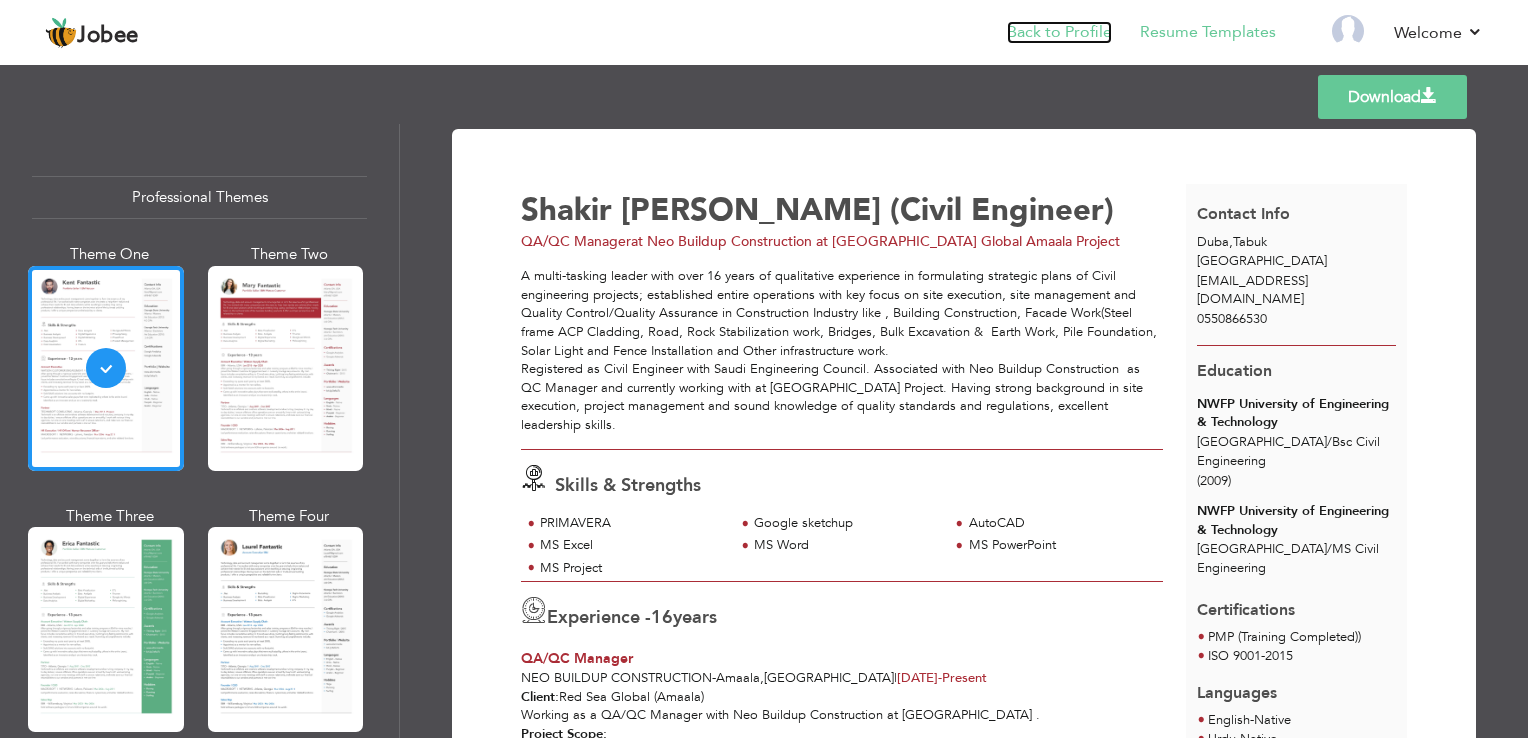 click on "Back to Profile" at bounding box center (1059, 32) 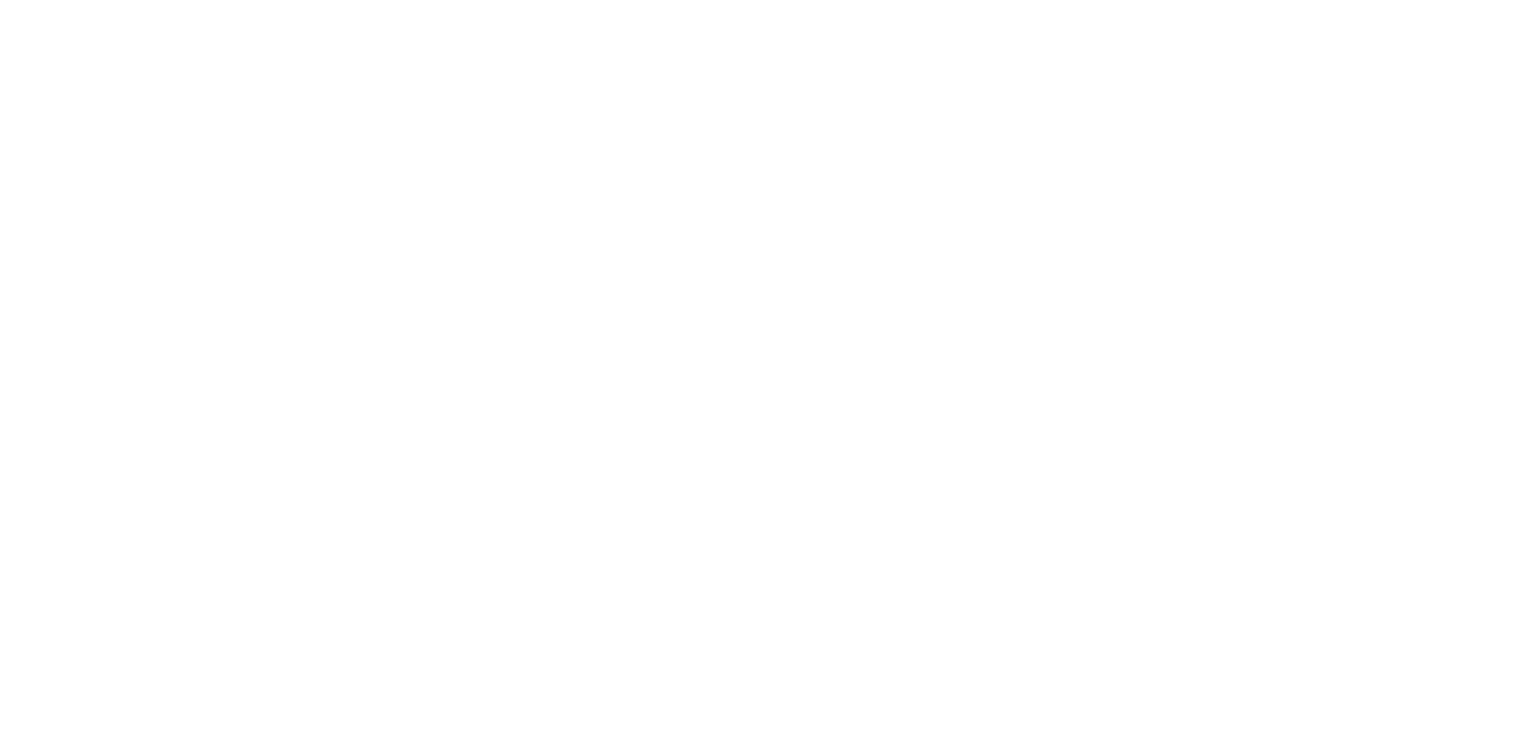 scroll, scrollTop: 0, scrollLeft: 0, axis: both 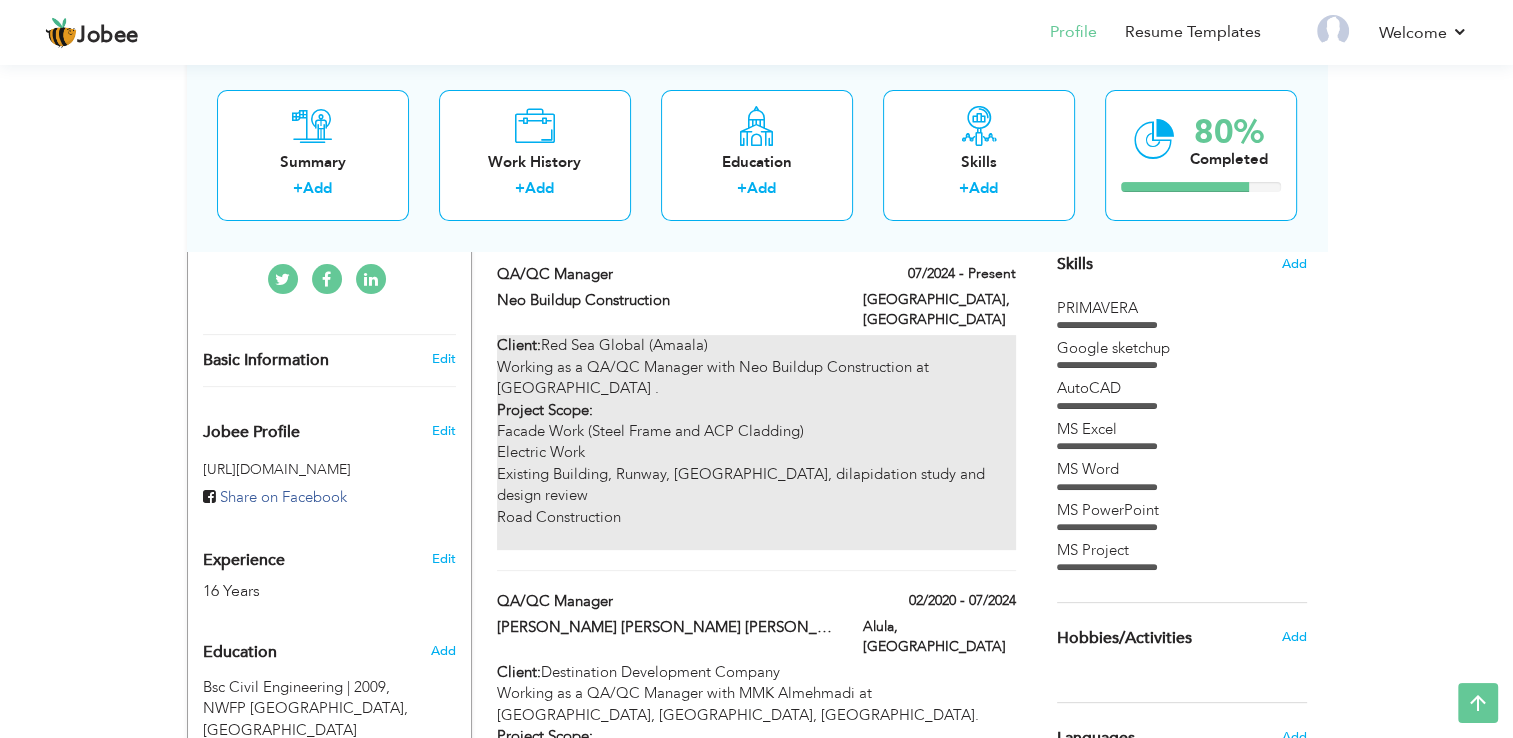 click on "Client:  Red Sea Global (Amaala)
Working as a QA/QC Manager with Neo Buildup Construction at [GEOGRAPHIC_DATA] .
Project Scope:
Facade Work (Steel Frame and ACP Cladding)
Electric Work
Existing Building, Runway, Acess Road, dilapidation study and design review
Road Construction" at bounding box center [756, 442] 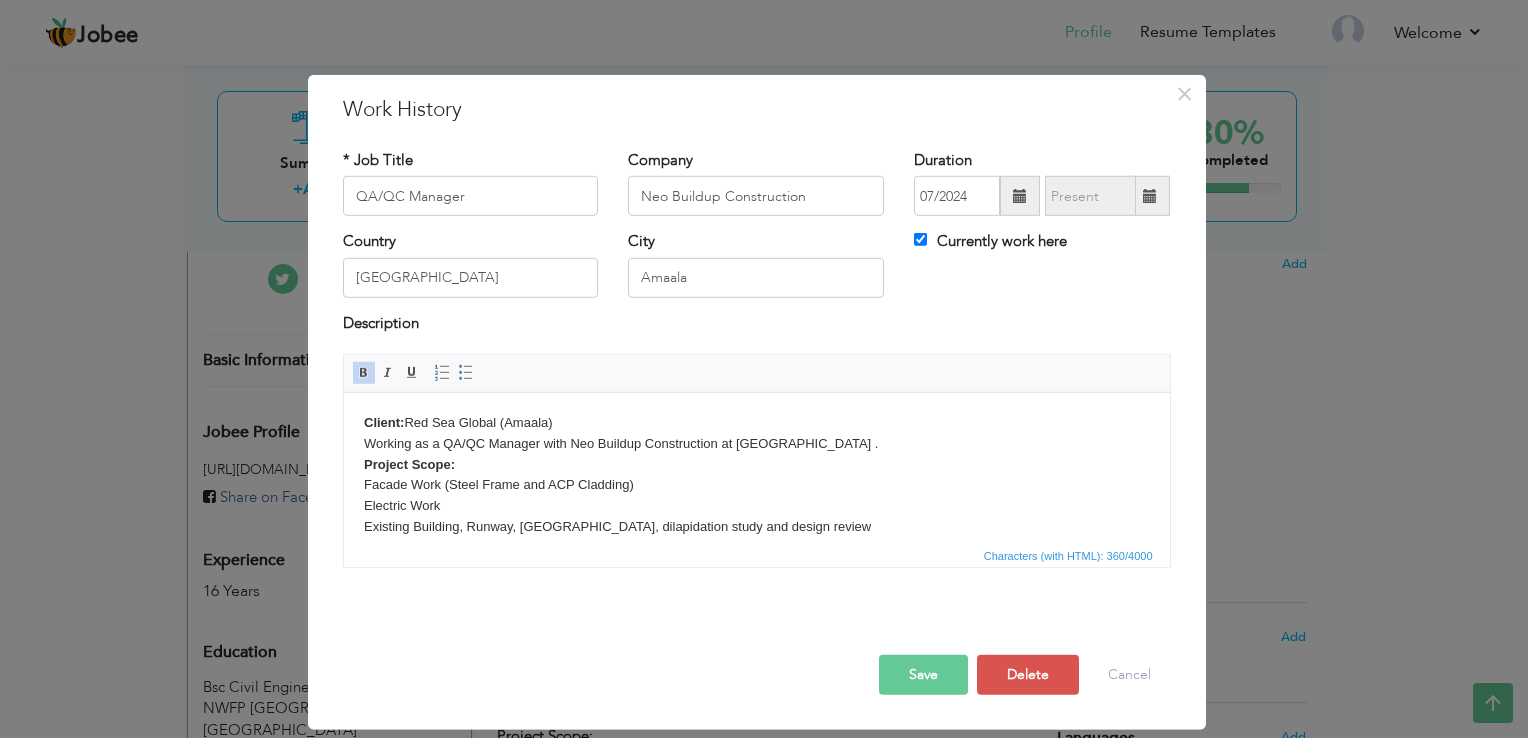 click on "Client:  Red Sea Global (Amaala) Working as a QA/QC Manager with Neo Buildup Construction at [GEOGRAPHIC_DATA] . Project Scope: Facade Work (Steel Frame and ACP Cladding) Electric Work Existing Building, Runway, Acess Road, dilapidation study and design review Road Construction" at bounding box center (756, 496) 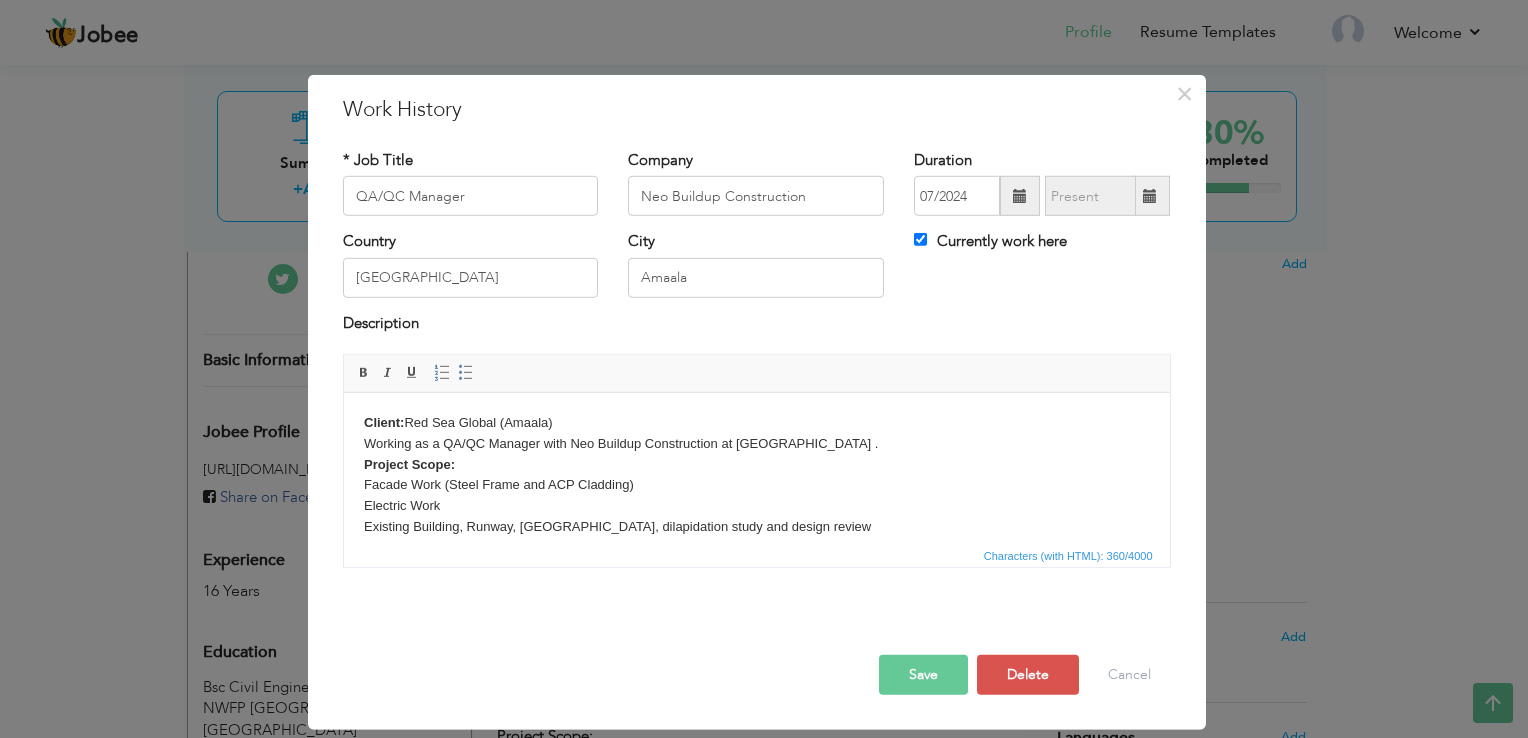 type 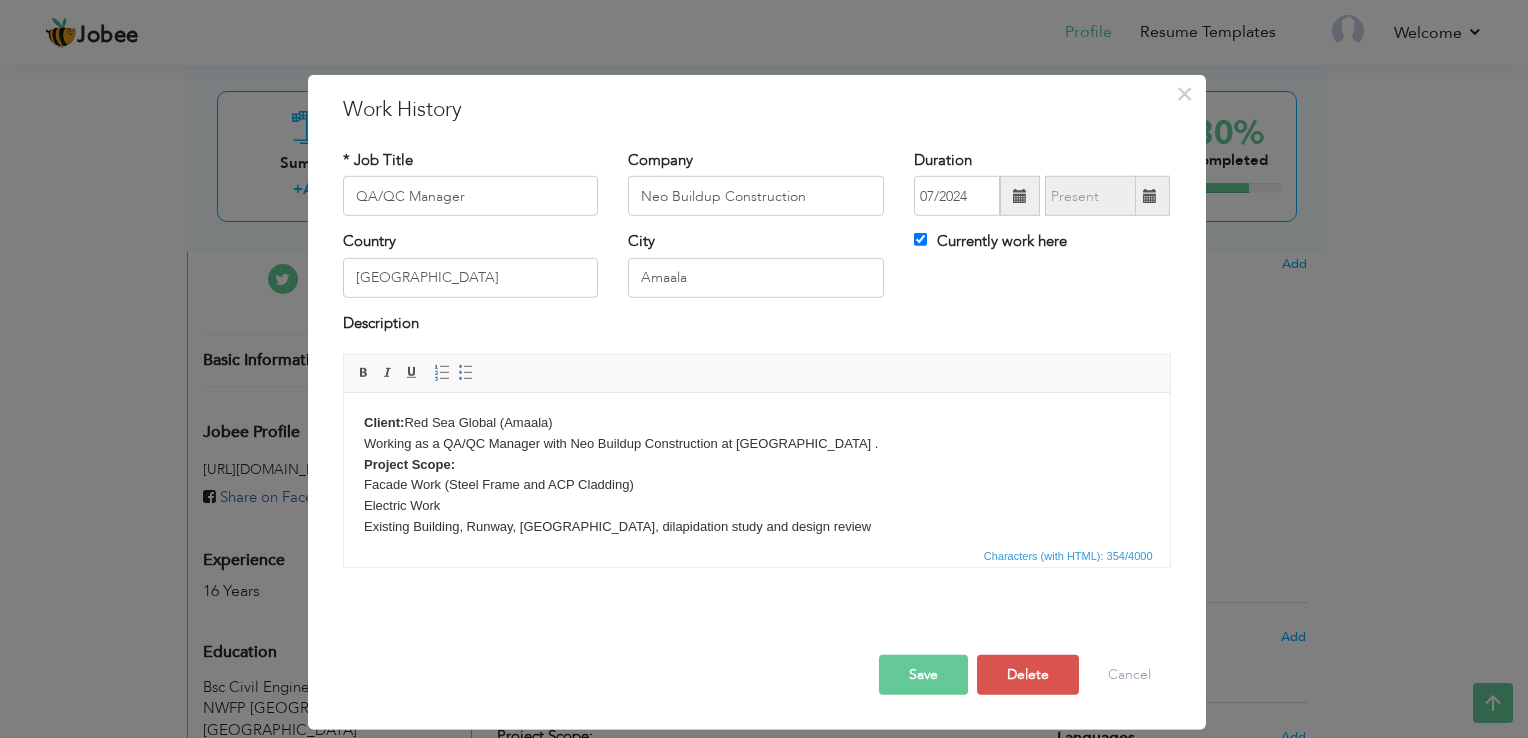 scroll, scrollTop: 12, scrollLeft: 0, axis: vertical 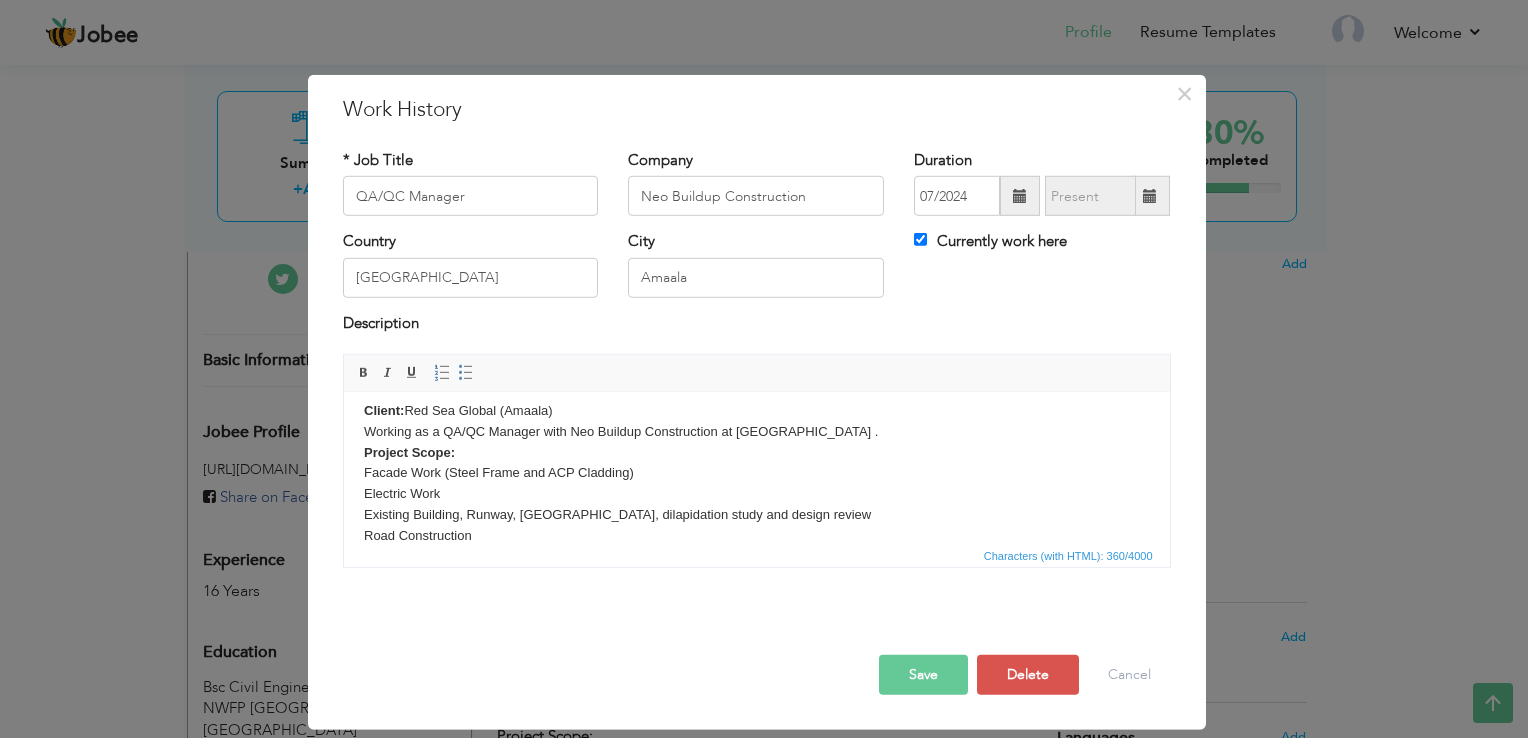 click on "Client:  Red Sea Global (Amaala) Working as a QA/QC Manager with Neo Buildup Construction at [GEOGRAPHIC_DATA] . Project Scope: Facade Work (Steel Frame and ACP Cladding) Electric Work Existing Building, Runway, Acess Road, dilapidation study and design review ​​​​​​​ Road Construction" at bounding box center (756, 484) 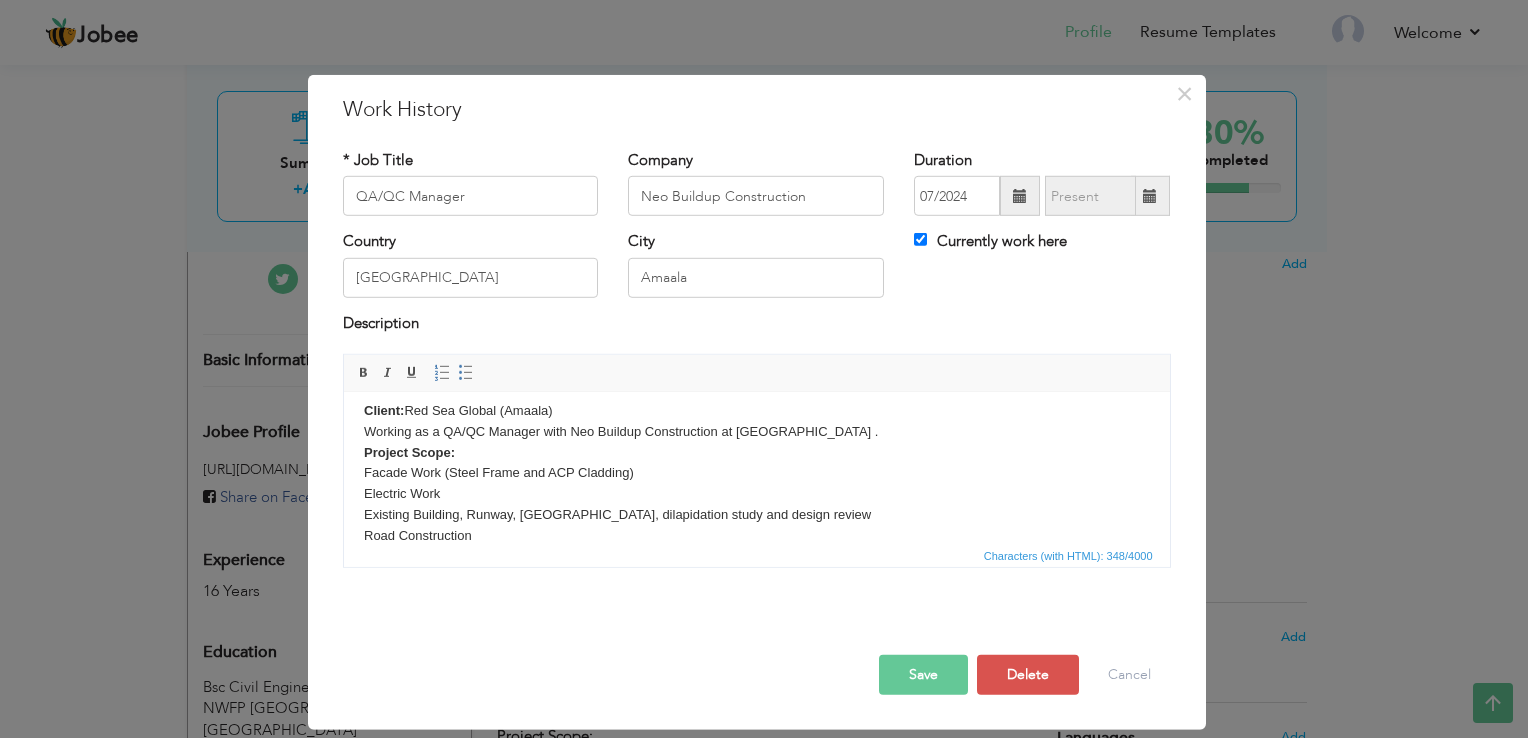 scroll, scrollTop: 0, scrollLeft: 0, axis: both 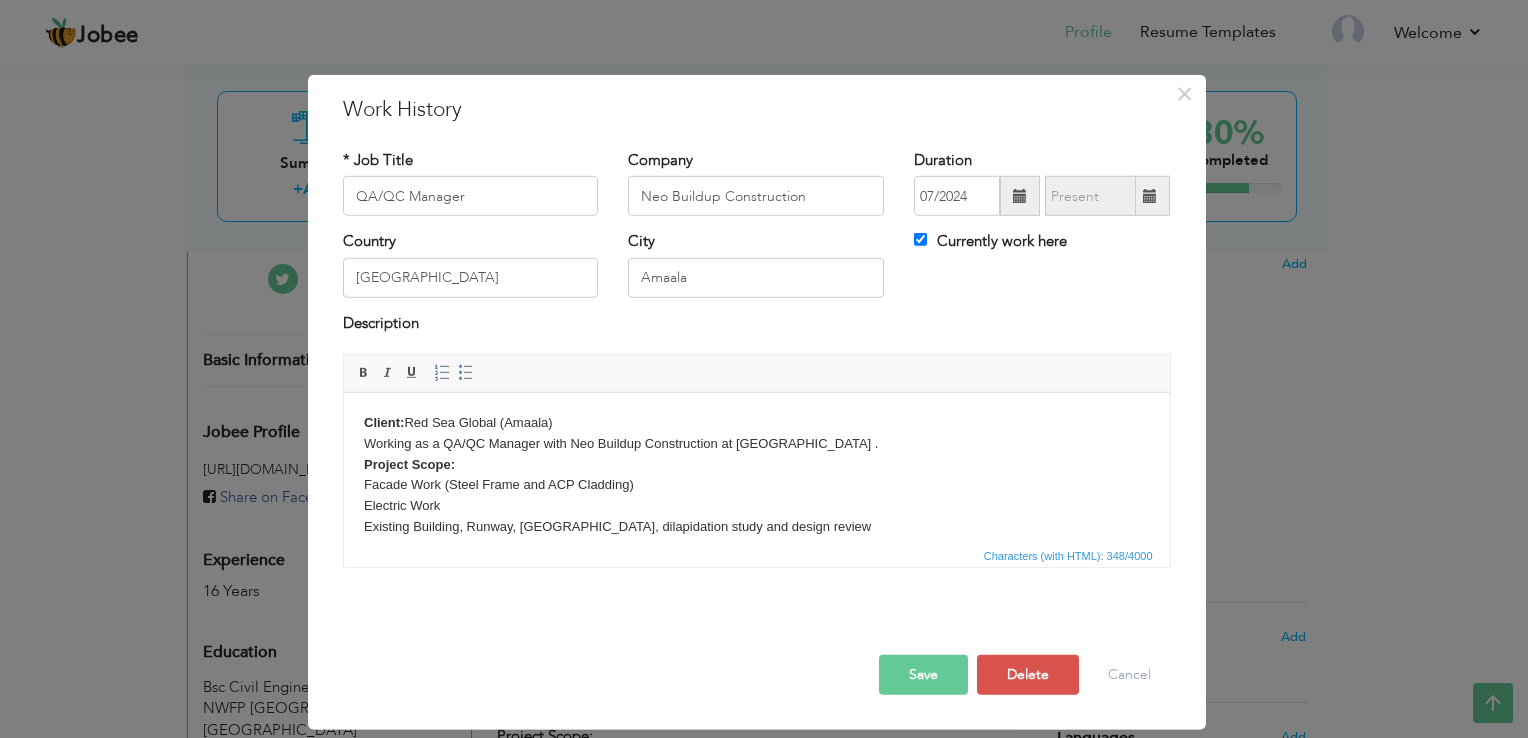 drag, startPoint x: 1159, startPoint y: 465, endPoint x: 1515, endPoint y: 753, distance: 457.9083 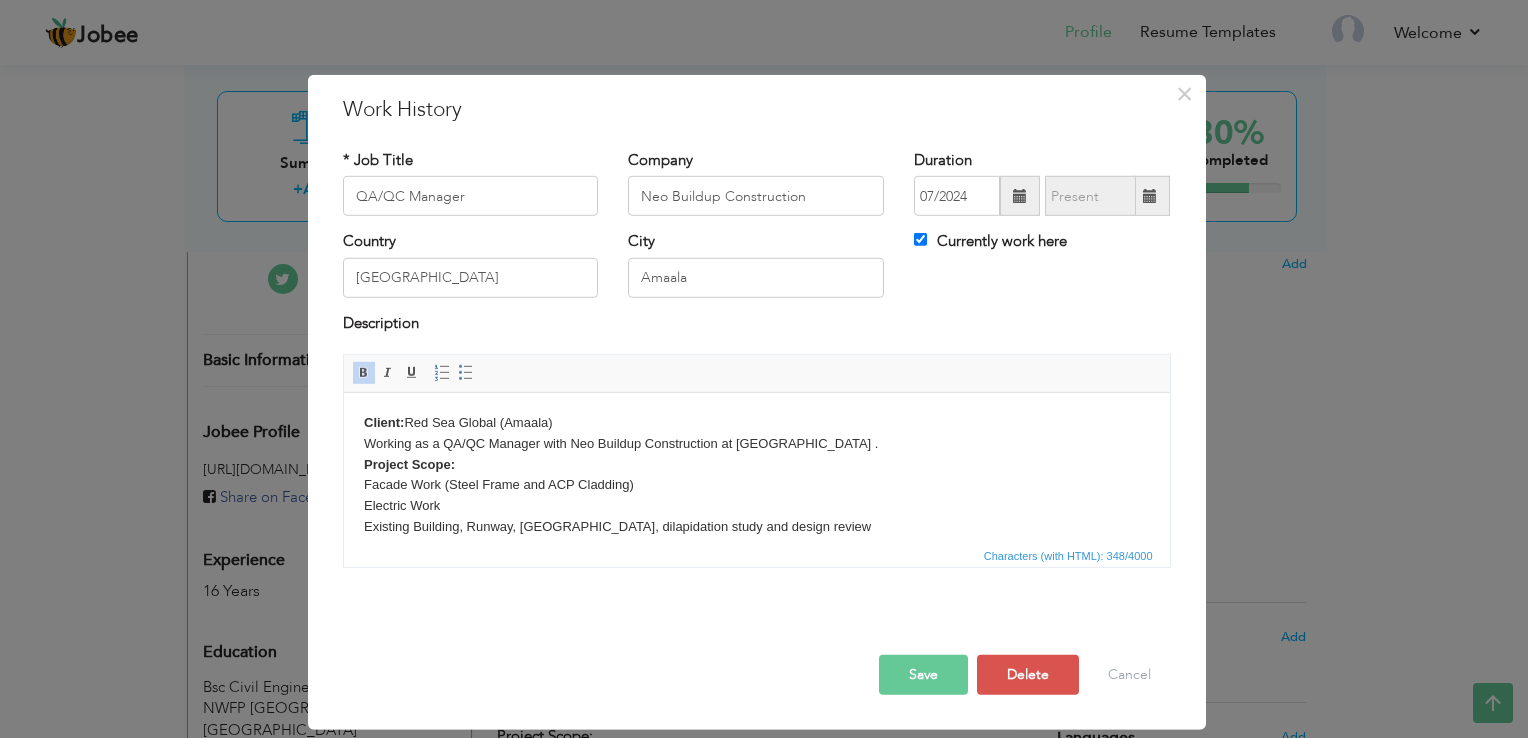 click on "Save" at bounding box center [923, 675] 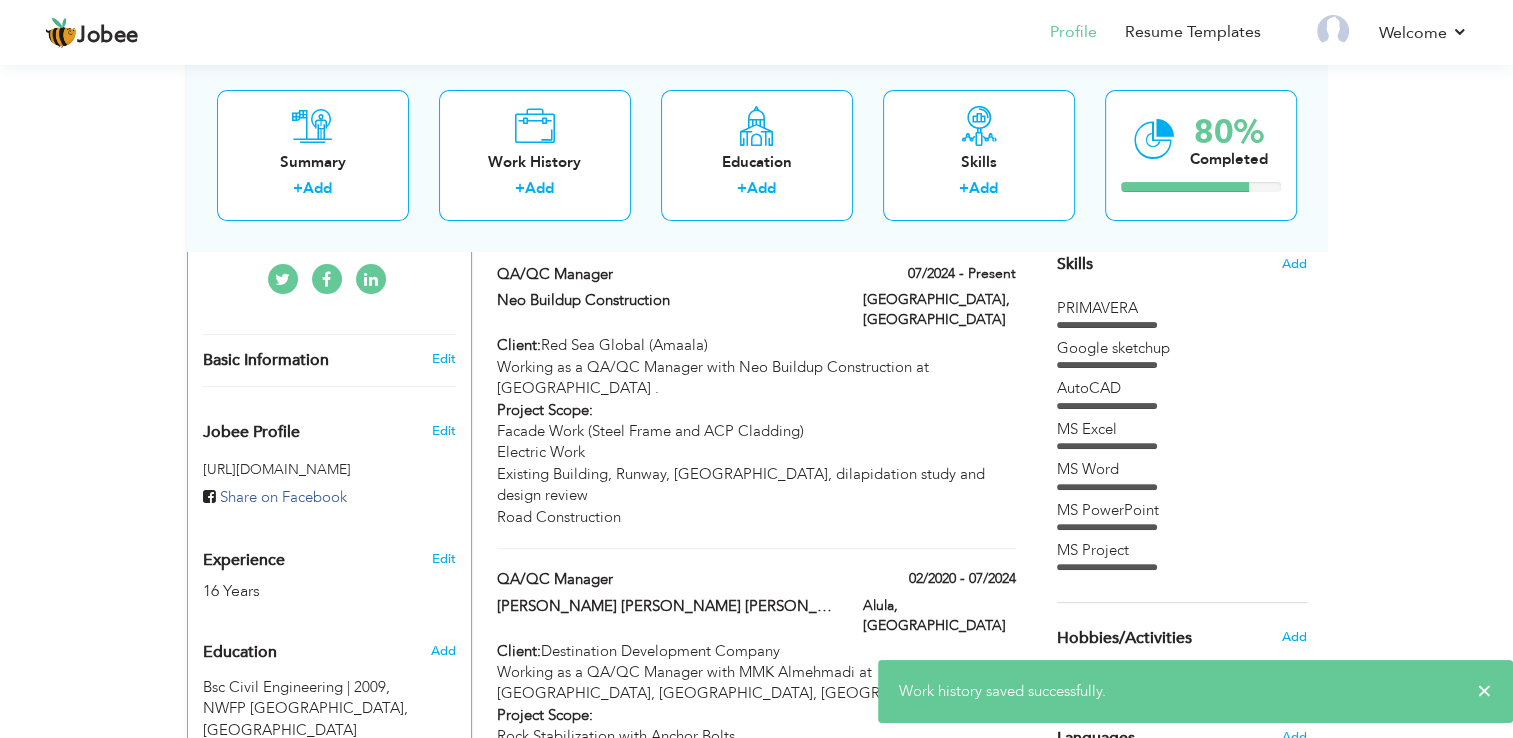 click on "Alula, [GEOGRAPHIC_DATA]" at bounding box center [939, 618] 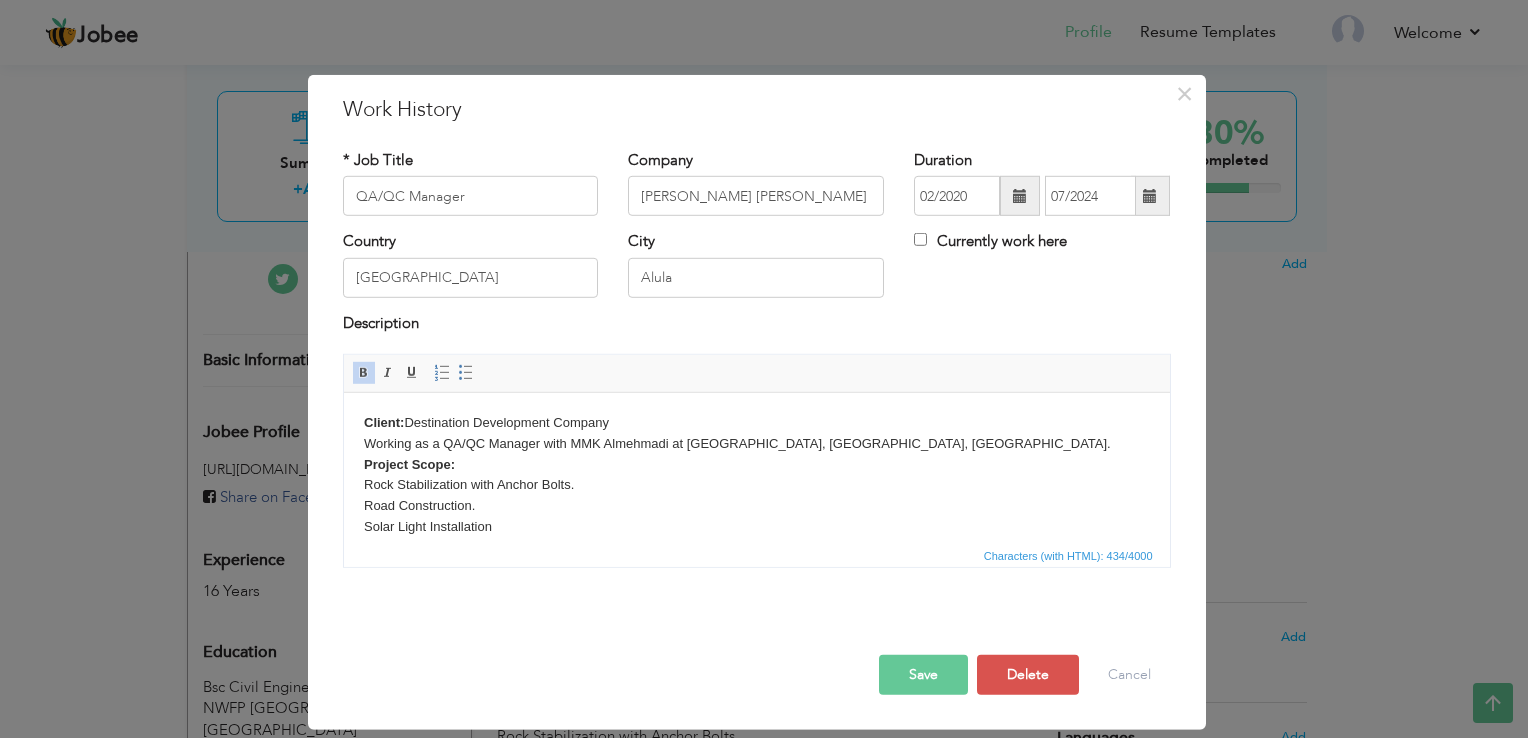 click on "Client:" at bounding box center [383, 422] 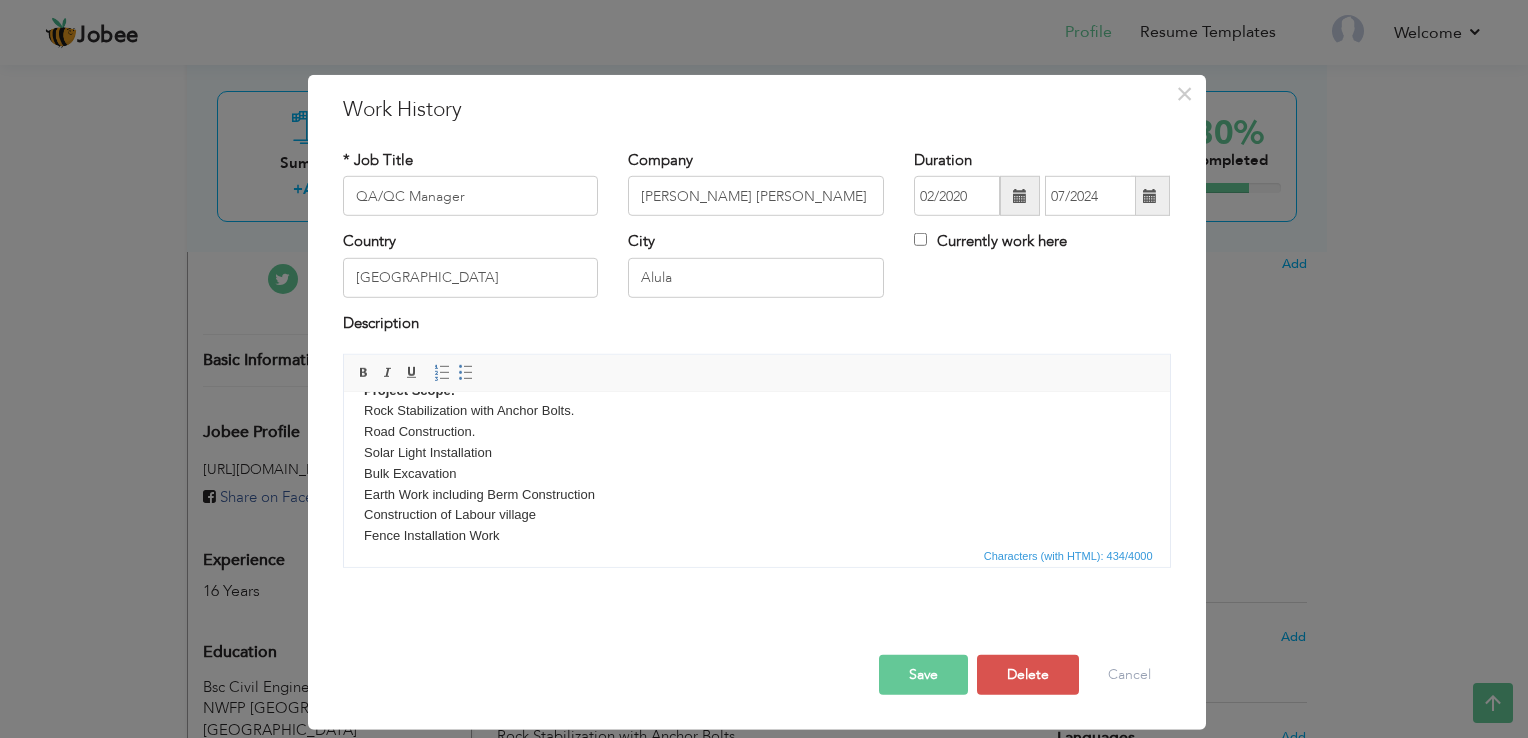 scroll, scrollTop: 95, scrollLeft: 0, axis: vertical 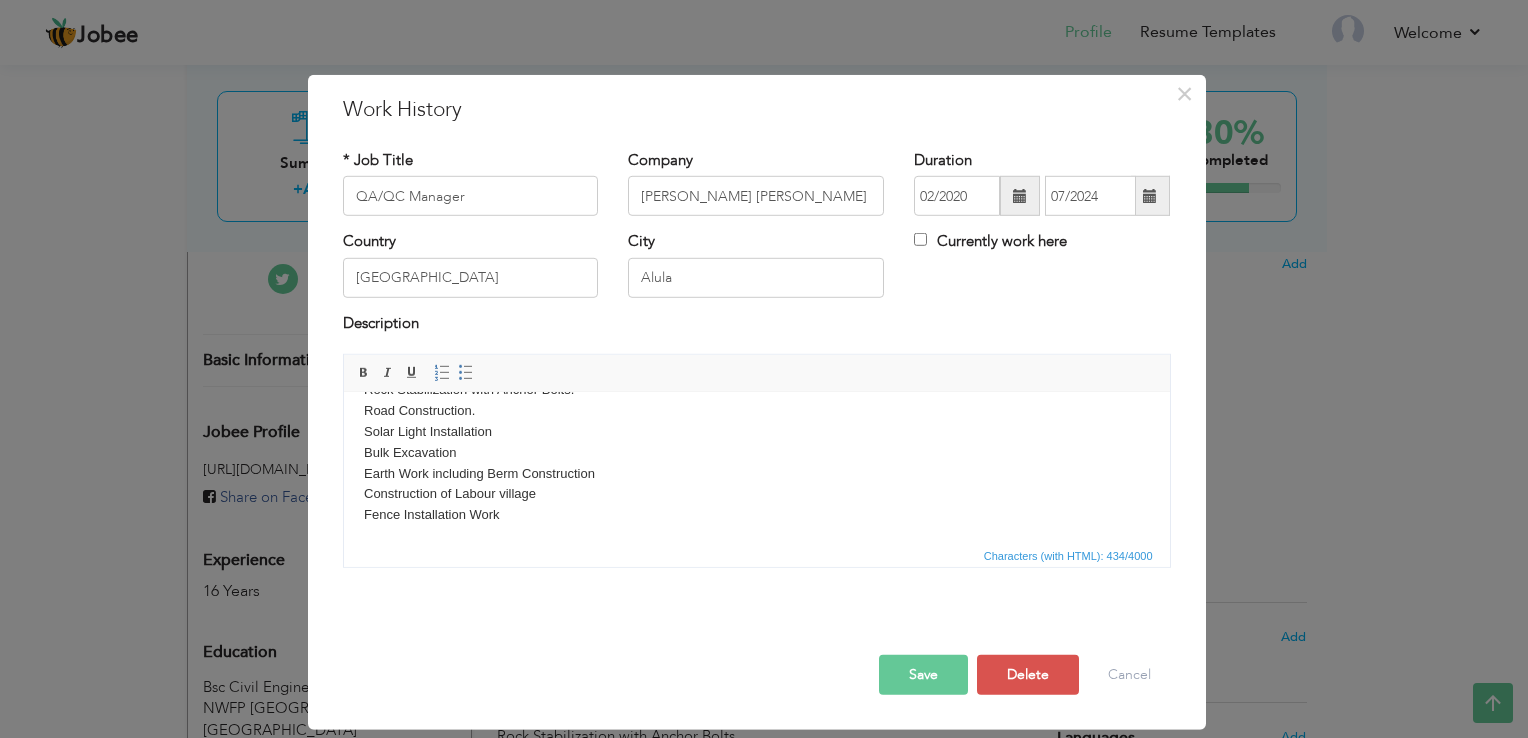 type 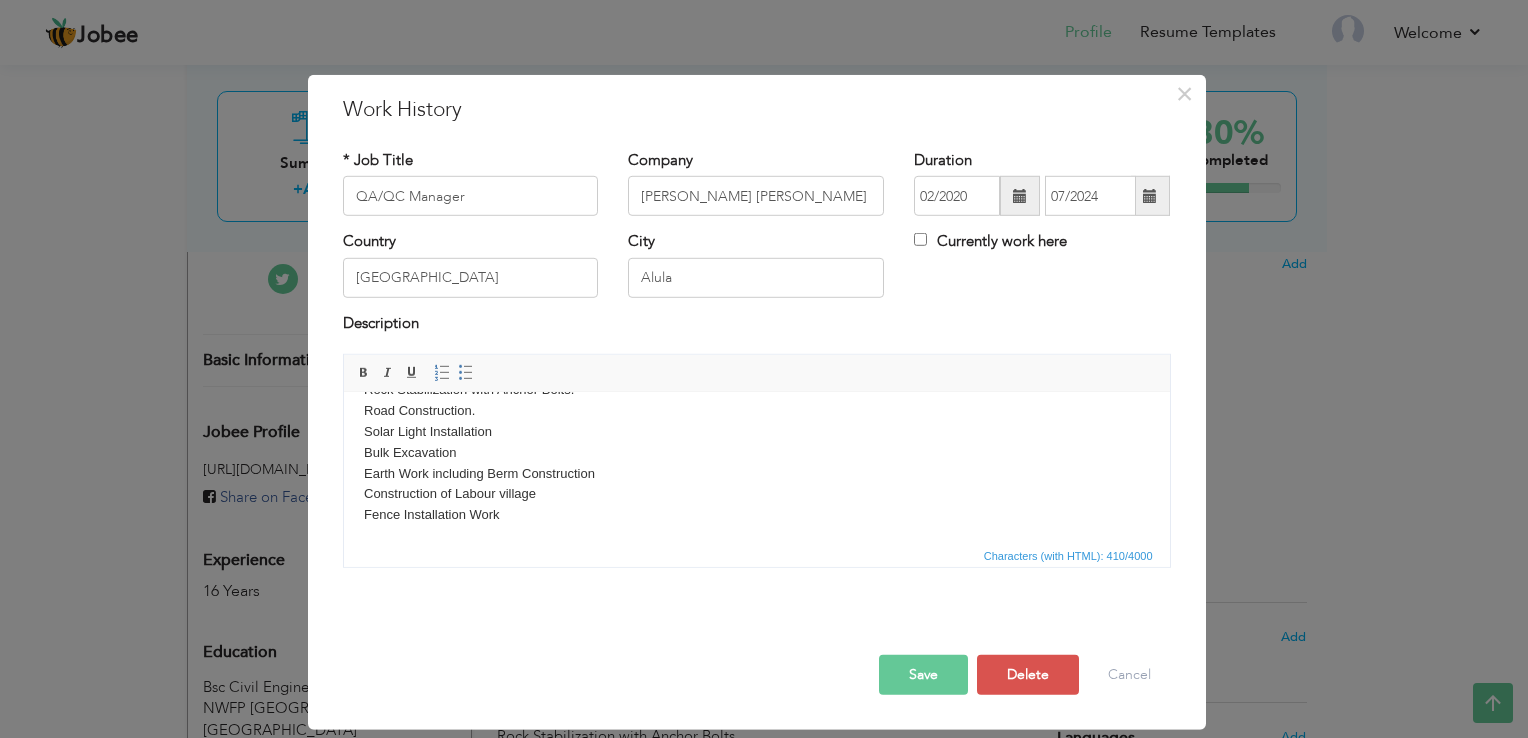 click on "Client:  Destination Development Company Working as a QA/QC Manager with MMK Almehmadi at [GEOGRAPHIC_DATA], [GEOGRAPHIC_DATA], [GEOGRAPHIC_DATA]. Project Scope: Rock Stabilization with Anchor Bolts. Road Construction. Solar Light Installation Bulk Excavation Earth Work including Berm Construction Construction of Labour village Fence Installation Work" at bounding box center (756, 422) 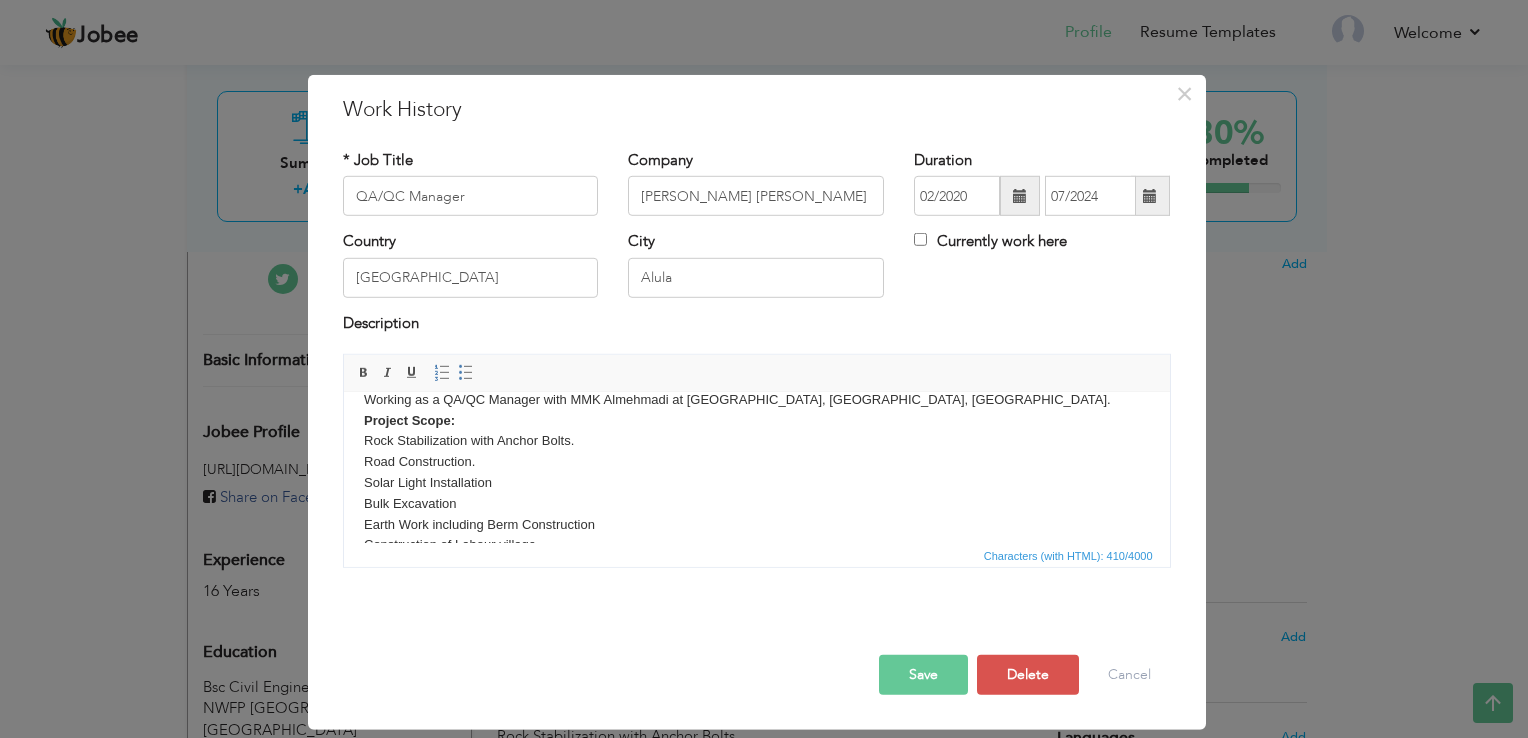 scroll, scrollTop: 23, scrollLeft: 0, axis: vertical 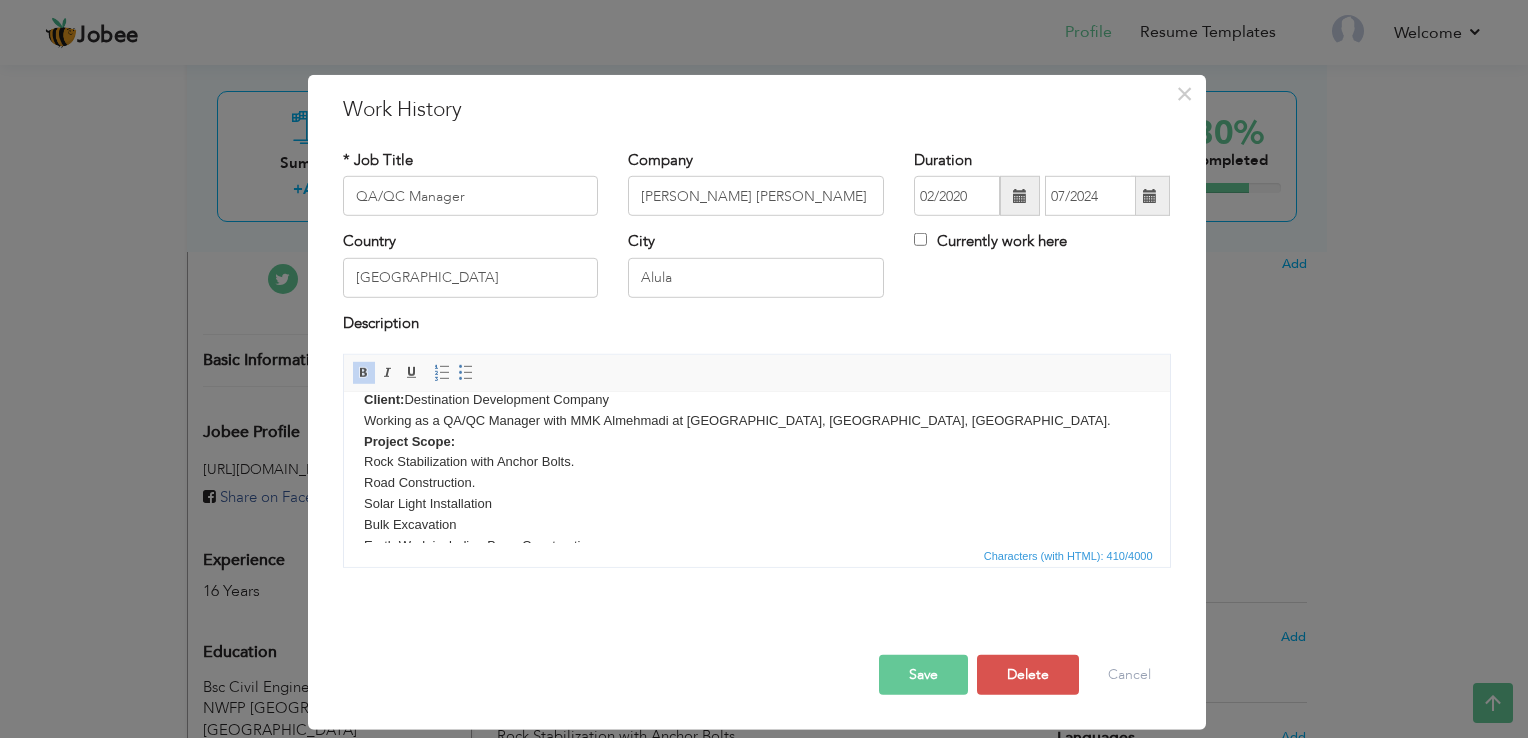 click on "Save" at bounding box center (923, 675) 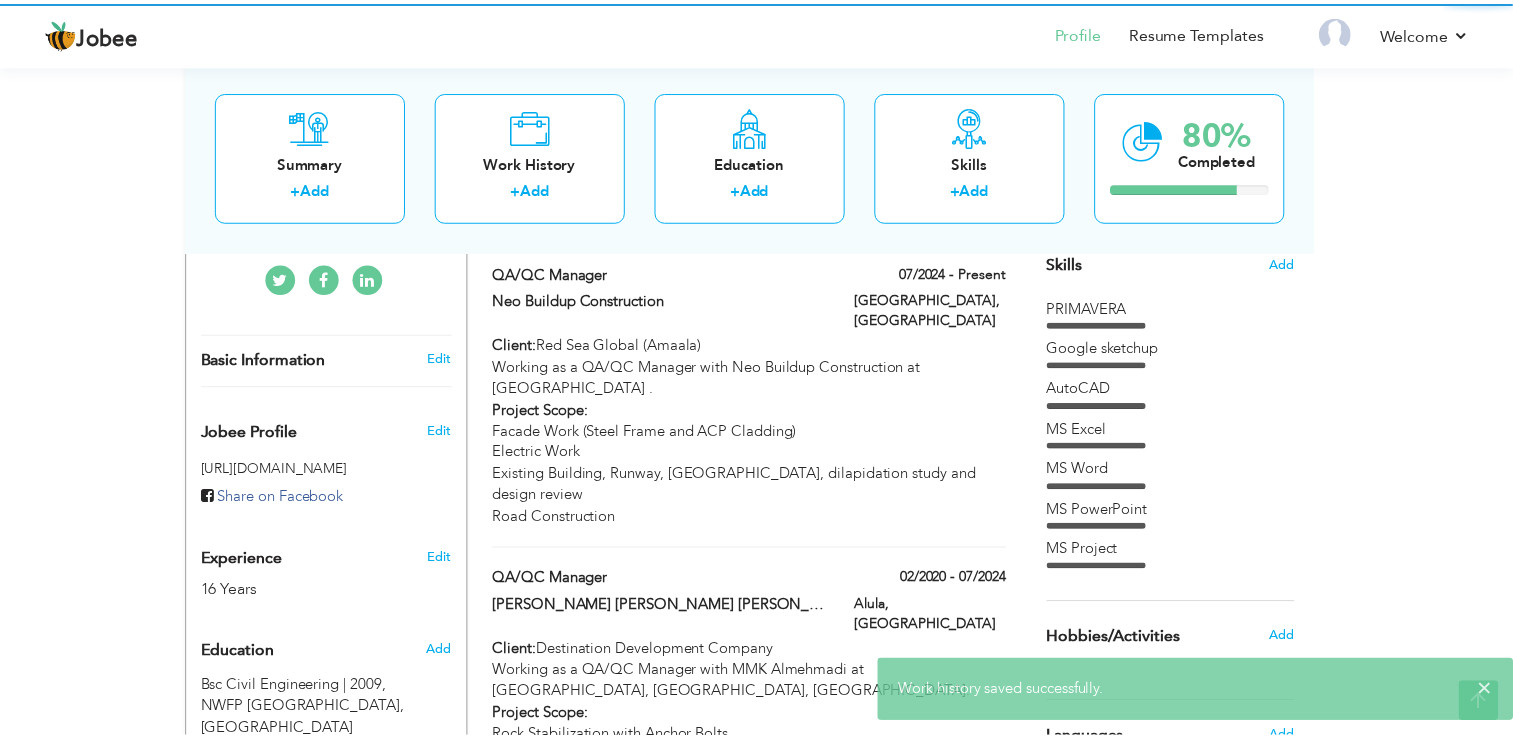 scroll, scrollTop: 0, scrollLeft: 0, axis: both 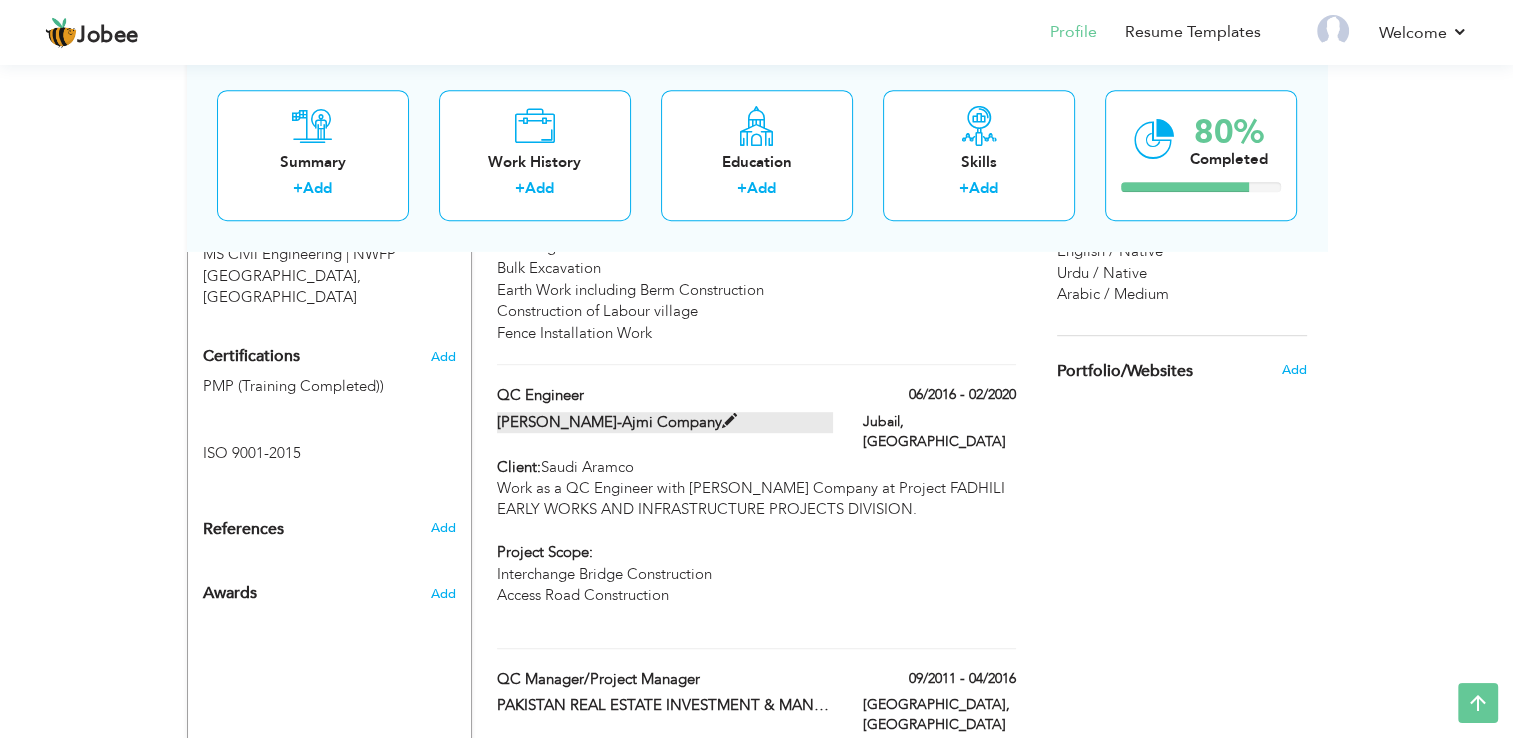 click on "[PERSON_NAME]-Ajmi Company" at bounding box center [665, 422] 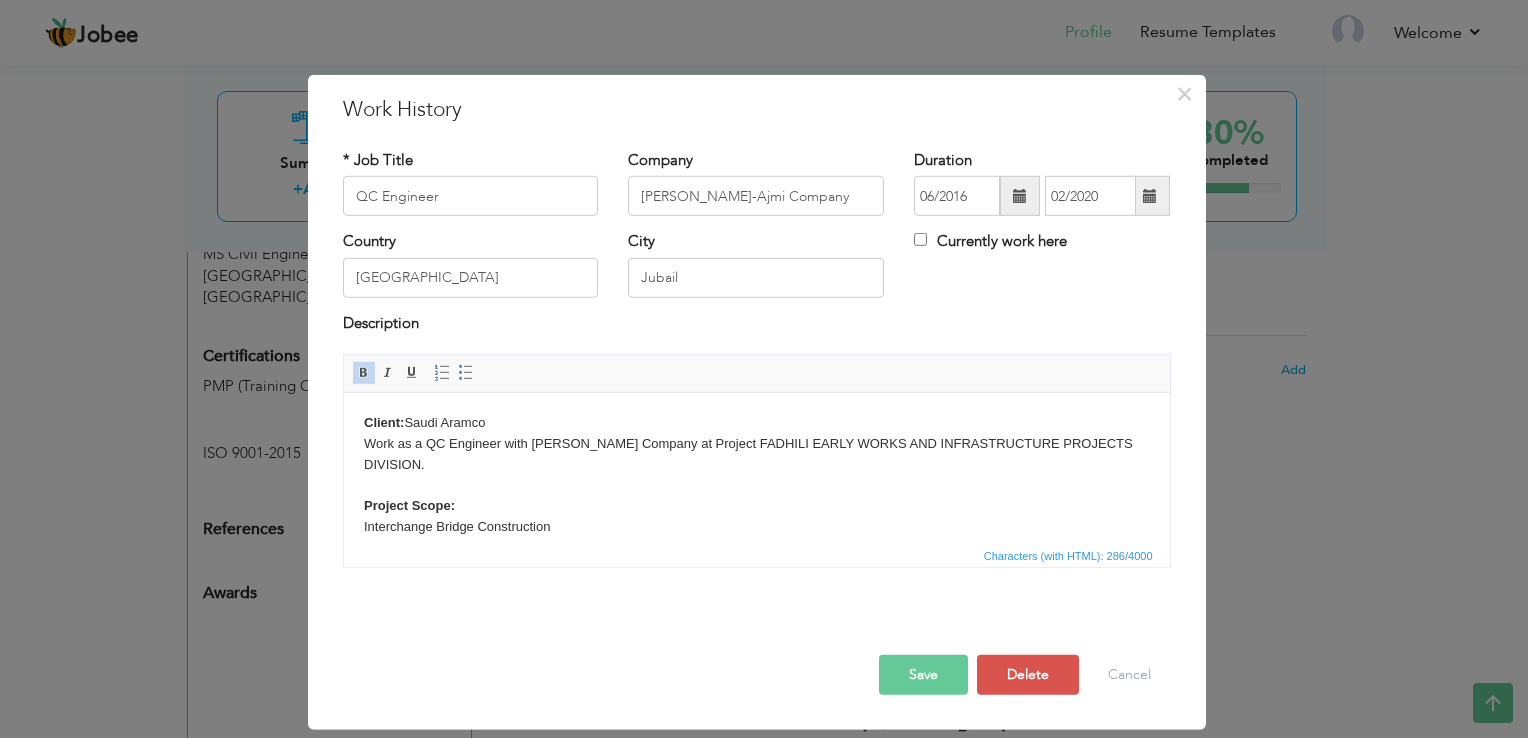click on "Client:  Saudi Aramco Work as a QC Engineer with [PERSON_NAME] Company at Project FADHILI EARLY WORKS AND INFRASTRUCTURE PROJECTS DIVISION. Project Scope: Interchange Bridge Construction Access Road Construction" at bounding box center [756, 496] 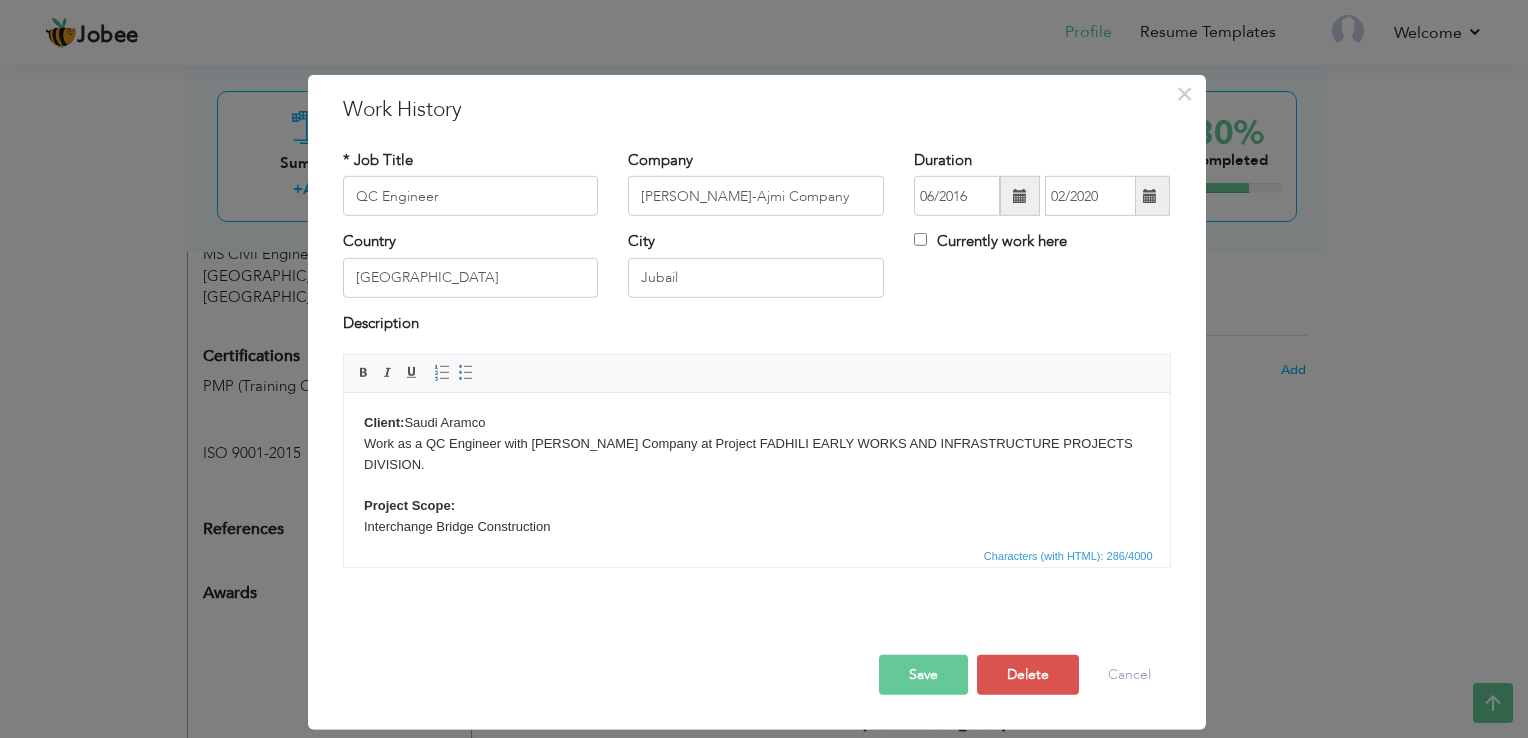 type 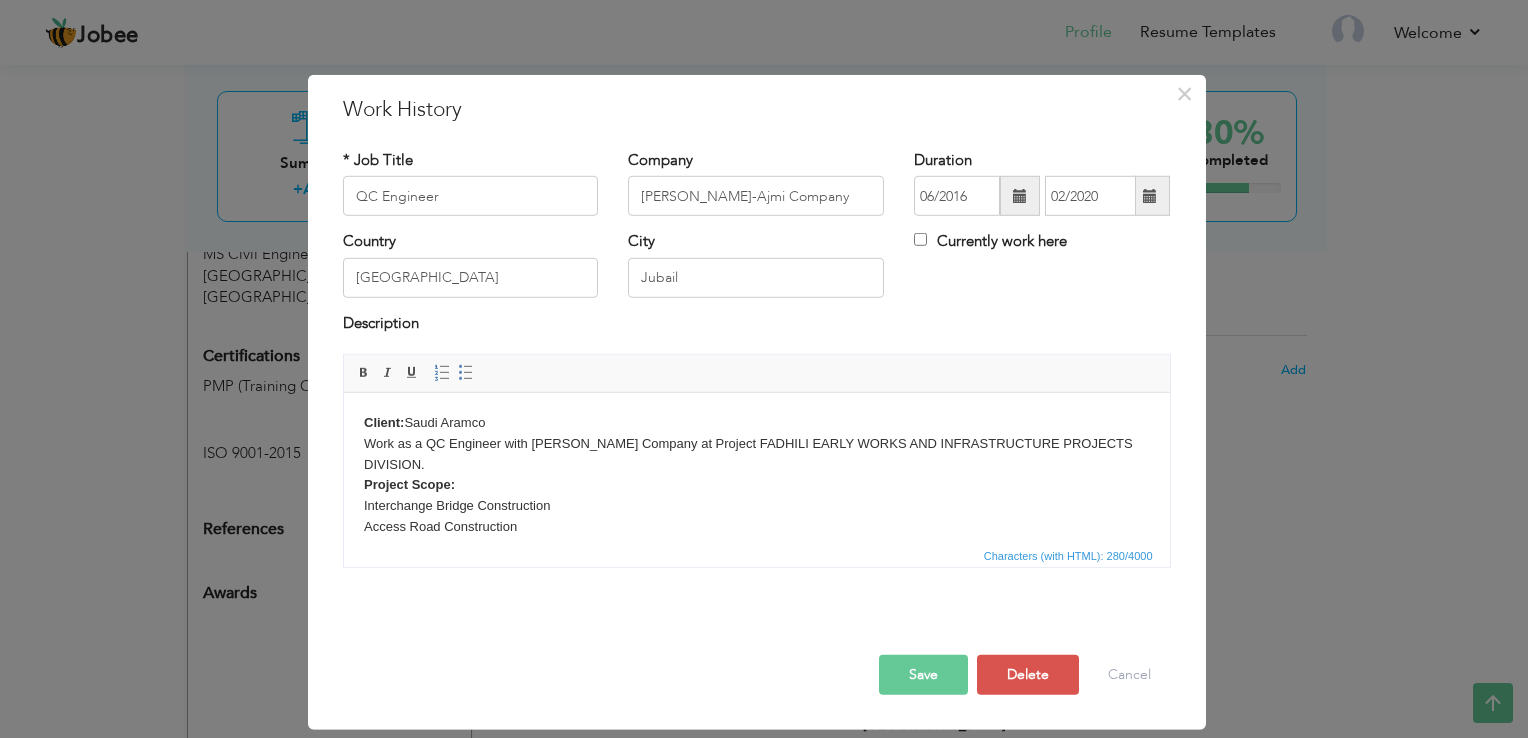 click on "Client:  Saudi Aramco Work as a QC Engineer with [PERSON_NAME] Company at Project FADHILI EARLY WORKS AND INFRASTRUCTURE PROJECTS DIVISION. Project Scope: Interchange Bridge Construction Access Road Construction" at bounding box center (756, 486) 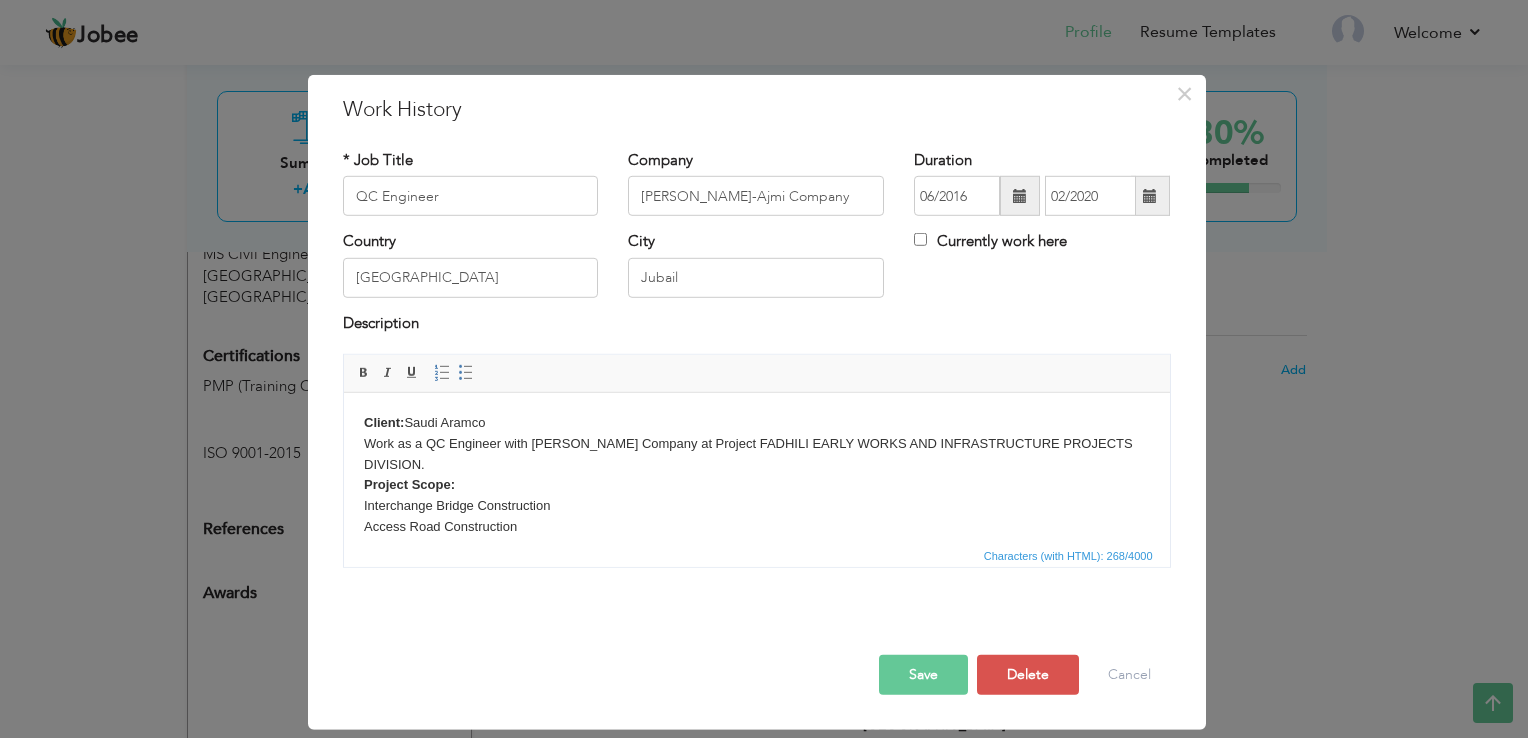 click on "Client:  Saudi Aramco Work as a QC Engineer with [PERSON_NAME] Company at Project FADHILI EARLY WORKS AND INFRASTRUCTURE PROJECTS DIVISION. Project Scope: Interchange Bridge Construction Access Road Construction" at bounding box center (756, 475) 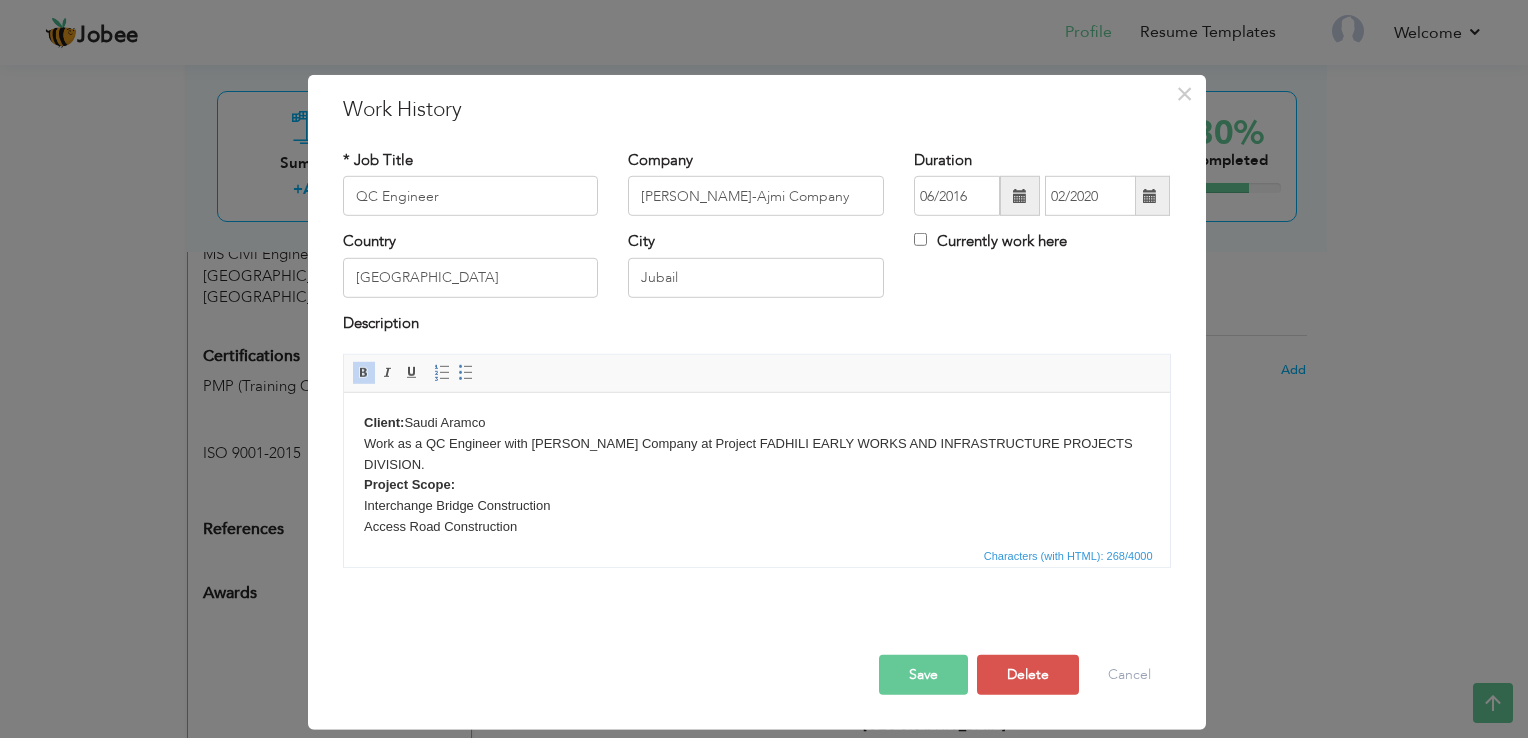 click on "Save" at bounding box center [923, 675] 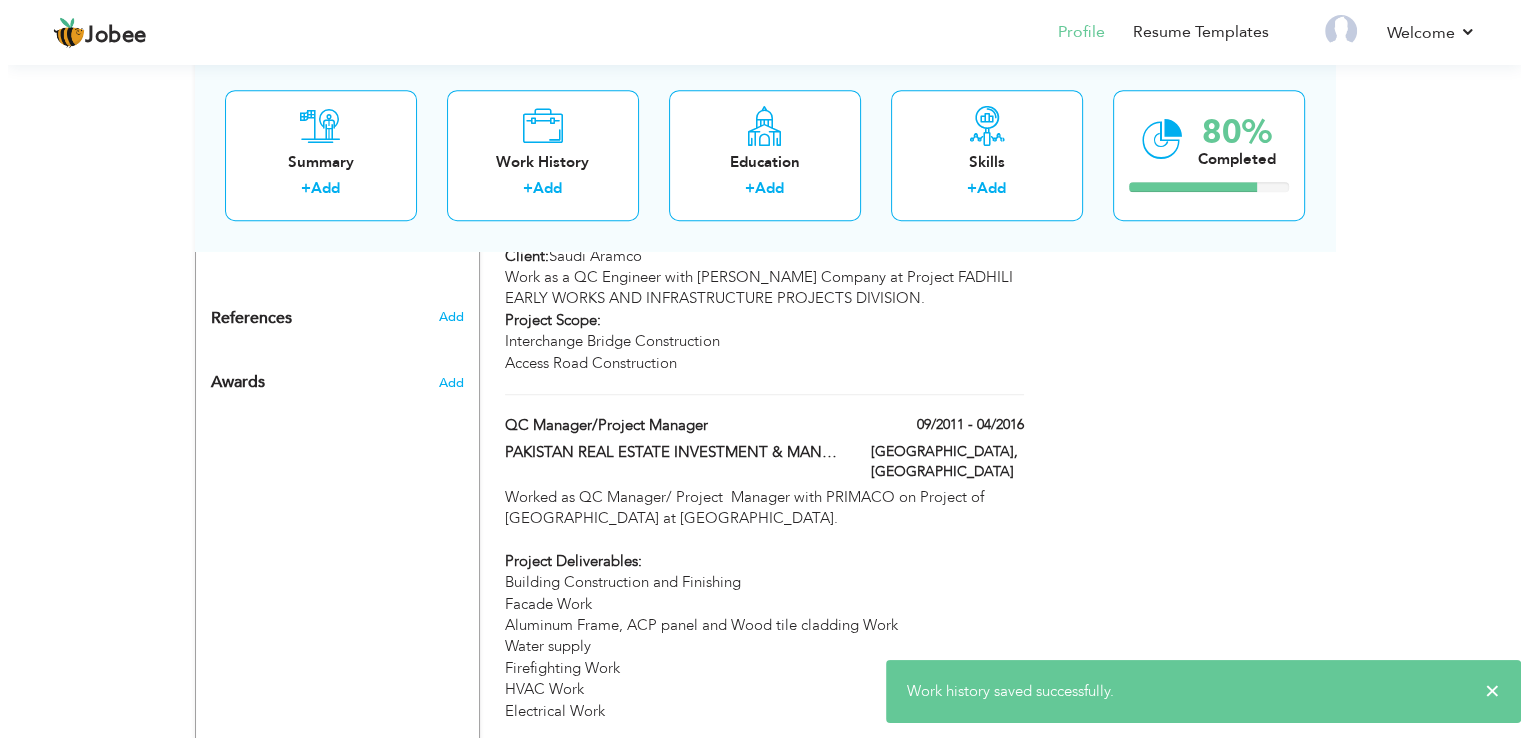 scroll, scrollTop: 1311, scrollLeft: 0, axis: vertical 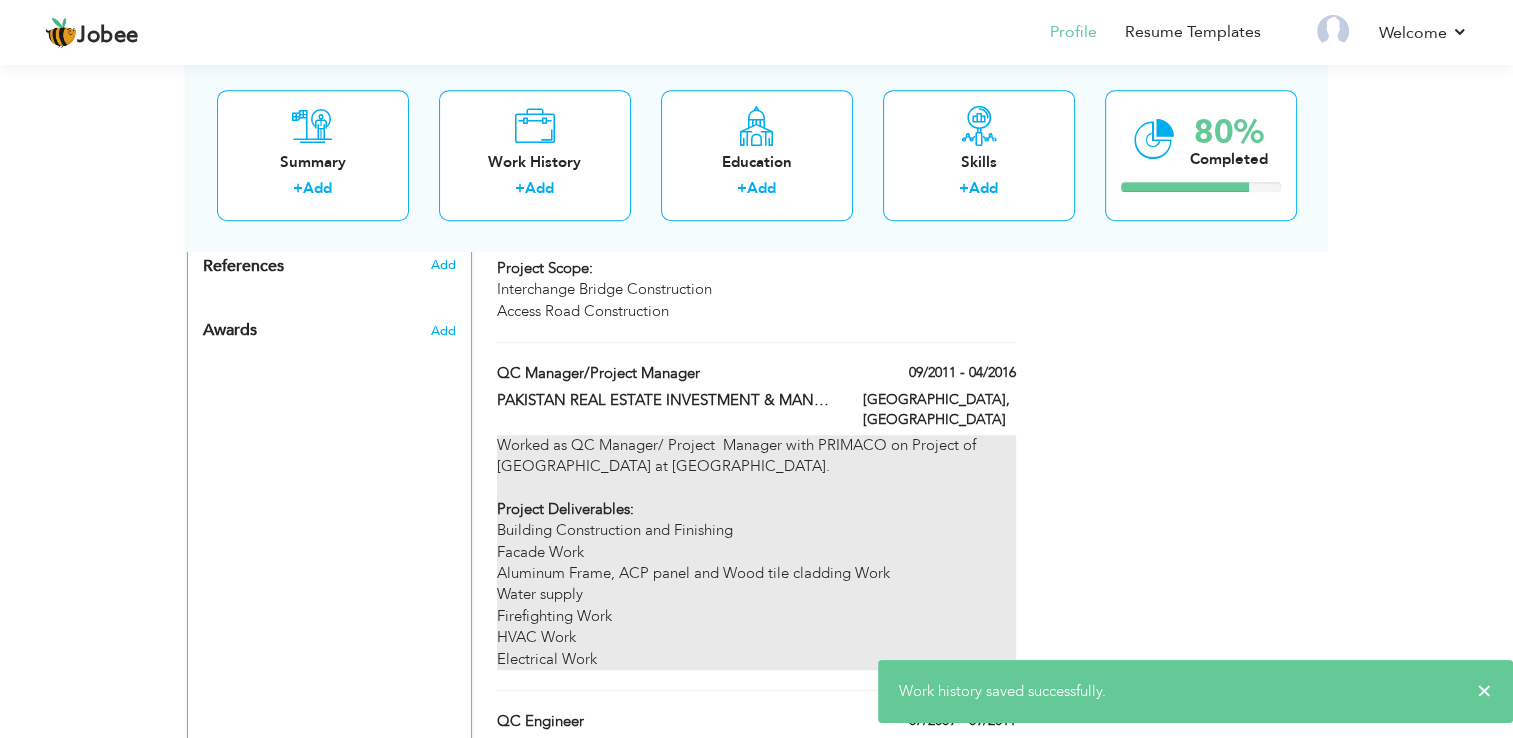 click on "Worked as QC Manager/ Project  Manager with PRIMACO on Project of [GEOGRAPHIC_DATA] at [GEOGRAPHIC_DATA].
Project Deliverables:
Building Construction and Finishing
Facade Work
Aluminum Frame, ACP panel and Wood tile cladding Work
Water supply
Firefighting Work
HVAC Work
Electrical Work" at bounding box center [756, 553] 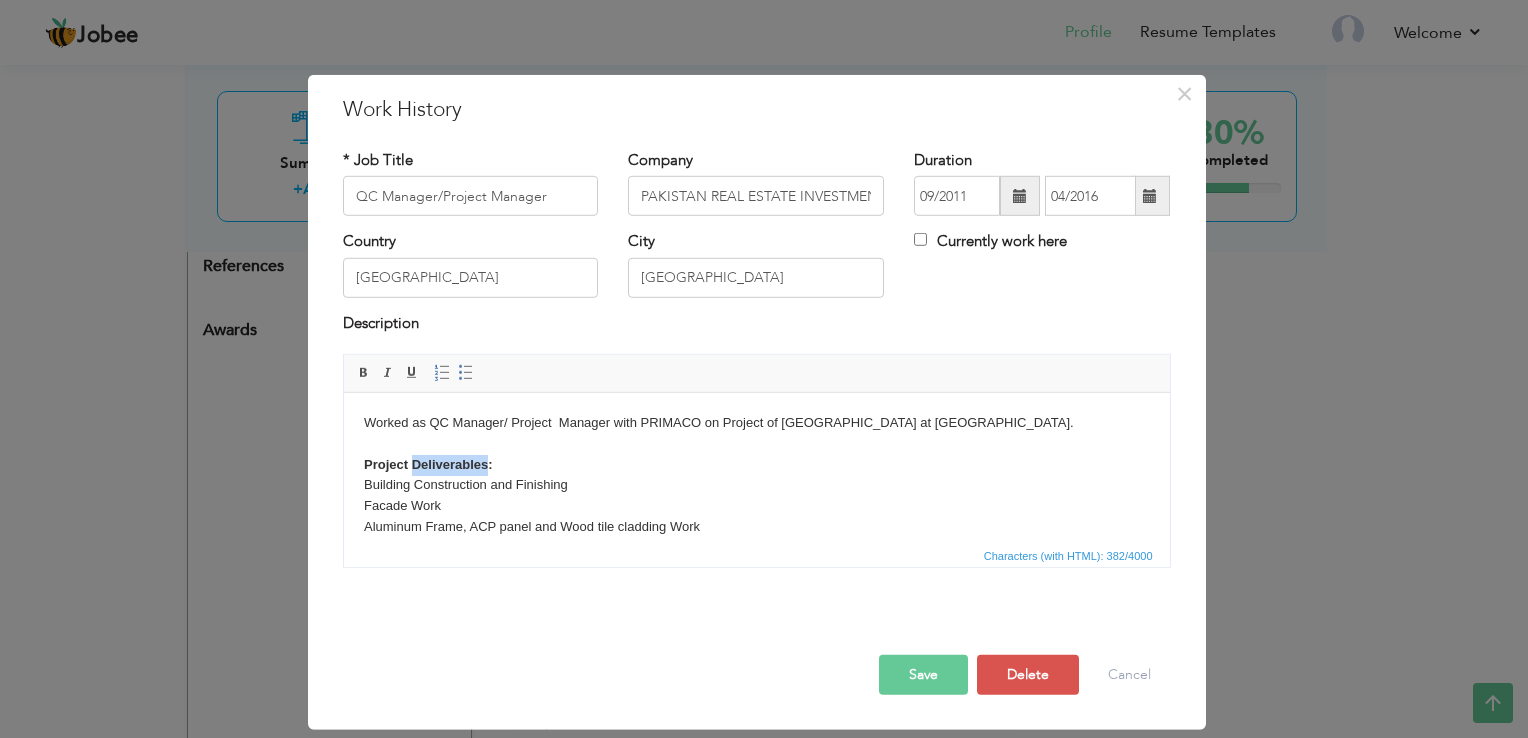 drag, startPoint x: 486, startPoint y: 484, endPoint x: 411, endPoint y: 484, distance: 75 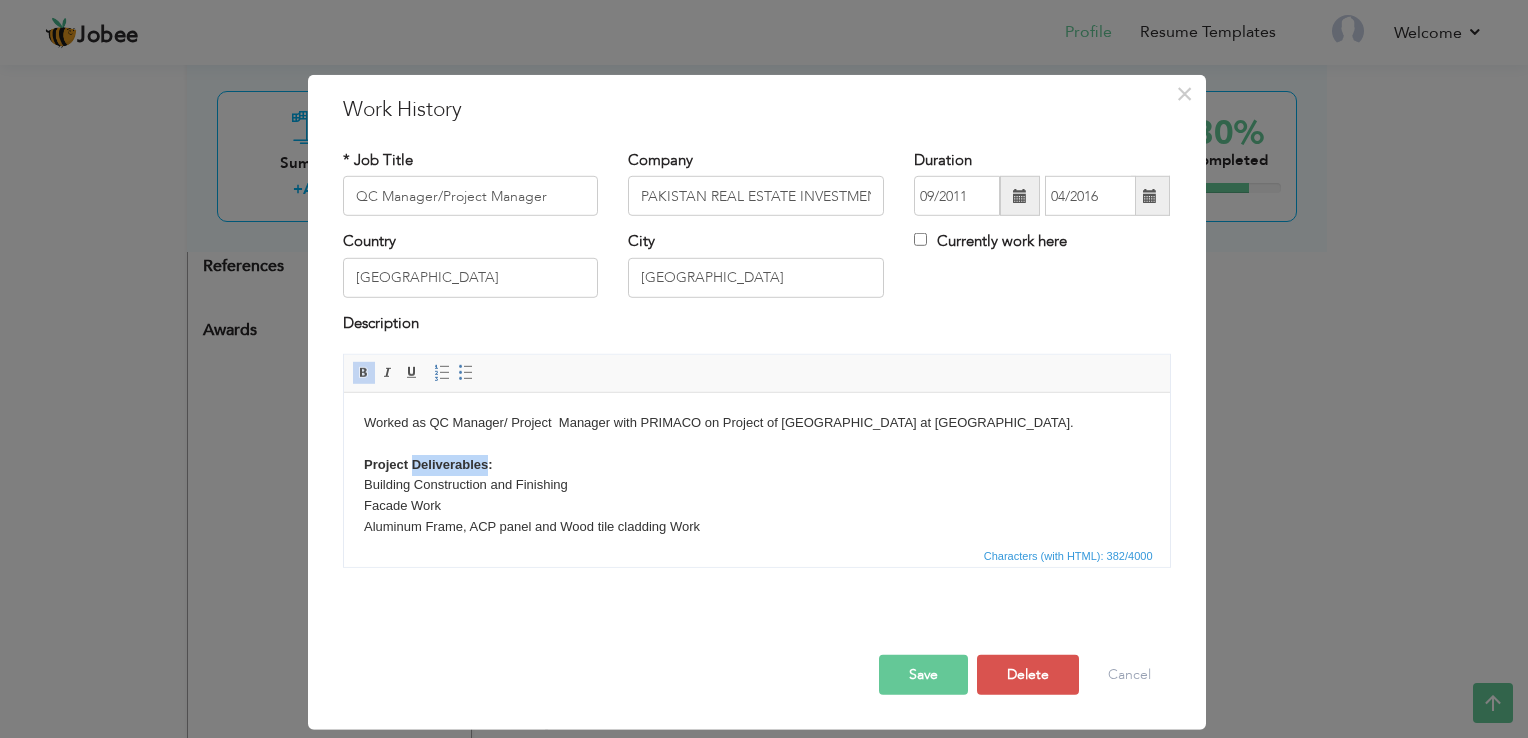 type 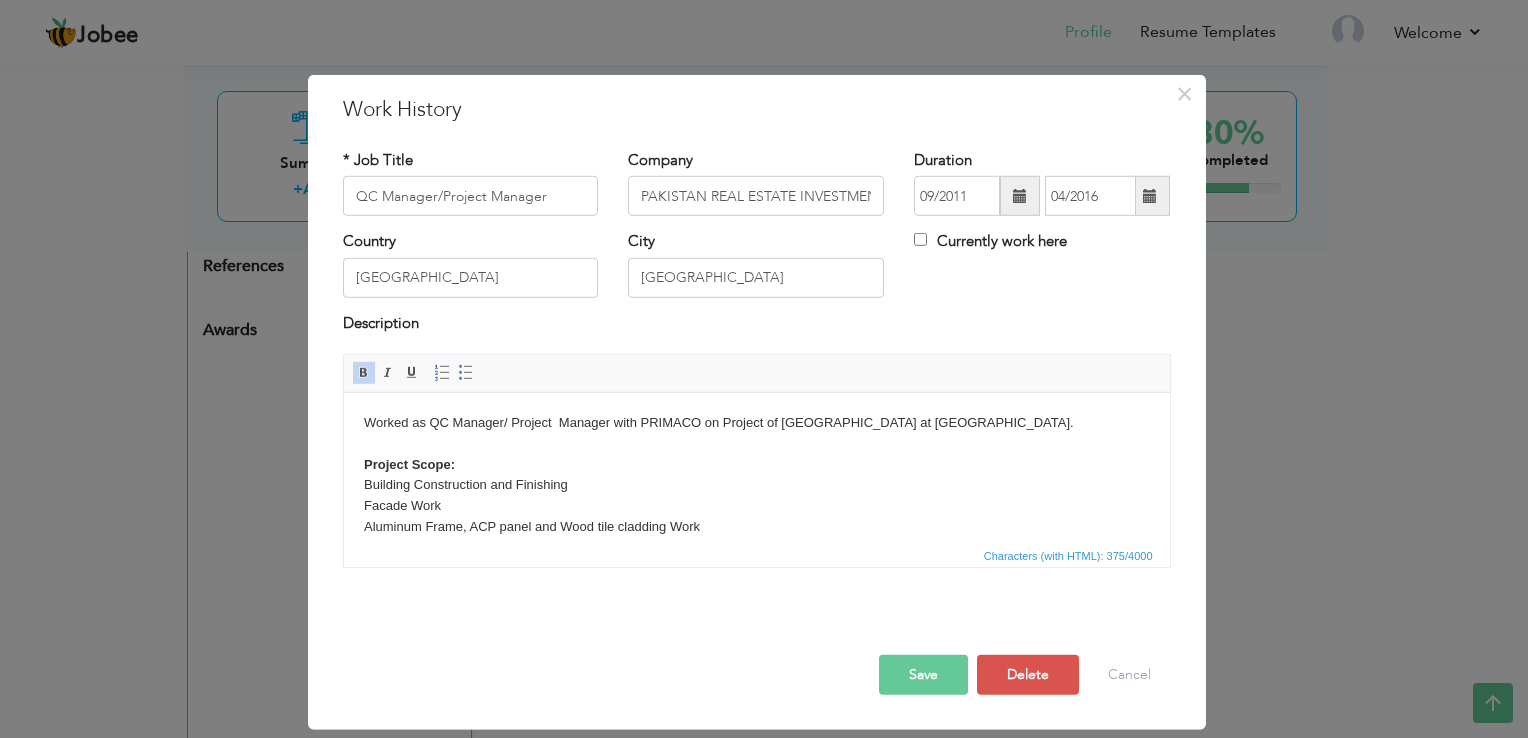 click on "Worked as QC Manager/ Project  Manager with PRIMACO on Project of [GEOGRAPHIC_DATA] at [GEOGRAPHIC_DATA]. Project Scope: Building Construction and Finishing Facade Work Aluminum Frame, ACP panel and Wood tile cladding Work Water supply Firefighting Work HVAC Work Electrical Work" at bounding box center (756, 517) 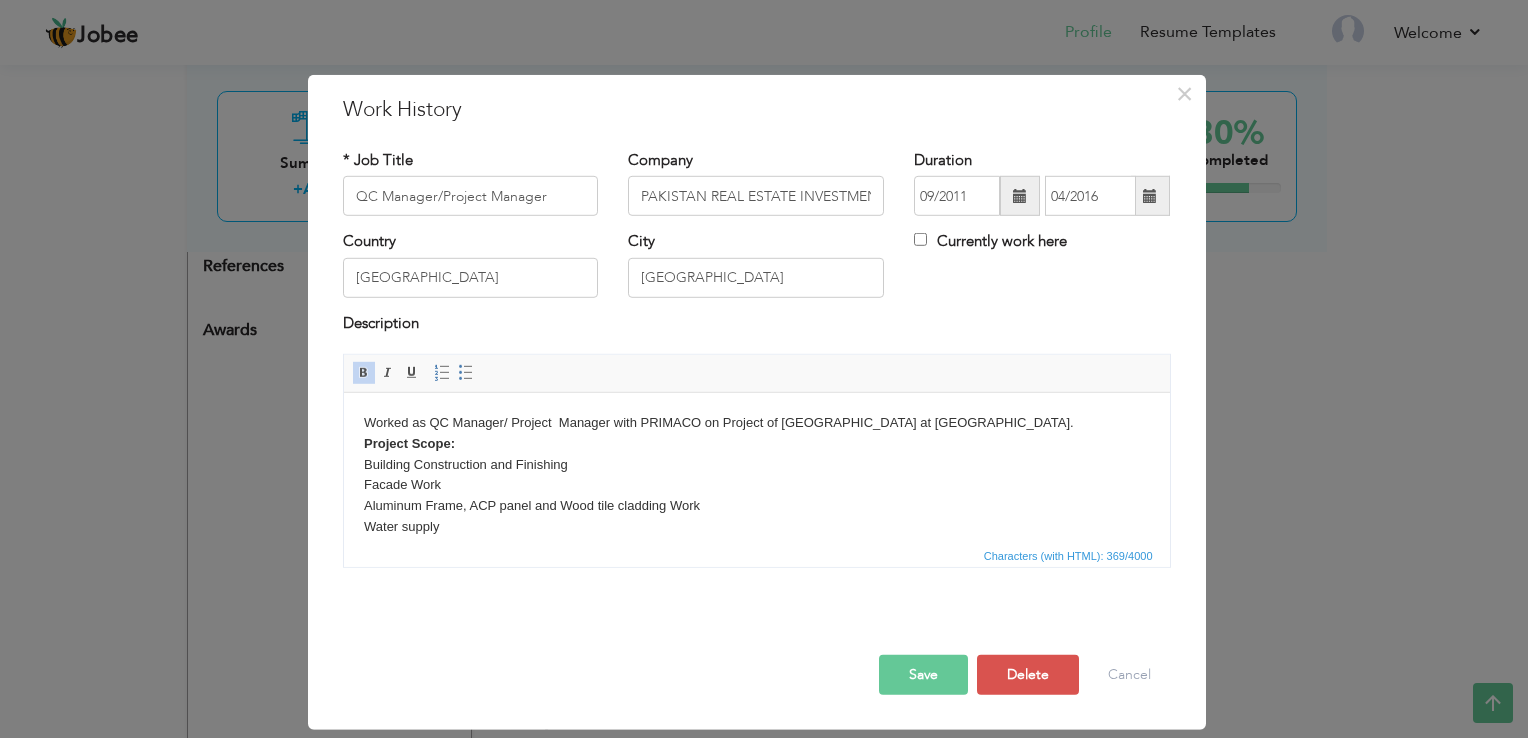 click on "Worked as QC Manager/ Project  Manager with PRIMACO on Project of [GEOGRAPHIC_DATA] at [GEOGRAPHIC_DATA]. Project Scope: Building Construction and Finishing Facade Work Aluminum Frame, ACP panel and Wood tile cladding Work Water supply Firefighting Work HVAC Work Electrical Work" at bounding box center (756, 506) 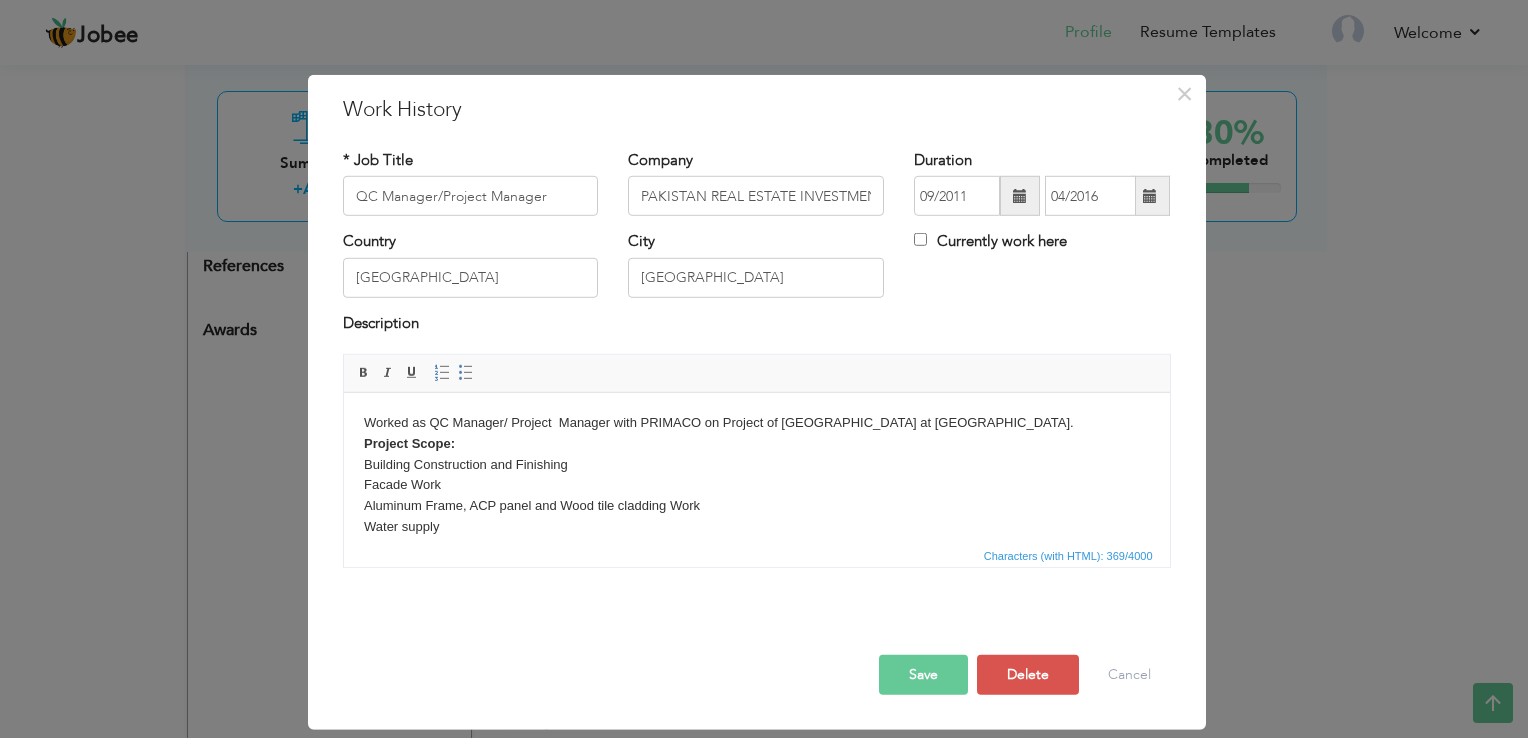 scroll, scrollTop: 12, scrollLeft: 0, axis: vertical 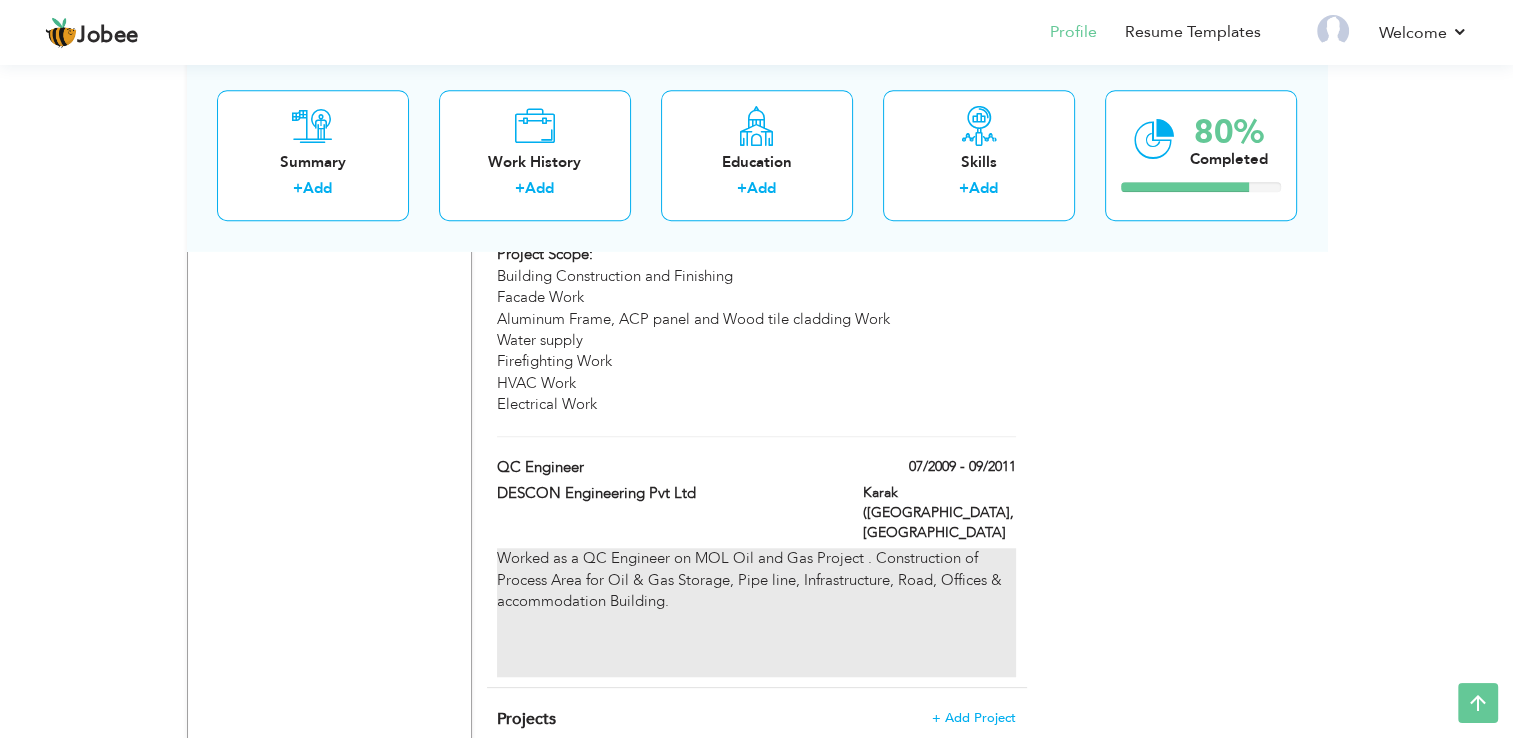 click on "Worked as a QC Engineer on MOL Oil and Gas Project . Construction of Process Area for Oil & Gas Storage, Pipe line, Infrastructure, Road, Offices & accommodation Building." at bounding box center [756, 612] 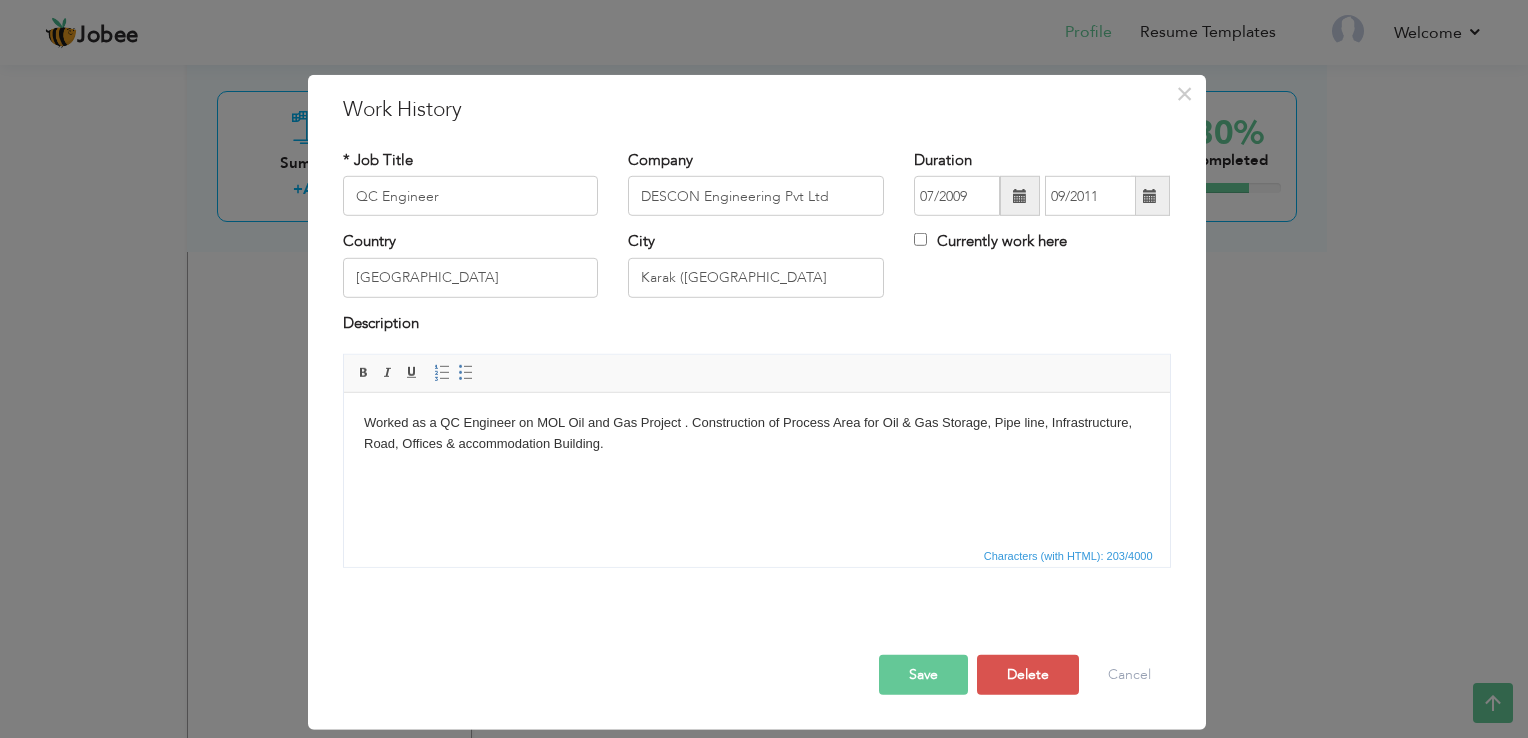 click on "Worked as a QC Engineer on MOL Oil and Gas Project . Construction of Process Area for Oil & Gas Storage, Pipe line, Infrastructure, Road, Offices & accommodation Building." at bounding box center [756, 465] 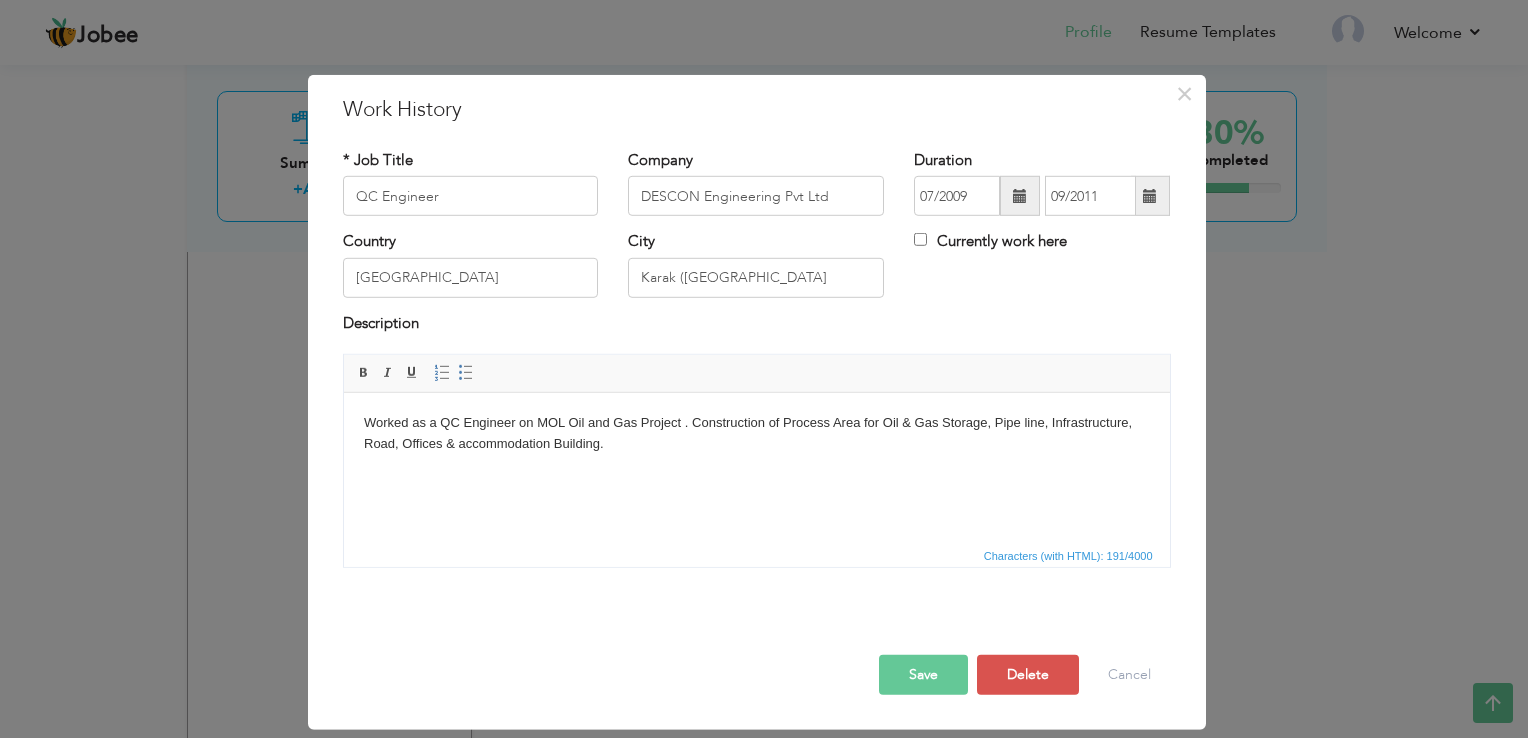 click on "Worked as a QC Engineer on MOL Oil and Gas Project . Construction of Process Area for Oil & Gas Storage, Pipe line, Infrastructure, Road, Offices & accommodation Building." at bounding box center (756, 444) 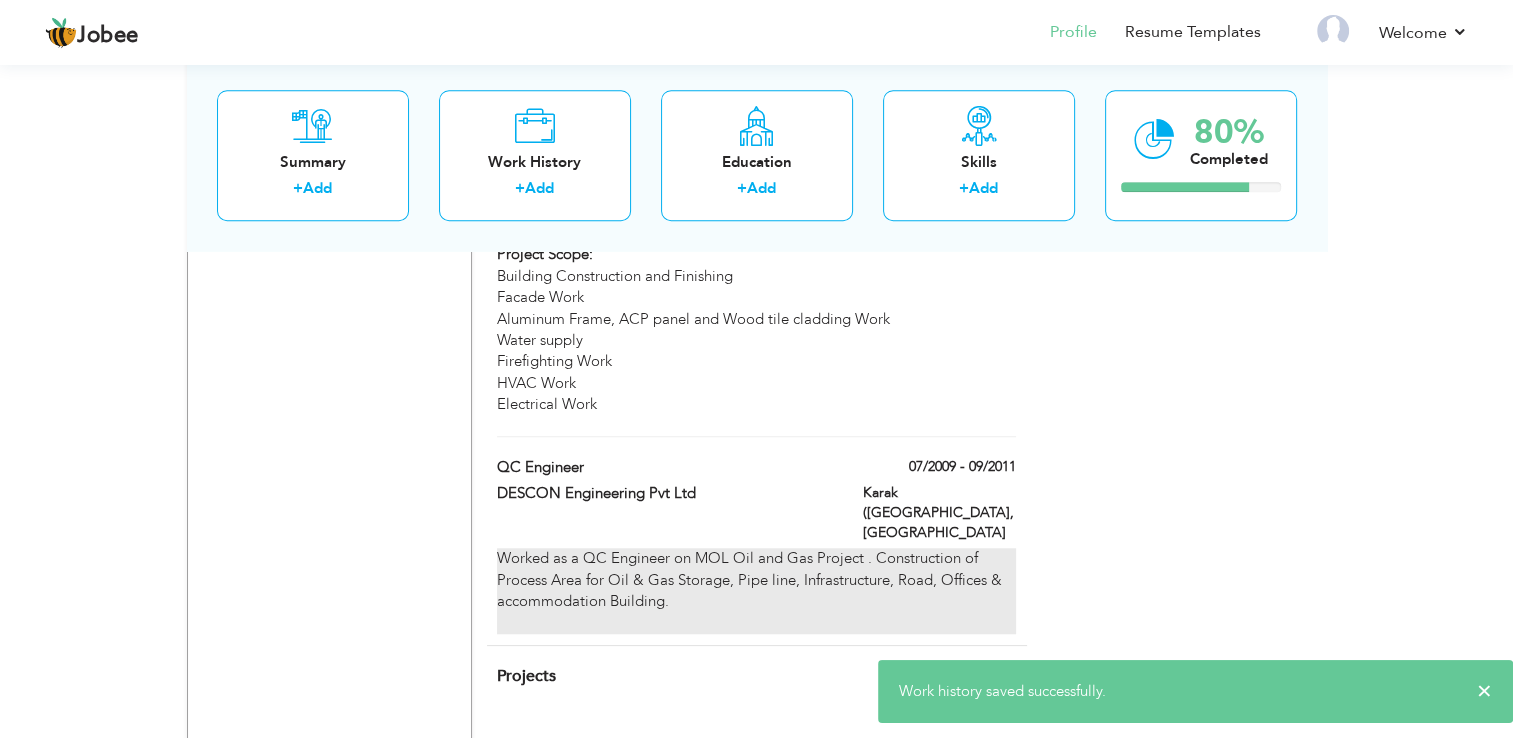 click on "Worked as a QC Engineer on MOL Oil and Gas Project . Construction of Process Area for Oil & Gas Storage, Pipe line, Infrastructure, Road, Offices & accommodation Building." at bounding box center [756, 591] 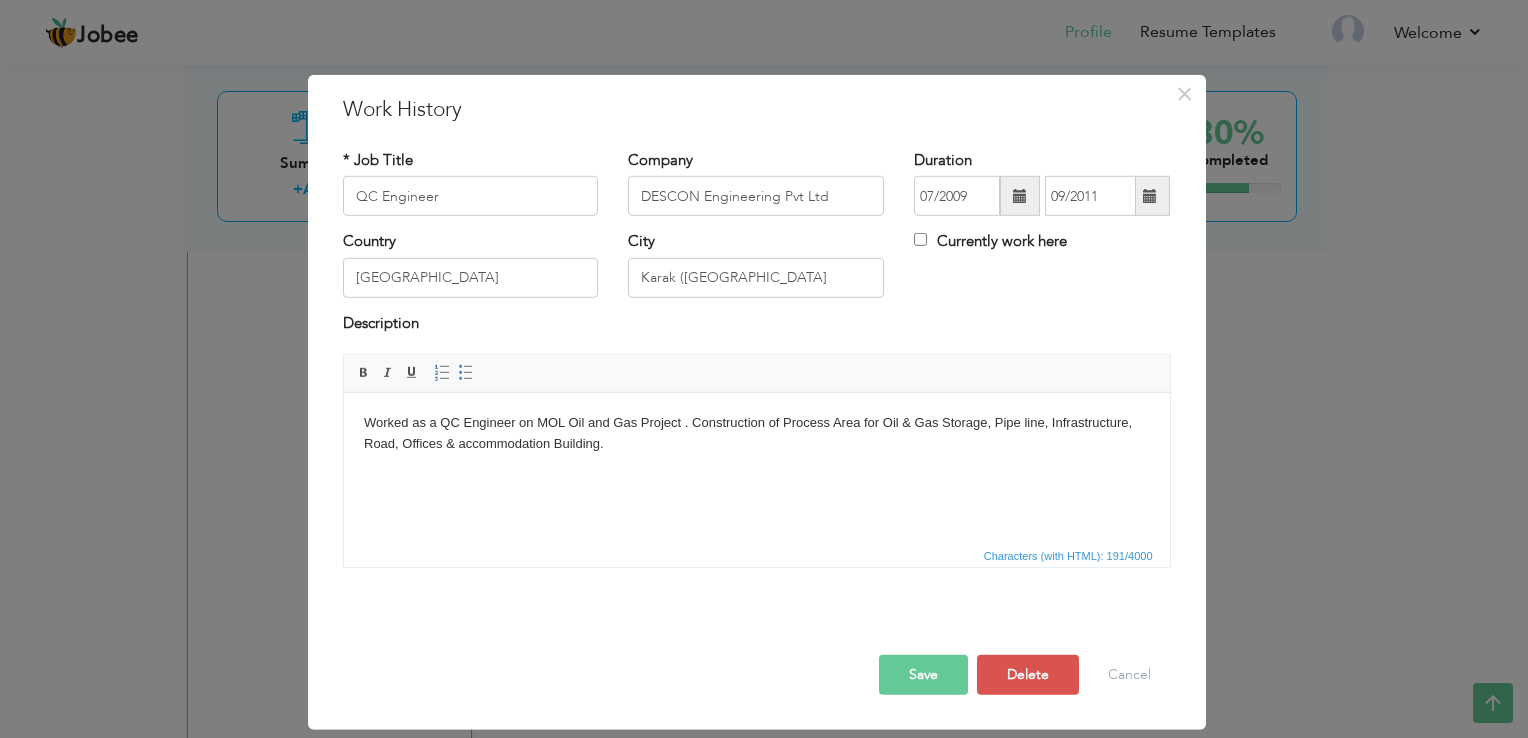 click on "Worked as a QC Engineer on MOL Oil and Gas Project . Construction of Process Area for Oil & Gas Storage, Pipe line, Infrastructure, Road, Offices & accommodation Building." at bounding box center [756, 444] 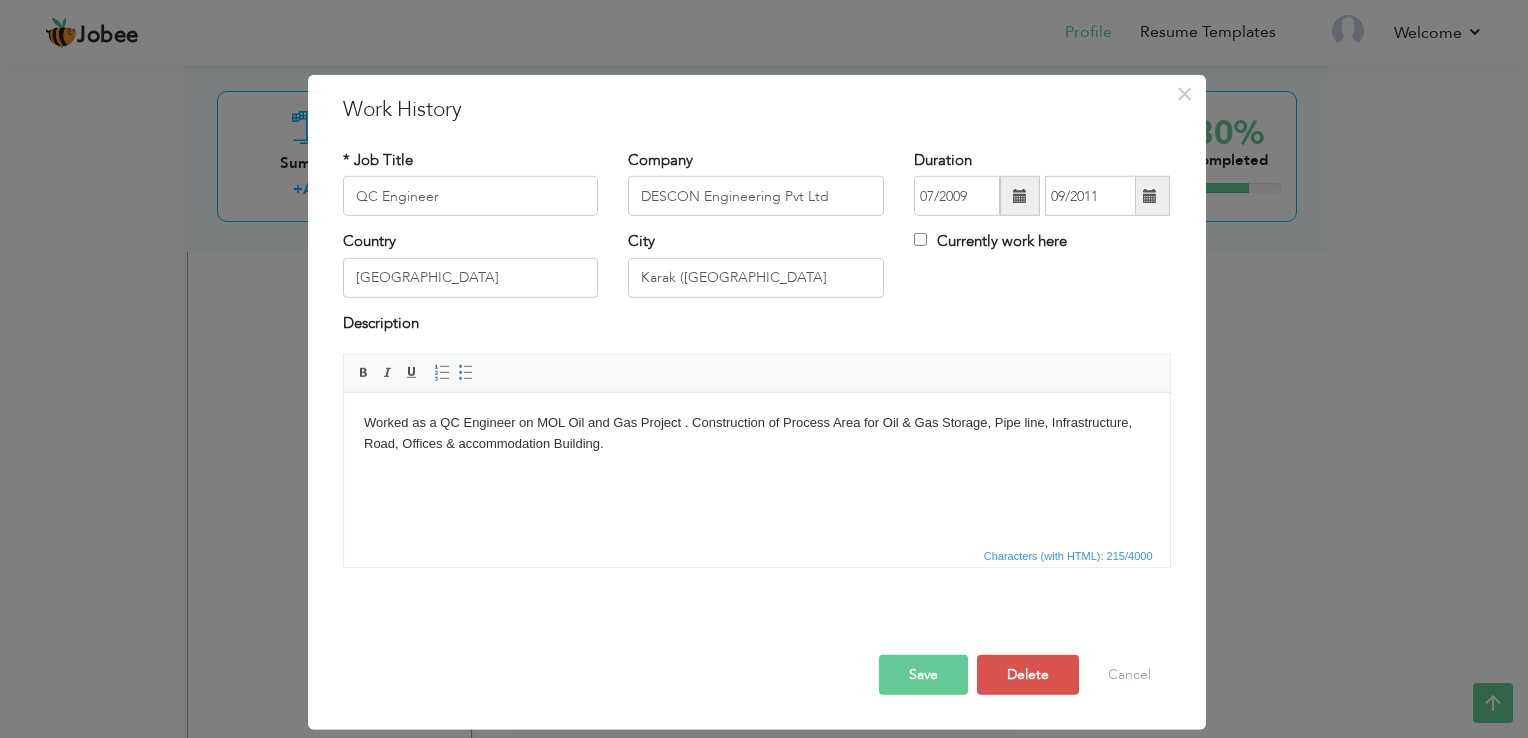scroll, scrollTop: 12, scrollLeft: 0, axis: vertical 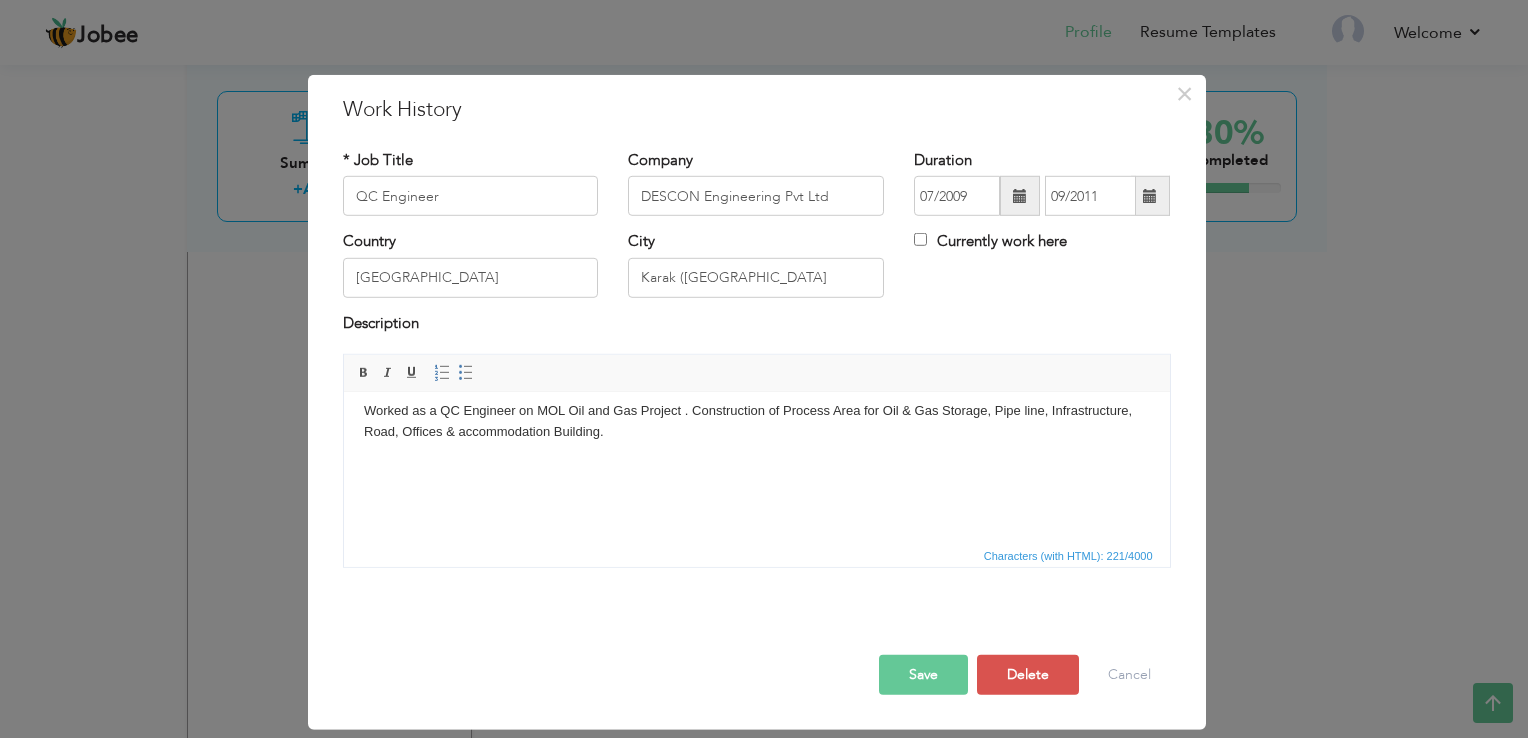 paste 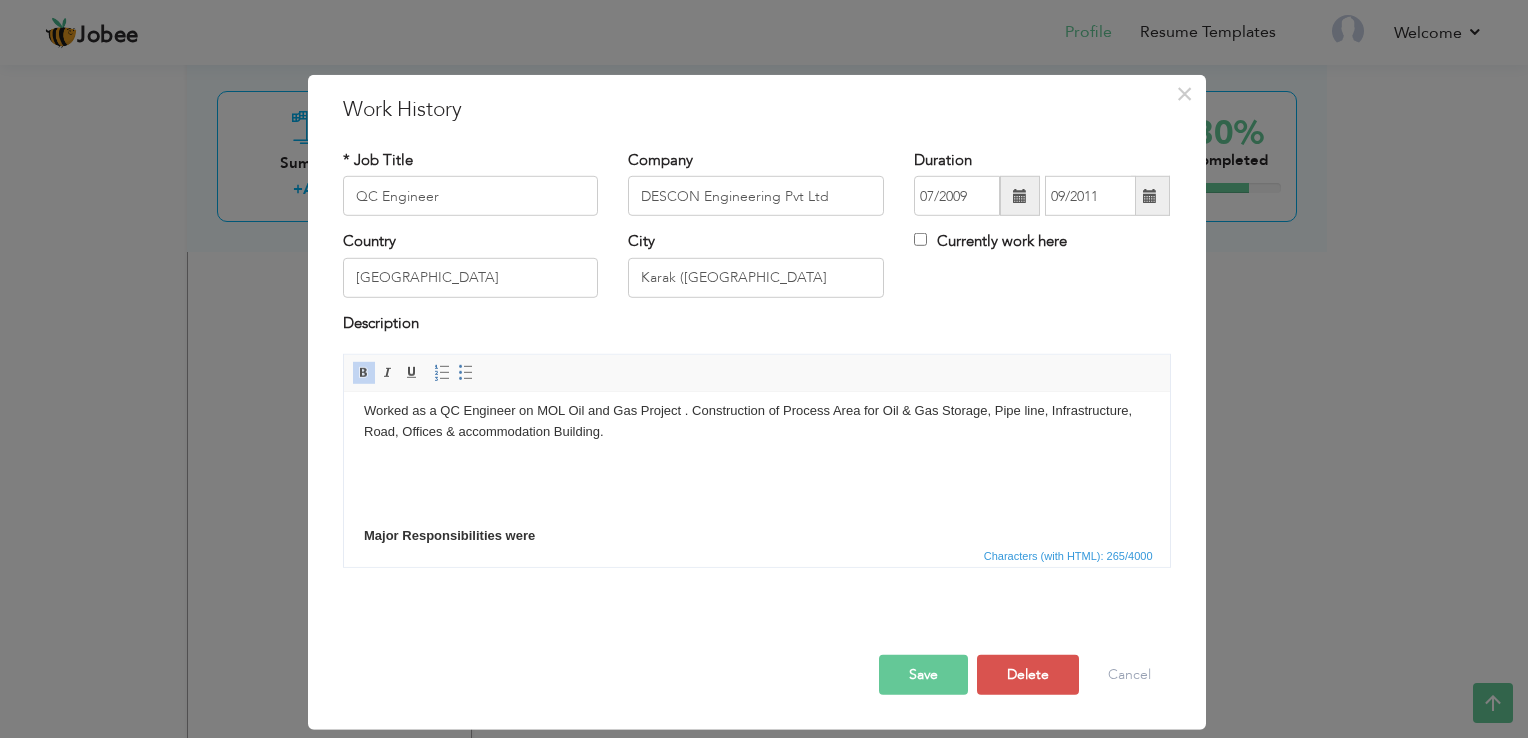 type 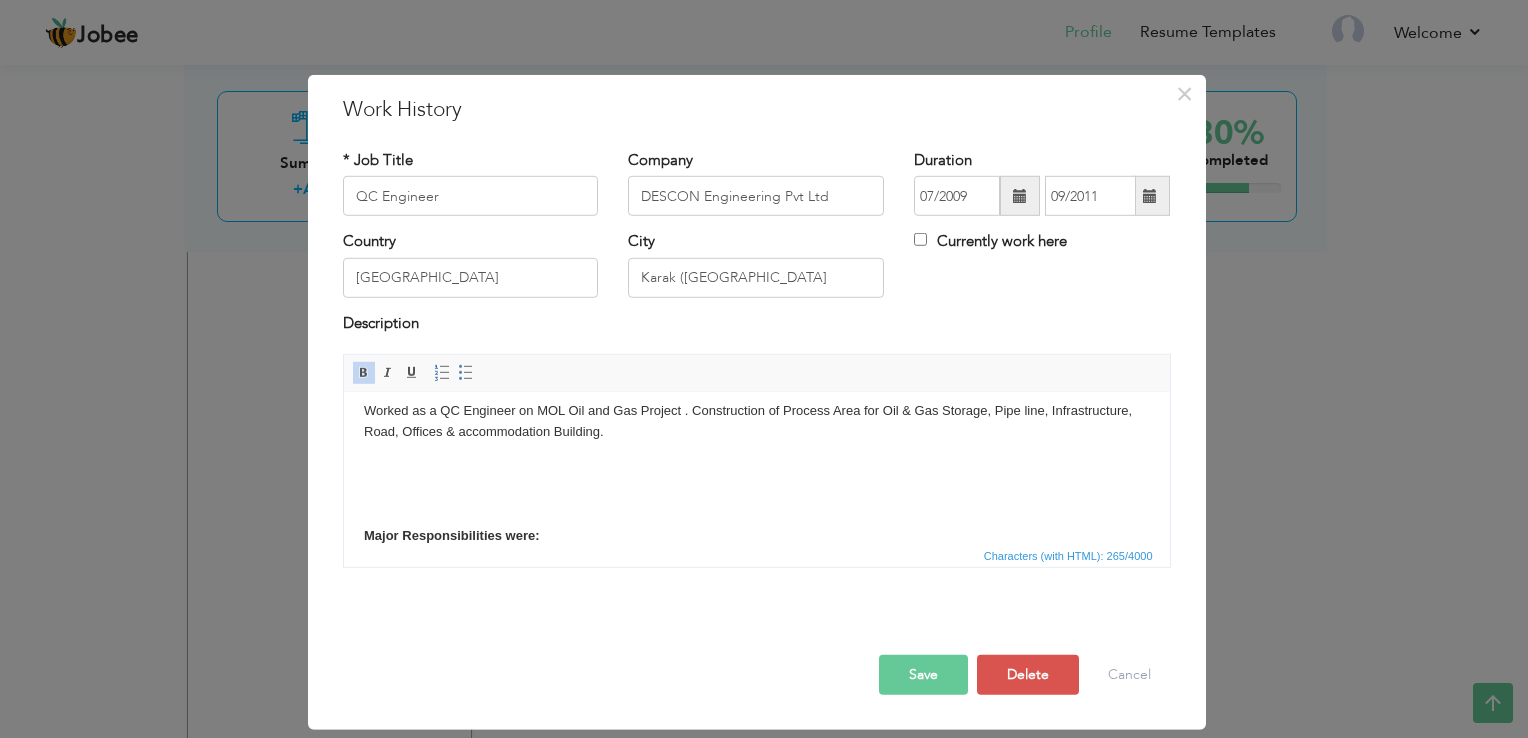 scroll, scrollTop: 32, scrollLeft: 0, axis: vertical 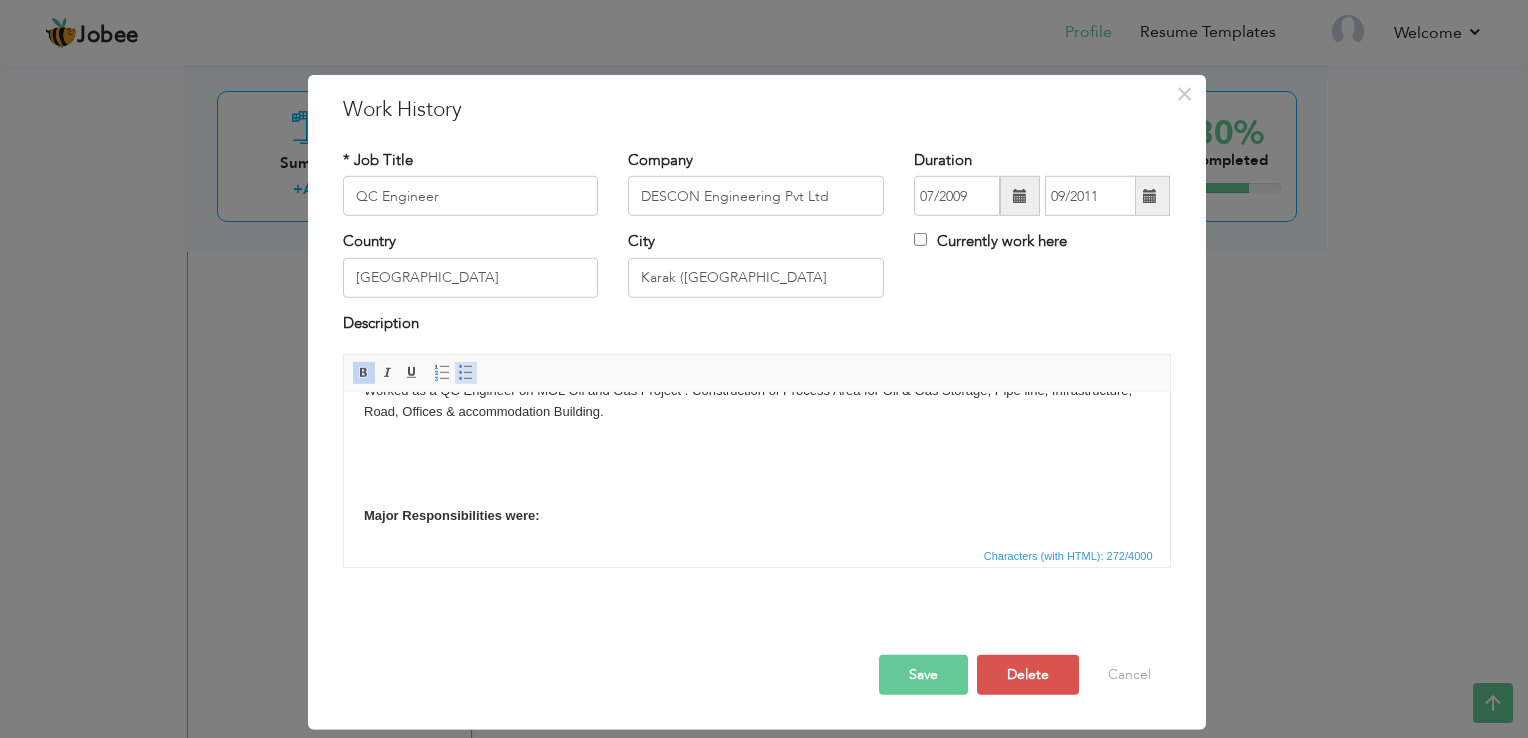 click at bounding box center [466, 373] 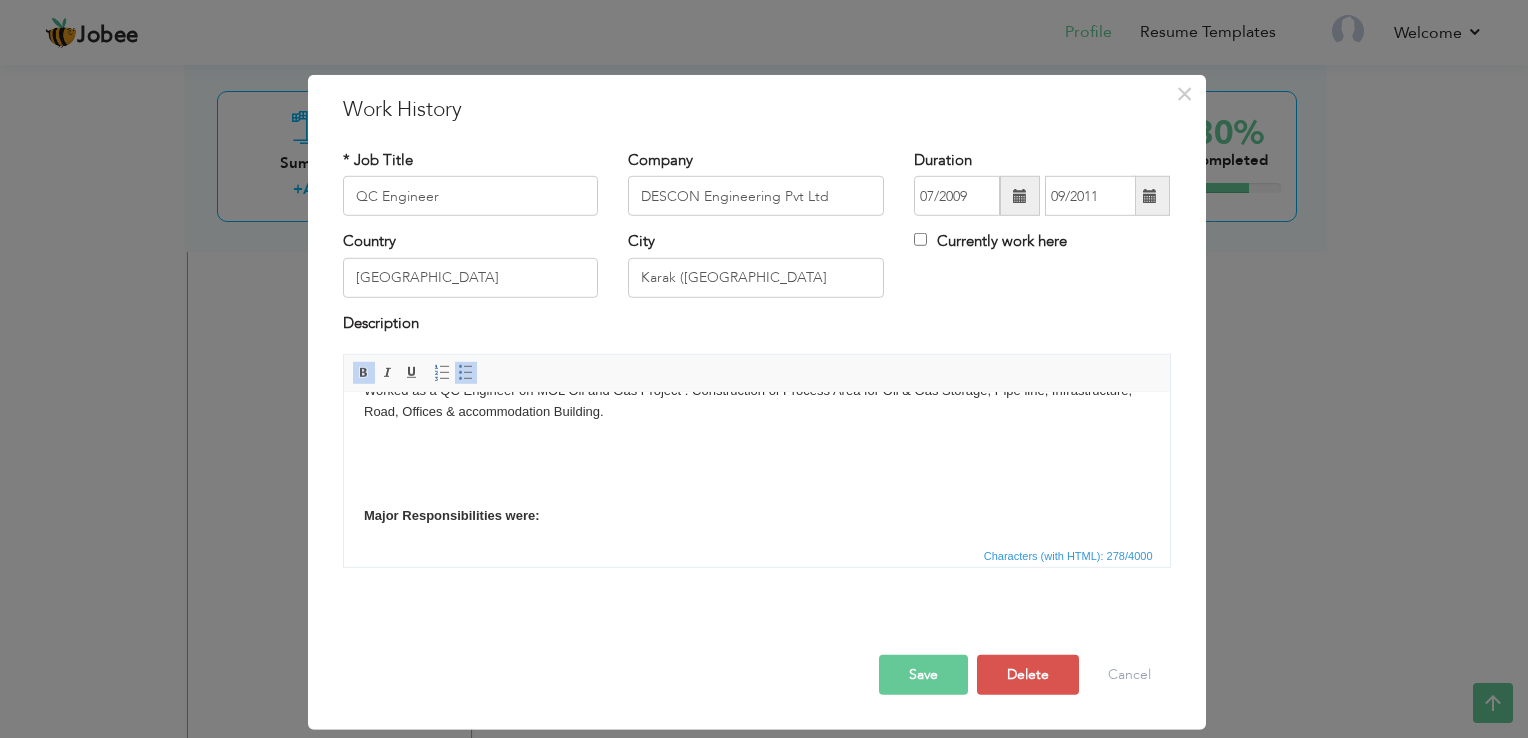 click on "Worked as a QC Engineer on MOL Oil and Gas Project . Construction of Process Area for Oil & Gas Storage, Pipe line, Infrastructure, Road, Offices & accommodation Building. Major Responsibilities were:" at bounding box center (756, 487) 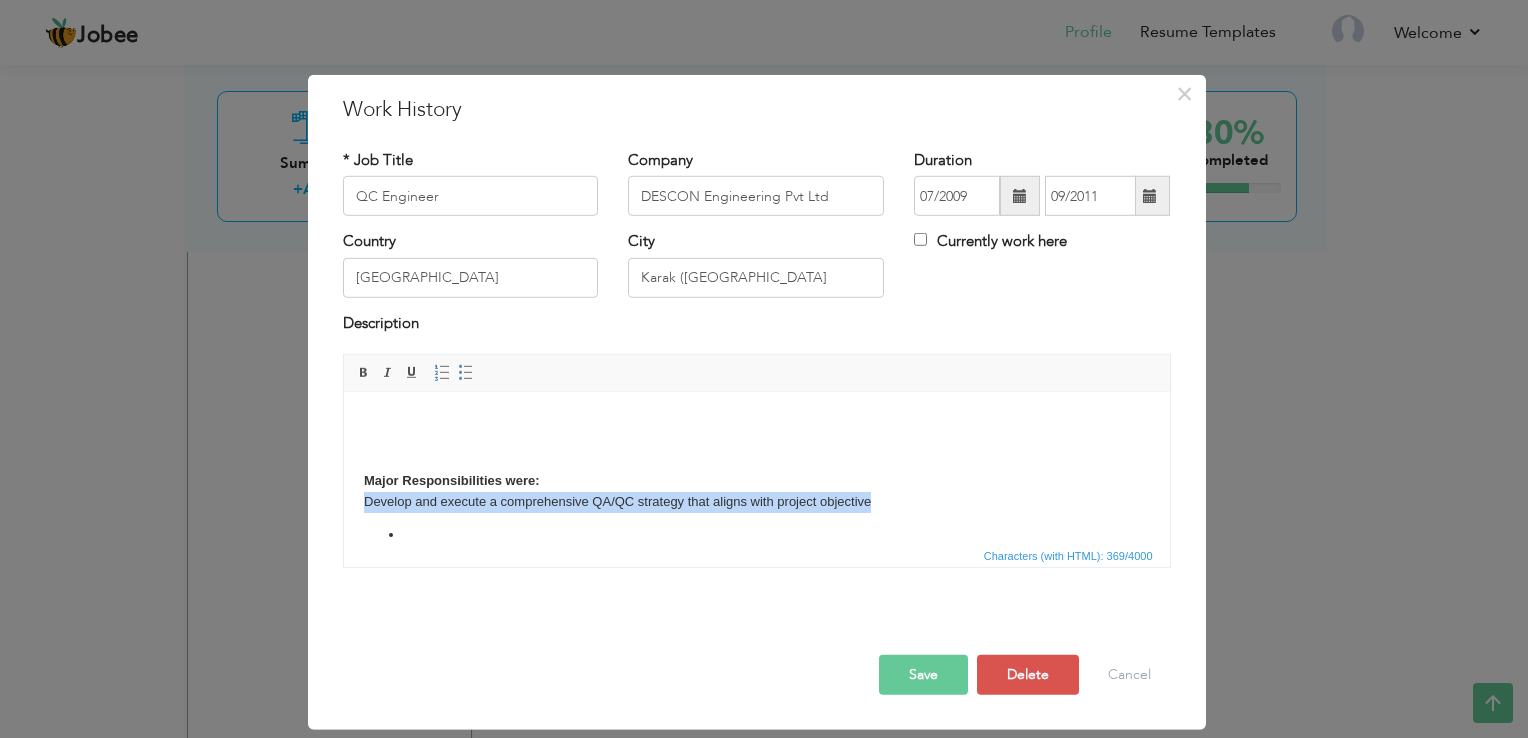 scroll, scrollTop: 124, scrollLeft: 0, axis: vertical 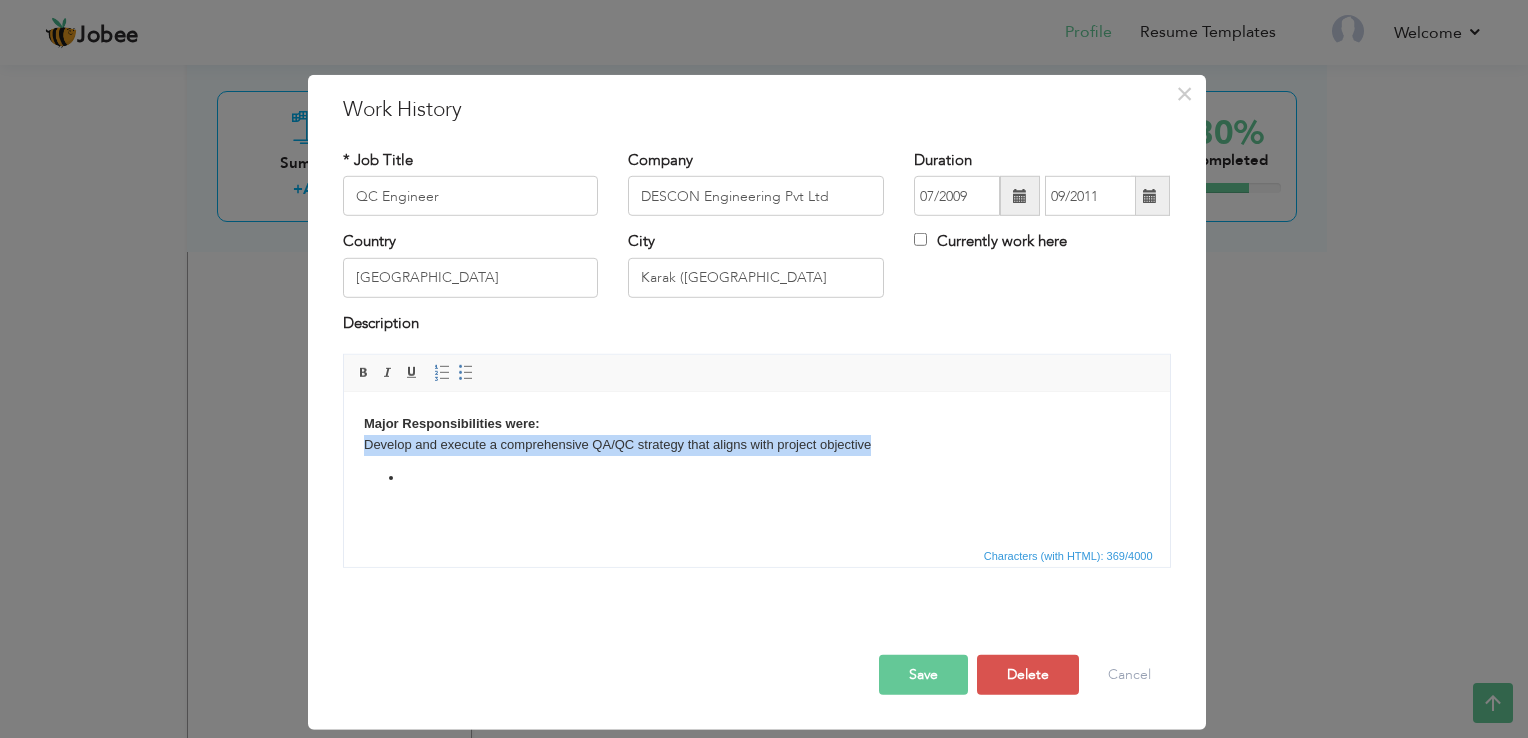 drag, startPoint x: 361, startPoint y: 537, endPoint x: 871, endPoint y: 442, distance: 518.7726 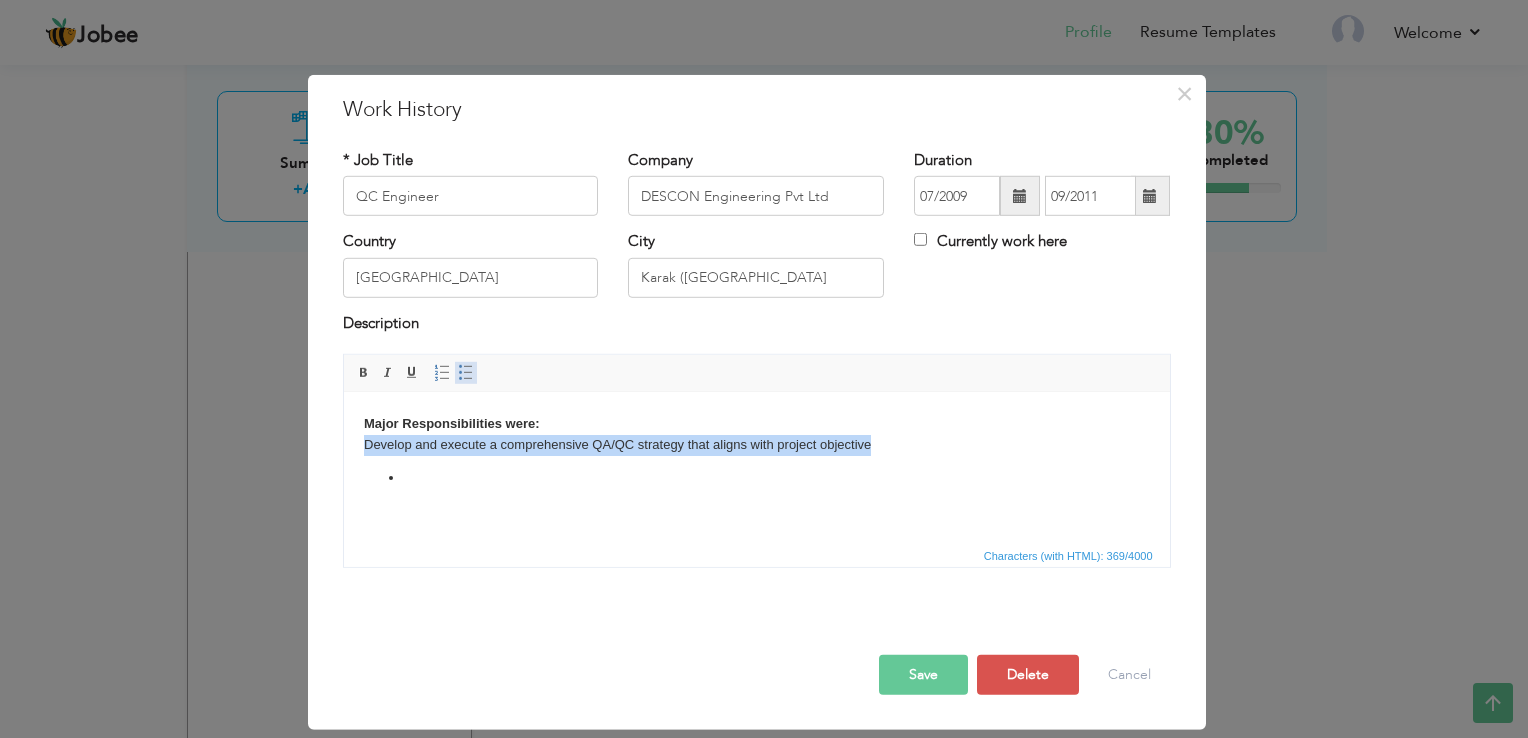click at bounding box center (466, 373) 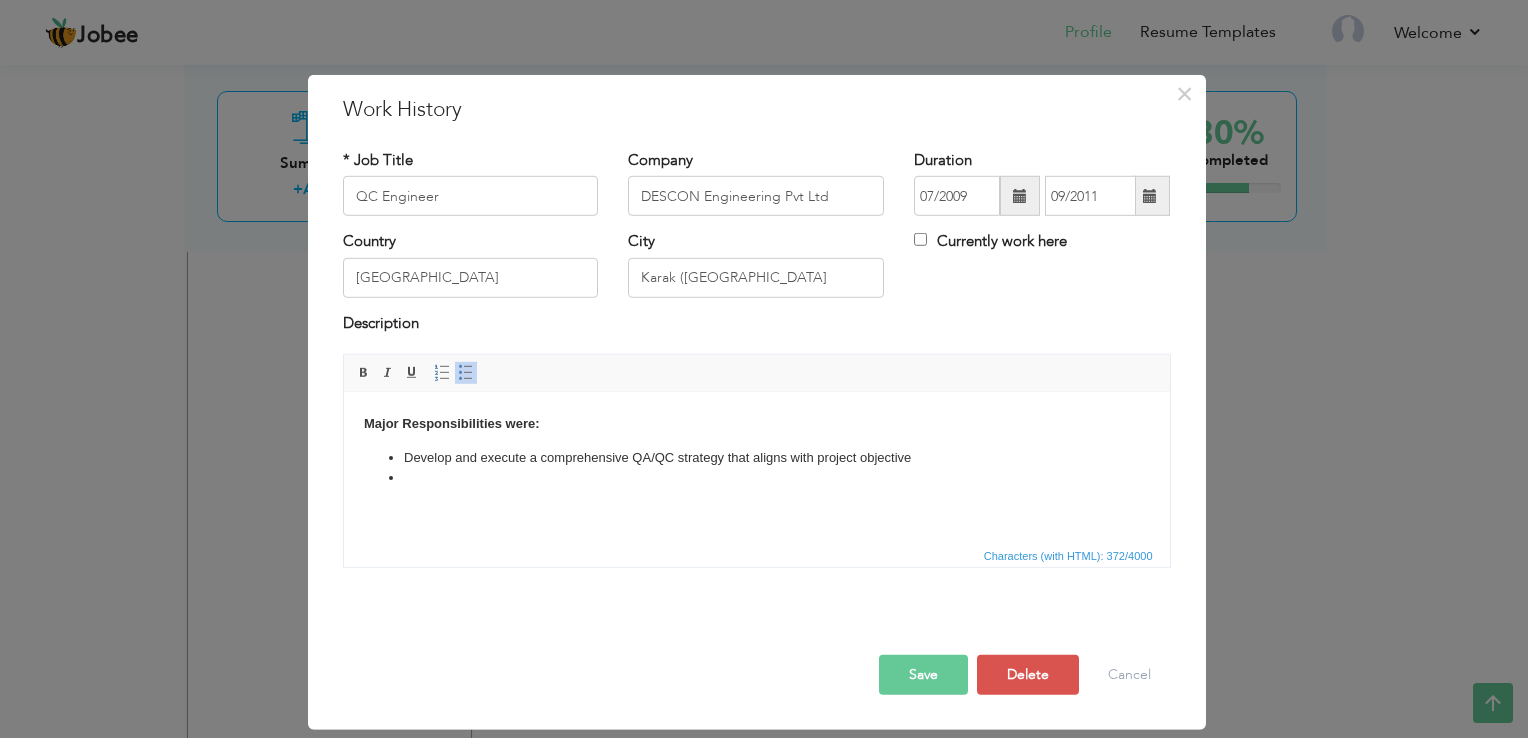 click on "Worked as a QC Engineer on MOL Oil and Gas Project . Construction of Process Area for Oil & Gas Storage, Pipe line, Infrastructure, Road, Offices & accommodation Building. Major Responsibilities were: Develop and execute a comprehensive QA/QC strategy that aligns with project objective" at bounding box center (756, 406) 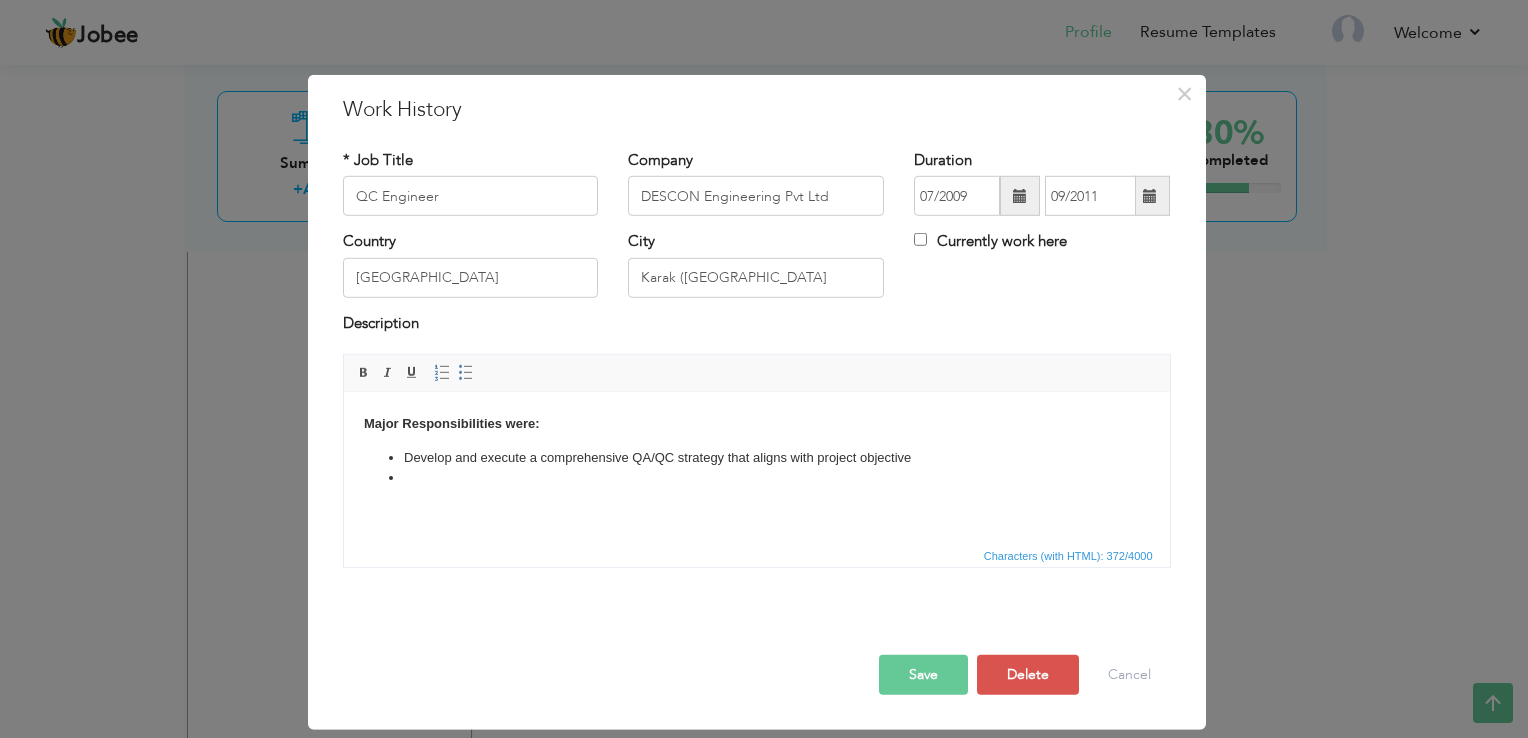 click on "Develop and execute a comprehensive QA/QC strategy that aligns with project objective" at bounding box center [756, 458] 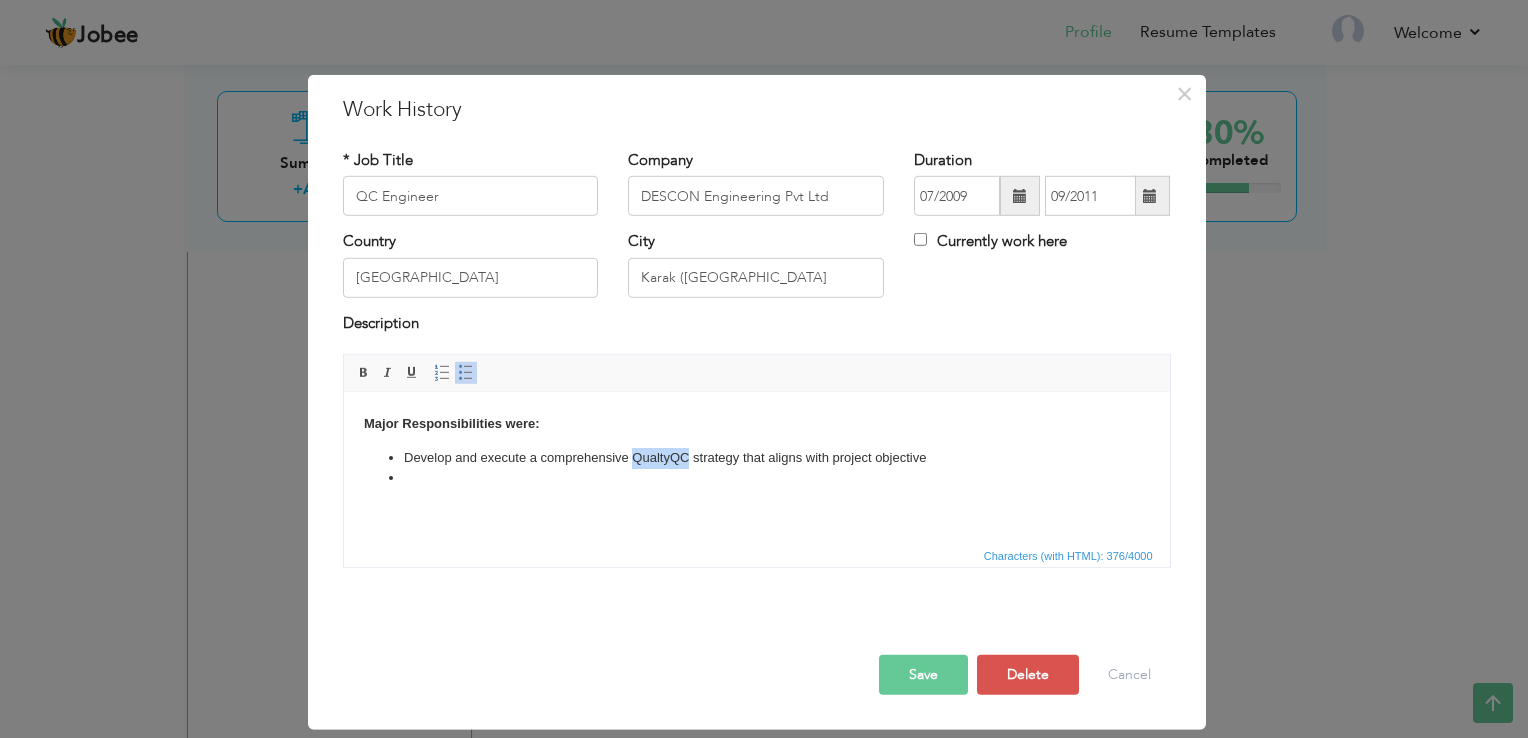 drag, startPoint x: 631, startPoint y: 461, endPoint x: 690, endPoint y: 462, distance: 59.008472 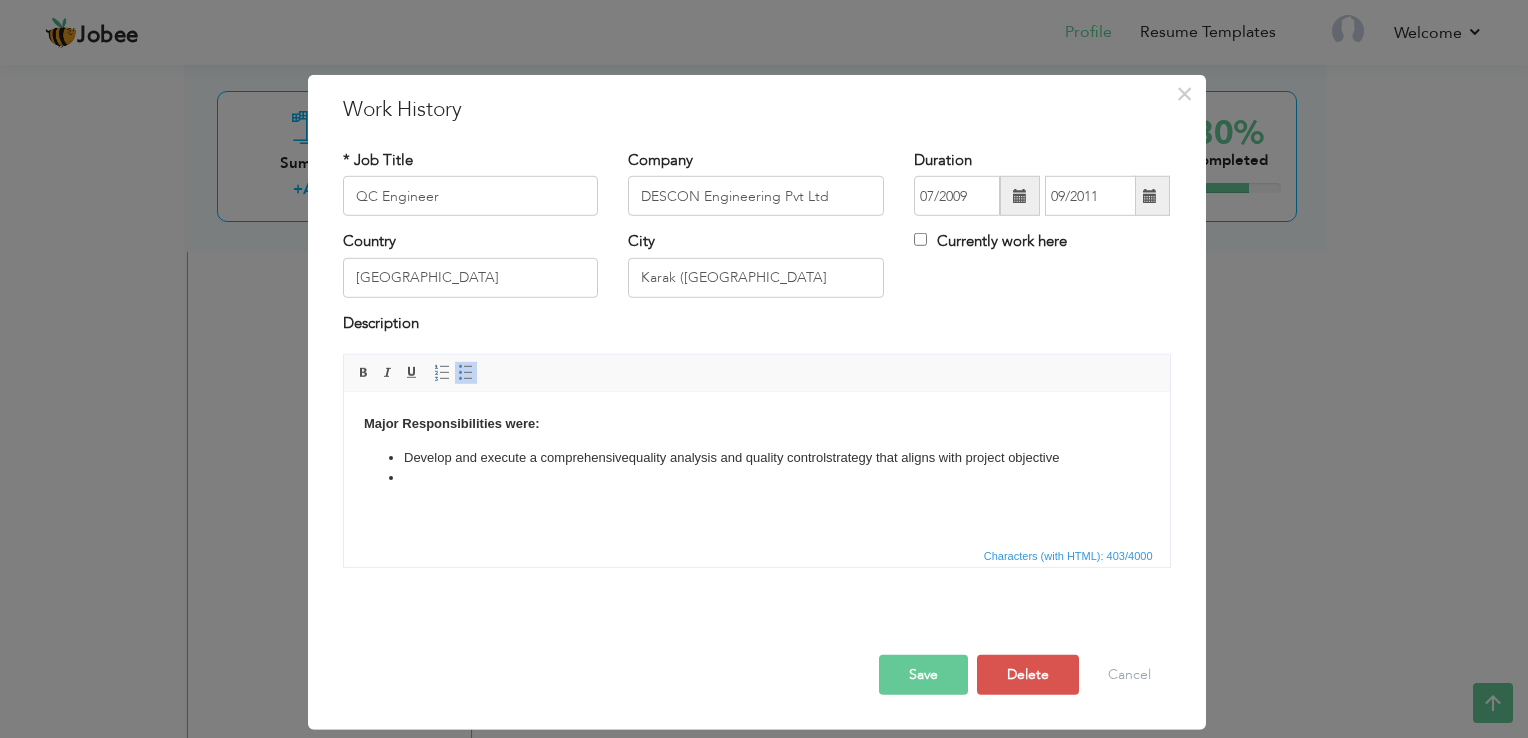 click at bounding box center [756, 478] 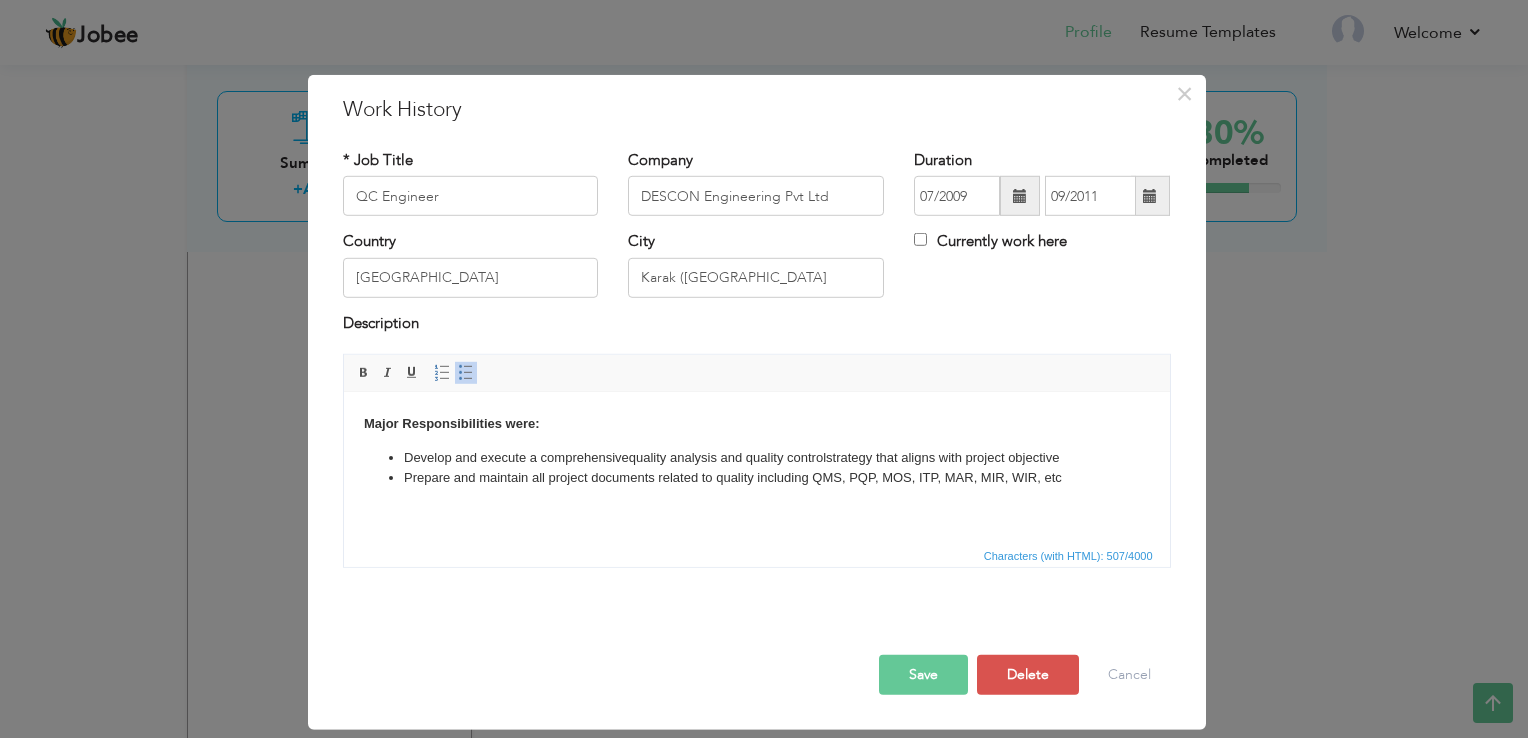 click on "Worked as a QC Engineer on MOL Oil and Gas Project . Construction of Process Area for Oil & Gas Storage, Pipe line, Infrastructure, Road, Offices & accommodation Building. Major Responsibilities were: Develop and execute a comprehensive  quality analysis and quality control   strategy that aligns with project objective Prepare and maintain all project documents related to quality including QMS, PQP, MOS, ITP, MAR, MIR, WIR, etc ​​​​​​​" at bounding box center (756, 406) 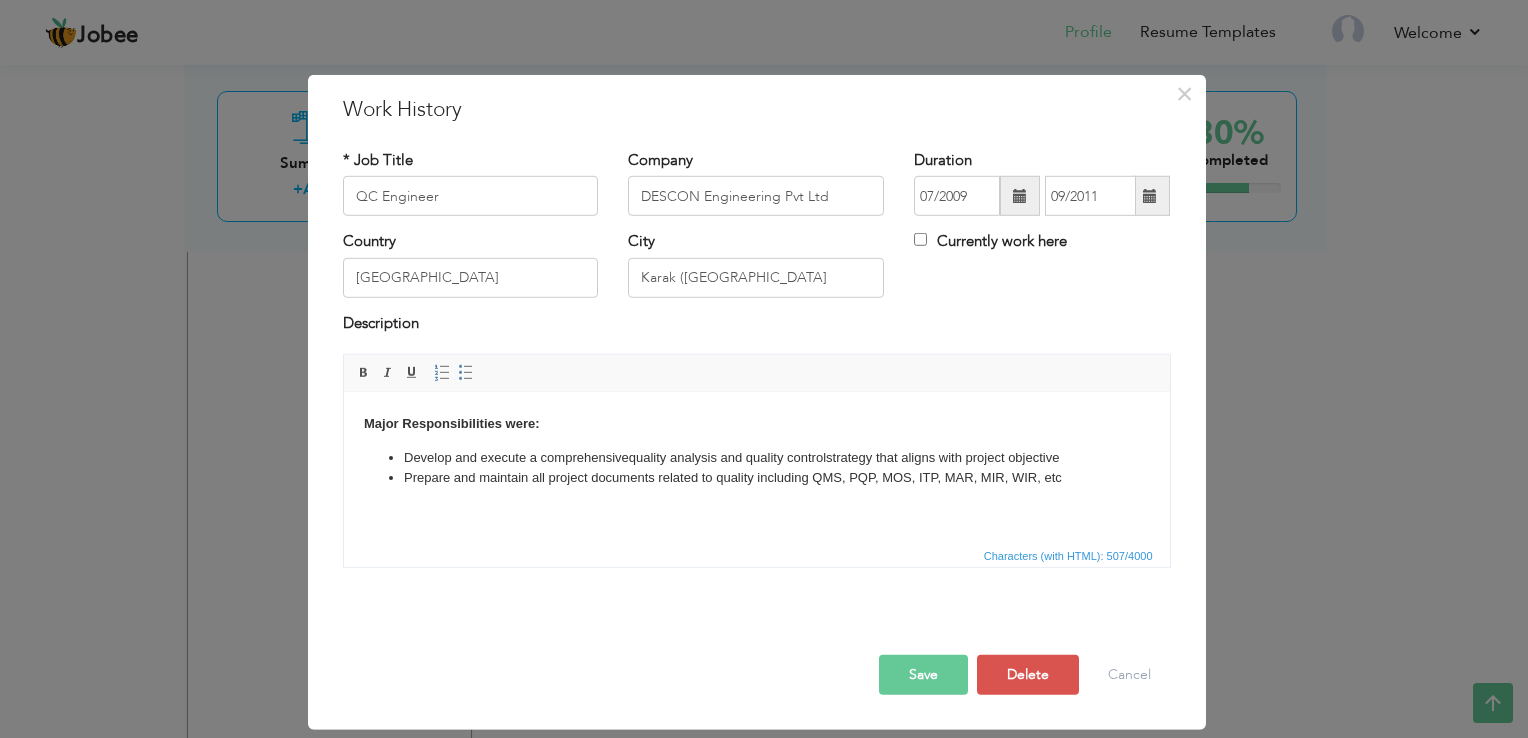 click on "Prepare and maintain all project documents related to quality including QMS, PQP, MOS, ITP, MAR, MIR, WIR, etc ​​​​​​​" at bounding box center (756, 478) 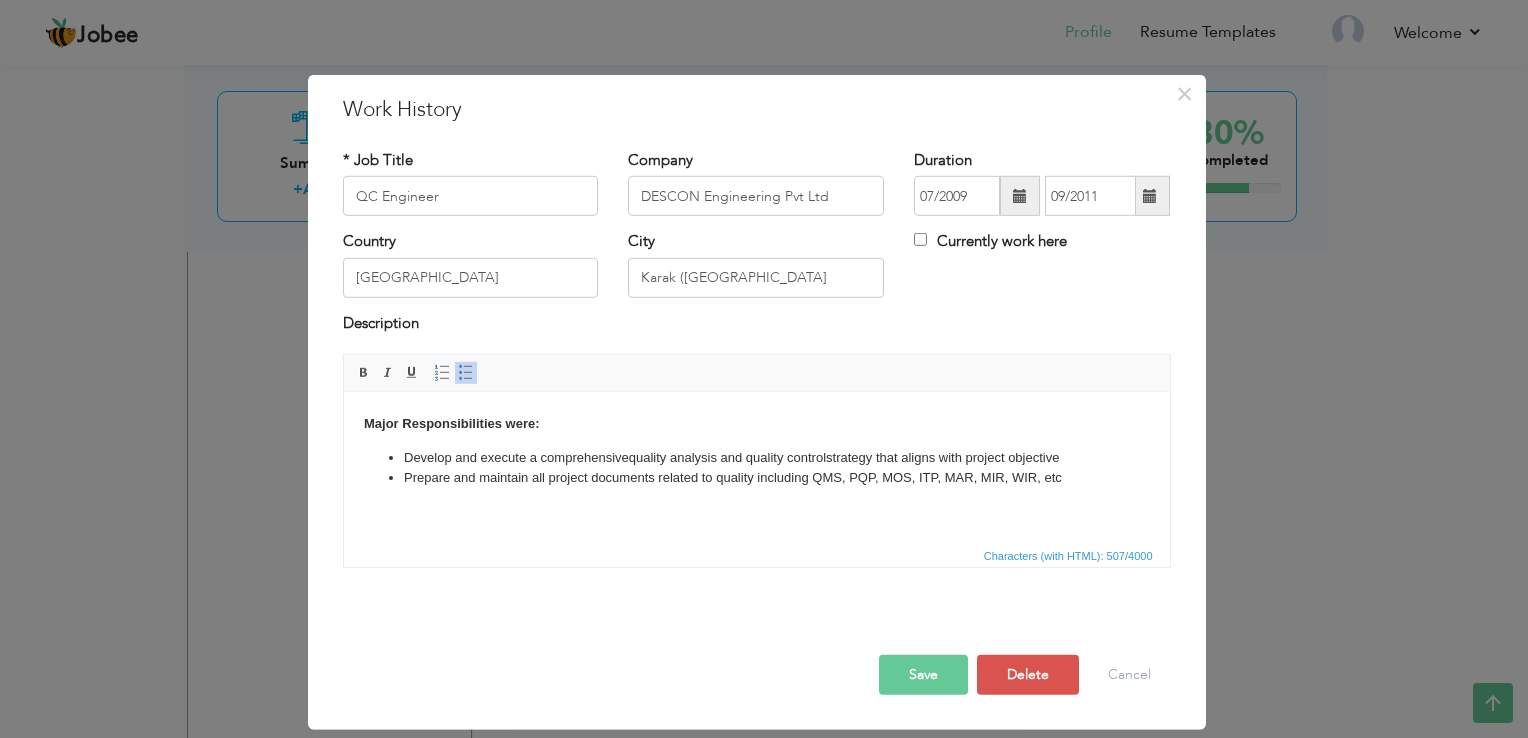 click on "Prepare and maintain all project documents related to quality including QMS, PQP, MOS, ITP, MAR, MIR, WIR, etc" at bounding box center (756, 478) 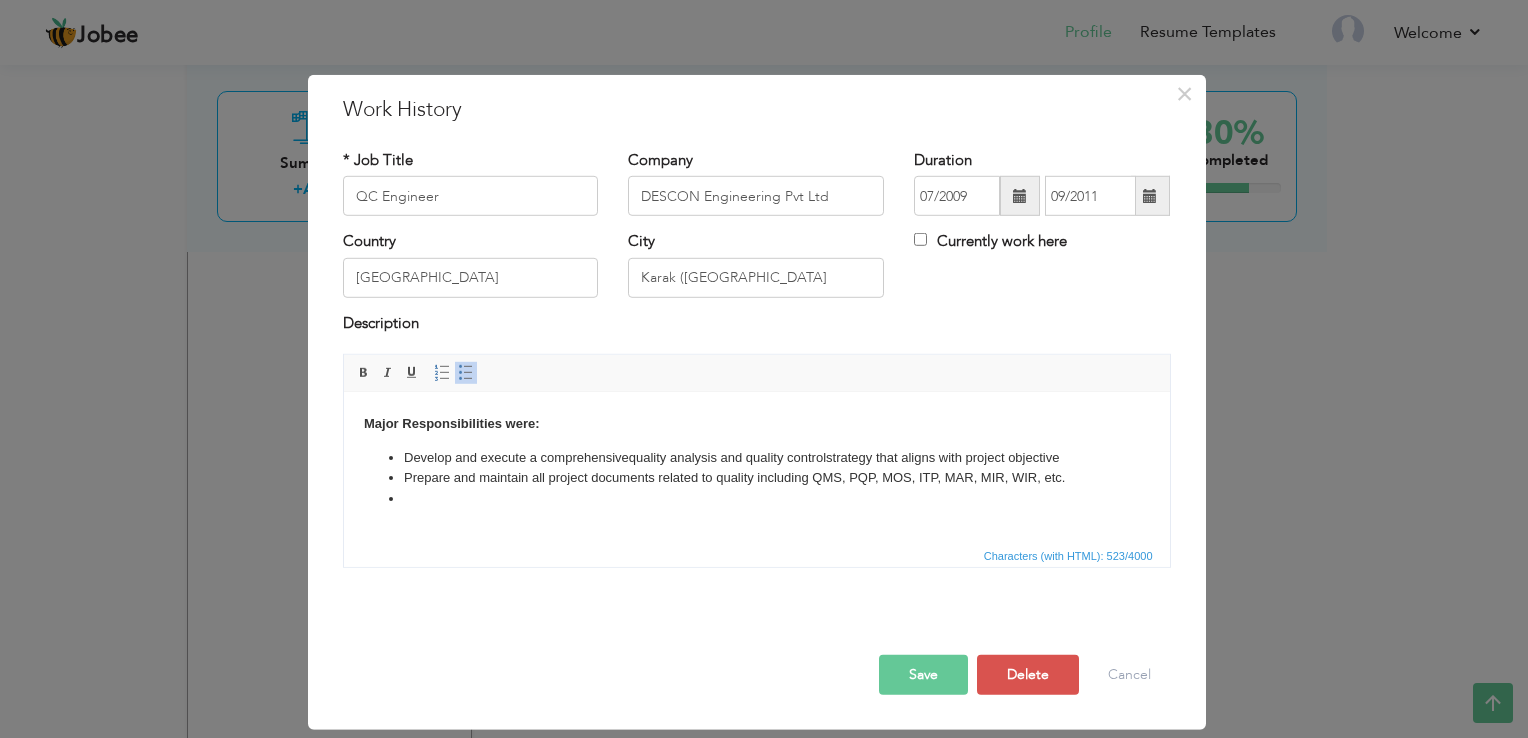 click on "Develop and execute a comprehensive  quality analysis and quality control   strategy that aligns with project objective" at bounding box center (756, 458) 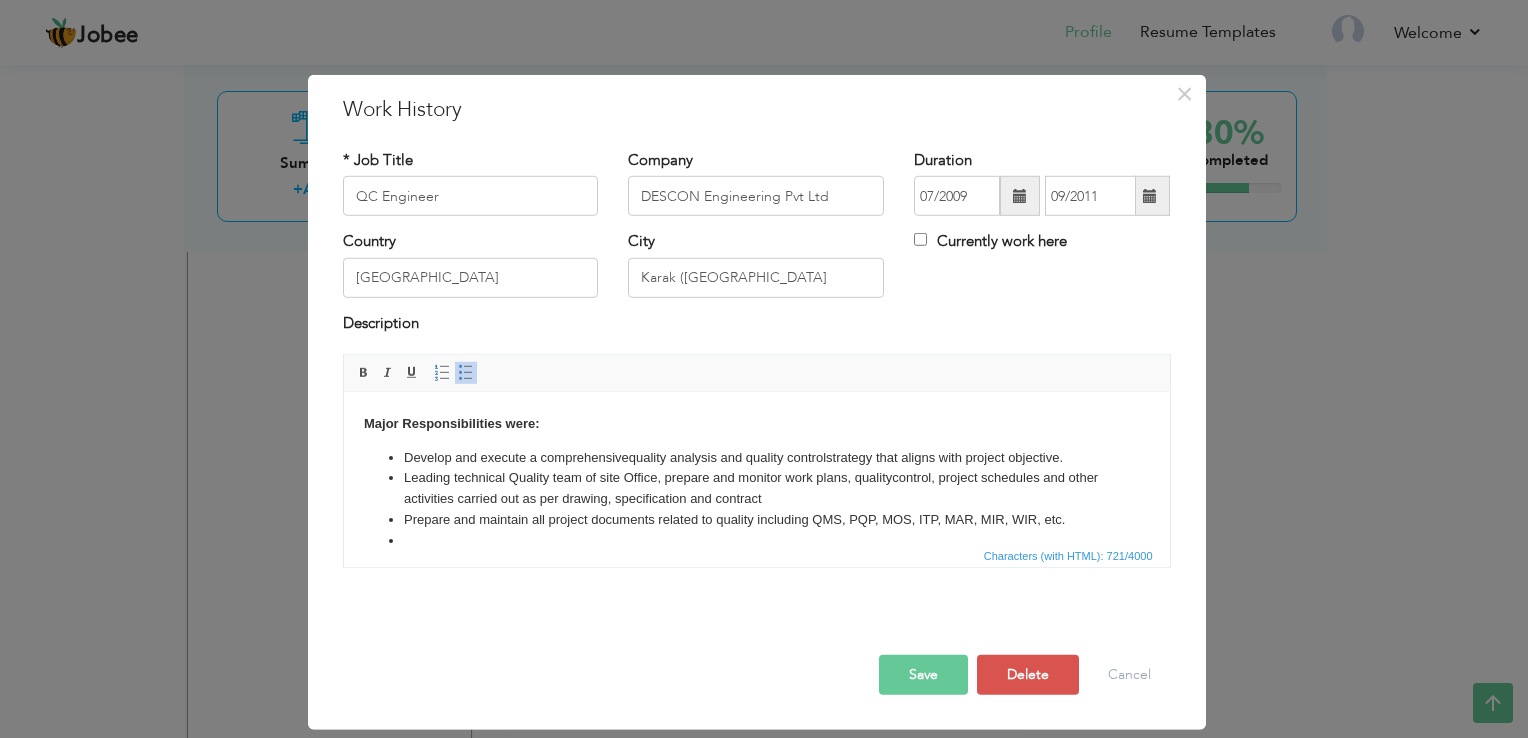 click on "Leading technical Quality team of site Office, prepare and monitor work plans, qualitycontrol, project schedules and other activities carried out as per drawing, specification and contract" at bounding box center (756, 489) 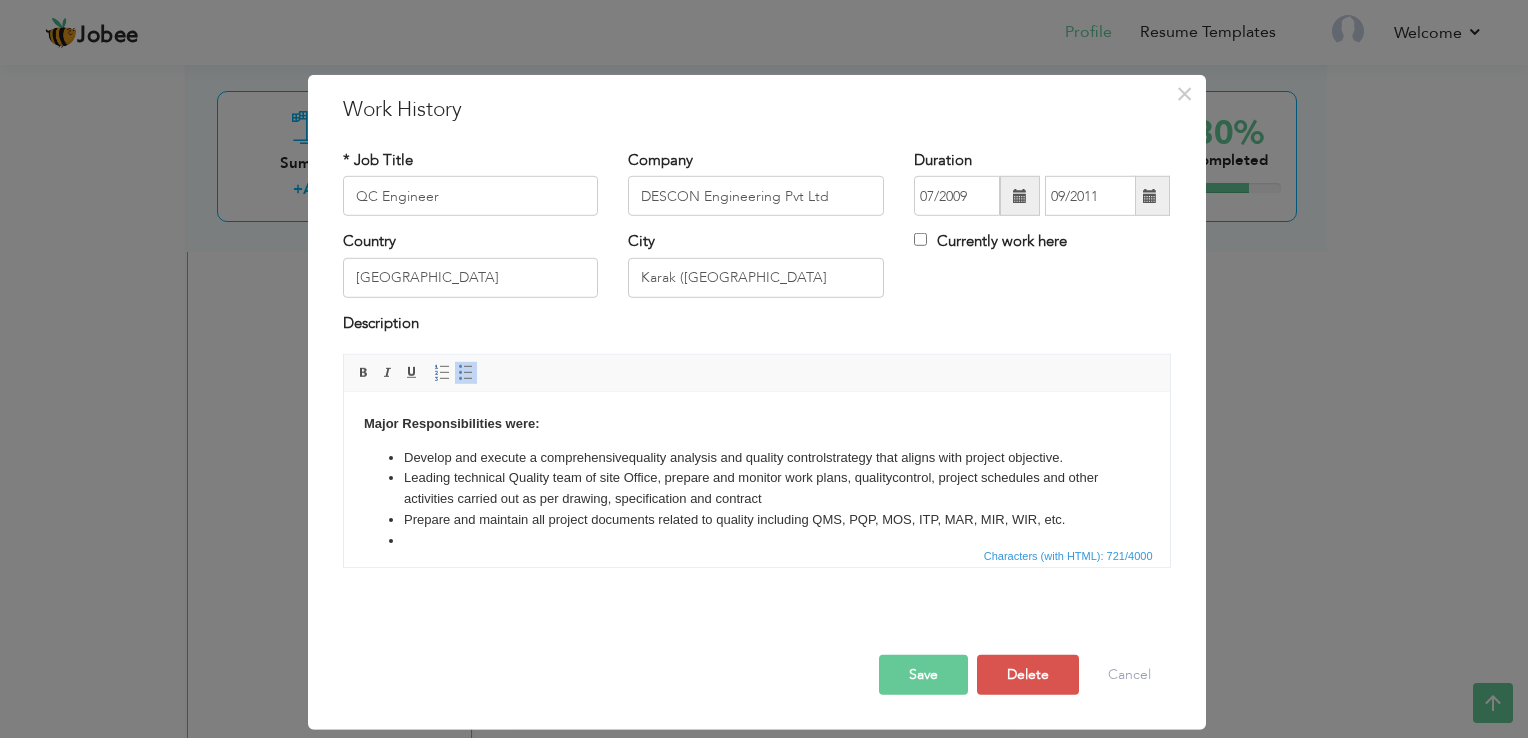 click on "Leading technical Quality team of site Office, prepare and monitor work plans, qualityc ontrol, project schedules and other activities carried out as per drawing, specification and contract" at bounding box center [756, 489] 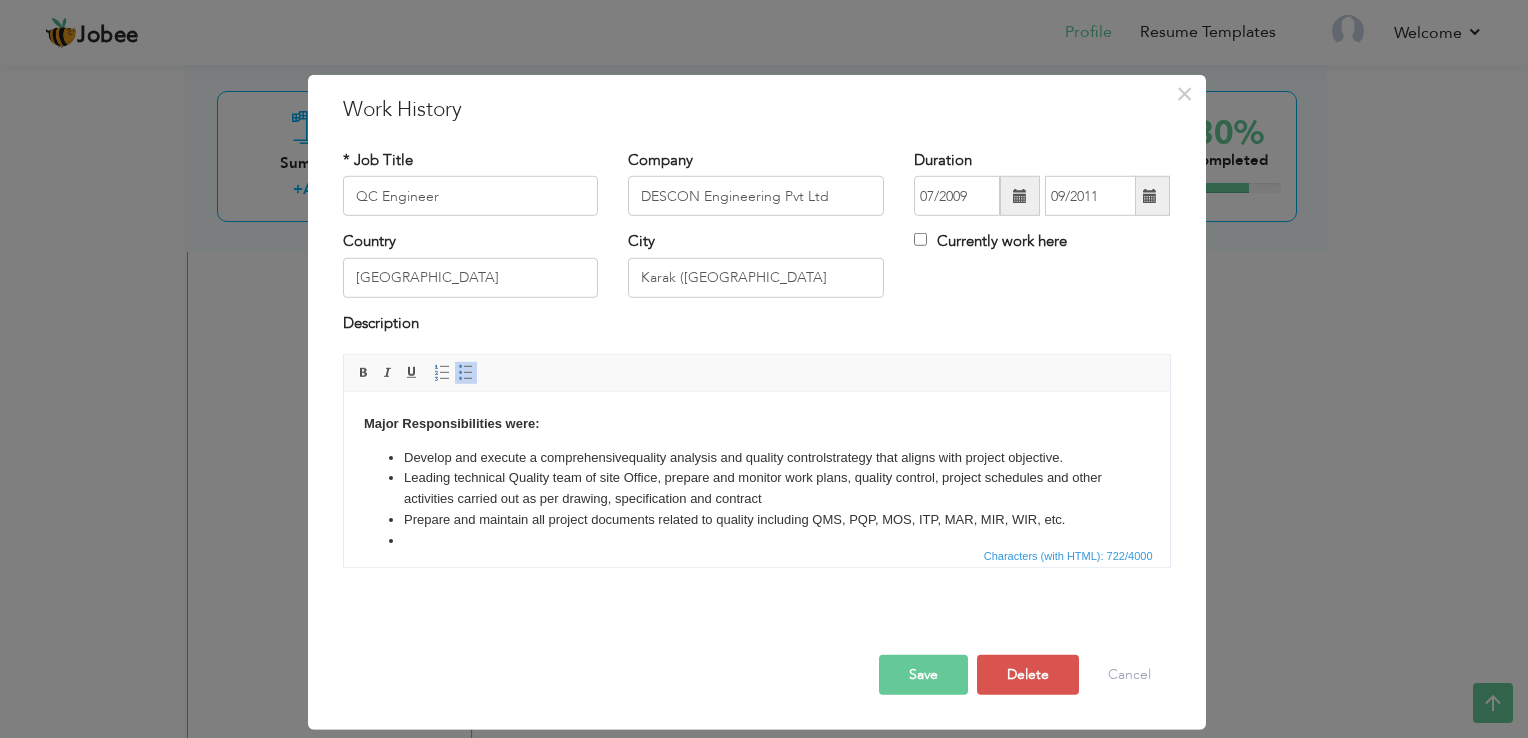 click on "Leading technical Quality team of site Office, prepare and monitor work plans, quality c ontrol, project schedules and other activities carried out as per drawing, specification and contract" at bounding box center (756, 489) 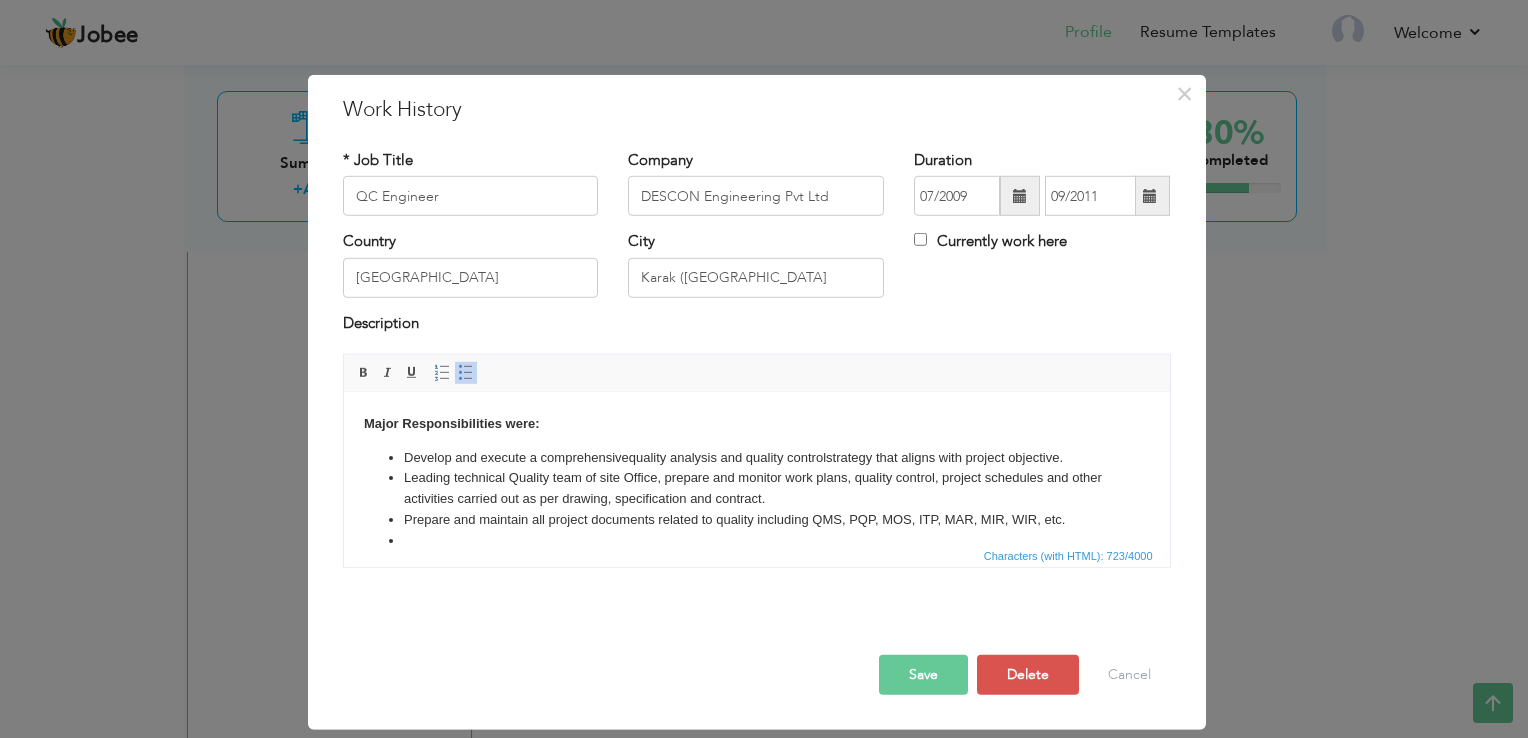 click on "Leading technical Quality team of site Office, prepare and monitor work plans, quality c ontrol, project schedules and other activities carried out as per drawing, specification and contract." at bounding box center [756, 489] 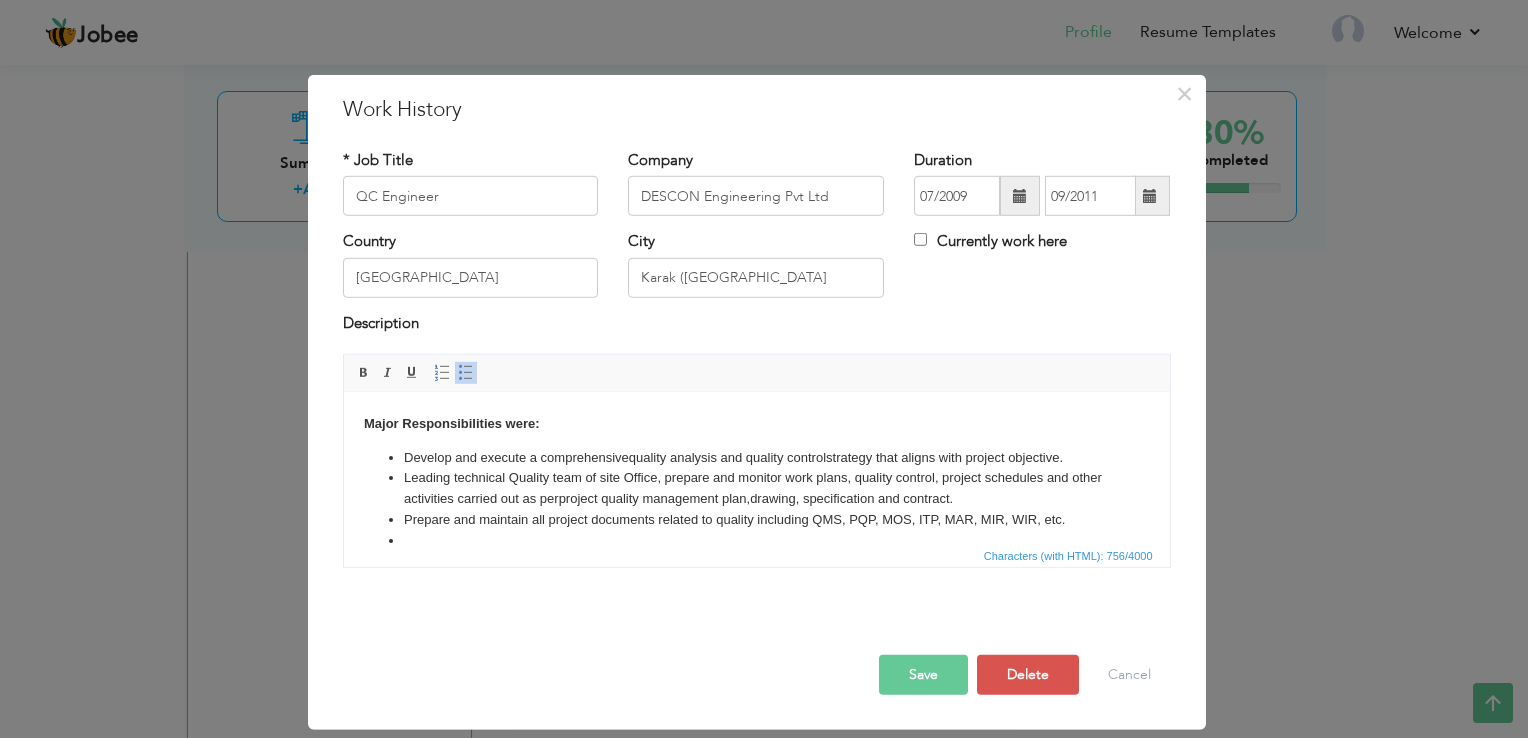 click on "Leading technical Quality team of site Office, prepare and monitor work plans, quality c ontrol, project schedules and other activities carried out as per  project quality management plan ,  drawing, specification and contract." at bounding box center [756, 489] 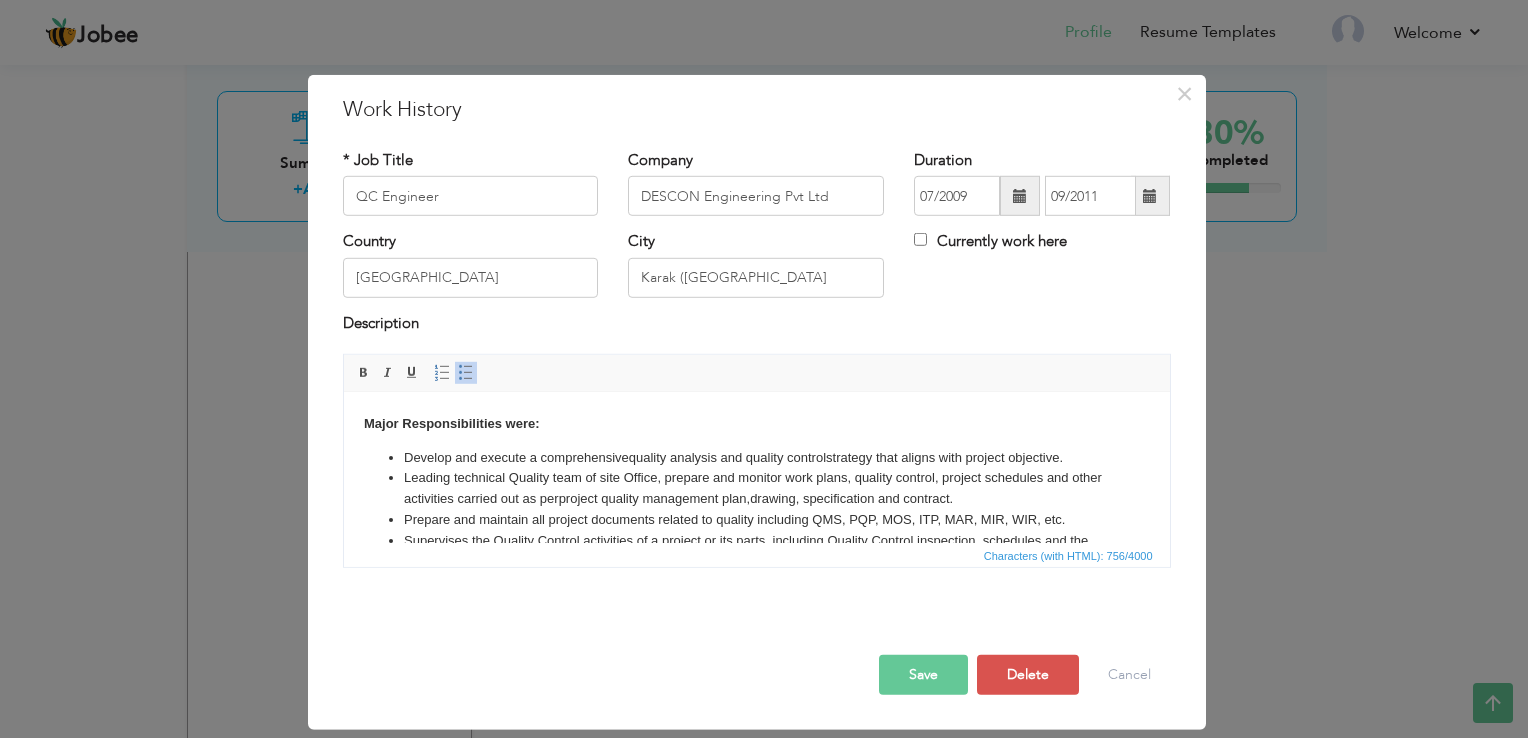 scroll, scrollTop: 191, scrollLeft: 0, axis: vertical 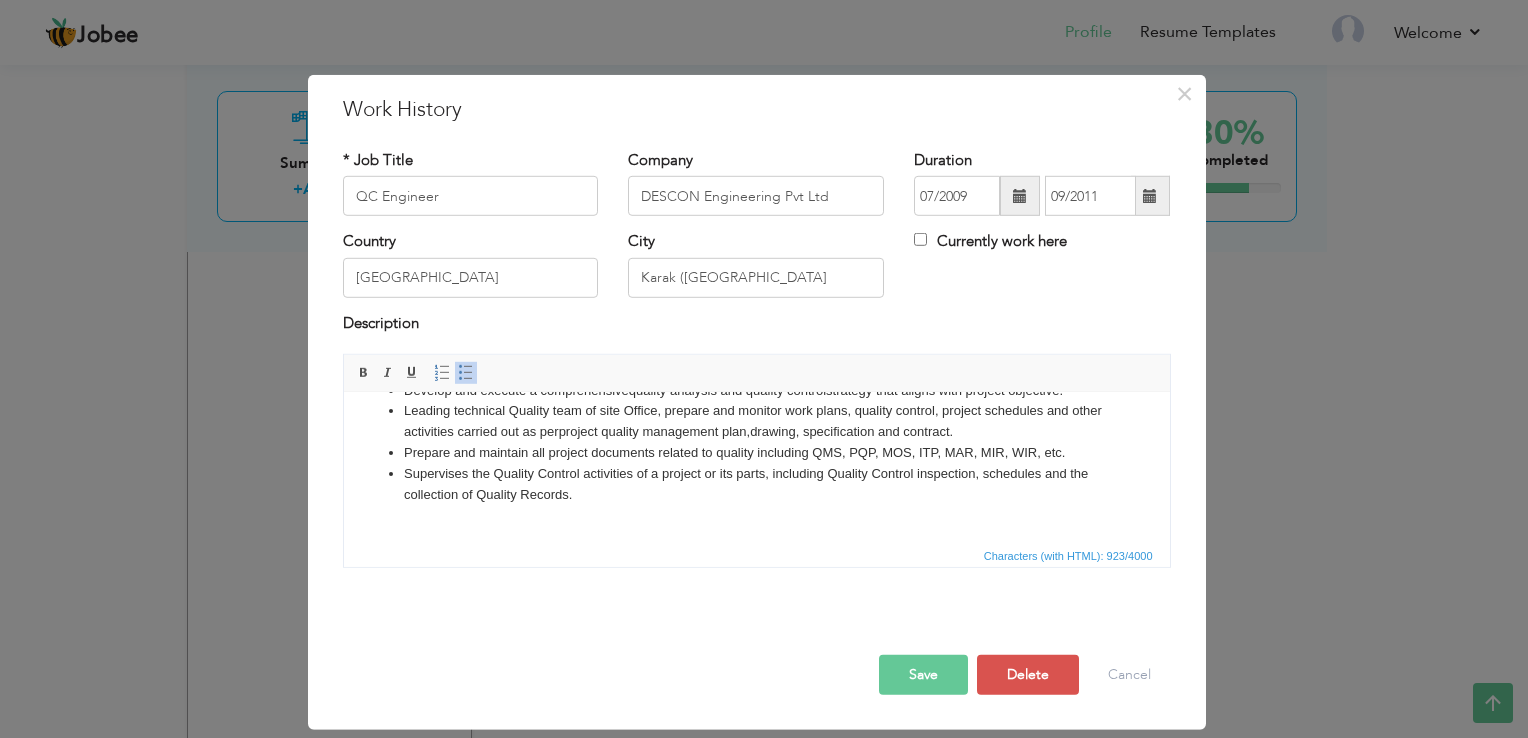 click on "Supervises the Quality Control activities of a project or its parts, including Quality Control inspection, schedules and the collection of Quality Records." at bounding box center [756, 505] 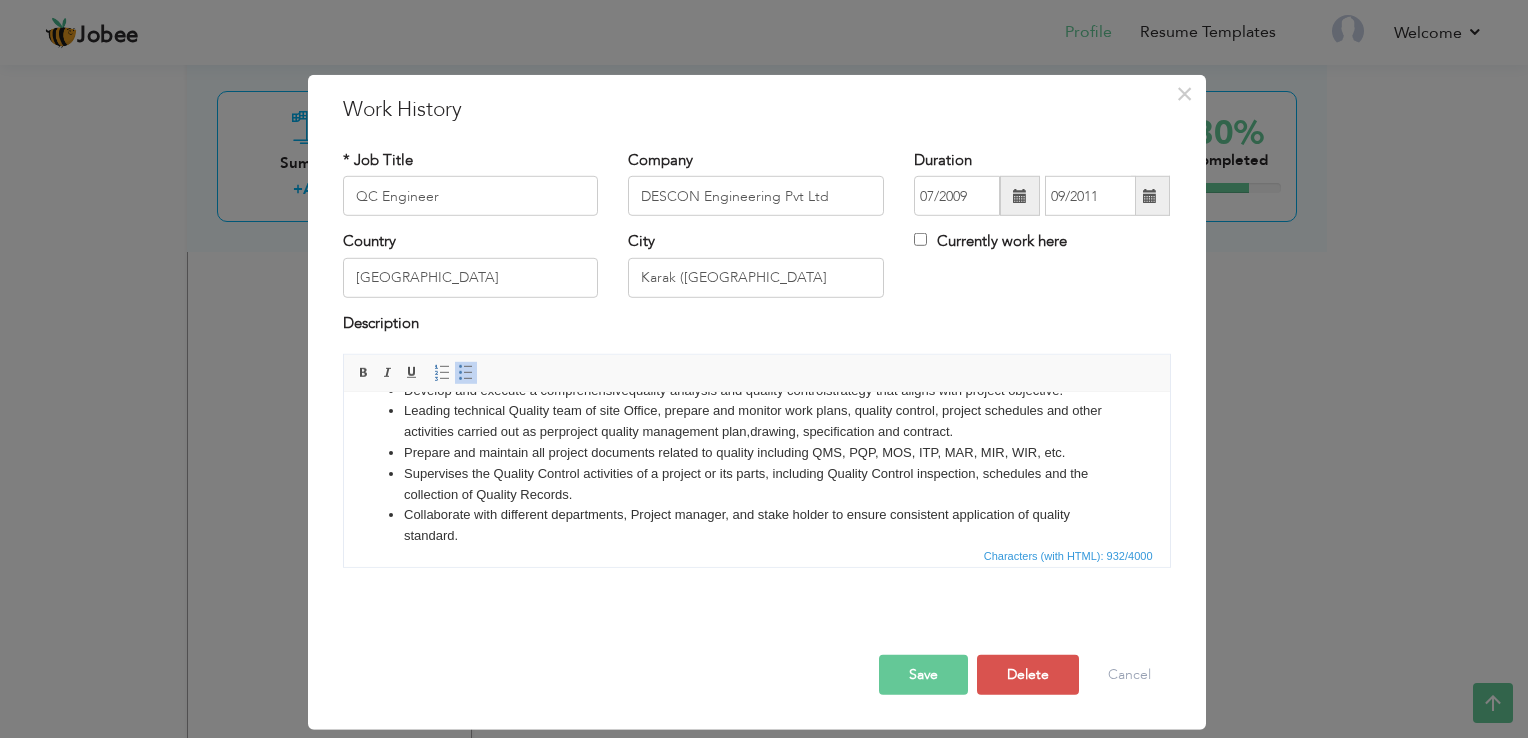 scroll, scrollTop: 336, scrollLeft: 0, axis: vertical 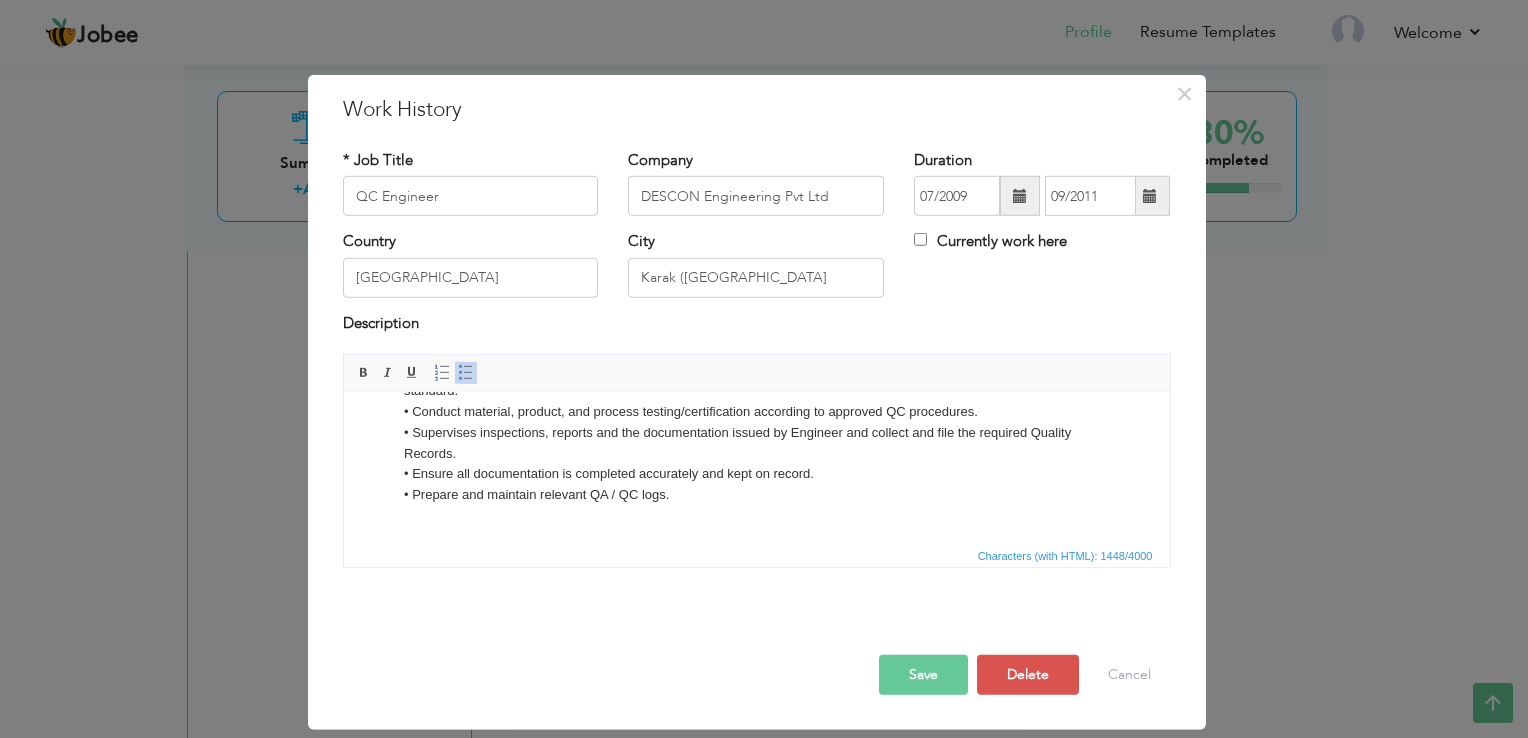 click on "Collaborate with different departments, Project manager, and stake holder to ensure consistent application of quality standard. • Conduct material, product, and process testing/certification according to approved QC procedures. • Supervises inspections, reports and the documentation issued by Engineer and collect and file the required Quality Records. • Ensure all documentation is completed accurately and kept on record. • Prepare and maintain relevant QA / QC logs." at bounding box center (756, 464) 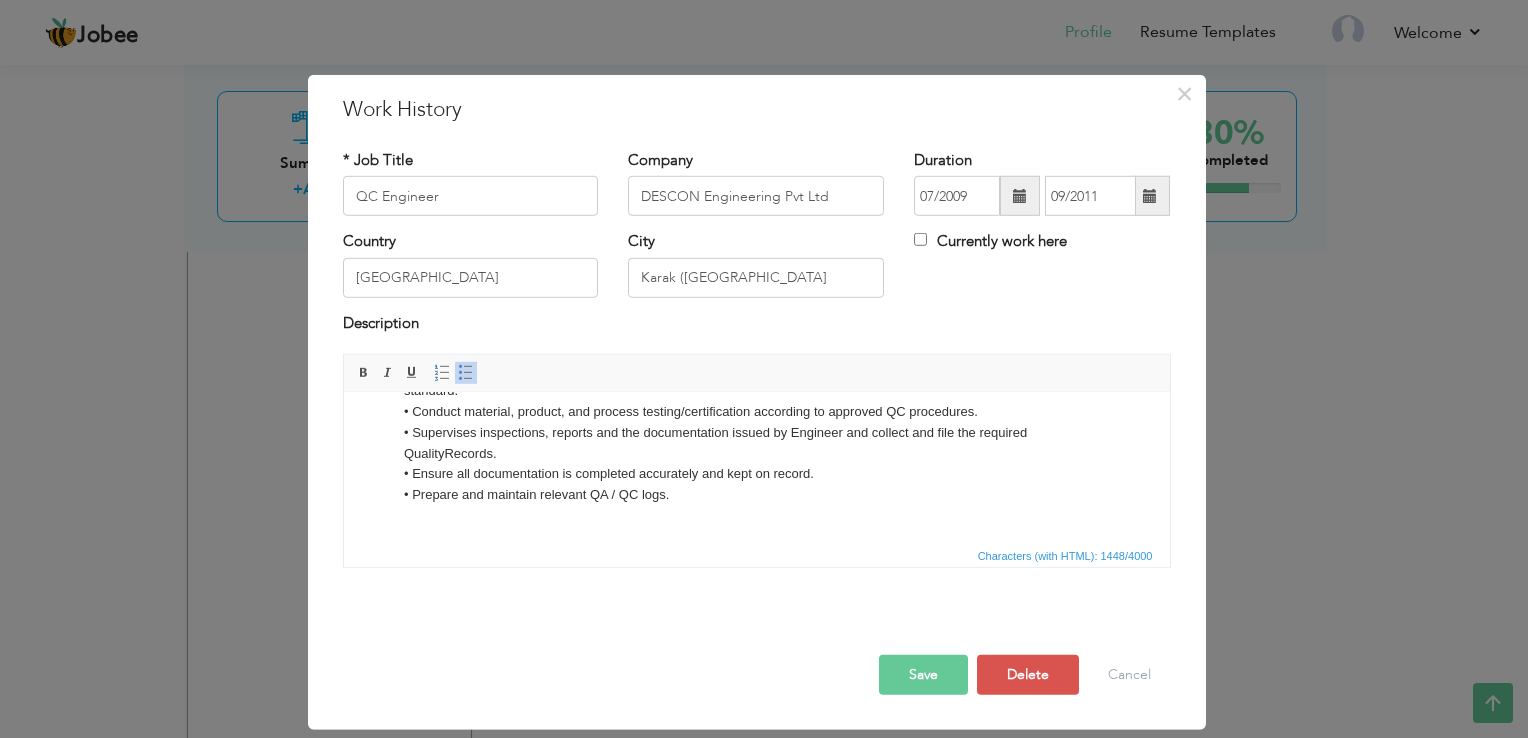 click on "Collaborate with different departments, Project manager, and stake holder to ensure consistent application of quality standard. • Conduct material, product, and process testing/certification according to approved QC procedures. • Supervises inspections, reports and the documentation issued by Engineer and collect and file the required Quality  Records. • Ensure all documentation is completed accurately and kept on record. • Prepare and maintain relevant QA / QC logs." at bounding box center [756, 464] 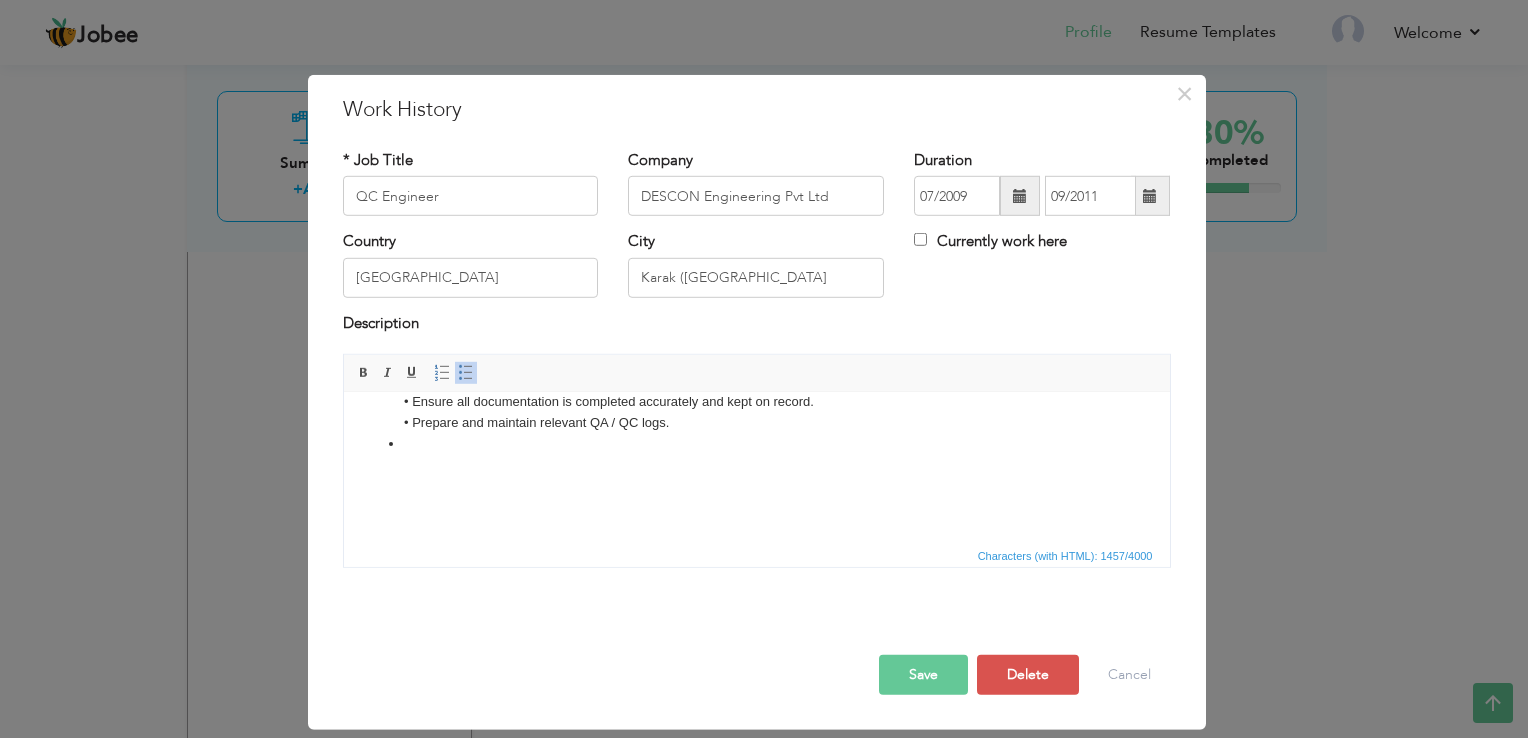scroll, scrollTop: 416, scrollLeft: 0, axis: vertical 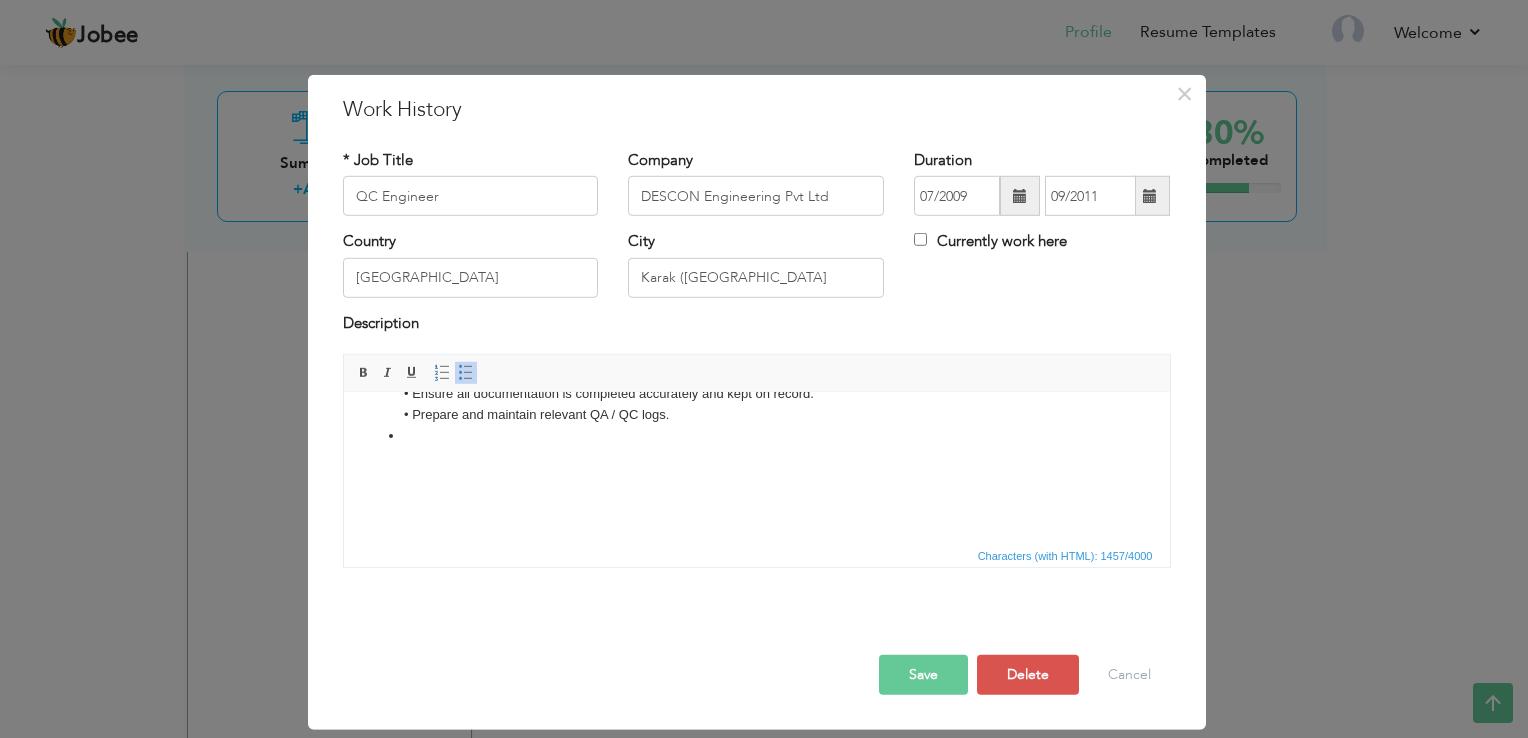 click at bounding box center [756, 467] 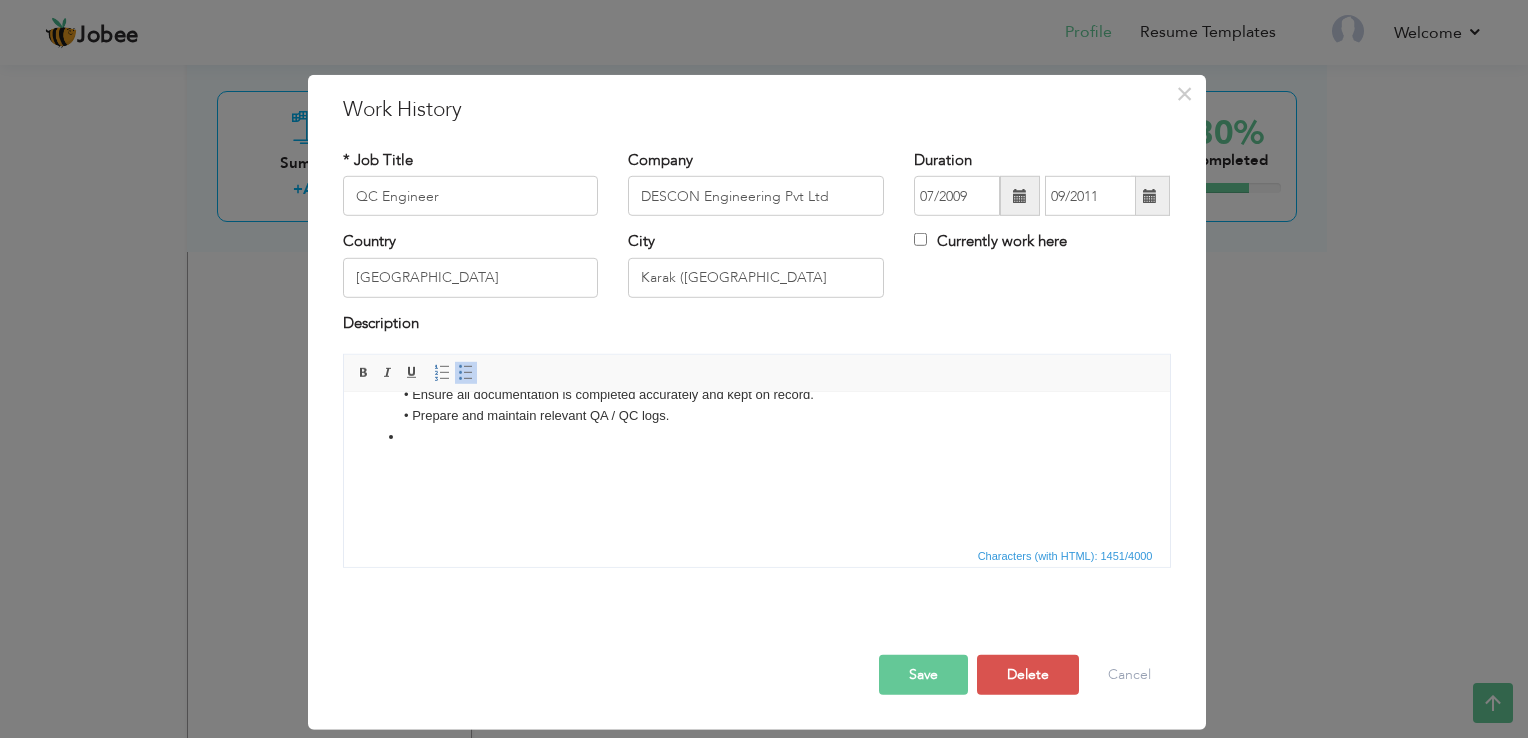 scroll, scrollTop: 394, scrollLeft: 0, axis: vertical 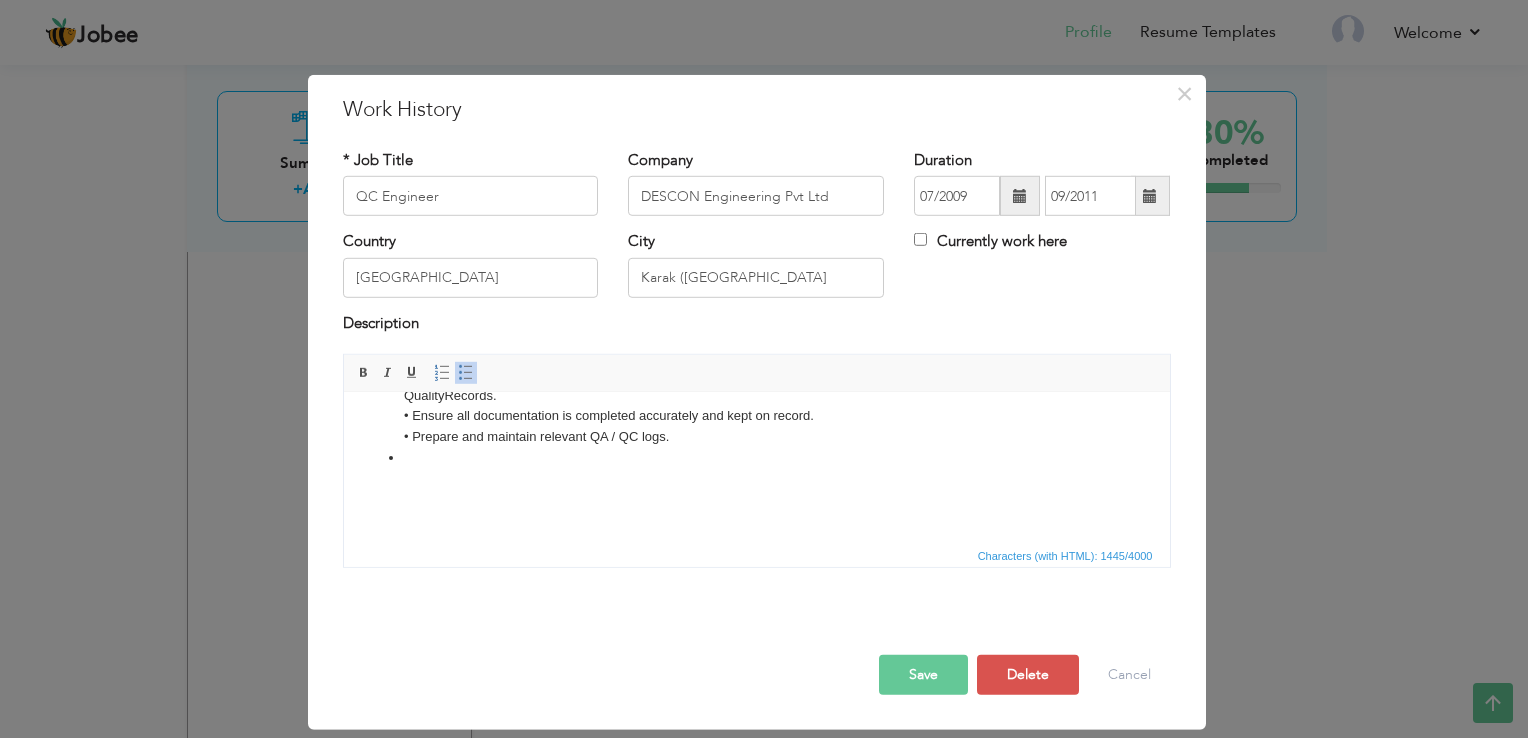click at bounding box center [756, 469] 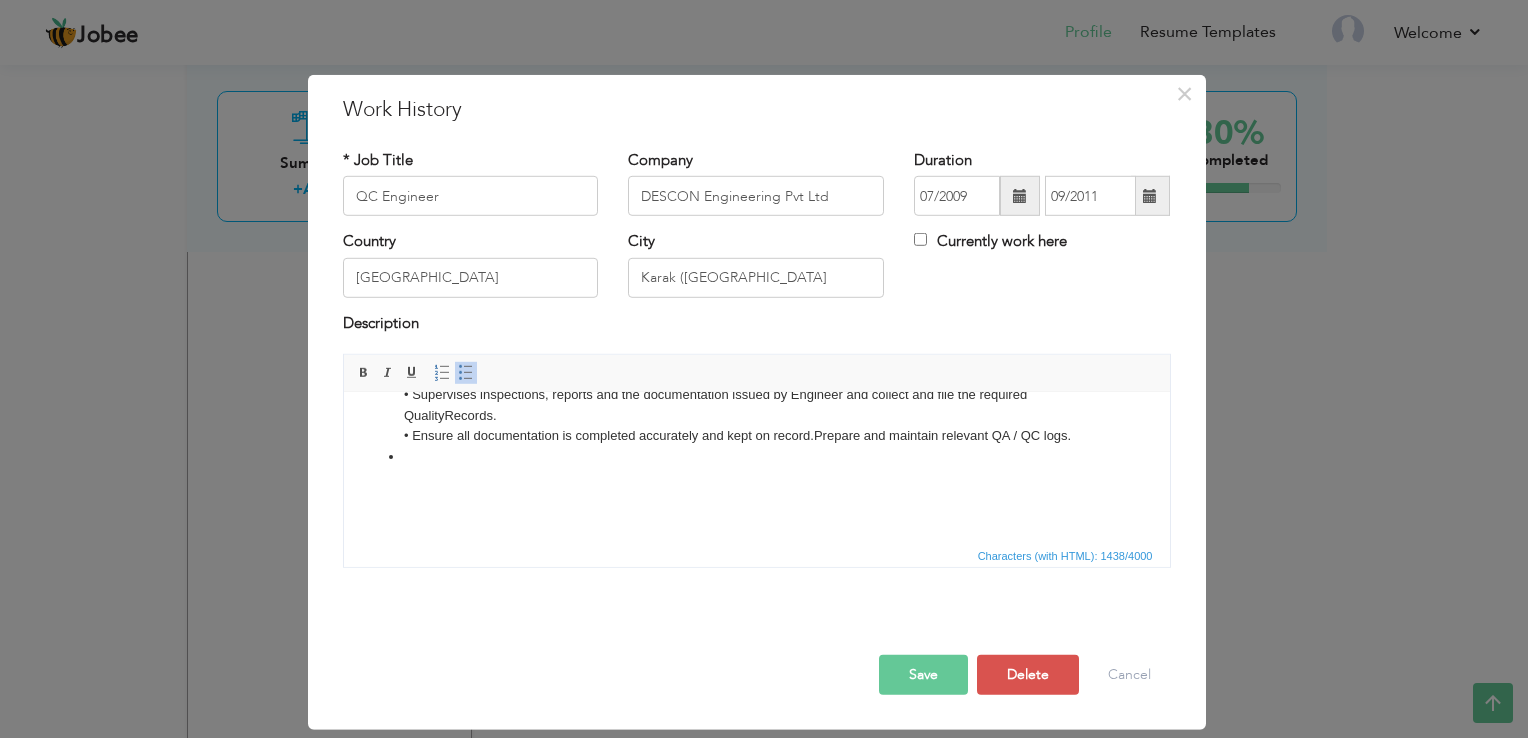 scroll, scrollTop: 373, scrollLeft: 0, axis: vertical 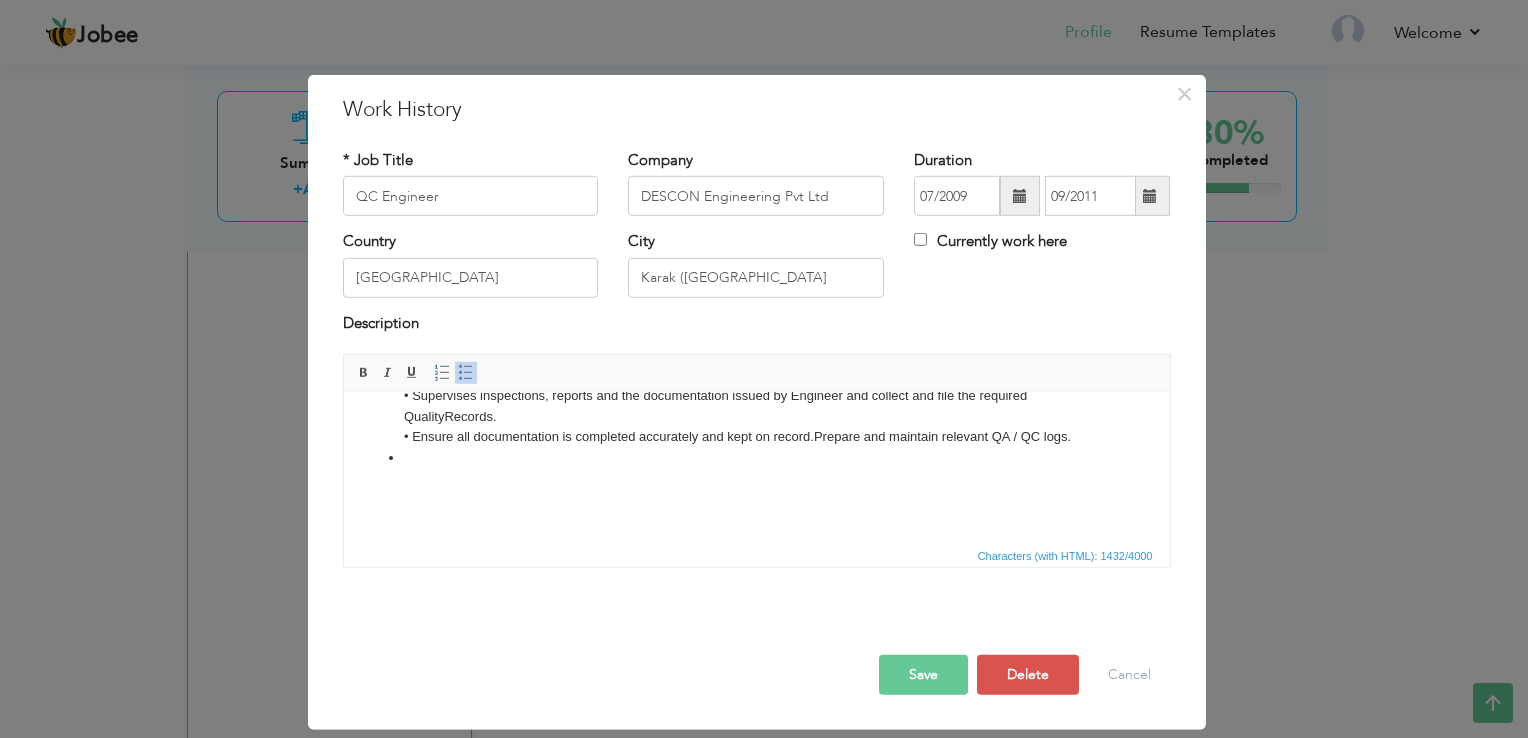 click on "Collaborate with different departments, Project manager, and stake holder to ensure consistent application of quality standard. • Conduct material, product, and process testing/certification according to approved QC procedures. • Supervises inspections, reports and the documentation issued by Engineer and collect and file the required Quality  Records. • Ensure all documentation is completed accurately and kept on record. Prepare and maintain relevant QA / QC logs." at bounding box center [756, 385] 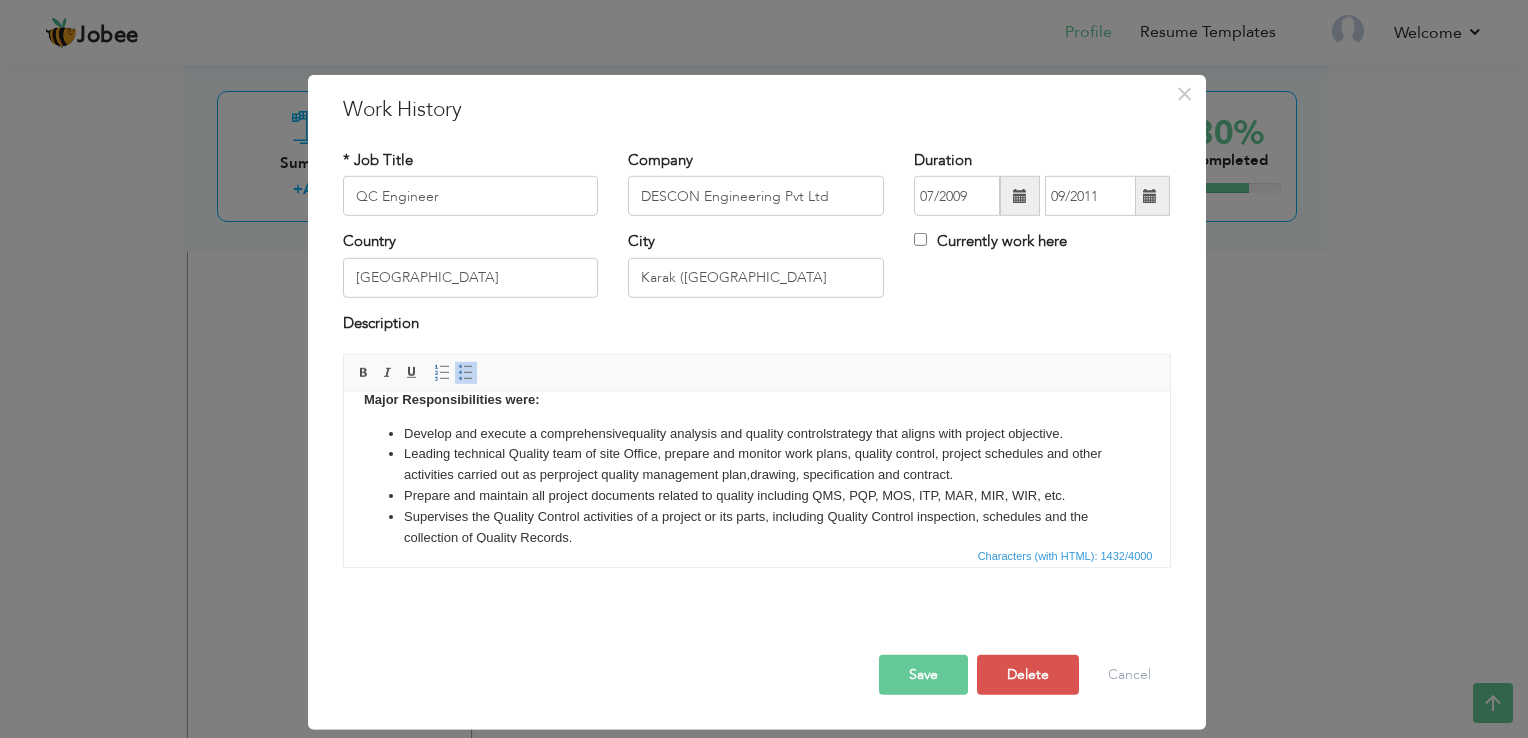 scroll, scrollTop: 127, scrollLeft: 0, axis: vertical 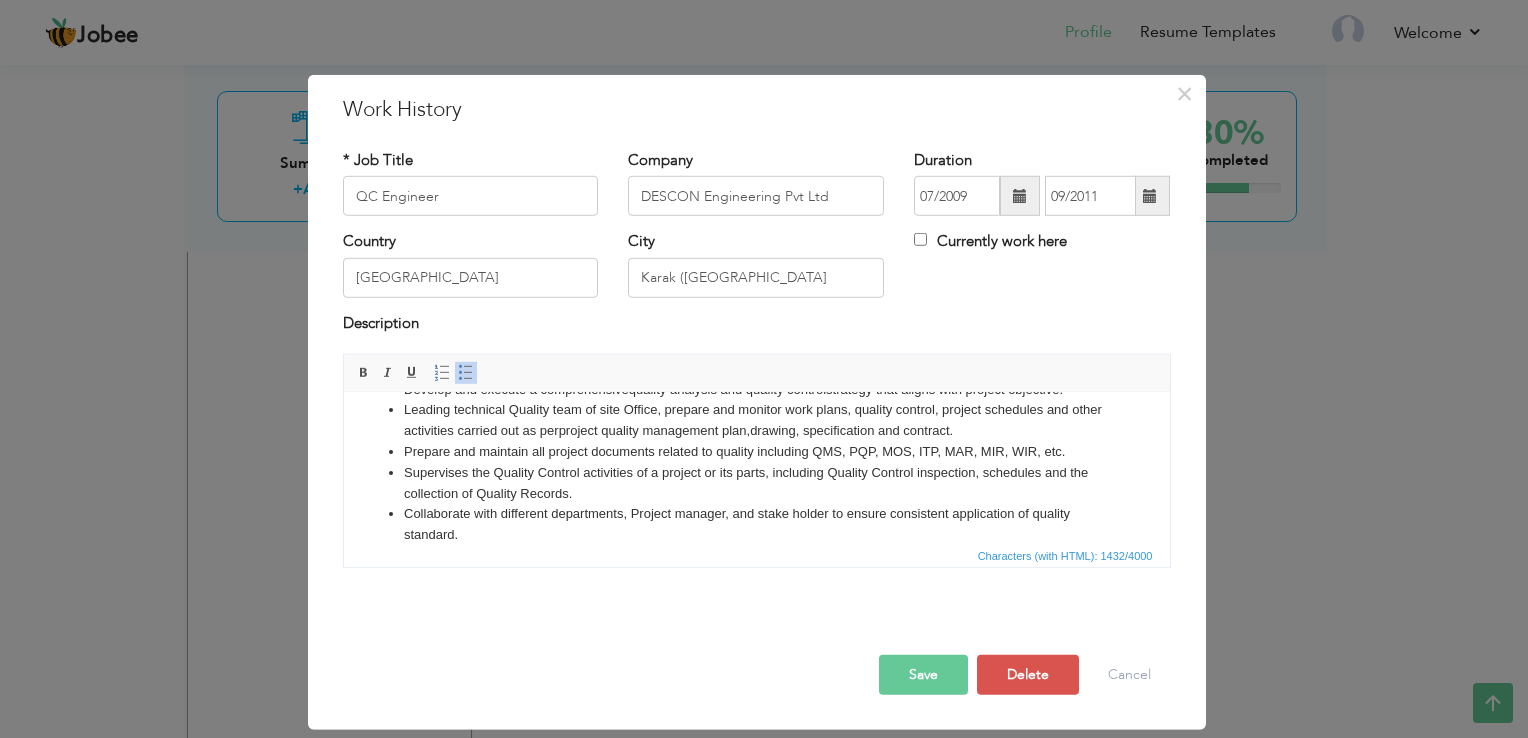 click on "Supervises the Quality Control activities of a project or its parts, including Quality Control inspection, schedules and the collection of Quality Records." at bounding box center [756, 484] 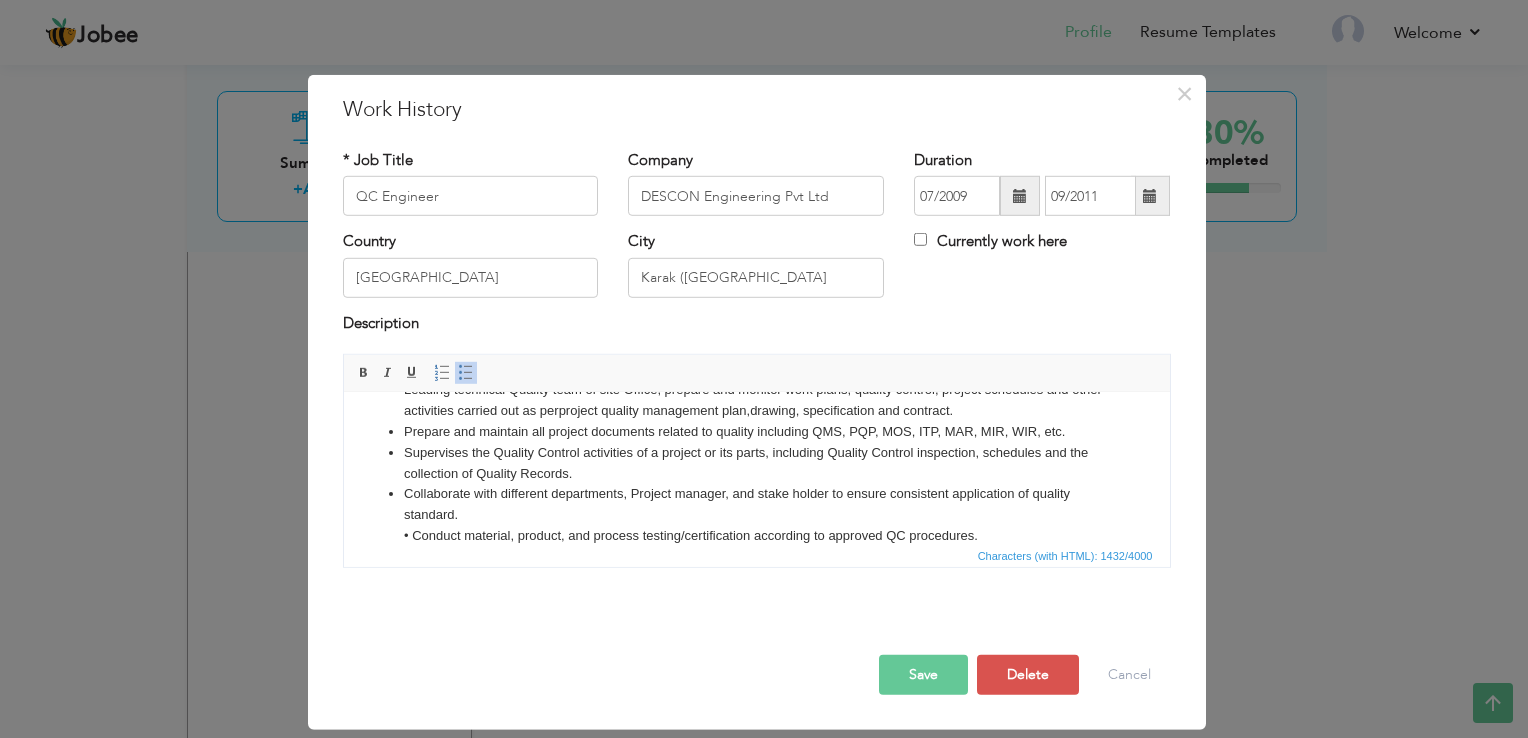 click on "Collaborate with different departments, Project manager, and stake holder to ensure consistent application of quality standard. • Conduct material, product, and process testing/certification according to approved QC procedures. • Supervises inspections, reports and the documentation issued by Engineer and collect and file the required Quality  Records. • Ensure all documentation is completed accurately and kept on record. Prepare and maintain relevant QA / QC logs." at bounding box center [756, 546] 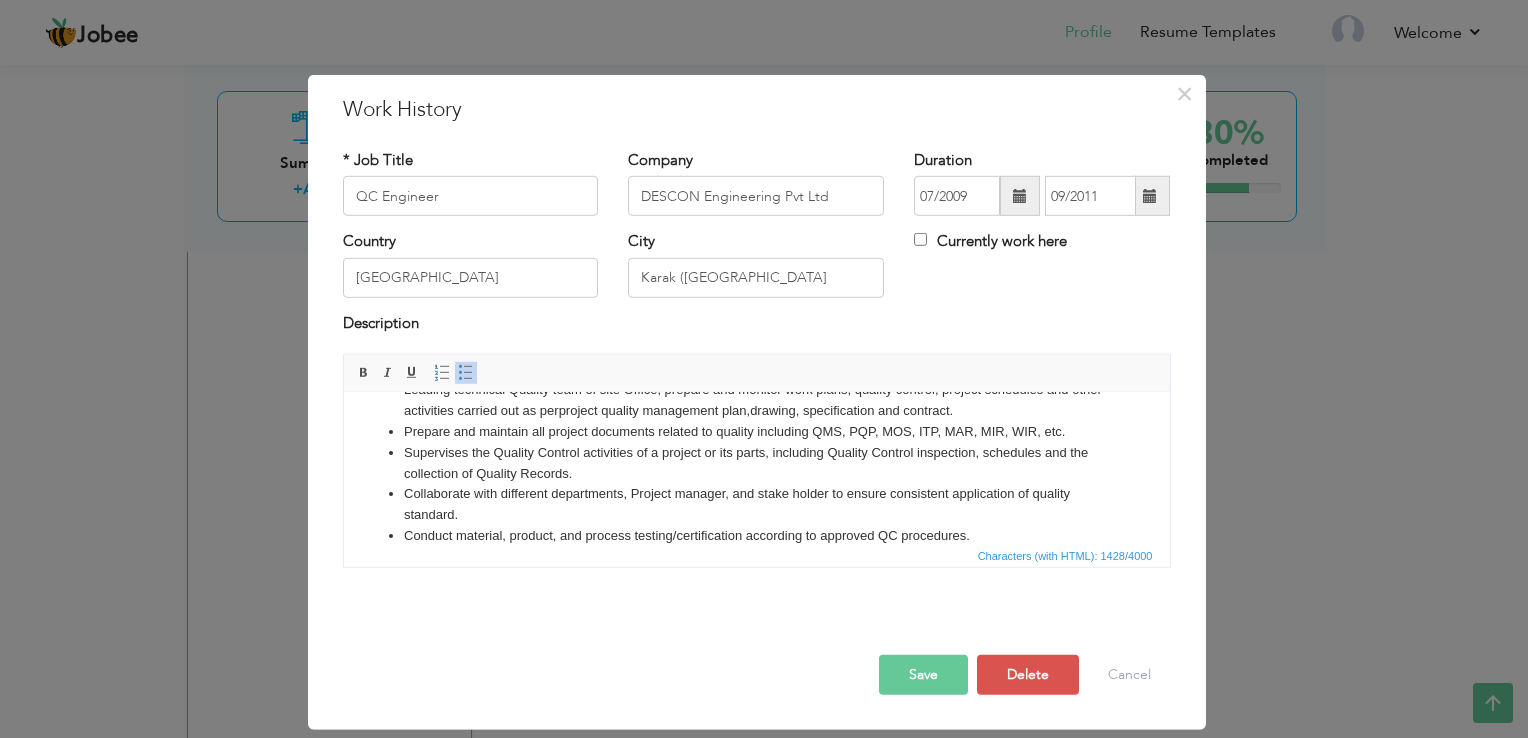 click on "Conduct material, product, and process testing/certification according to approved QC procedures. • Supervises inspections, reports and the documentation issued by Engineer and collect and file the required Quality  Records. • Ensure all documentation is completed accurately and kept on record. Prepare and maintain relevant QA / QC logs." at bounding box center [756, 567] 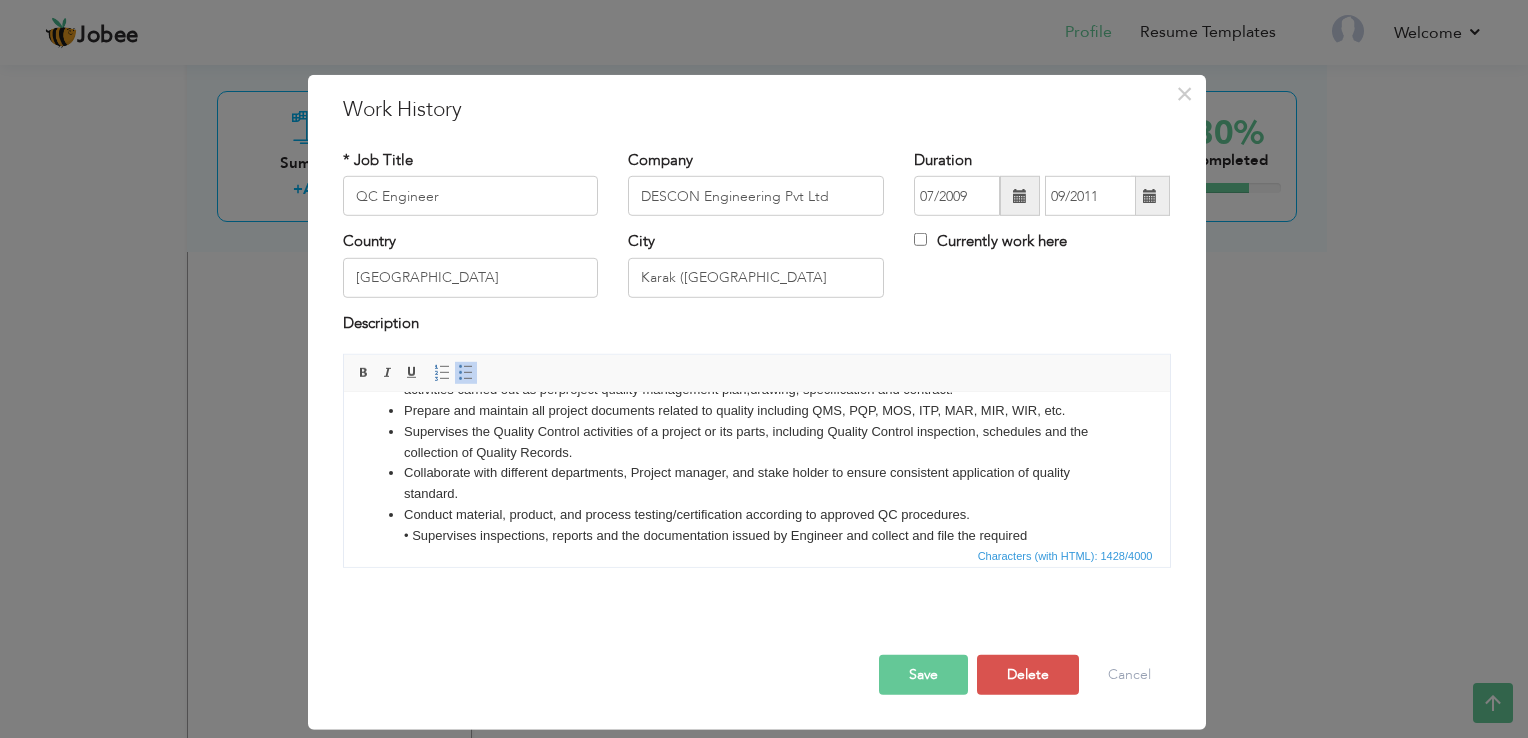 click on "Conduct material, product, and process testing/certification according to approved QC procedures. • Supervises inspections, reports and the documentation issued by Engineer and collect and file the required Quality  Records. • Ensure all documentation is completed accurately and kept on record. Prepare and maintain relevant QA / QC logs." at bounding box center (756, 546) 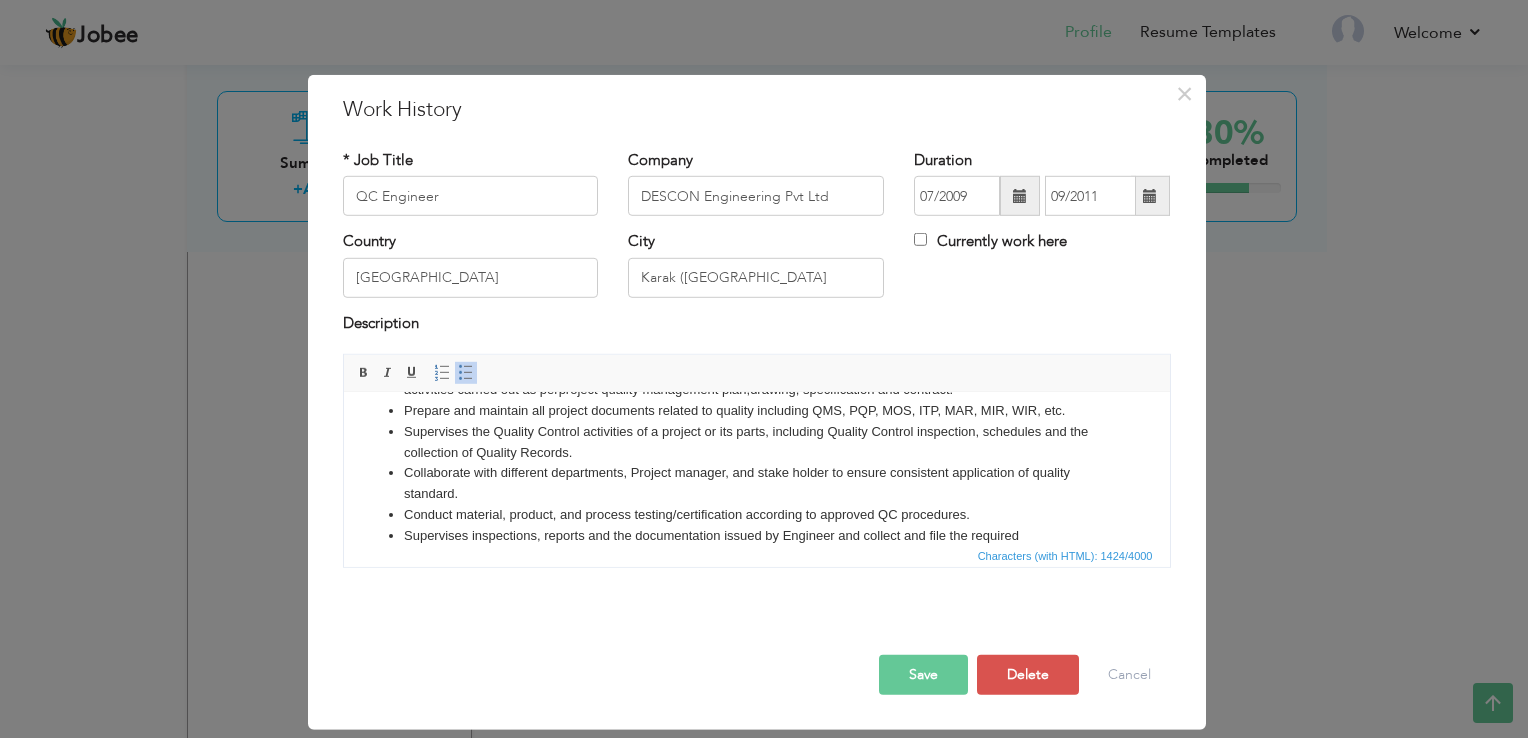 click on "Supervises inspections, reports and the documentation issued by Engineer and collect and file the required Quality  Records. • Ensure all documentation is completed accurately and kept on record. Prepare and maintain relevant QA / QC logs." at bounding box center (756, 557) 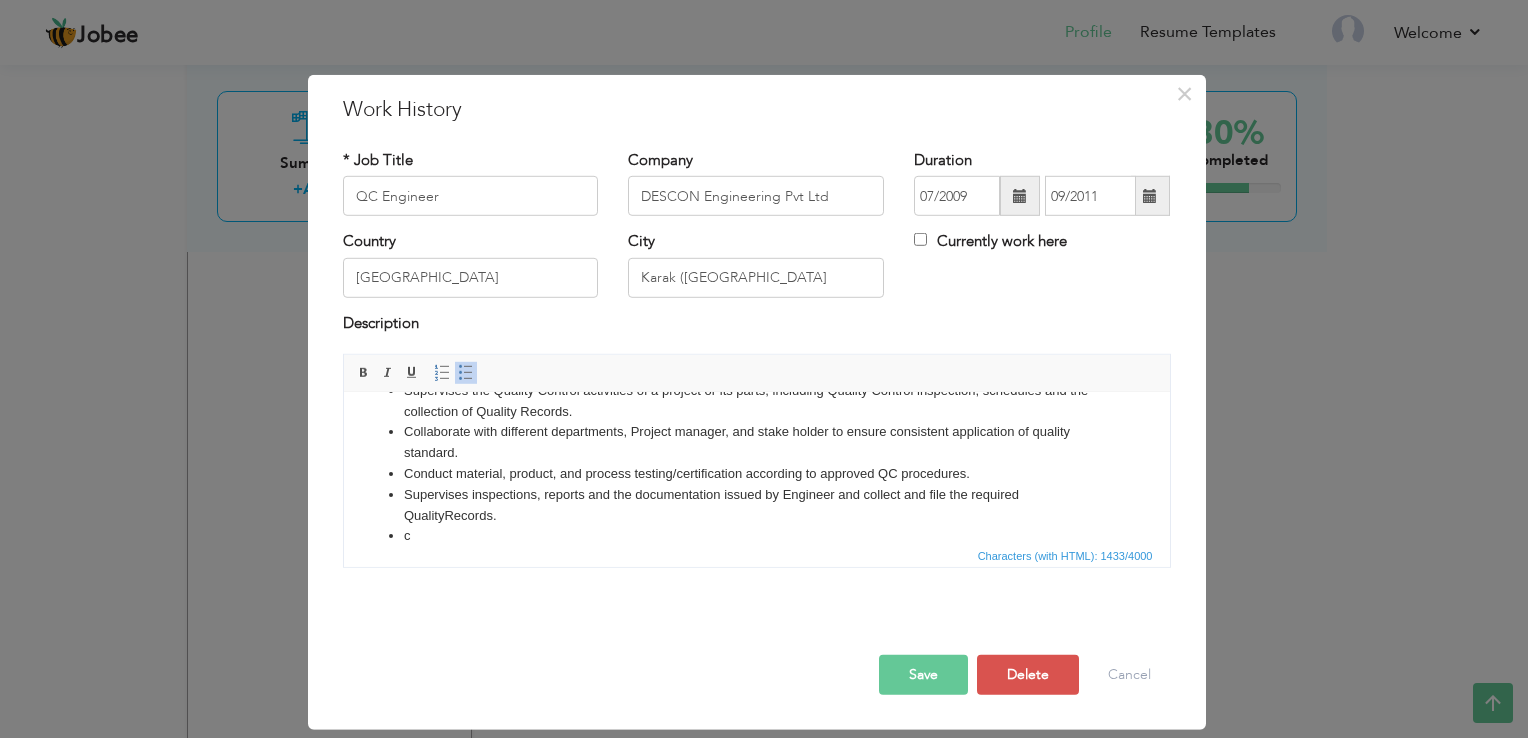 scroll, scrollTop: 275, scrollLeft: 0, axis: vertical 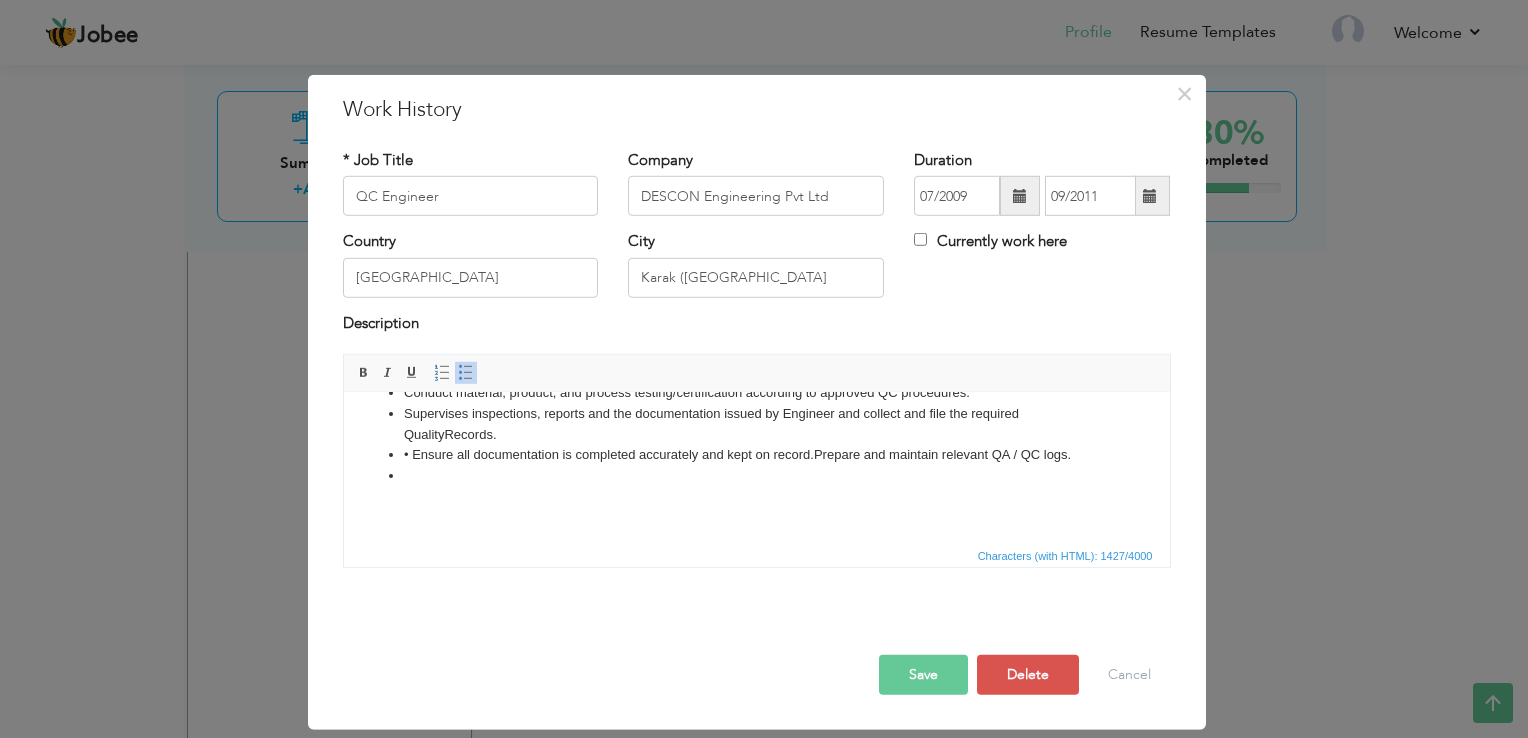 click on "• Ensure all documentation is completed accurately and kept on record. Prepare and maintain relevant QA / QC logs." at bounding box center (756, 455) 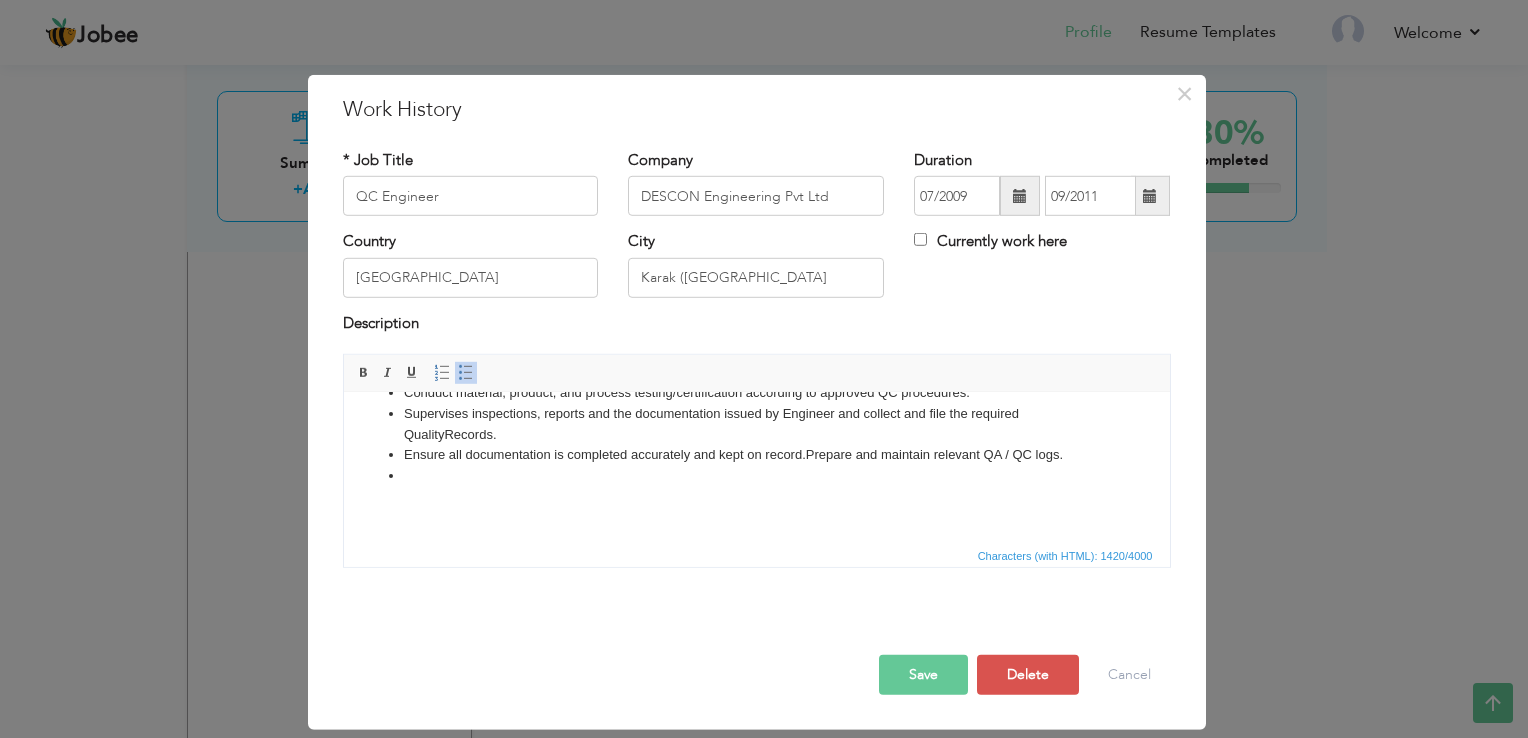 click at bounding box center (756, 487) 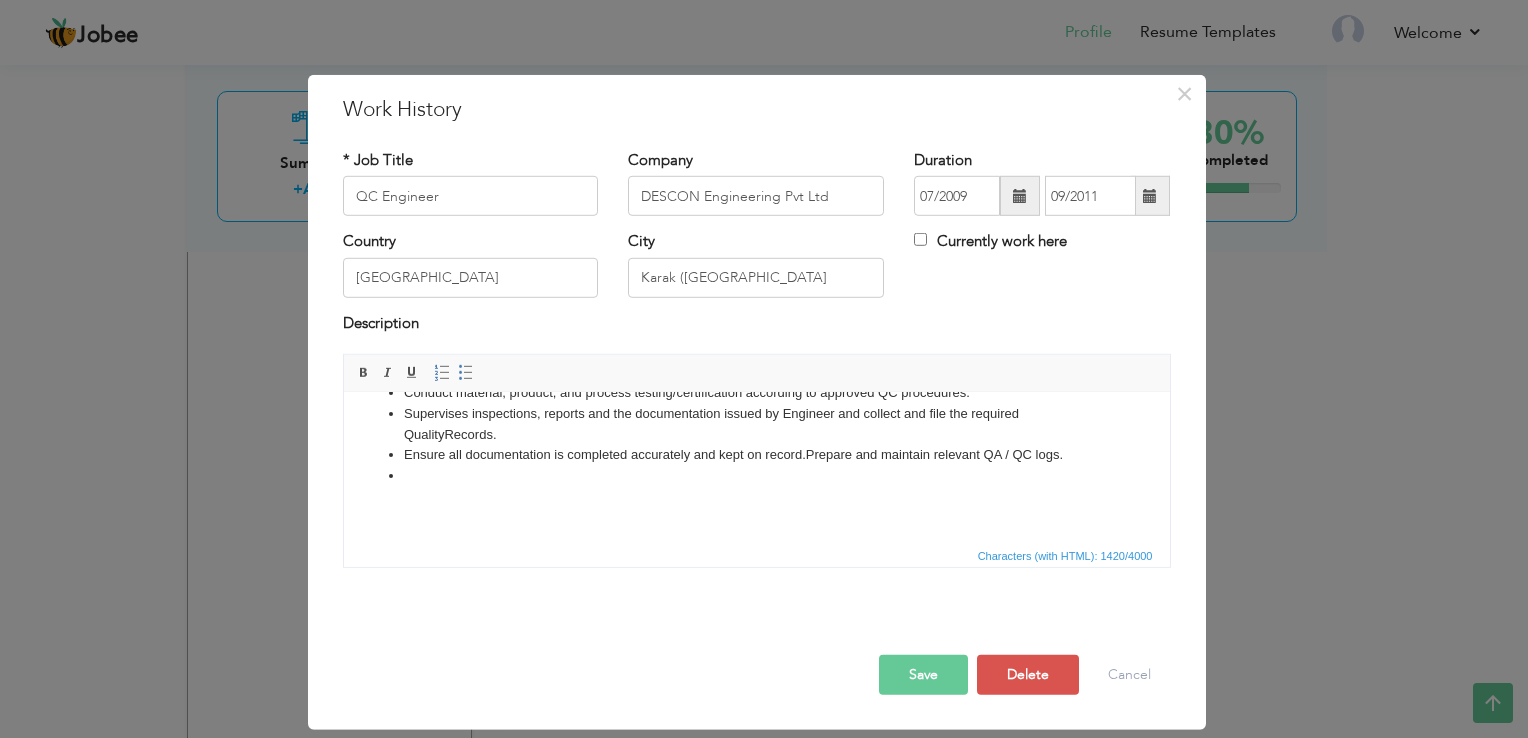 click at bounding box center (756, 487) 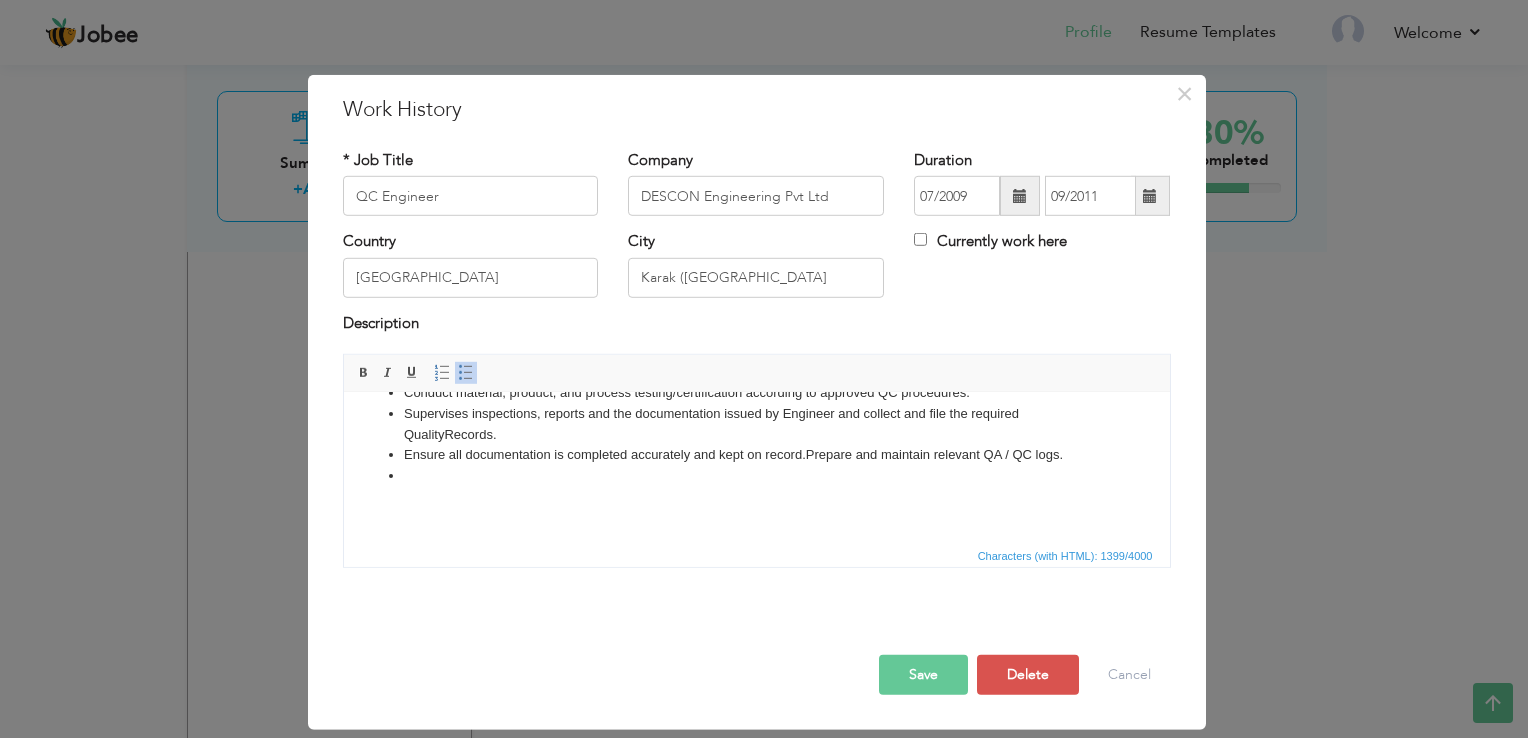 scroll, scrollTop: 332, scrollLeft: 0, axis: vertical 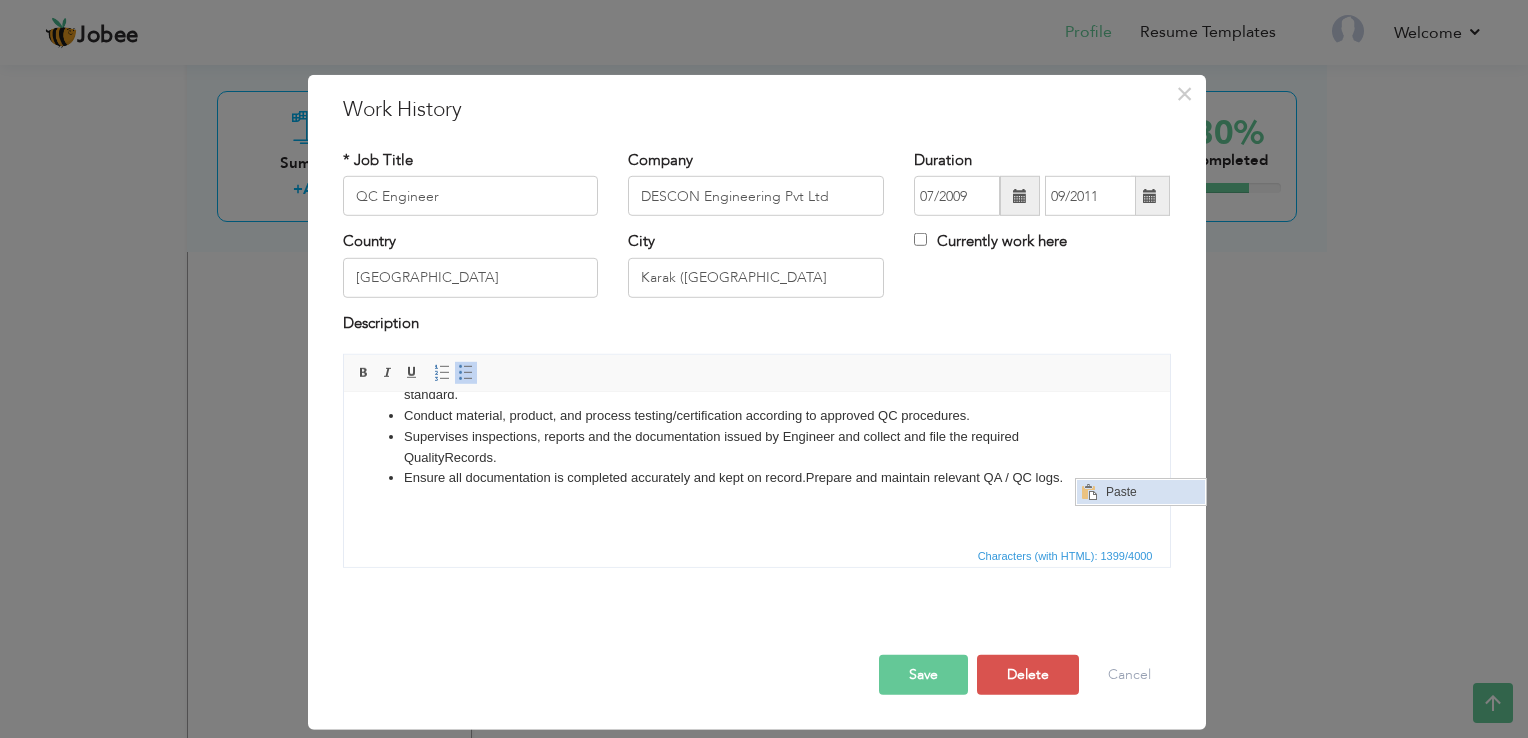 click on "Paste" at bounding box center [1153, 492] 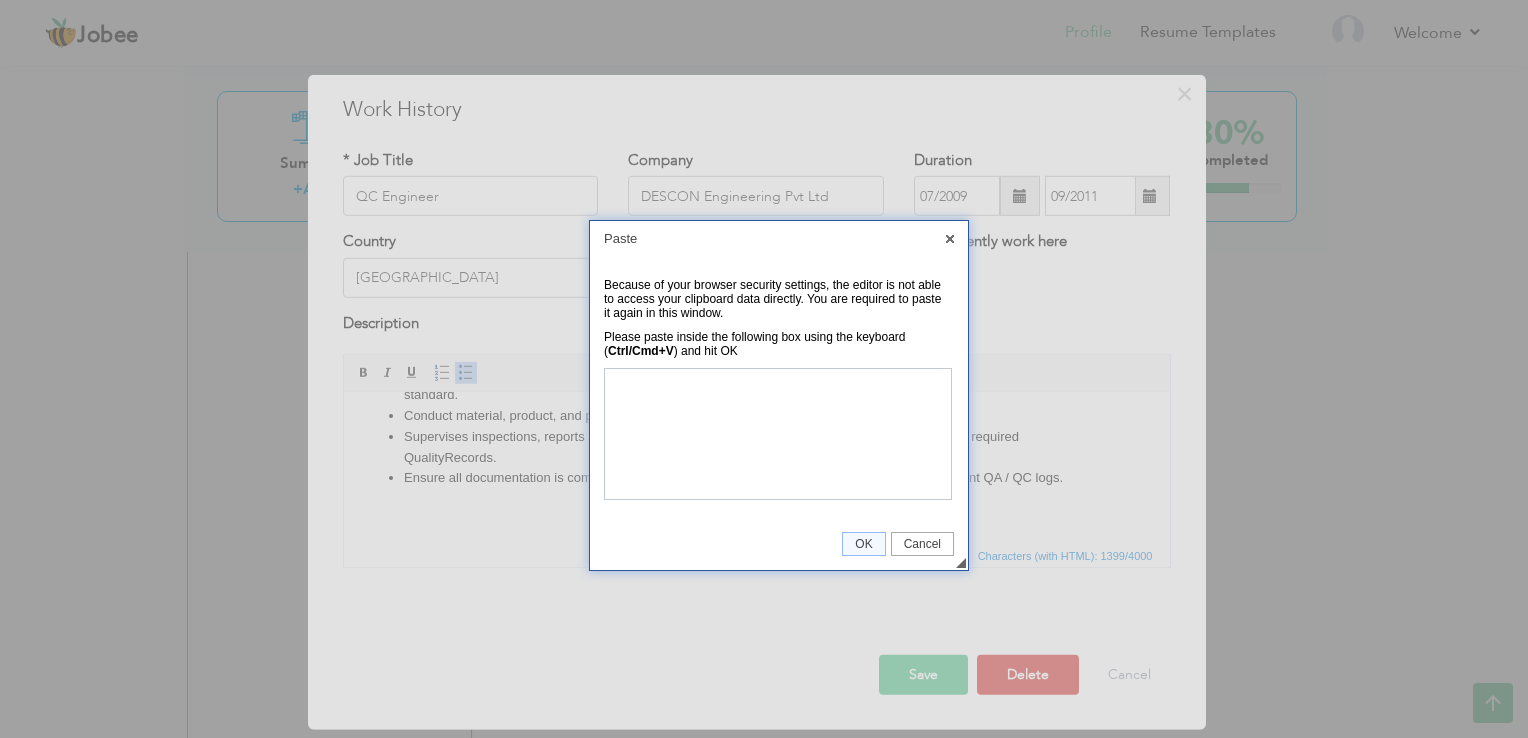 click on "Paste" at bounding box center (779, 238) 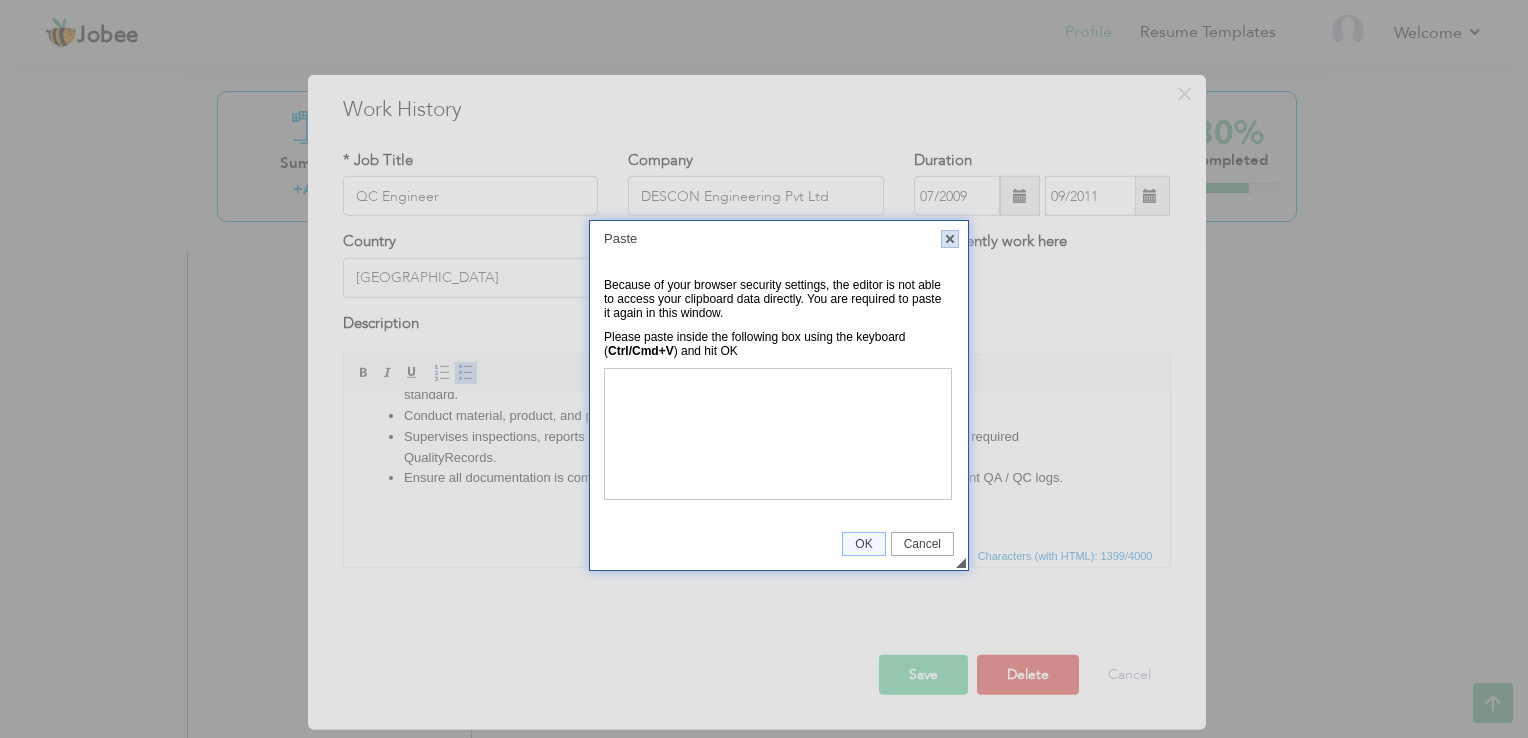 click on "X" at bounding box center (950, 239) 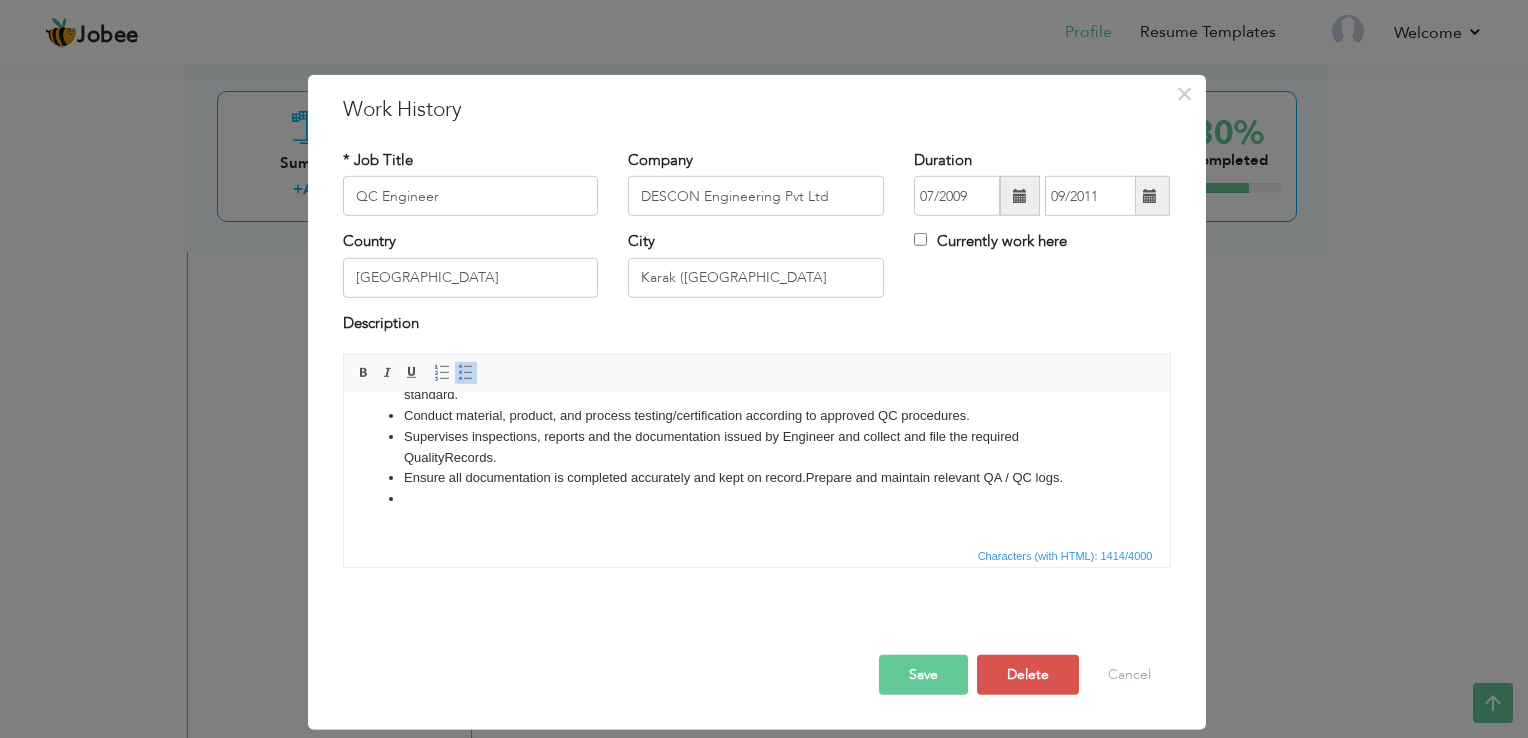 click on "Supervises inspections, reports and the documentation issued by Engineer and collect and file the required Quality  Records." at bounding box center (756, 448) 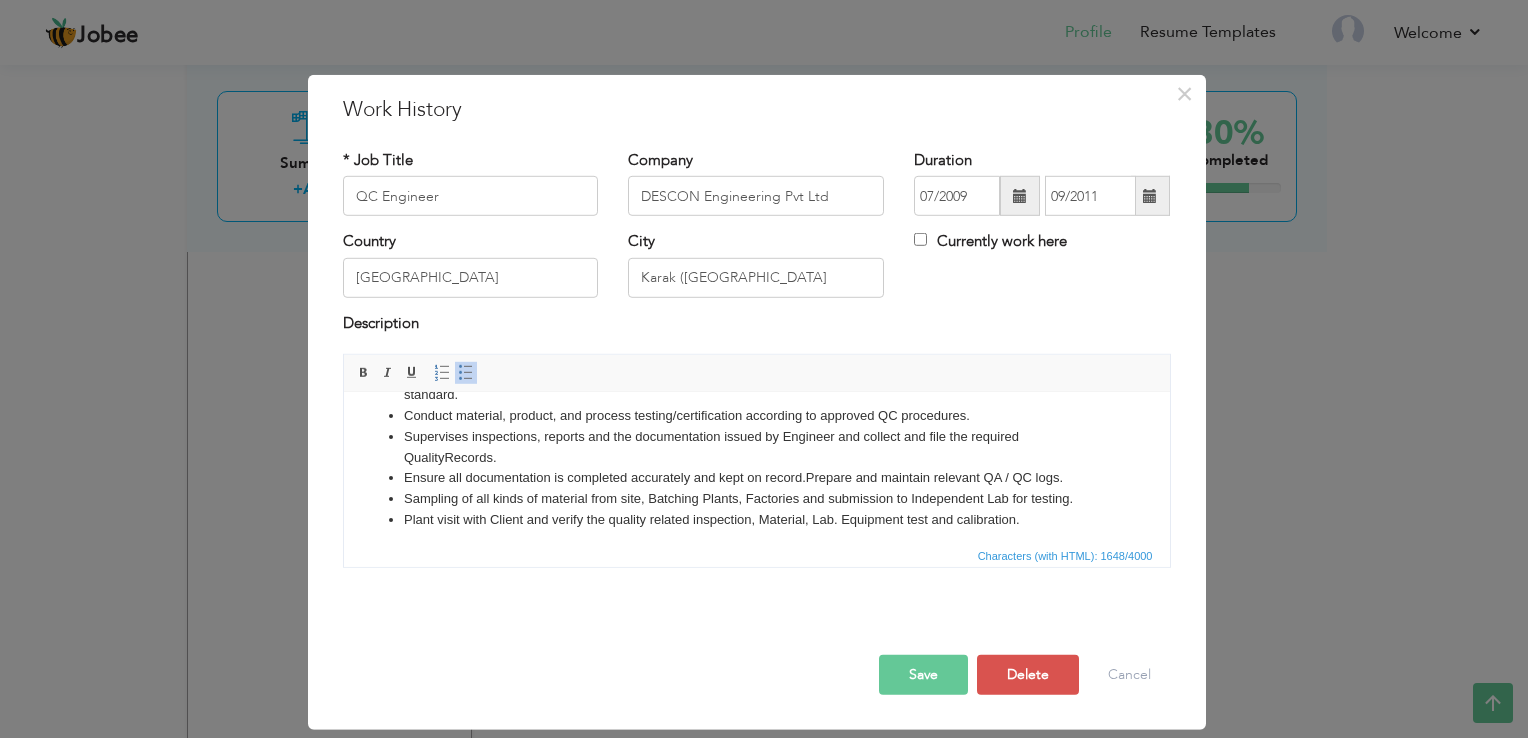 click on "Plant visit with Client and verify the quality related inspection, Material, Lab. Equipment test and calibration." at bounding box center [756, 520] 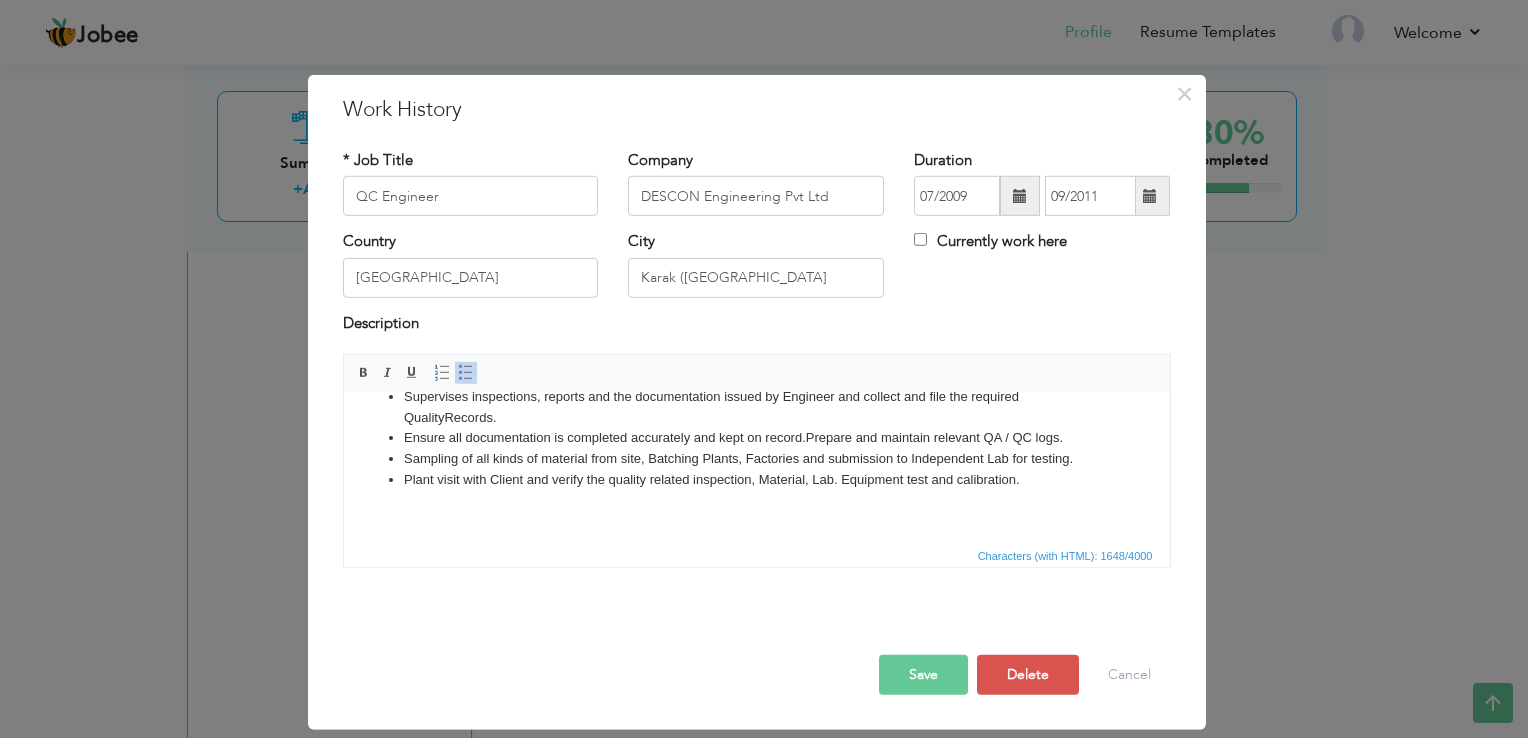 scroll, scrollTop: 373, scrollLeft: 0, axis: vertical 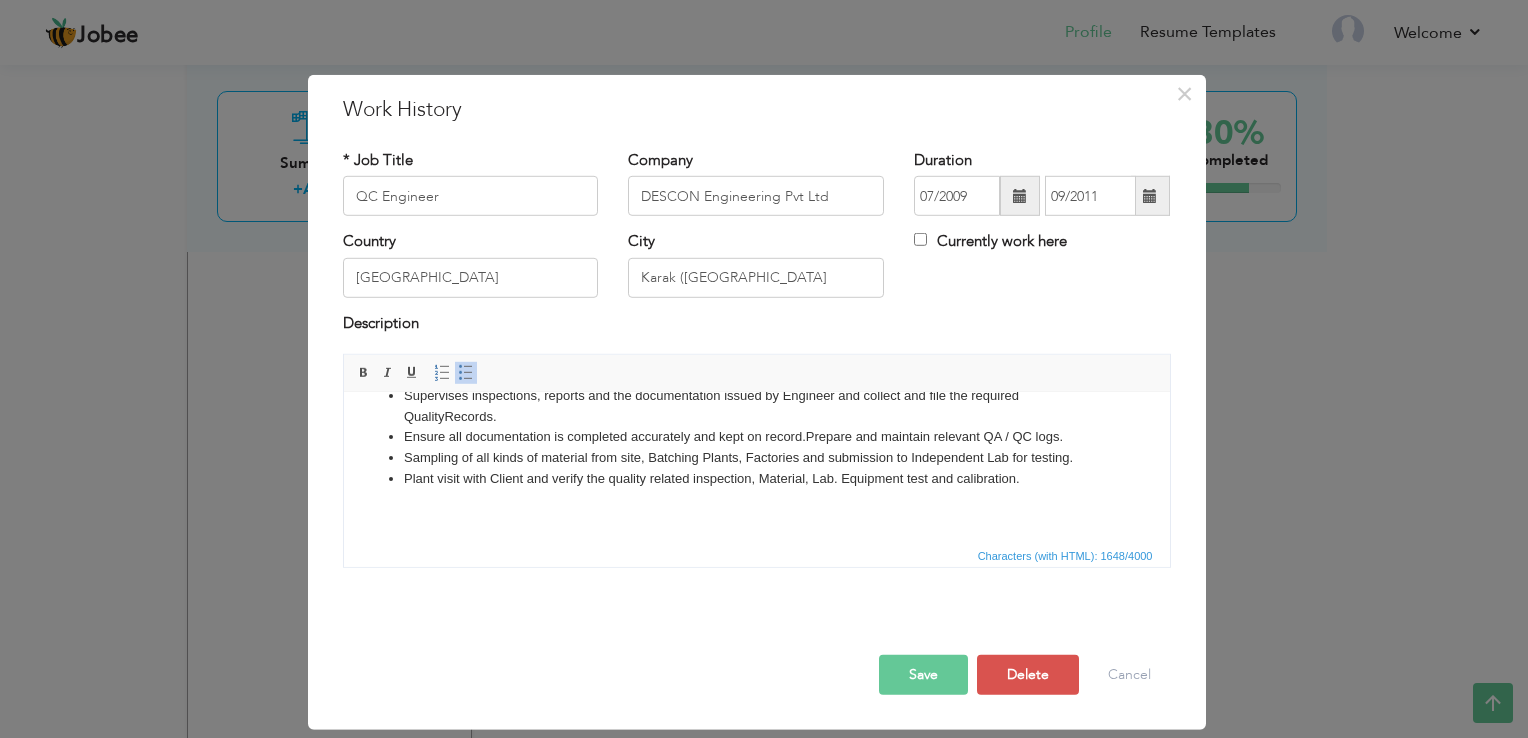 click on "Plant visit with Client and verify the quality related inspection, Material, Lab. Equipment test and calibration." at bounding box center [756, 479] 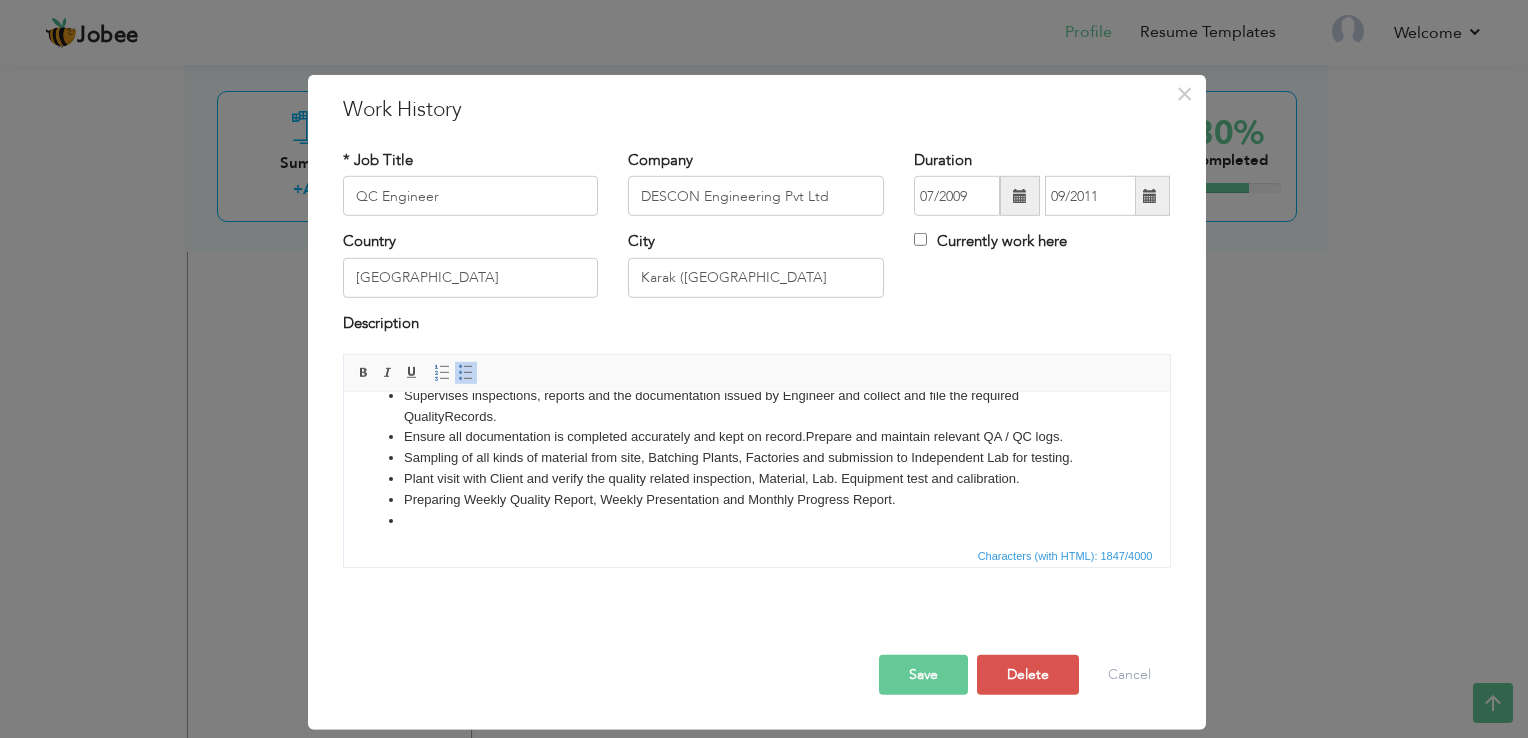 scroll, scrollTop: 399, scrollLeft: 0, axis: vertical 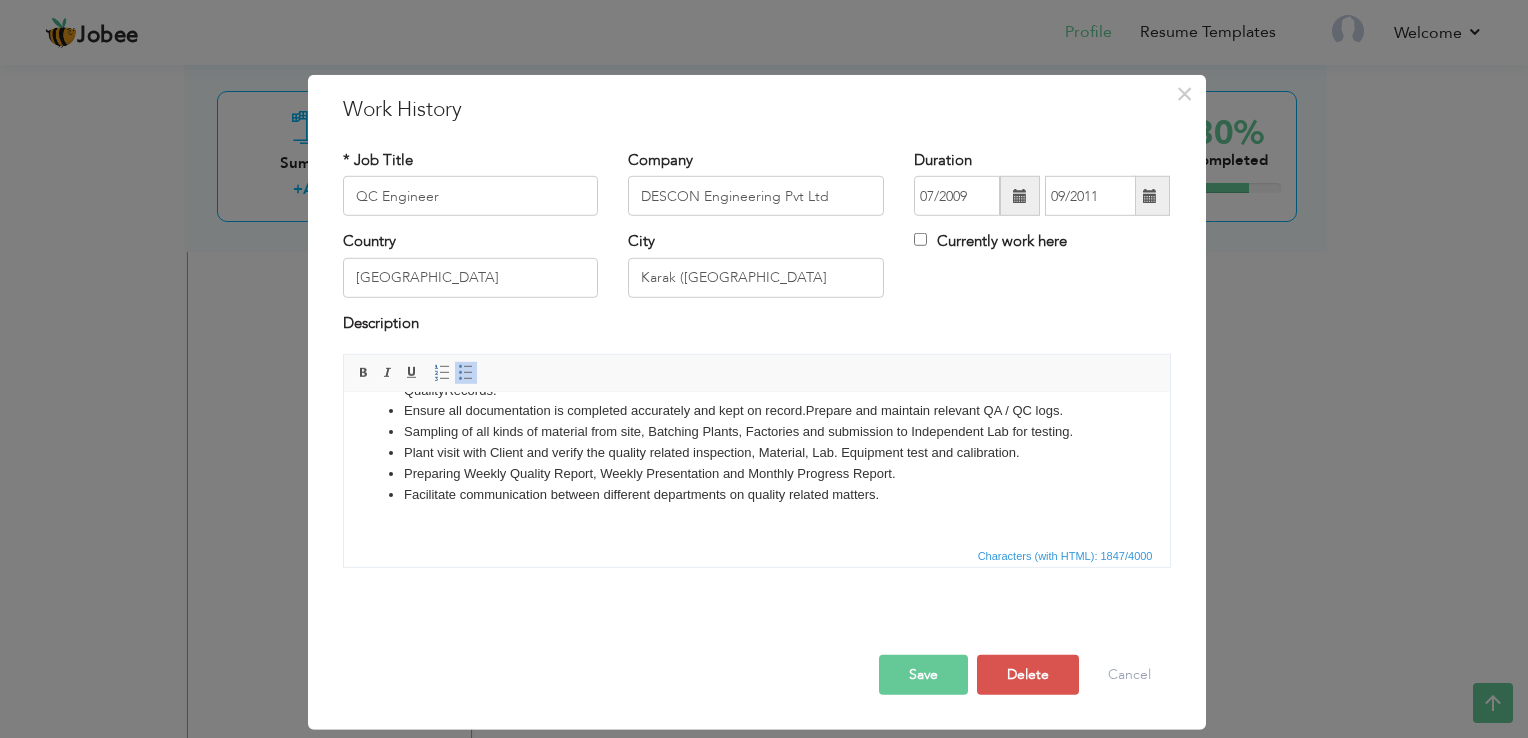 click on "Facilitate communication between different departments on quality related matters." at bounding box center [756, 516] 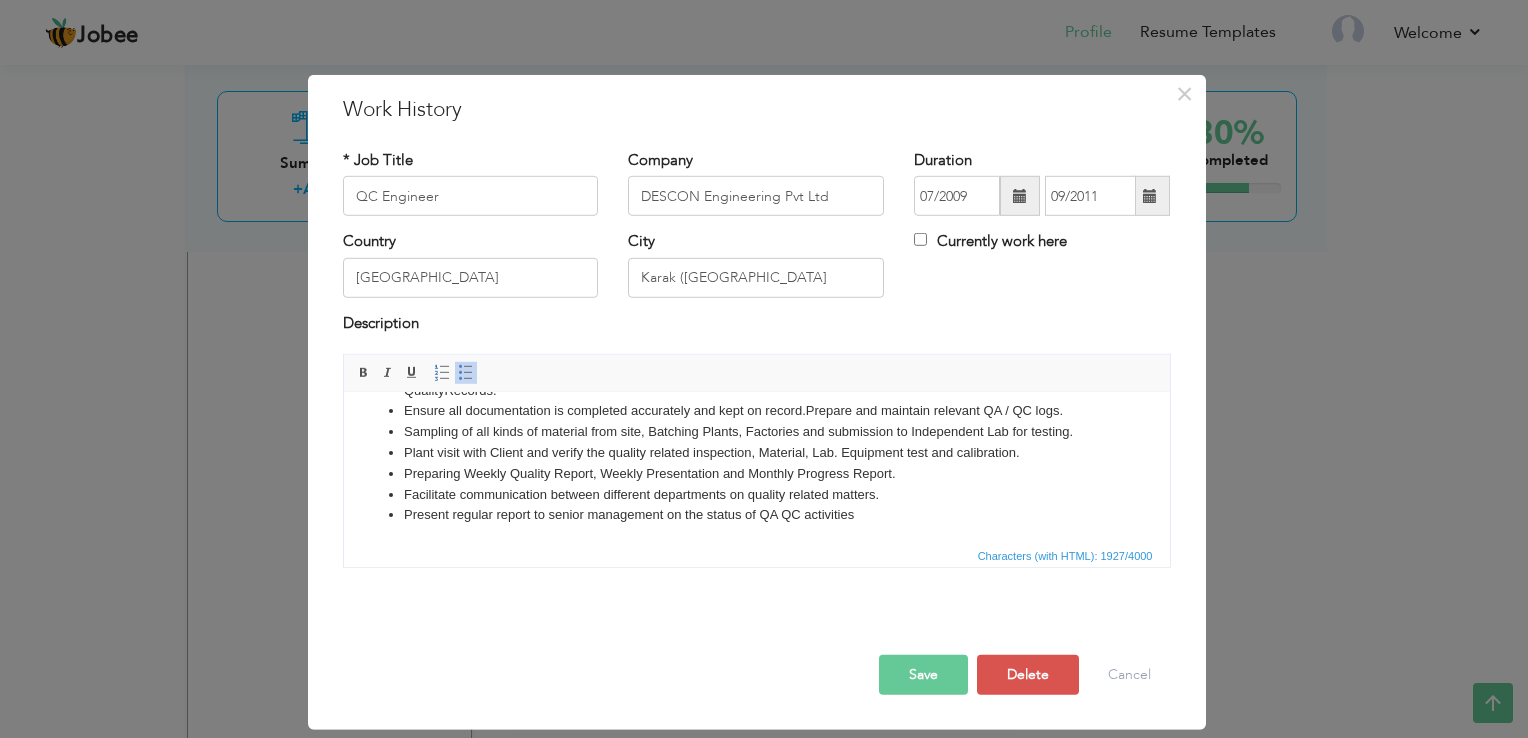 click on "Present regular report to senior management on the status of QA QC activities" at bounding box center (756, 526) 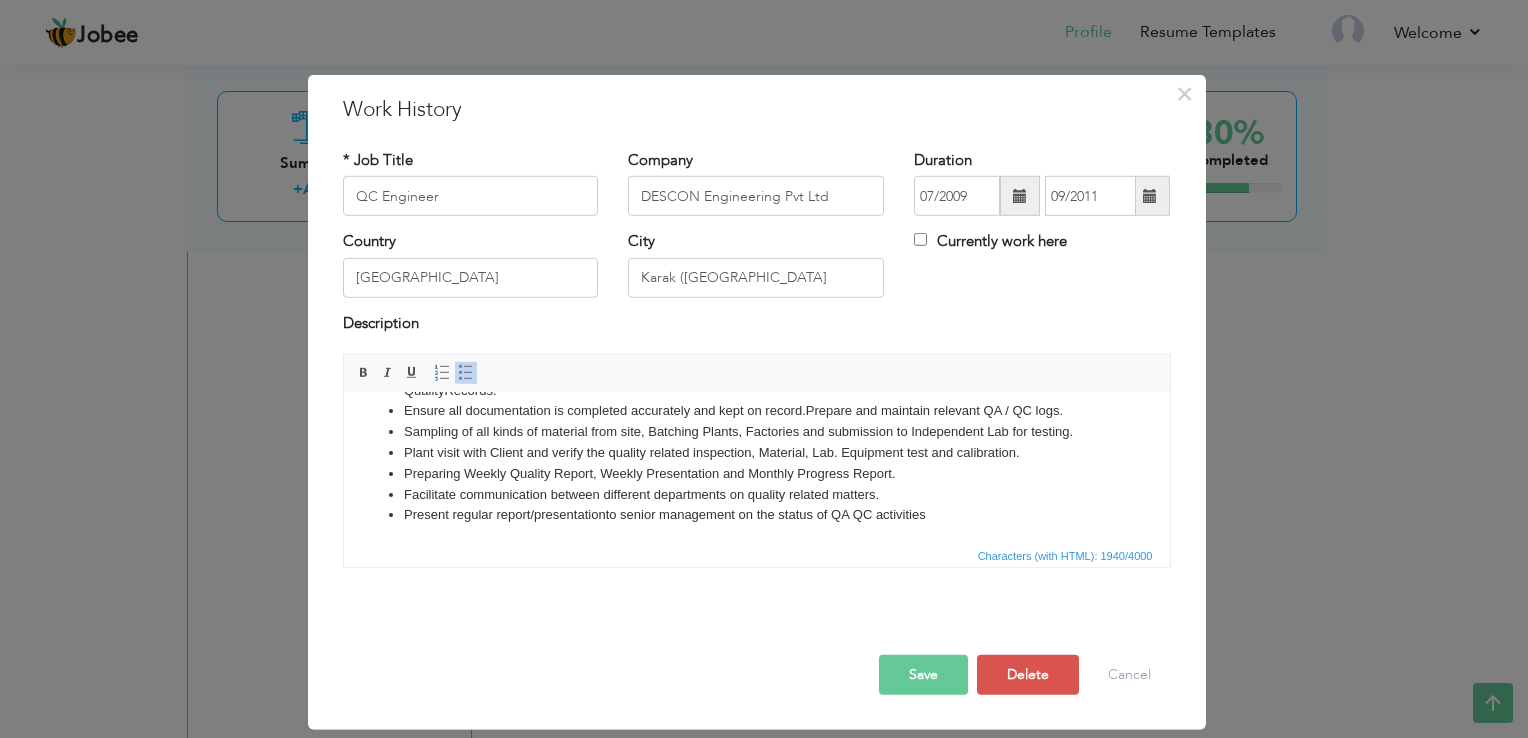 click on "Present regular report/presentation  to senior management on the status of QA QC activities" at bounding box center (756, 526) 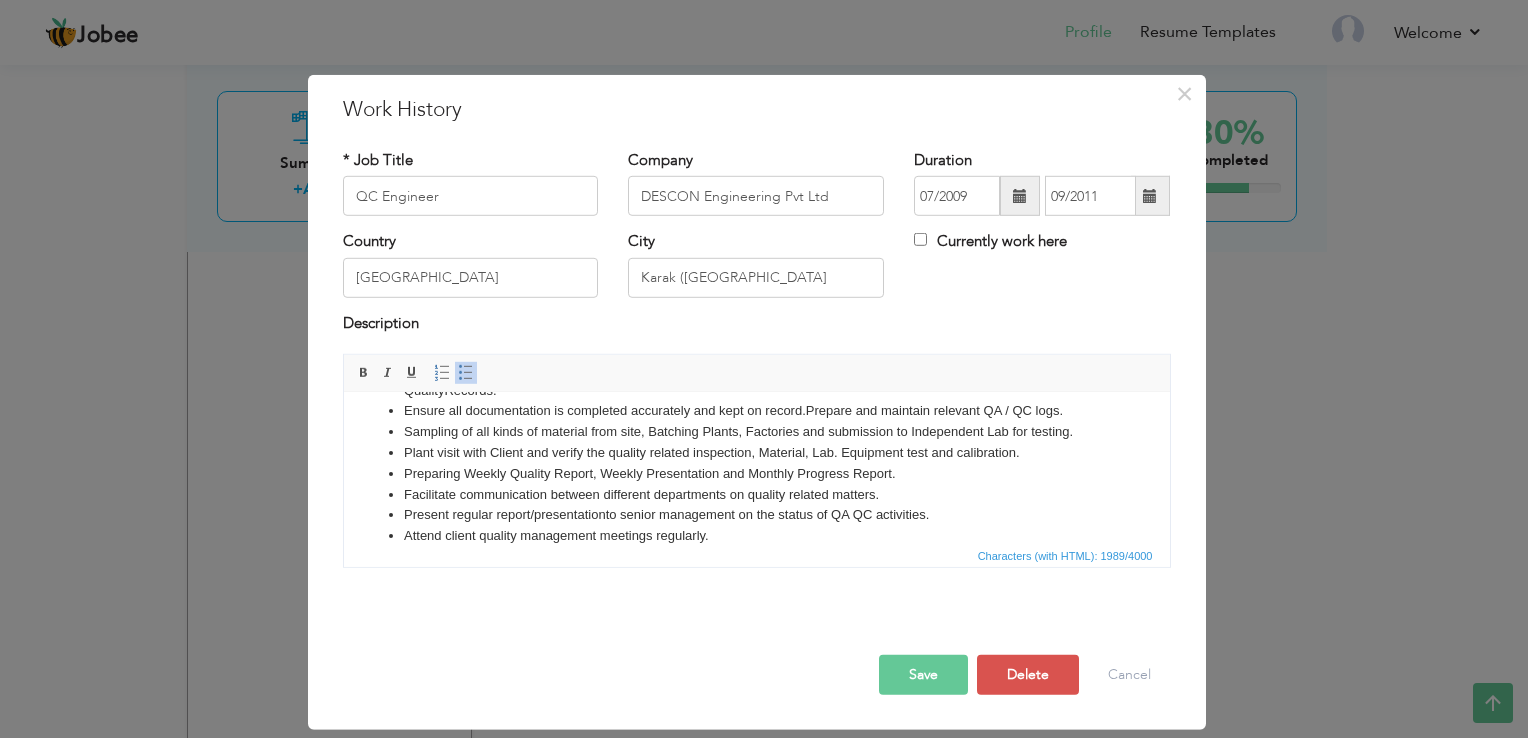 scroll, scrollTop: 400, scrollLeft: 0, axis: vertical 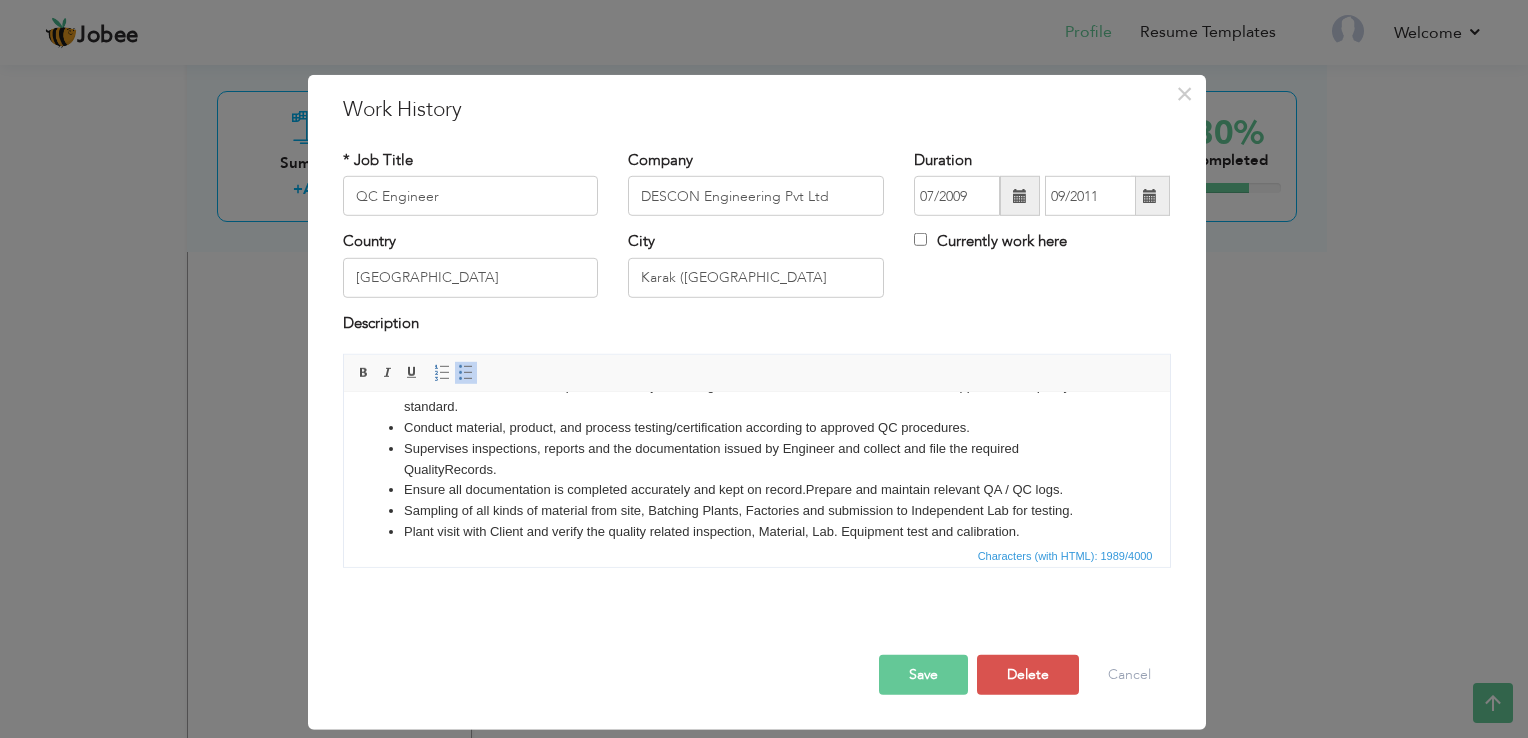 click on "Plant visit with Client and verify the quality related inspection, Material, Lab. Equipment test and calibration." at bounding box center (756, 532) 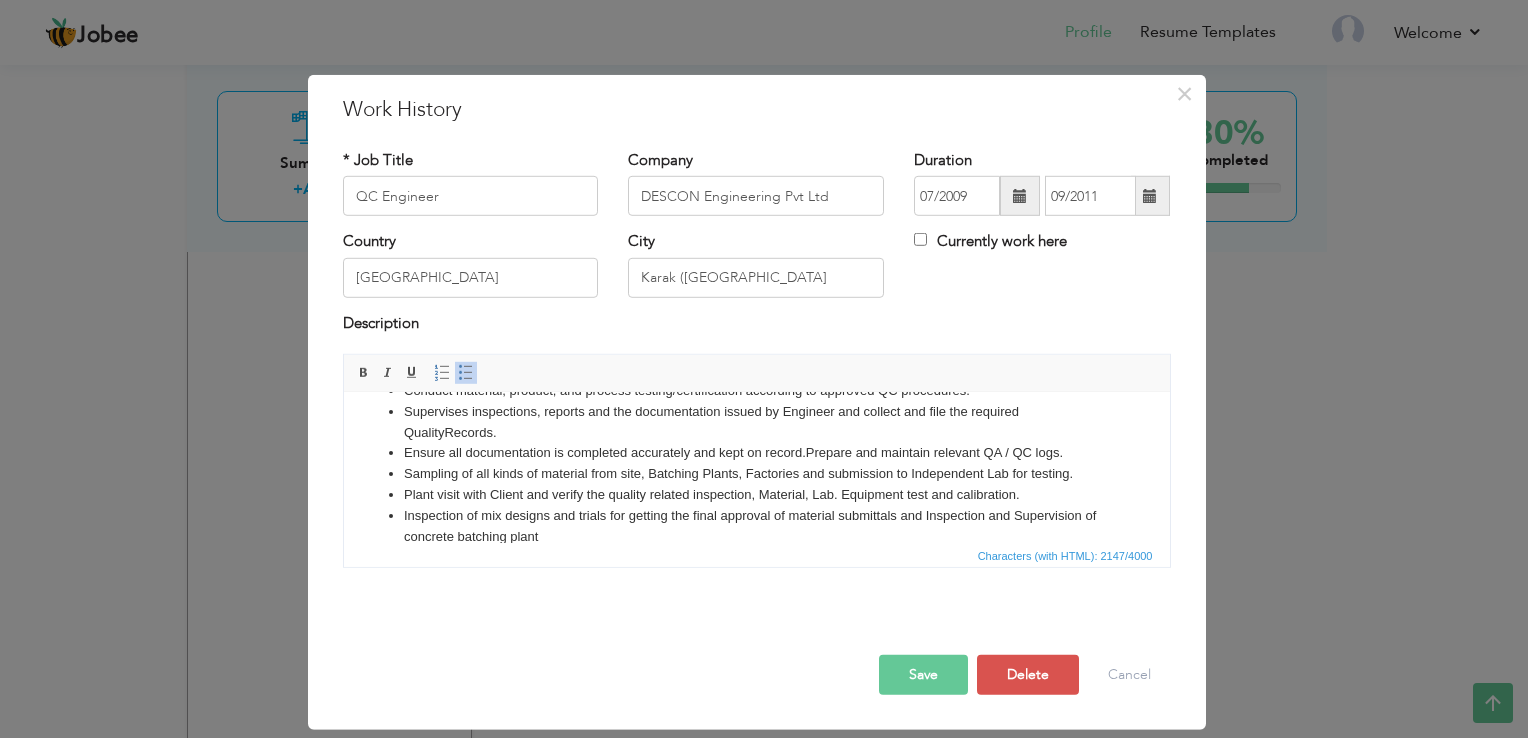 scroll, scrollTop: 358, scrollLeft: 0, axis: vertical 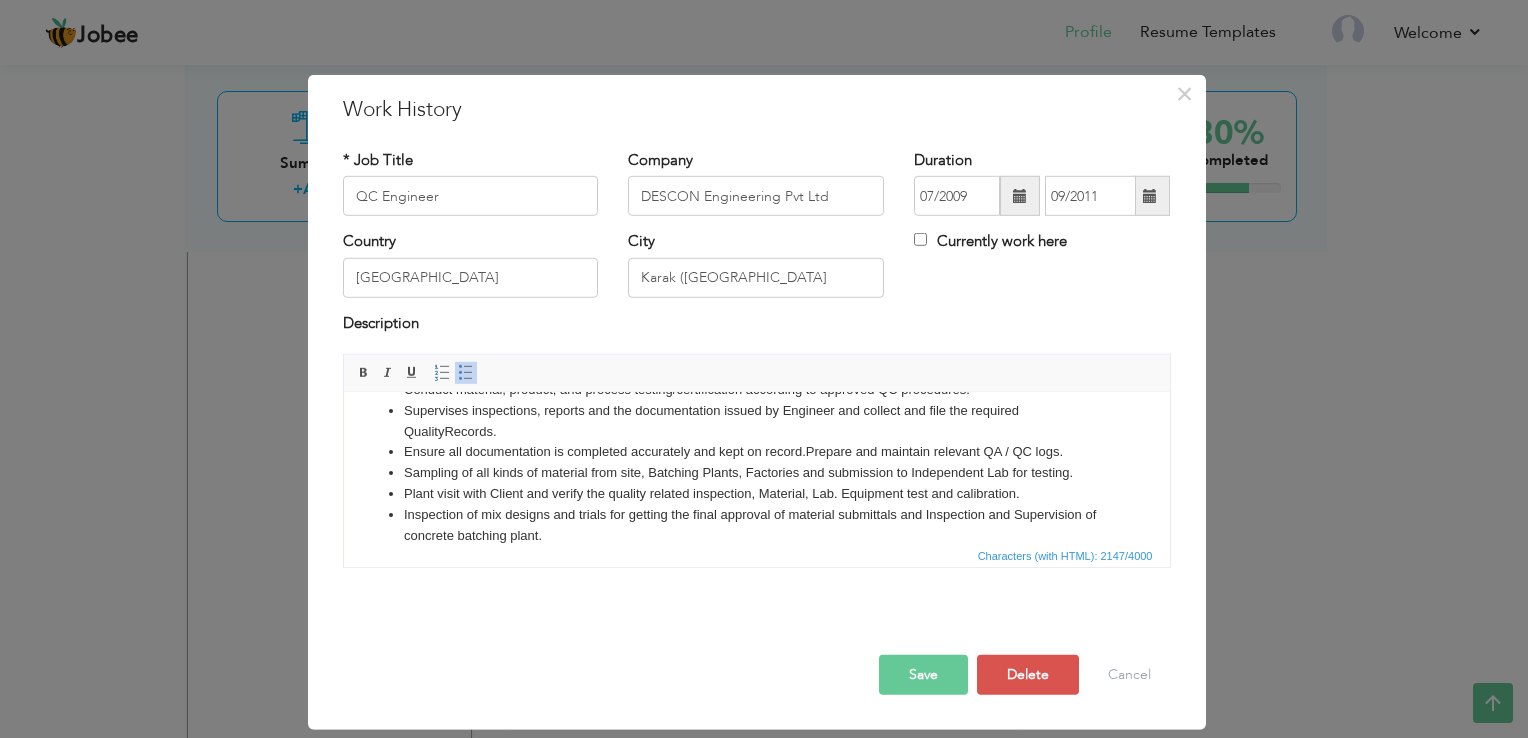 click on "Supervises inspections, reports and the documentation issued by Engineer and collect and file the required Quality  Records." at bounding box center [756, 422] 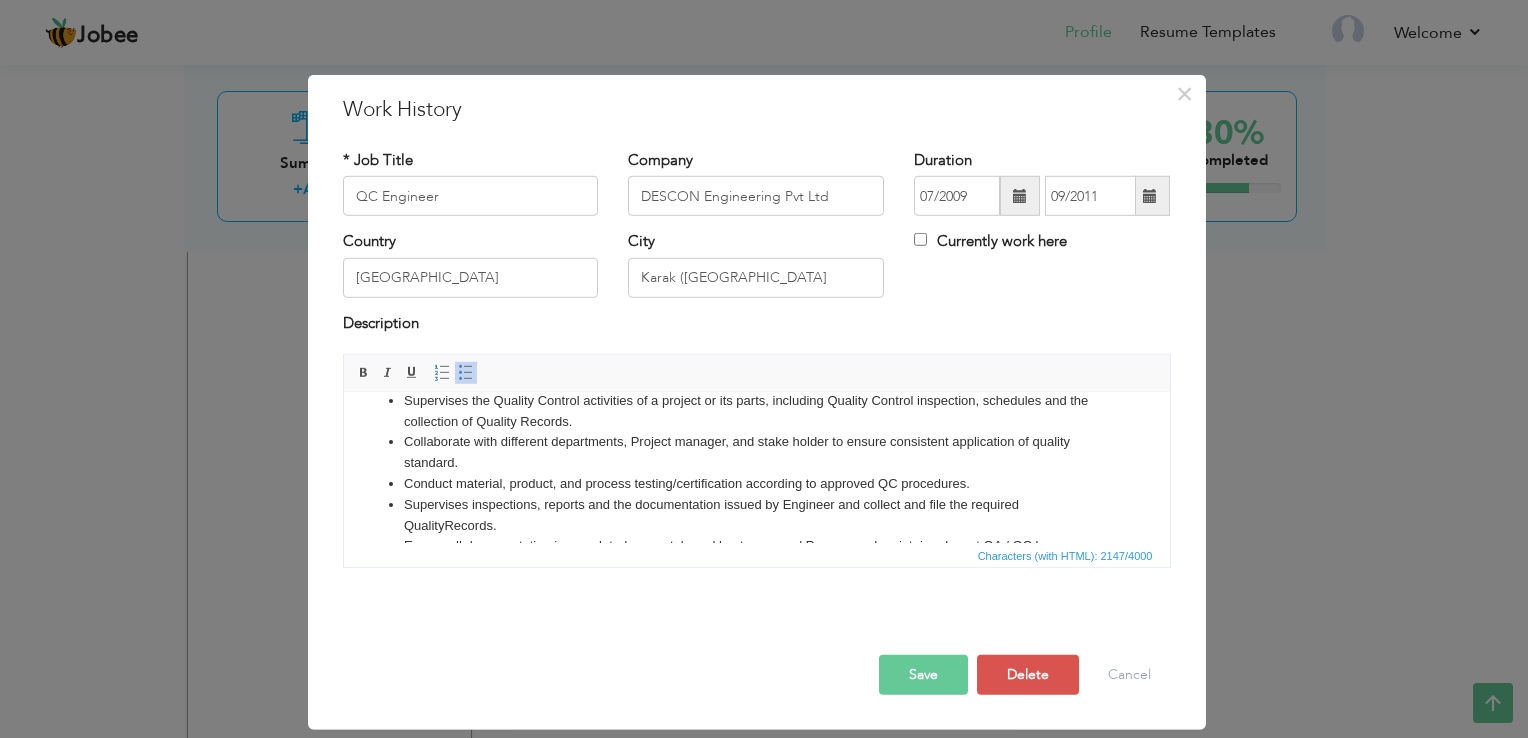 scroll, scrollTop: 244, scrollLeft: 0, axis: vertical 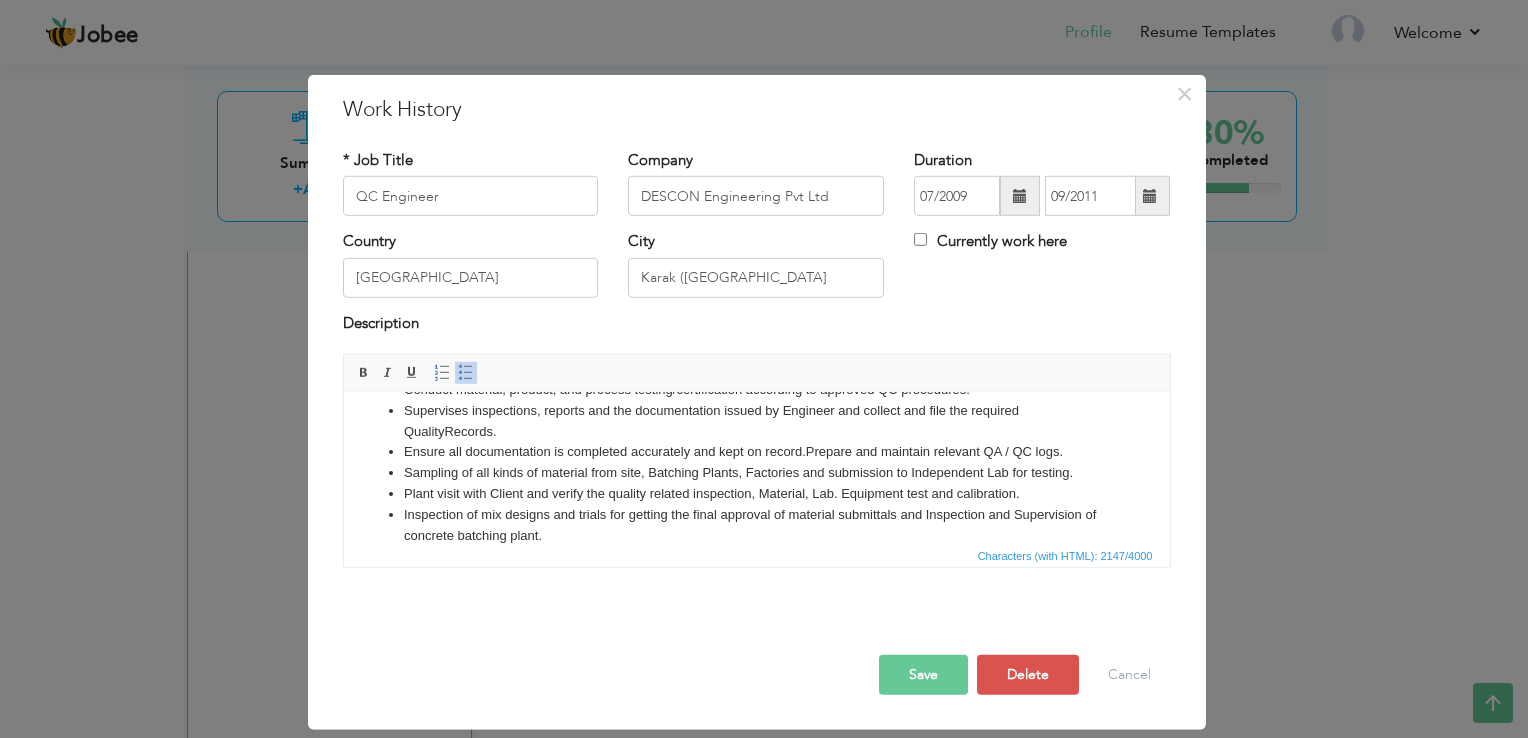 click on "Inspection of mix designs and trials for getting the final approval of material submittals and Inspection and Supervision of concrete batching plant." at bounding box center (756, 526) 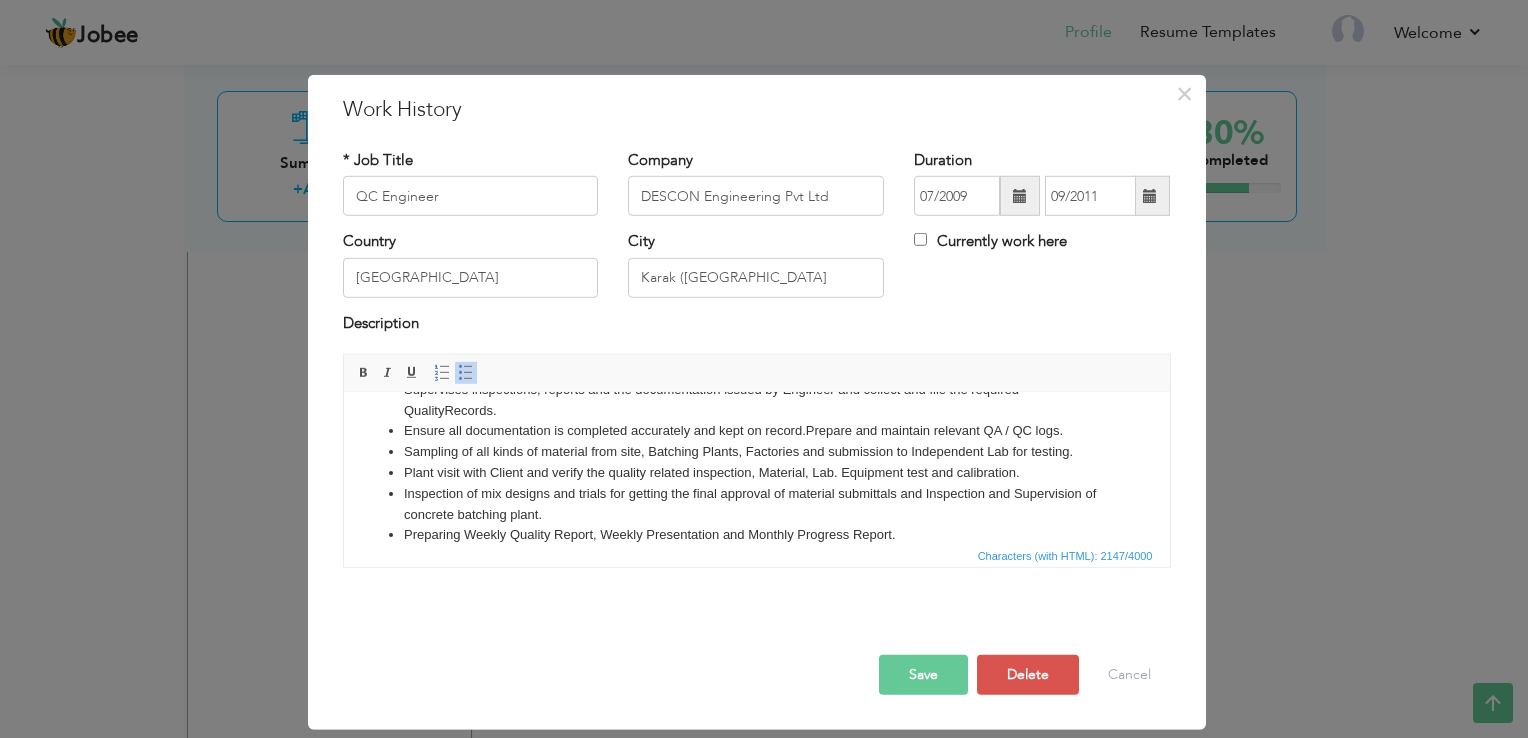 click on "Inspection of mix designs and trials for getting the final approval of material submittals and Inspection and Supervision of concrete batching plant." at bounding box center [756, 505] 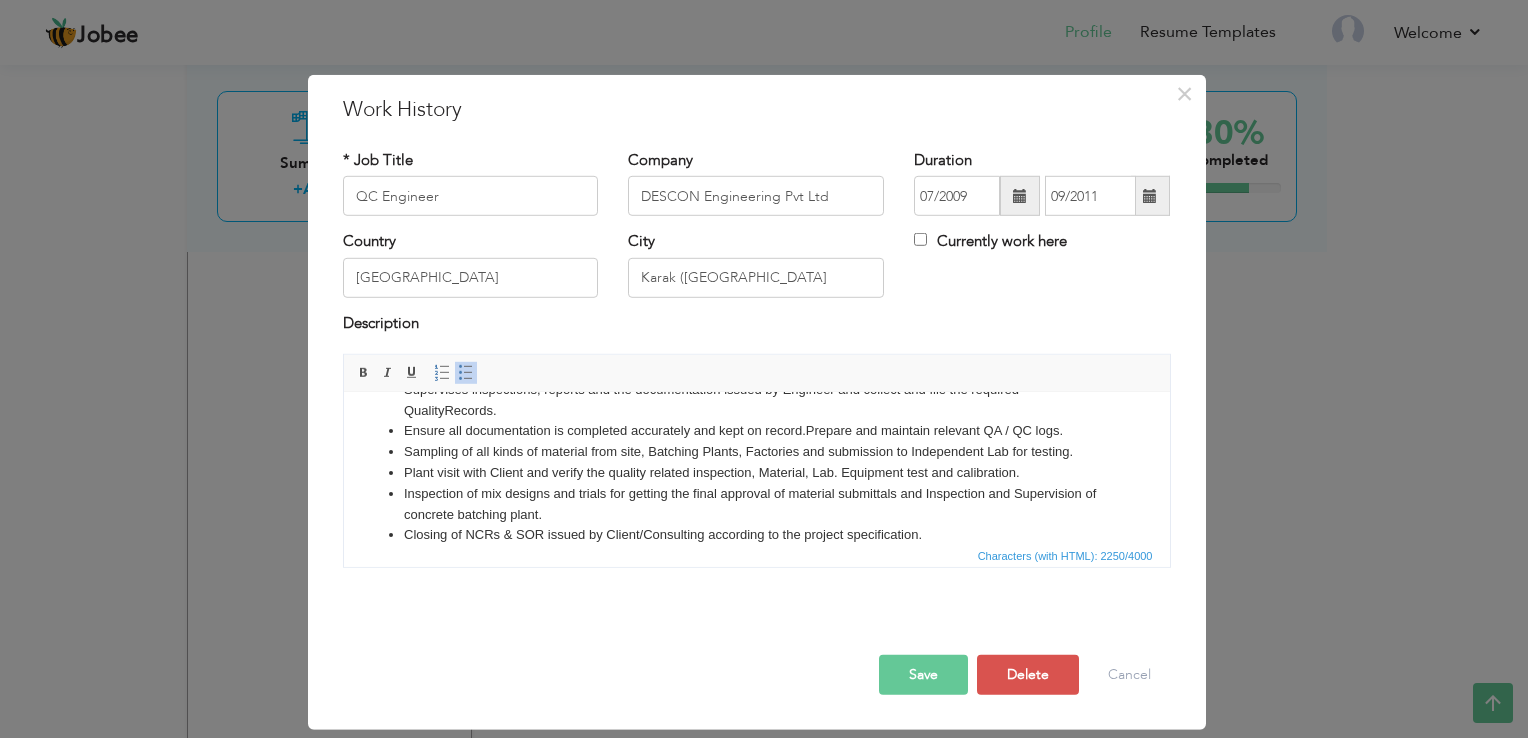 click on "Inspection of mix designs and trials for getting the final approval of material submittals and Inspection and Supervision of concrete batching plant." at bounding box center (756, 505) 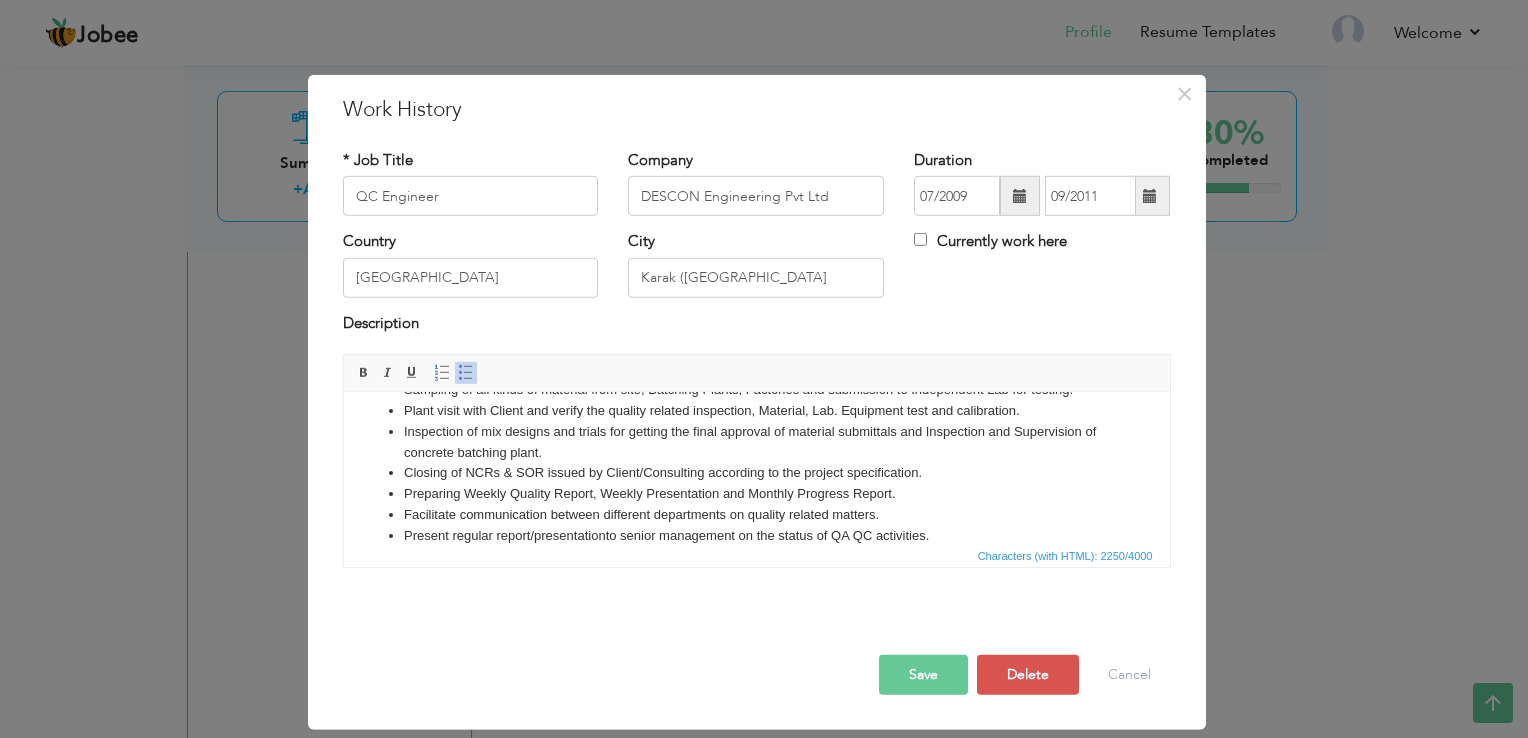 scroll, scrollTop: 462, scrollLeft: 0, axis: vertical 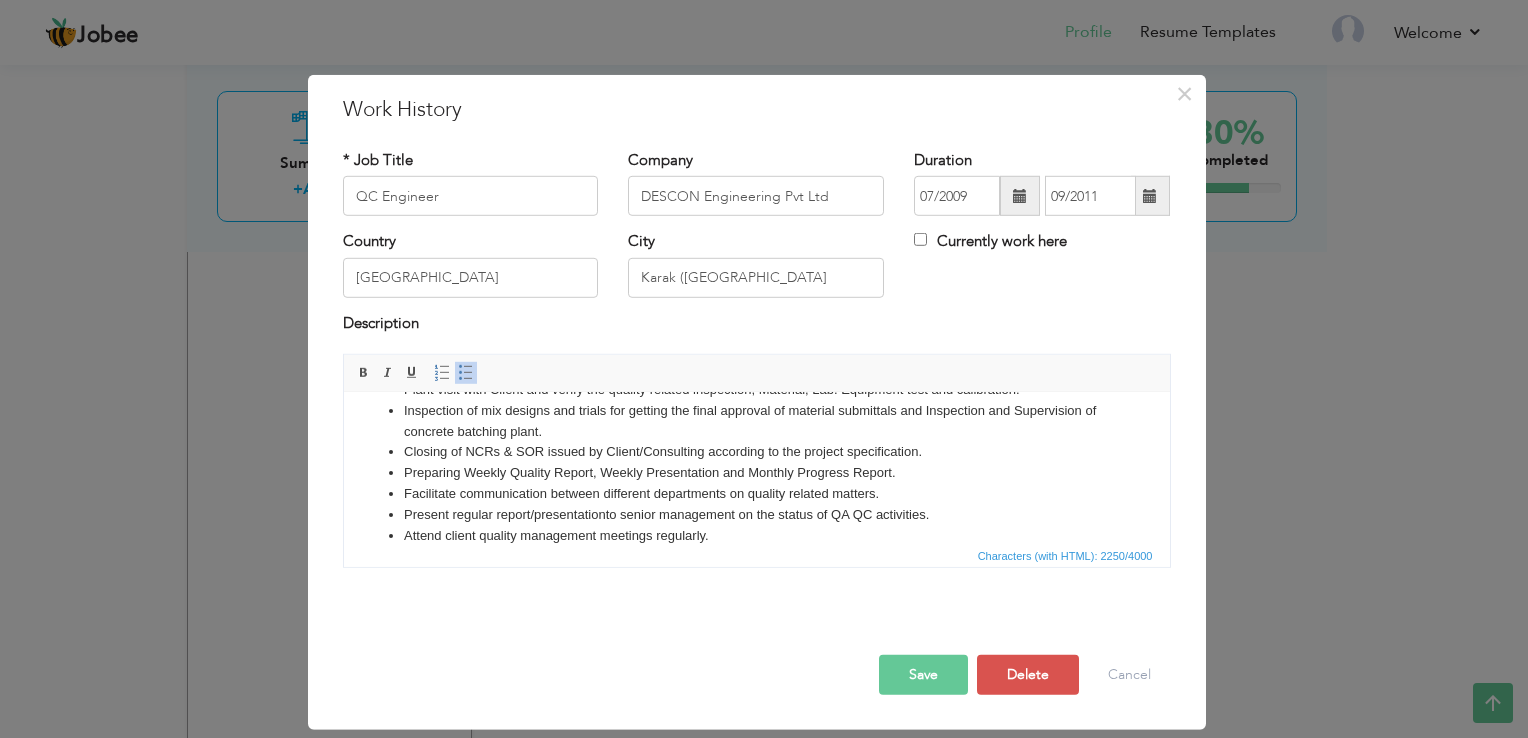 click on "Present regular report/presentation  to senior management on the status of QA QC activities." at bounding box center (756, 515) 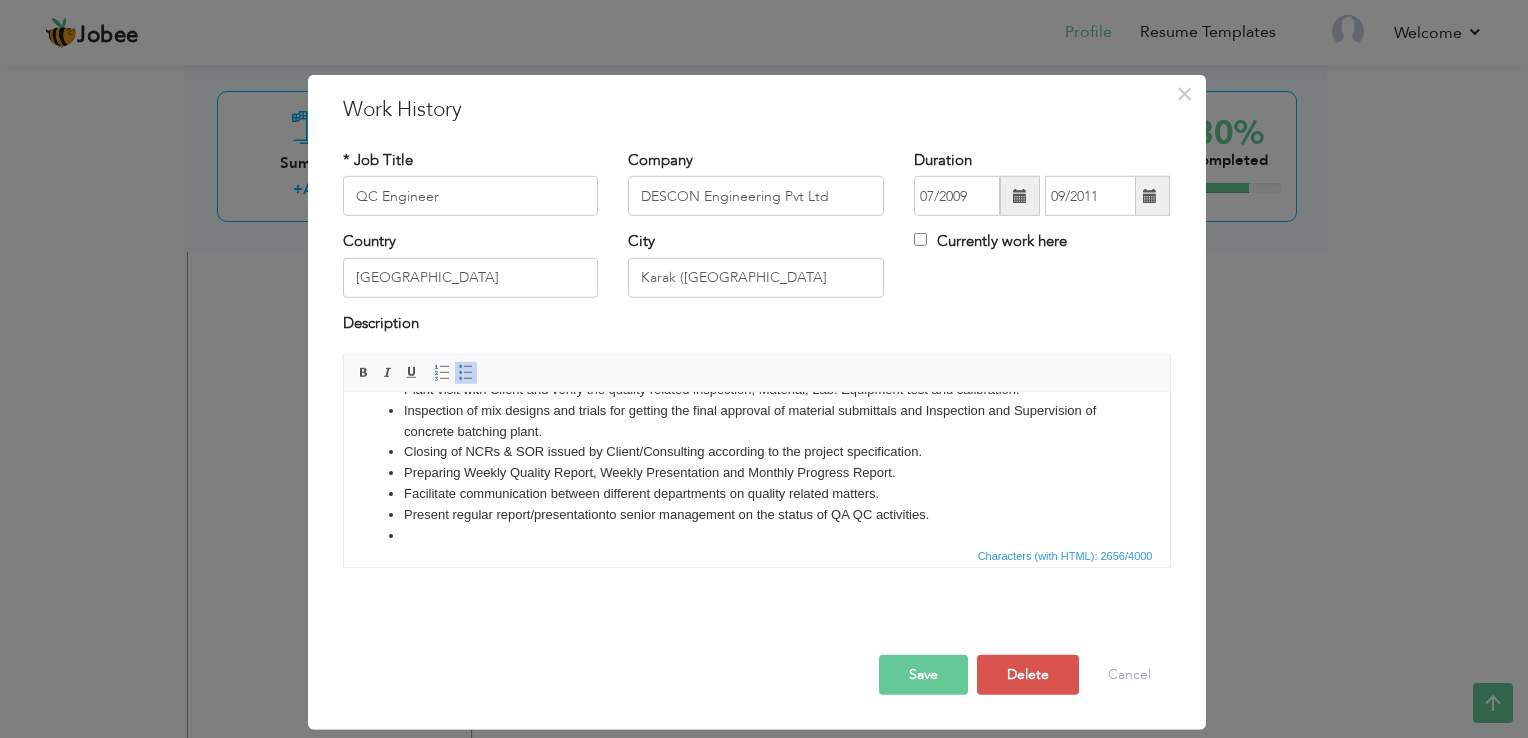 scroll, scrollTop: 565, scrollLeft: 0, axis: vertical 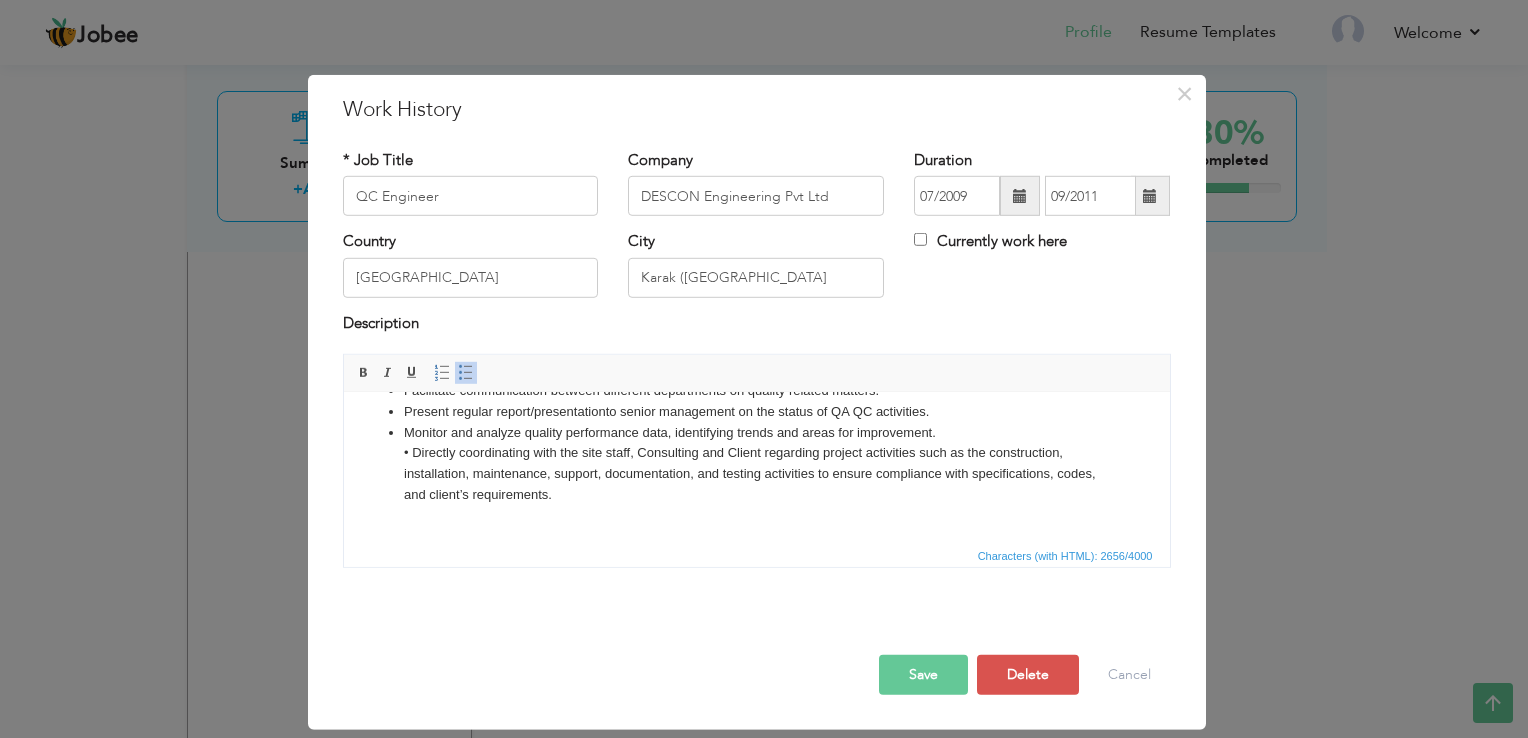 click on "Monitor and analyze quality performance data, identifying trends and areas for improvement. • Directly coordinating with the site staff, Consulting and Client regarding project activities such as the construction, installation, maintenance, support, documentation, and testing activities to ensure compliance with specifications, codes, and client’s requirements." at bounding box center [756, 485] 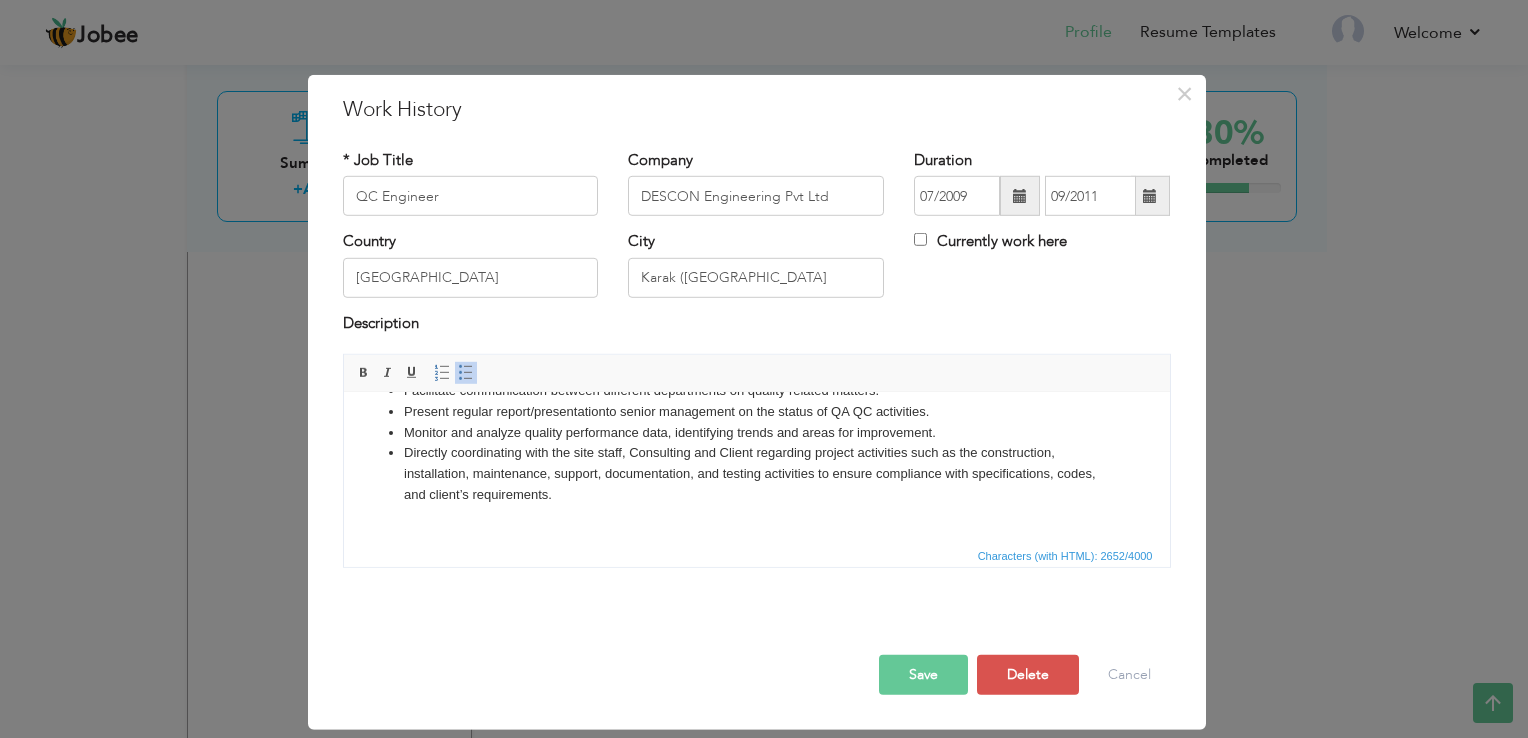 click on "Directly coordinating with the site staff, Consulting and Client regarding project activities such as the construction, installation, maintenance, support, documentation, and testing activities to ensure compliance with specifications, codes, and client’s requirements." at bounding box center [756, 495] 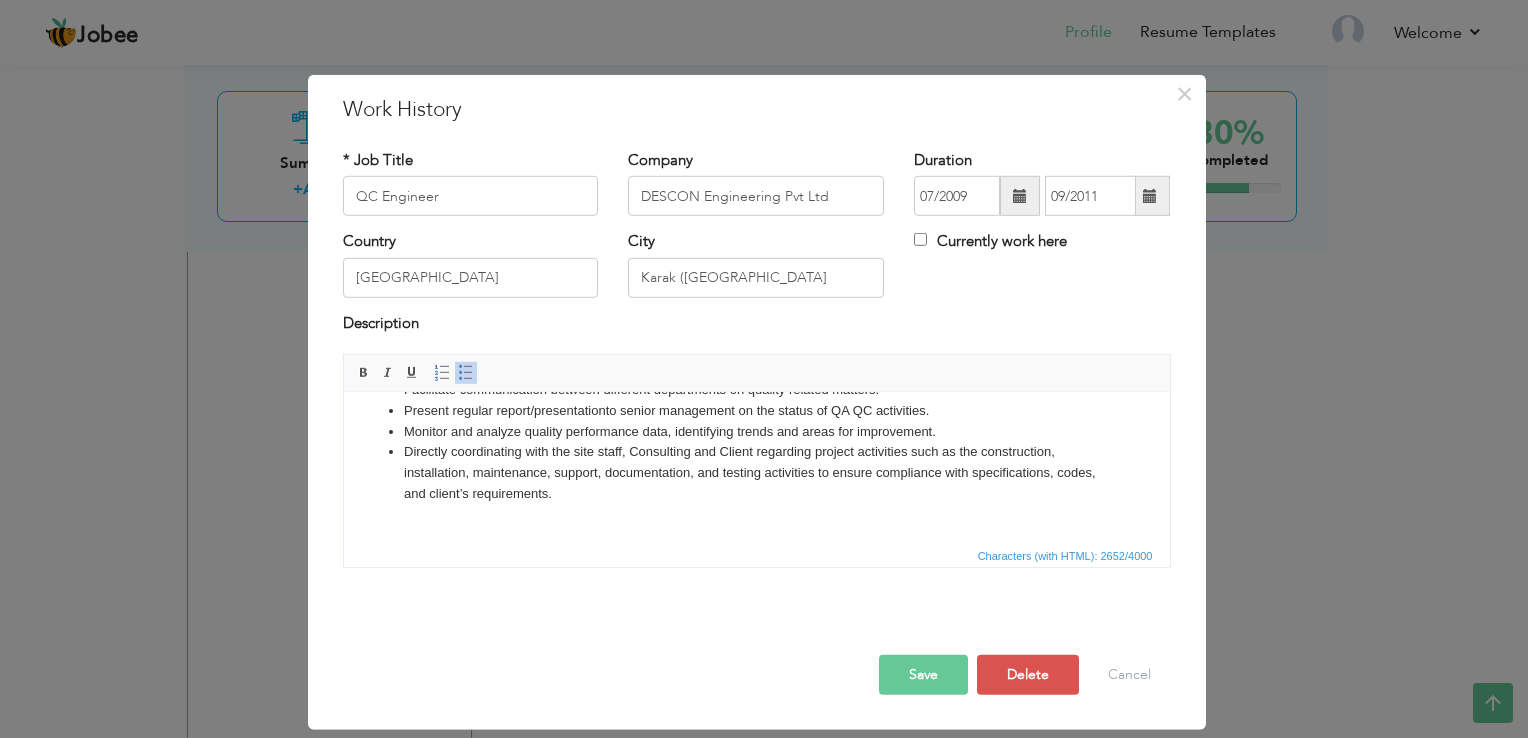 scroll, scrollTop: 587, scrollLeft: 0, axis: vertical 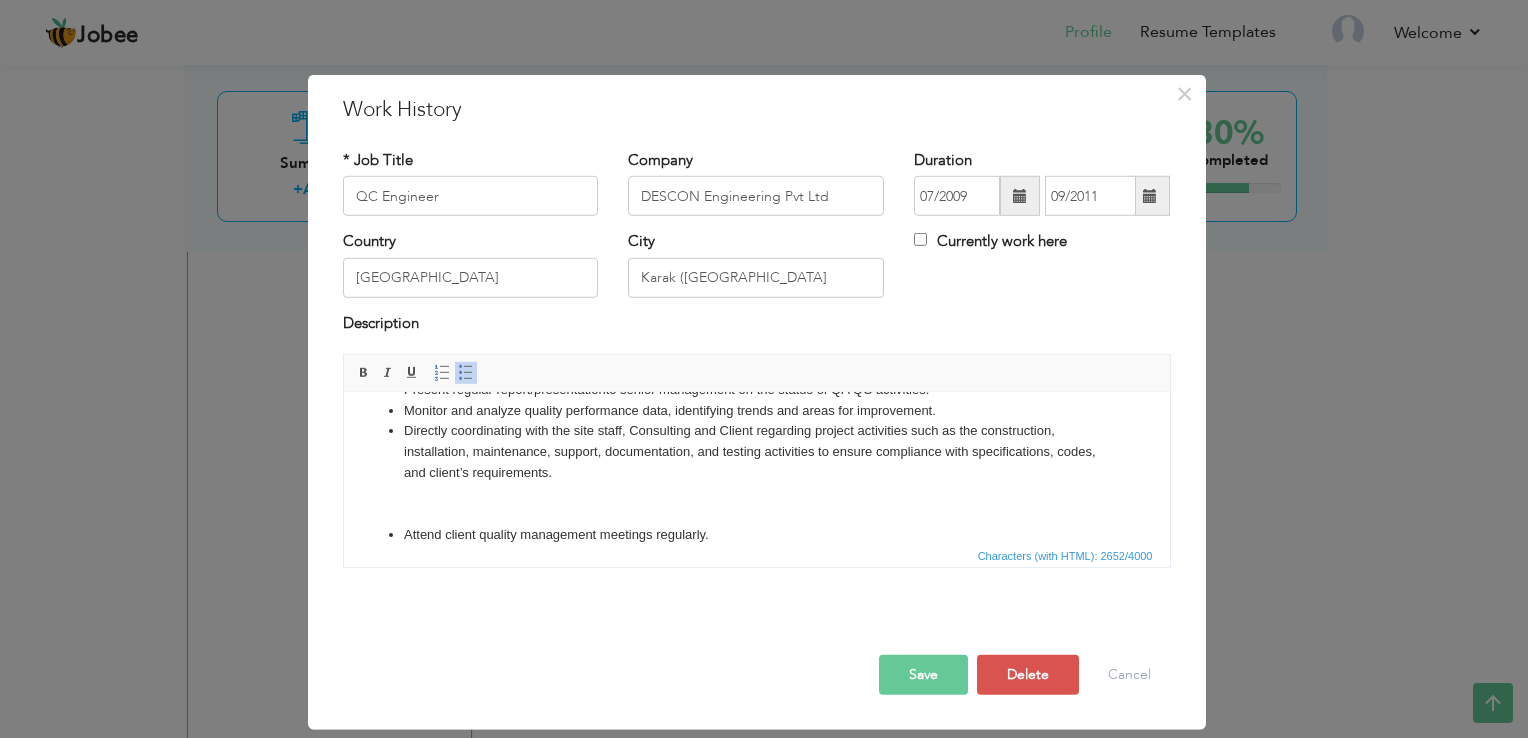 click on "Directly coordinating with the site staff, Consulting and Client regarding project activities such as the construction, installation, maintenance, support, documentation, and testing activities to ensure compliance with specifications, codes, and client’s requirements." at bounding box center (756, 473) 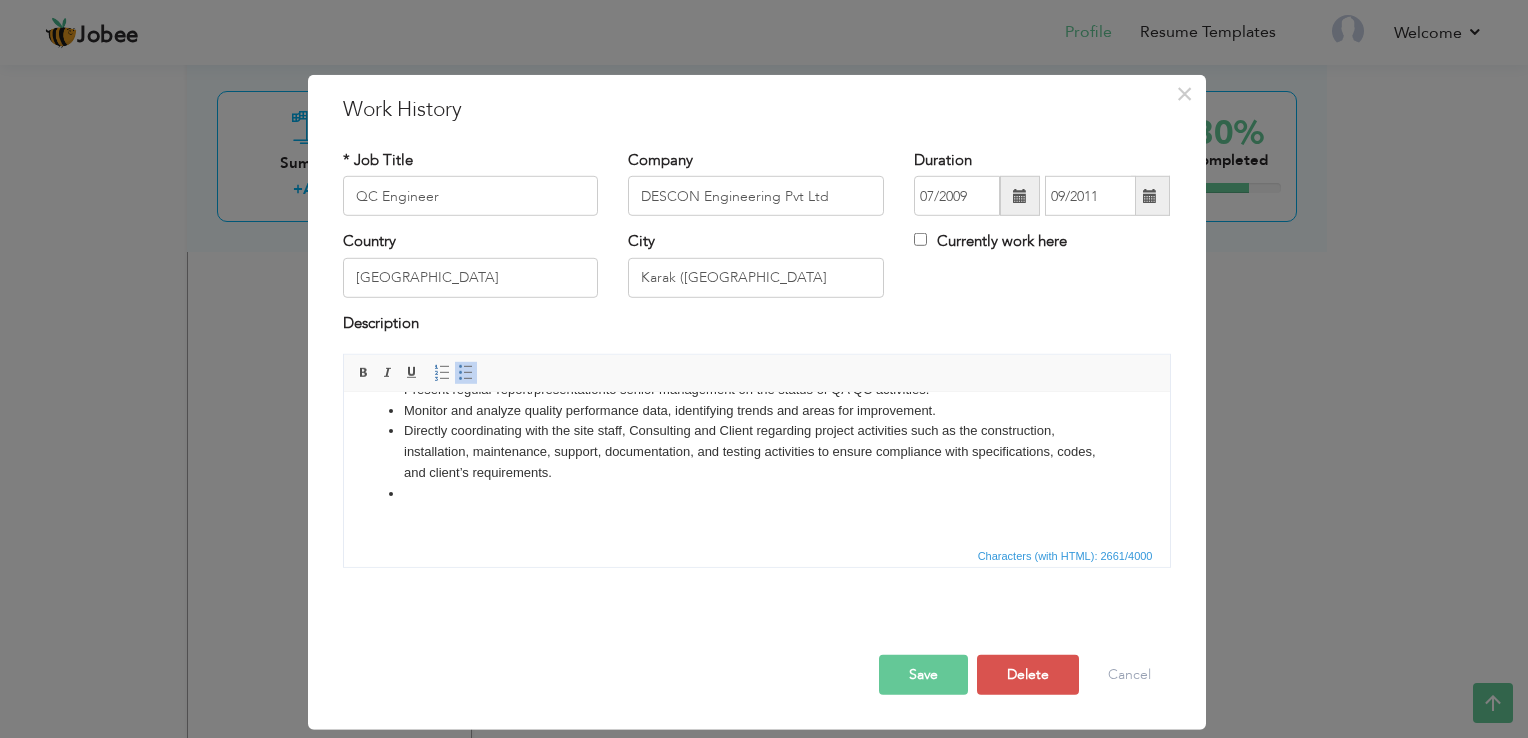 click on "Directly coordinating with the site staff, Consulting and Client regarding project activities such as the construction, installation, maintenance, support, documentation, and testing activities to ensure compliance with specifications, codes, and client’s requirements." at bounding box center (756, 452) 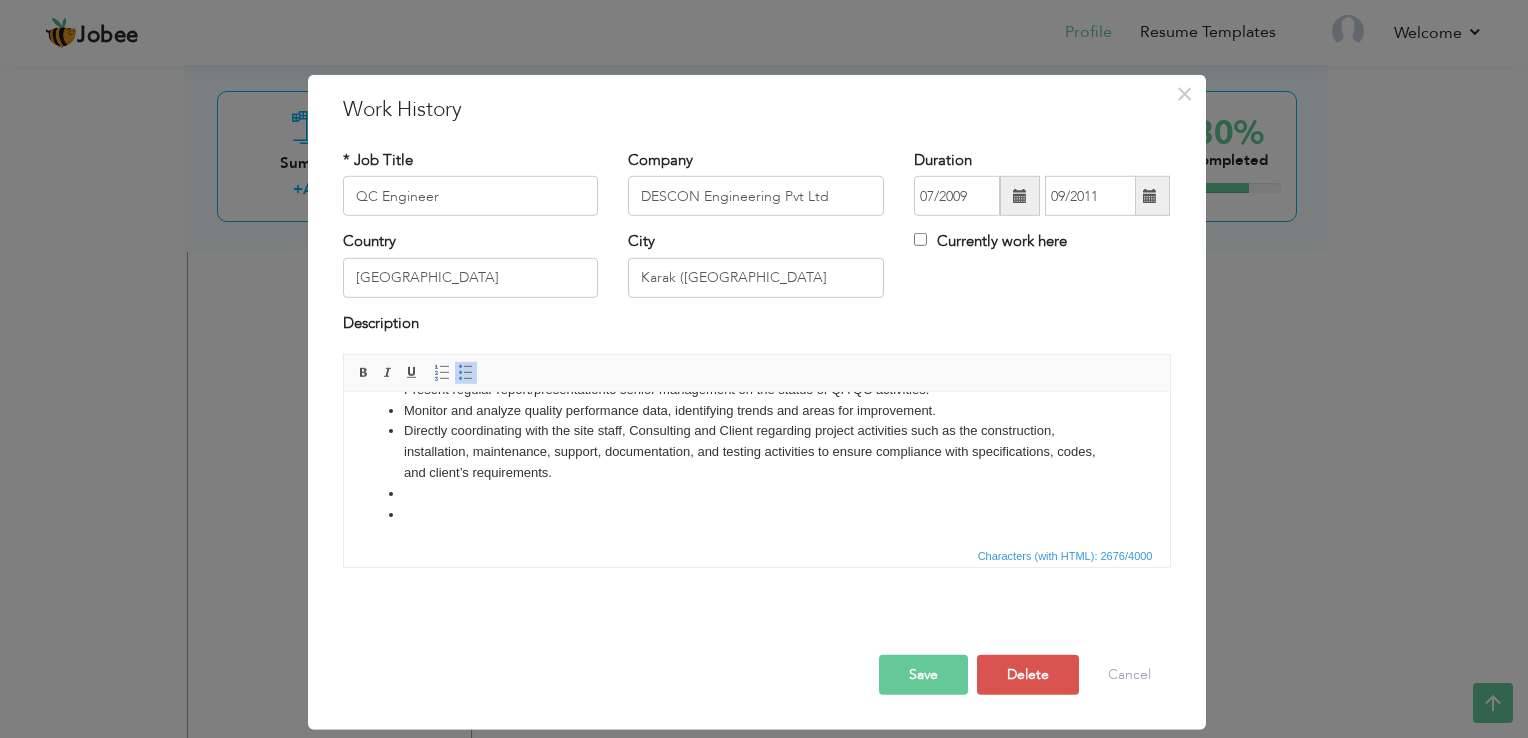 click on "Directly coordinating with the site staff, Consulting and Client regarding project activities such as the construction, installation, maintenance, support, documentation, and testing activities to ensure compliance with specifications, codes, and client’s requirements." at bounding box center [756, 452] 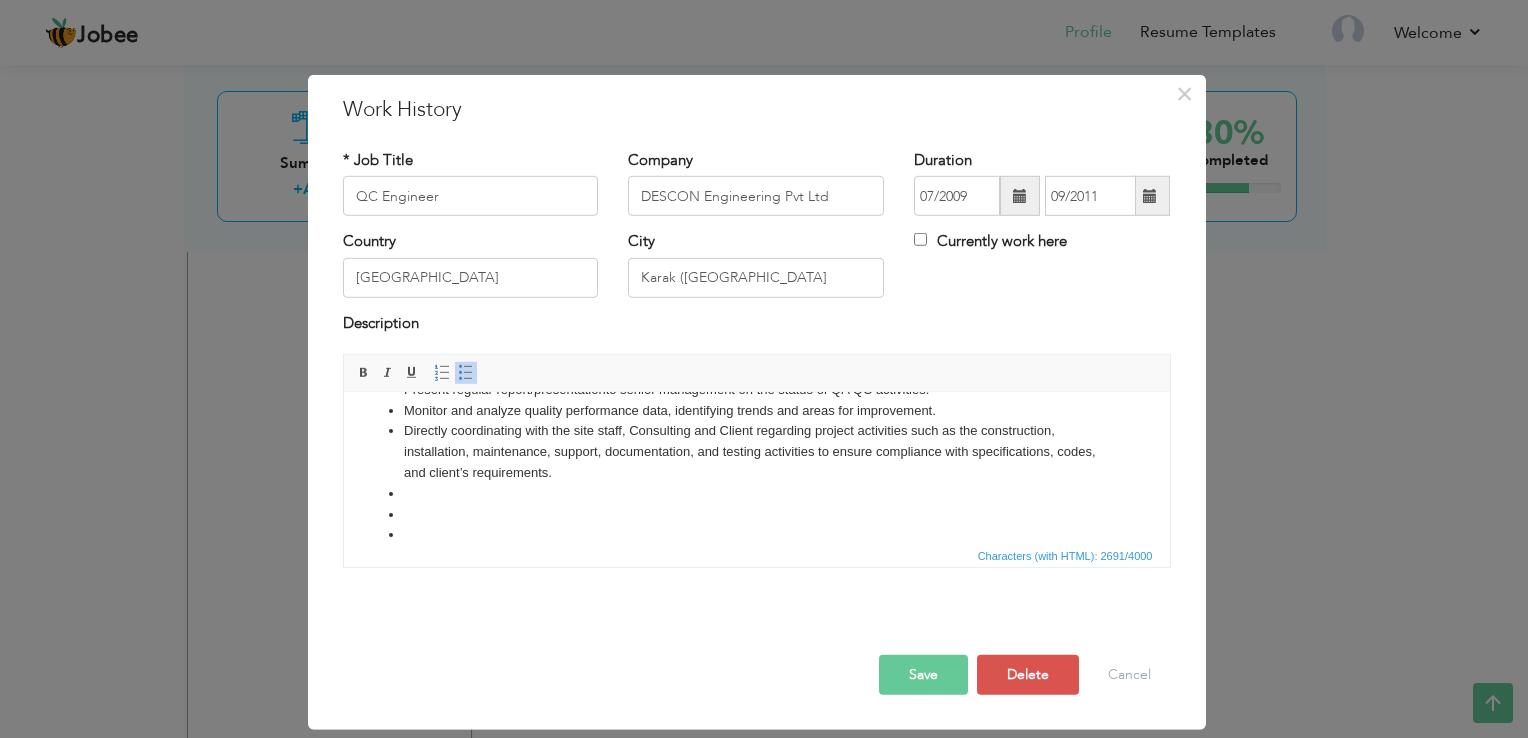 click on "Directly coordinating with the site staff, Consulting and Client regarding project activities such as the construction, installation, maintenance, support, documentation, and testing activities to ensure compliance with specifications, codes, and client’s requirements." at bounding box center (756, 452) 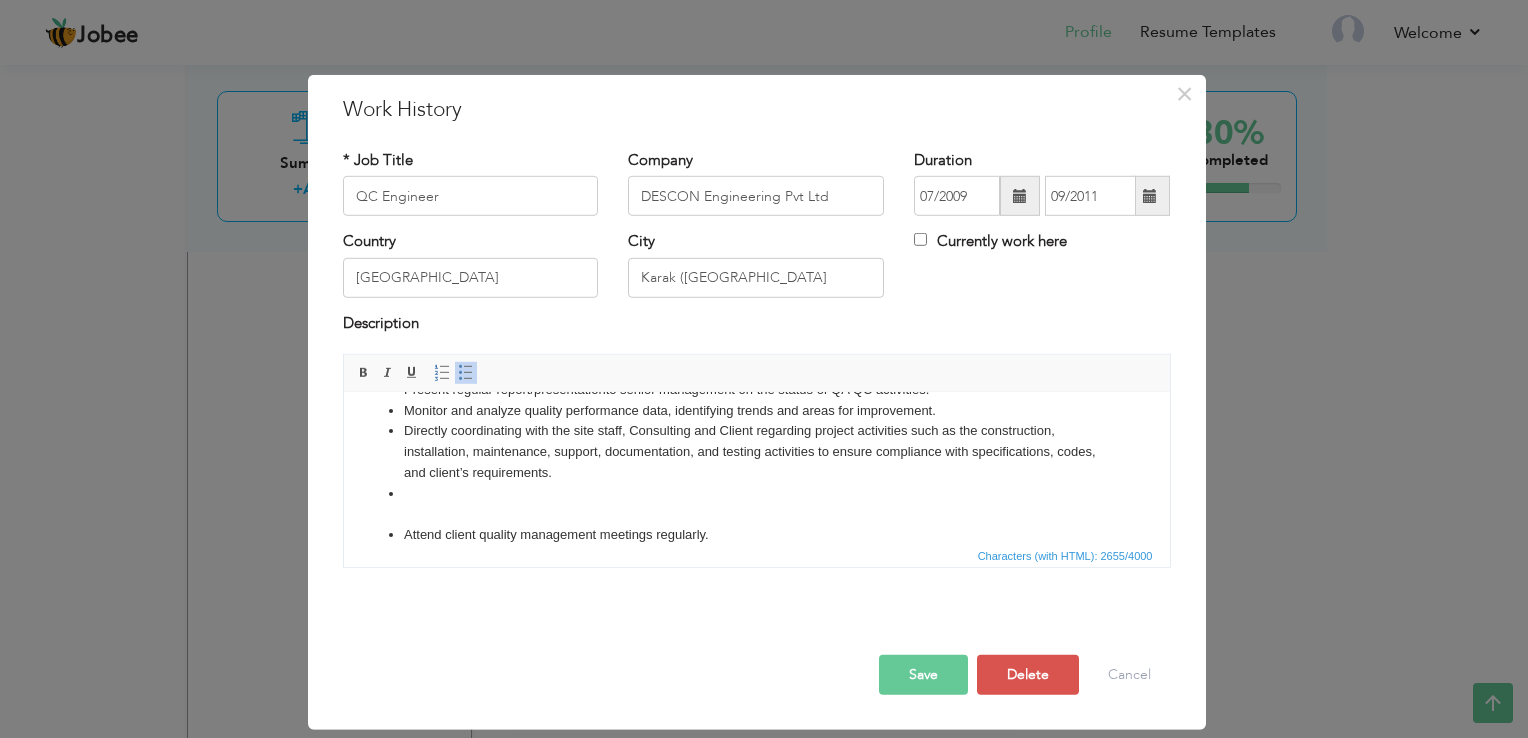 click at bounding box center (756, 505) 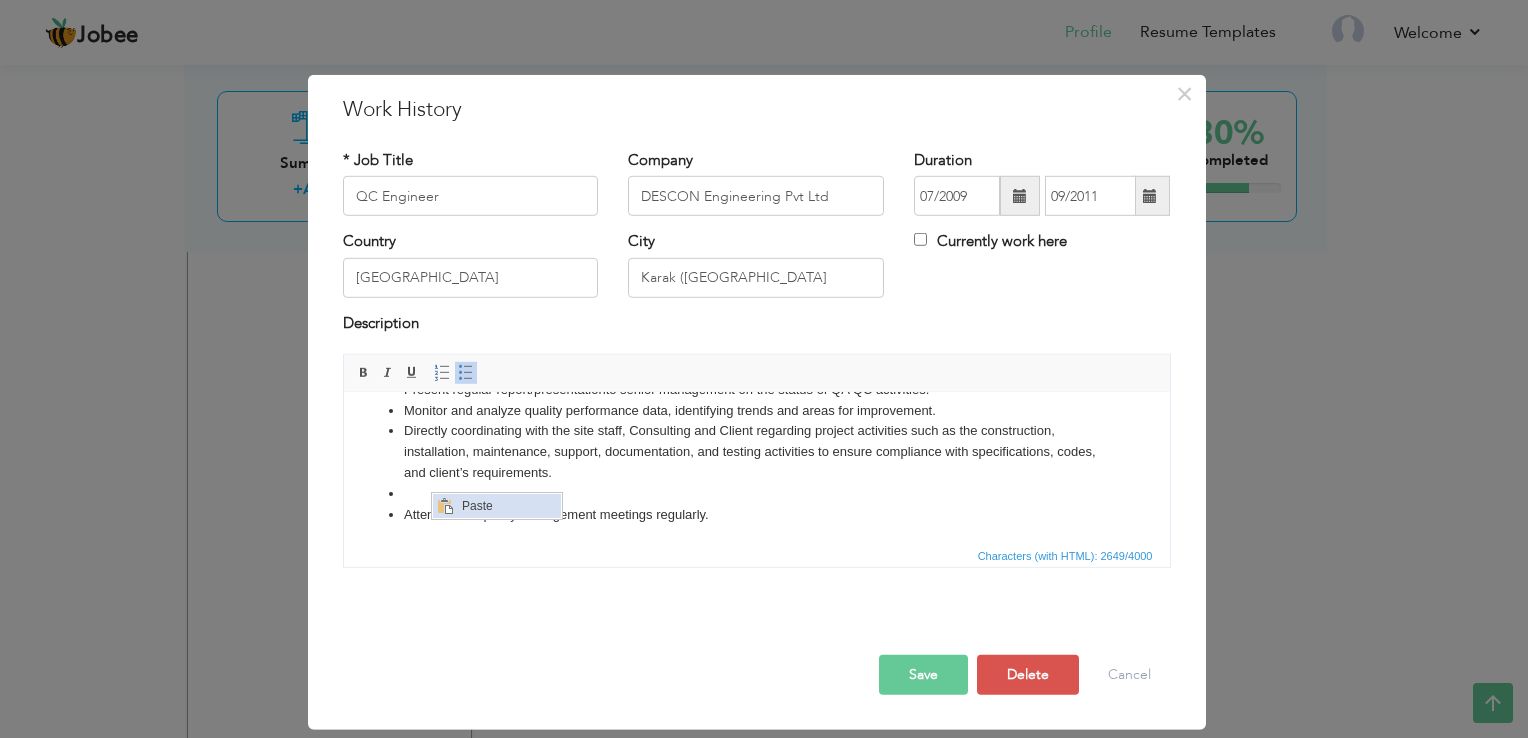 click on "Paste" at bounding box center (509, 506) 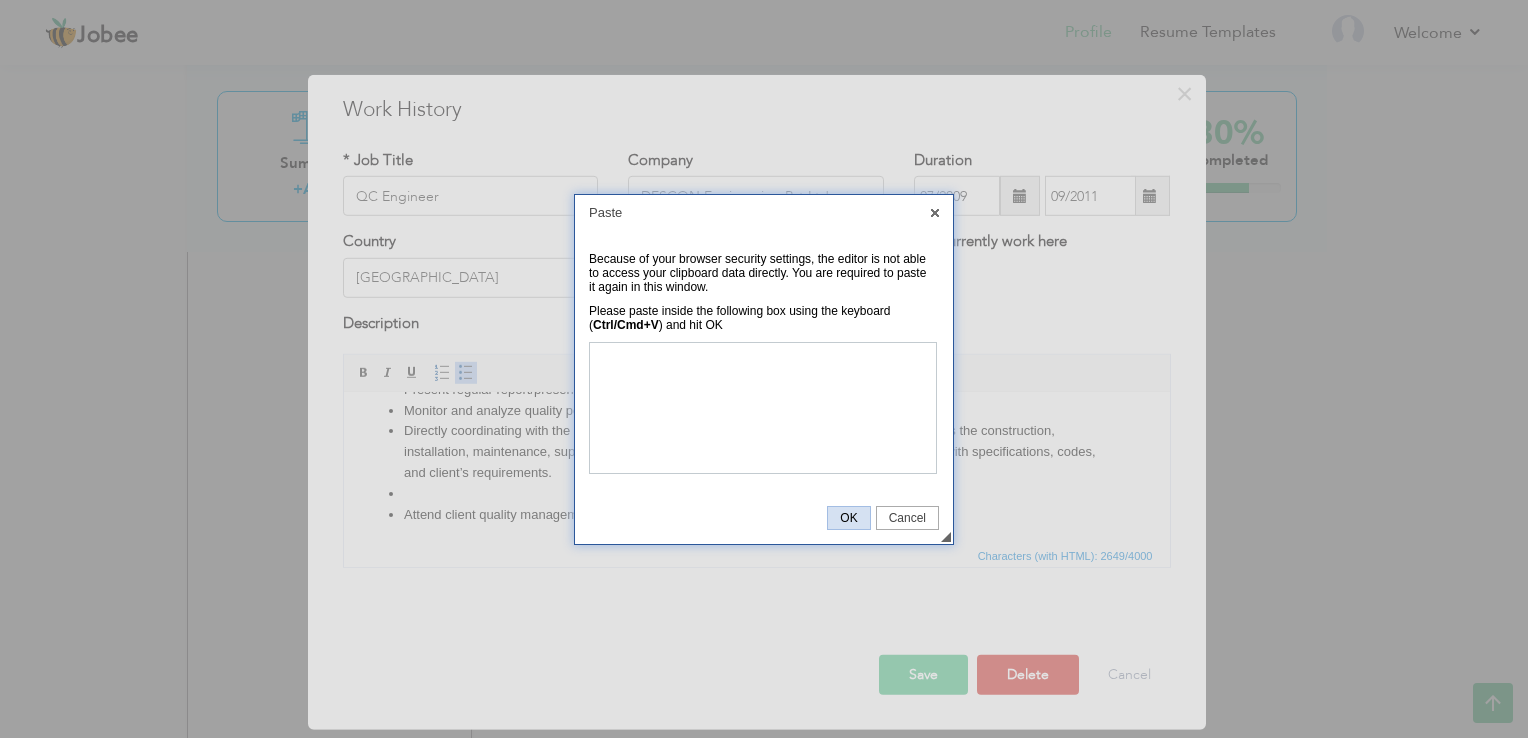 click on "OK" at bounding box center [848, 518] 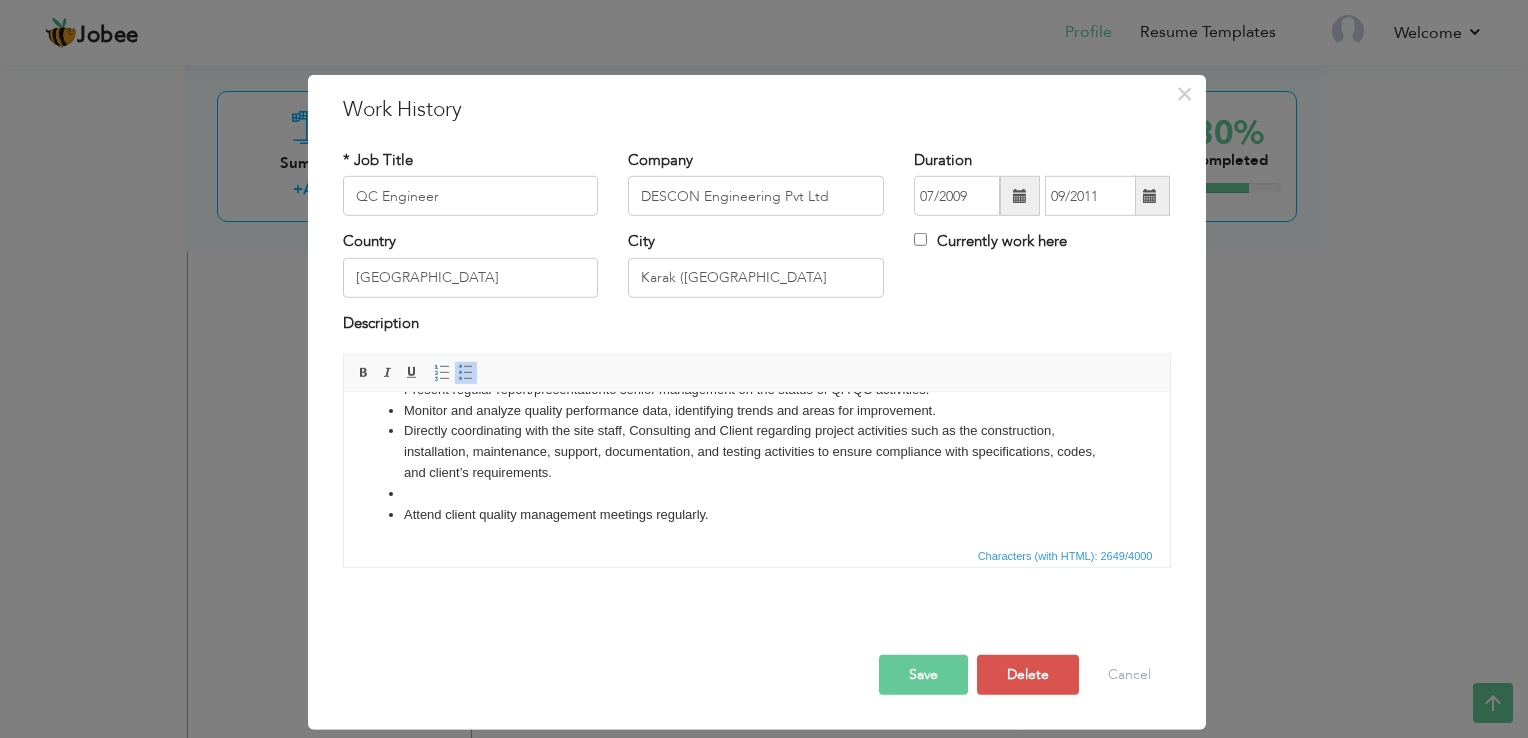 click at bounding box center [756, 494] 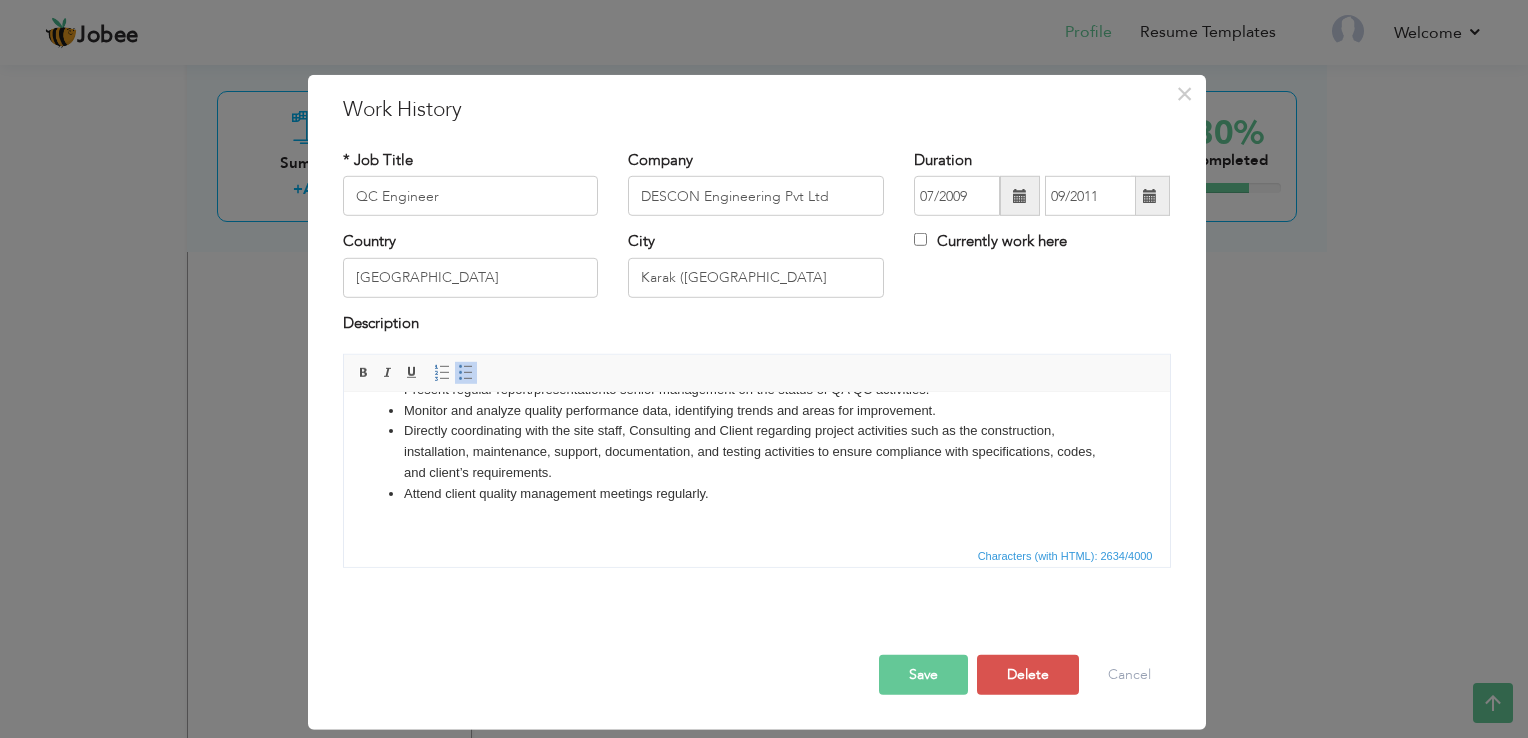 click on "Save" at bounding box center (923, 675) 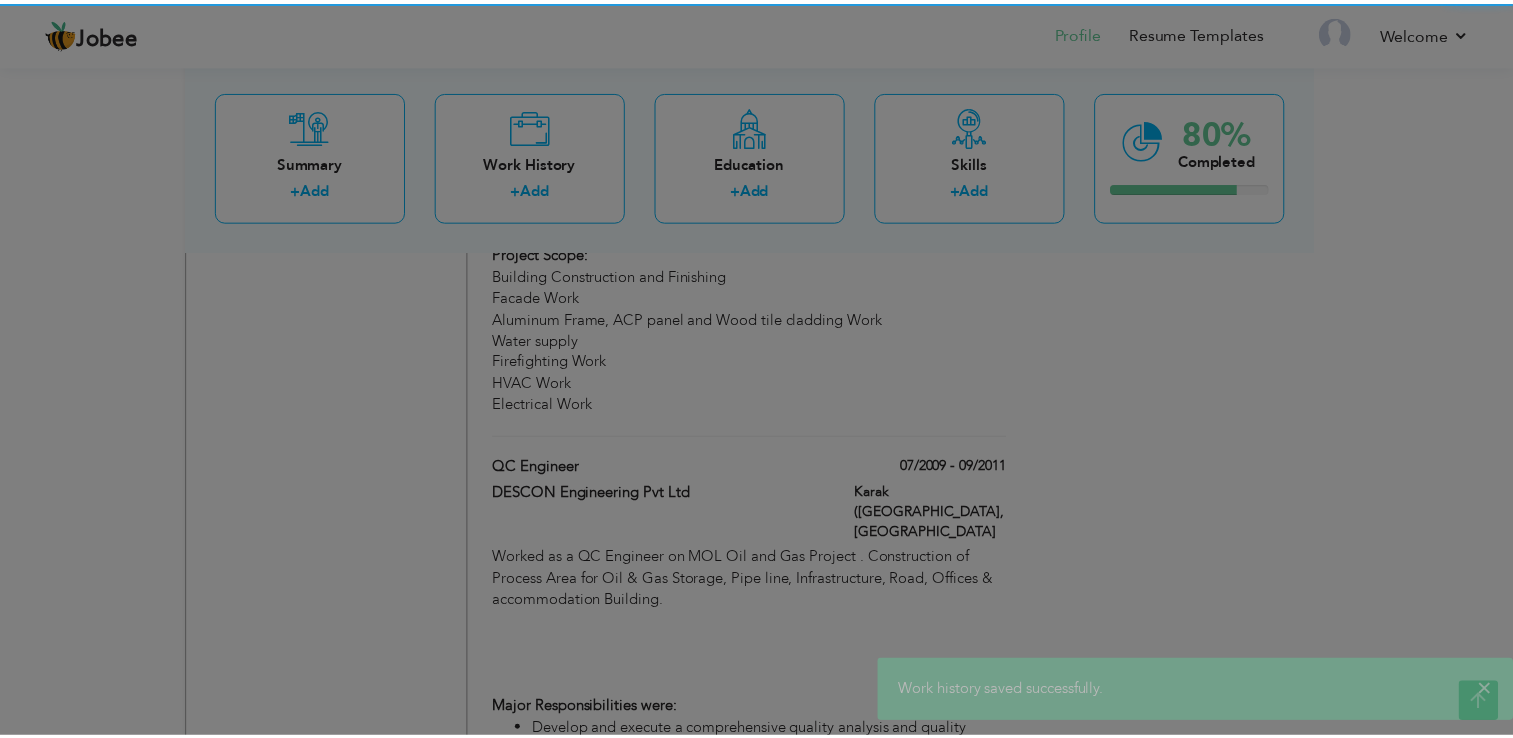 scroll, scrollTop: 0, scrollLeft: 0, axis: both 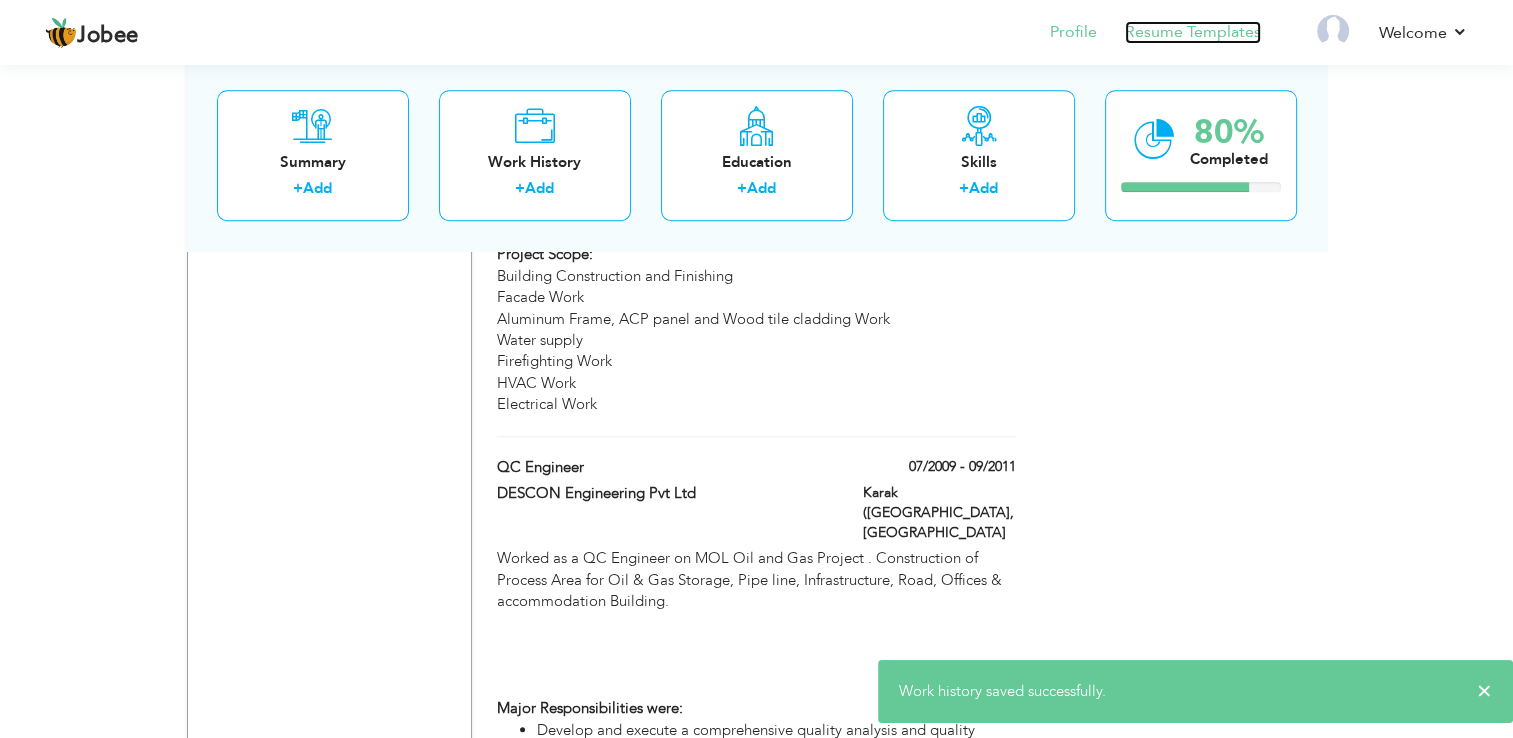 click on "Resume Templates" at bounding box center (1193, 32) 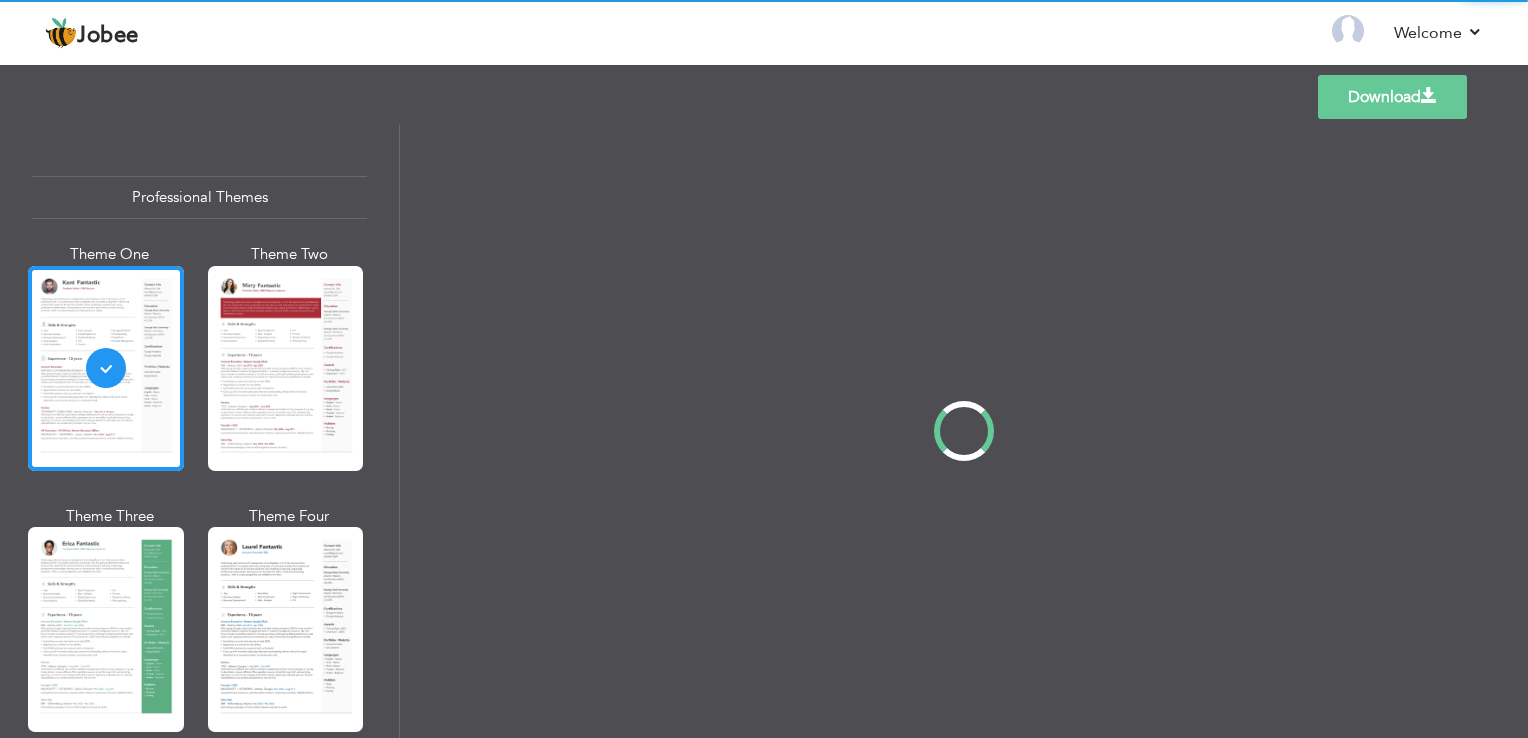 scroll, scrollTop: 0, scrollLeft: 0, axis: both 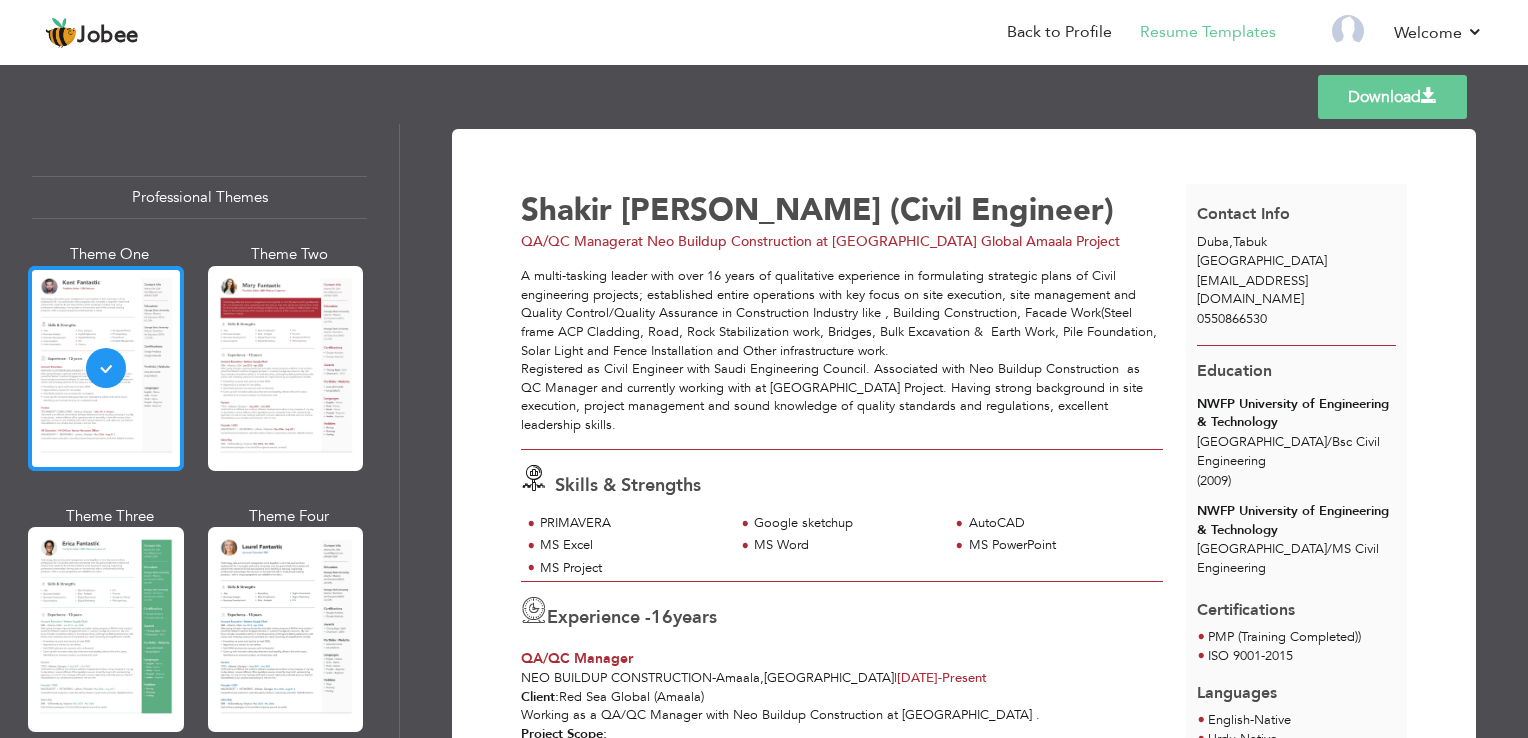click at bounding box center (106, 368) 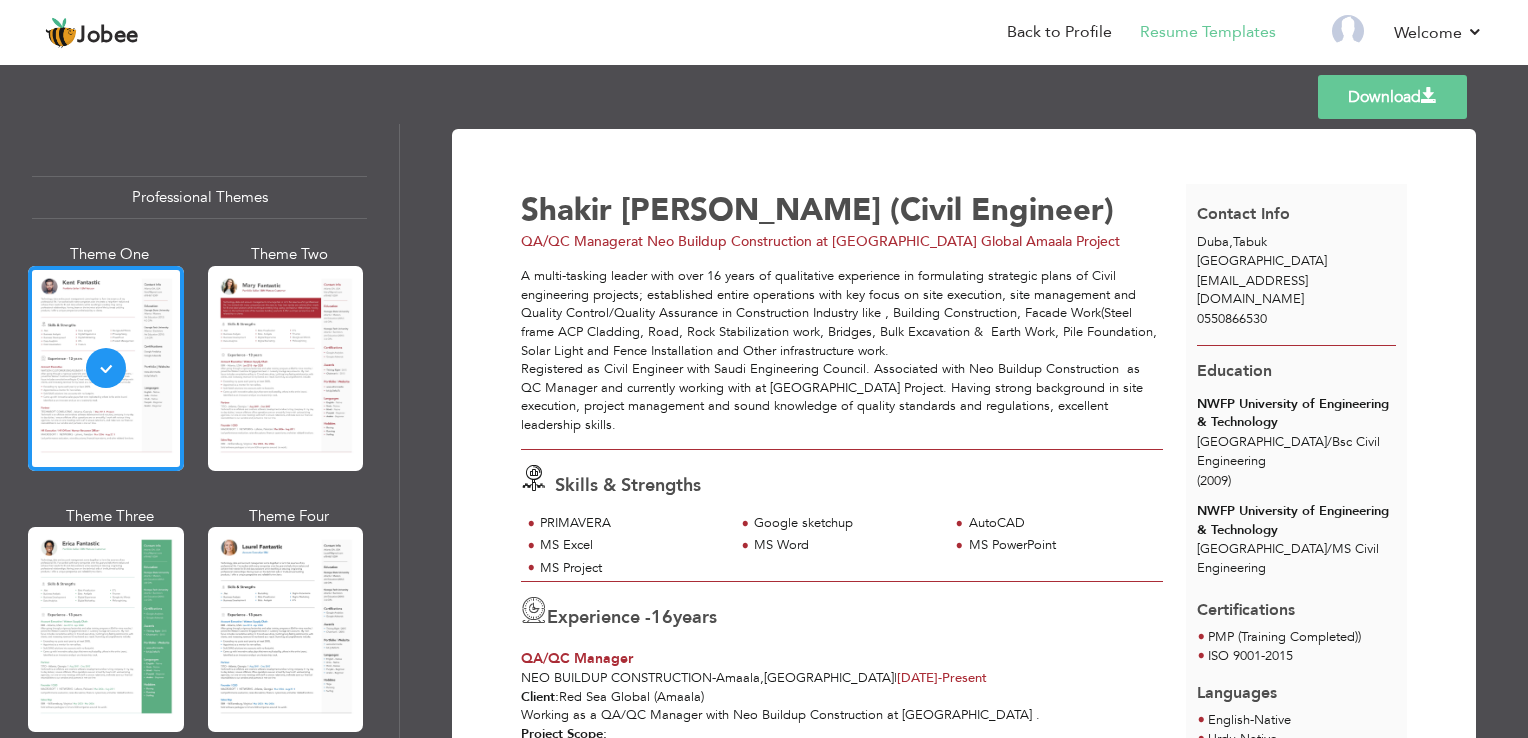 click on "Download
[PERSON_NAME] (Civil Engineer)
QA/QC Manager  at Neo Buildup Construction at [GEOGRAPHIC_DATA] Global Amaala Project
PRIMAVERA 16" at bounding box center [964, 431] 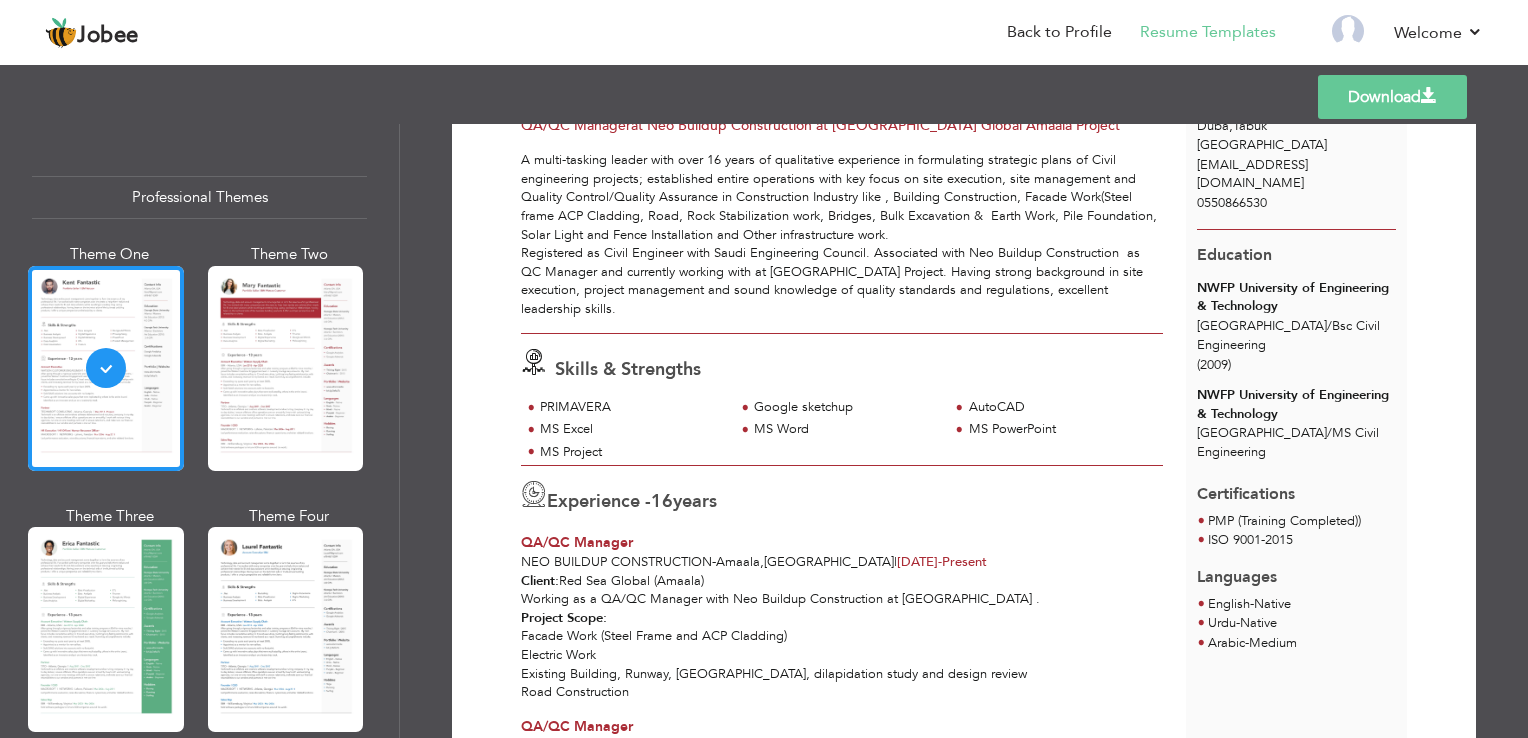 scroll, scrollTop: 0, scrollLeft: 0, axis: both 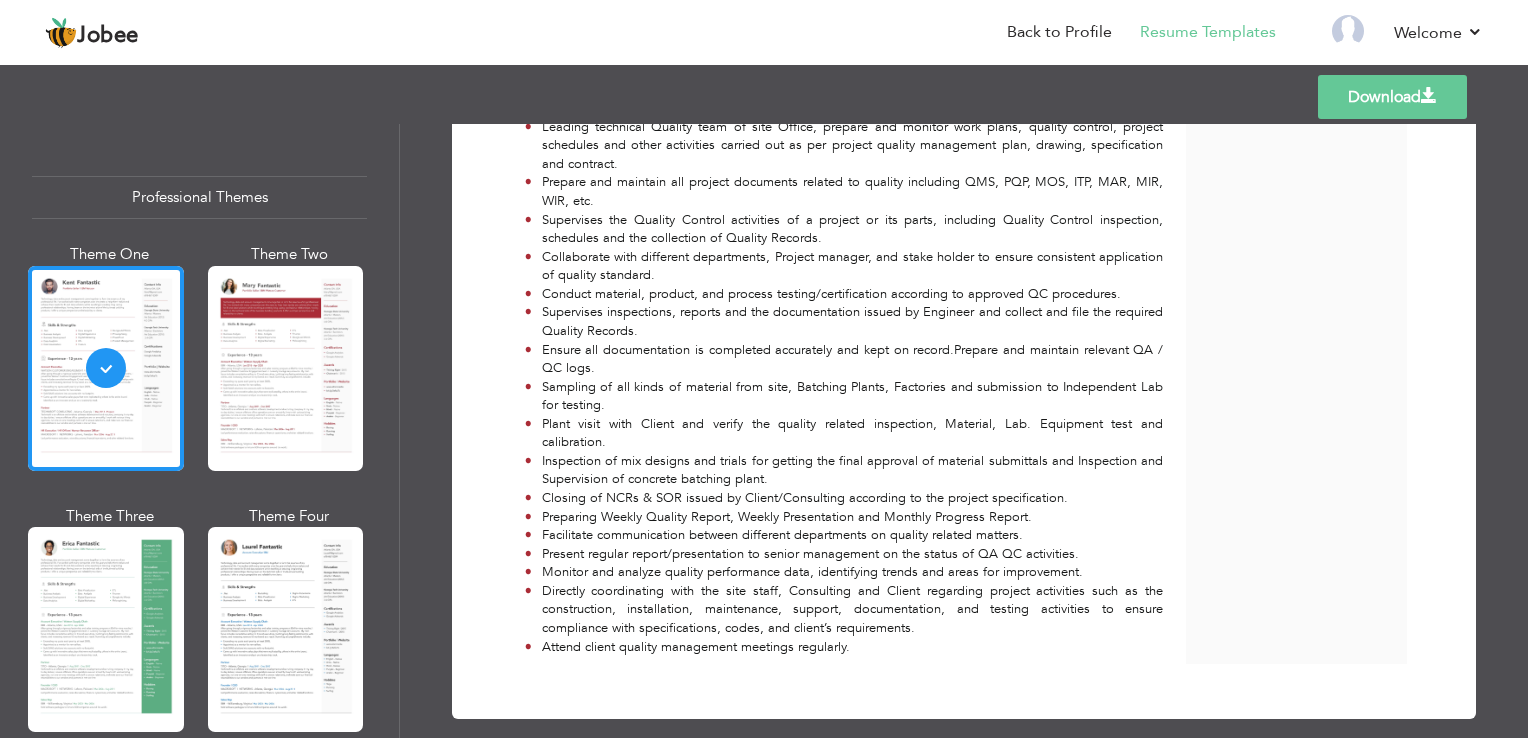 click on "Download" at bounding box center [1392, 97] 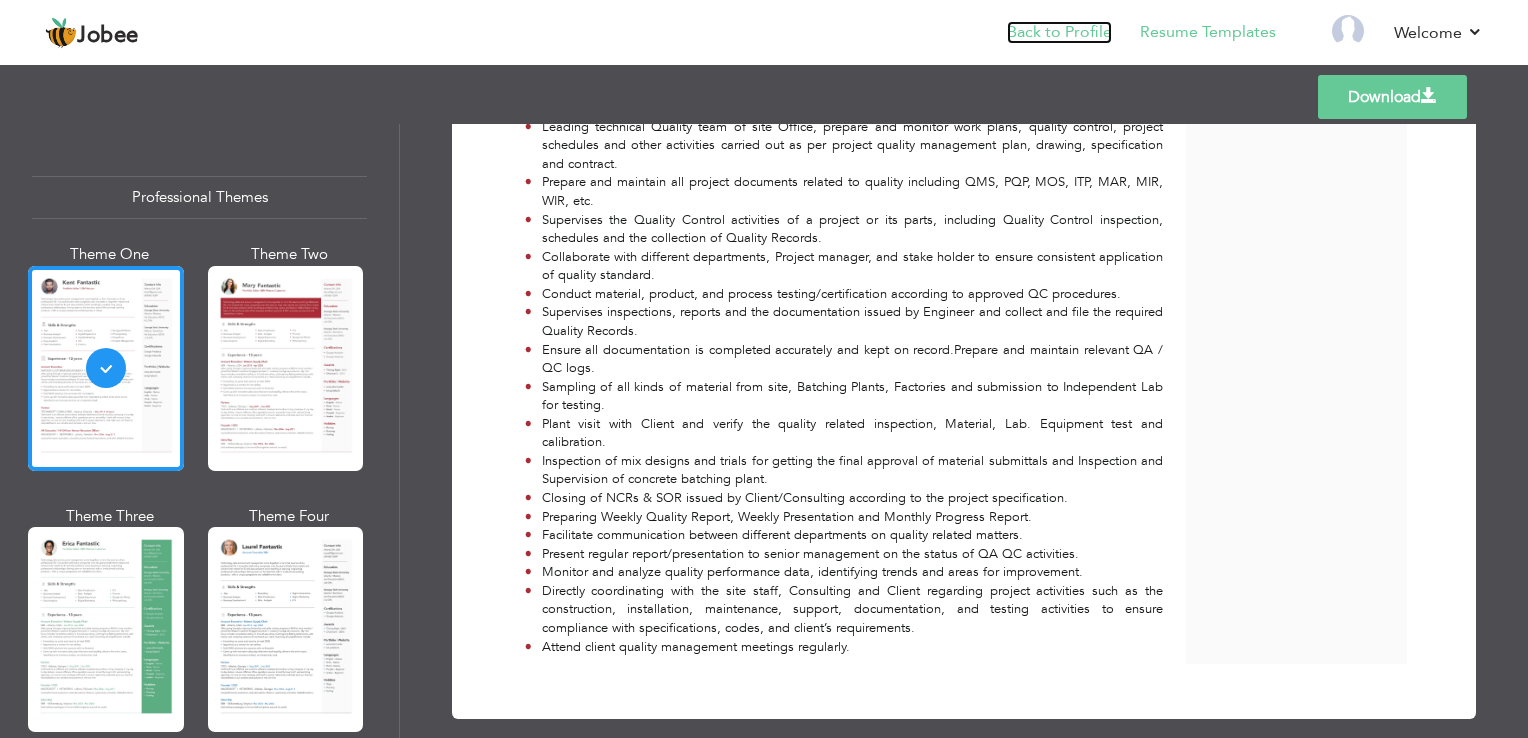 click on "Back to Profile" at bounding box center (1059, 32) 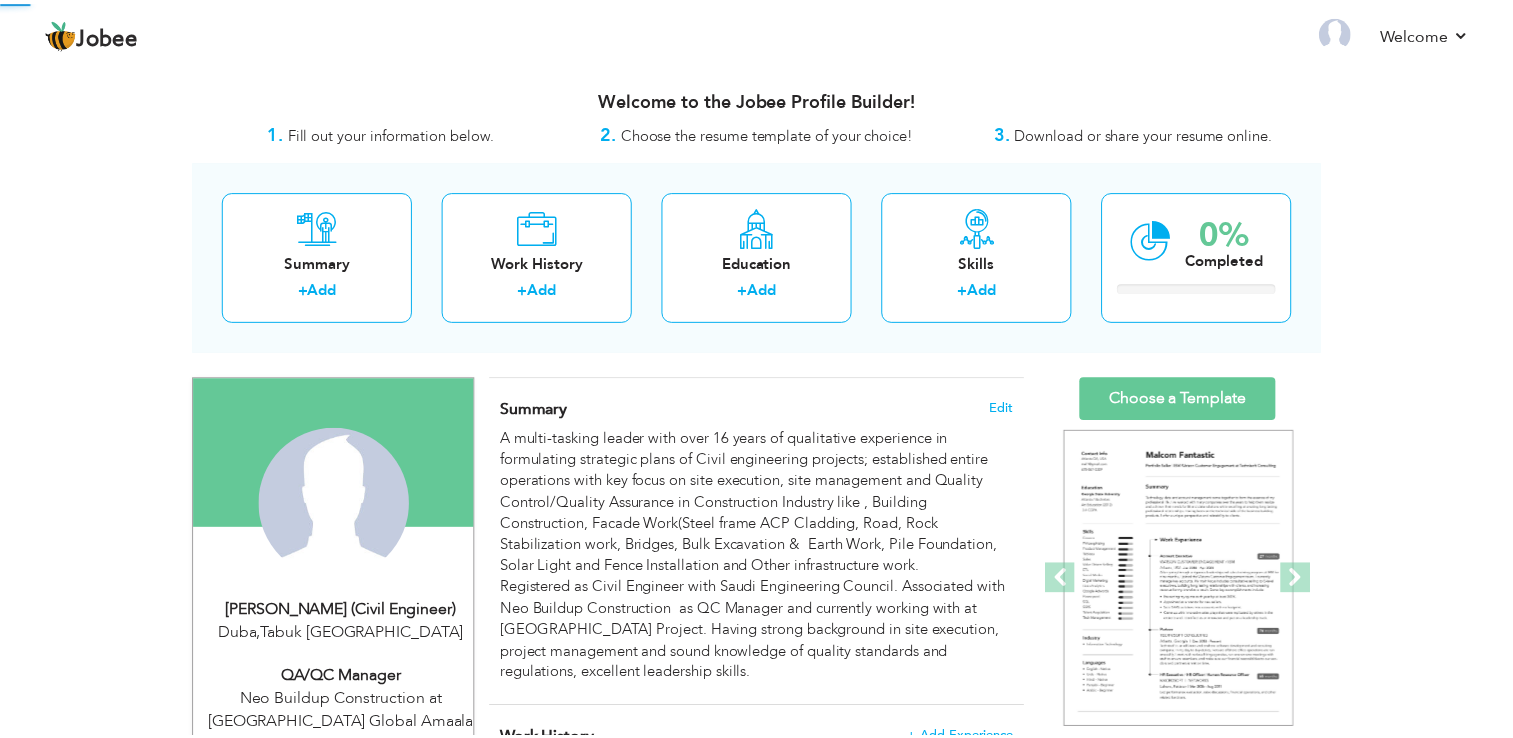 scroll, scrollTop: 0, scrollLeft: 0, axis: both 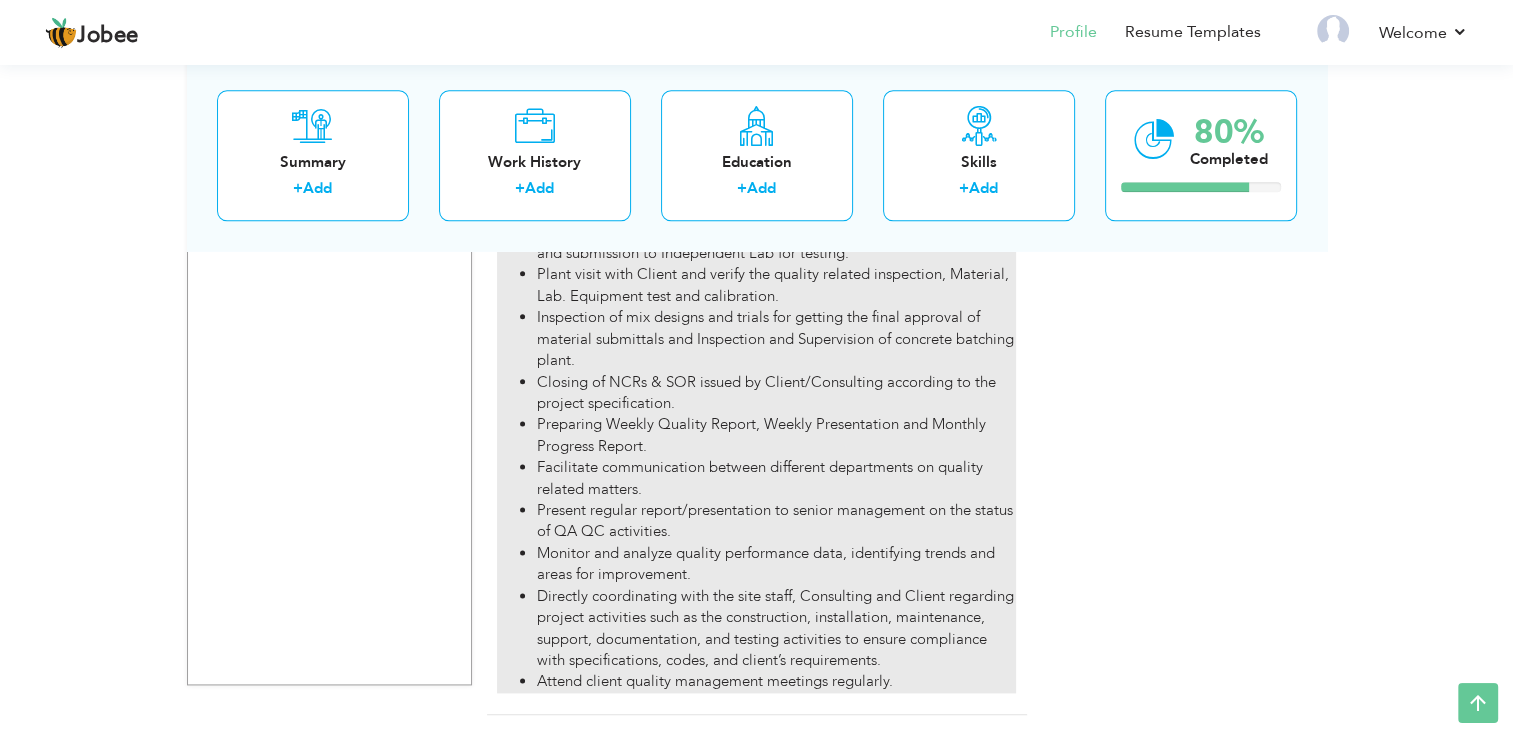 click on "Directly coordinating with the site staff, Consulting and Client regarding project activities such as the construction, installation, maintenance, support, documentation, and testing activities to ensure compliance with specifications, codes, and client’s requirements." at bounding box center [776, 629] 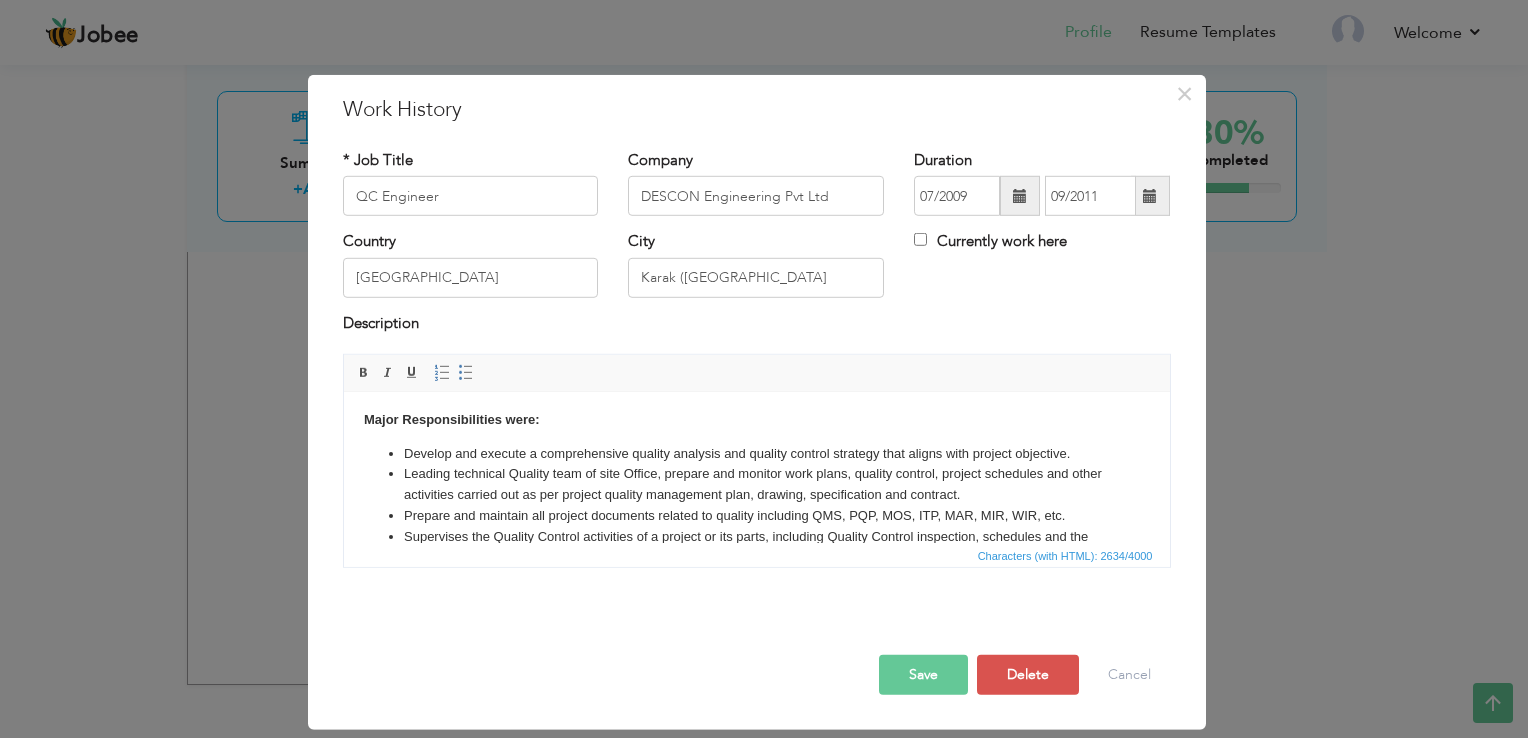 scroll, scrollTop: 131, scrollLeft: 0, axis: vertical 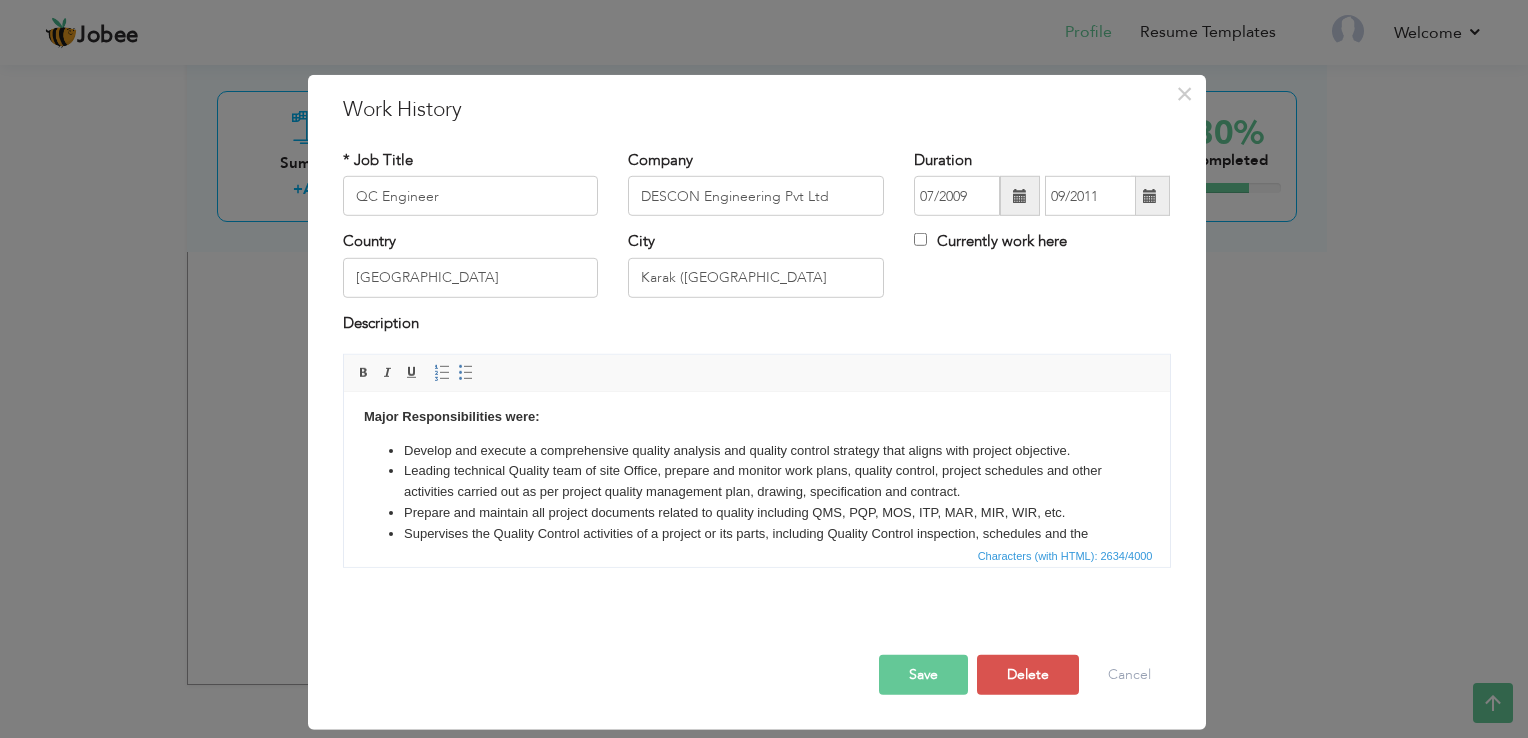 click on "Worked as a QC Engineer on MOL Oil and Gas Project . Construction of Process Area for Oil & Gas Storage, Pipe line, Infrastructure, Road, Offices & accommodation Building. Major Responsibilities were: Develop and execute a comprehensive quality analysis and quality control strategy that aligns with project objective. Leading technical Quality team of site Office, prepare and monitor work plans, quality control, project schedules and other activities carried out as per project quality management plan, drawing, specification and contract. Prepare and maintain all project documents related to quality including QMS, PQP, MOS, ITP, MAR, MIR, WIR, etc. Supervises the Quality Control activities of a project or its parts, including Quality Control inspection, schedules and the collection of Quality Records. Collaborate with different departments, Project manager, and stake holder to ensure consistent application of quality standard. Preparing Weekly Quality Report, Weekly Presentation and Monthly Progress Report." at bounding box center [756, 621] 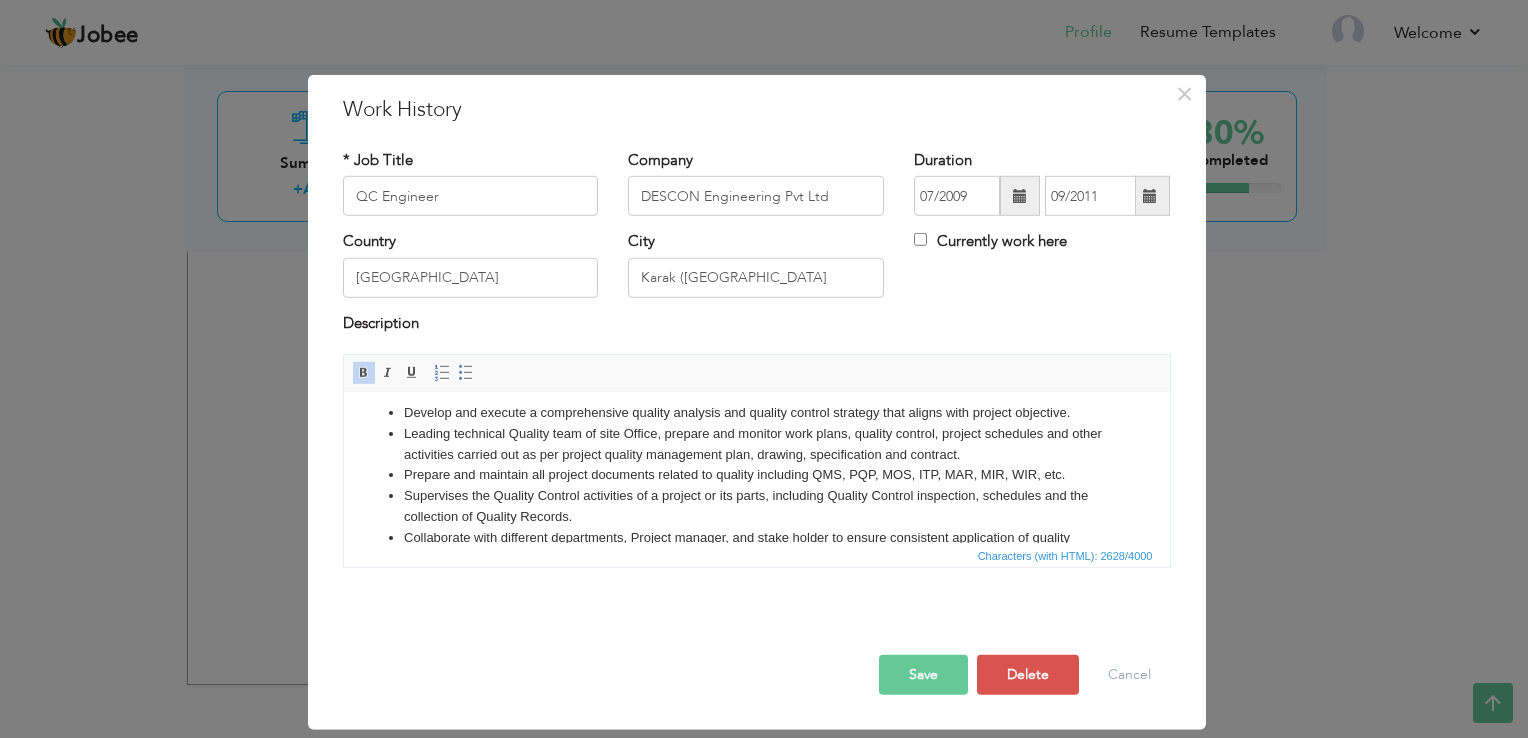 scroll, scrollTop: 106, scrollLeft: 0, axis: vertical 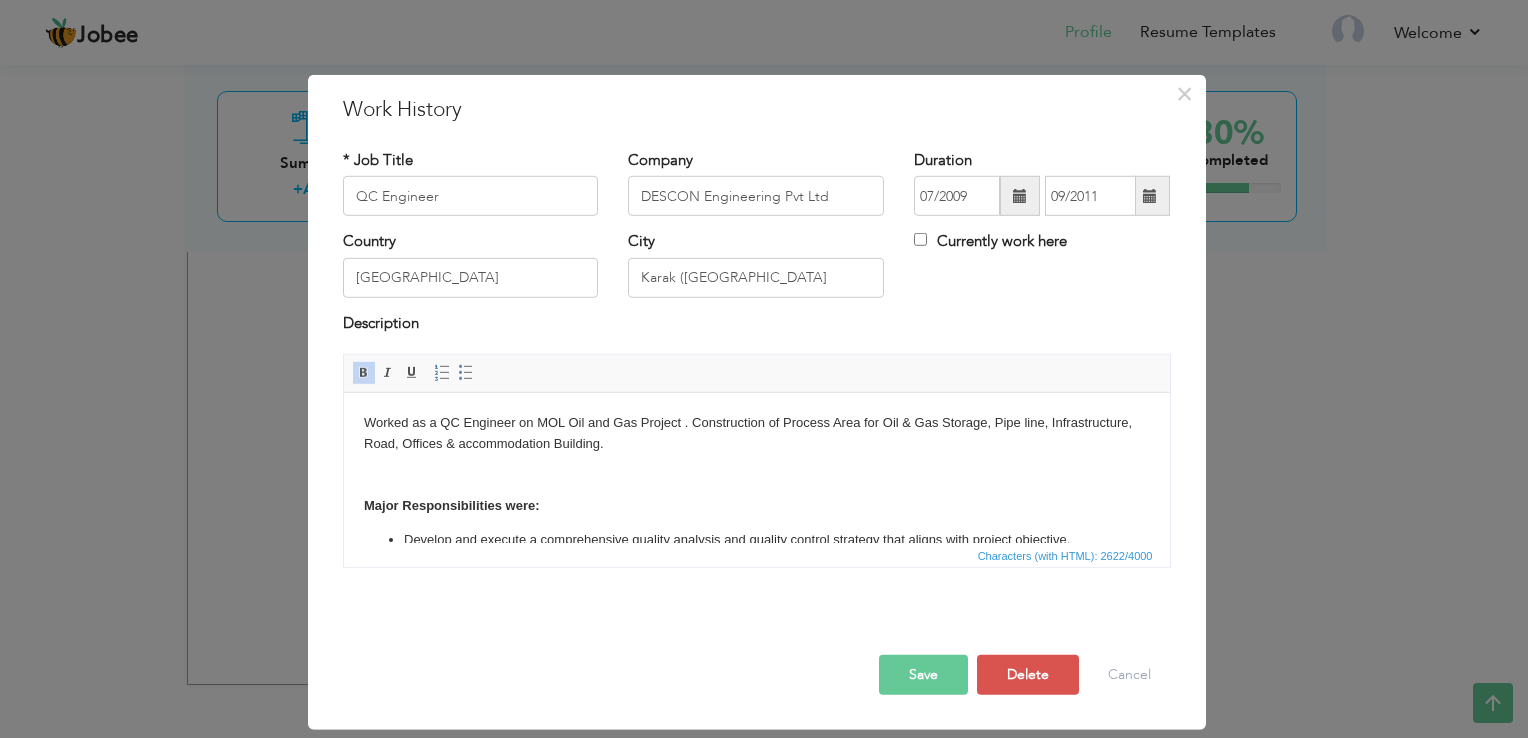 click on "Worked as a QC Engineer on MOL Oil and Gas Project . Construction of Process Area for Oil & Gas Storage, Pipe line, Infrastructure, Road, Offices & accommodation Building. Major Responsibilities were: Develop and execute a comprehensive quality analysis and quality control strategy that aligns with project objective. Leading technical Quality team of site Office, prepare and monitor work plans, quality control, project schedules and other activities carried out as per project quality management plan, drawing, specification and contract. Prepare and maintain all project documents related to quality including QMS, PQP, MOS, ITP, MAR, MIR, WIR, etc. Supervises the Quality Control activities of a project or its parts, including Quality Control inspection, schedules and the collection of Quality Records. Collaborate with different departments, Project manager, and stake holder to ensure consistent application of quality standard. Preparing Weekly Quality Report, Weekly Presentation and Monthly Progress Report." at bounding box center (756, 731) 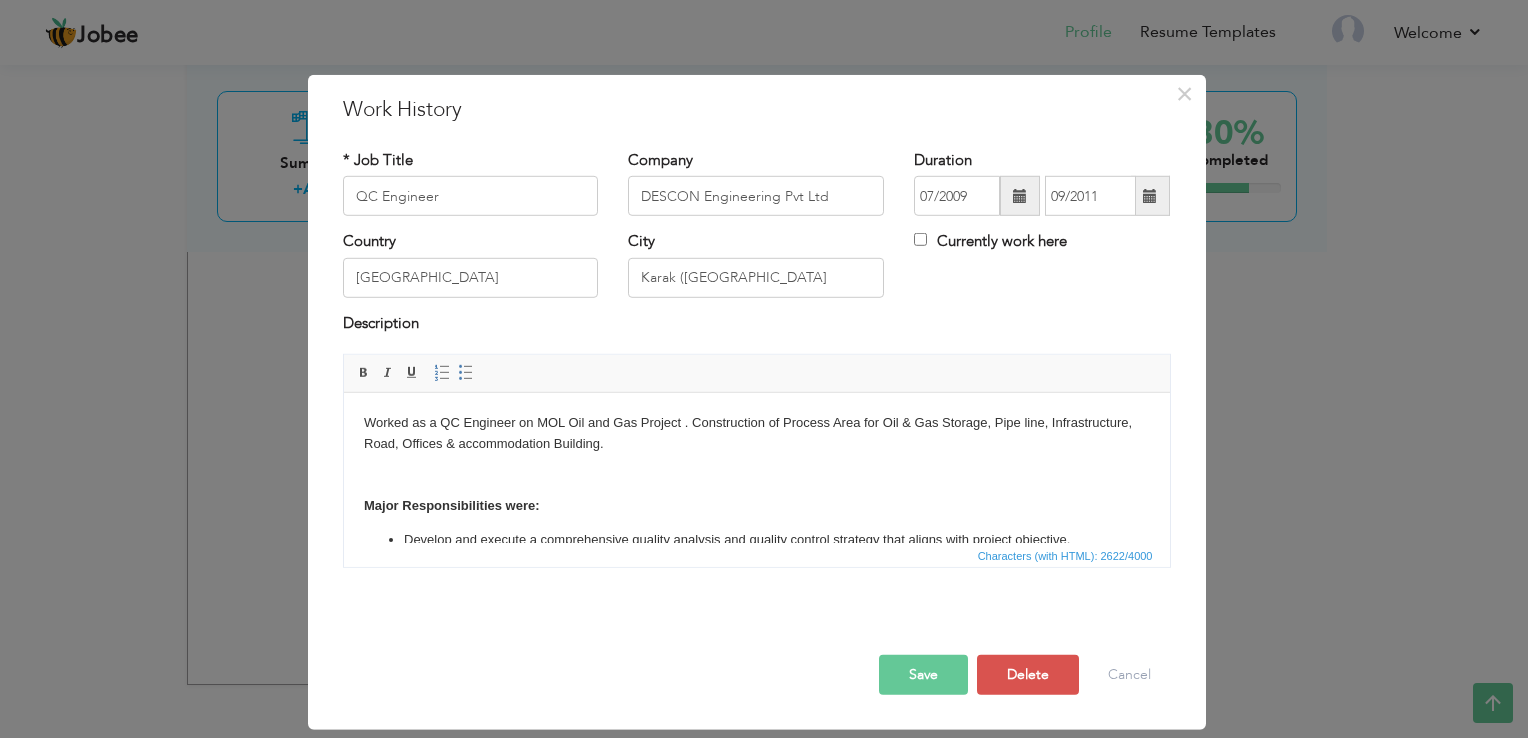 click on "Save" at bounding box center [923, 675] 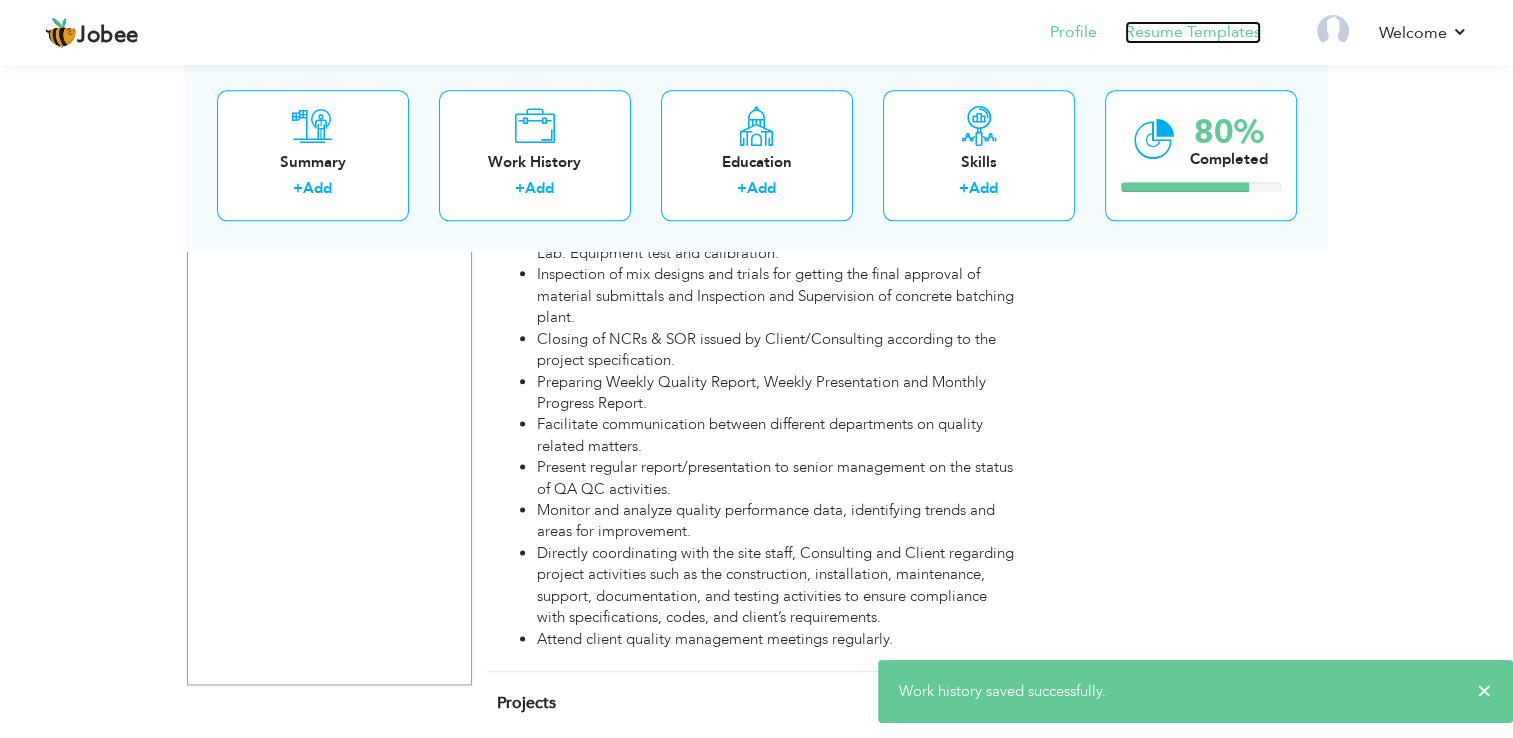 click on "Resume Templates" at bounding box center (1193, 32) 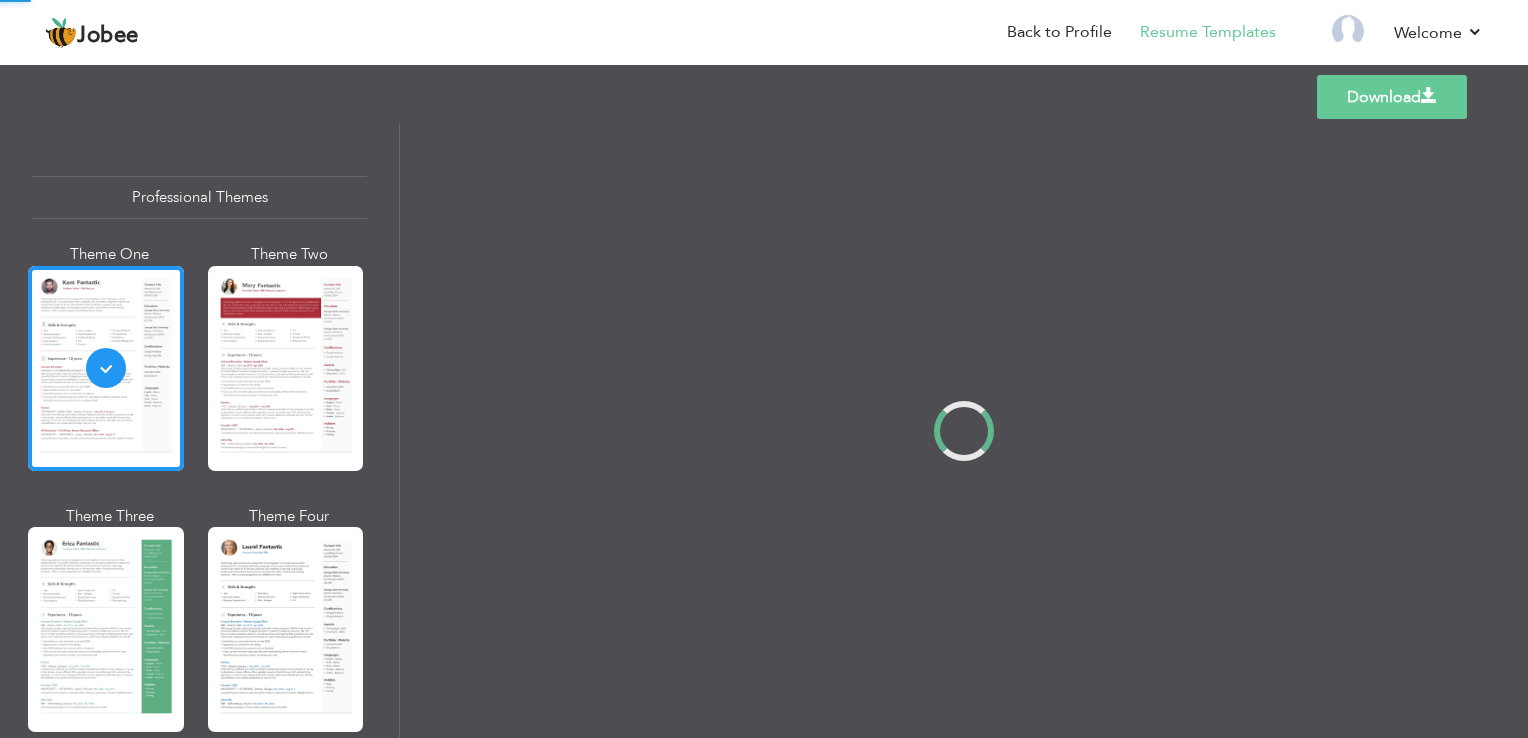 scroll, scrollTop: 0, scrollLeft: 0, axis: both 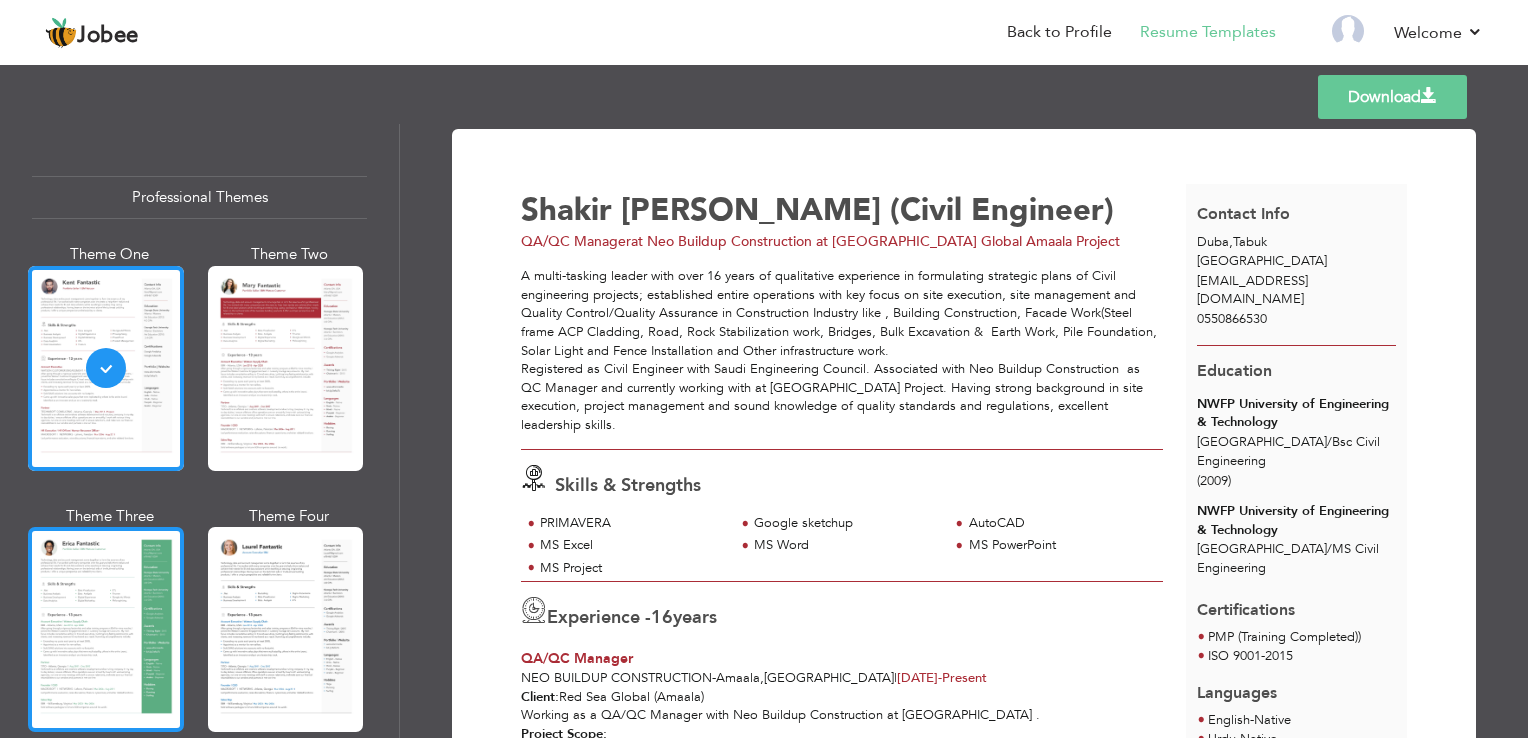 click at bounding box center (106, 629) 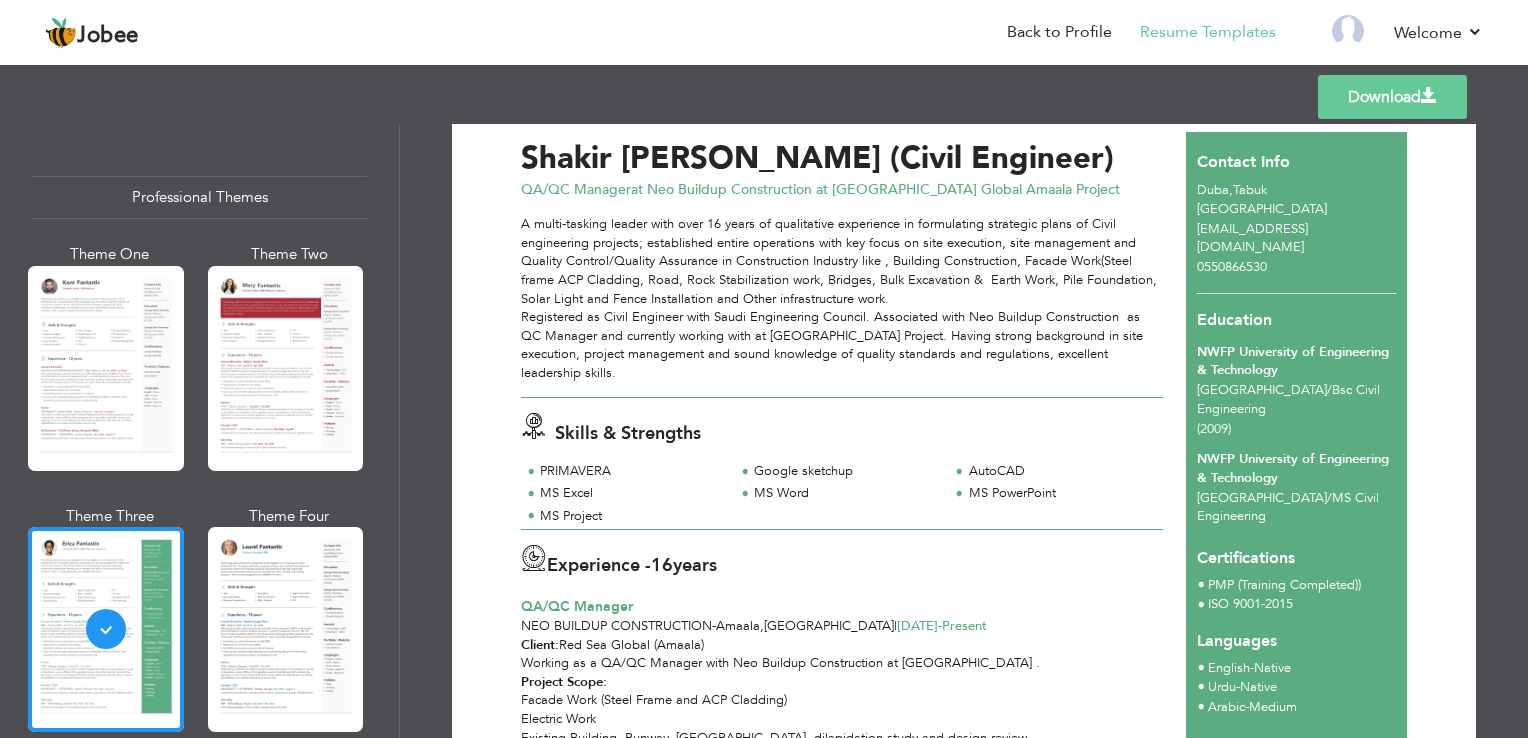 scroll, scrollTop: 0, scrollLeft: 0, axis: both 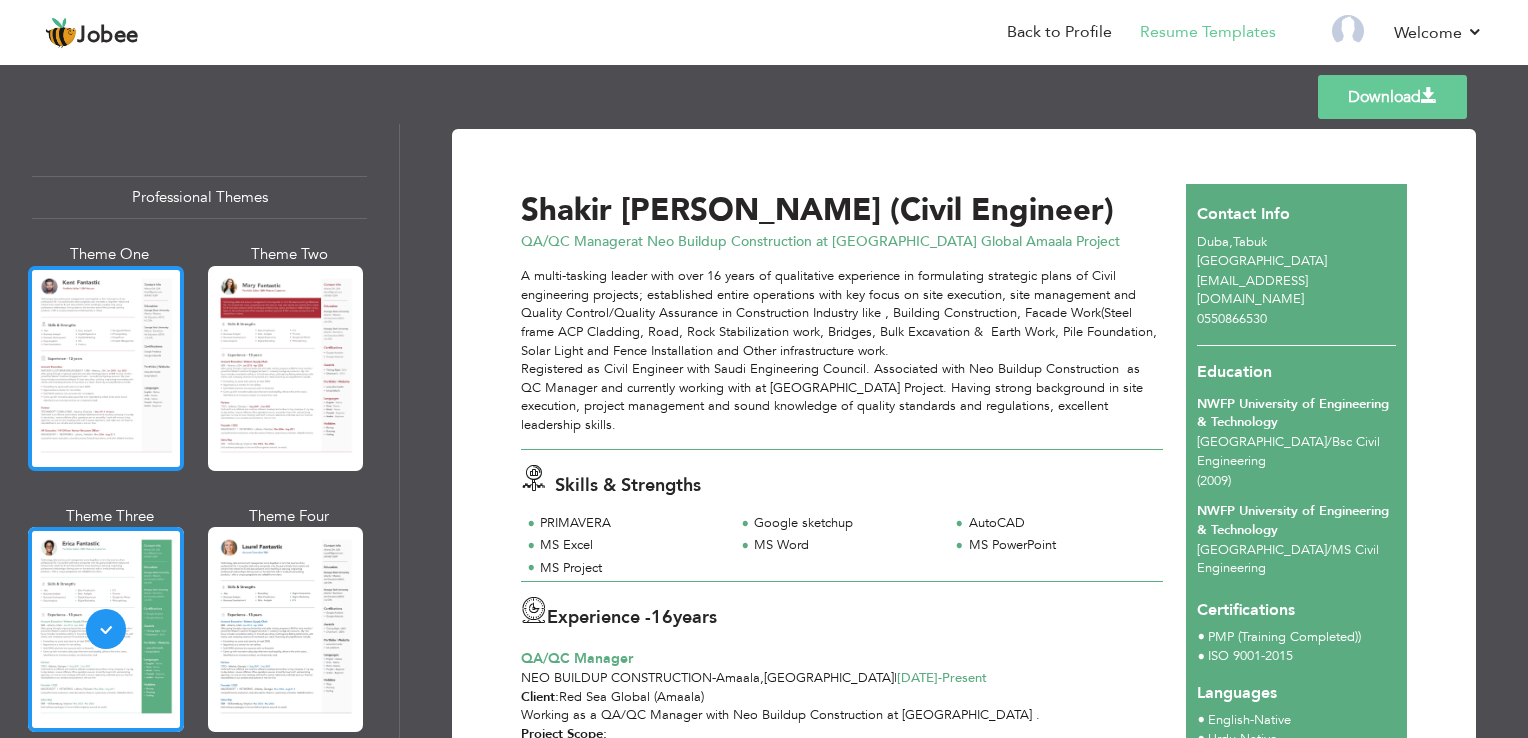 click at bounding box center (106, 368) 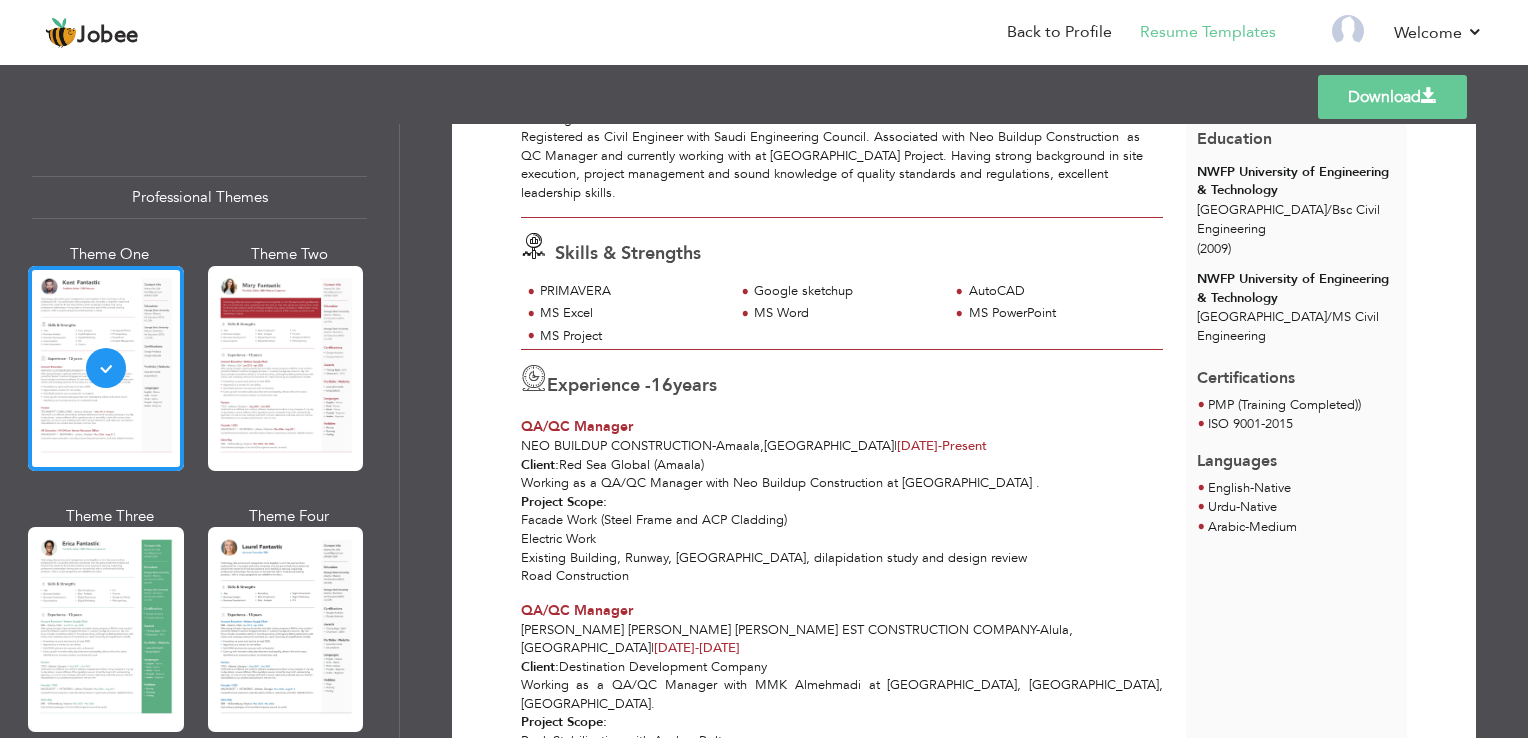 scroll, scrollTop: 0, scrollLeft: 0, axis: both 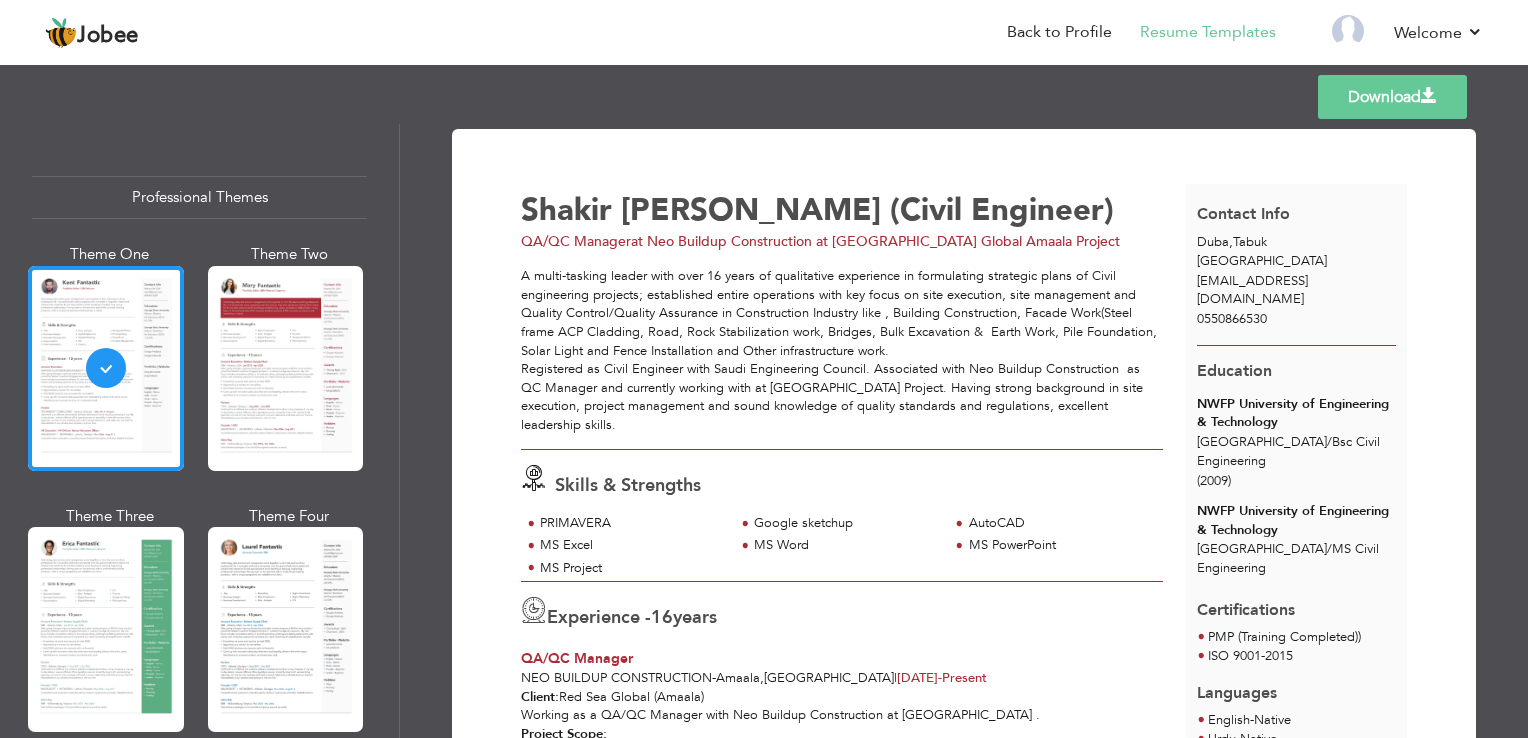 click at bounding box center [1429, 96] 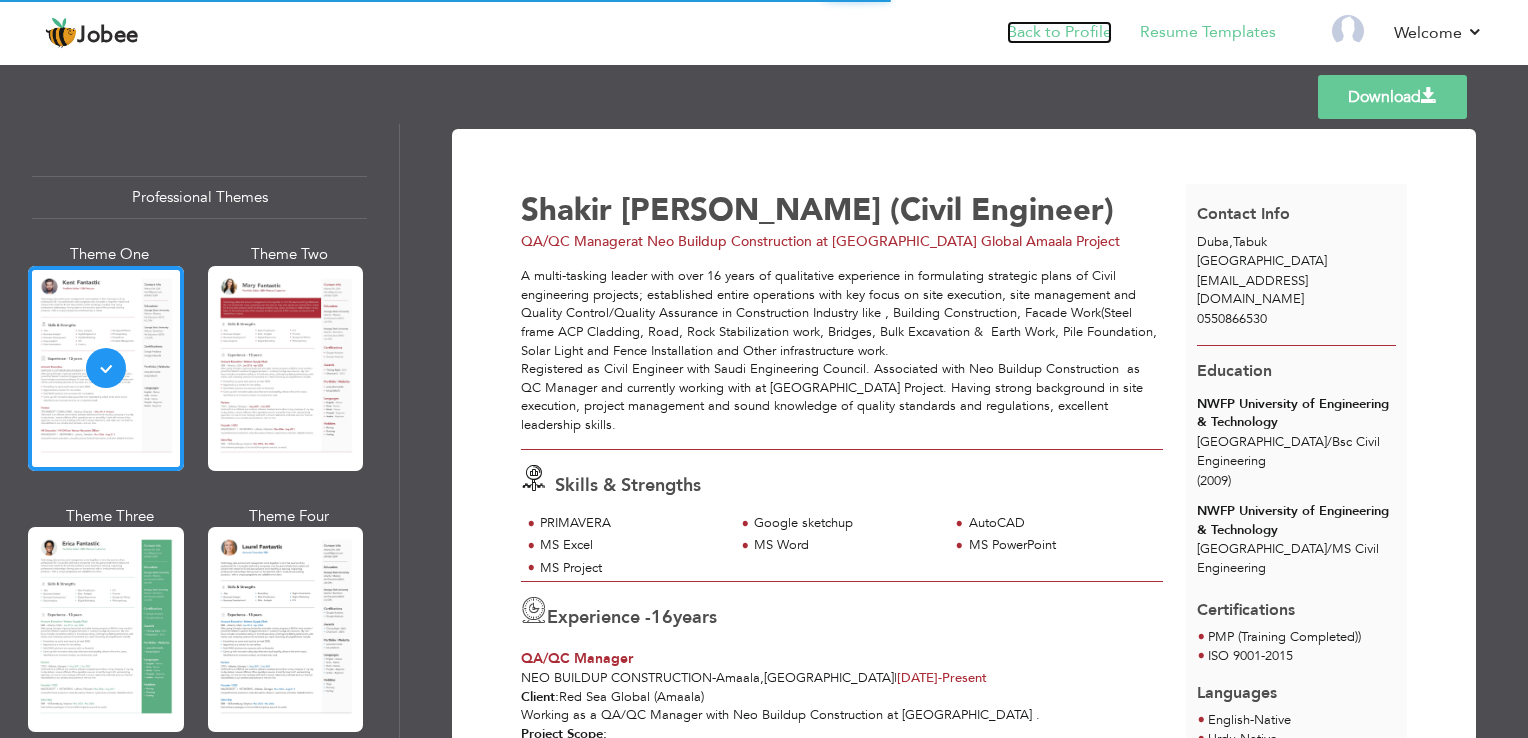 click on "Back to Profile" at bounding box center [1059, 32] 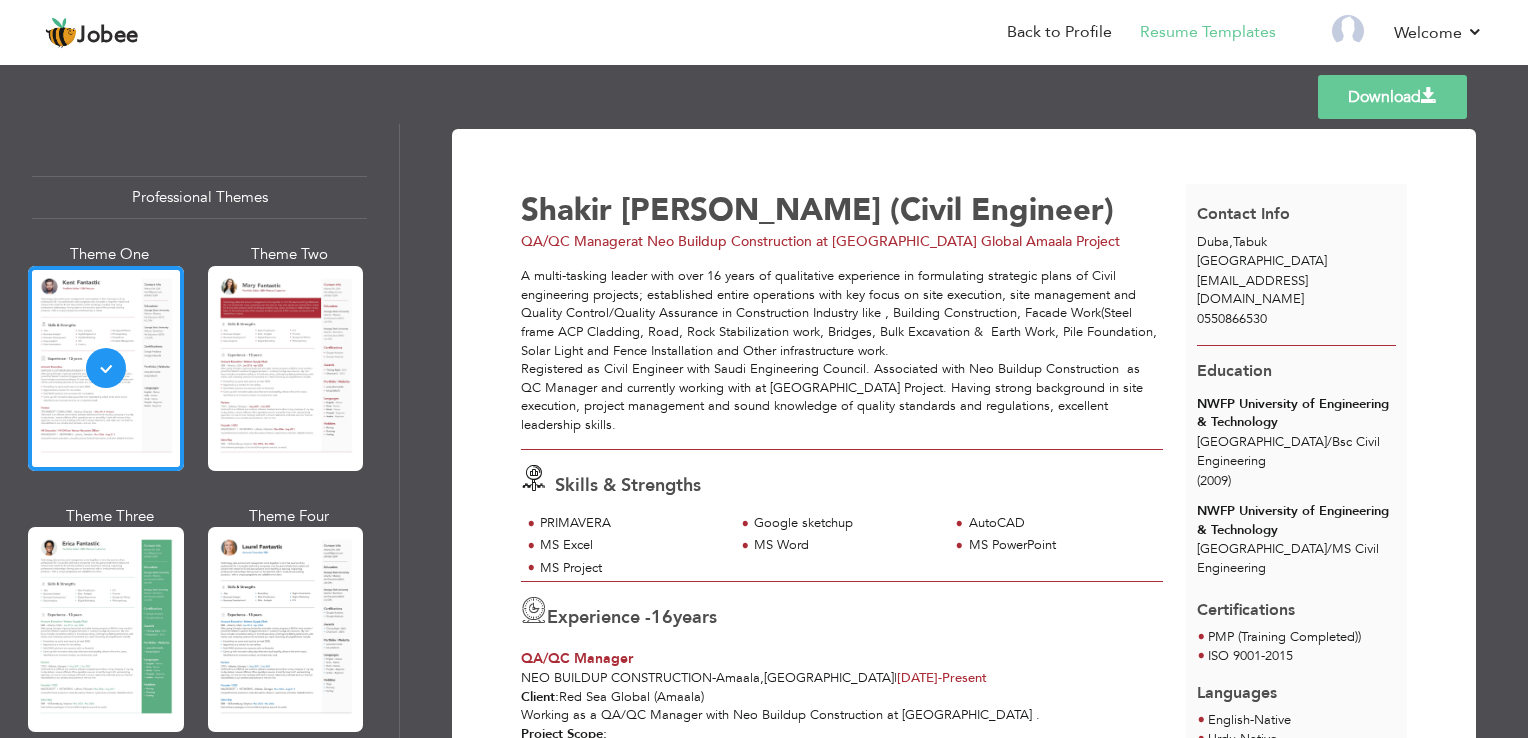 click on "Templates
Download" at bounding box center (764, 97) 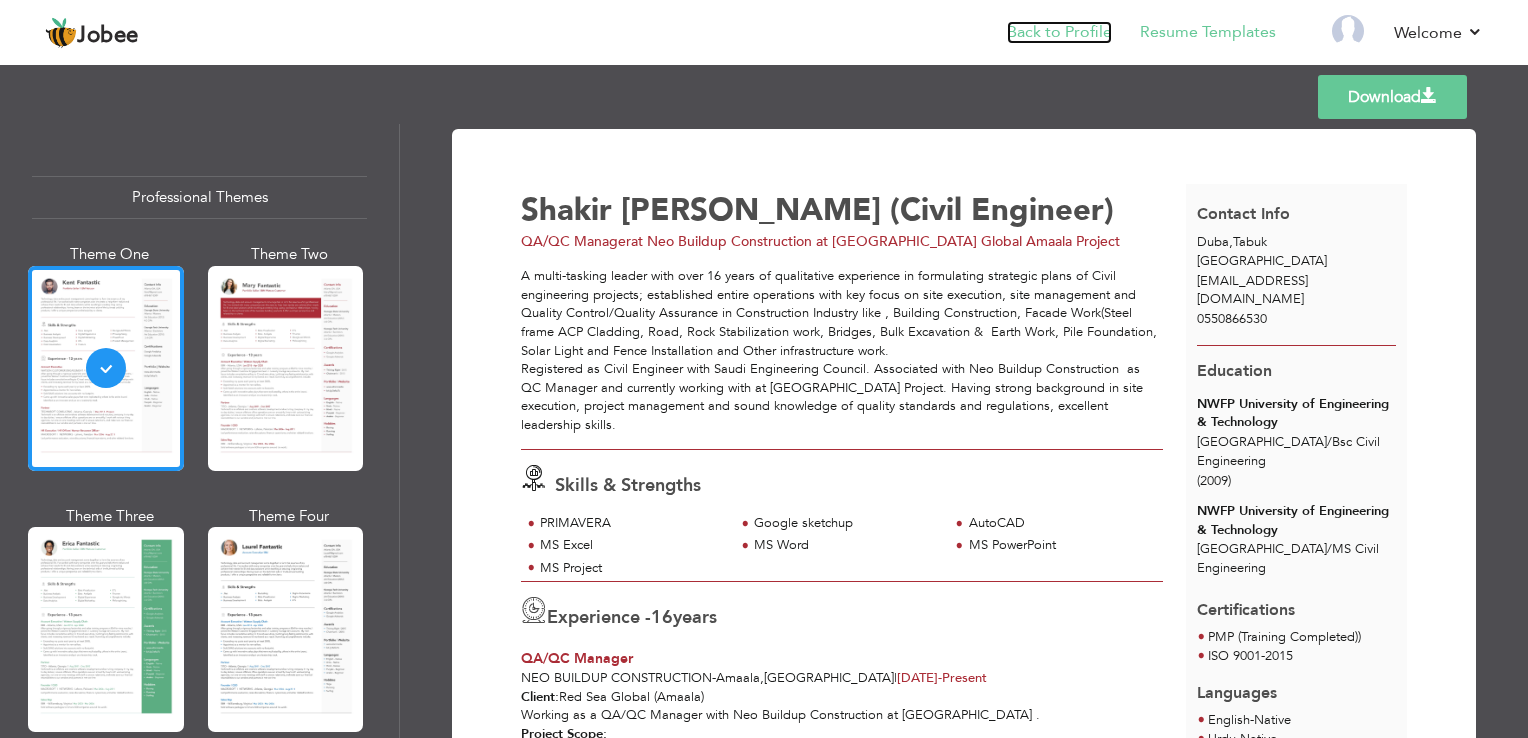 click on "Back to Profile" at bounding box center [1059, 32] 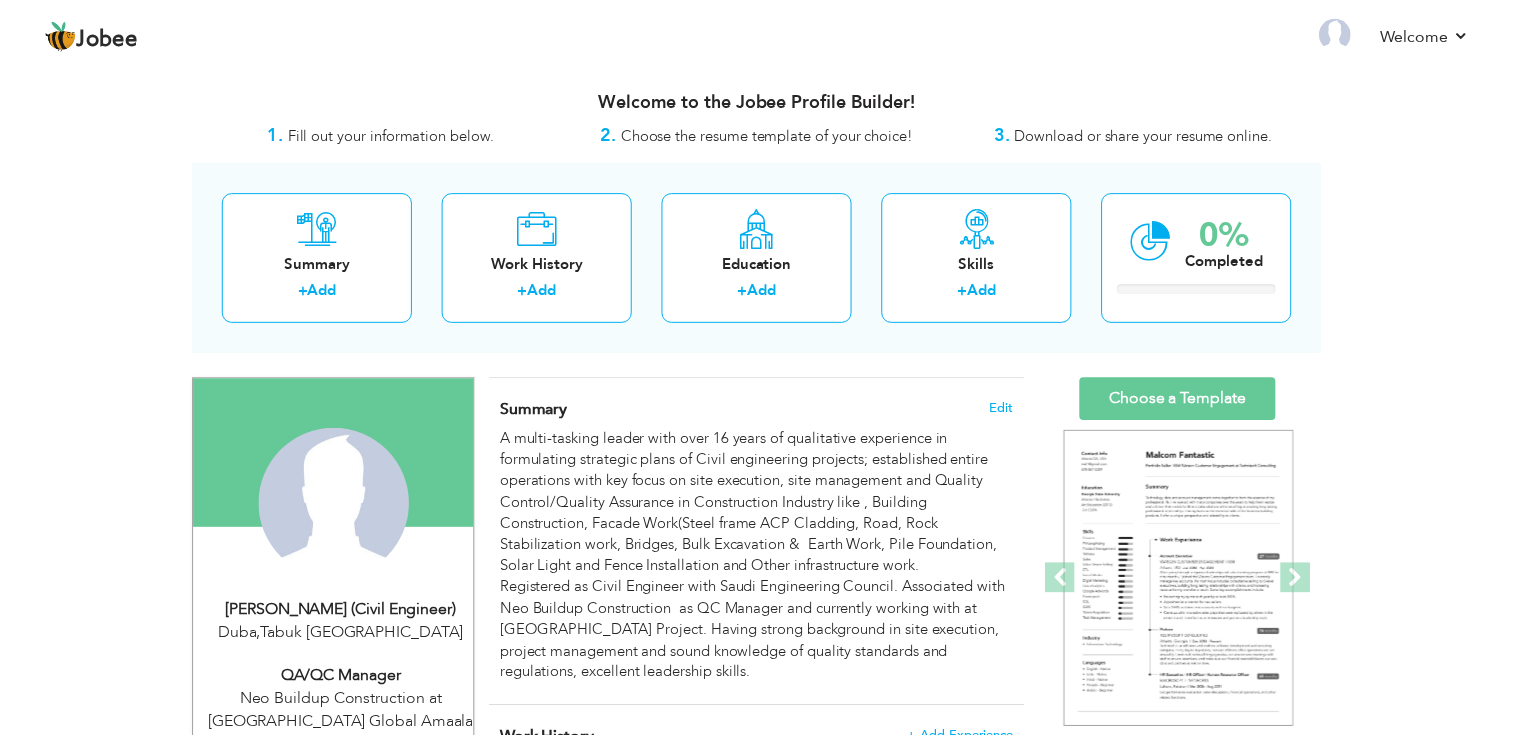 scroll, scrollTop: 0, scrollLeft: 0, axis: both 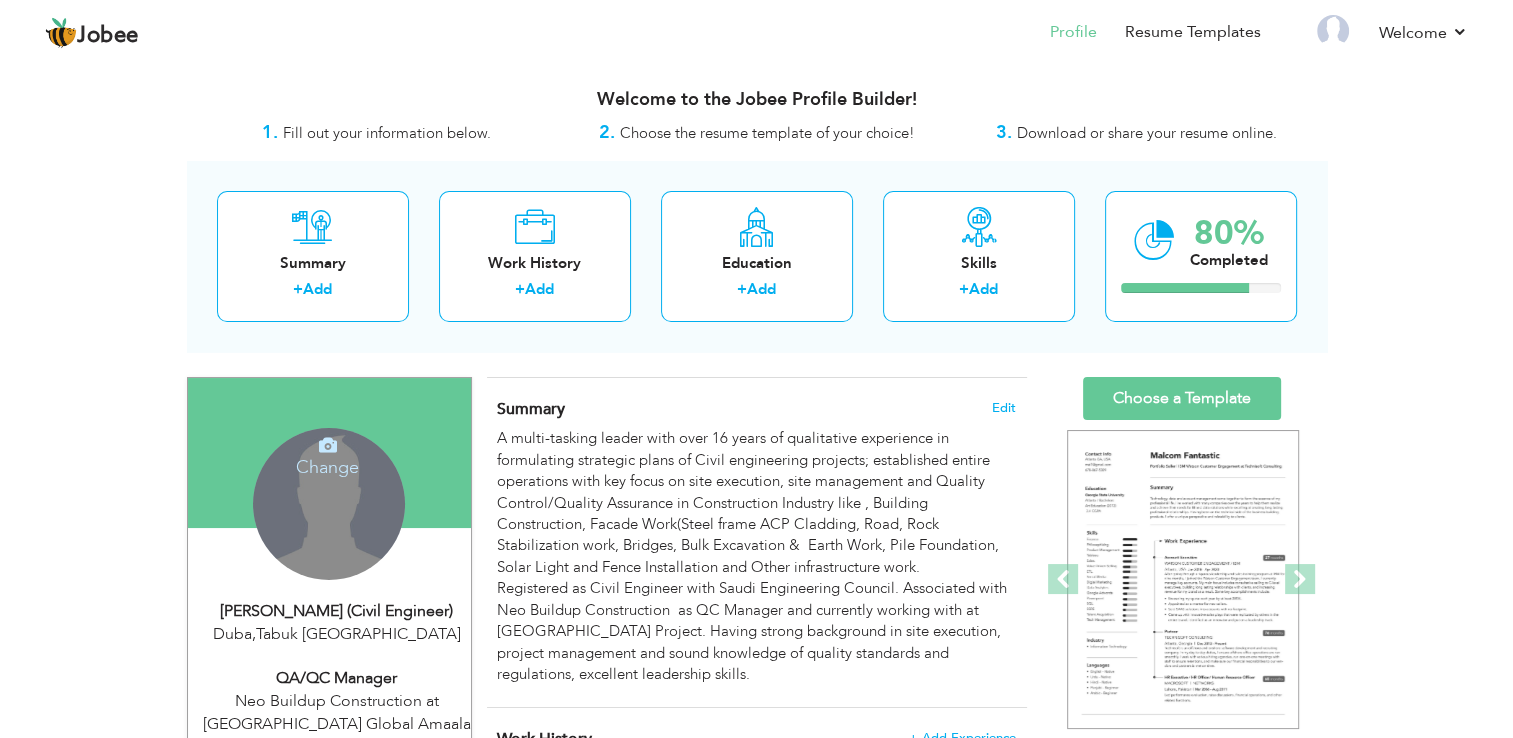 click on "Change
Remove" at bounding box center (329, 504) 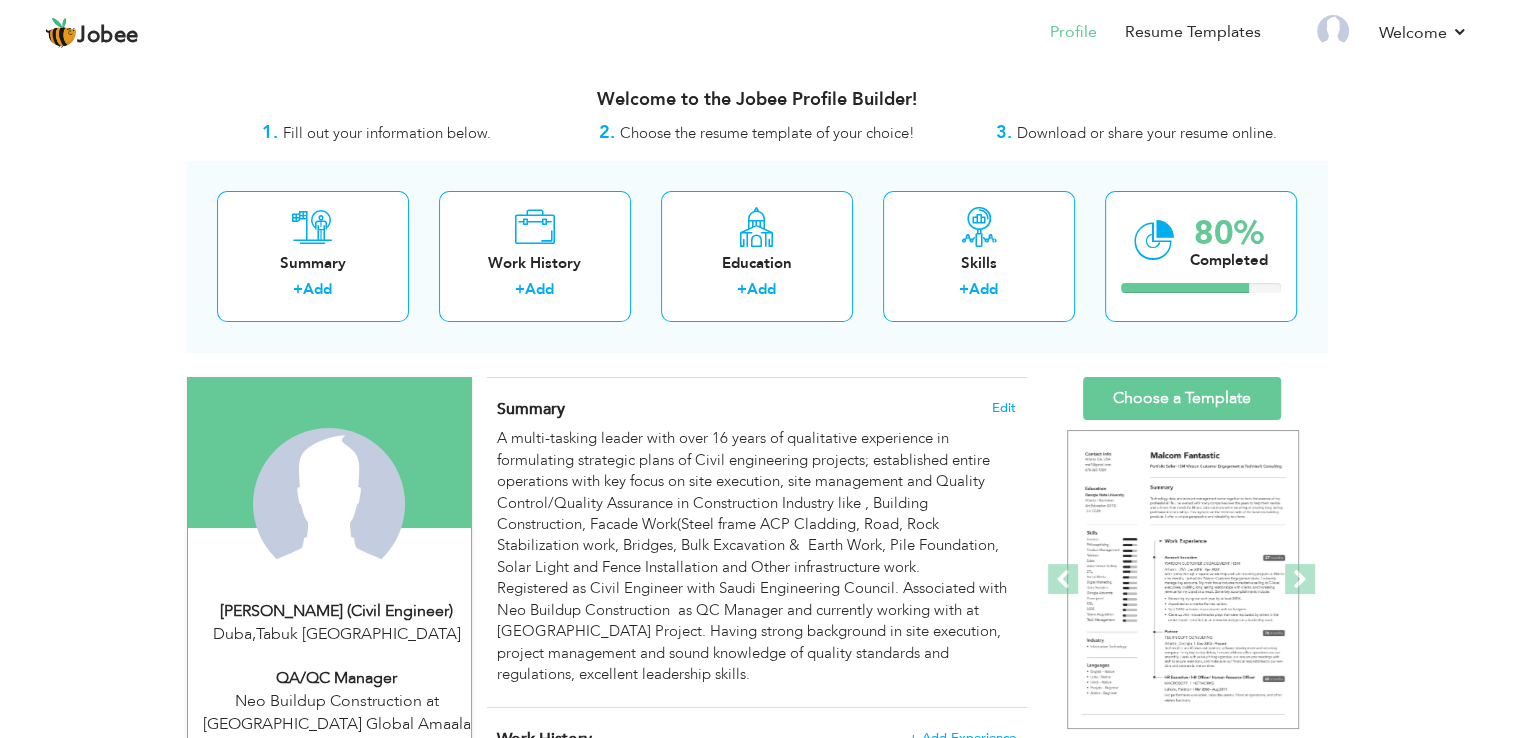 click on "[PERSON_NAME] (Civil Engineer)" at bounding box center [337, 611] 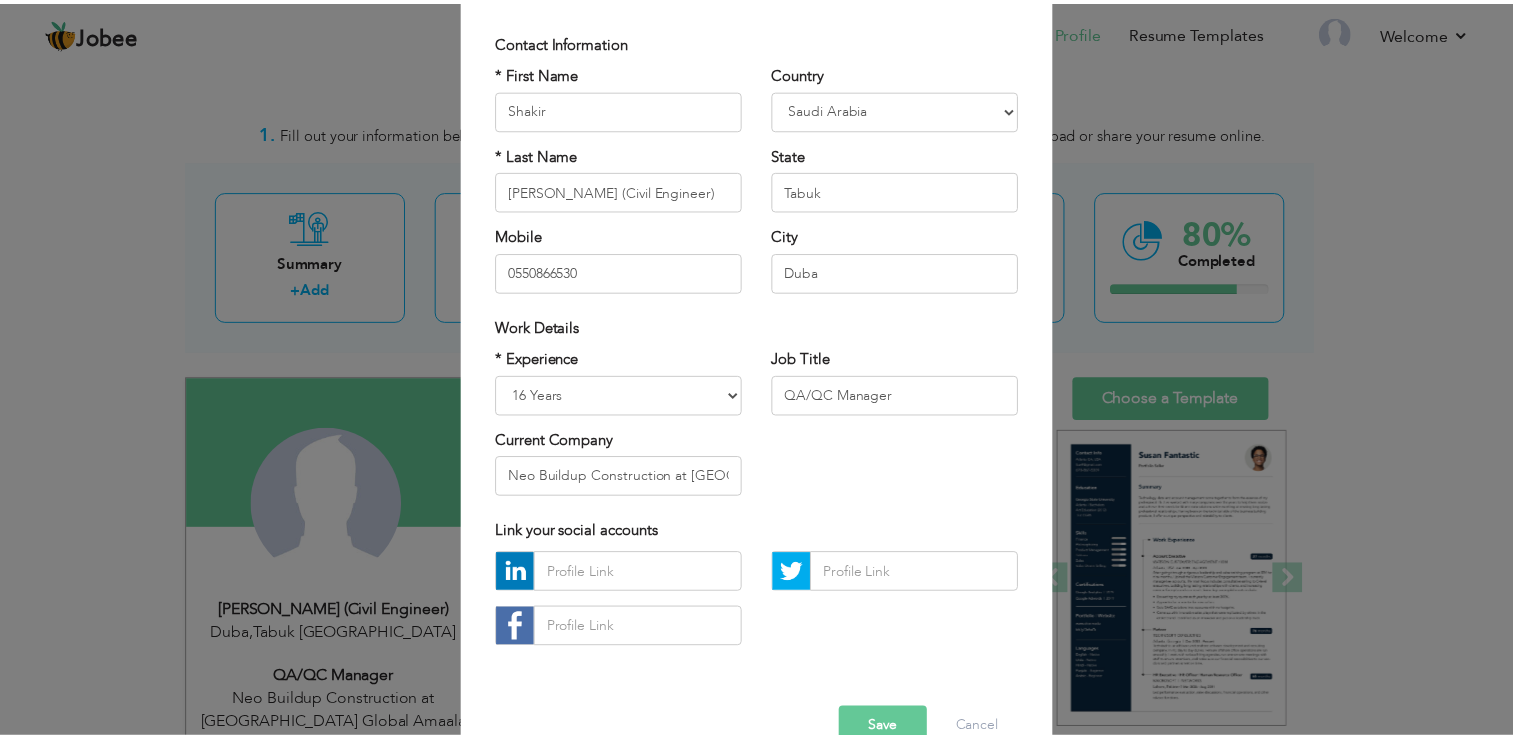 scroll, scrollTop: 173, scrollLeft: 0, axis: vertical 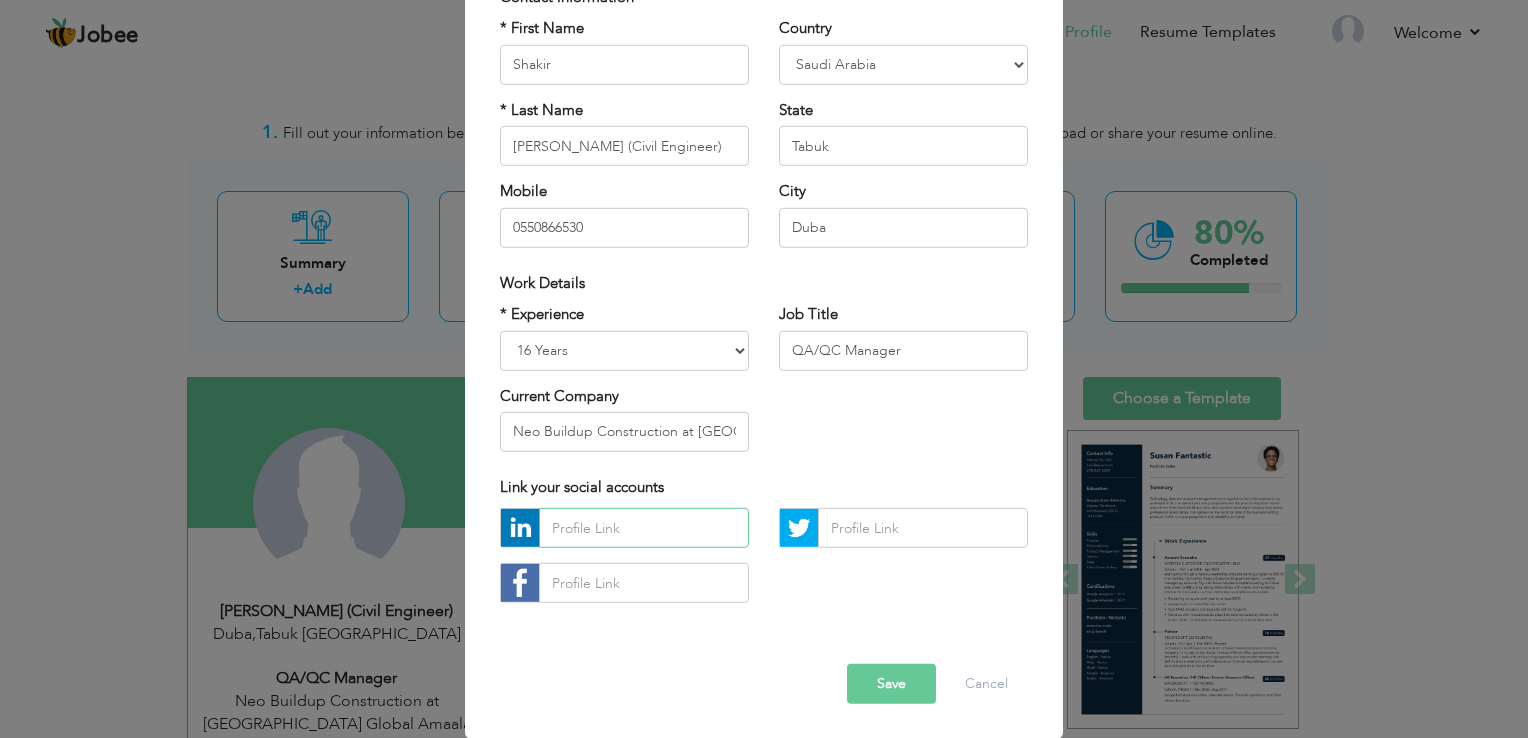 click at bounding box center [644, 528] 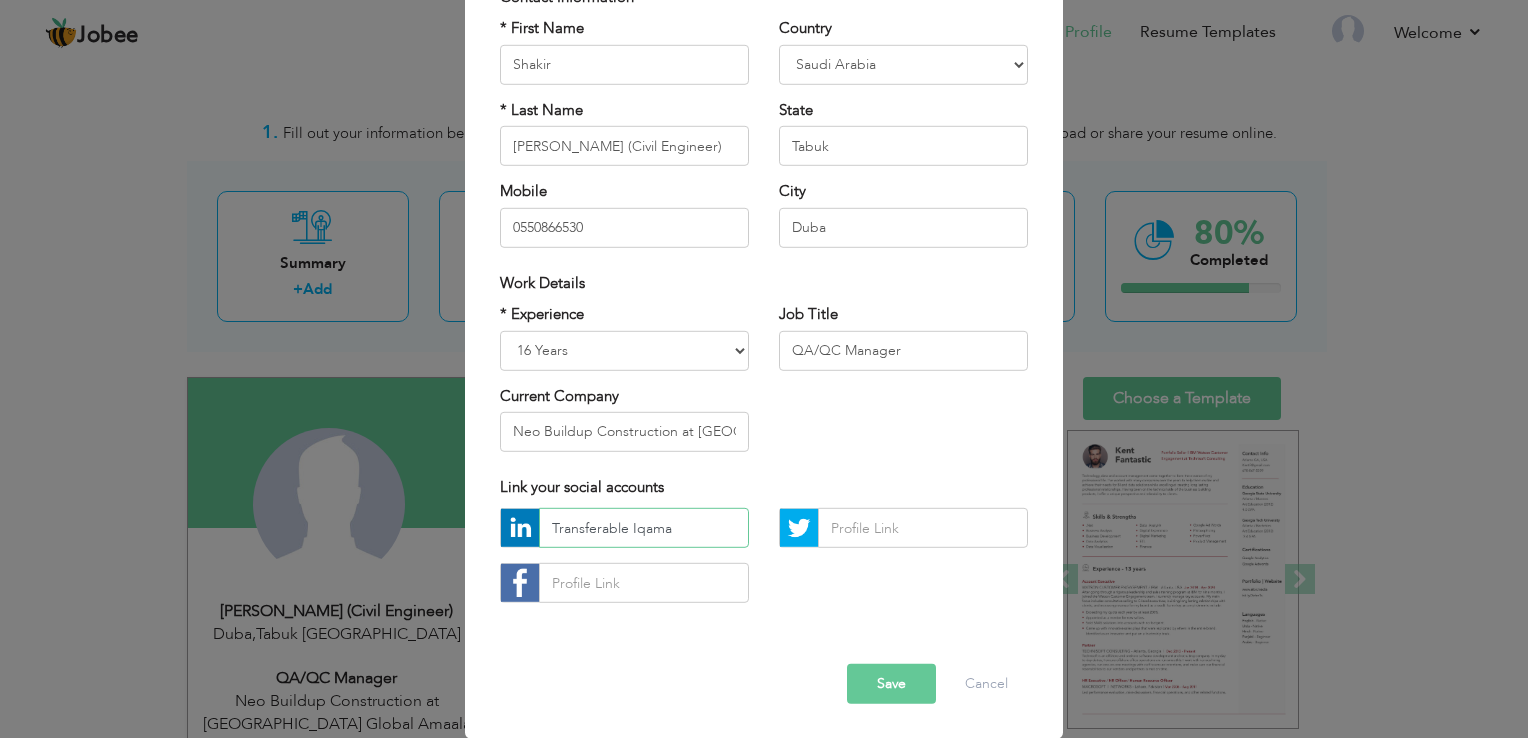 type on "Transferable Iqama" 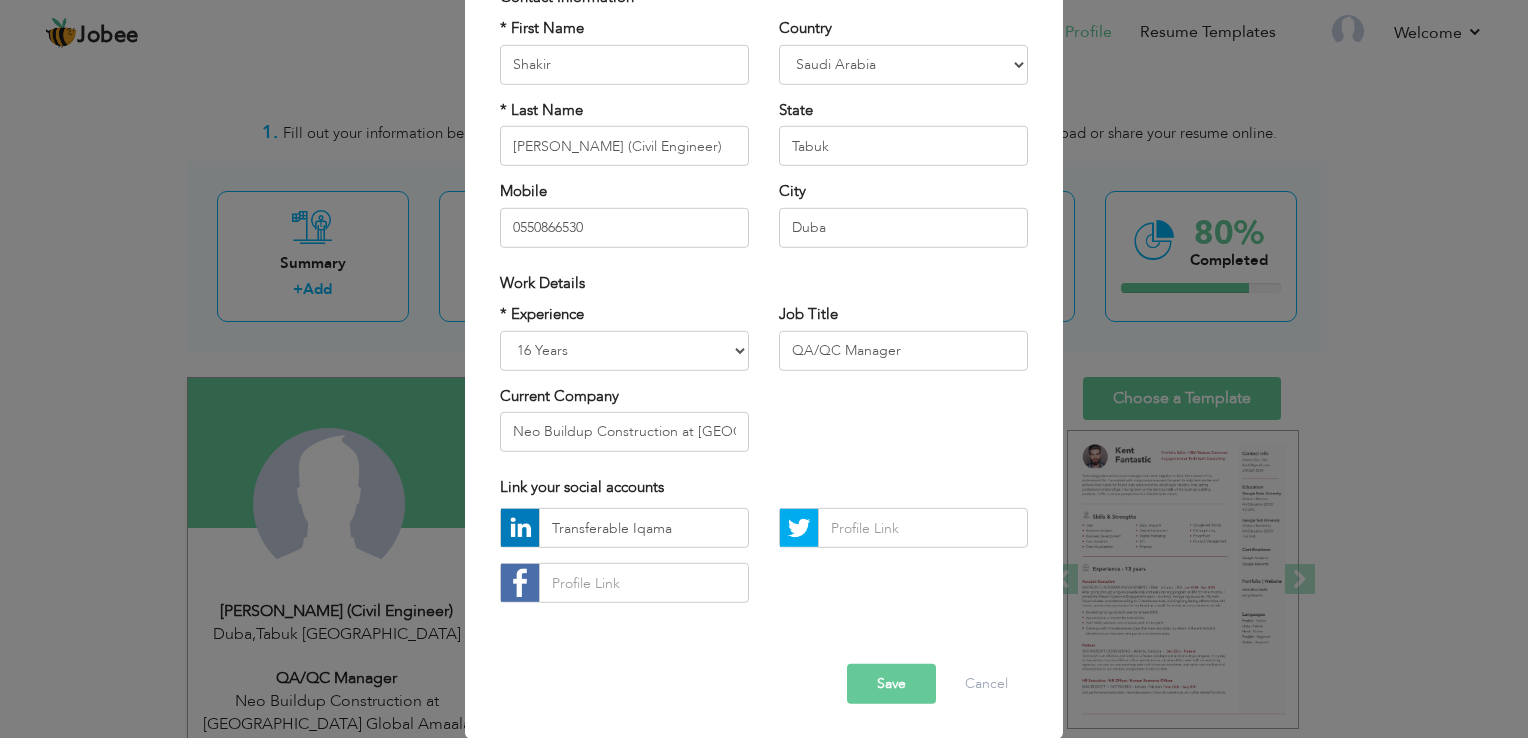 click on "Save" at bounding box center [891, 684] 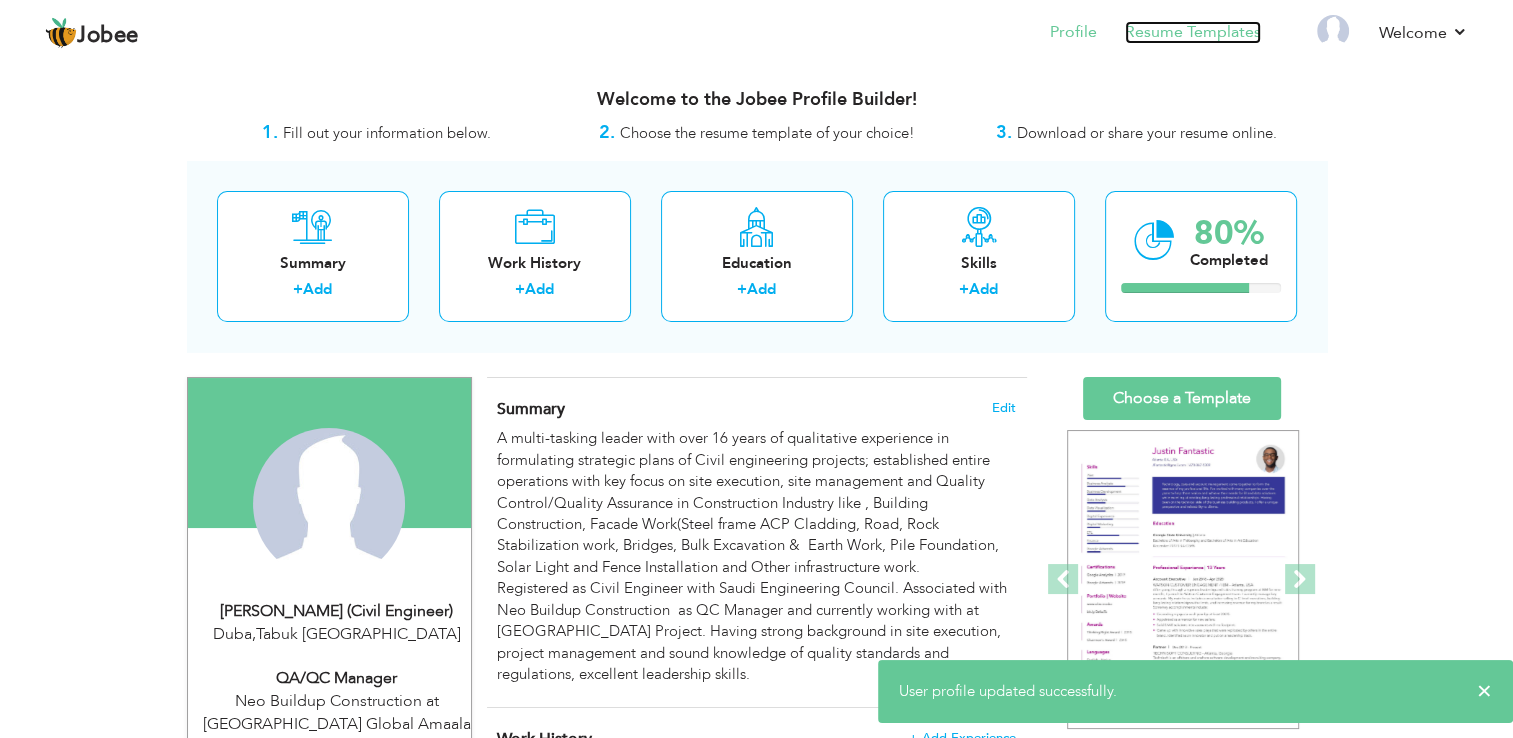 click on "Resume Templates" at bounding box center (1193, 32) 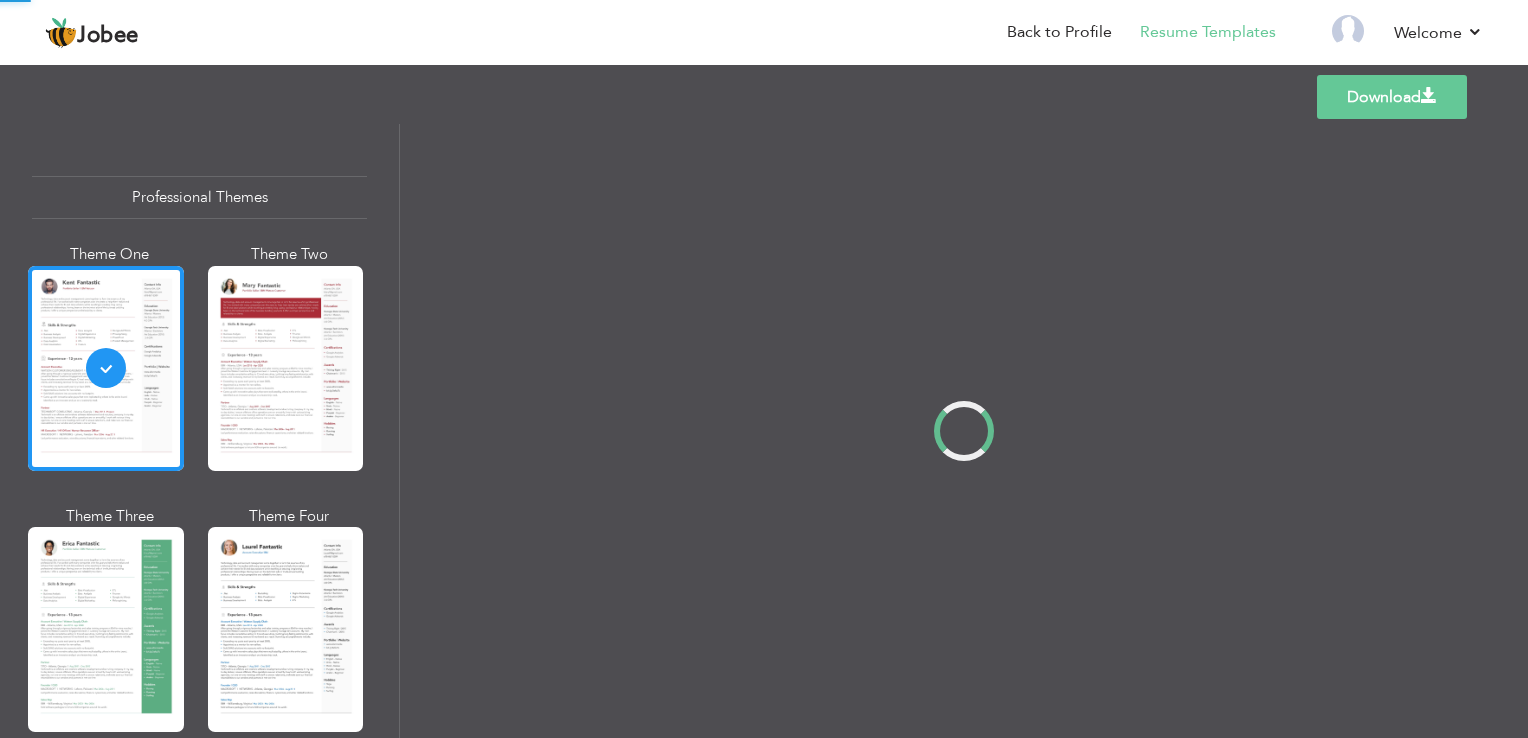 scroll, scrollTop: 0, scrollLeft: 0, axis: both 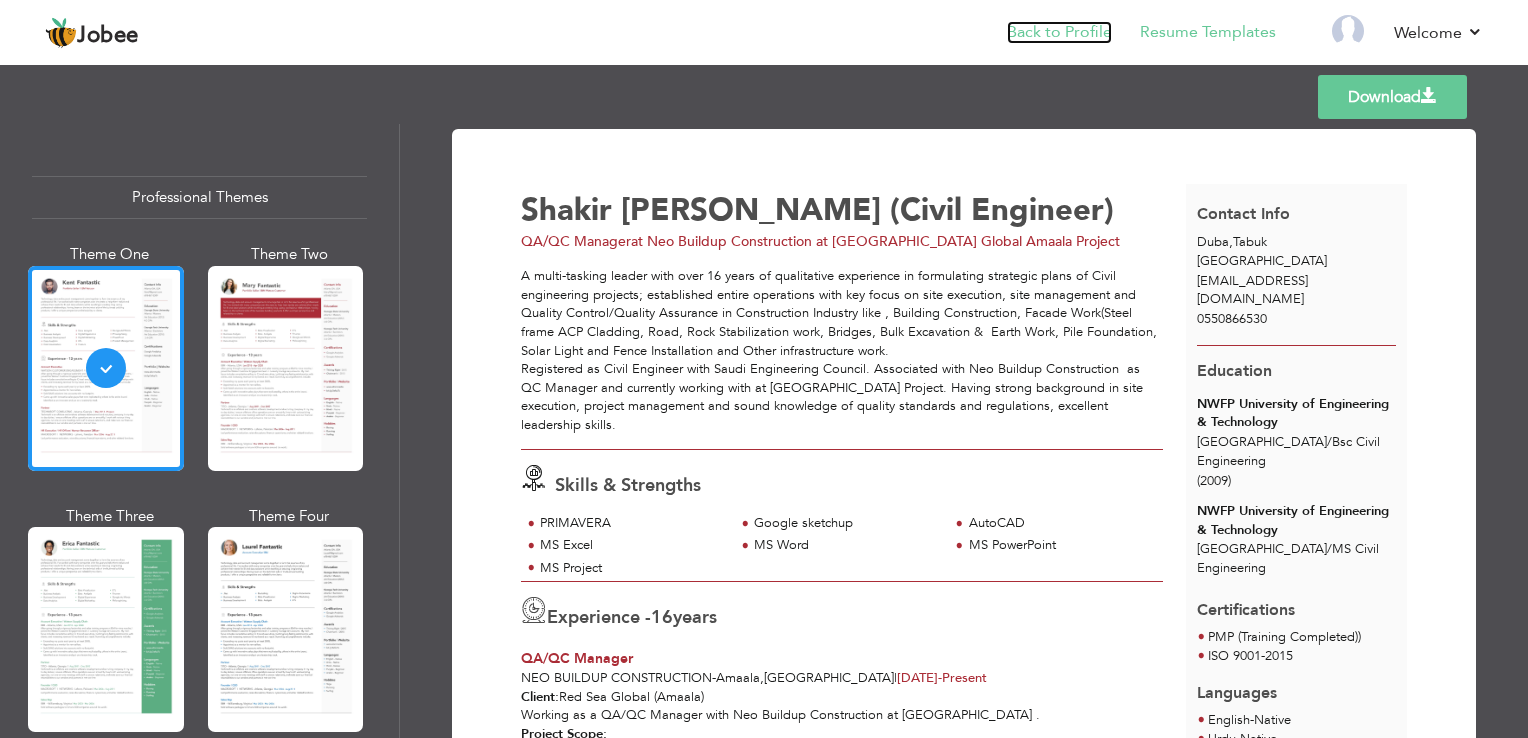click on "Back to Profile" at bounding box center (1059, 32) 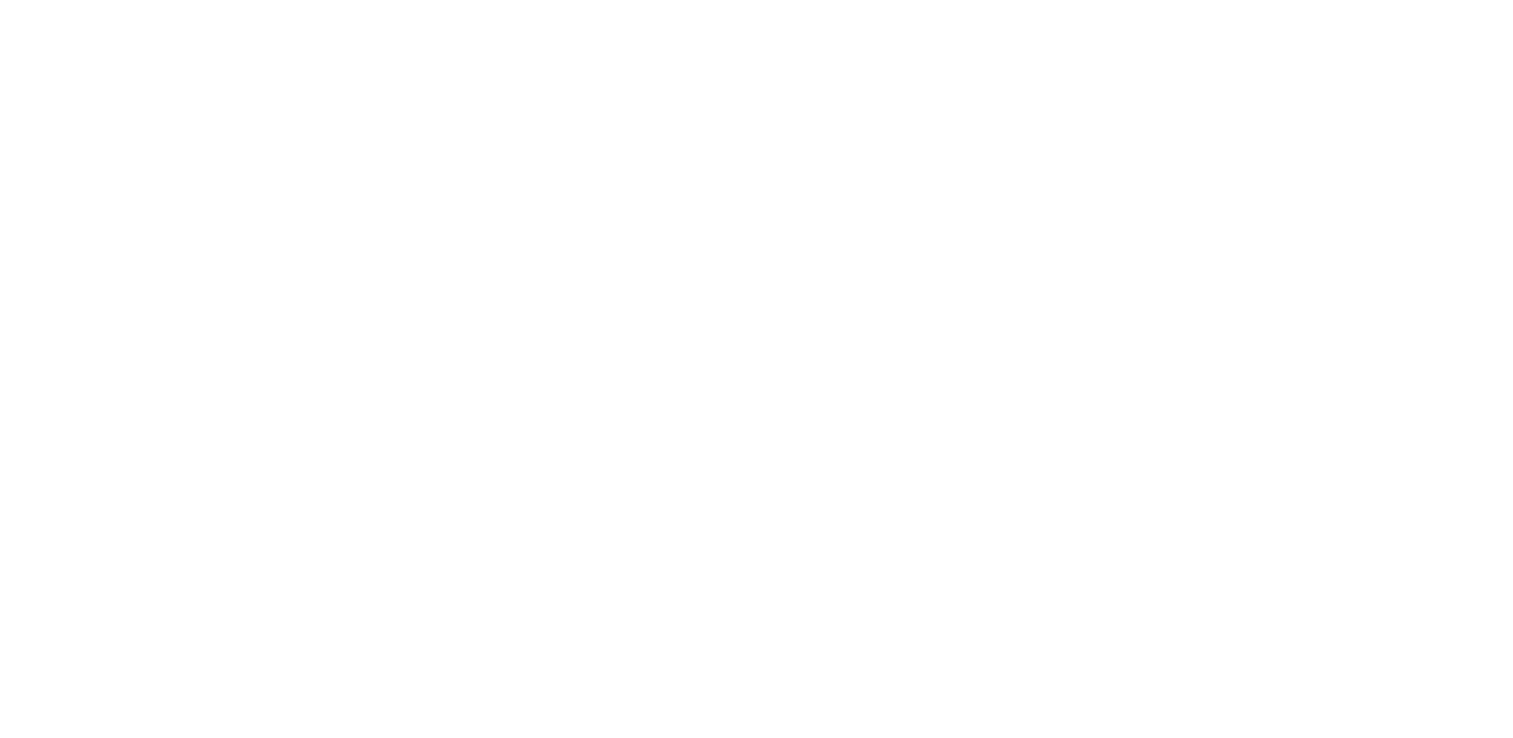 scroll, scrollTop: 0, scrollLeft: 0, axis: both 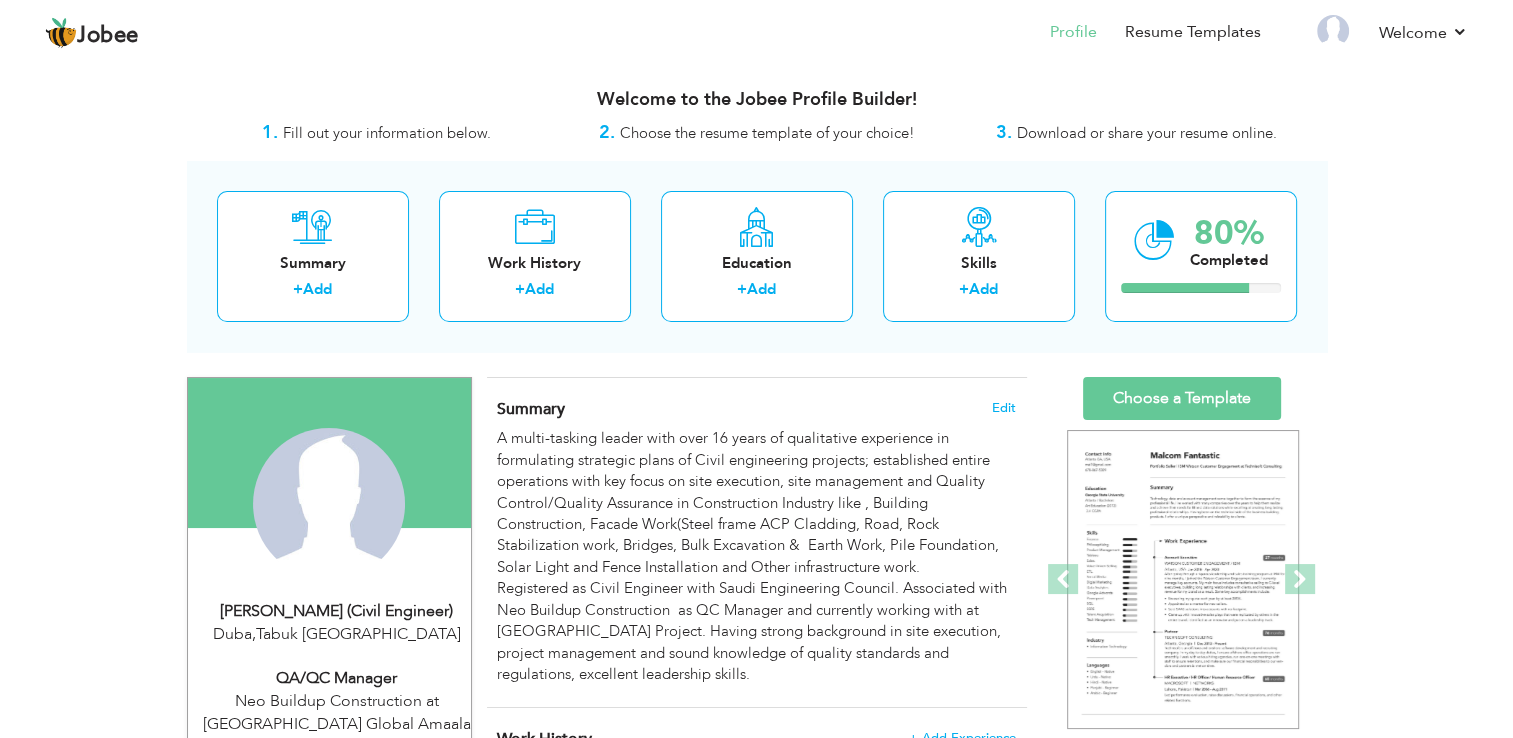 click on "QA/QC Manager" at bounding box center (337, 678) 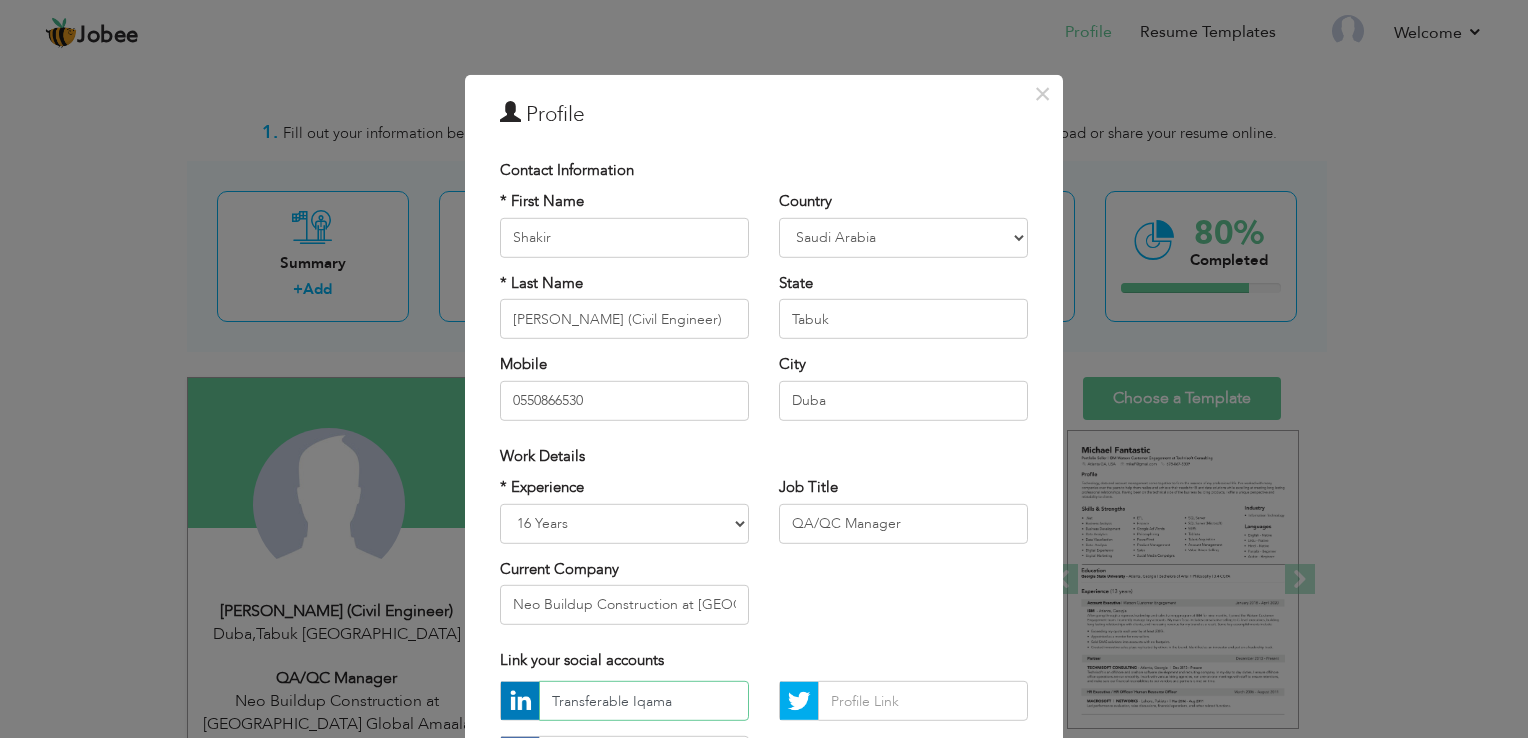 drag, startPoint x: 669, startPoint y: 698, endPoint x: 500, endPoint y: 703, distance: 169.07394 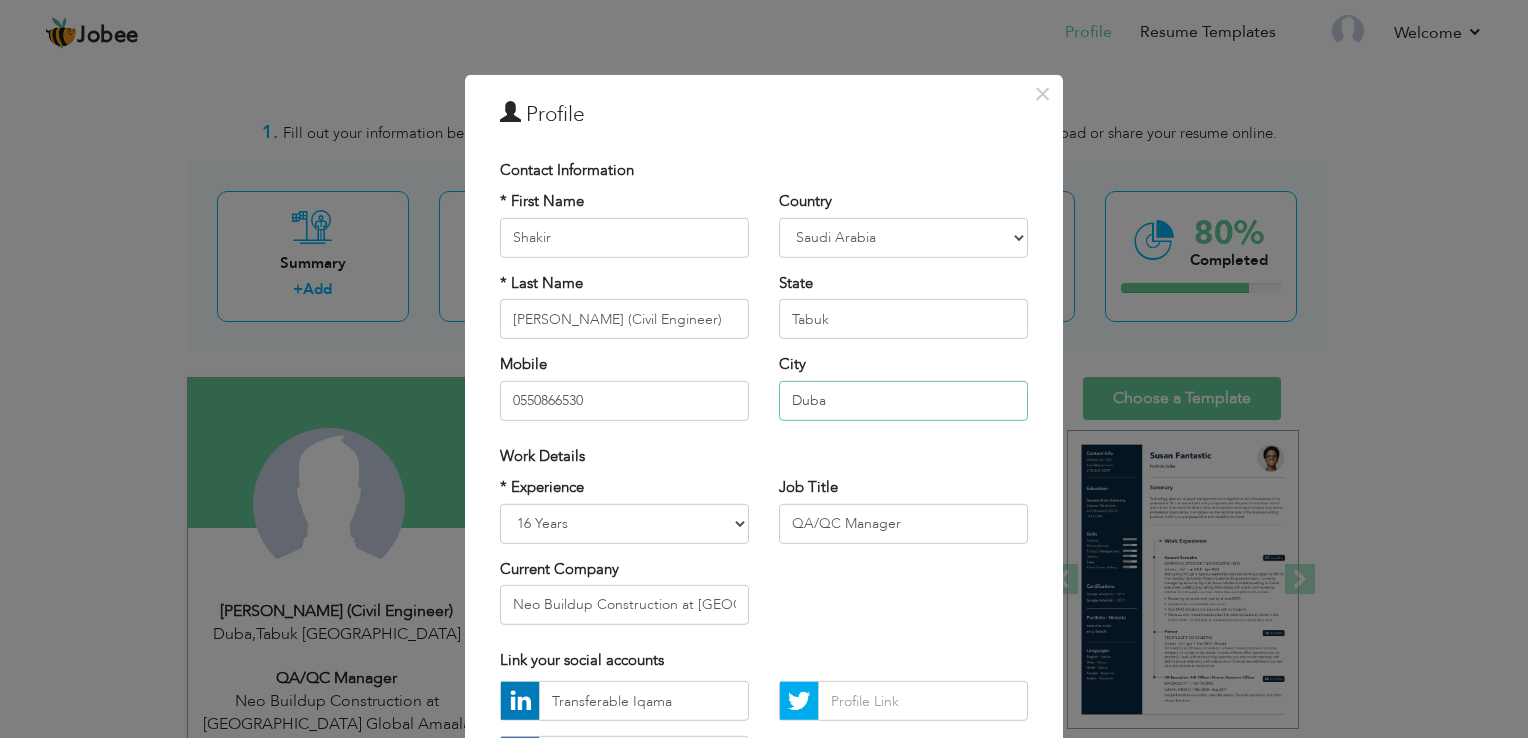 click on "Duba" at bounding box center [903, 400] 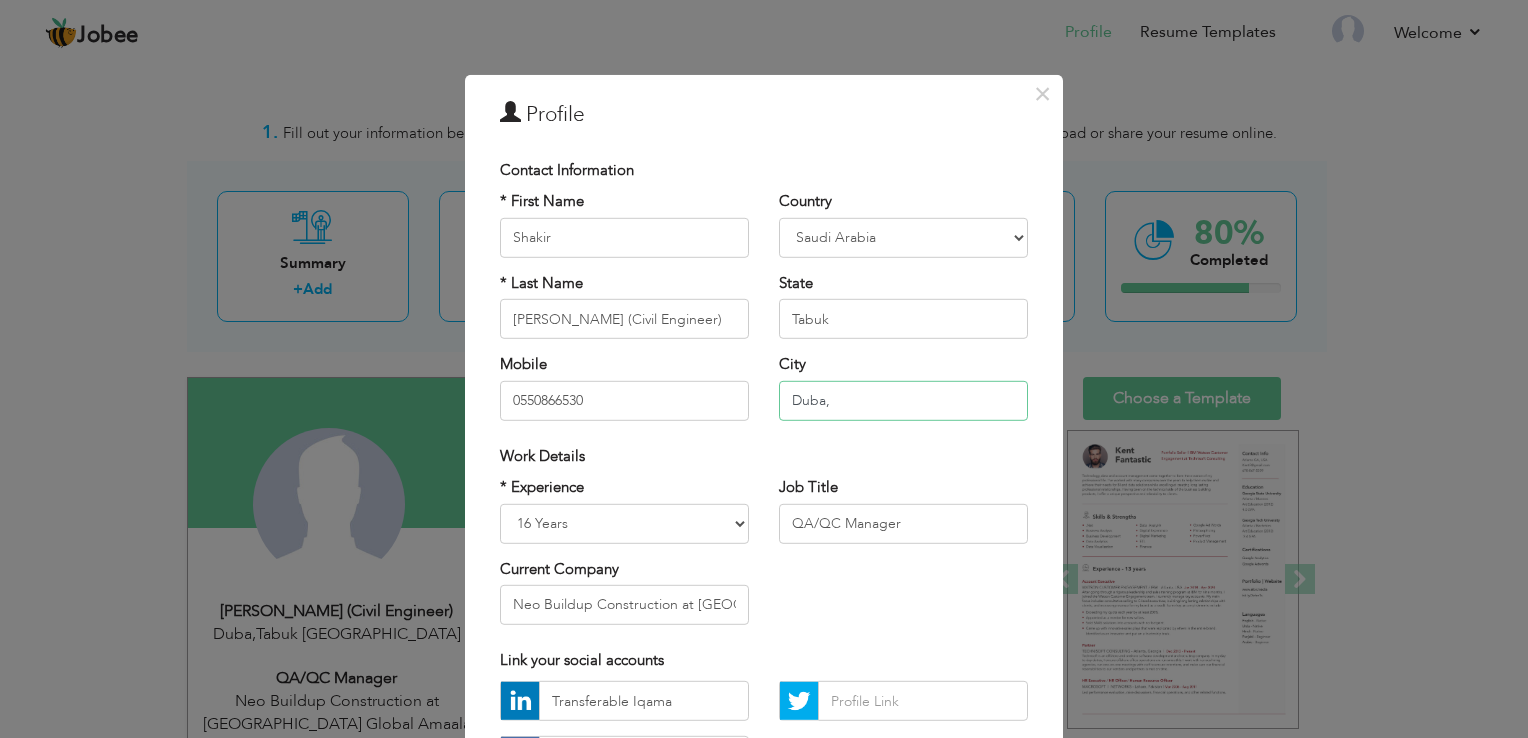 paste on "Transferable Iqama" 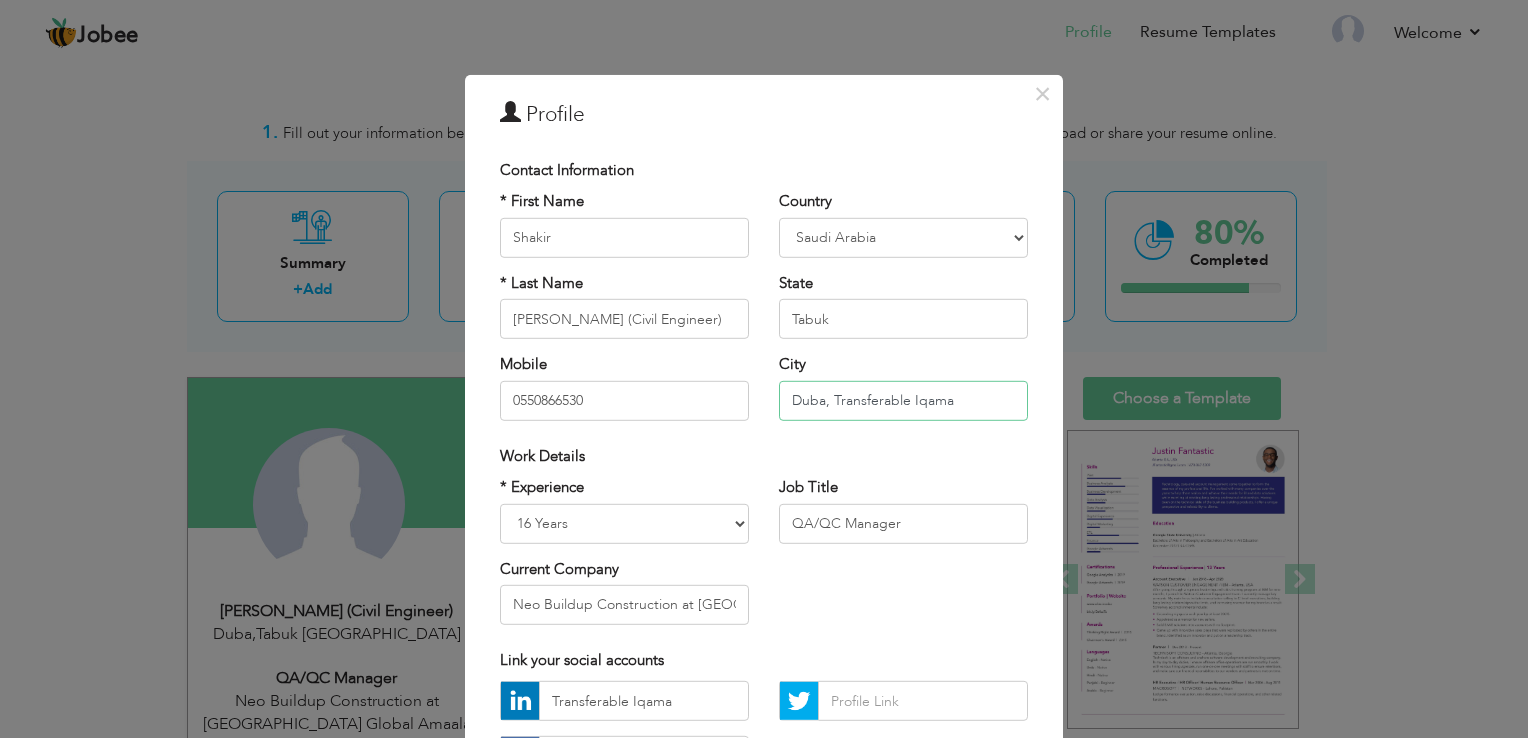 type on "Duba, Transferable Iqama" 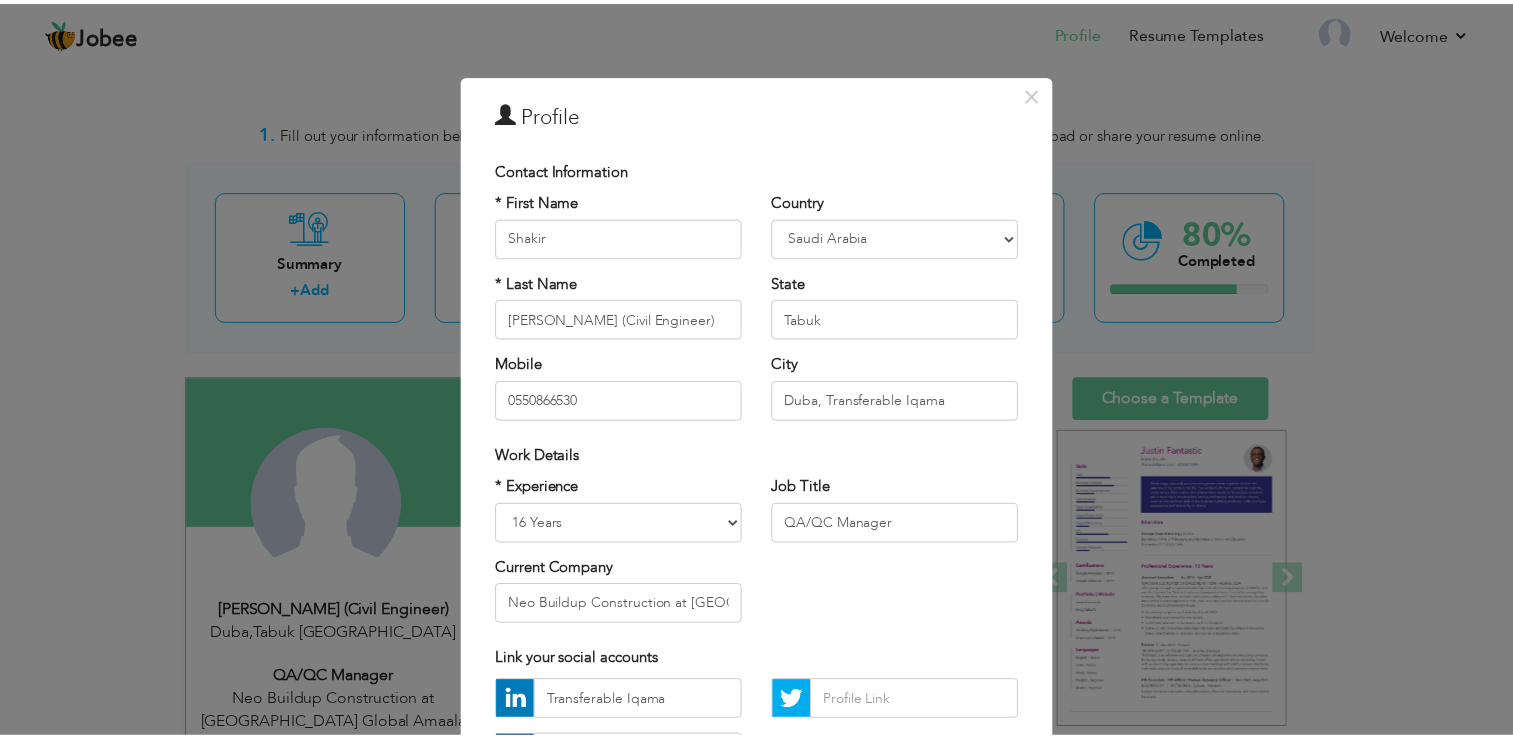 scroll, scrollTop: 173, scrollLeft: 0, axis: vertical 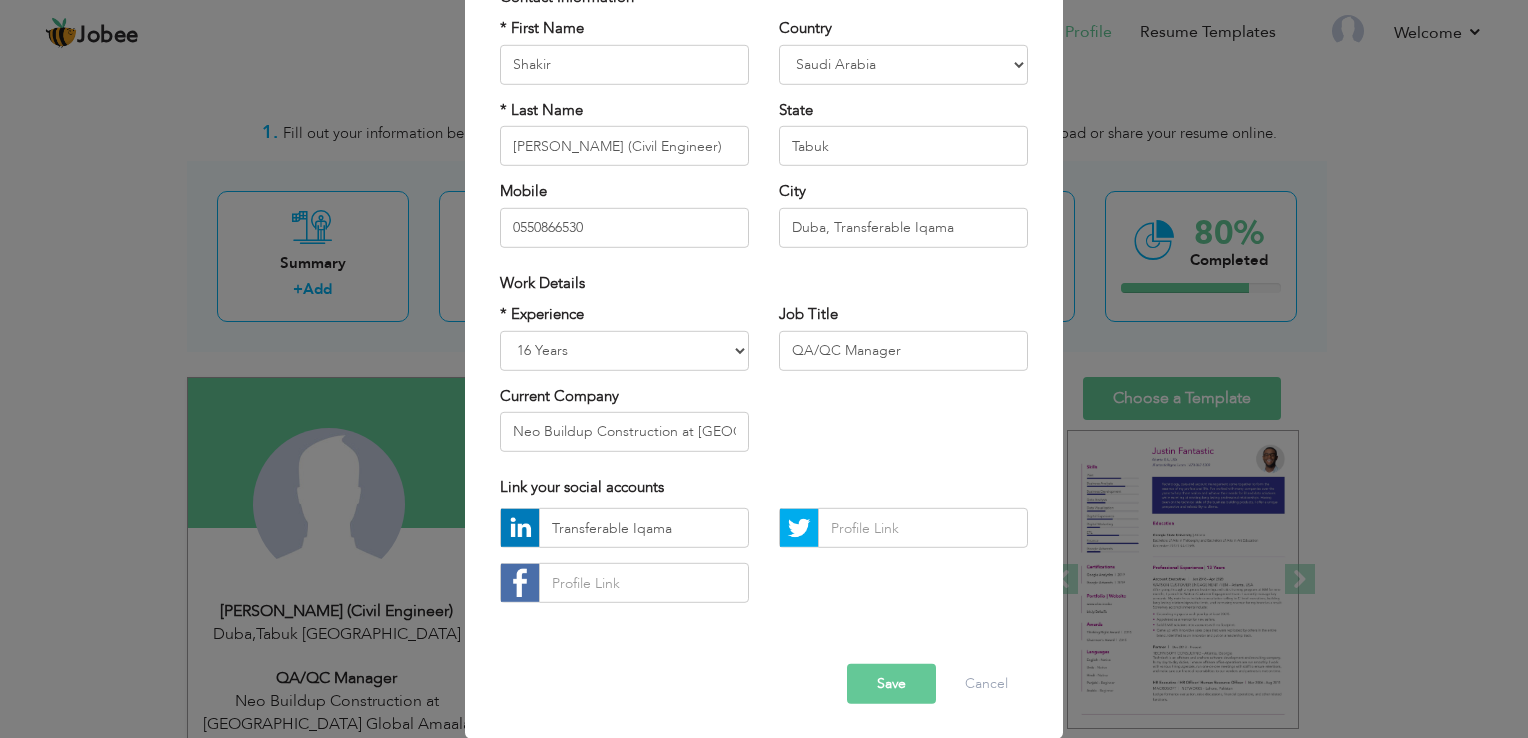 click on "Save" at bounding box center (891, 684) 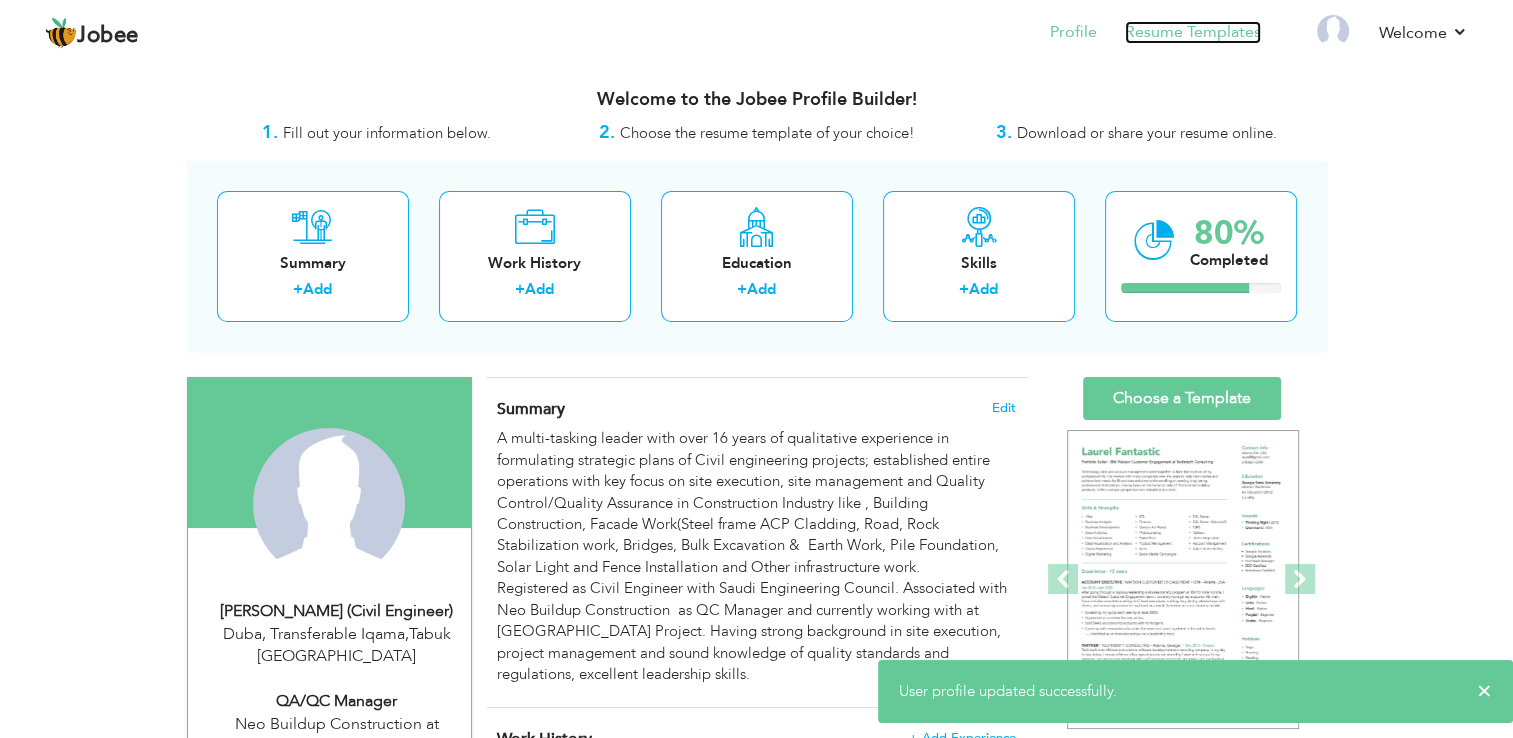 click on "Resume Templates" at bounding box center [1193, 32] 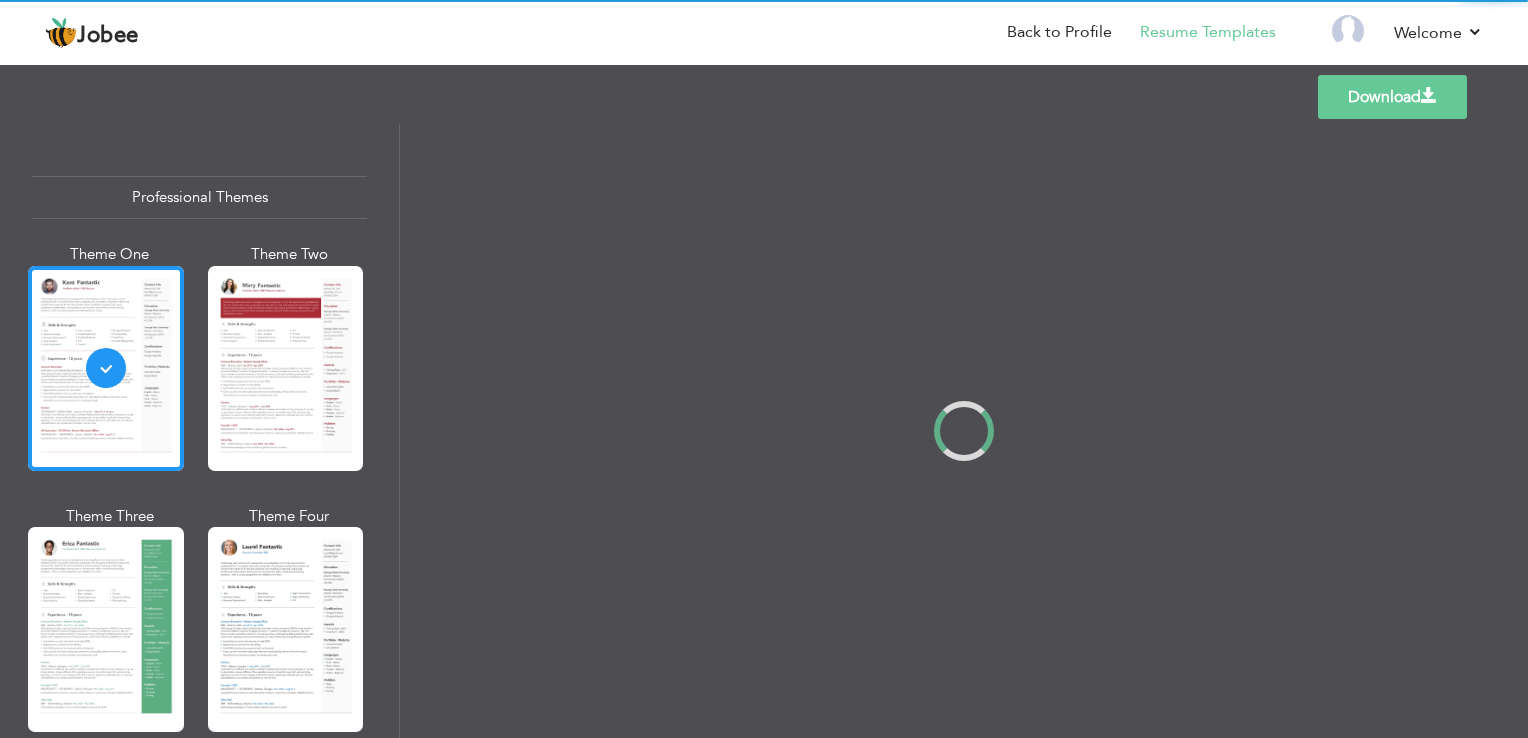 scroll, scrollTop: 0, scrollLeft: 0, axis: both 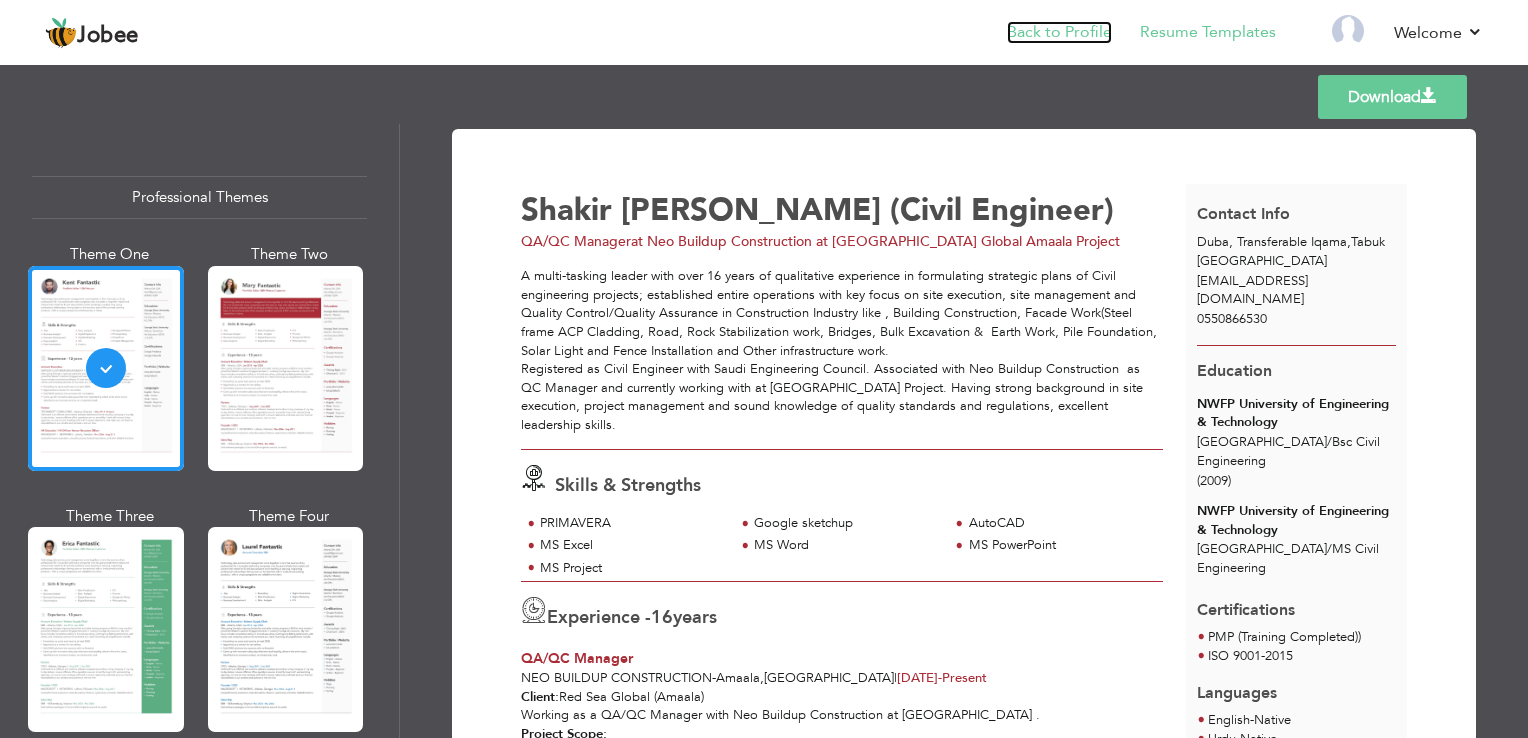 click on "Back to Profile" at bounding box center (1059, 32) 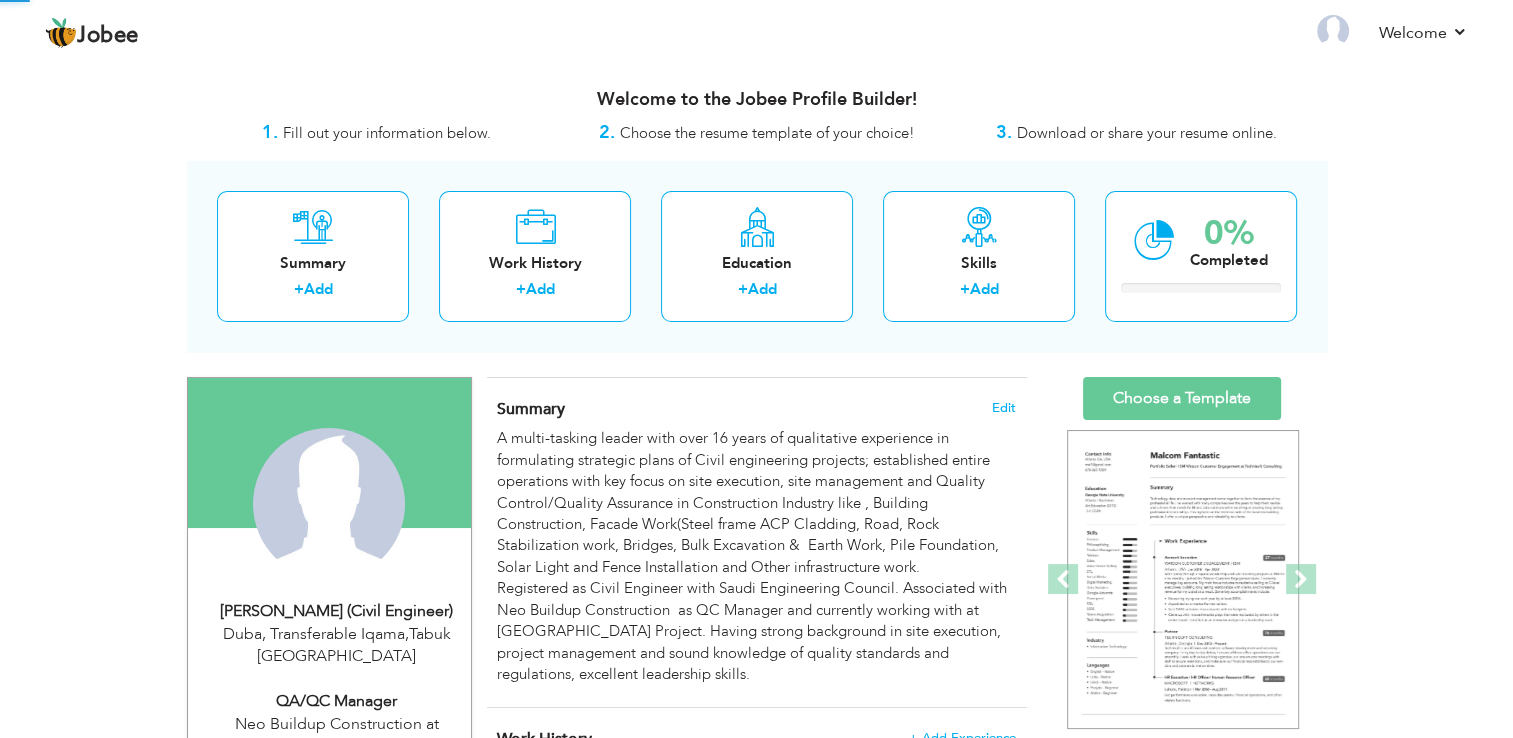scroll, scrollTop: 0, scrollLeft: 0, axis: both 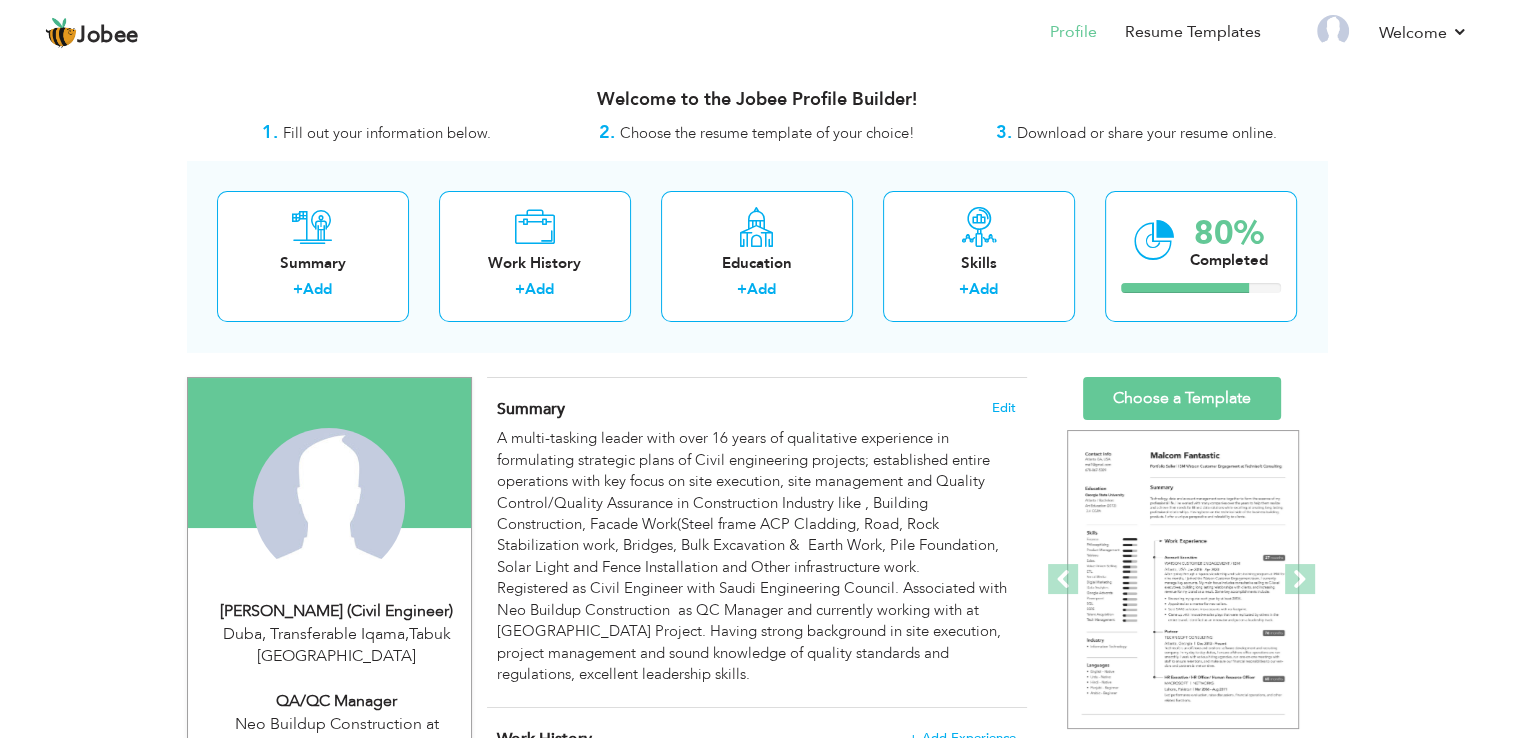 click on "Change
Remove" at bounding box center [329, 514] 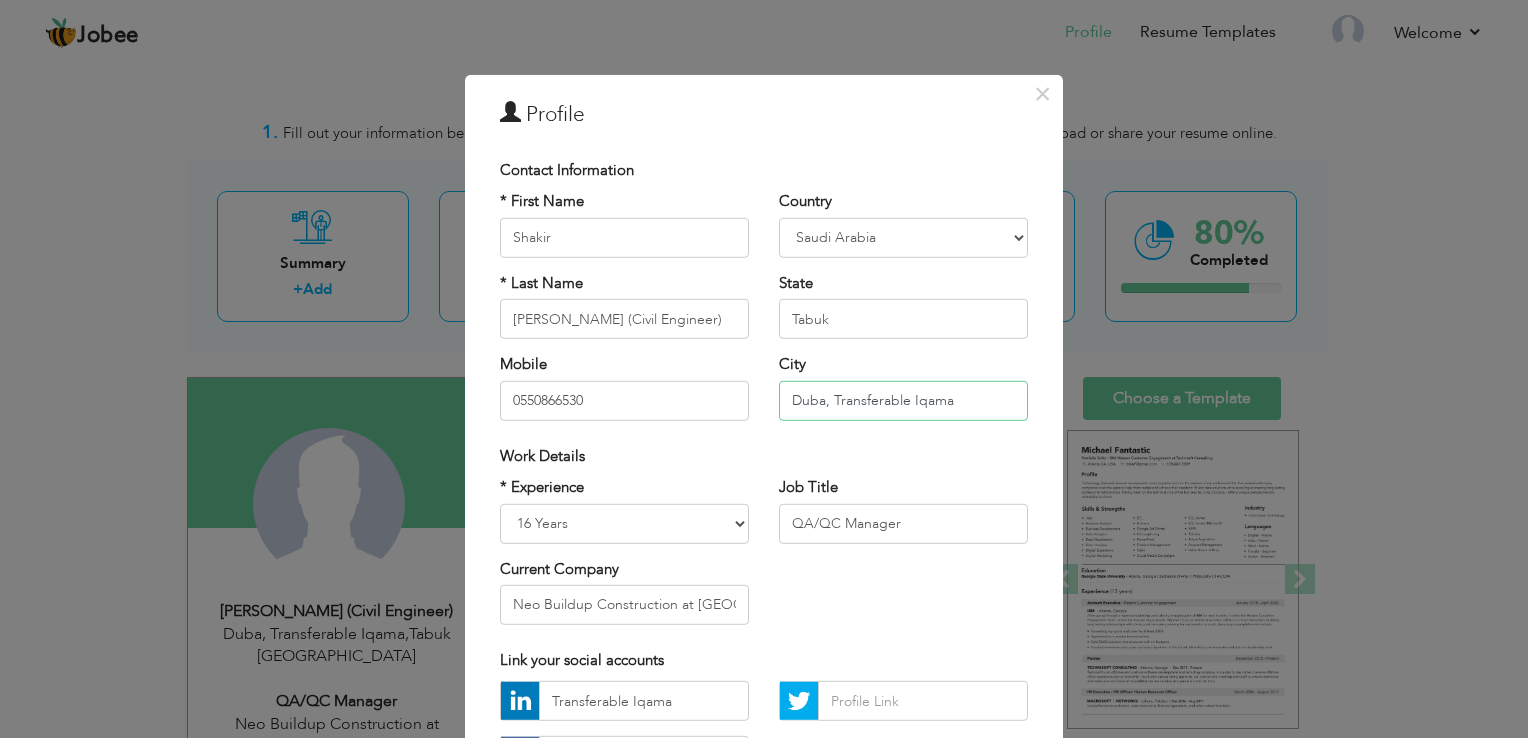 drag, startPoint x: 952, startPoint y: 402, endPoint x: 827, endPoint y: 398, distance: 125.06398 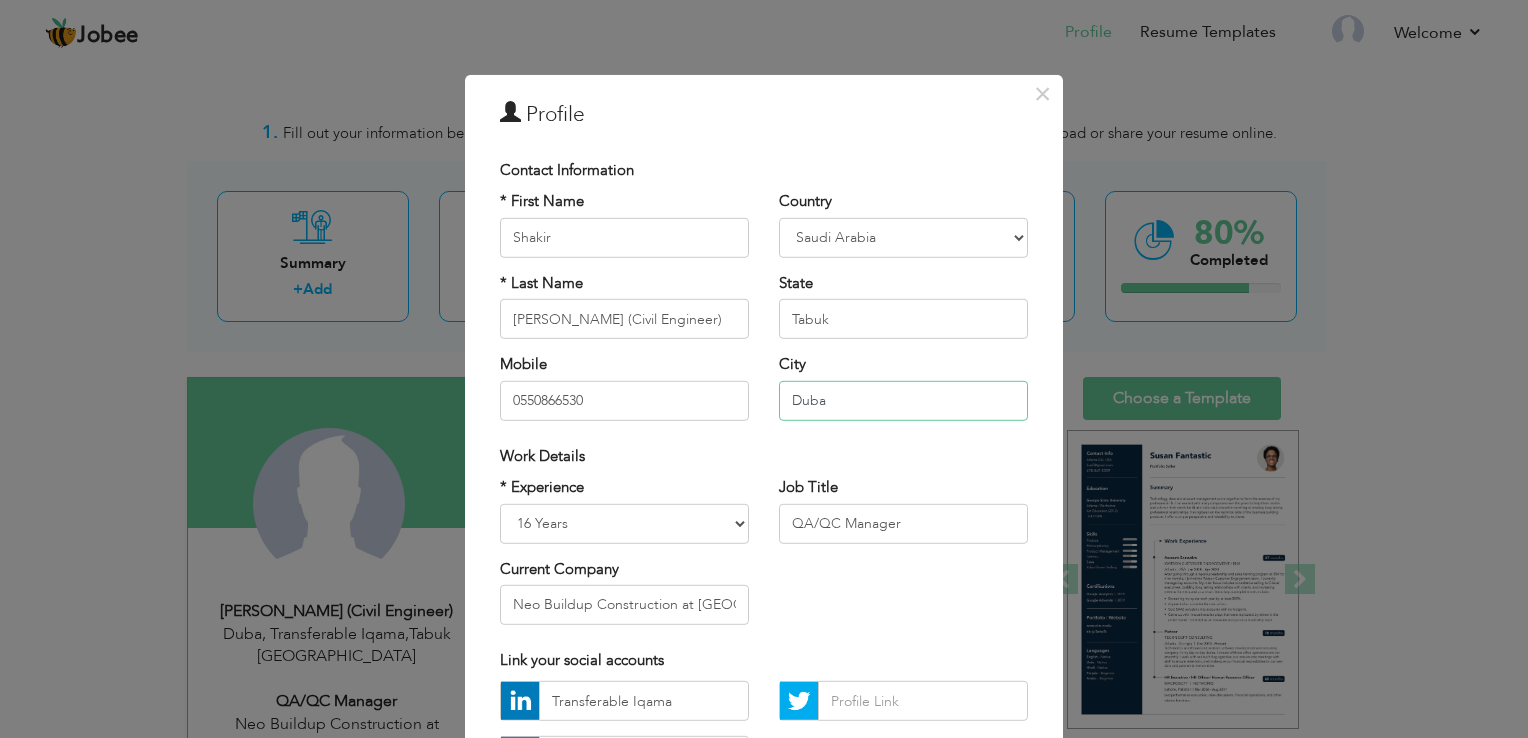 type on "Duba" 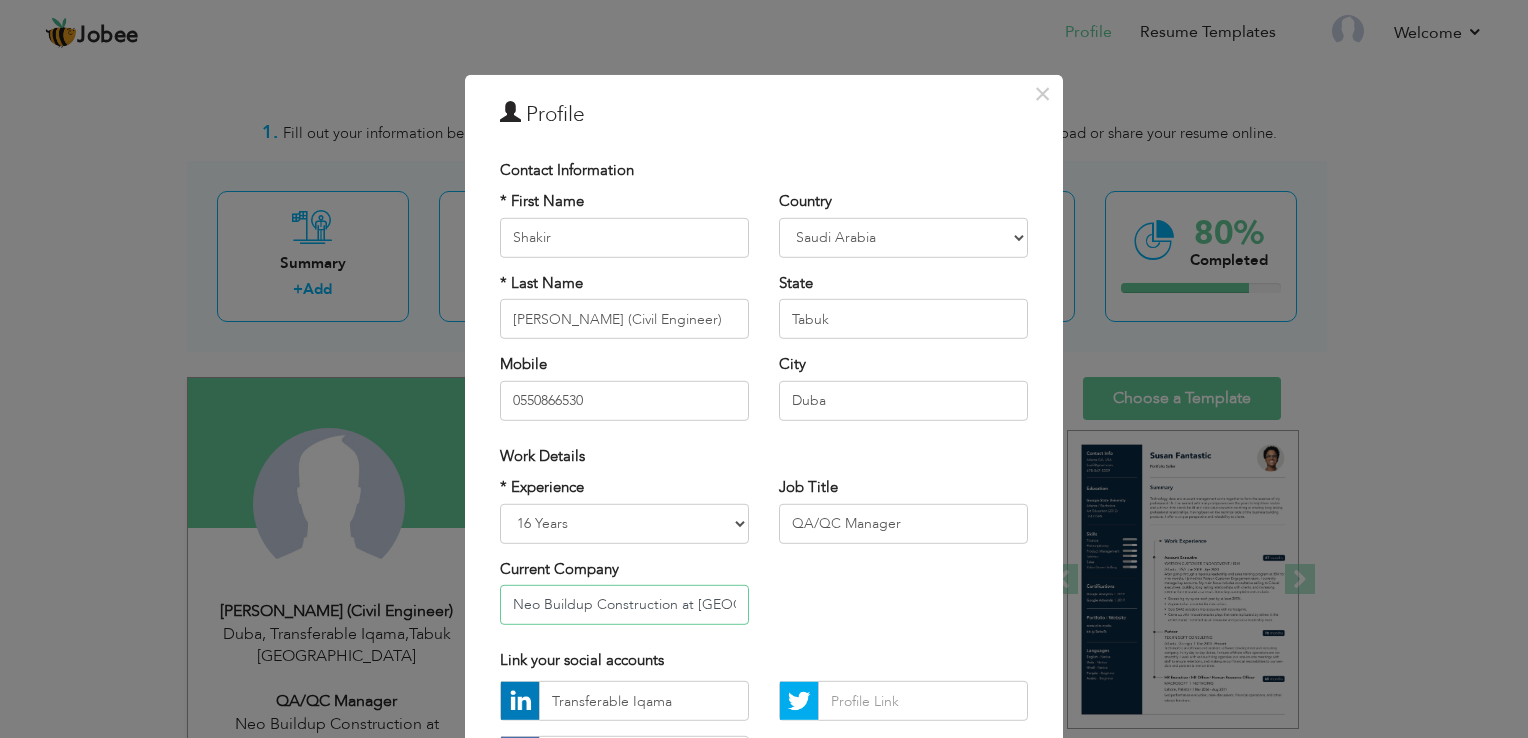 click on "Neo Buildup Construction at Red Sea Global Amaala Project" at bounding box center (624, 605) 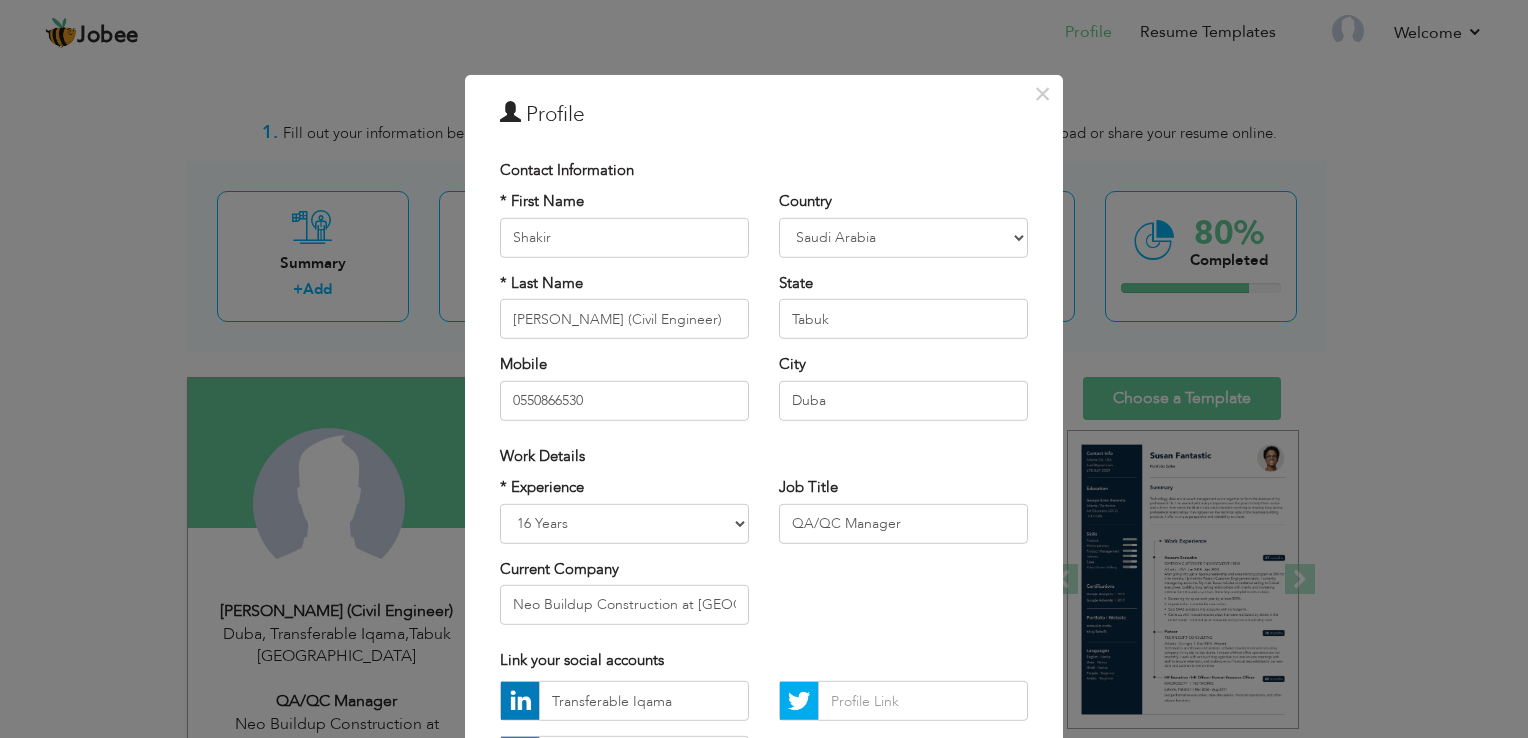 click on "* Experience
Entry Level Less than 1 Year 1 Year 2 Years 3 Years 4 Years 5 Years 6 Years 7 Years 8 Years 9 Years 10 Years 11 Years 12 Years 13 Years 14 Years 15 Years 16 Years 17 Years 18 Years 19 Years 20 Years 21 Years 22 Years 23 Years 24 Years 25 Years 26 Years 27 Years 28 Years 29 Years 30 Years 31 Years 32 Years 33 Years 34 Years 35 Years More than 35 Years
Current Company
Neo Buildup Construction at Red Sea Global Amaala Project
Job Title QA/QC Manager" at bounding box center [764, 558] 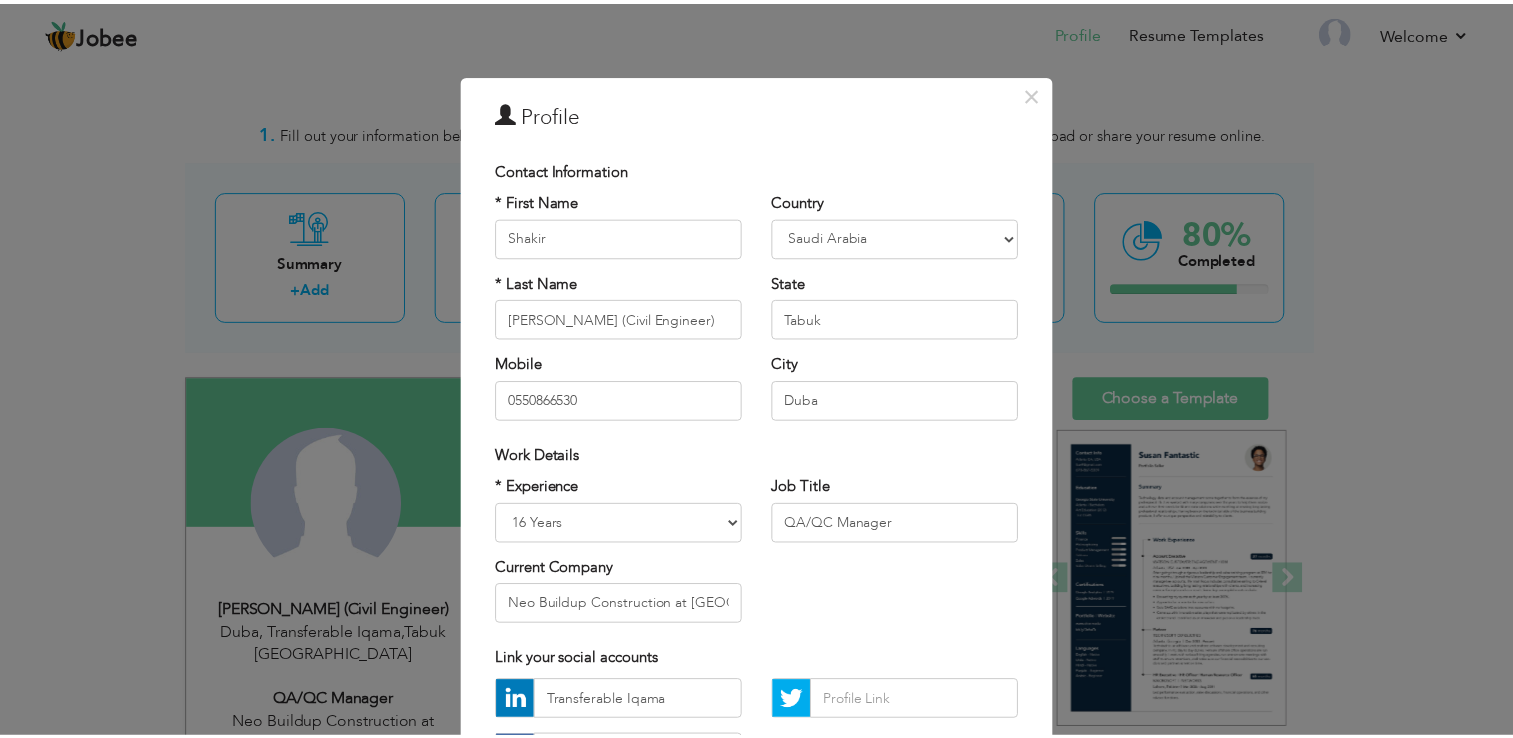 scroll, scrollTop: 40, scrollLeft: 0, axis: vertical 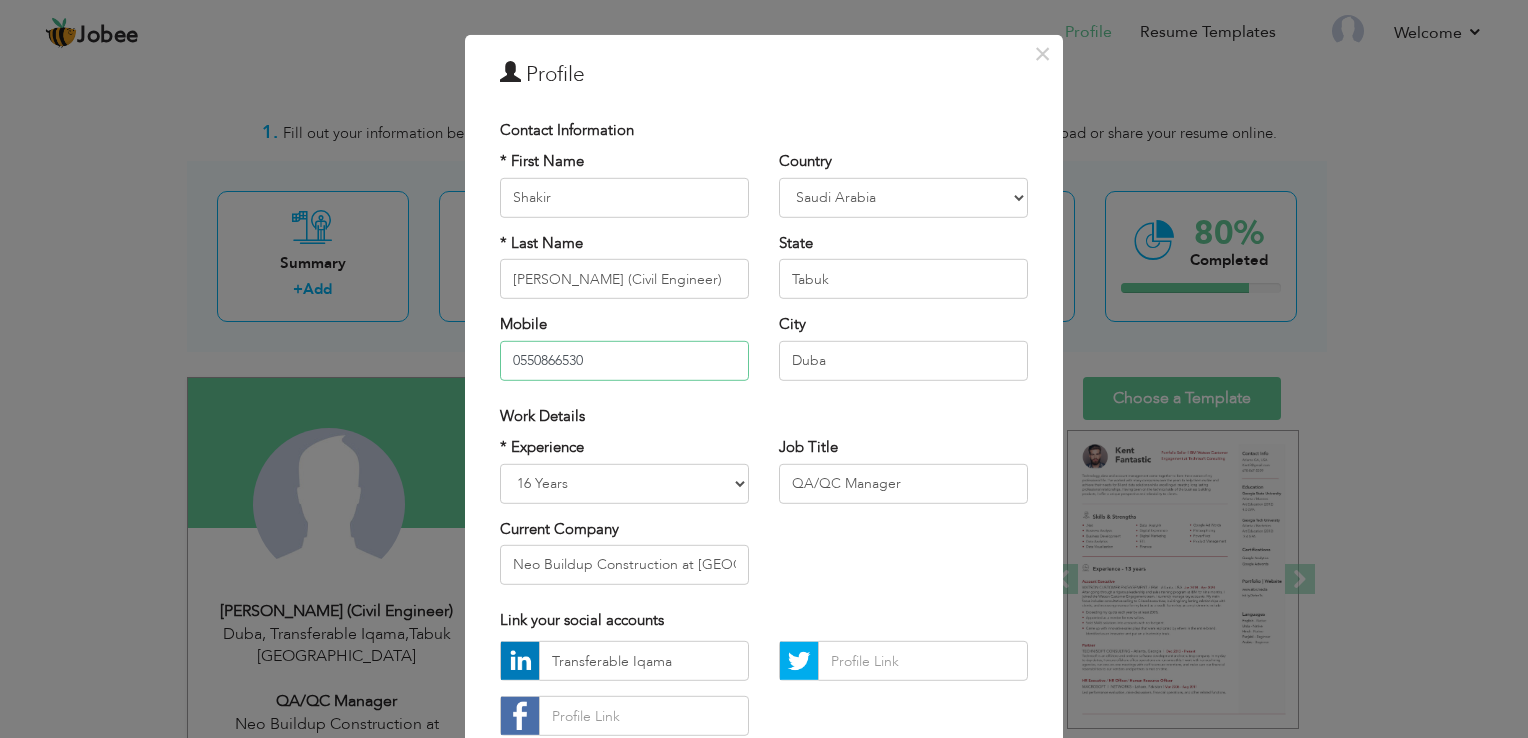 click on "0550866530" at bounding box center (624, 360) 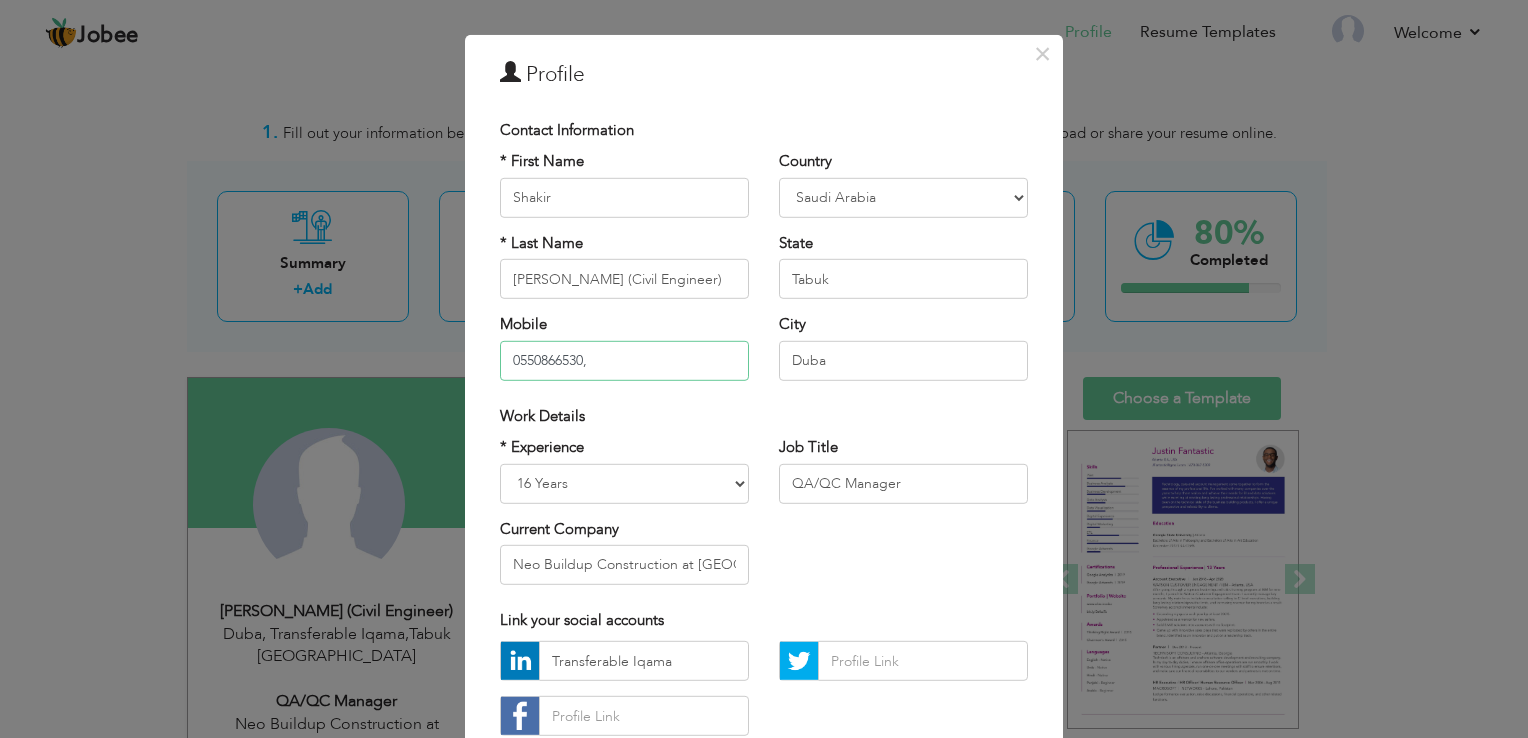 paste on "Transf" 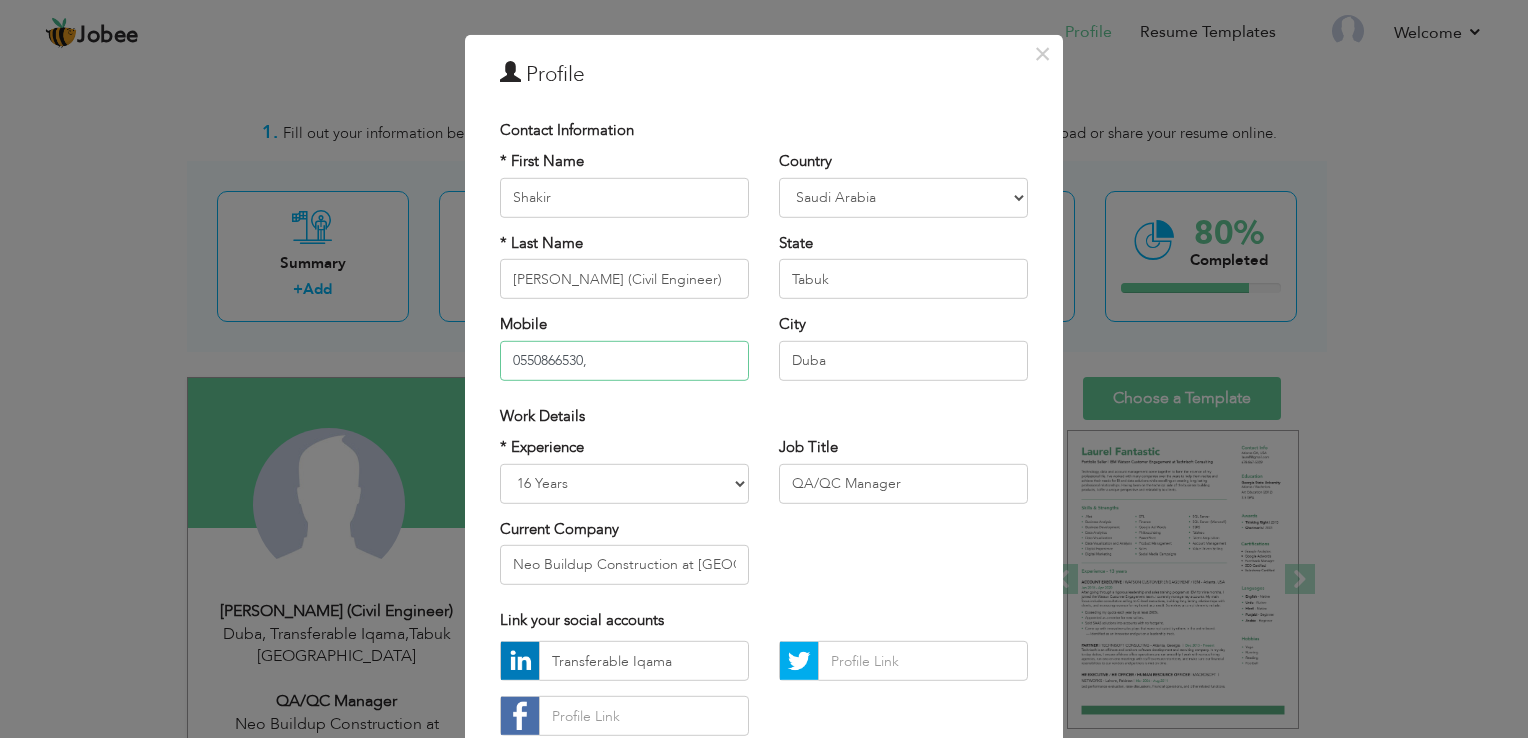 paste on "Transf" 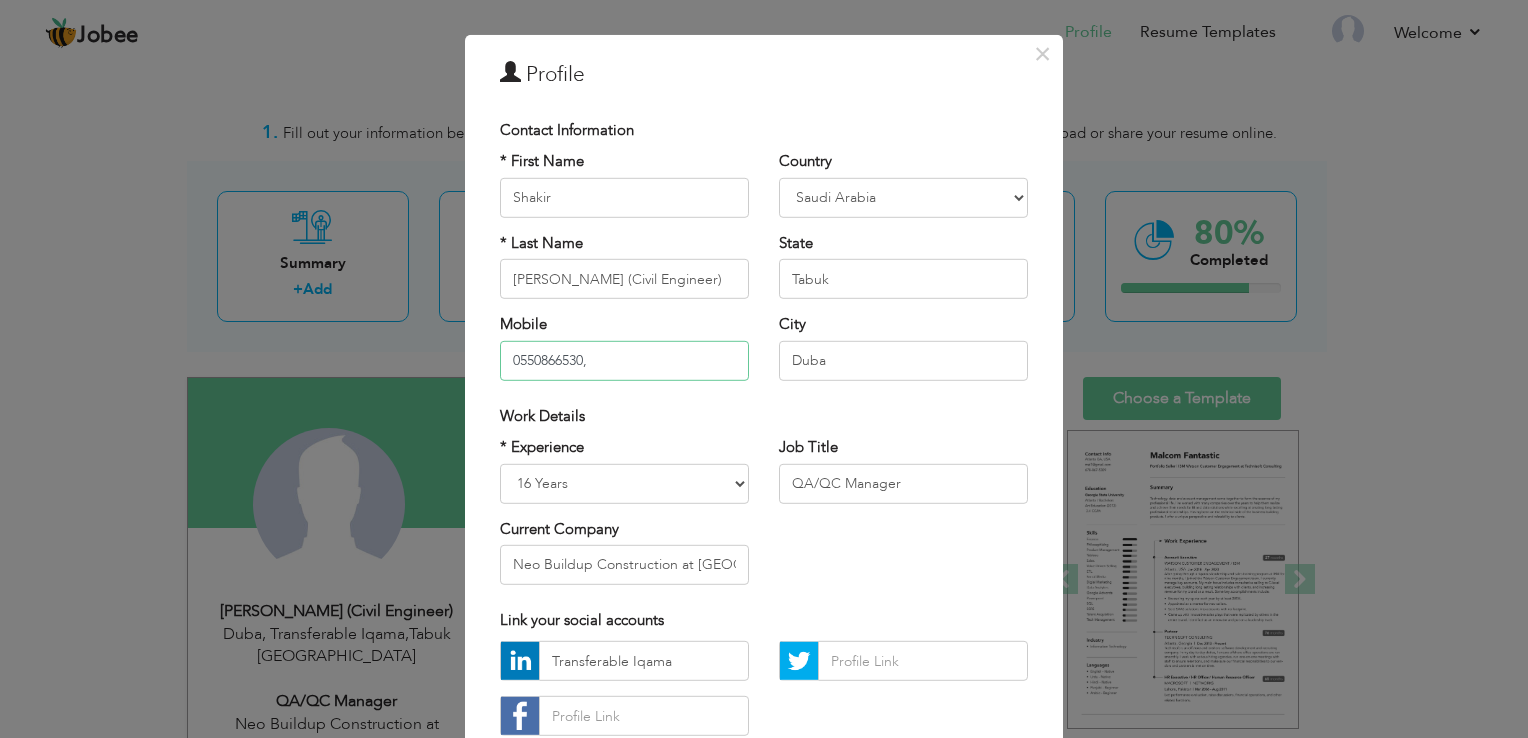 click on "0550866530," at bounding box center [624, 360] 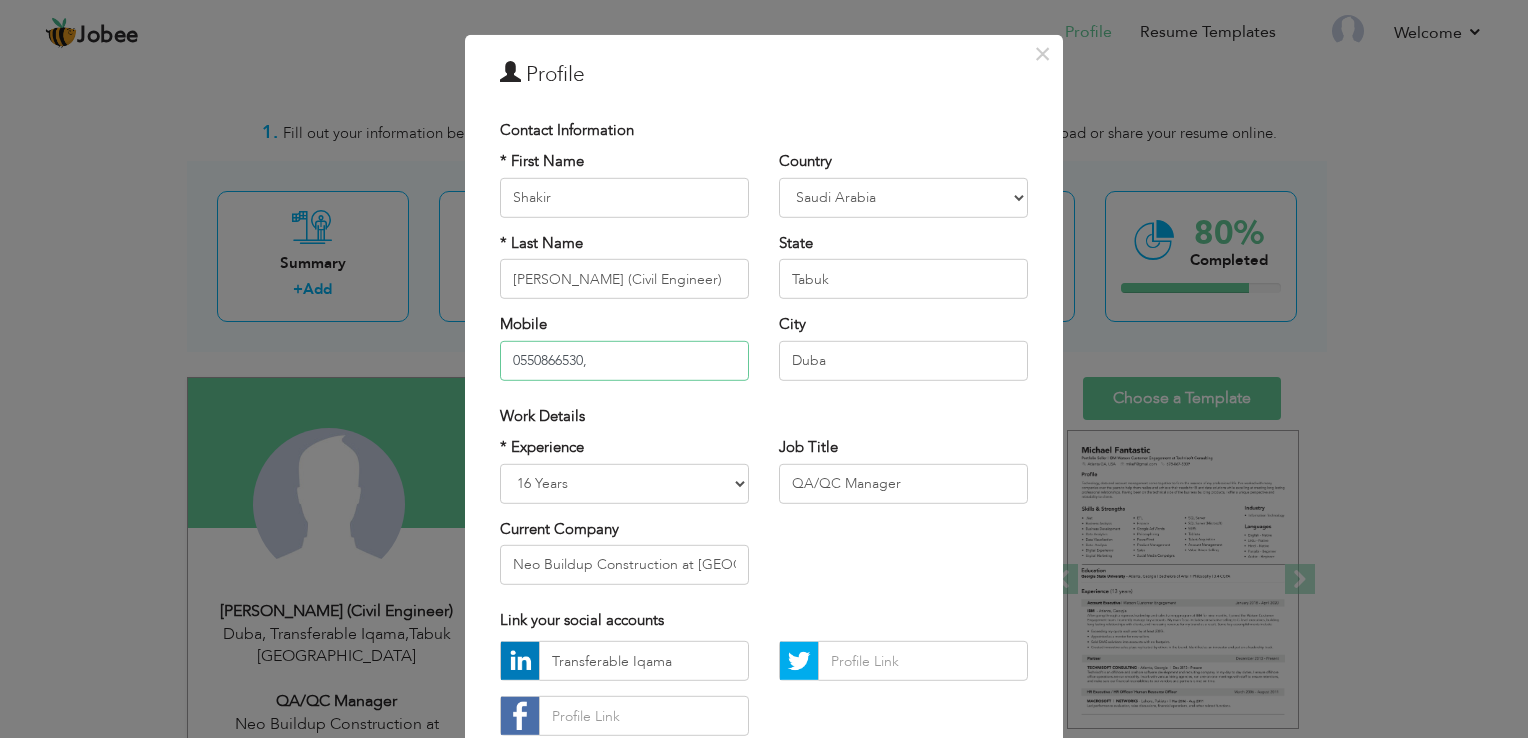 type on "0550866530," 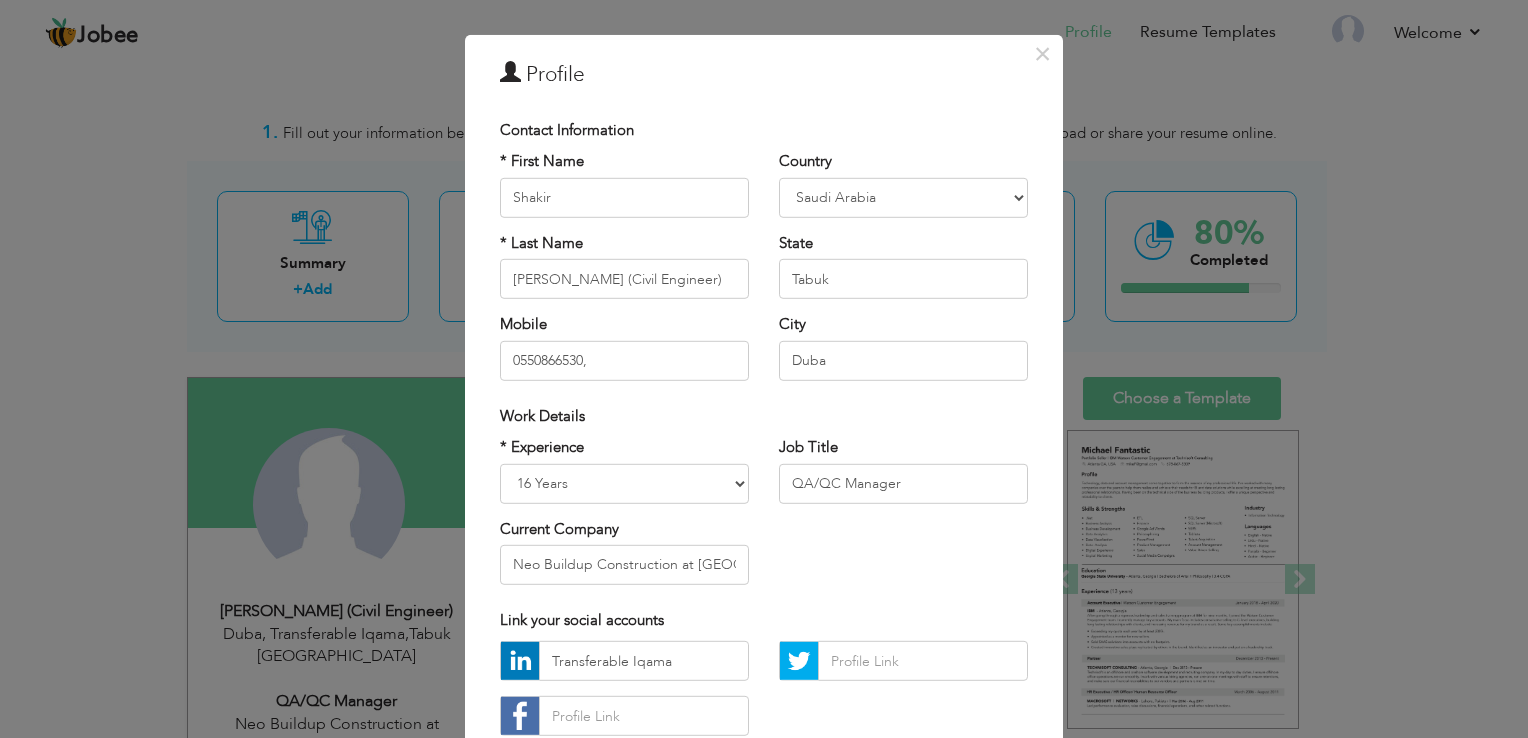 click on "×
Profile
Contact Information
* First Name
Shakir
* Last Name
Albania" at bounding box center [764, 369] 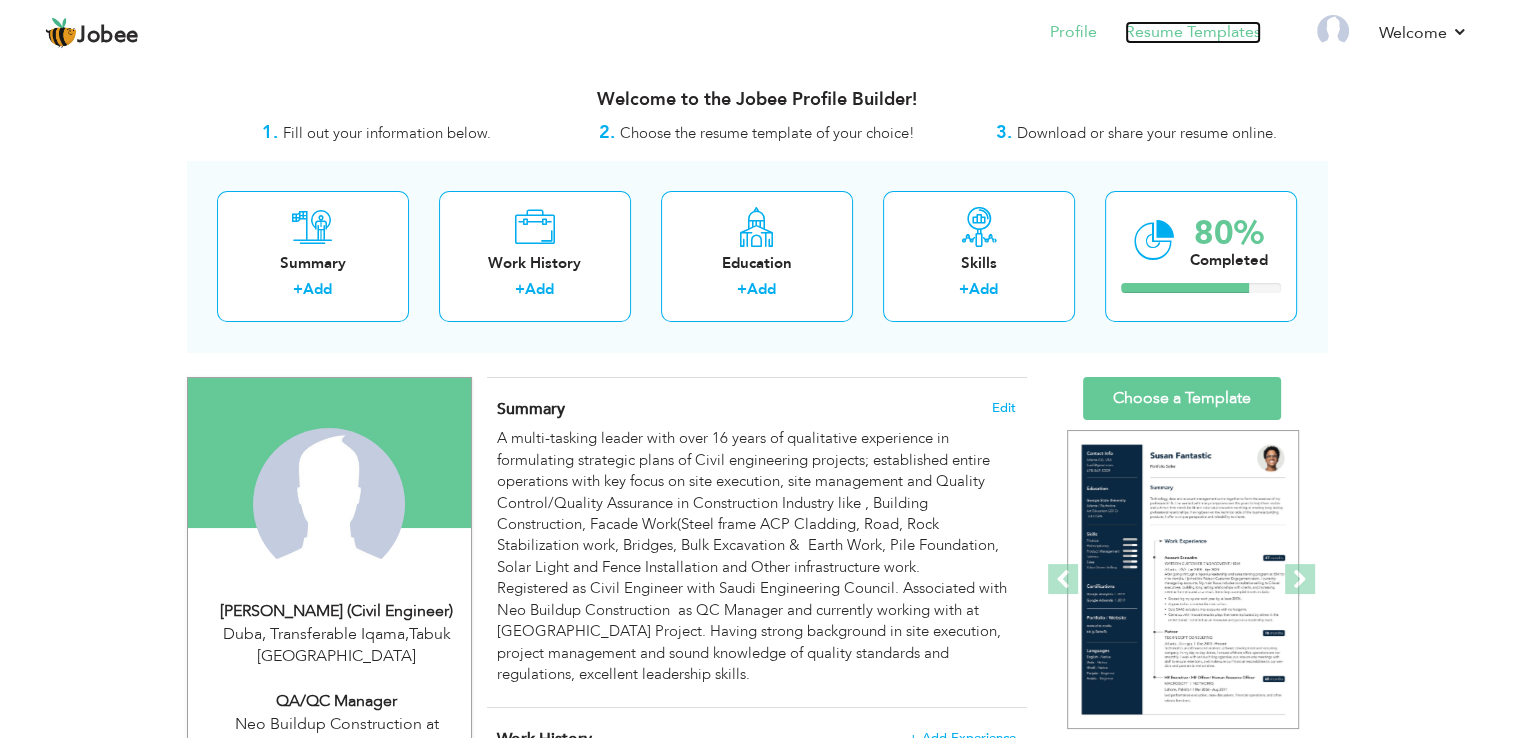 click on "Resume Templates" at bounding box center (1193, 32) 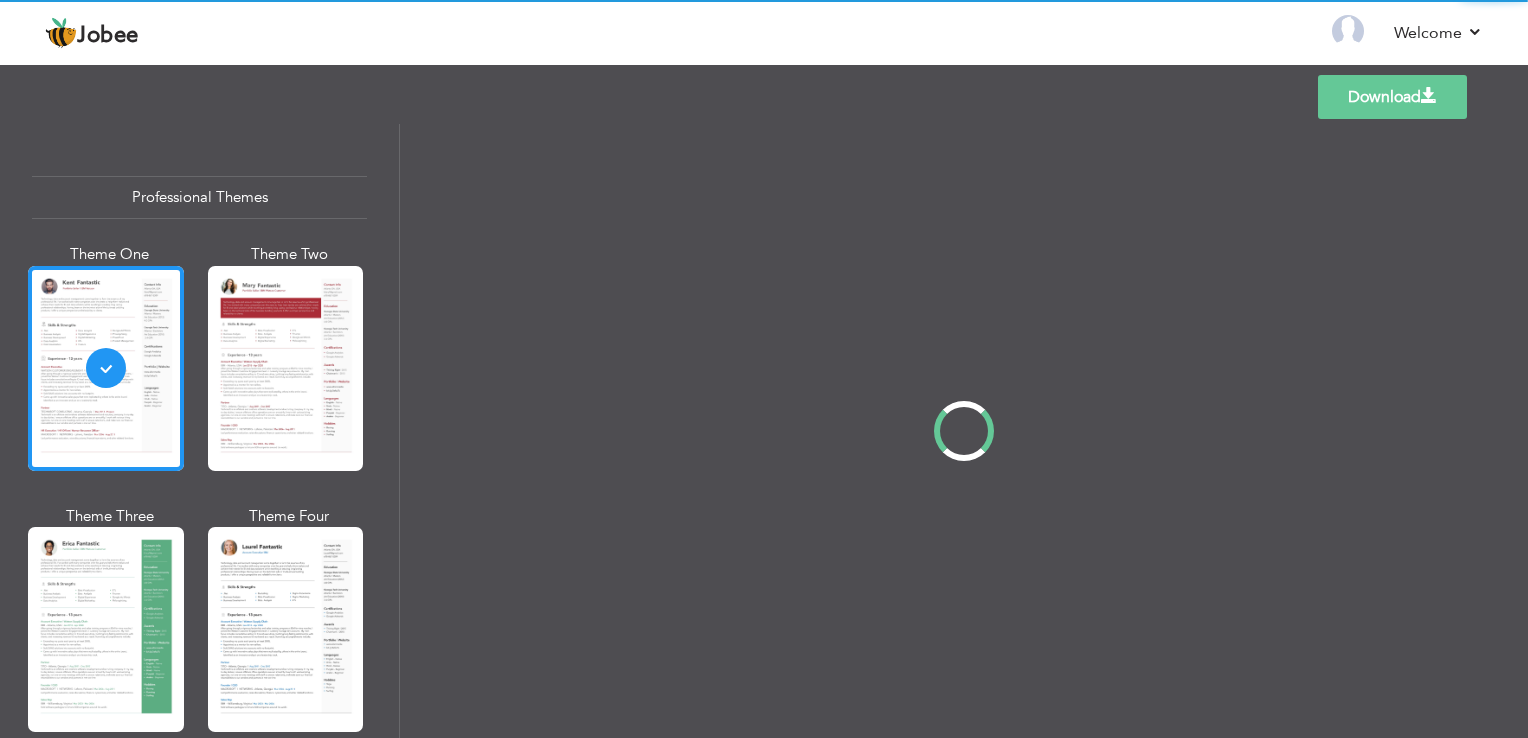 scroll, scrollTop: 0, scrollLeft: 0, axis: both 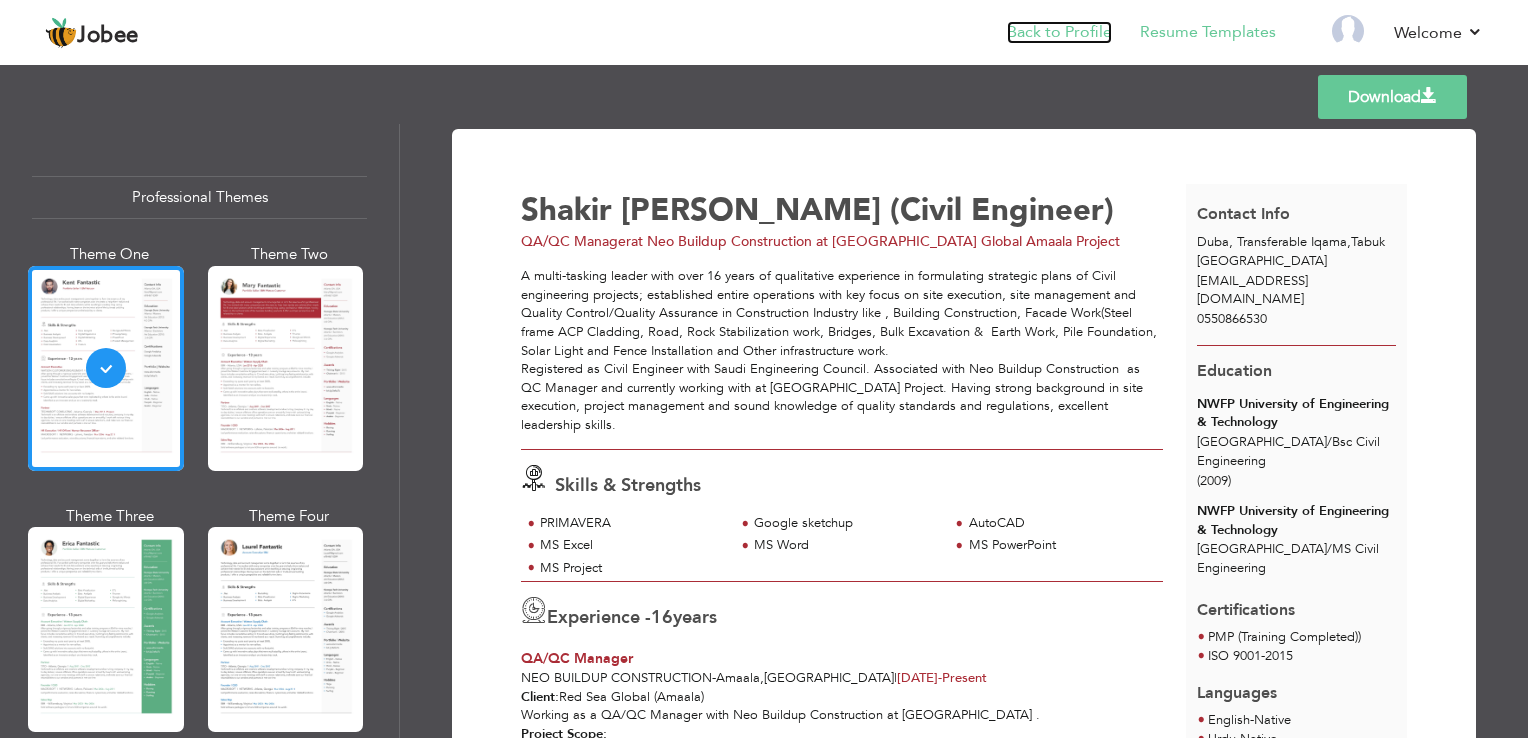 click on "Back to Profile" at bounding box center (1059, 32) 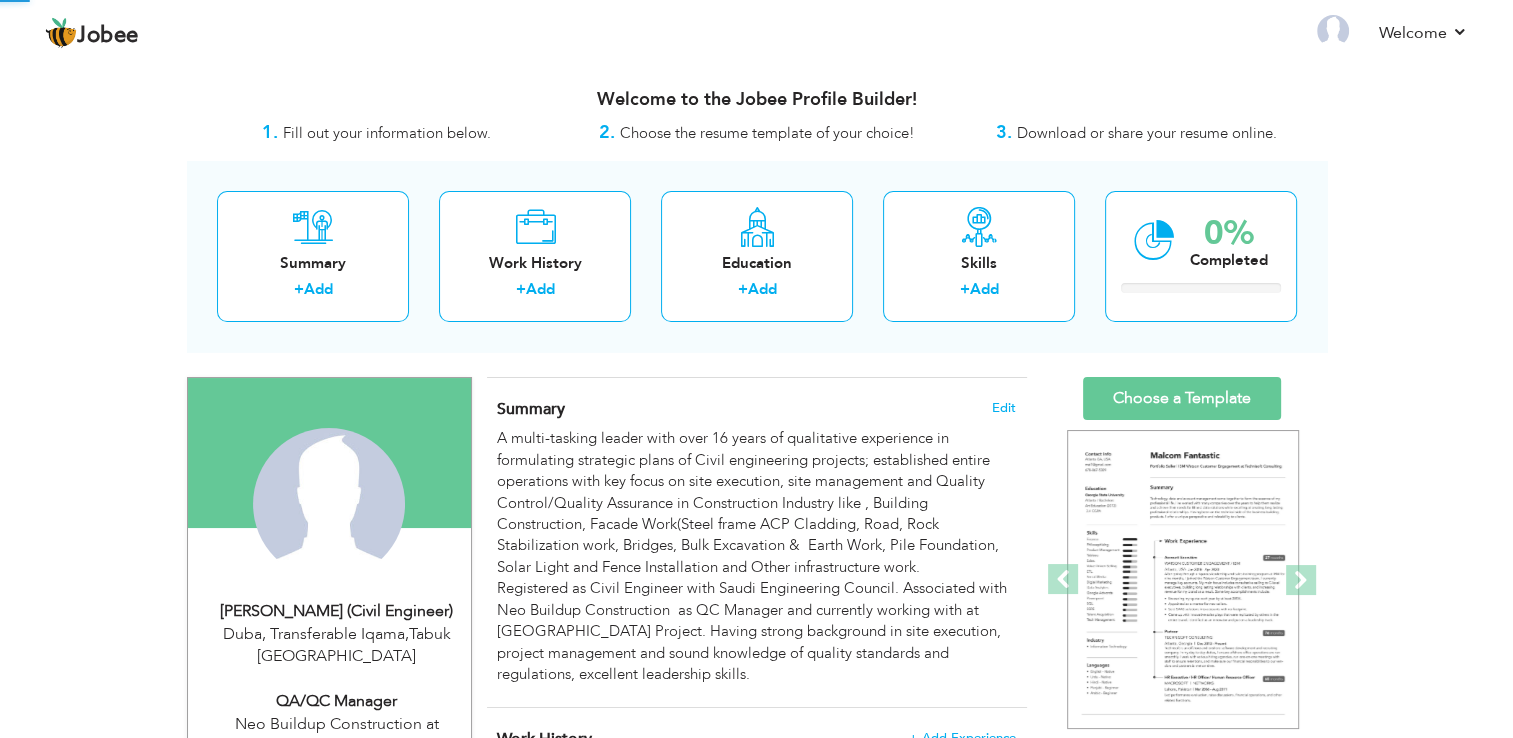 scroll, scrollTop: 0, scrollLeft: 0, axis: both 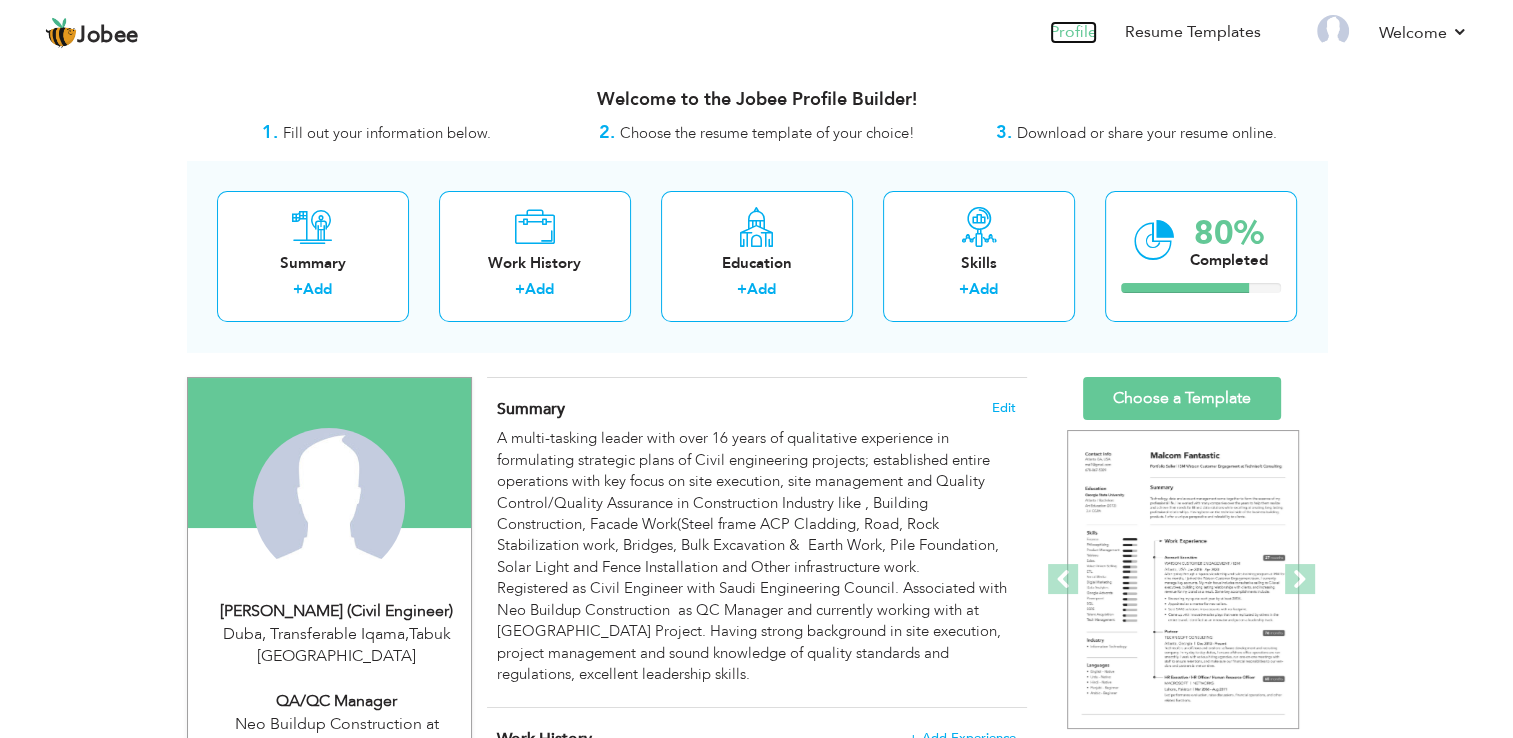 click on "Profile" at bounding box center (1073, 32) 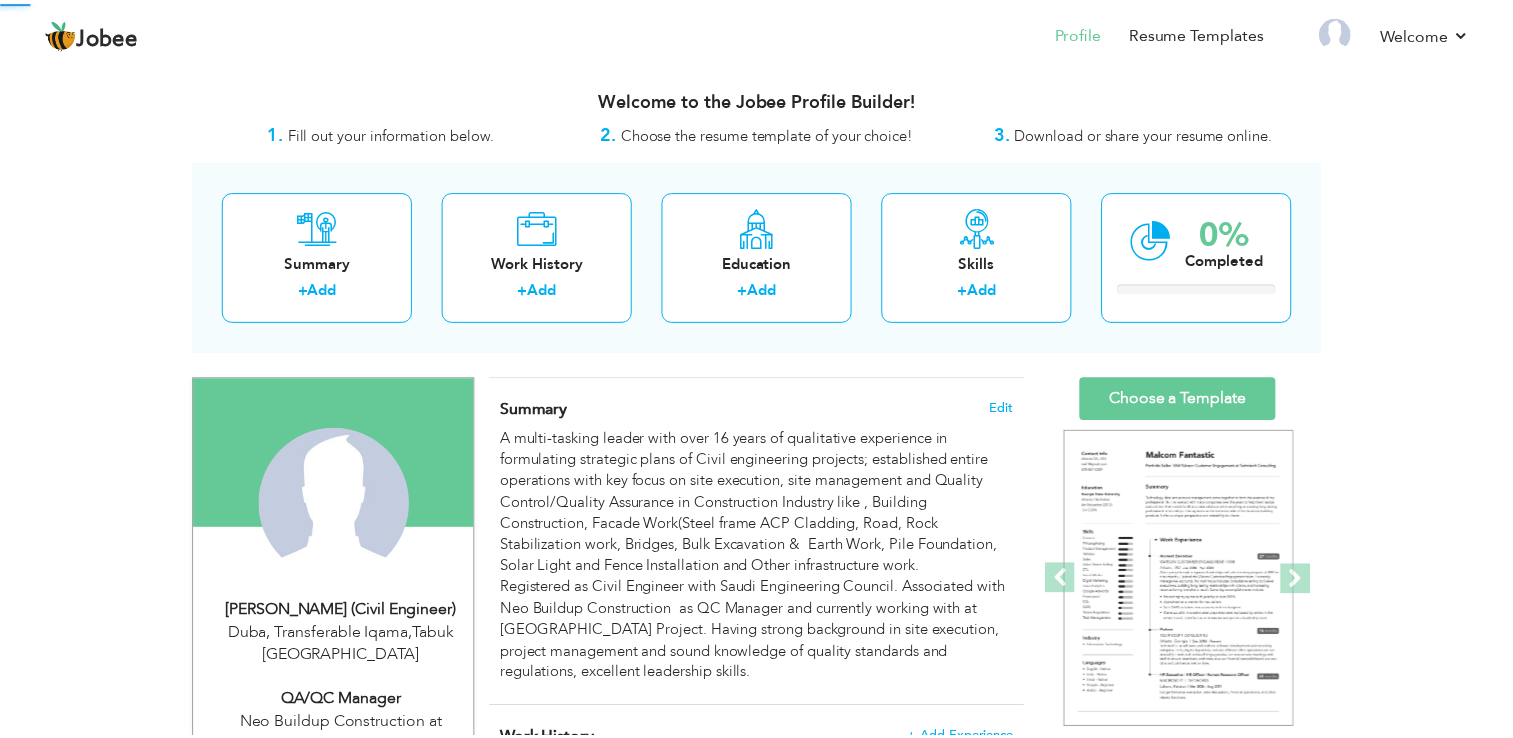 scroll, scrollTop: 0, scrollLeft: 0, axis: both 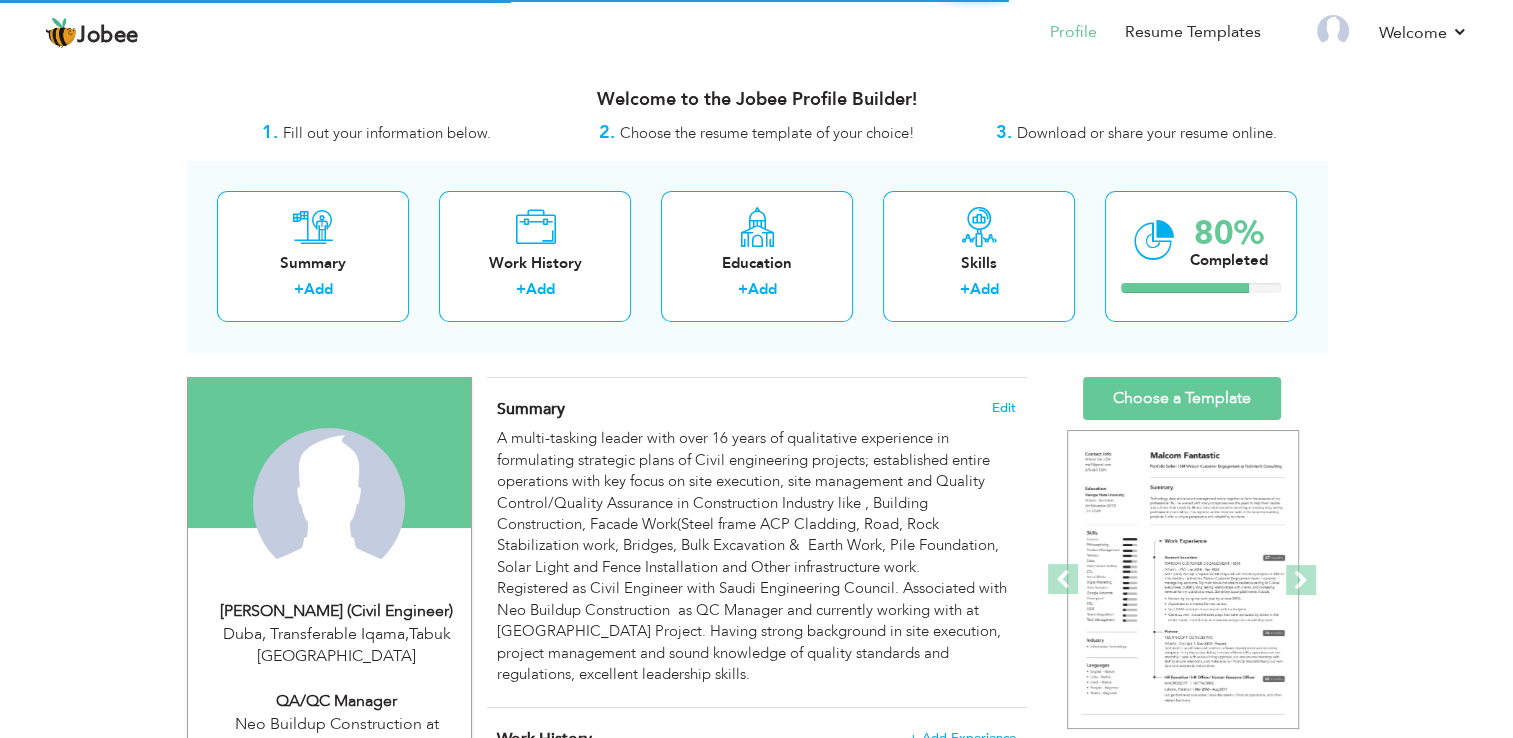 click on "Change
Remove" at bounding box center (329, 514) 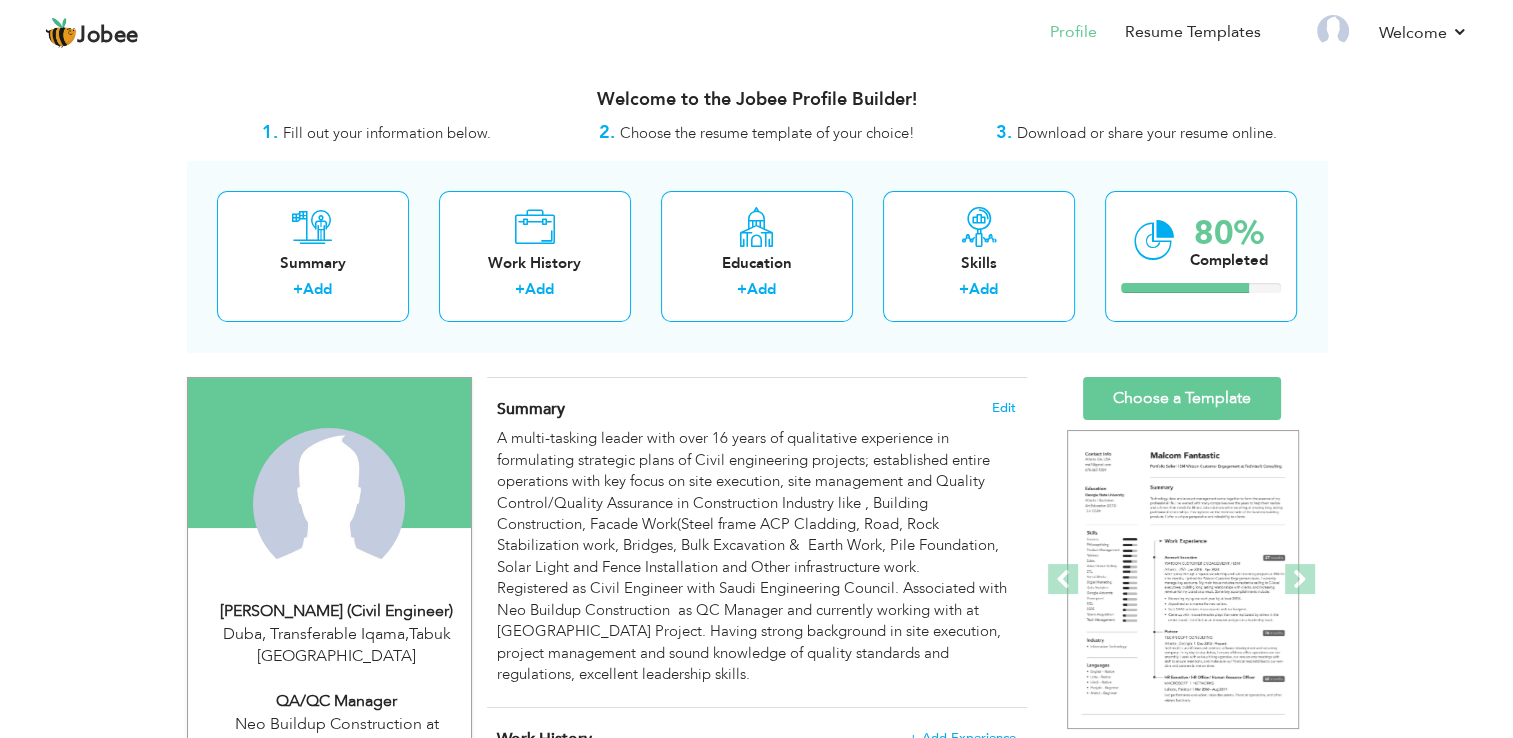 click on "Change
Remove" at bounding box center (329, 514) 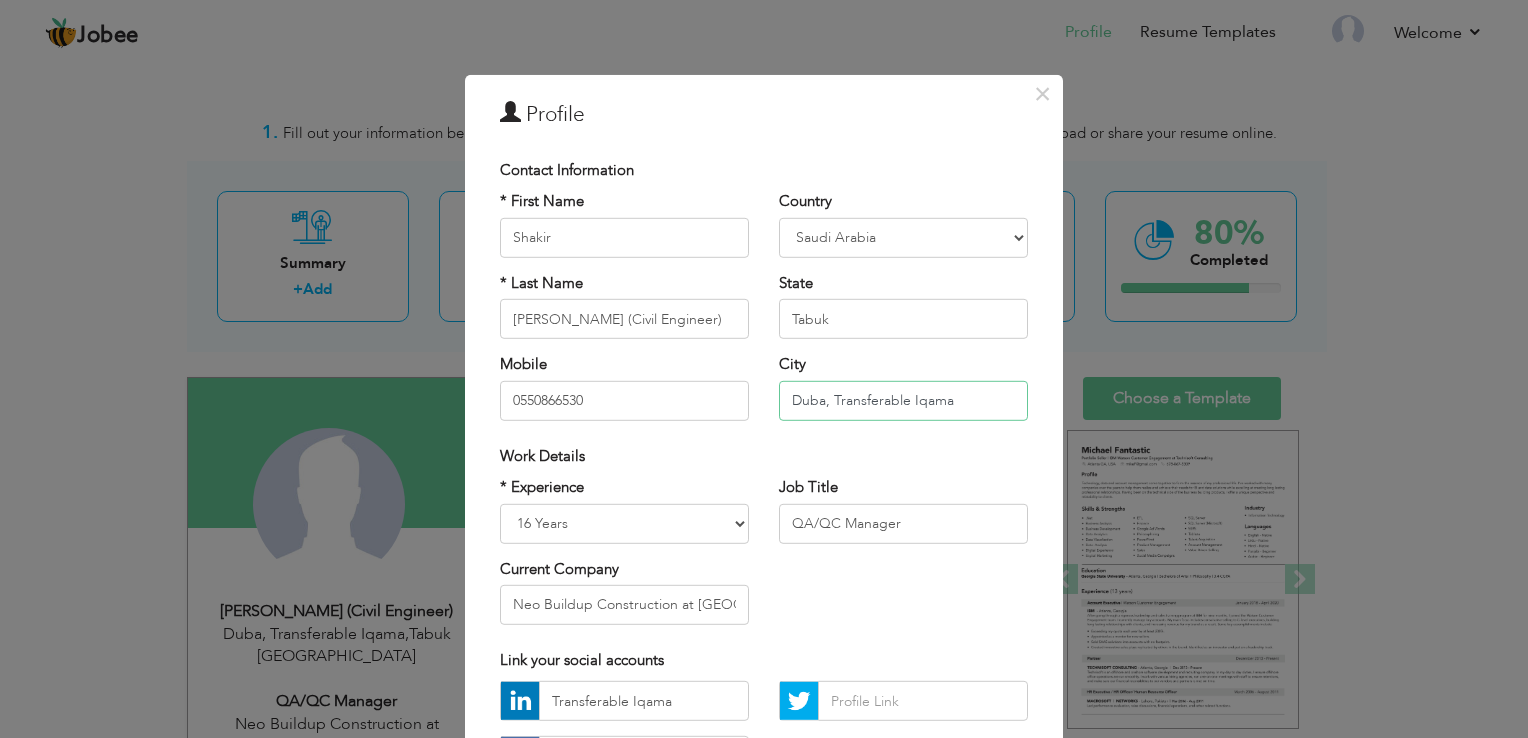 drag, startPoint x: 826, startPoint y: 401, endPoint x: 993, endPoint y: 395, distance: 167.10774 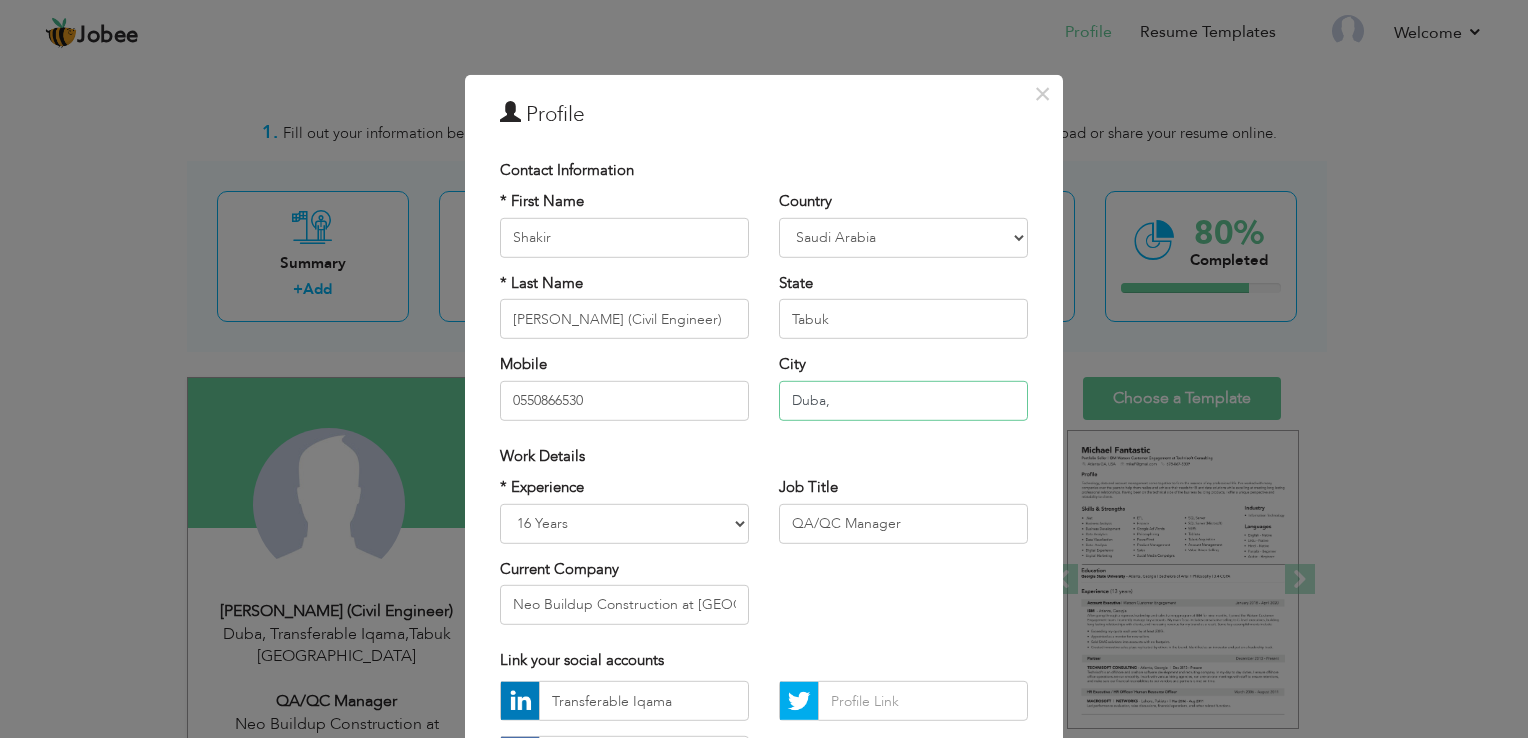 type on "Duba," 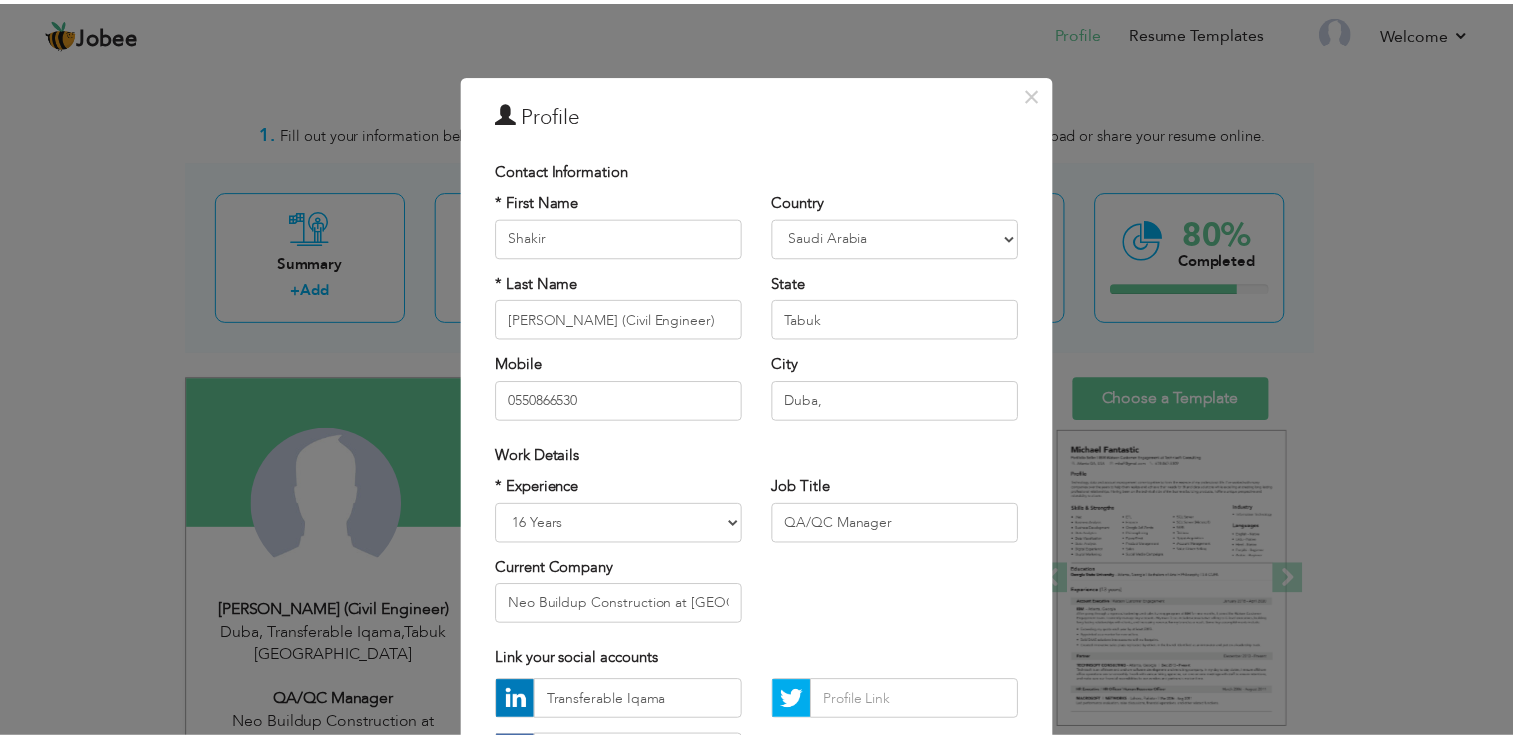 scroll, scrollTop: 173, scrollLeft: 0, axis: vertical 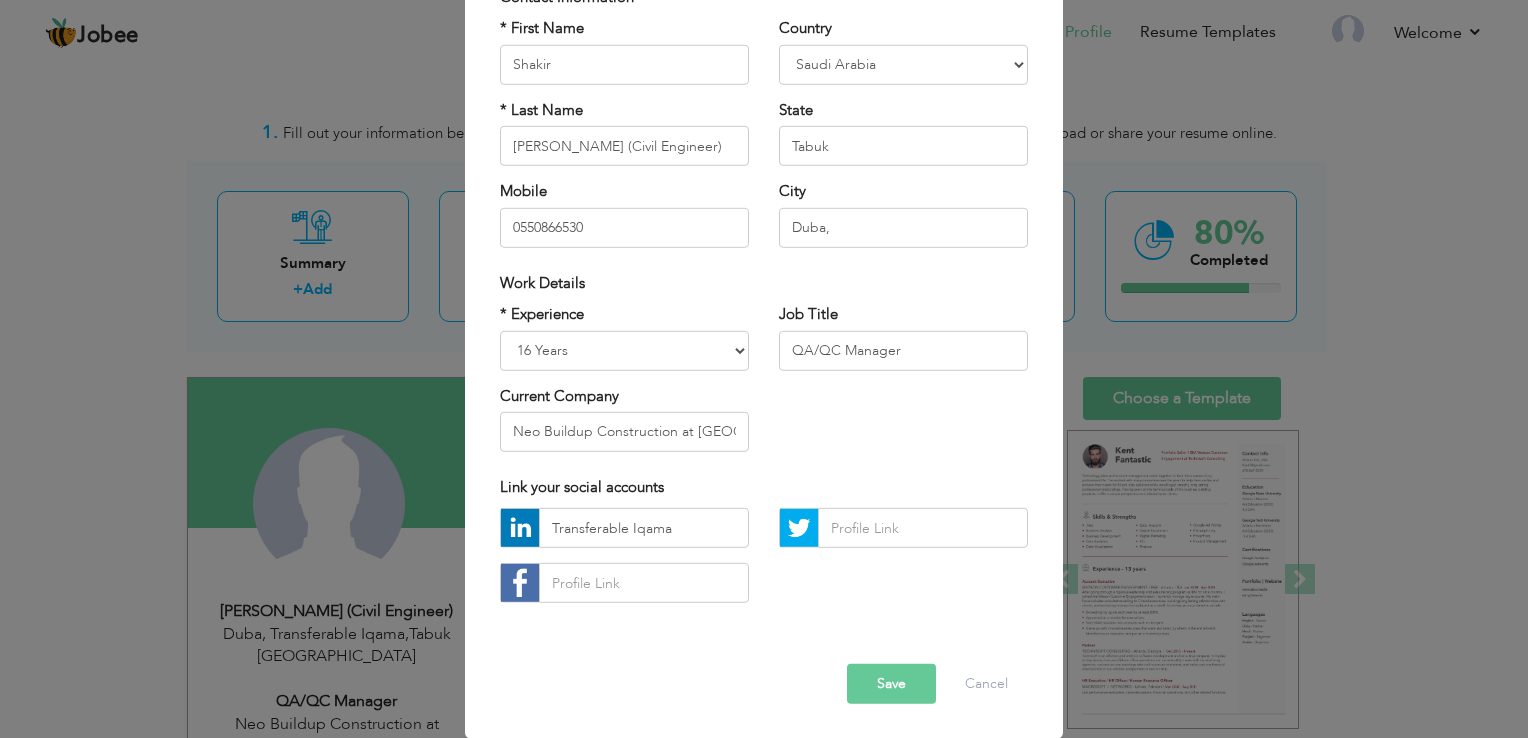 click on "Save" at bounding box center [891, 684] 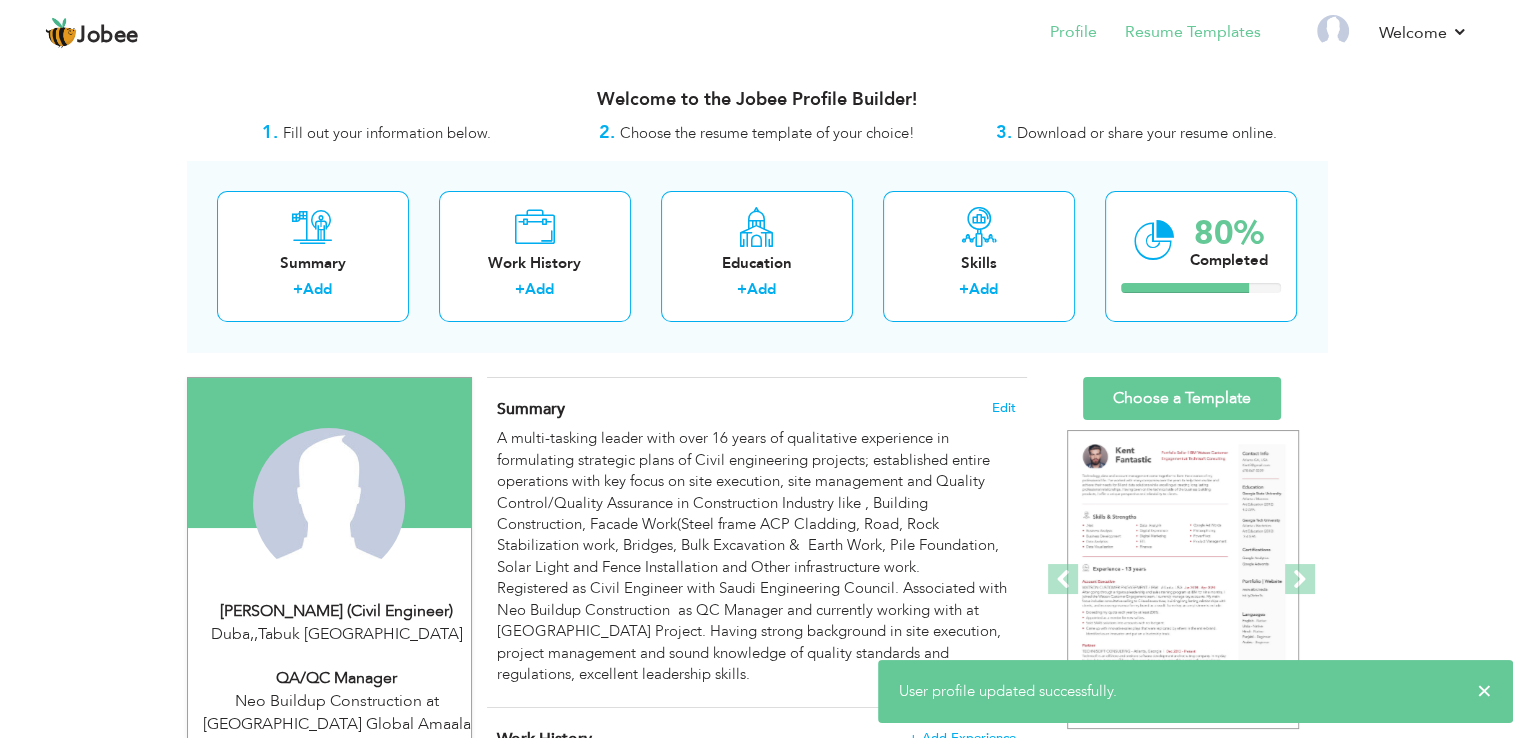 click on "Resume Templates" at bounding box center (1179, 34) 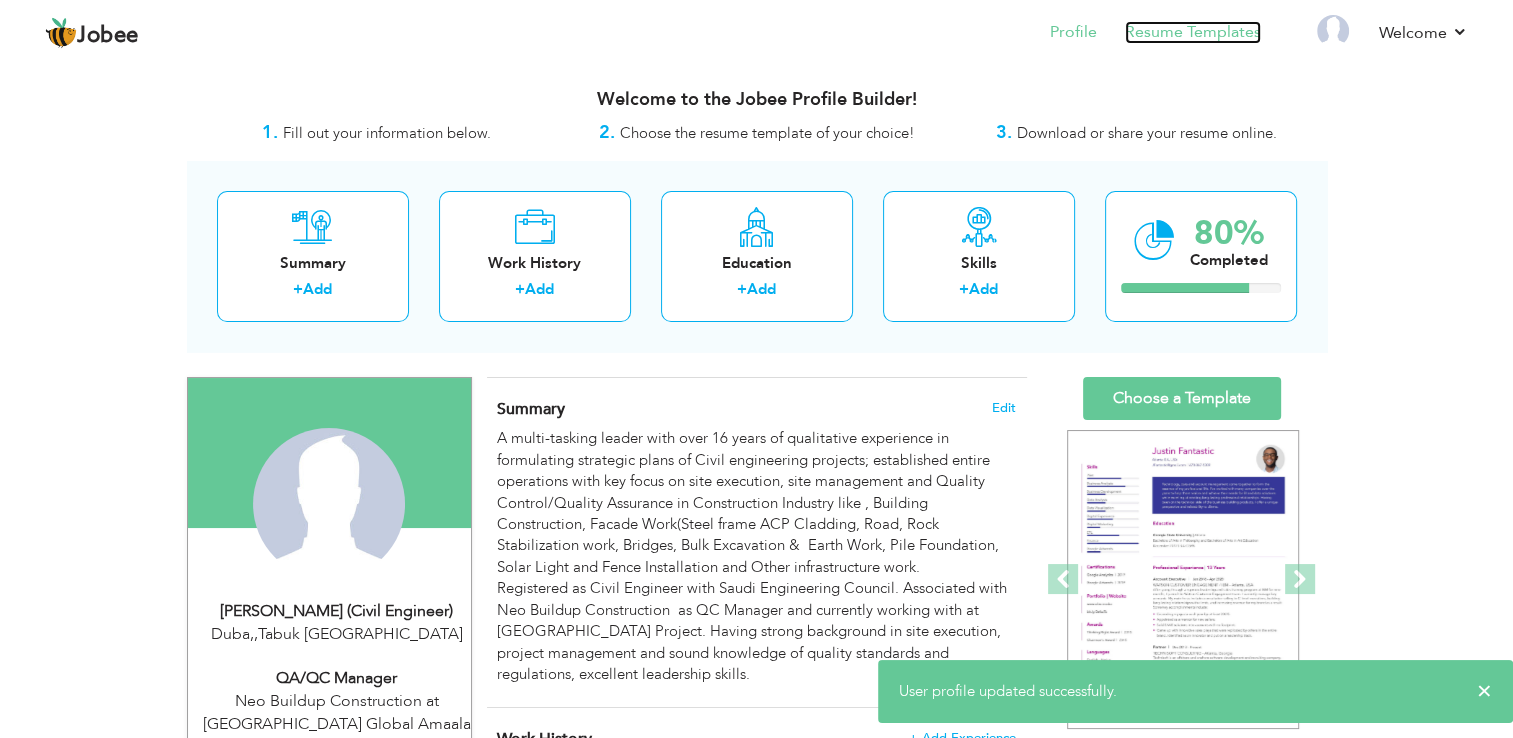 click on "Resume Templates" at bounding box center (1193, 32) 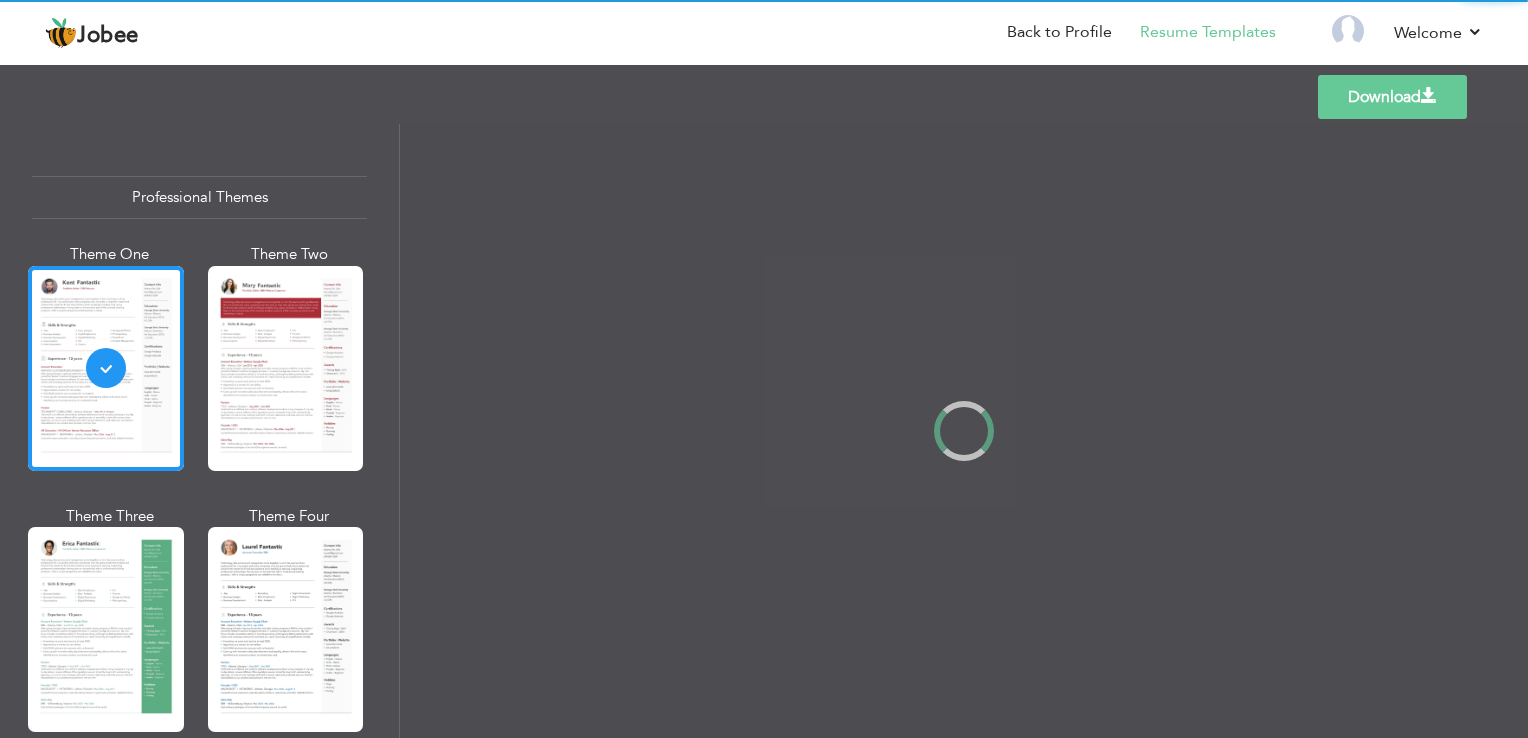 scroll, scrollTop: 0, scrollLeft: 0, axis: both 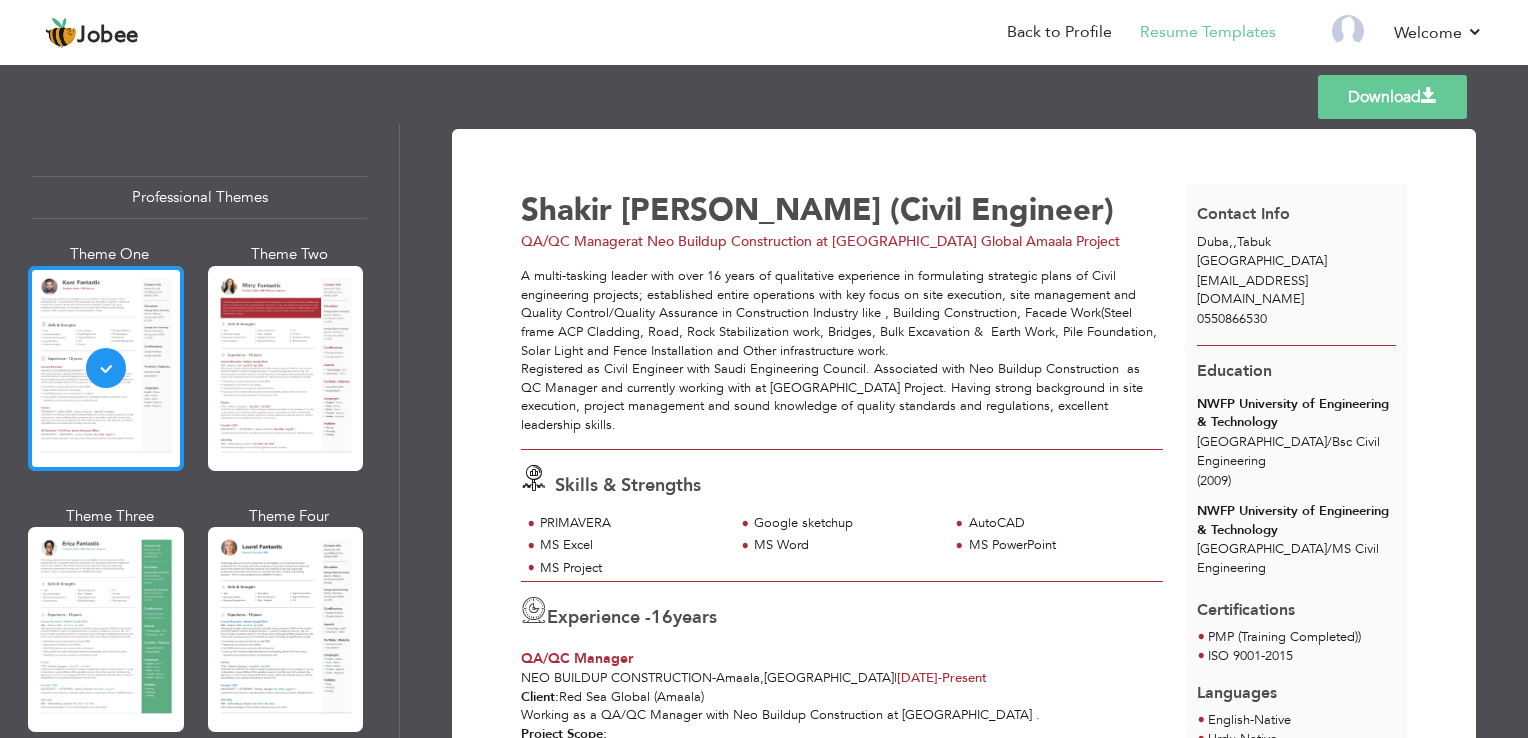 click at bounding box center [106, 368] 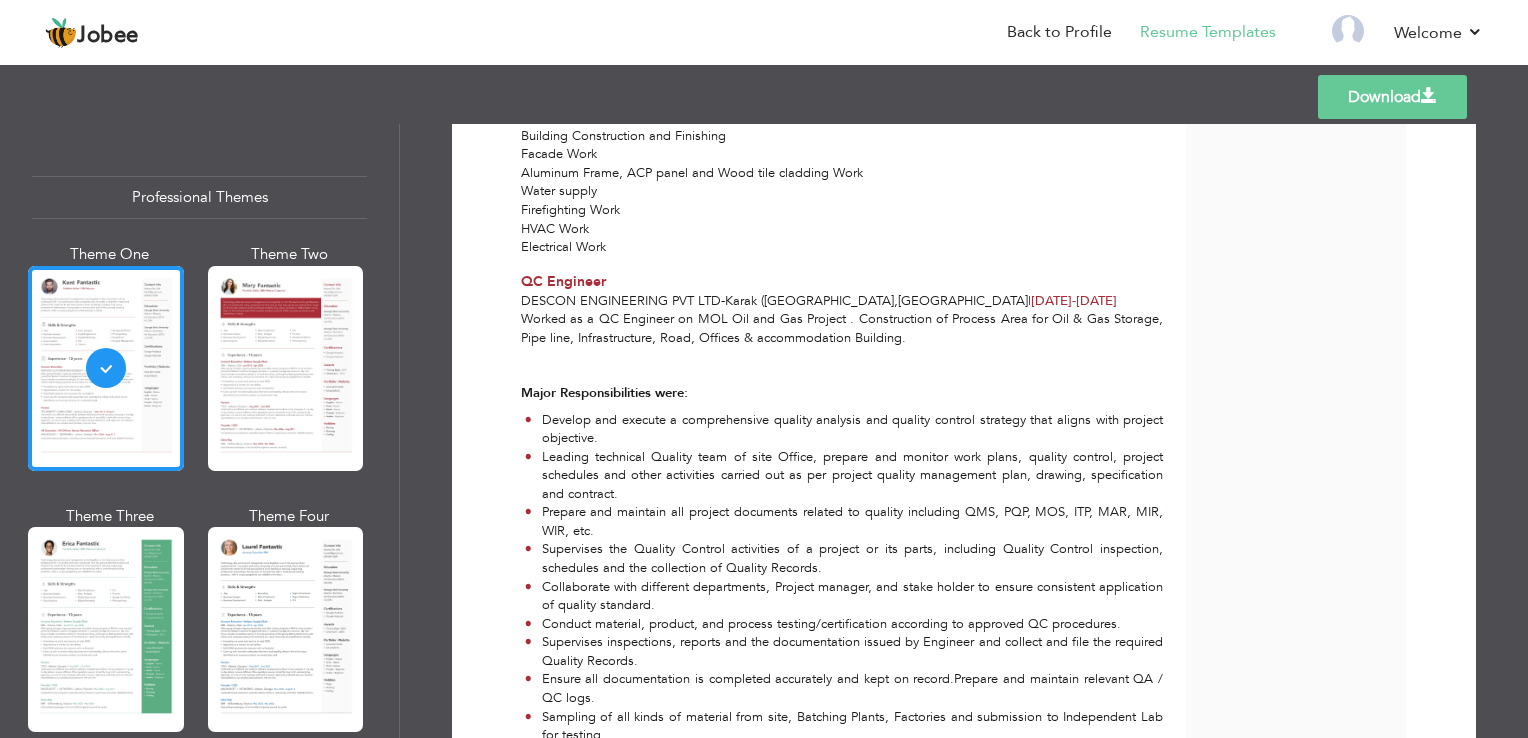 scroll, scrollTop: 1590, scrollLeft: 0, axis: vertical 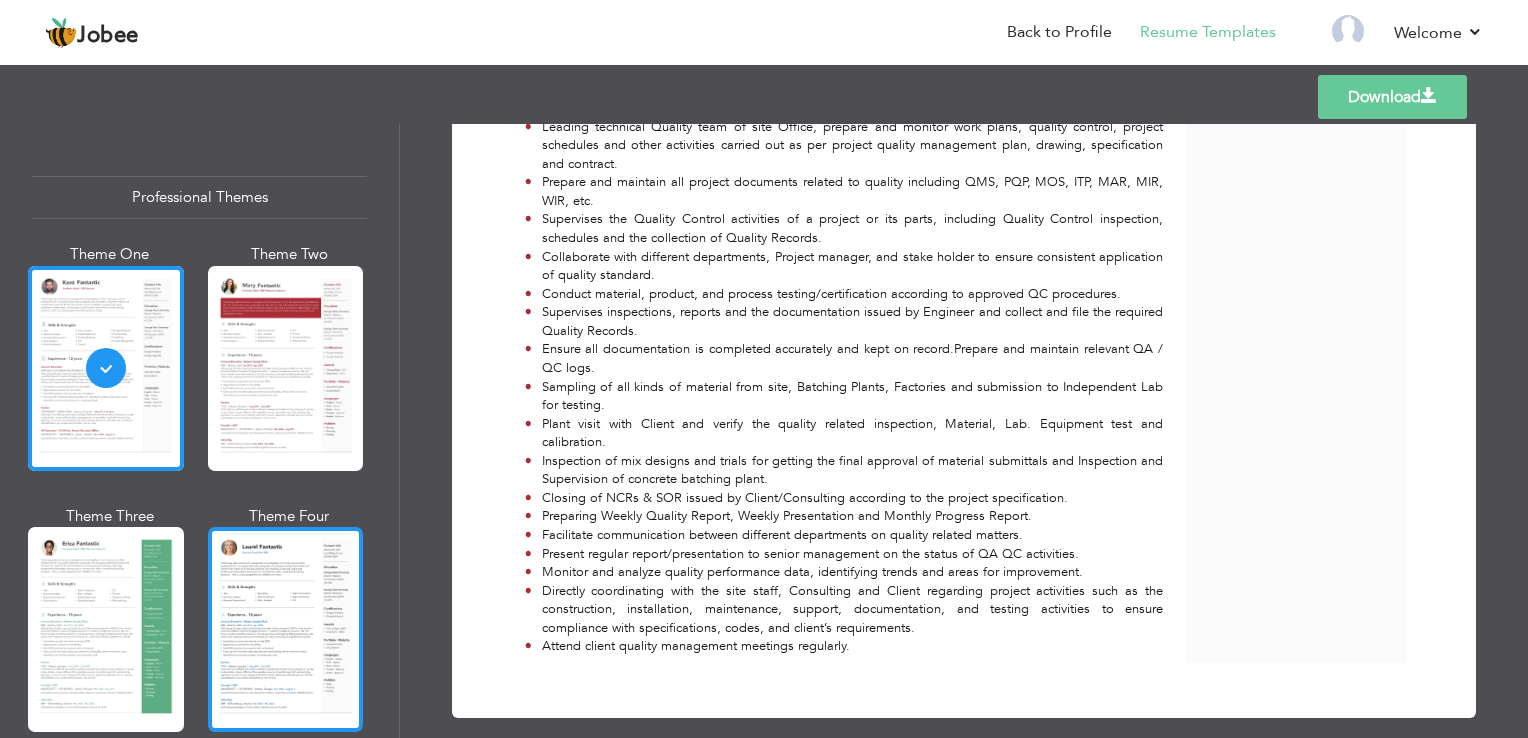 click at bounding box center [286, 629] 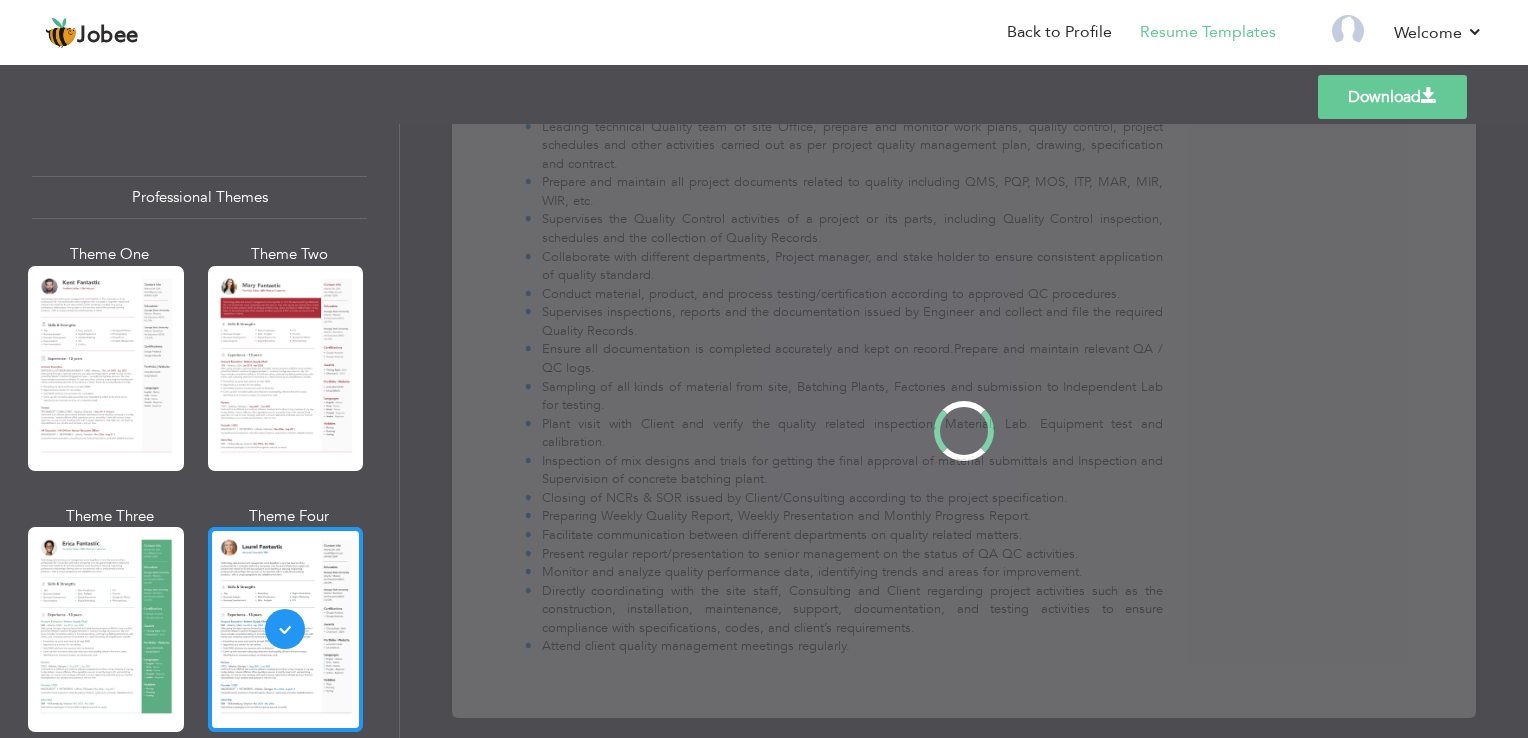 scroll, scrollTop: 0, scrollLeft: 0, axis: both 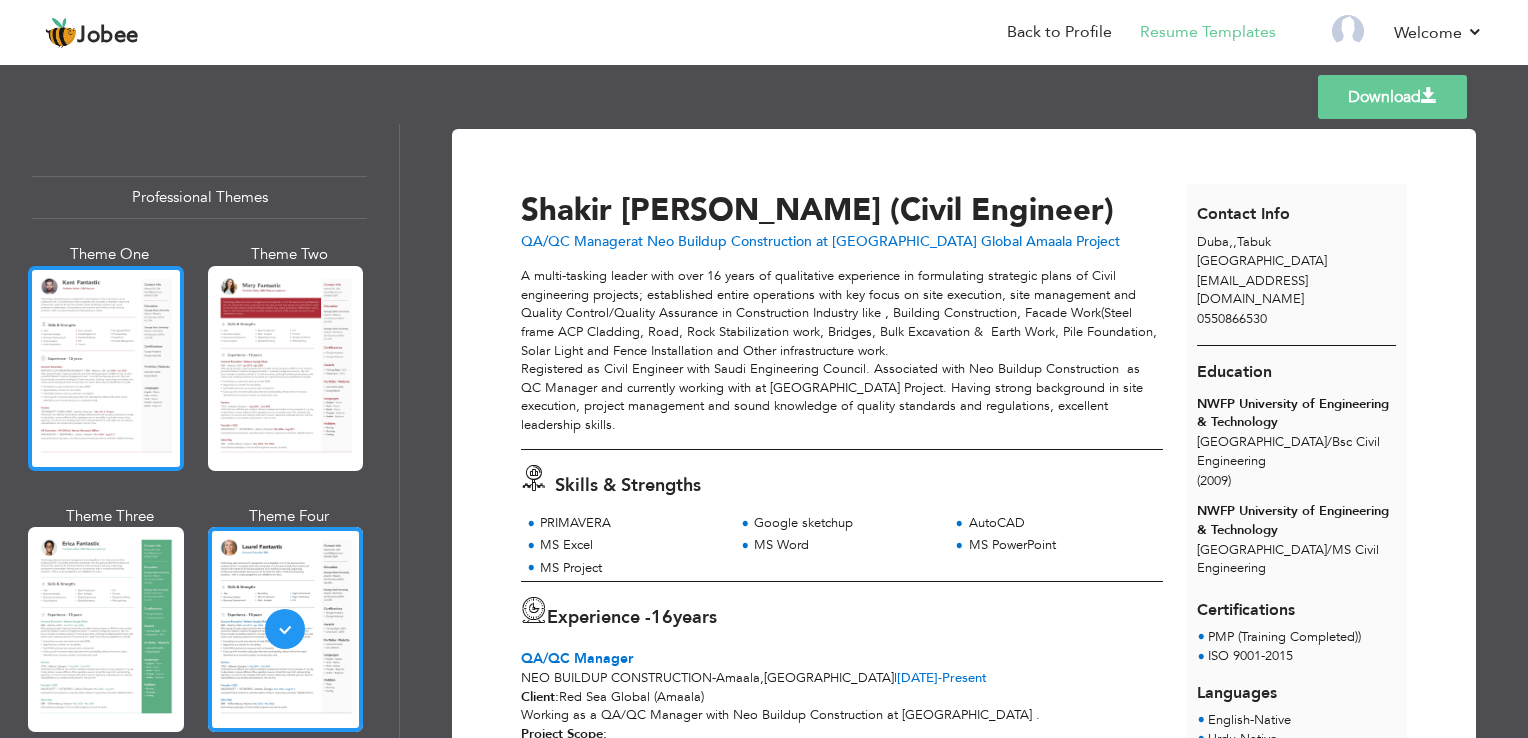 click at bounding box center [106, 368] 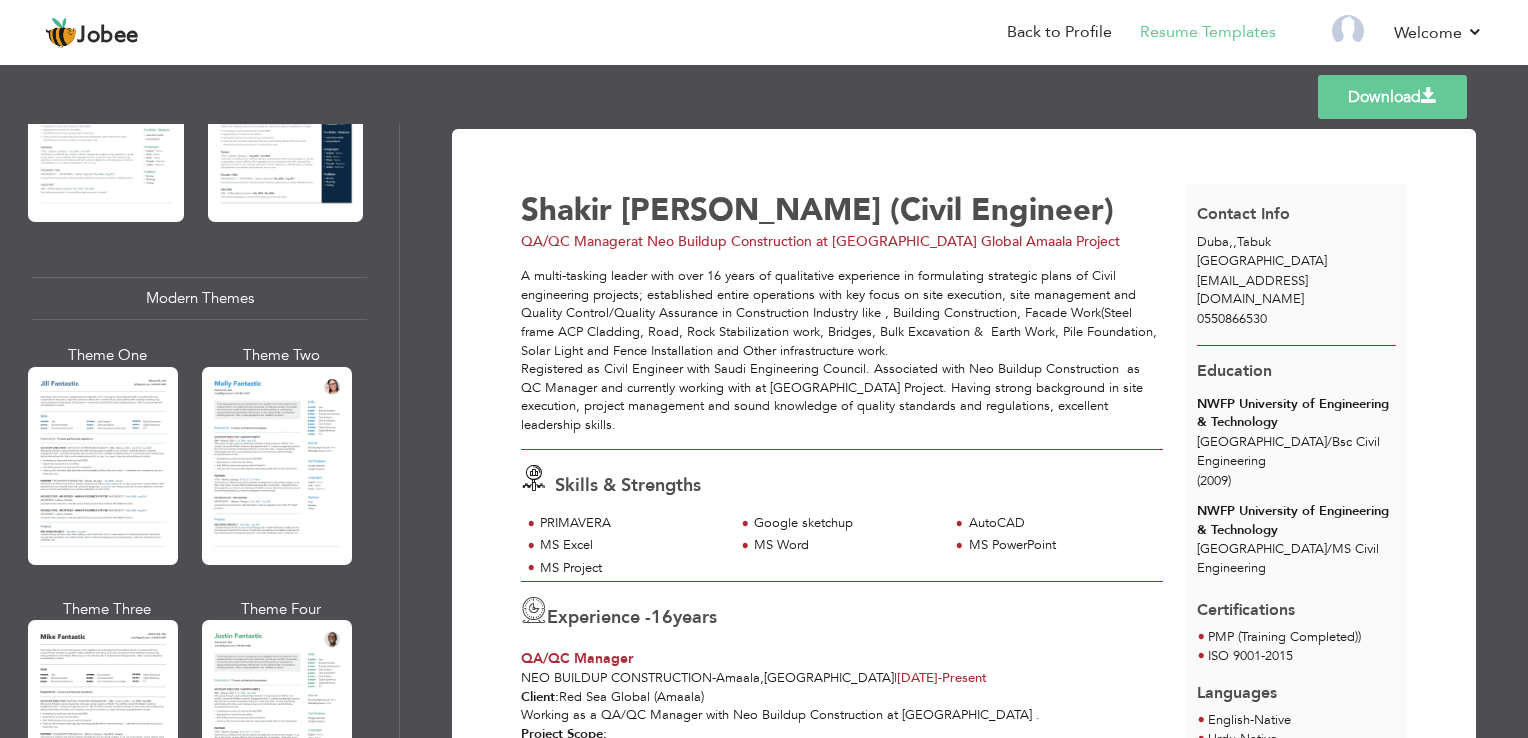 scroll, scrollTop: 776, scrollLeft: 0, axis: vertical 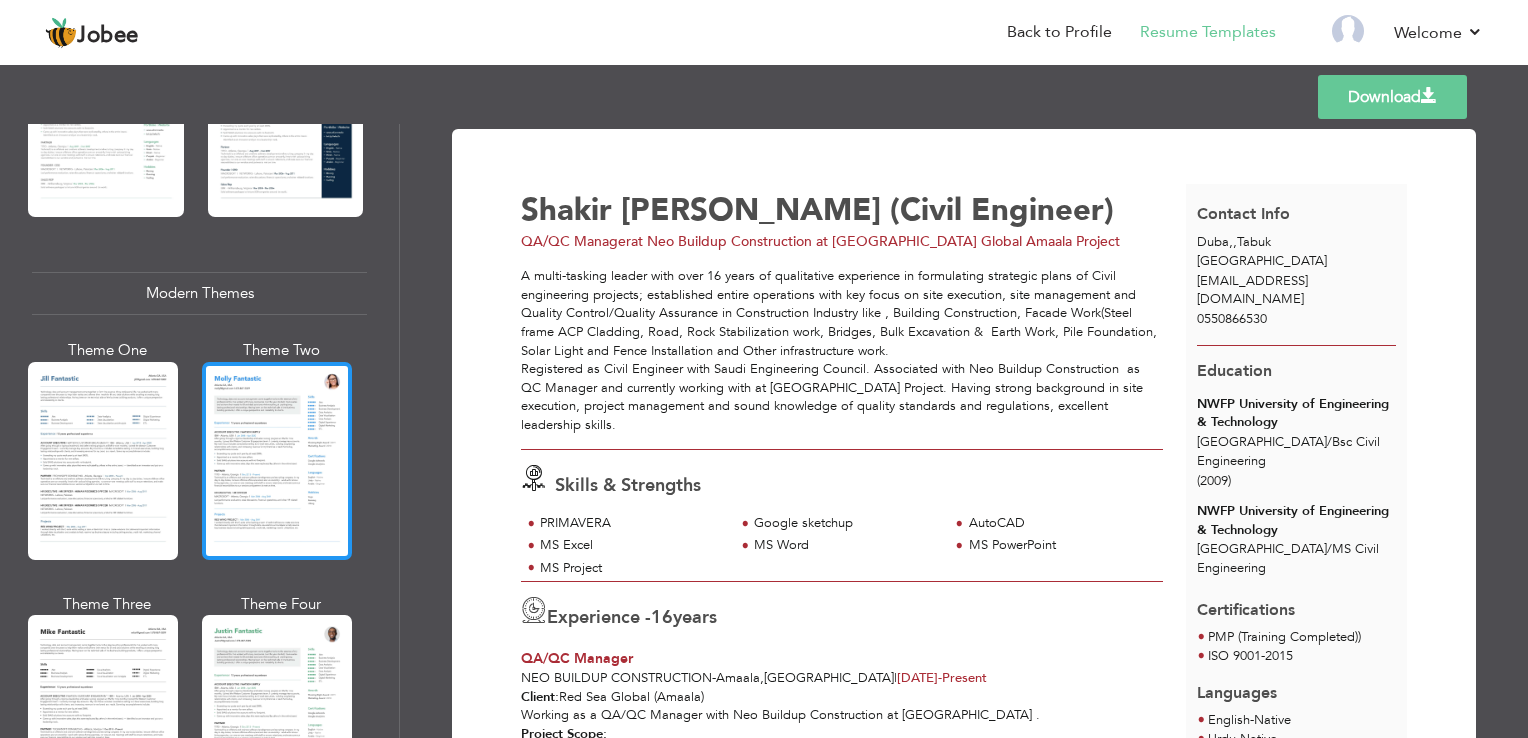 click at bounding box center [277, 461] 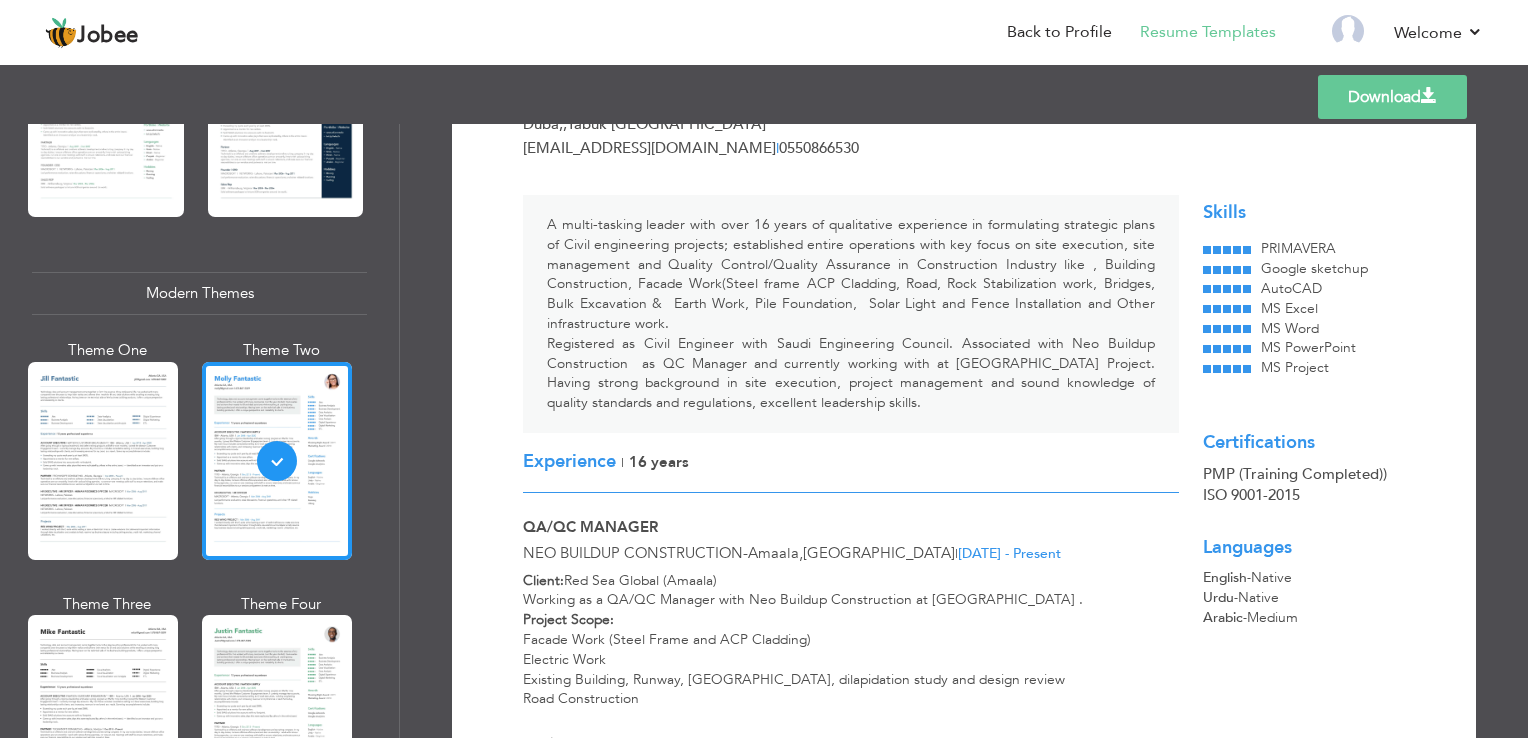 scroll, scrollTop: 0, scrollLeft: 0, axis: both 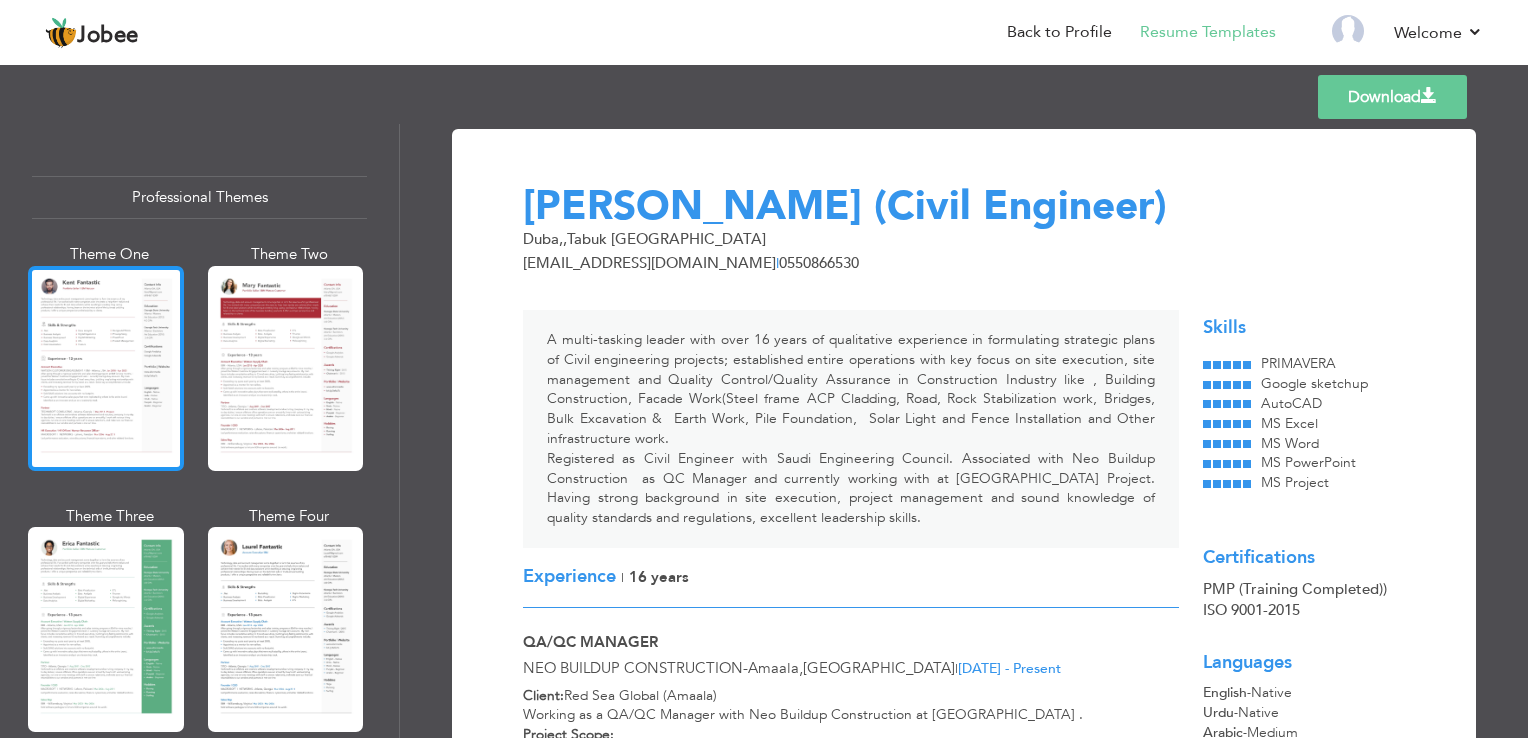 click at bounding box center (106, 368) 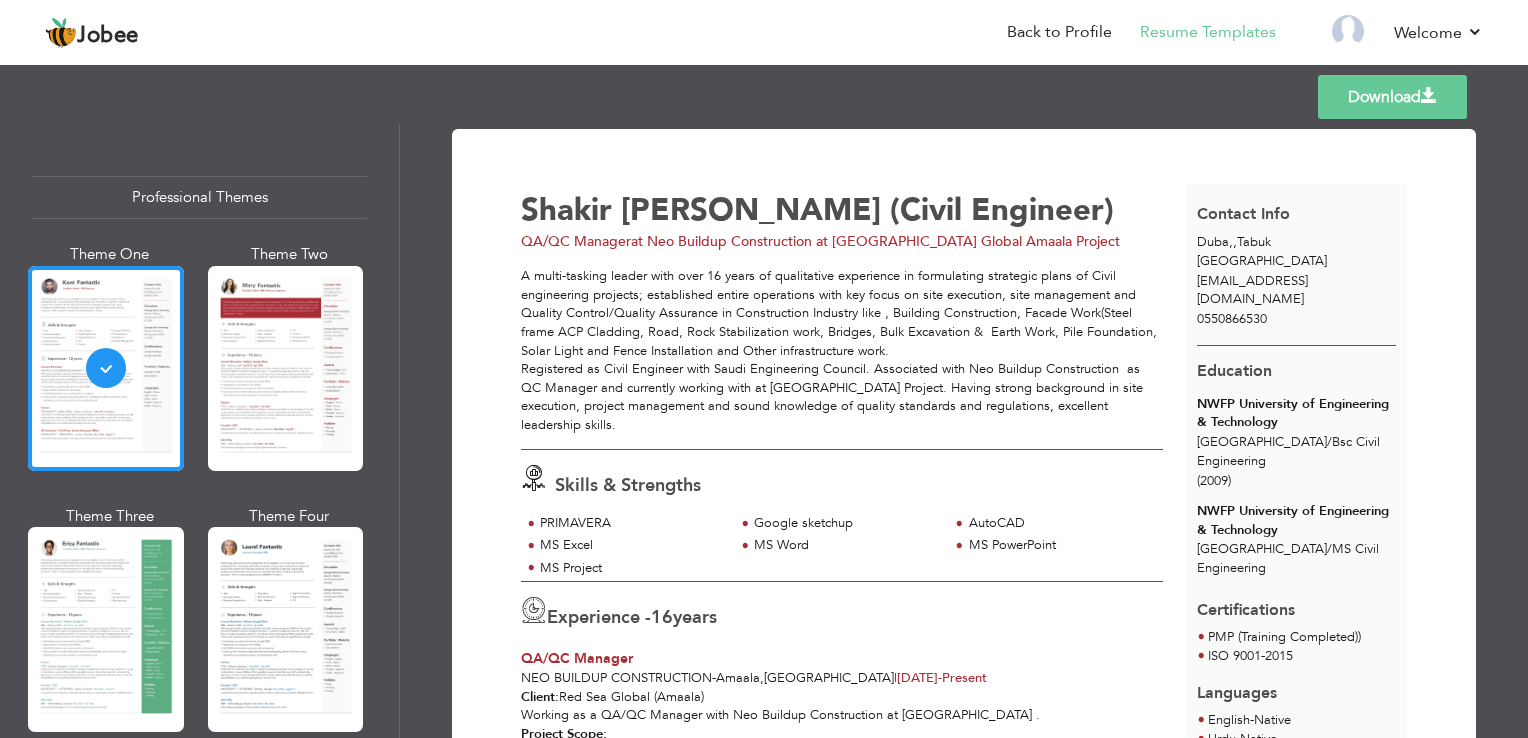 click at bounding box center (1429, 96) 